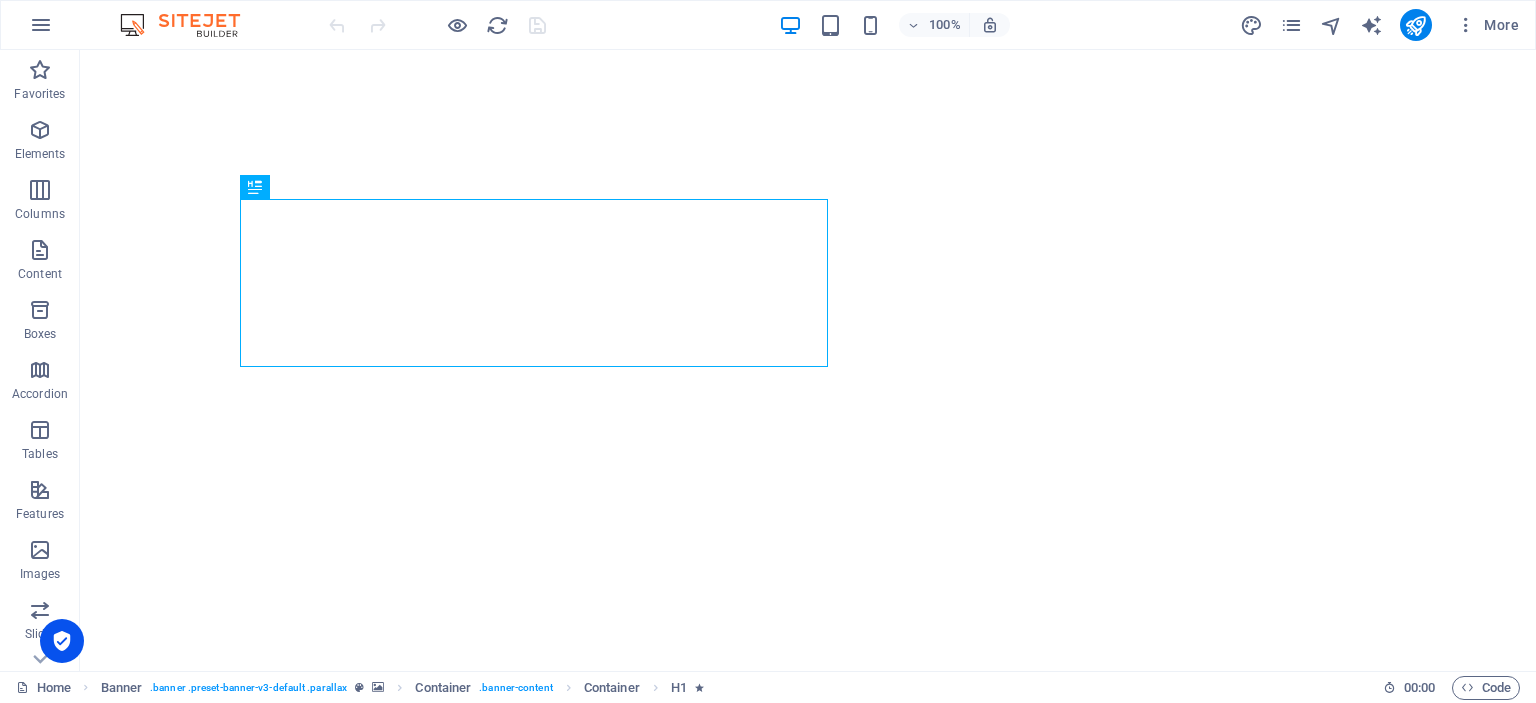 scroll, scrollTop: 0, scrollLeft: 0, axis: both 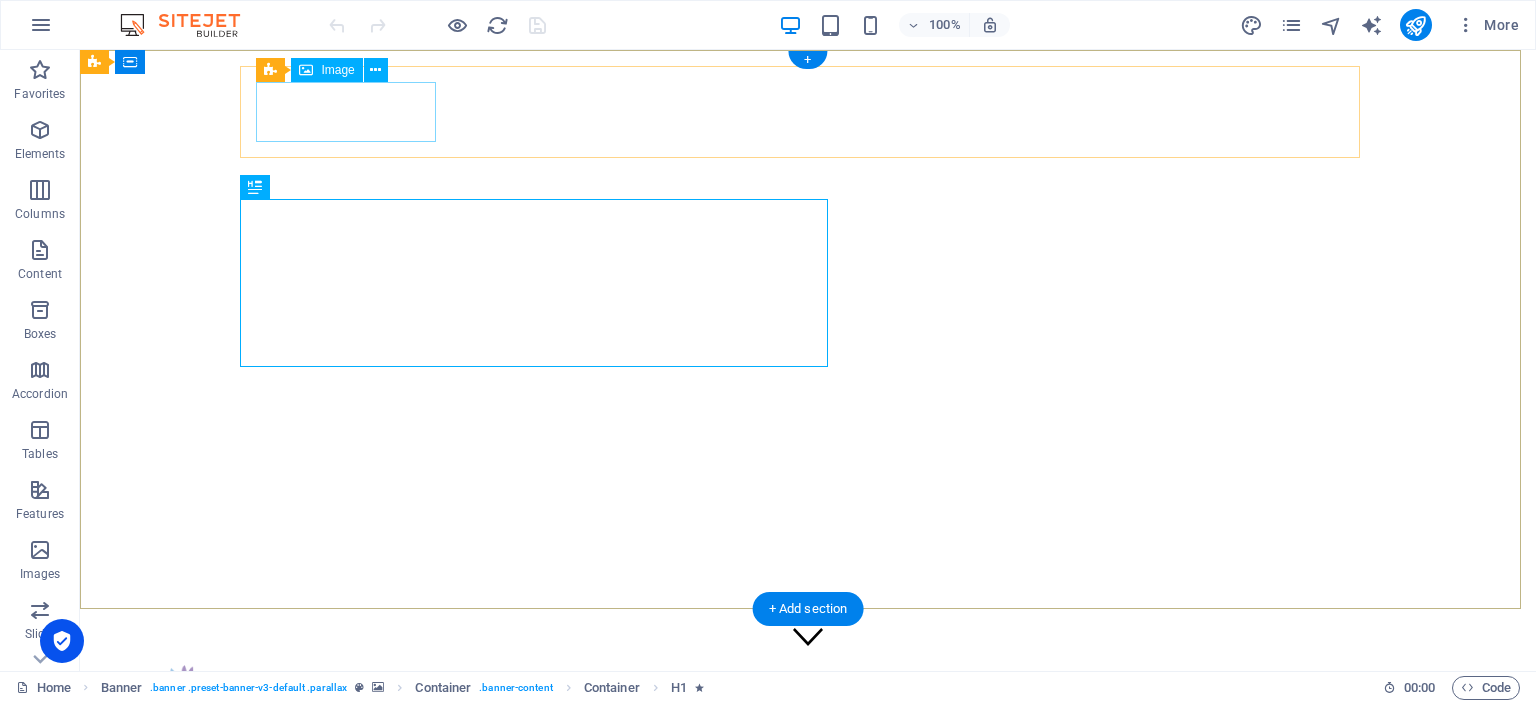 click at bounding box center [808, 697] 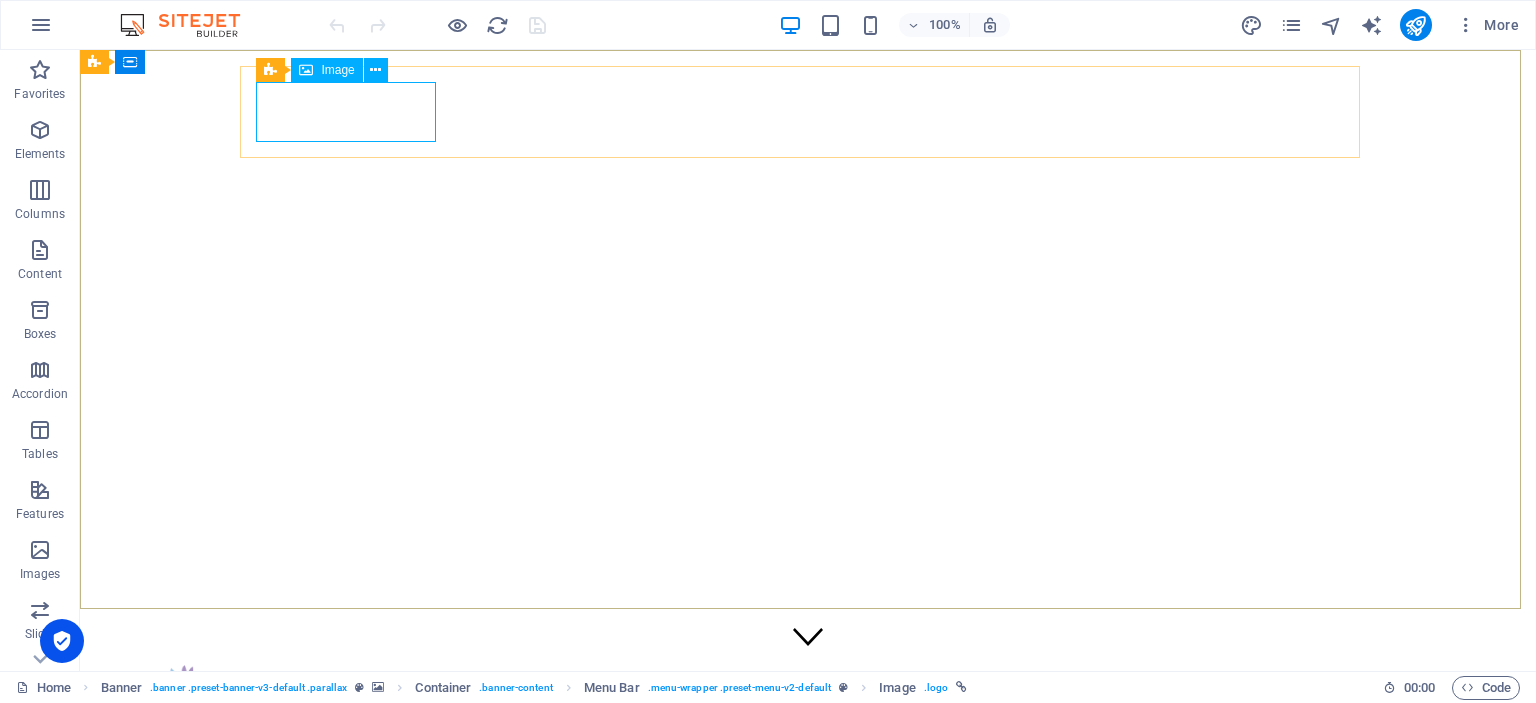 click on "Image" at bounding box center (326, 70) 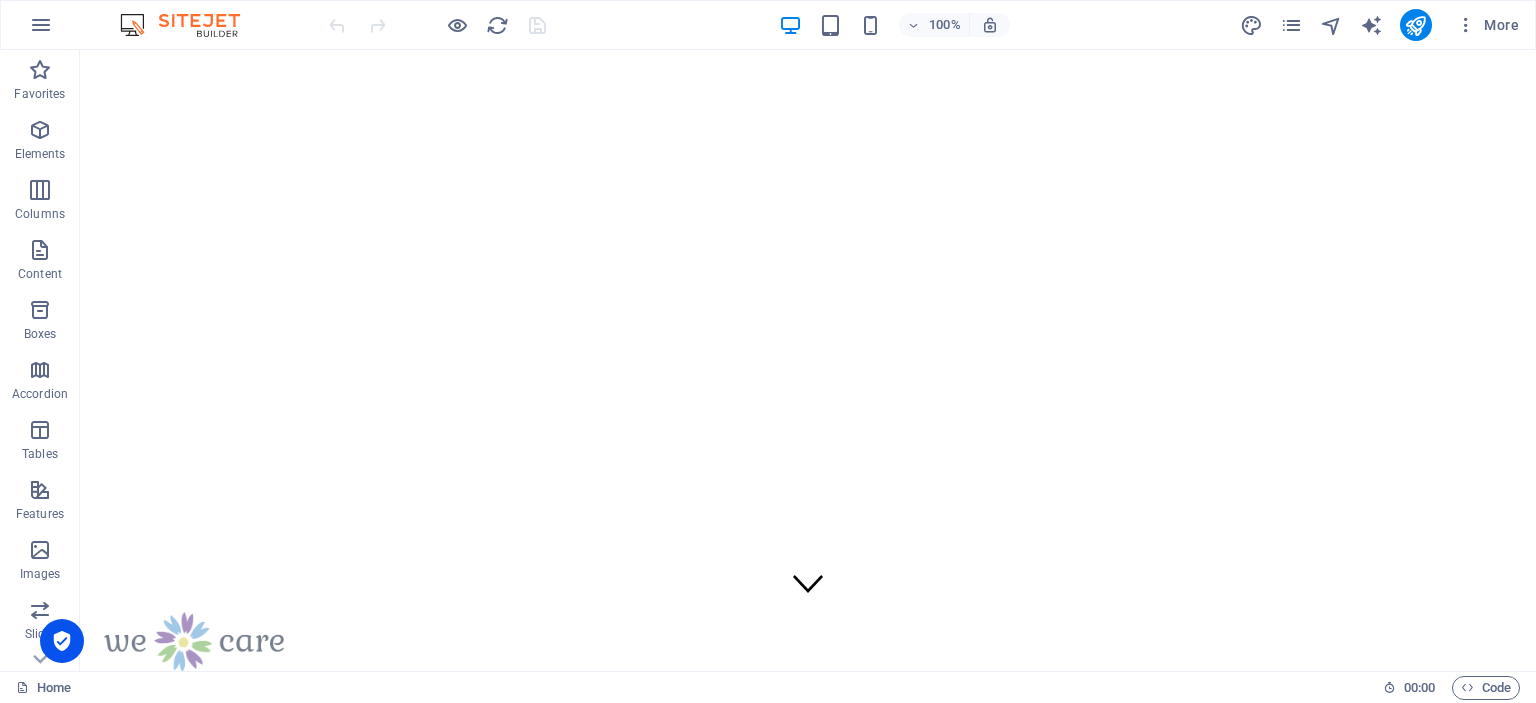 scroll, scrollTop: 0, scrollLeft: 0, axis: both 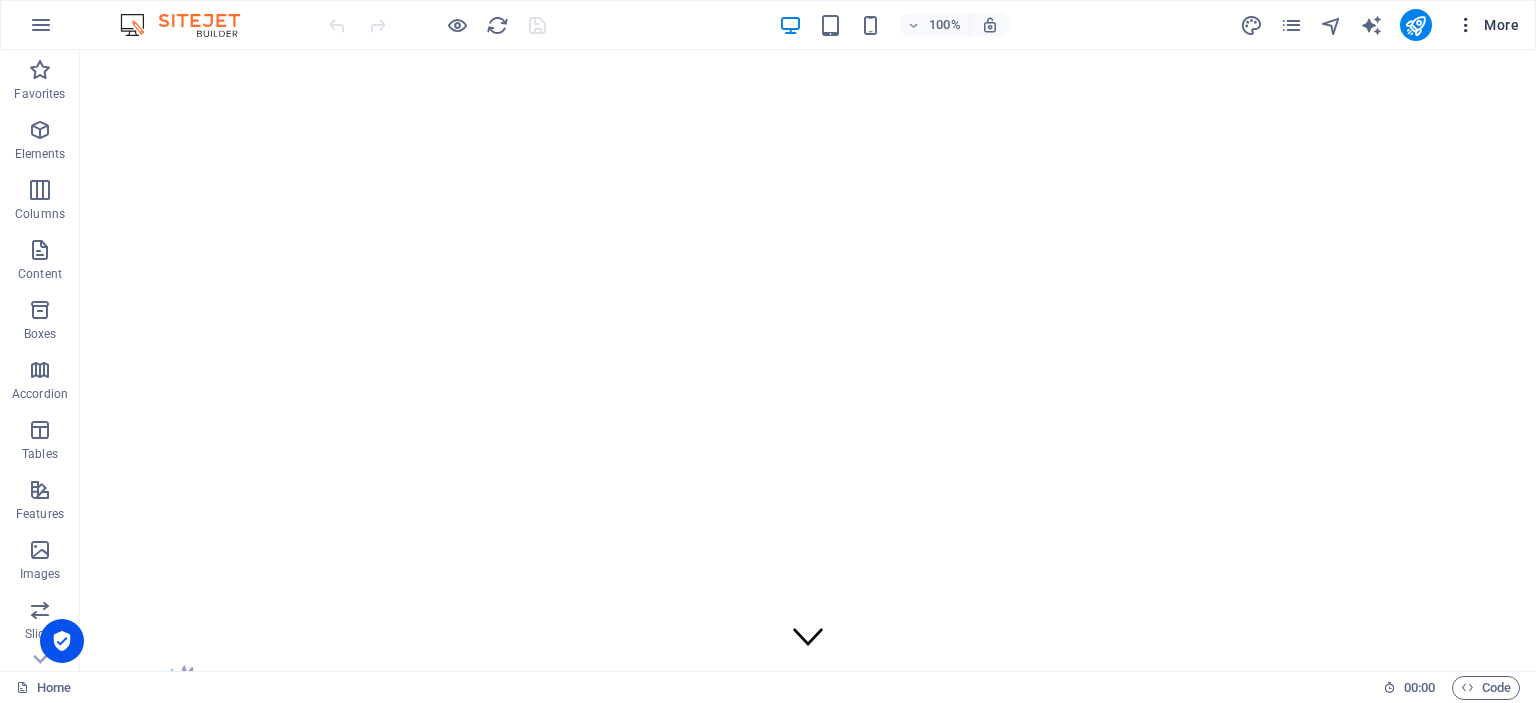 click on "More" at bounding box center [1487, 25] 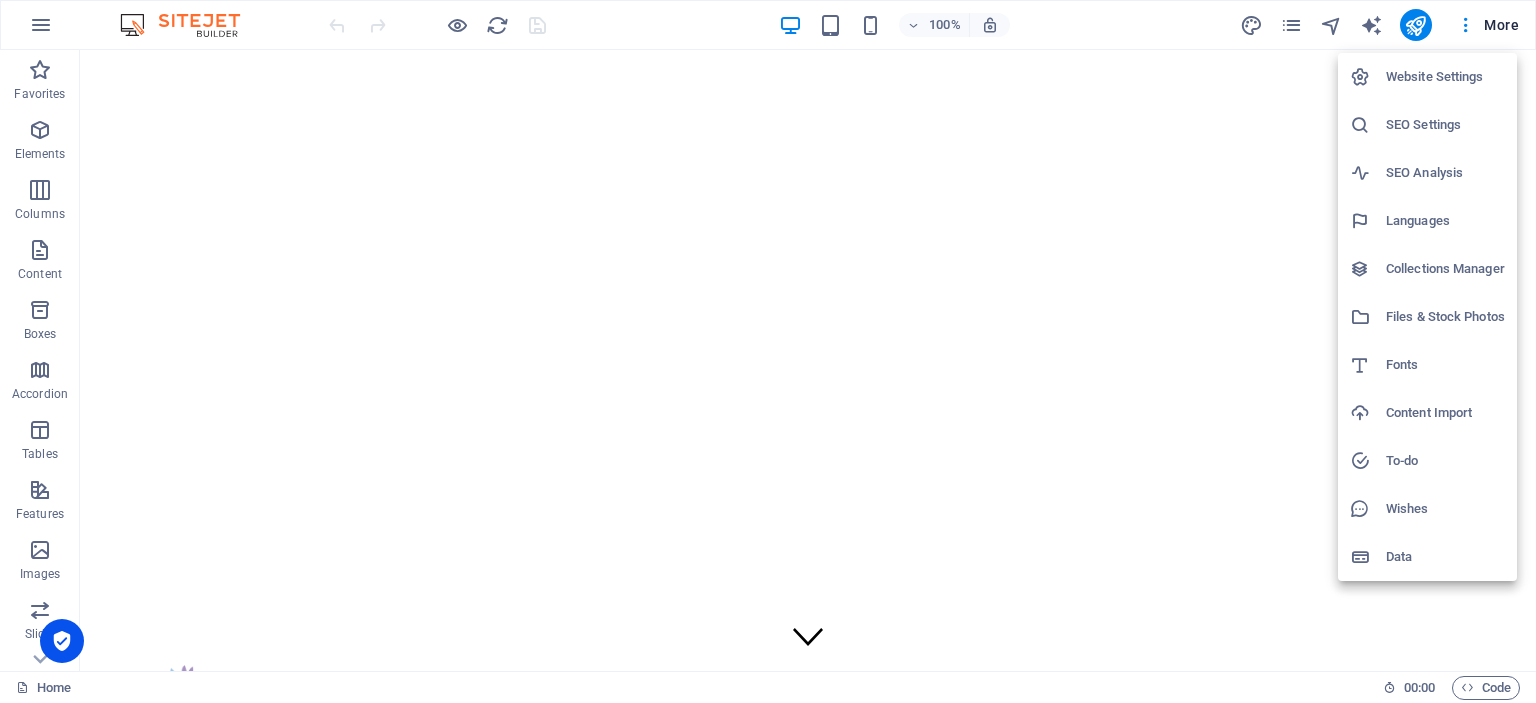 click at bounding box center [768, 351] 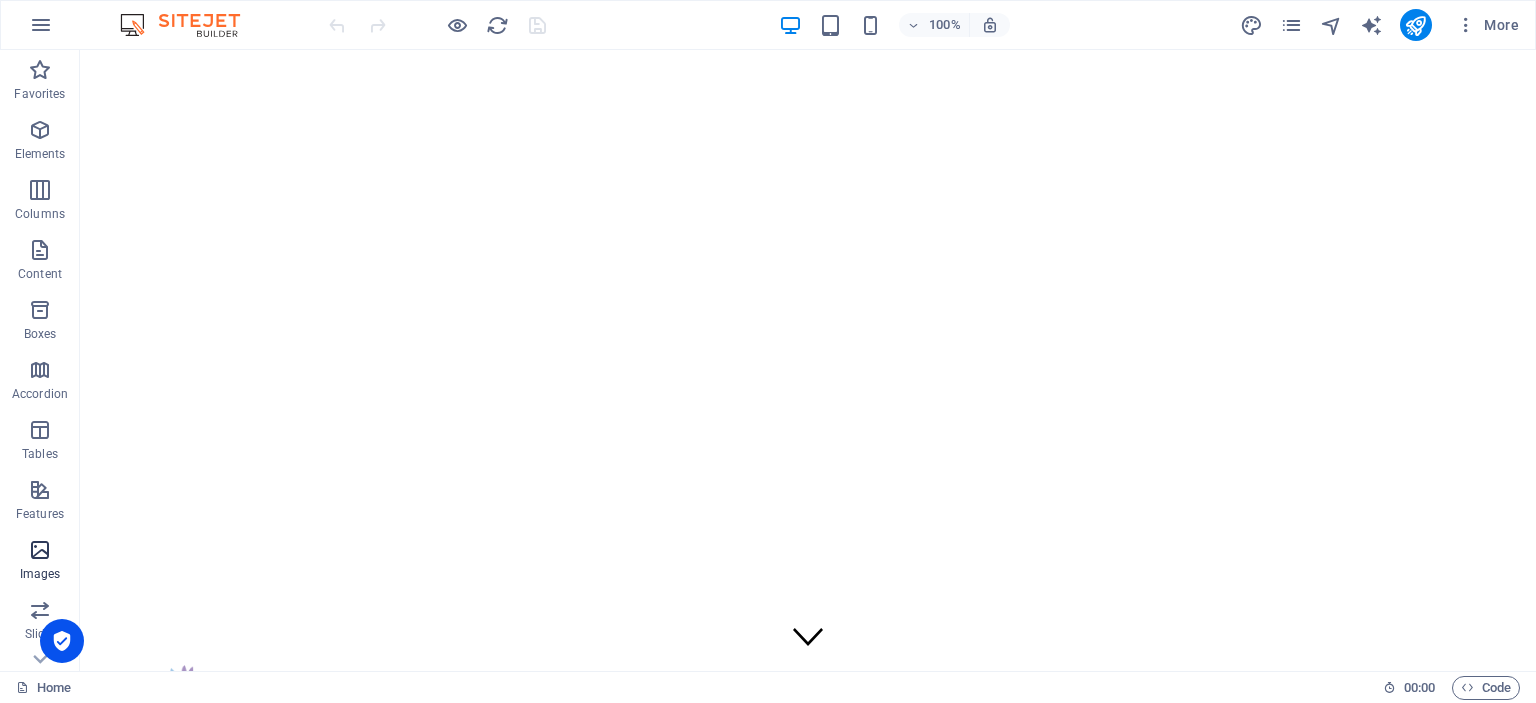 click at bounding box center (40, 550) 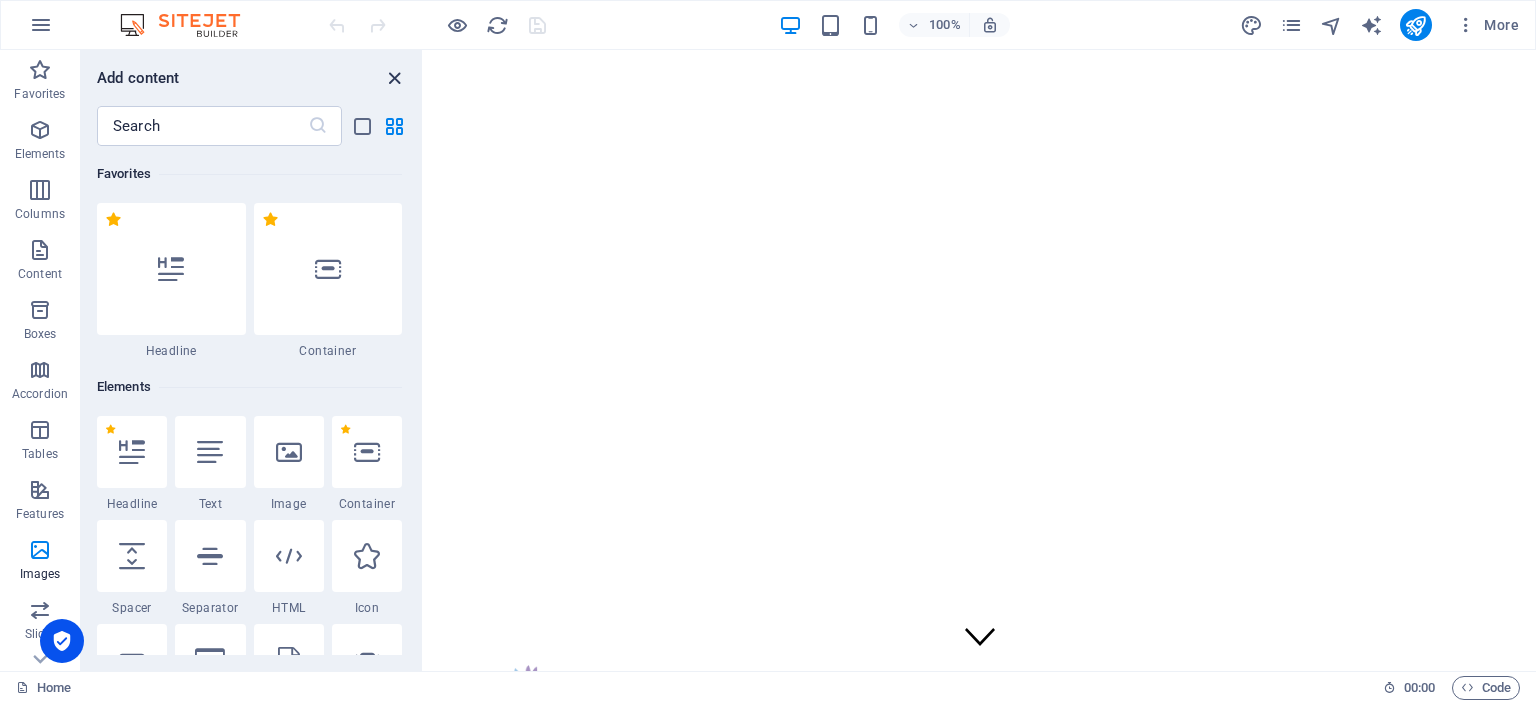 click at bounding box center [394, 78] 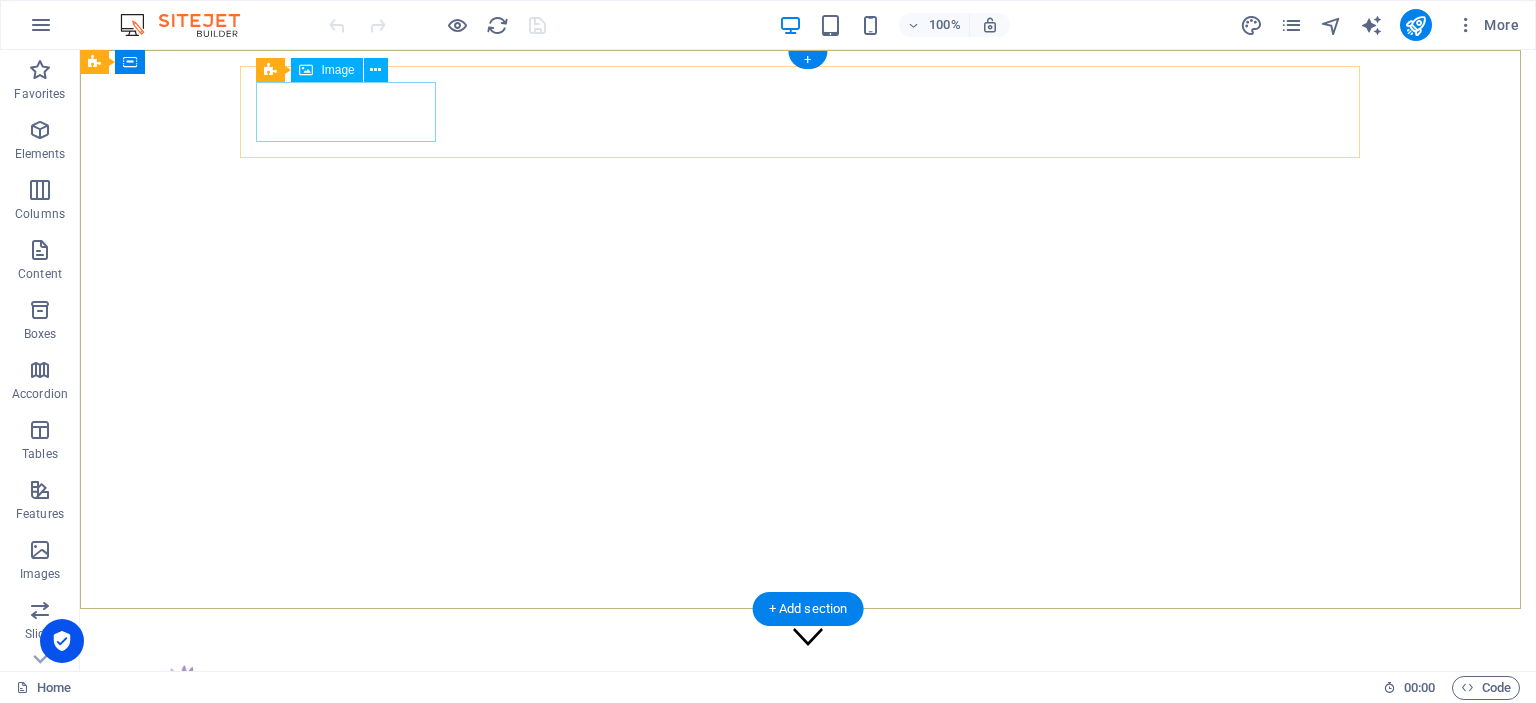 click at bounding box center [808, 697] 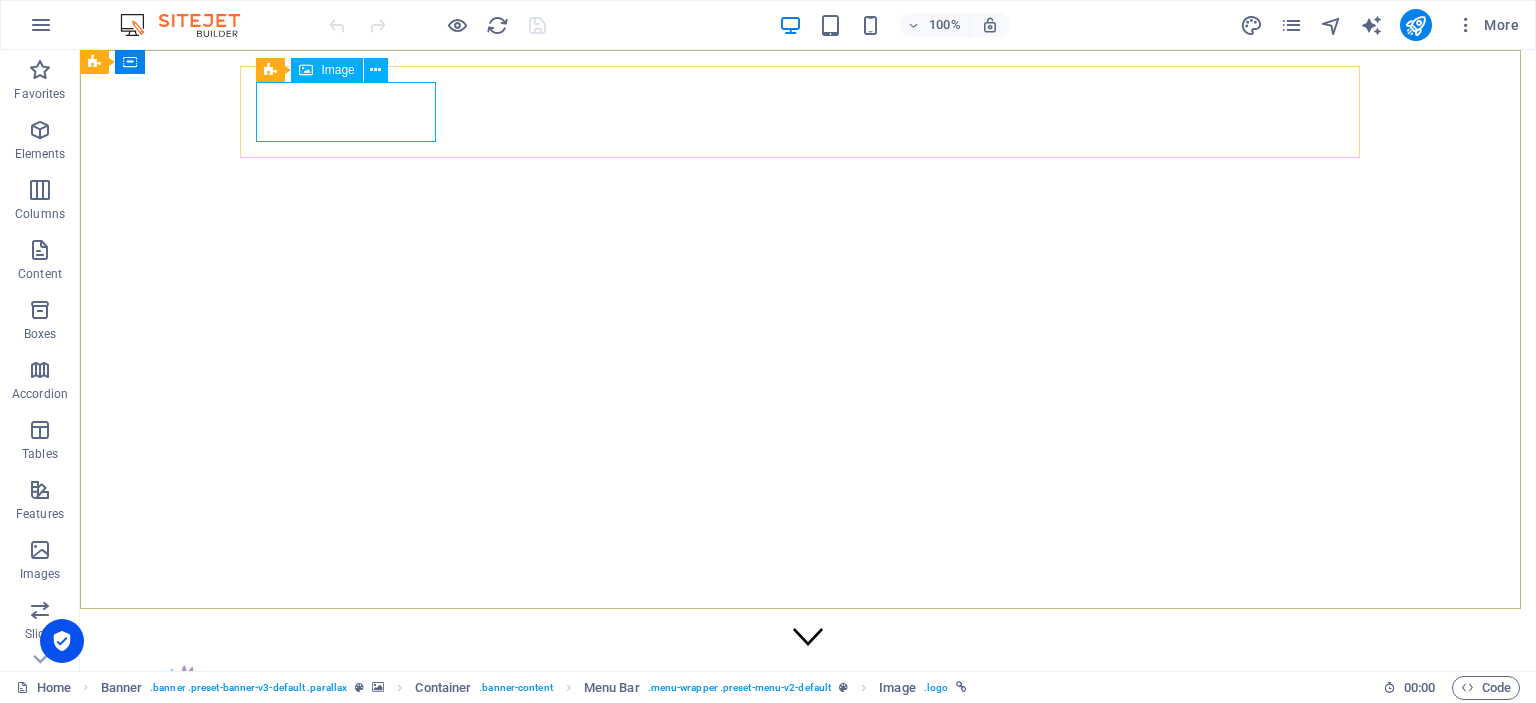 click at bounding box center (306, 70) 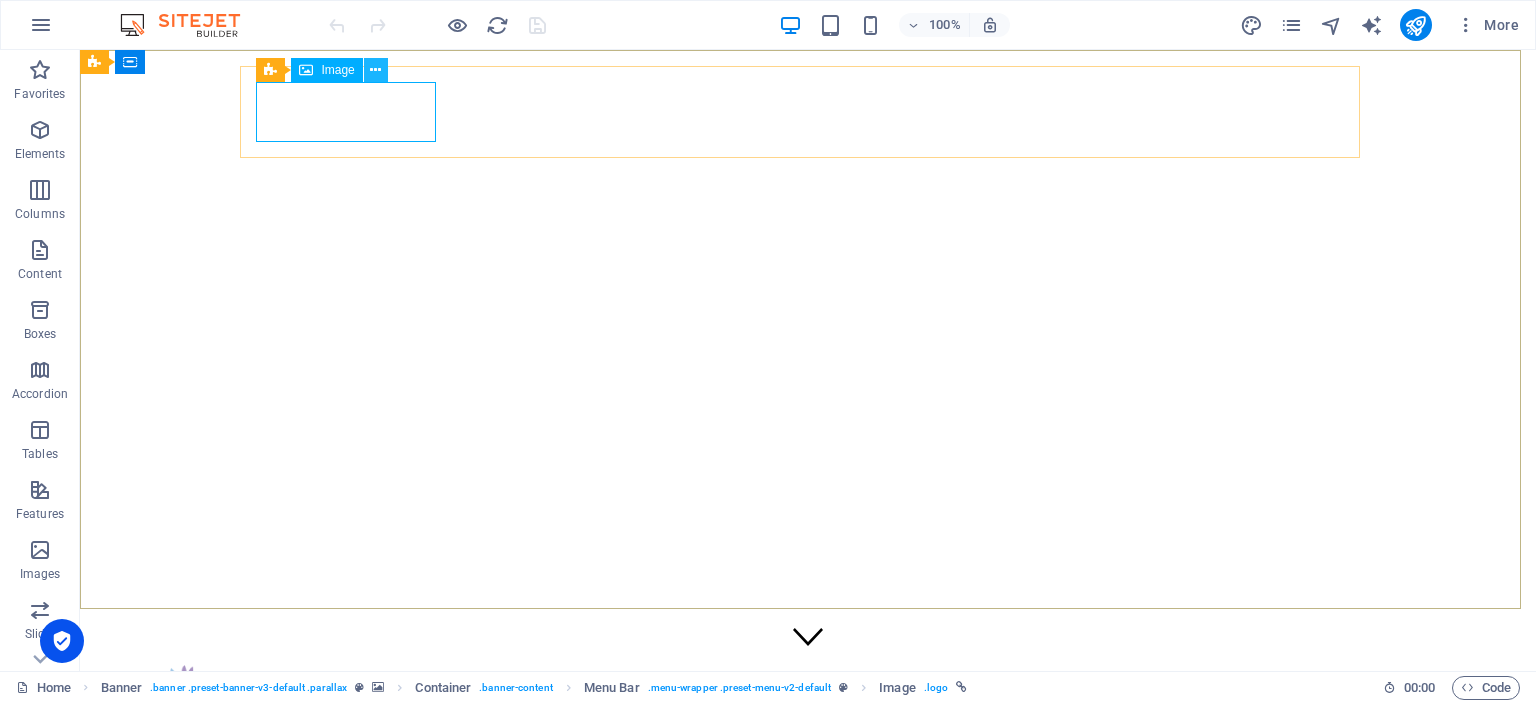 click at bounding box center [375, 70] 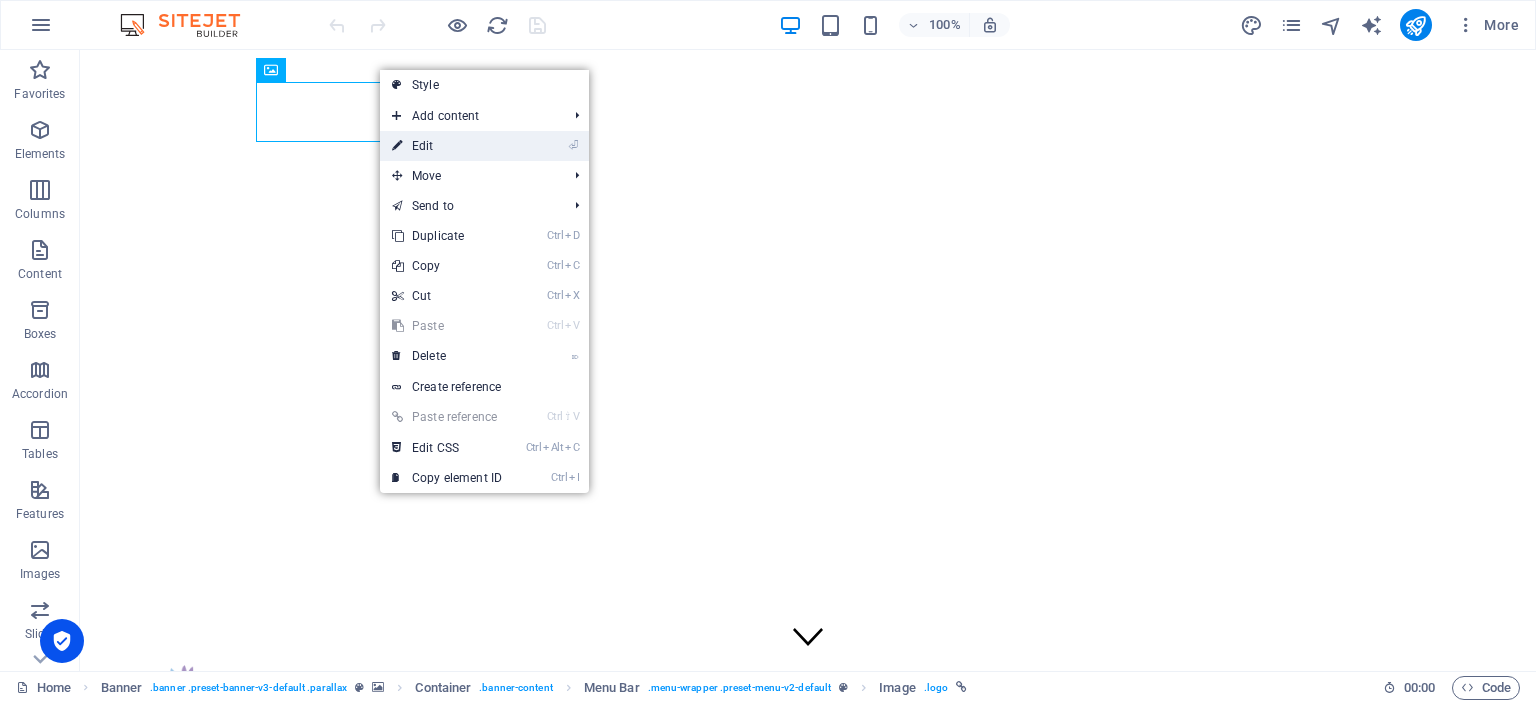 click on "⏎  Edit" at bounding box center (447, 146) 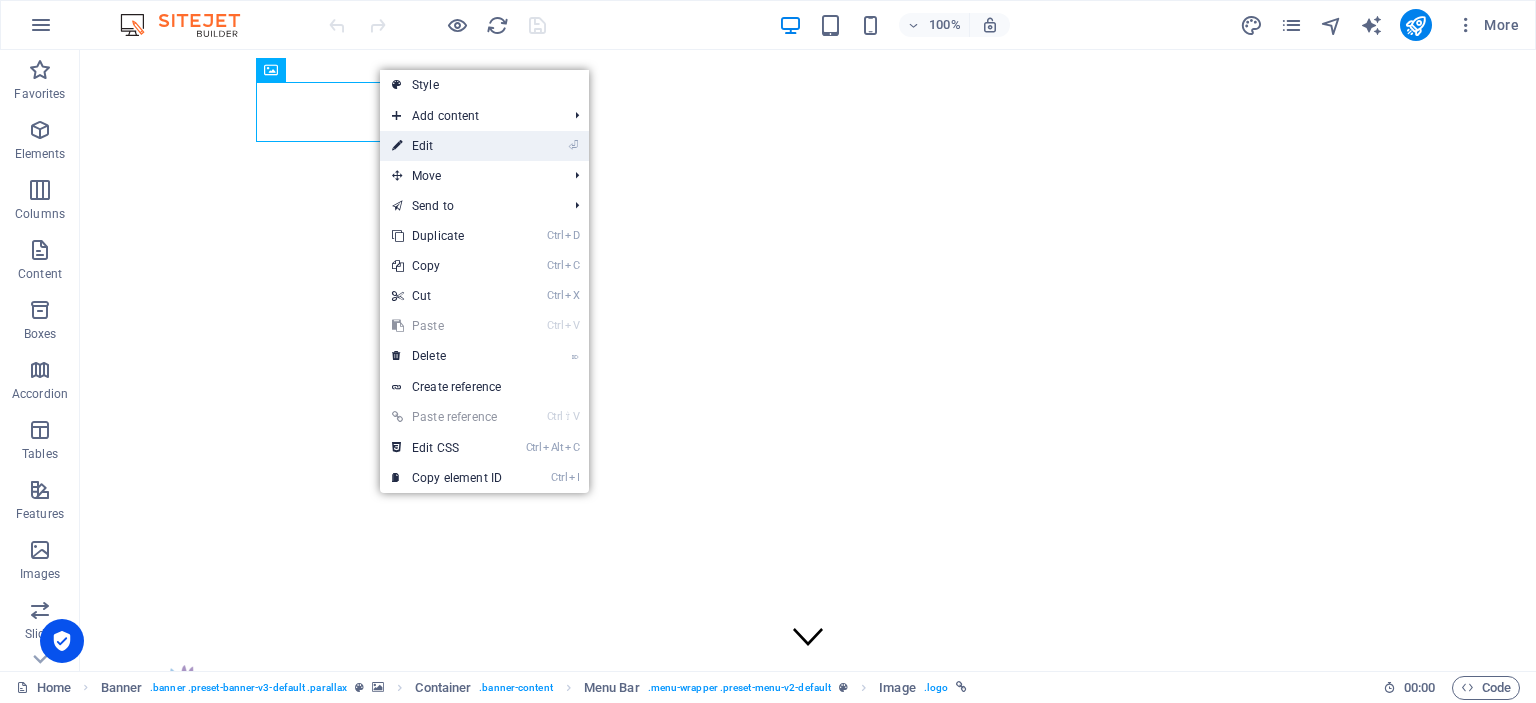 select on "px" 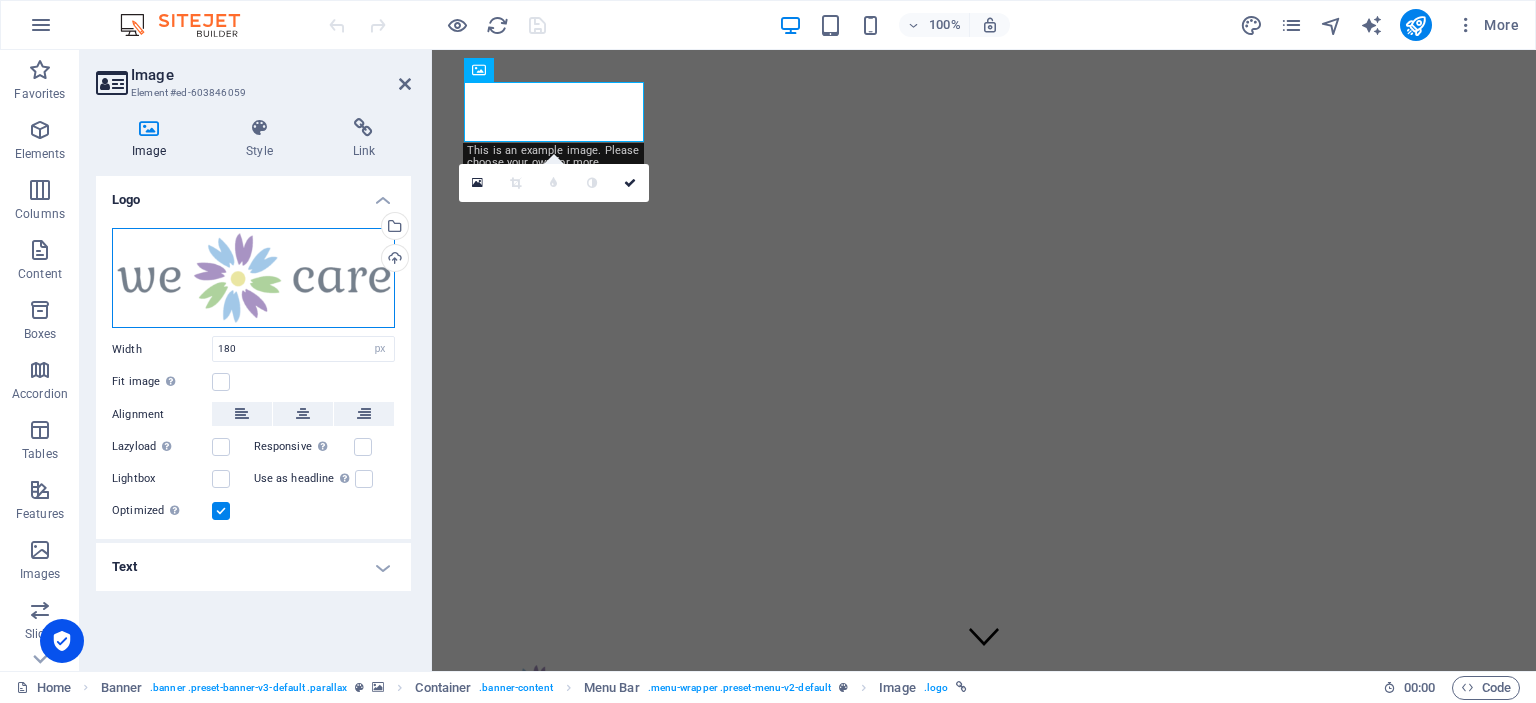 click on "Drag files here, click to choose files or select files from Files or our free stock photos & videos" at bounding box center (253, 278) 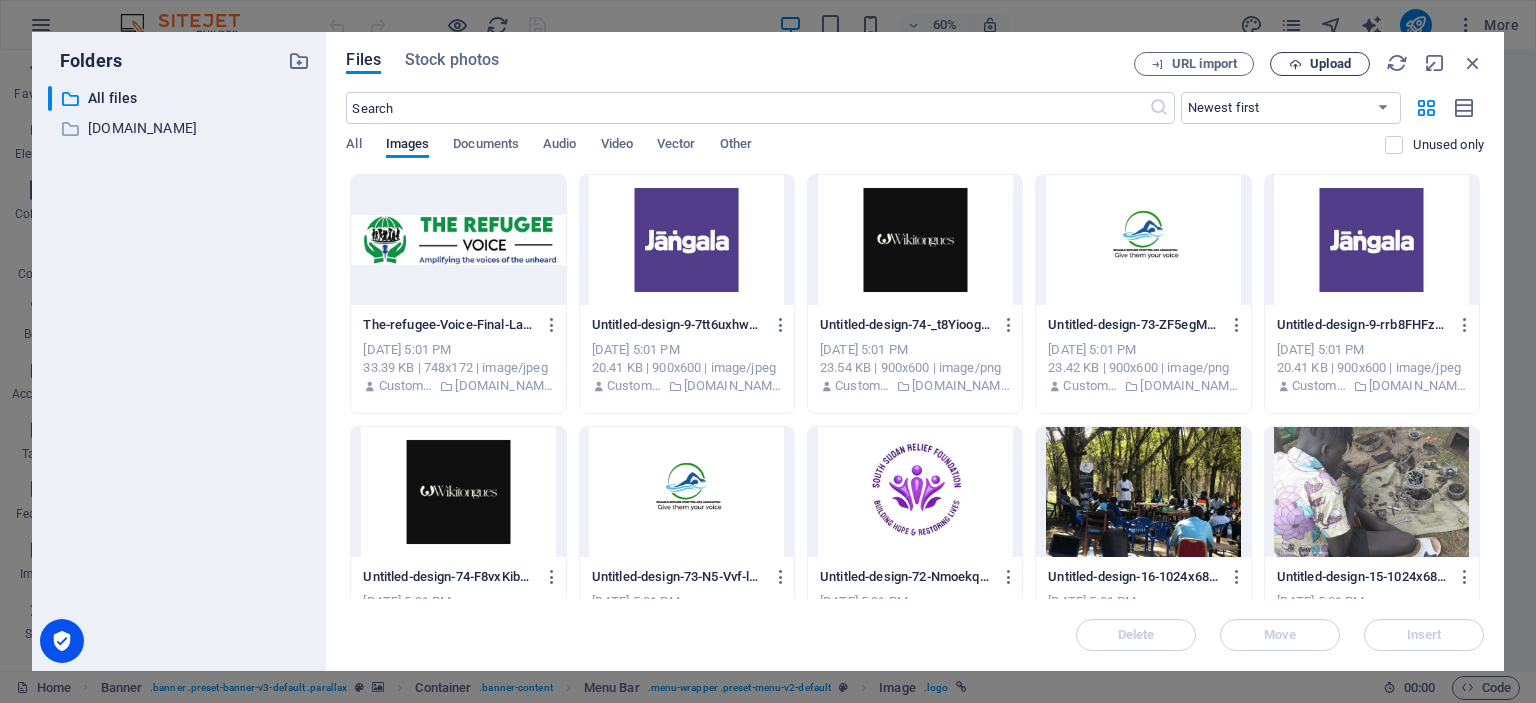 click on "Upload" at bounding box center (1330, 64) 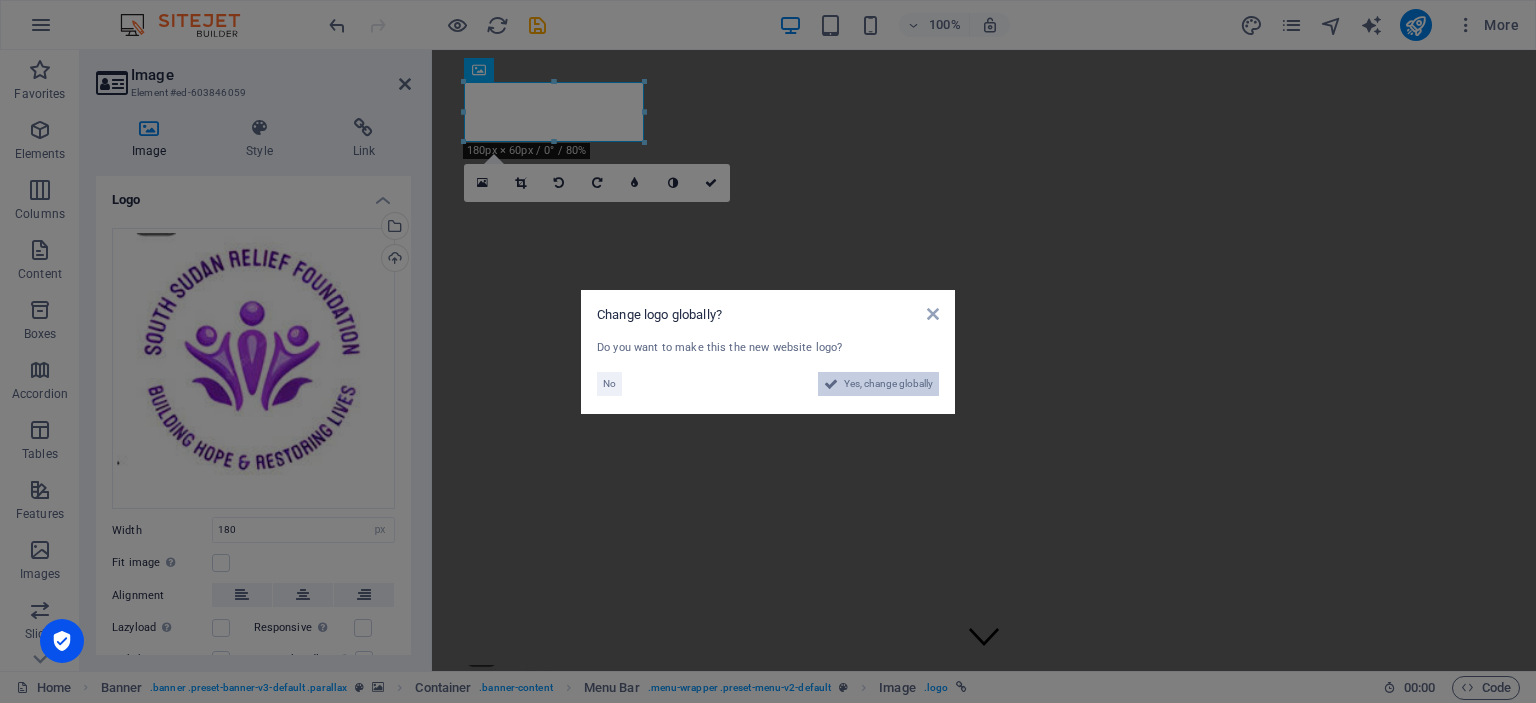 click on "Yes, change globally" at bounding box center (888, 384) 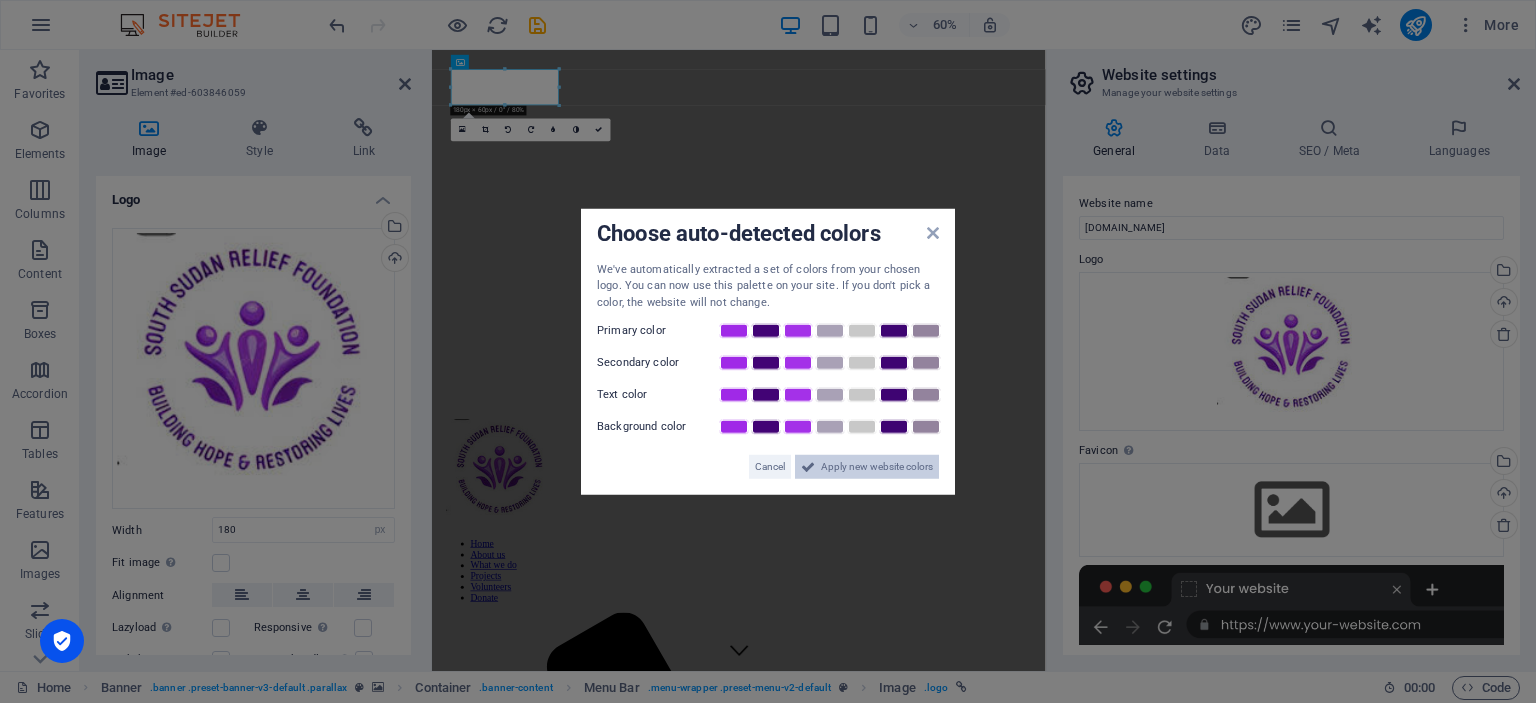 click on "Apply new website colors" at bounding box center (877, 467) 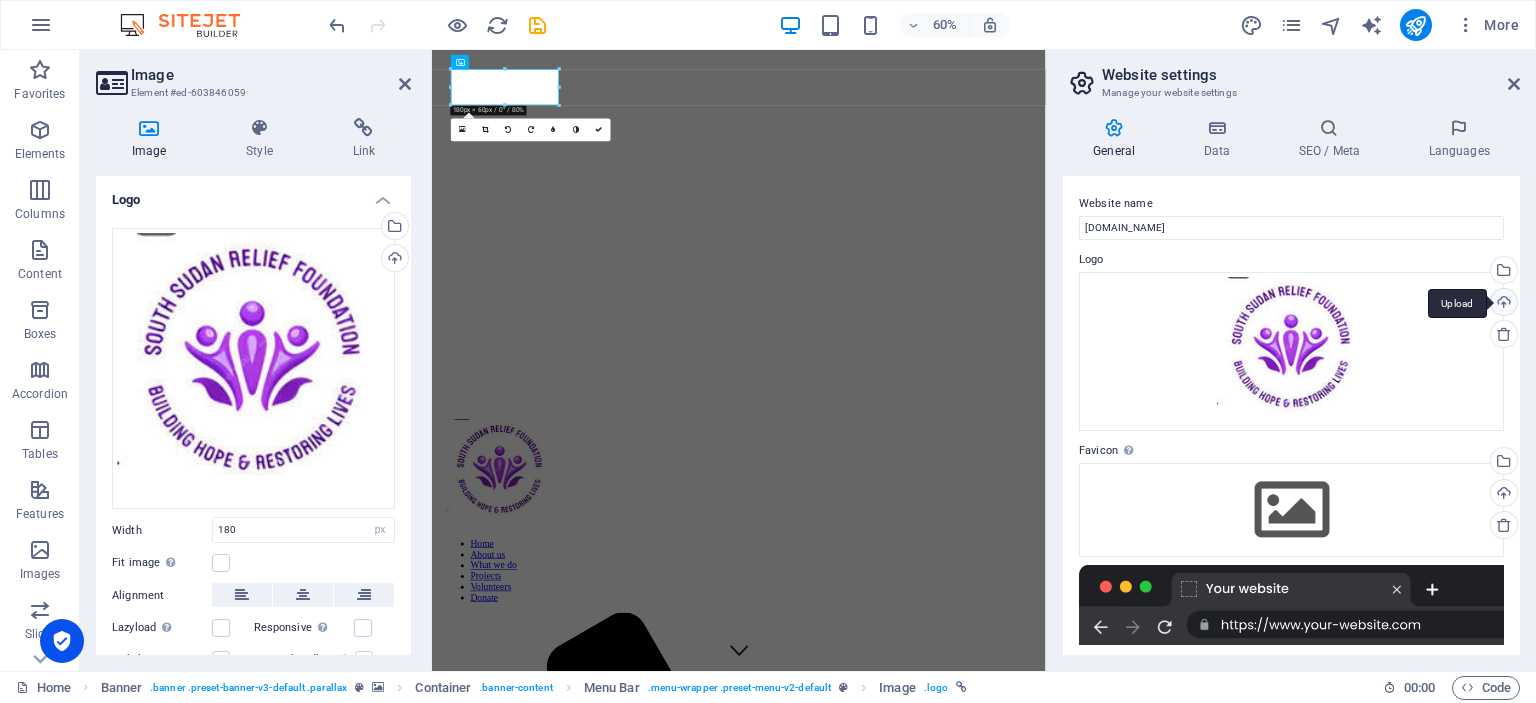 click on "Upload" at bounding box center [1502, 304] 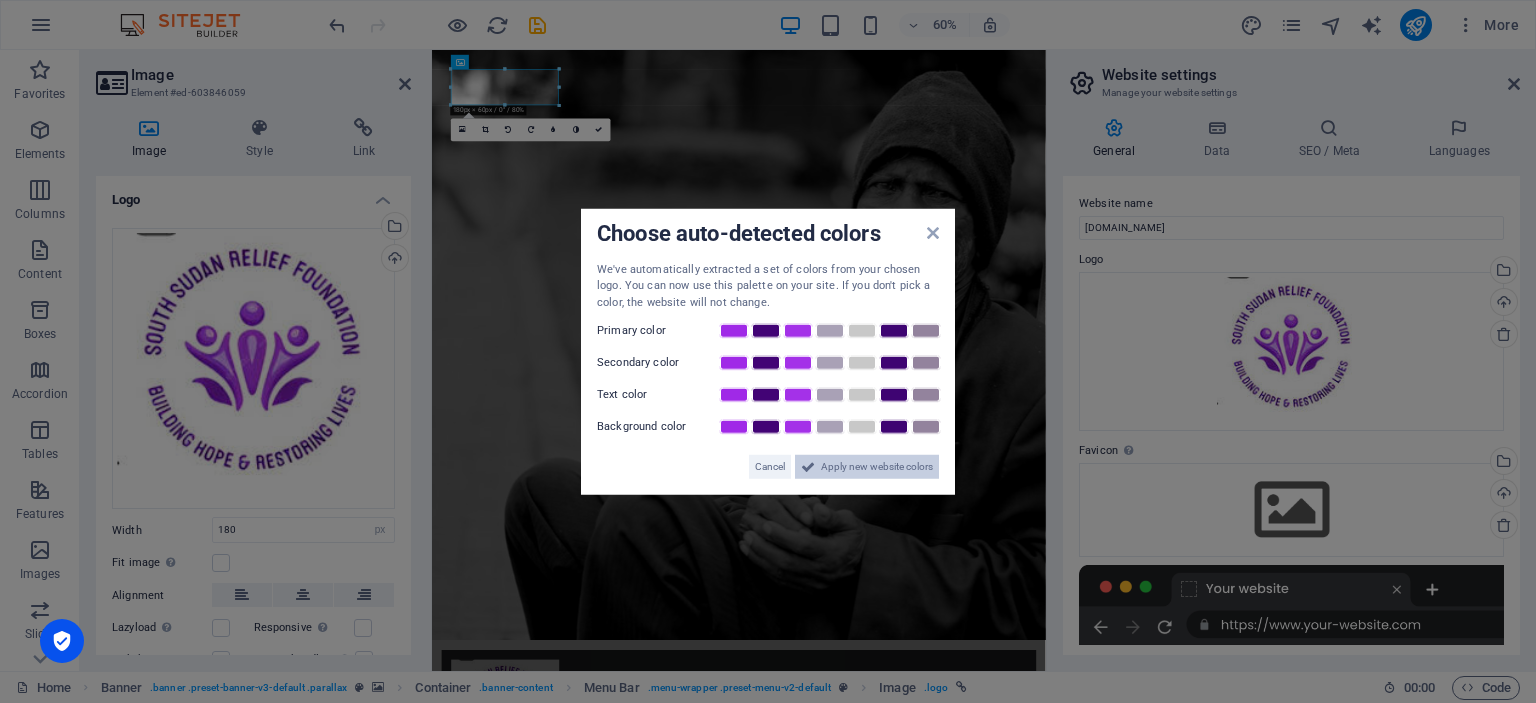 click on "Apply new website colors" at bounding box center [877, 467] 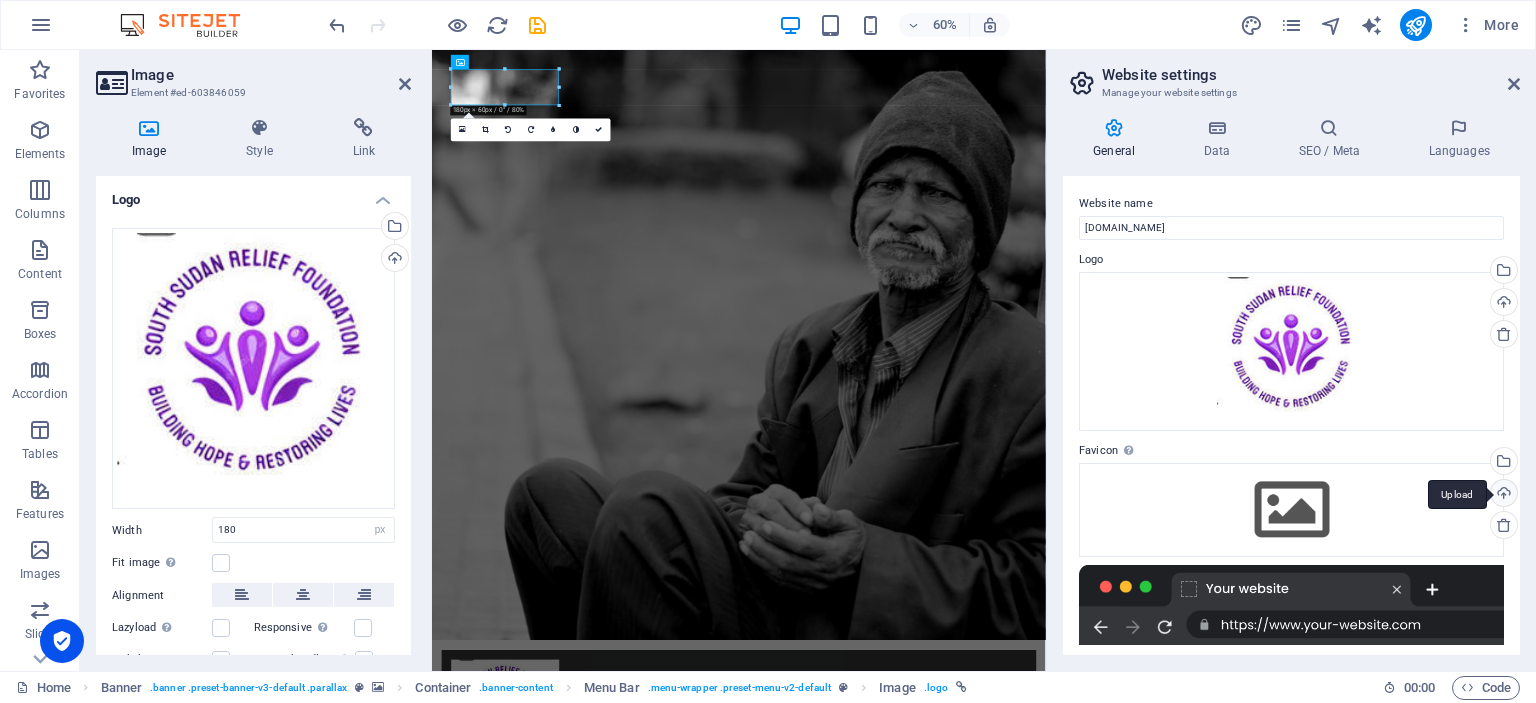 click on "Upload" at bounding box center [1502, 495] 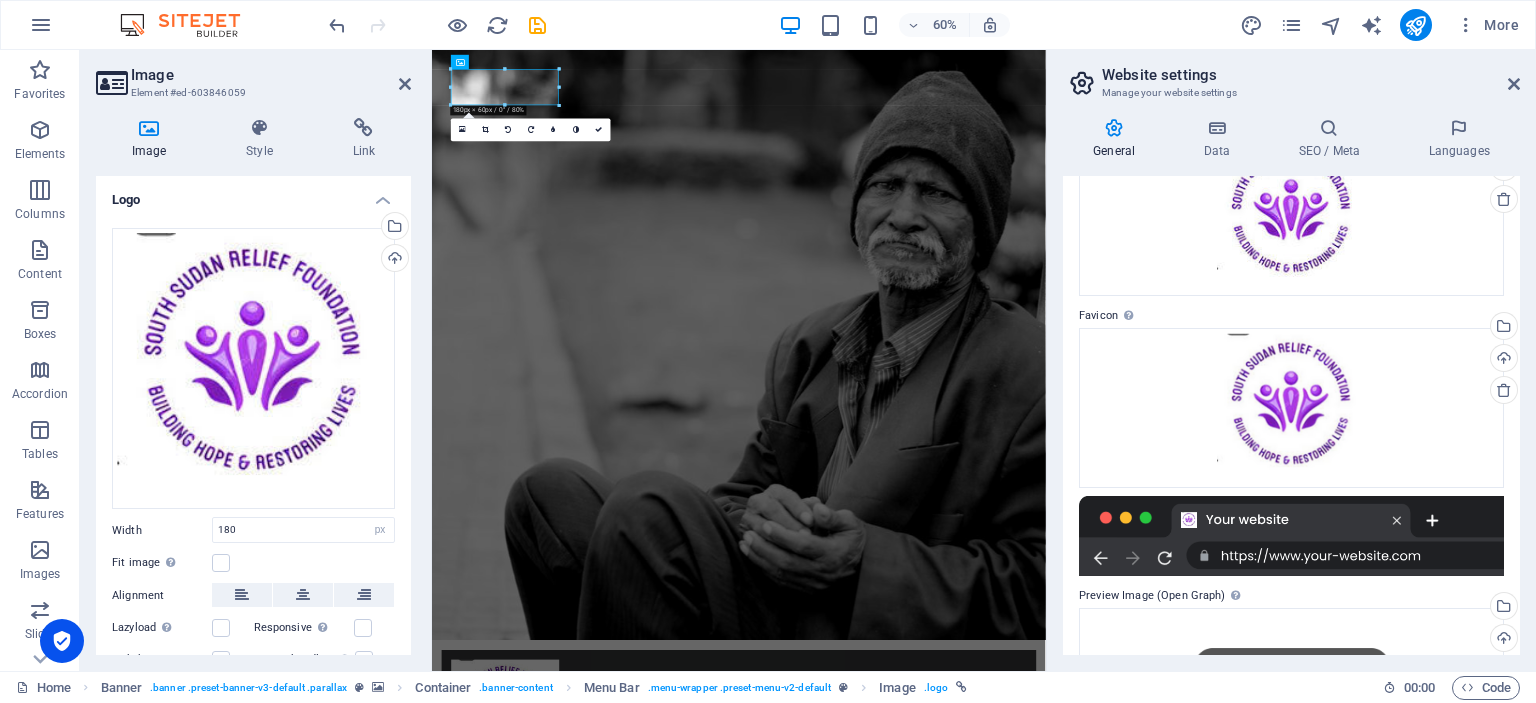scroll, scrollTop: 188, scrollLeft: 0, axis: vertical 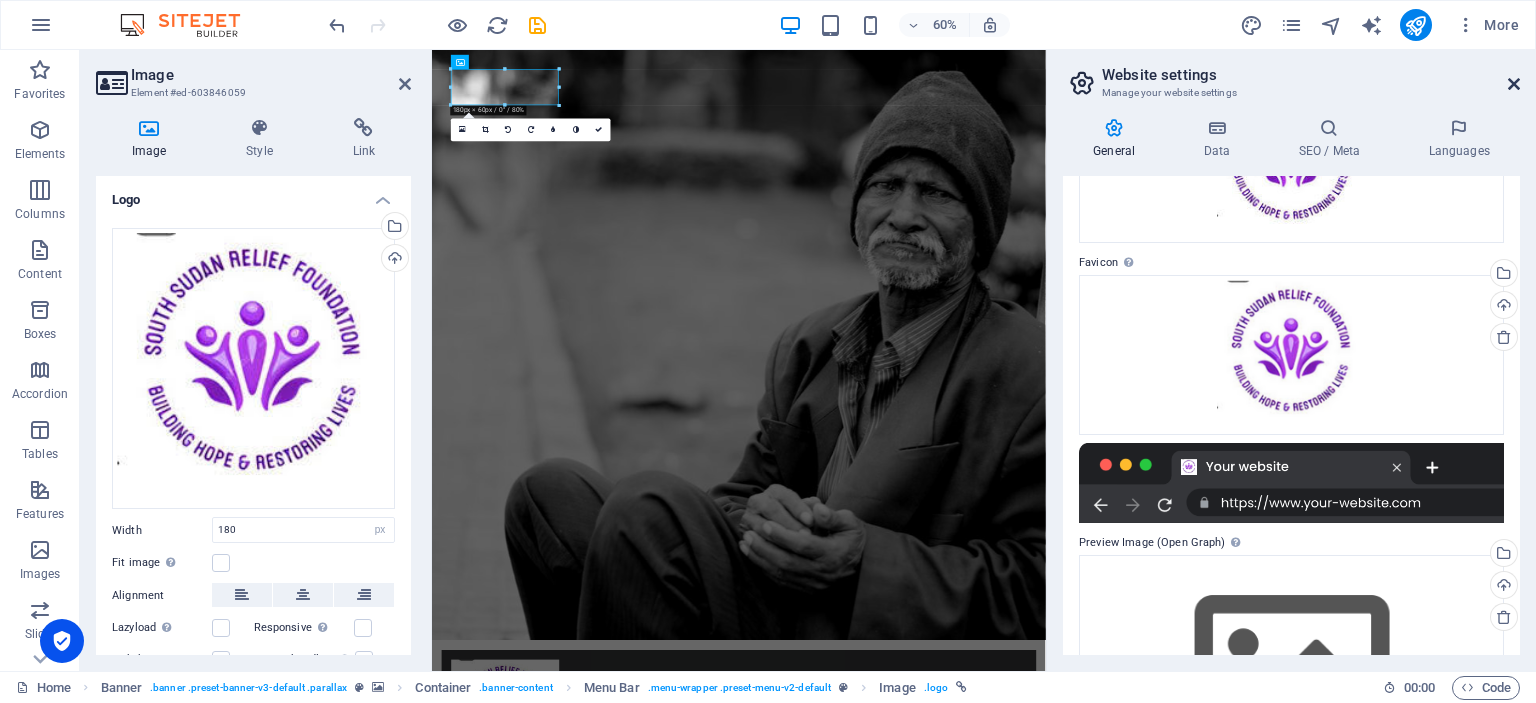 click at bounding box center [1514, 84] 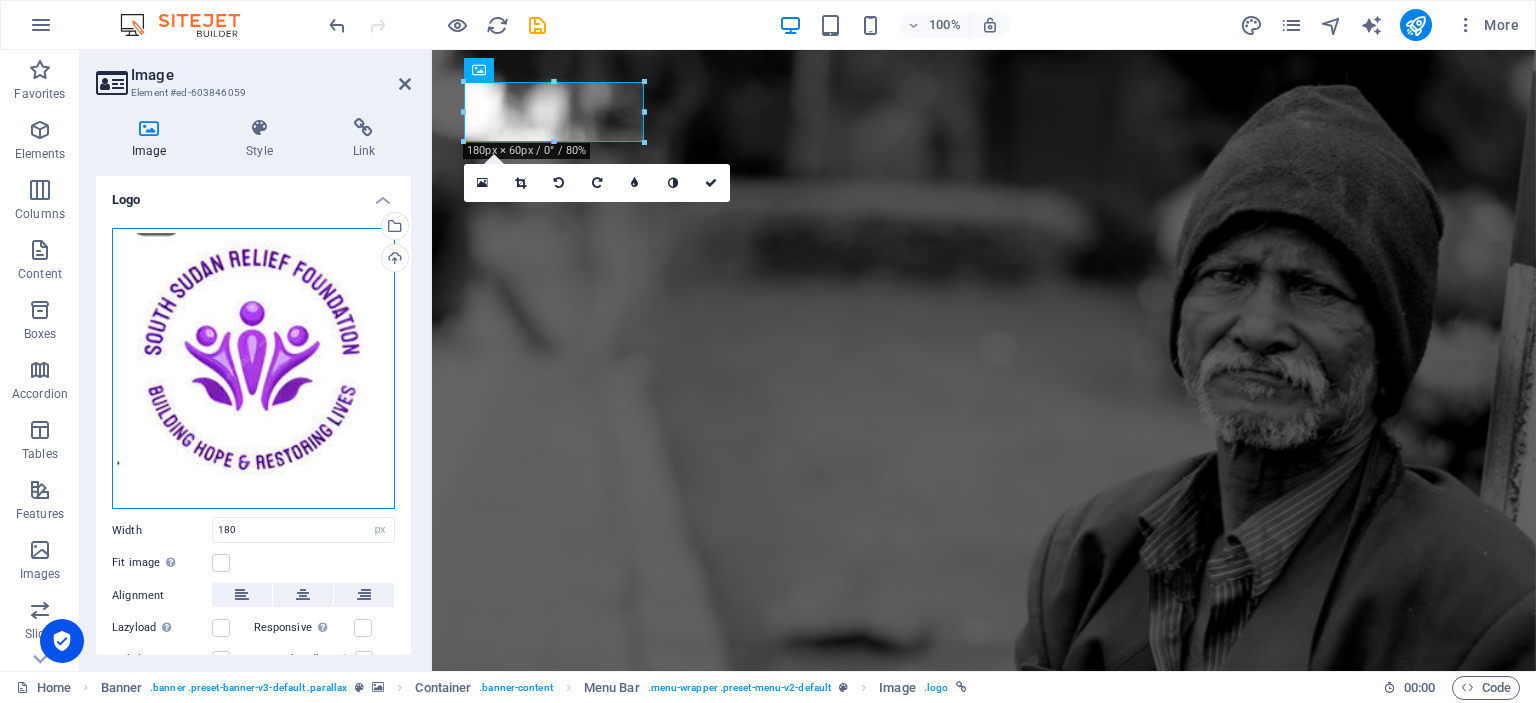 click on "Drag files here, click to choose files or select files from Files or our free stock photos & videos" at bounding box center (253, 369) 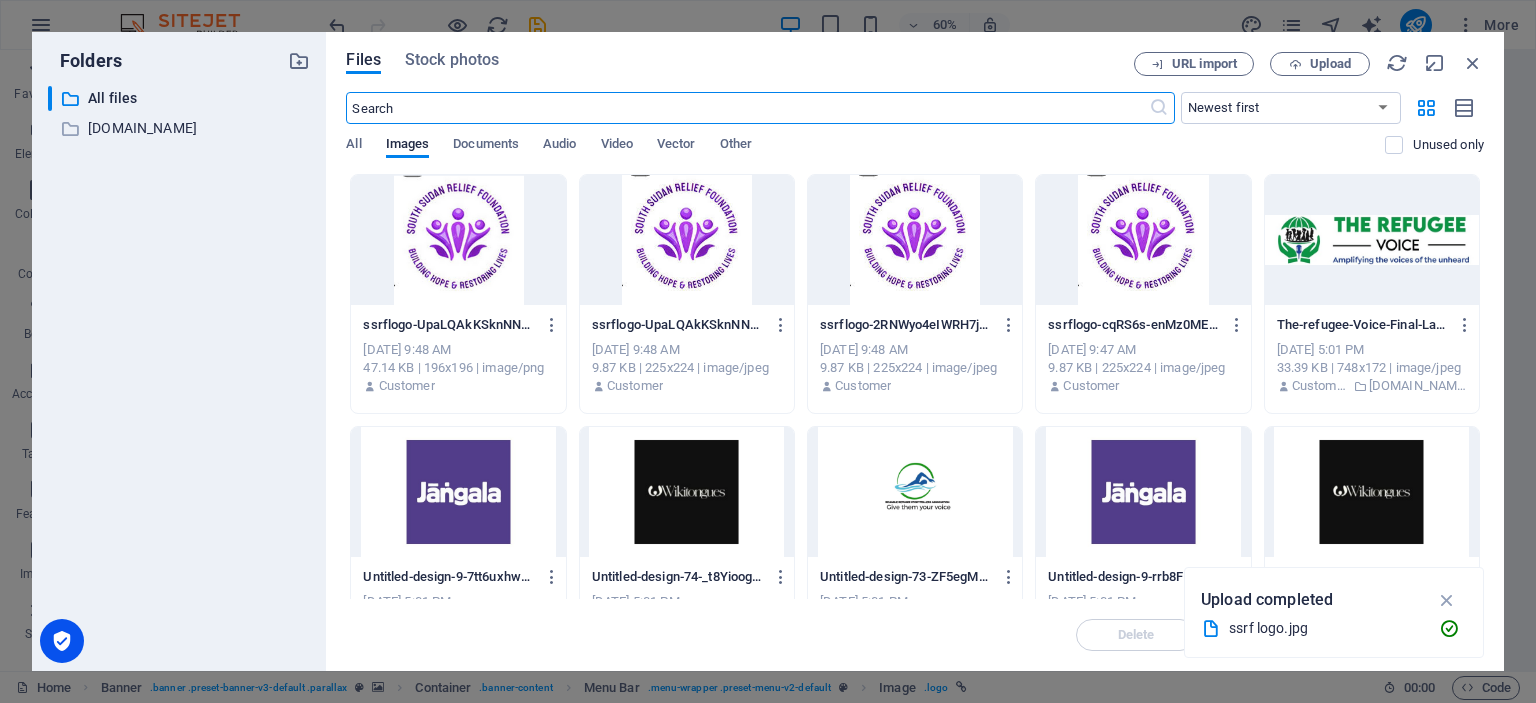 click at bounding box center [458, 240] 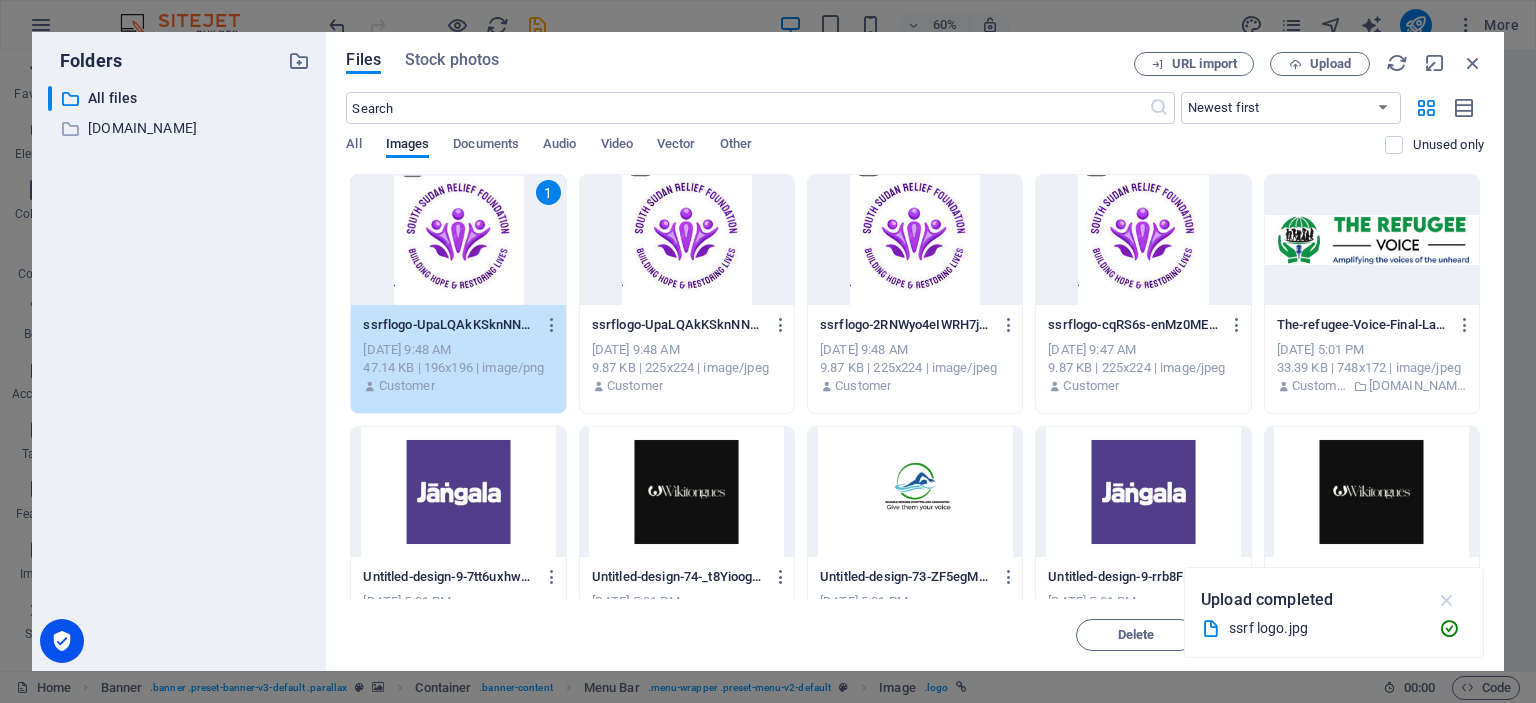 click at bounding box center [1447, 600] 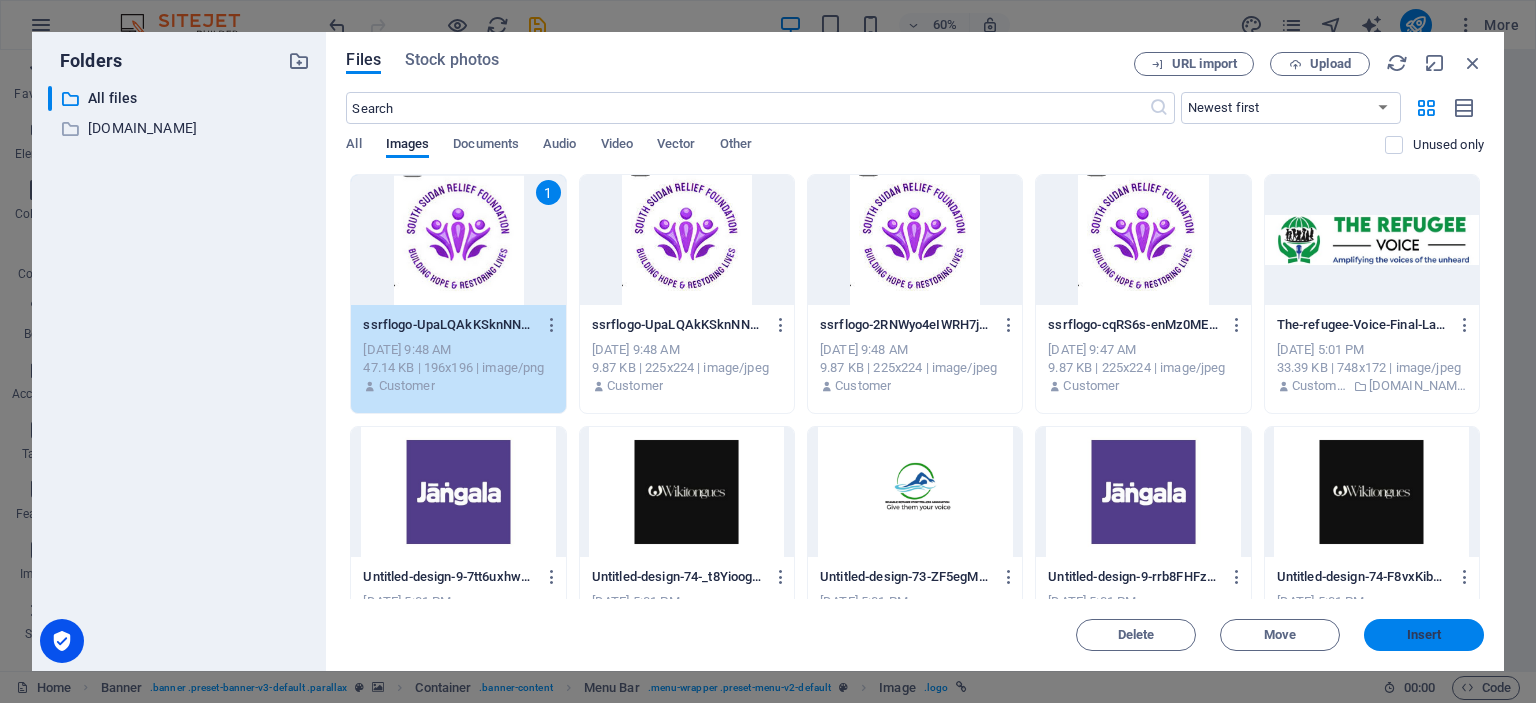 click on "Insert" at bounding box center [1424, 635] 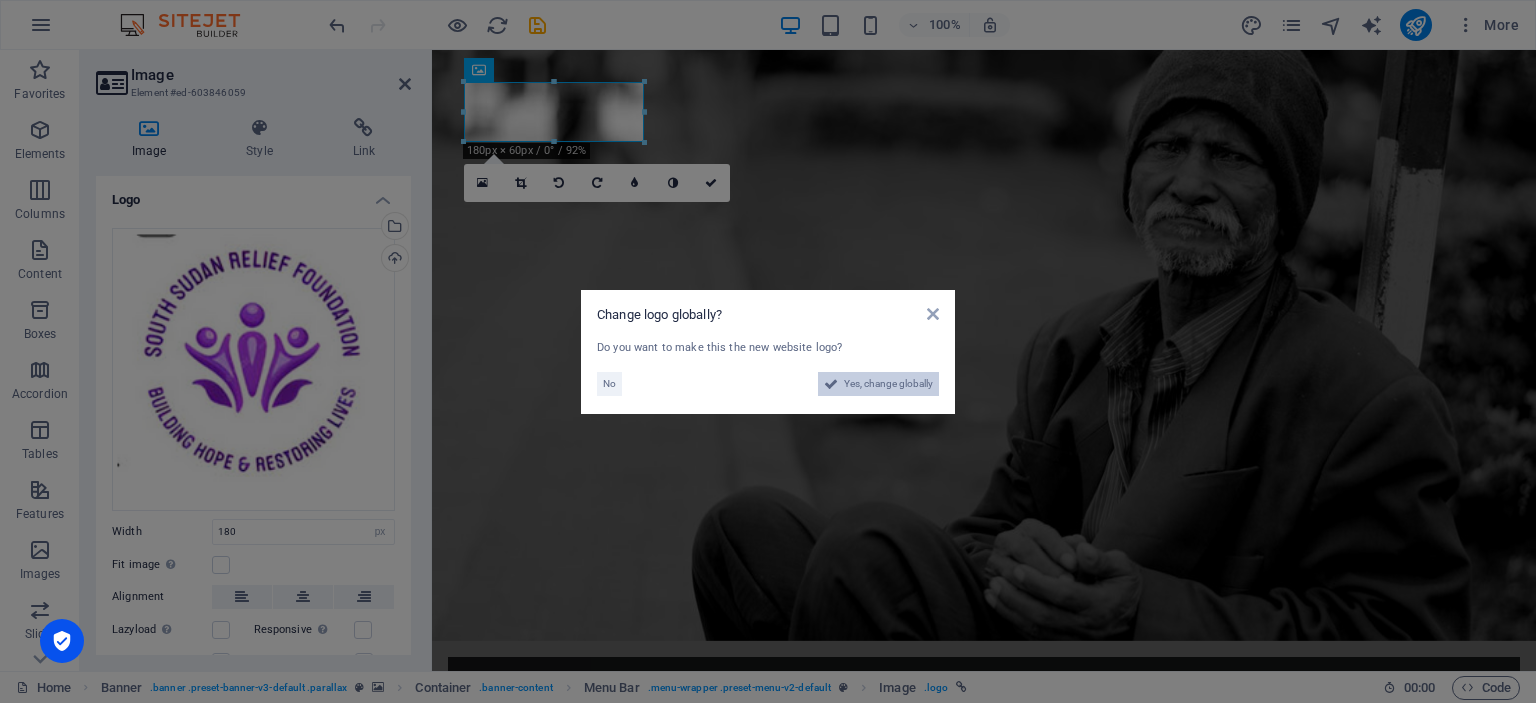 click on "Yes, change globally" at bounding box center [888, 384] 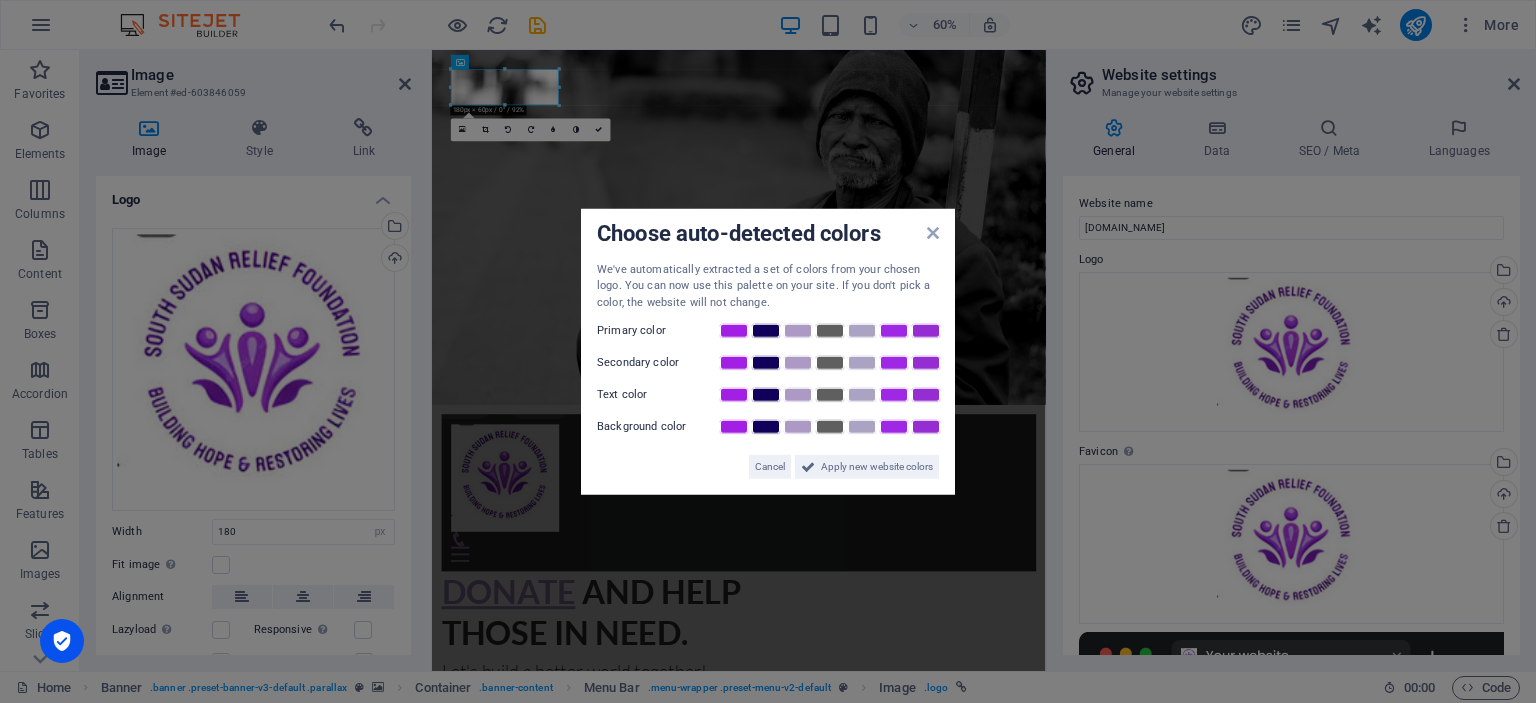 click on "Text color" at bounding box center [657, 395] 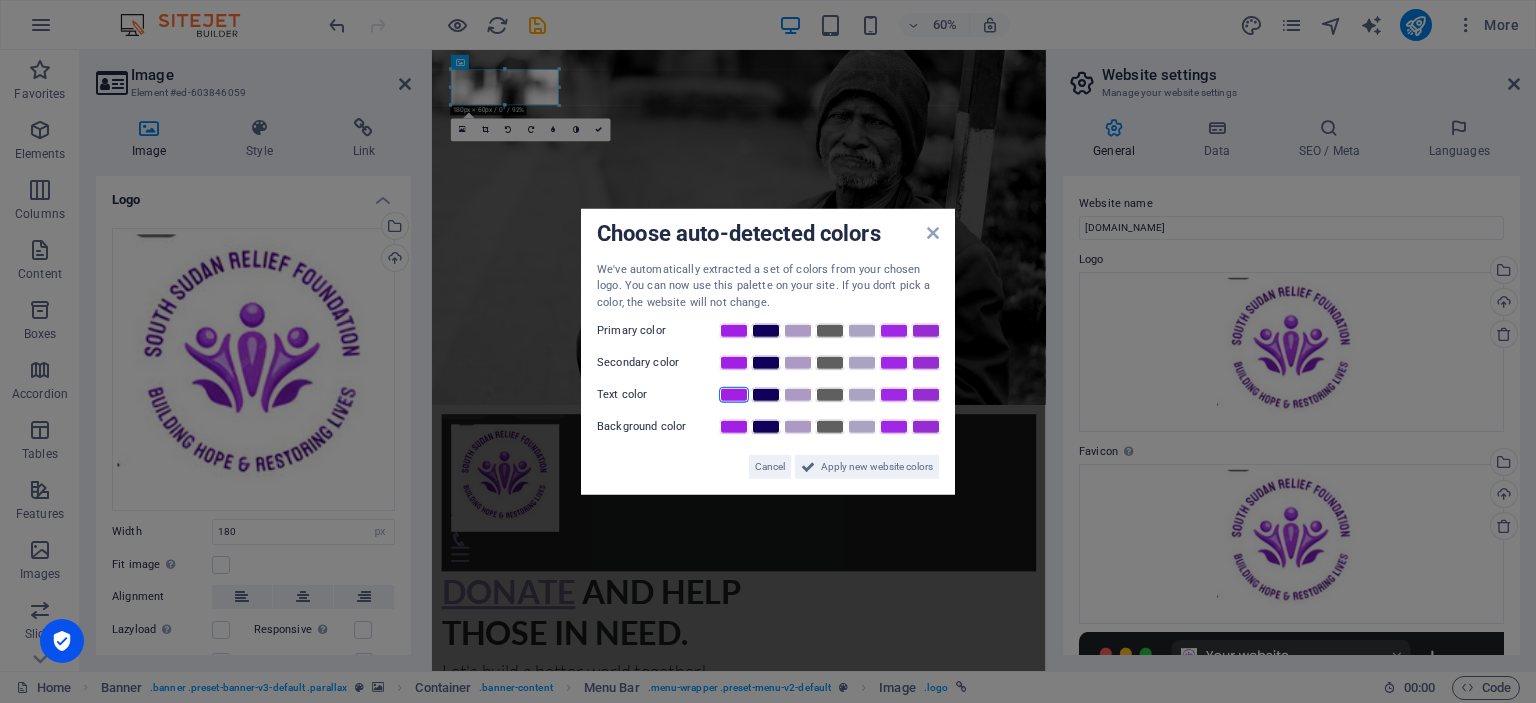click at bounding box center (734, 395) 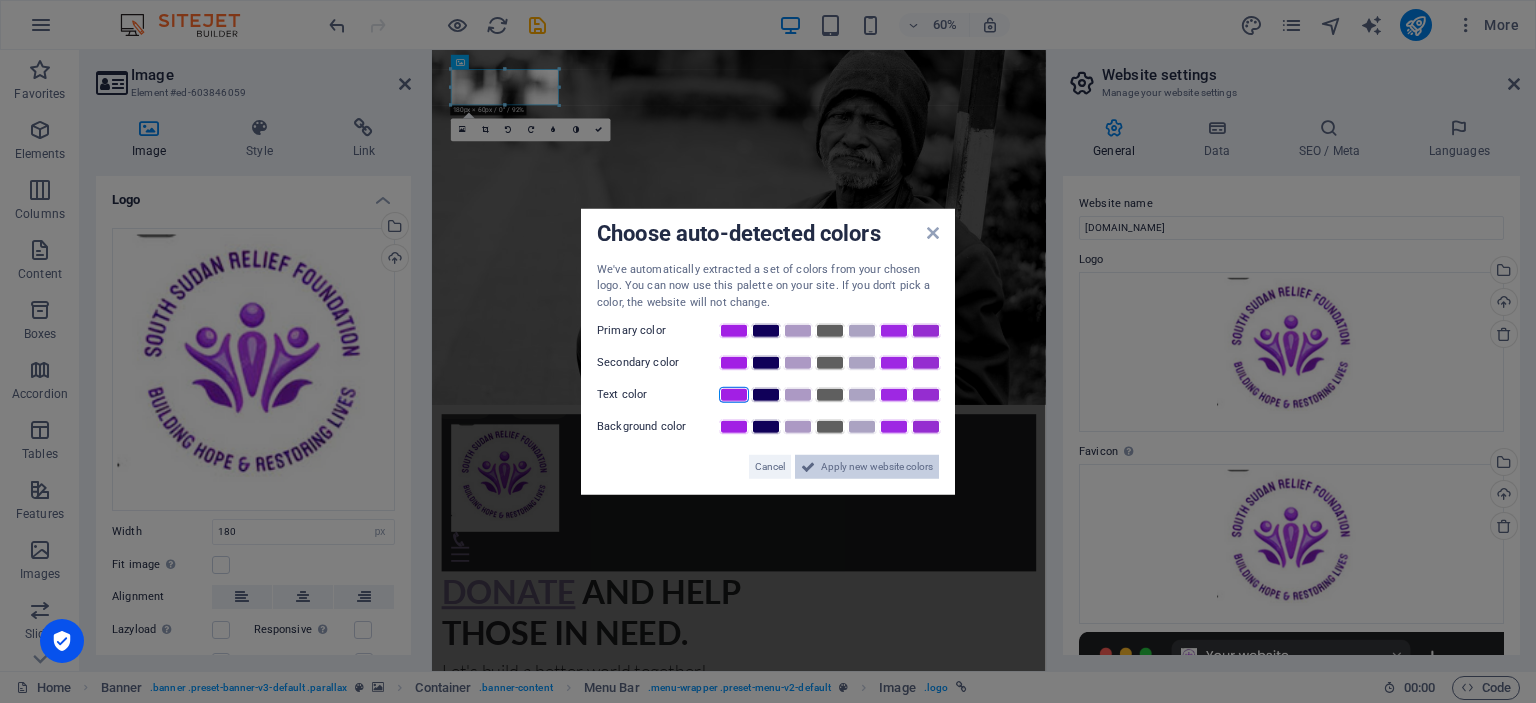 click on "Apply new website colors" at bounding box center [877, 467] 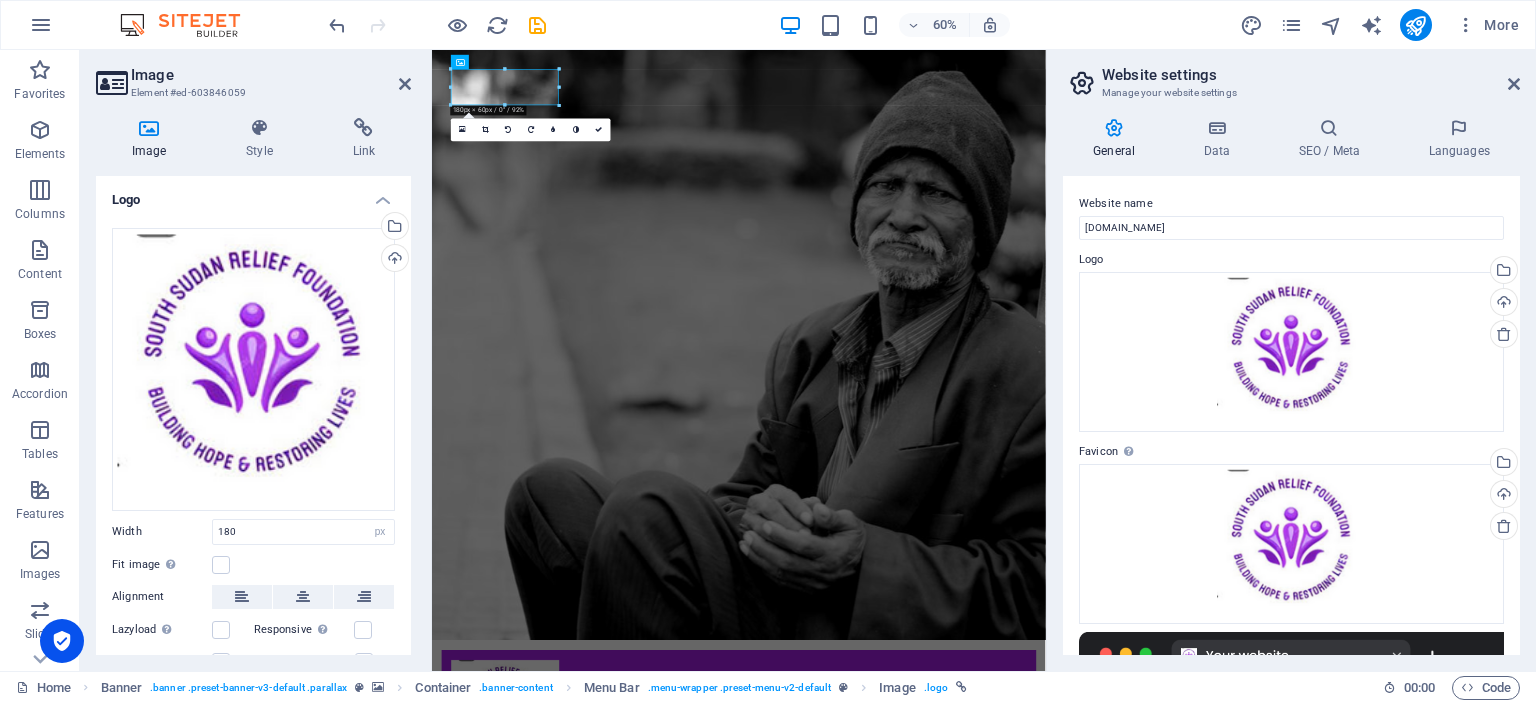 click on "General  Data  SEO / Meta  Languages Website name southsudanrelieffoundation.org Logo Drag files here, click to choose files or select files from Files or our free stock photos & videos Select files from the file manager, stock photos, or upload file(s) Upload Favicon Set the favicon of your website here. A favicon is a small icon shown in the browser tab next to your website title. It helps visitors identify your website. Drag files here, click to choose files or select files from Files or our free stock photos & videos Select files from the file manager, stock photos, or upload file(s) Upload Preview Image (Open Graph) This image will be shown when the website is shared on social networks Drag files here, click to choose files or select files from Files or our free stock photos & videos Select files from the file manager, stock photos, or upload file(s) Upload Contact data for this website. This can be used everywhere on the website and will update automatically. Company southsudanrelieffoundation.org City" at bounding box center [1291, 386] 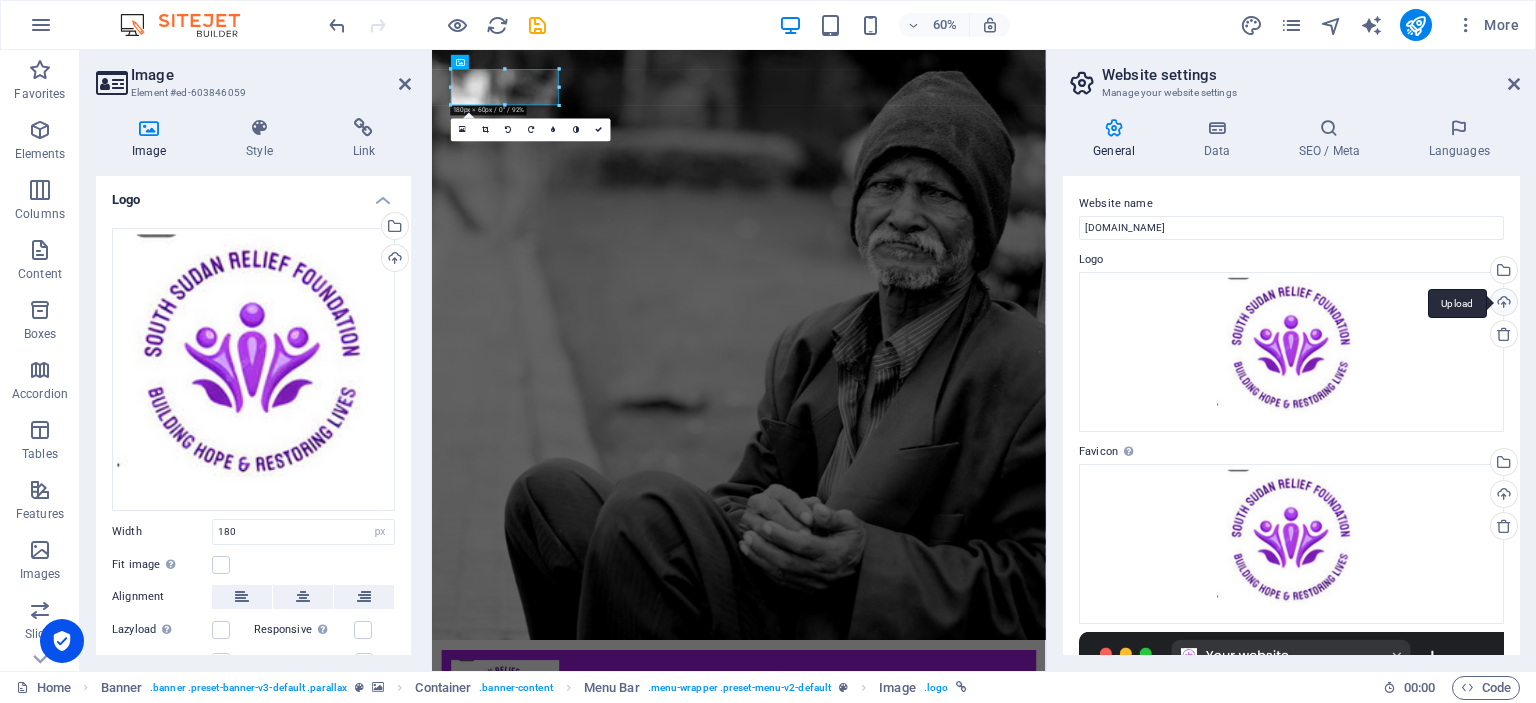 click on "Upload" at bounding box center [1502, 304] 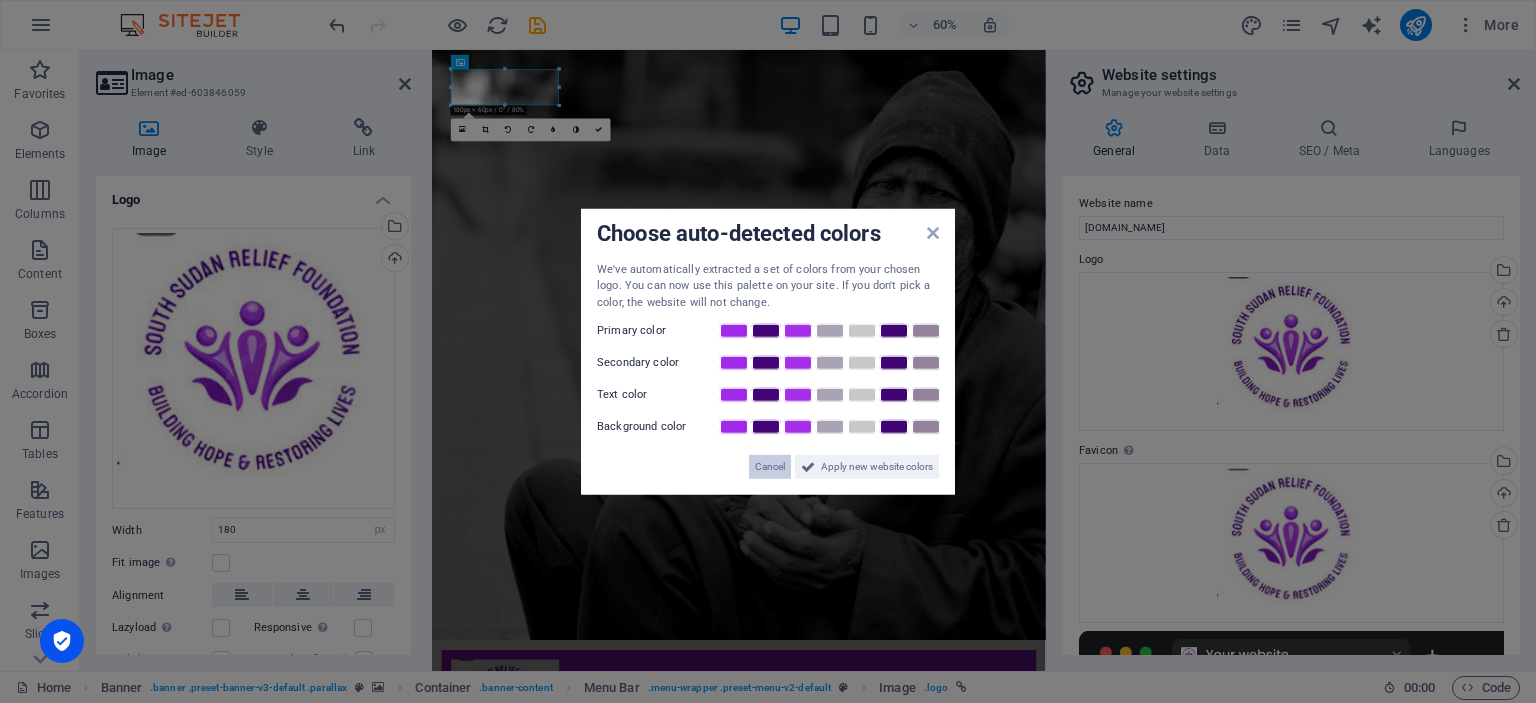 click on "Cancel" at bounding box center [770, 467] 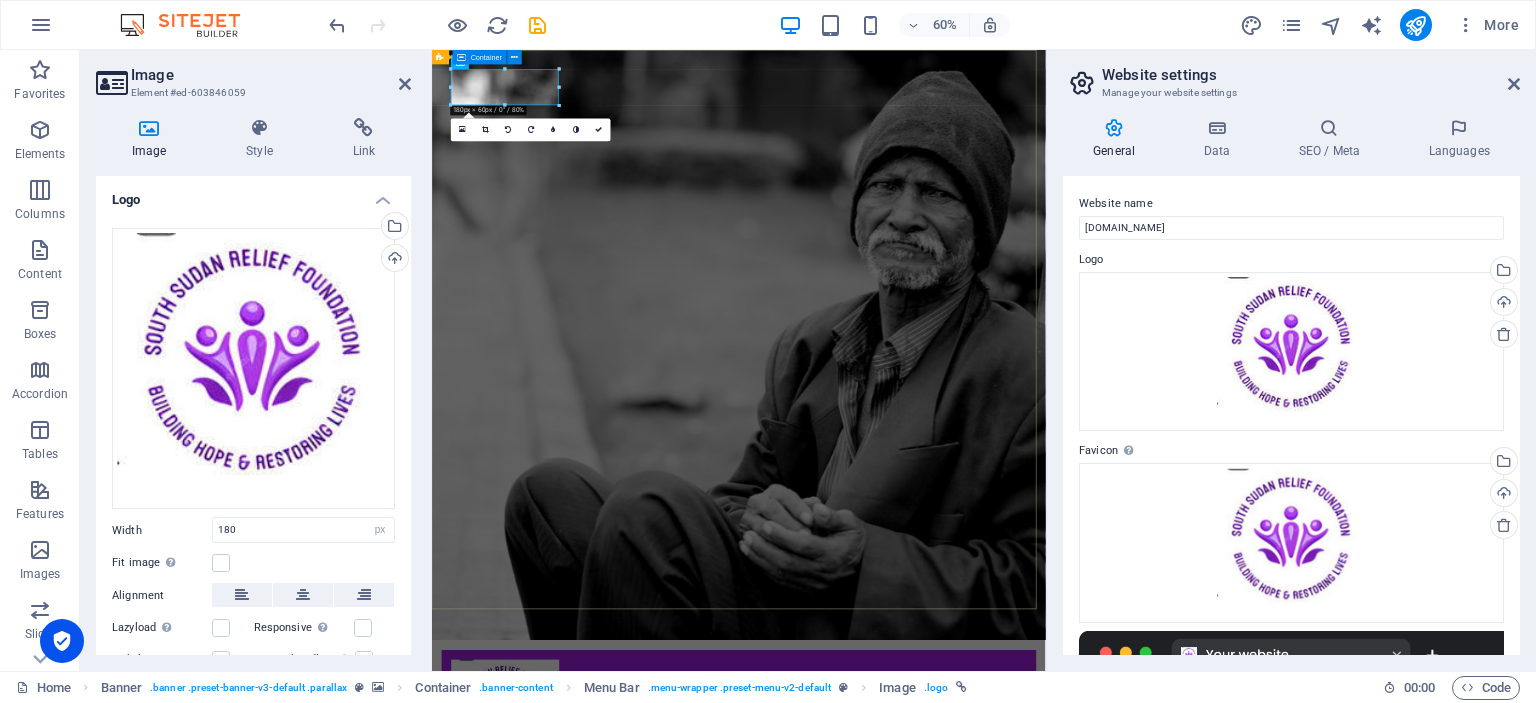 click on "Home About us What we do Projects Volunteers Donate Donate   and Help those in need. Let's build a better world together! Learn more" at bounding box center (943, 1348) 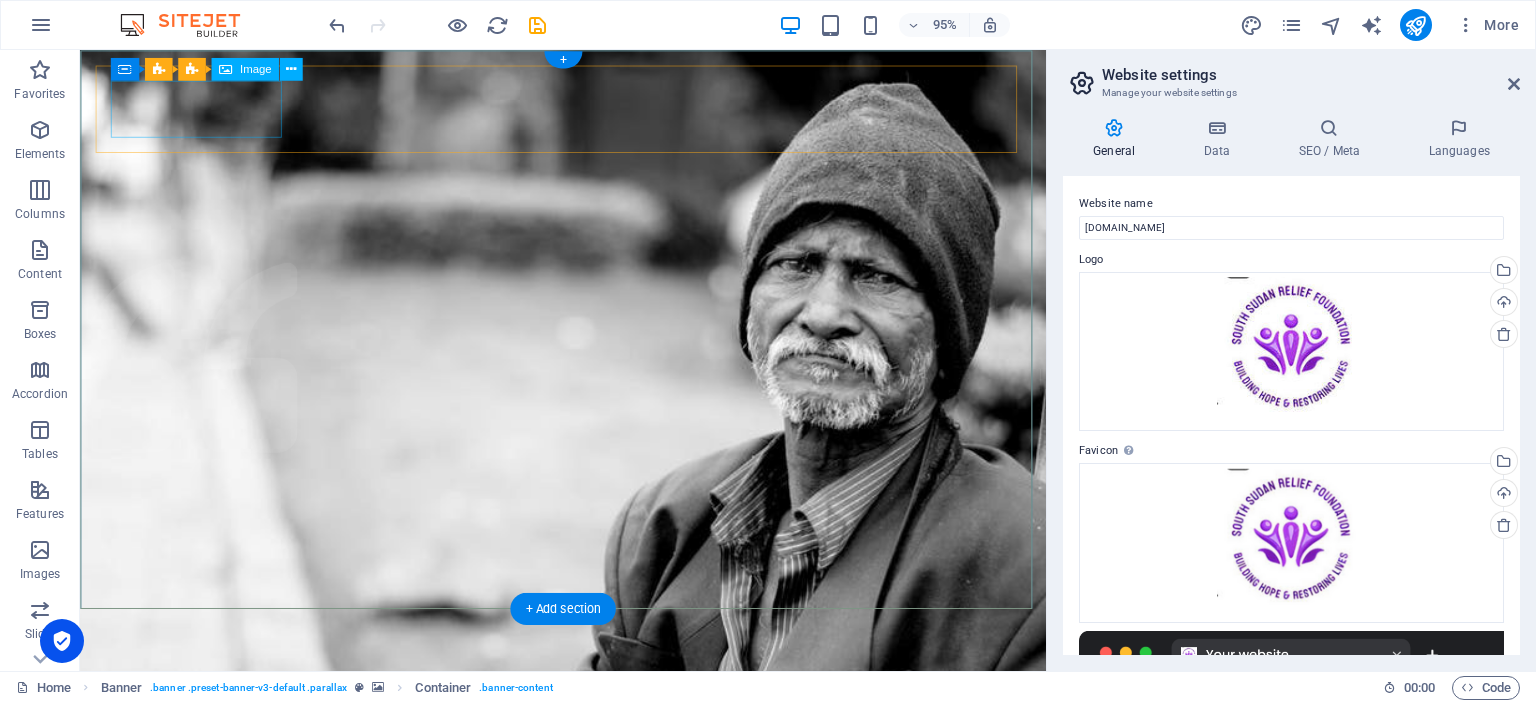 click at bounding box center (588, 1155) 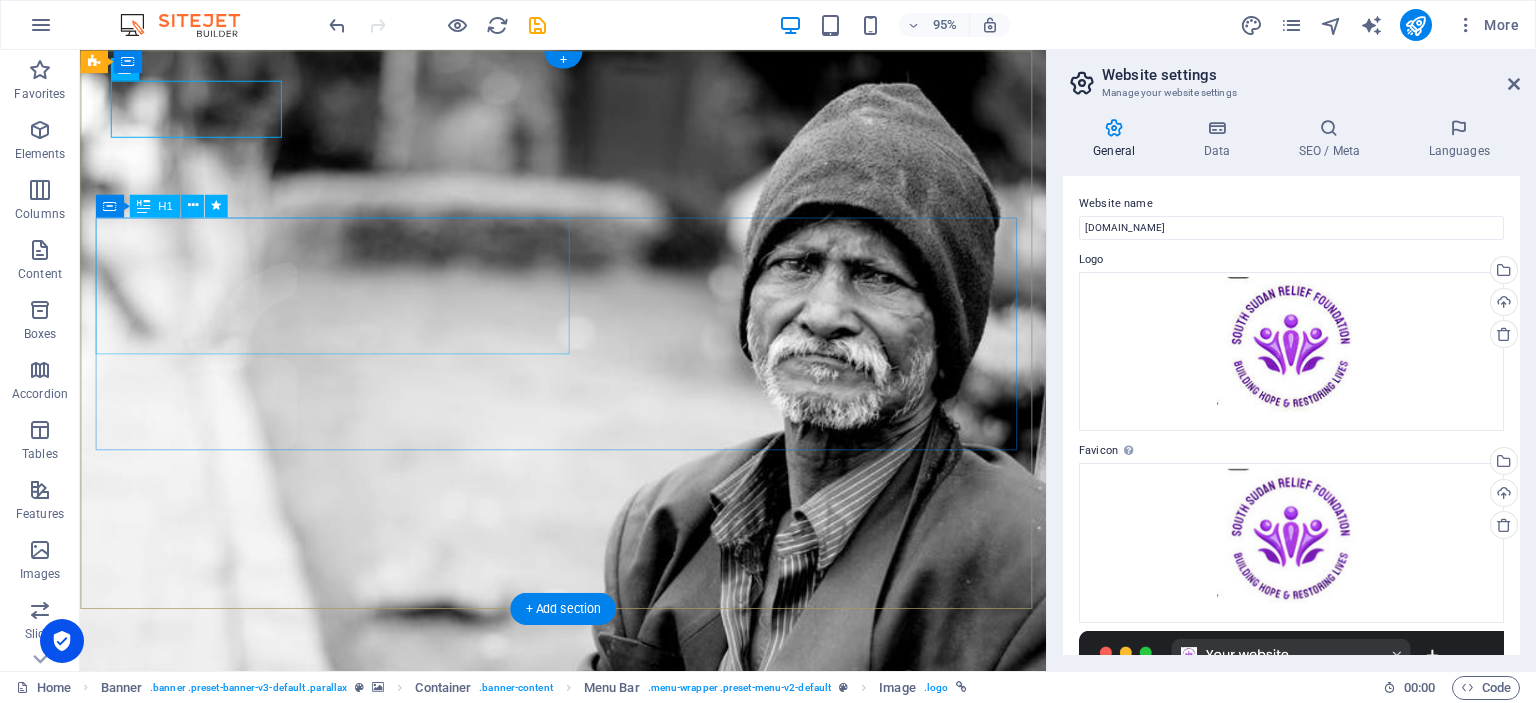 click on "Donate   and Help those in need." at bounding box center [588, 1379] 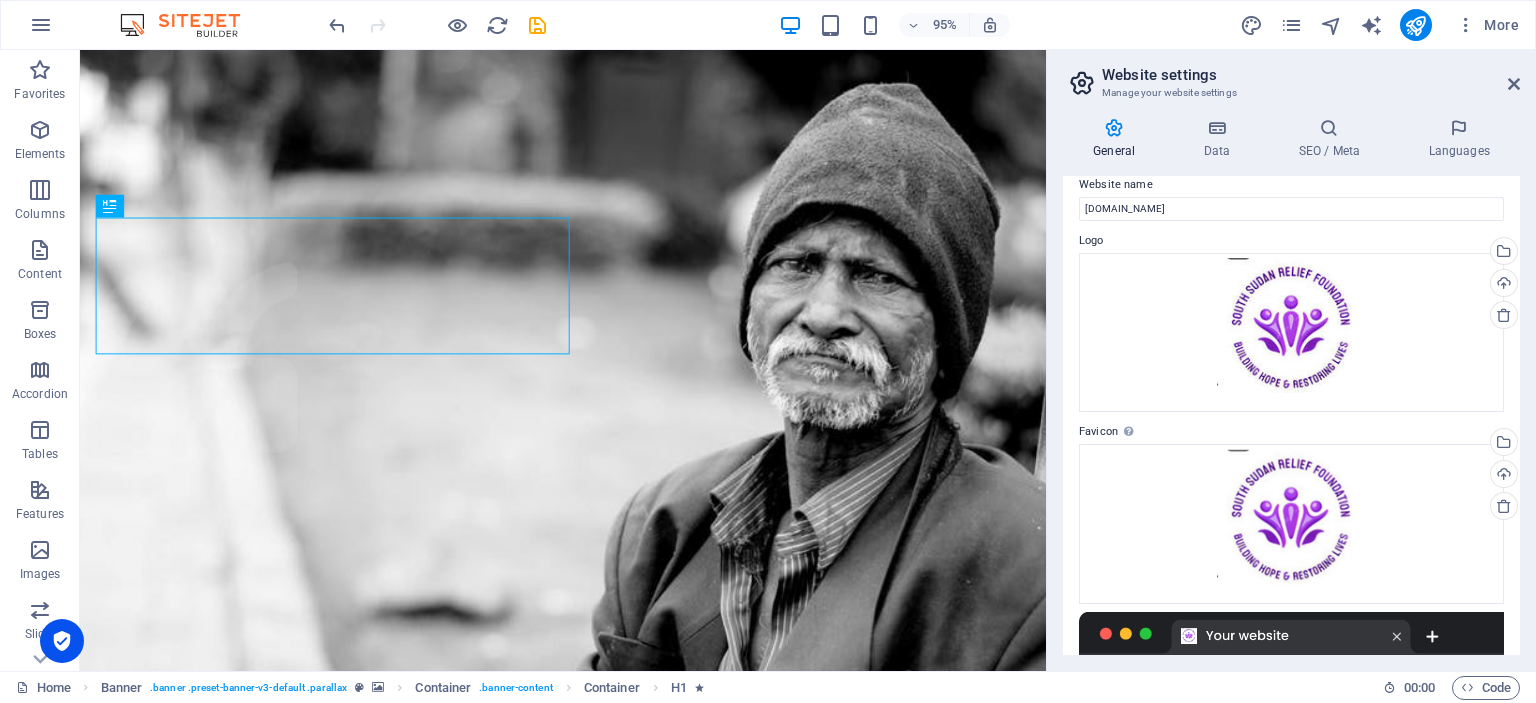 scroll, scrollTop: 0, scrollLeft: 0, axis: both 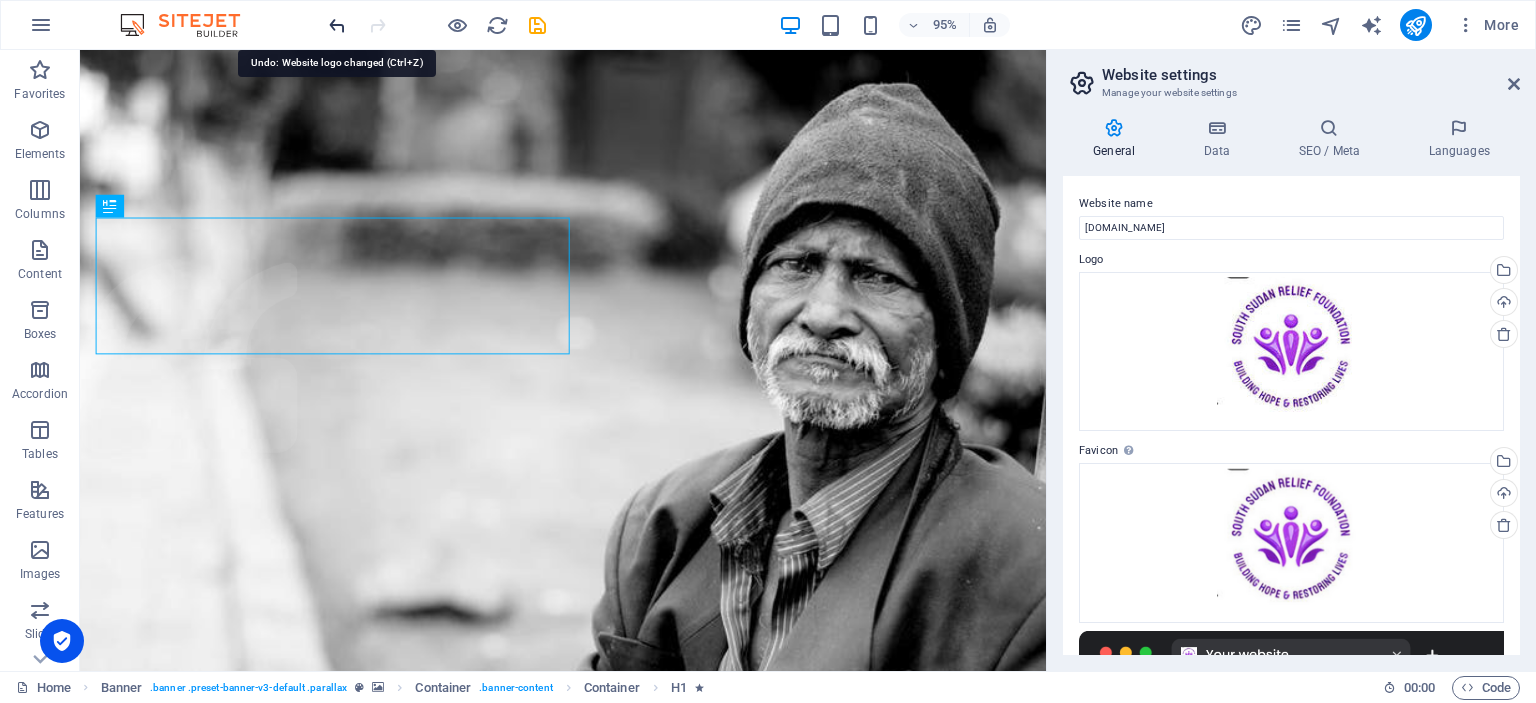 click at bounding box center (337, 25) 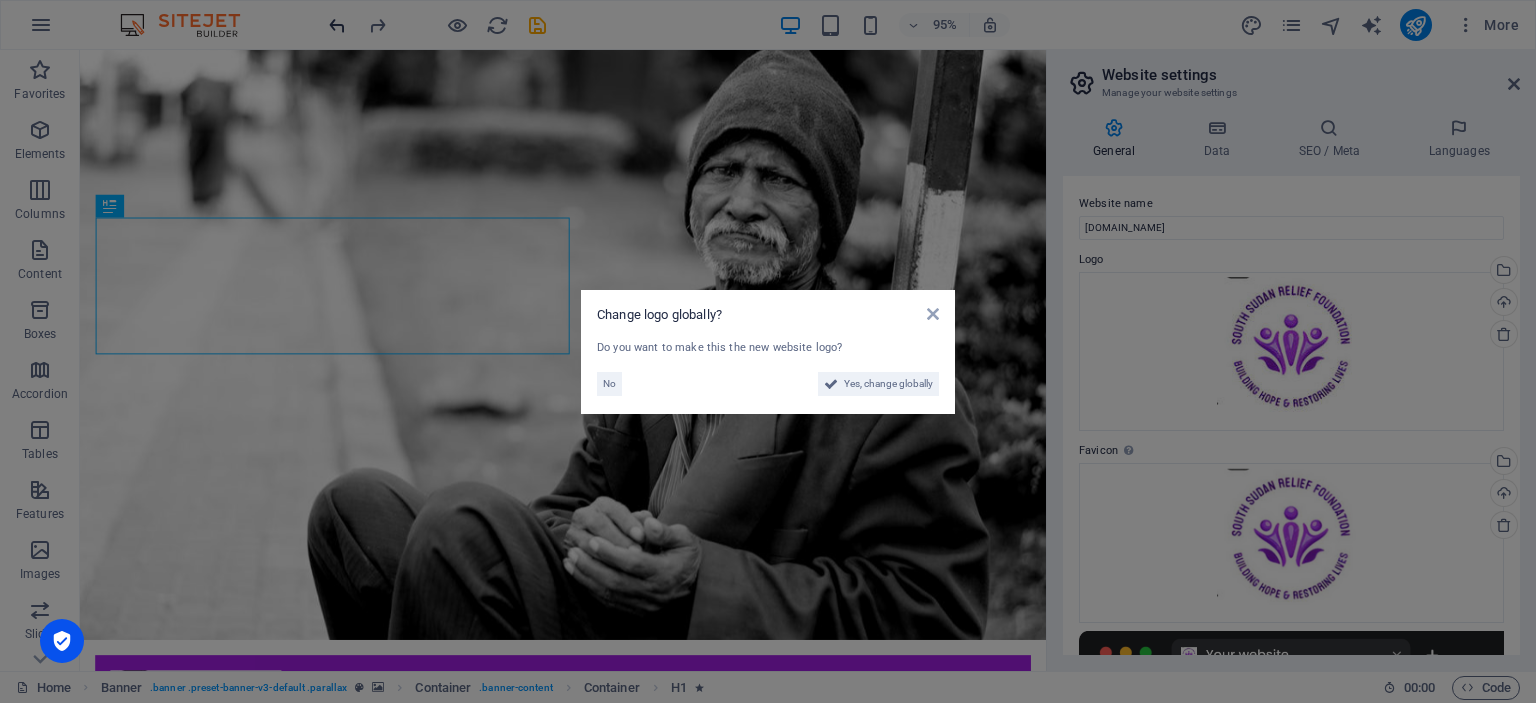 click on "Change logo globally? Do you want to make this the new website logo? No Yes, change globally" at bounding box center [768, 351] 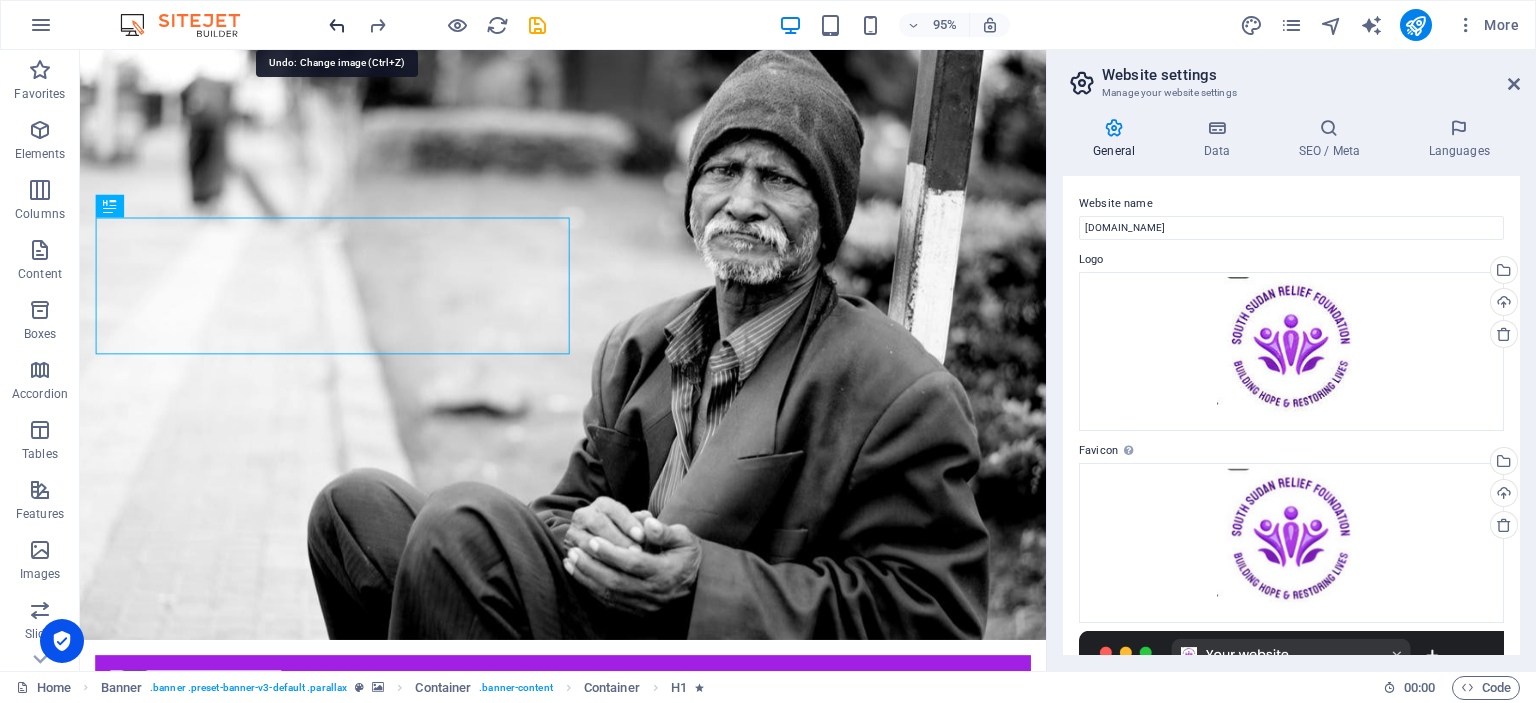 click at bounding box center [337, 25] 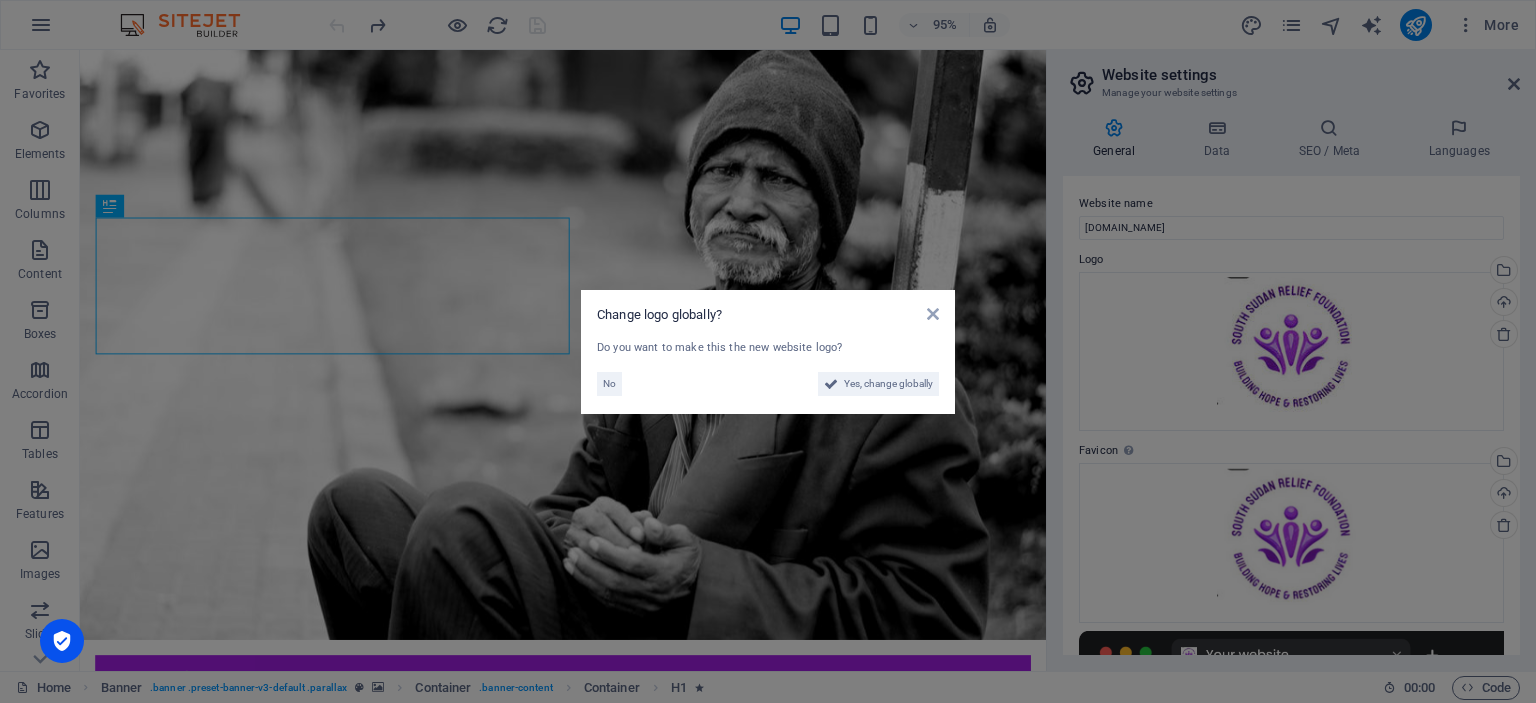 click on "Change logo globally? Do you want to make this the new website logo? No Yes, change globally" at bounding box center [768, 351] 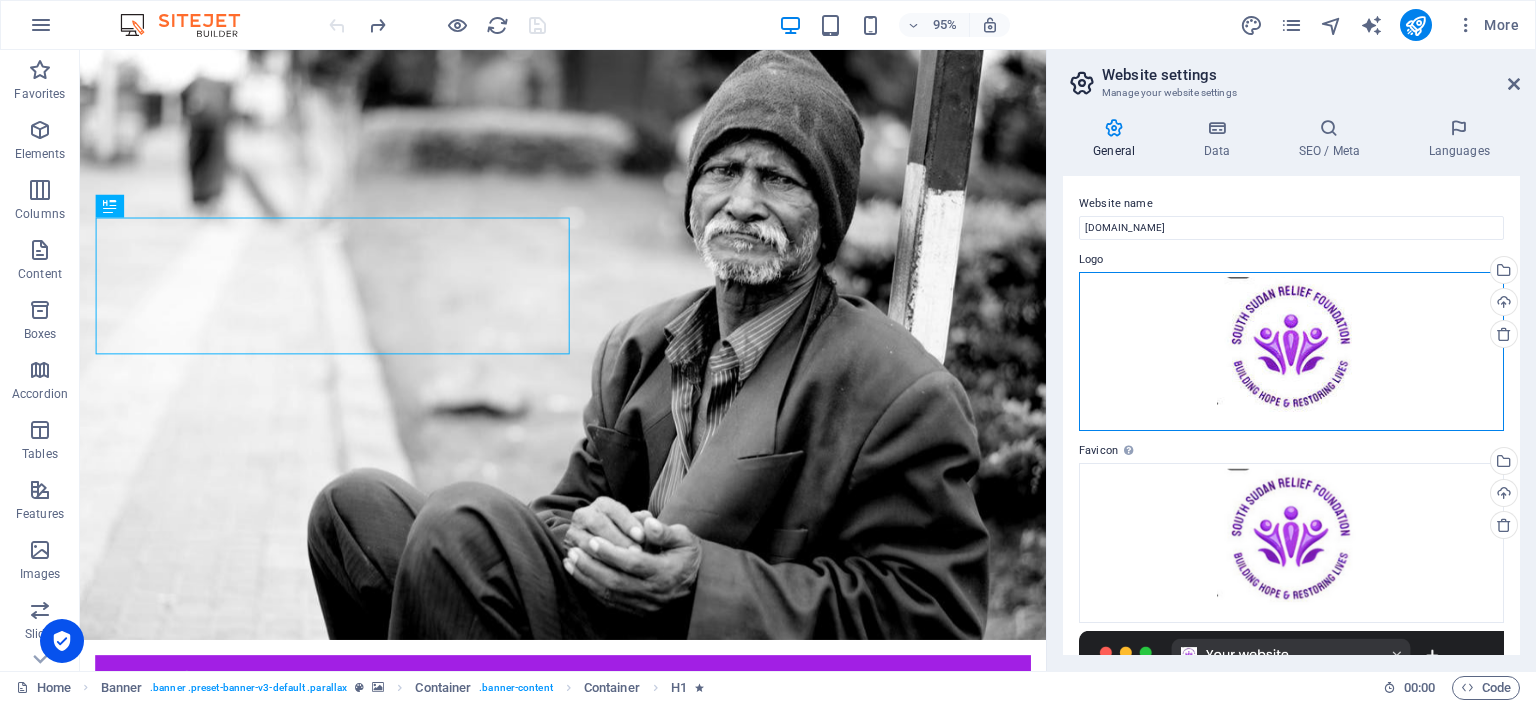 click on "Drag files here, click to choose files or select files from Files or our free stock photos & videos" at bounding box center [1291, 351] 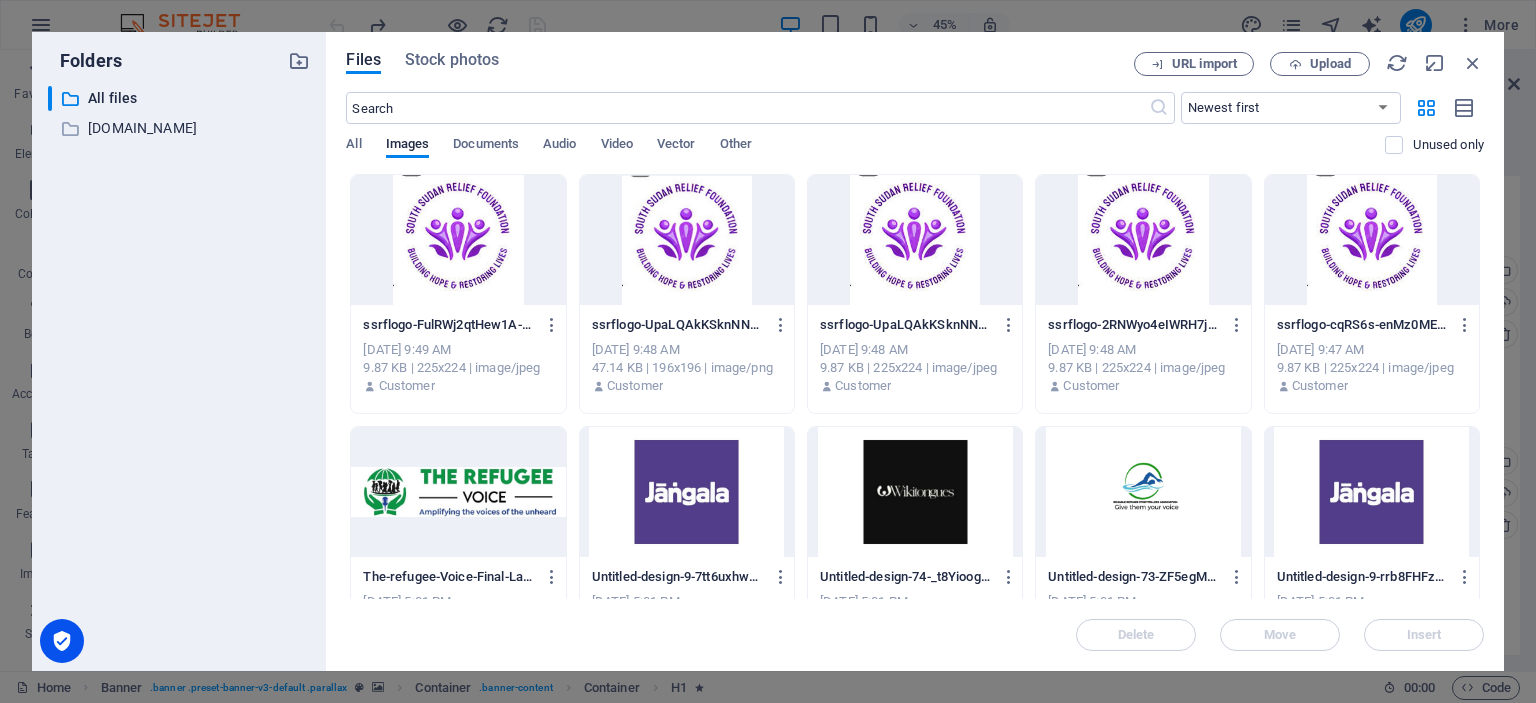 drag, startPoint x: 1485, startPoint y: 203, endPoint x: 1486, endPoint y: 241, distance: 38.013157 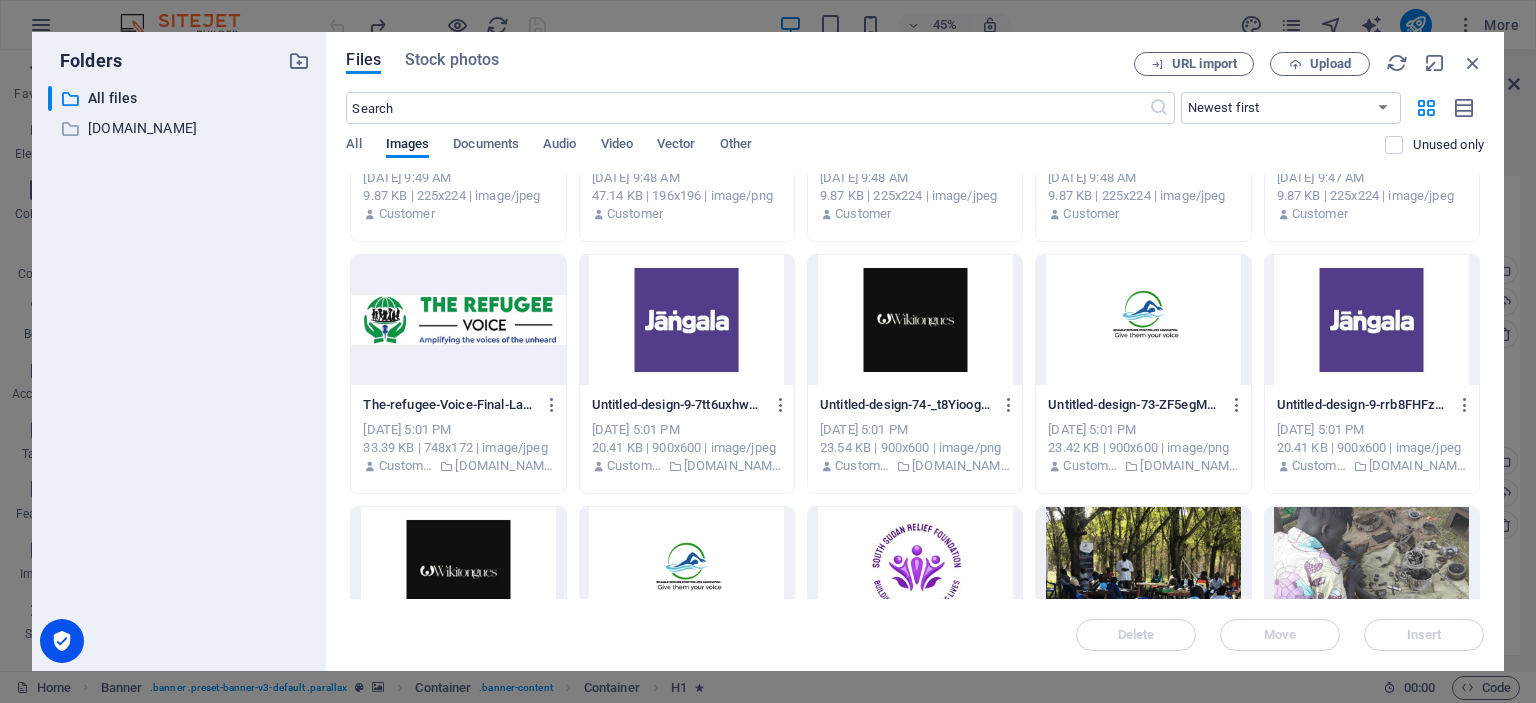scroll, scrollTop: 0, scrollLeft: 0, axis: both 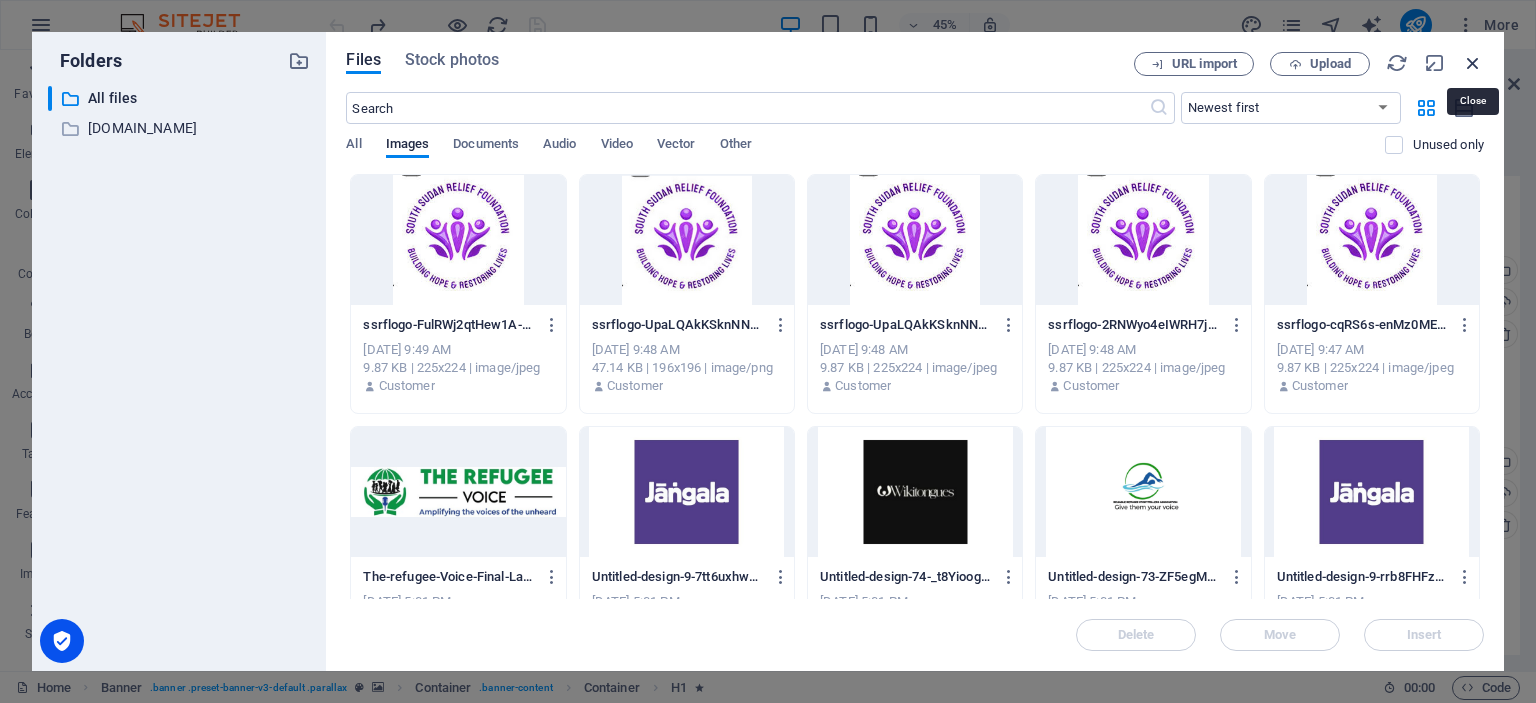 click at bounding box center (1473, 63) 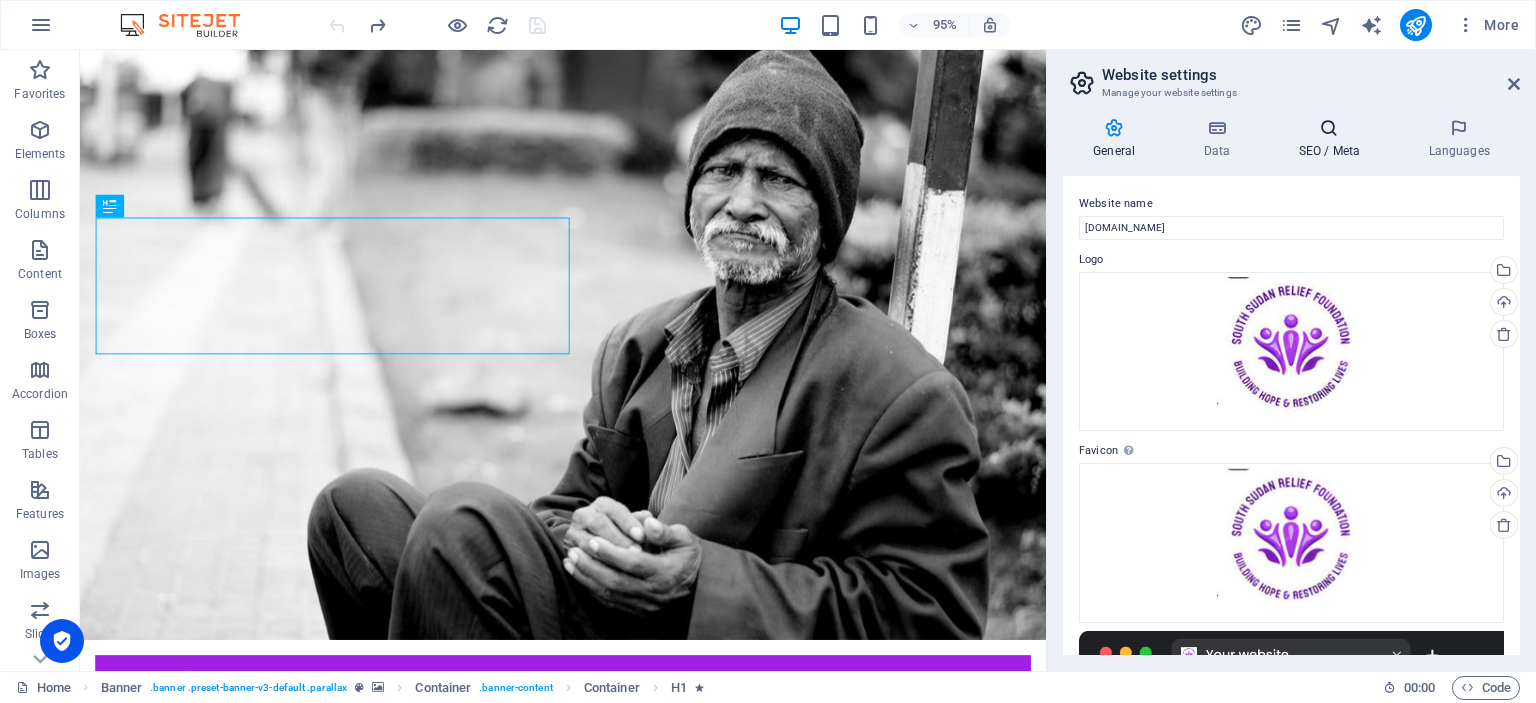 click on "SEO / Meta" at bounding box center [1333, 139] 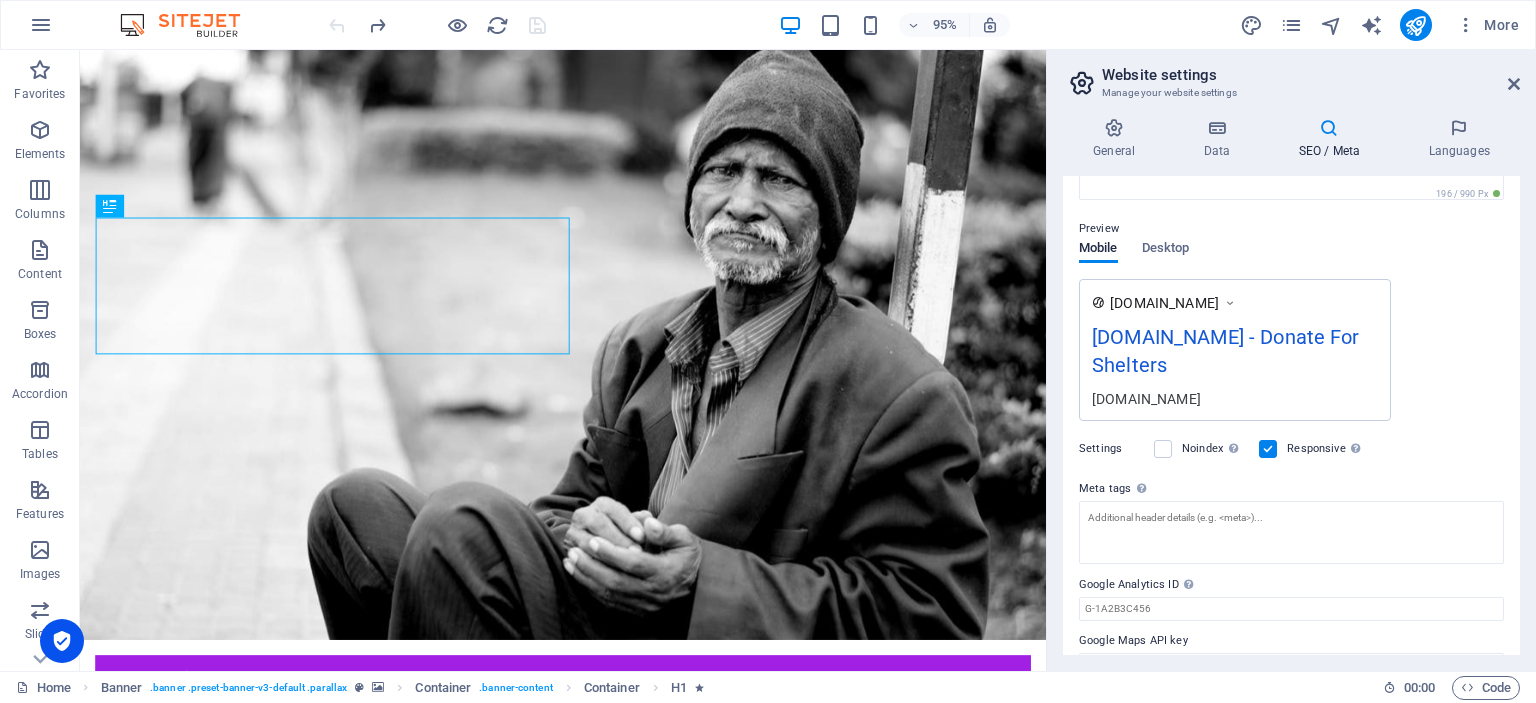 scroll, scrollTop: 283, scrollLeft: 0, axis: vertical 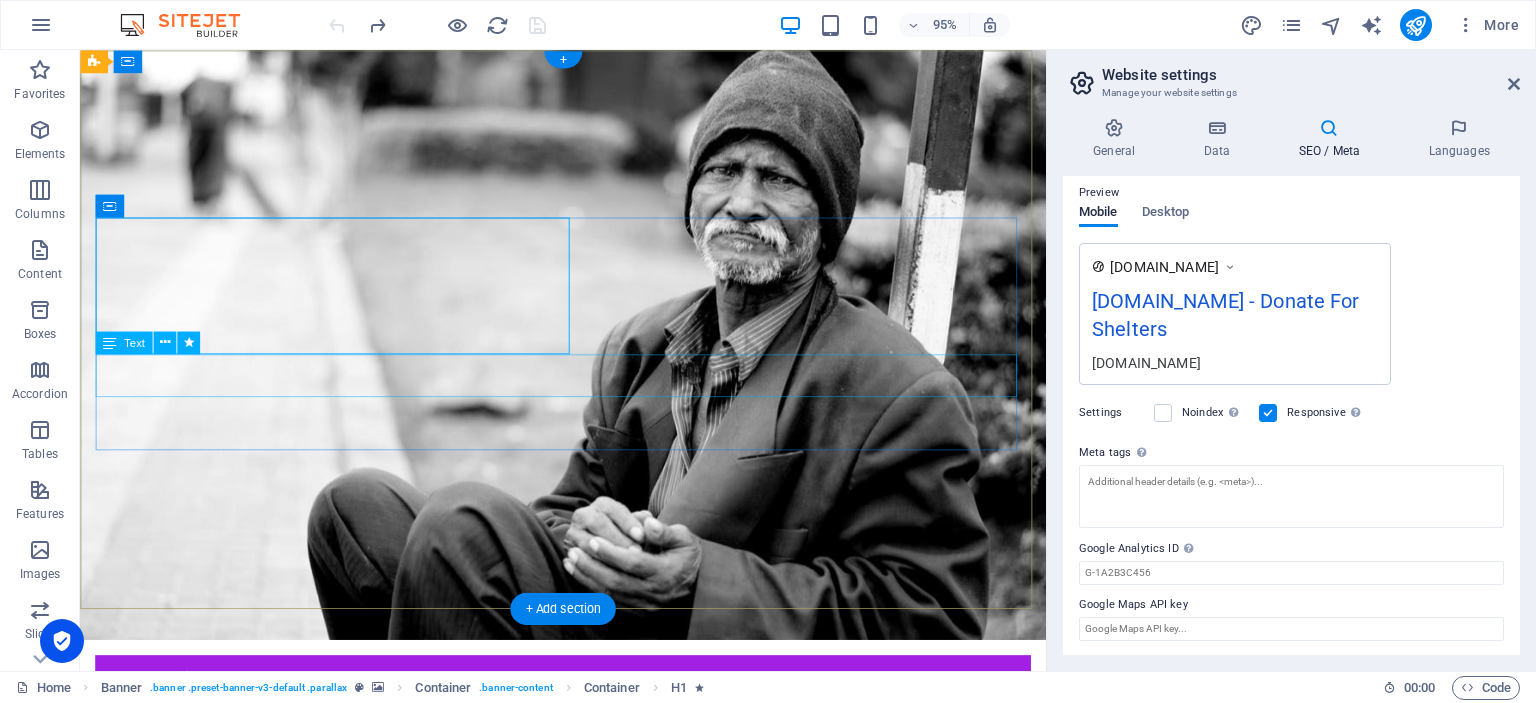 click on "Let's build a better world together!" at bounding box center (588, 995) 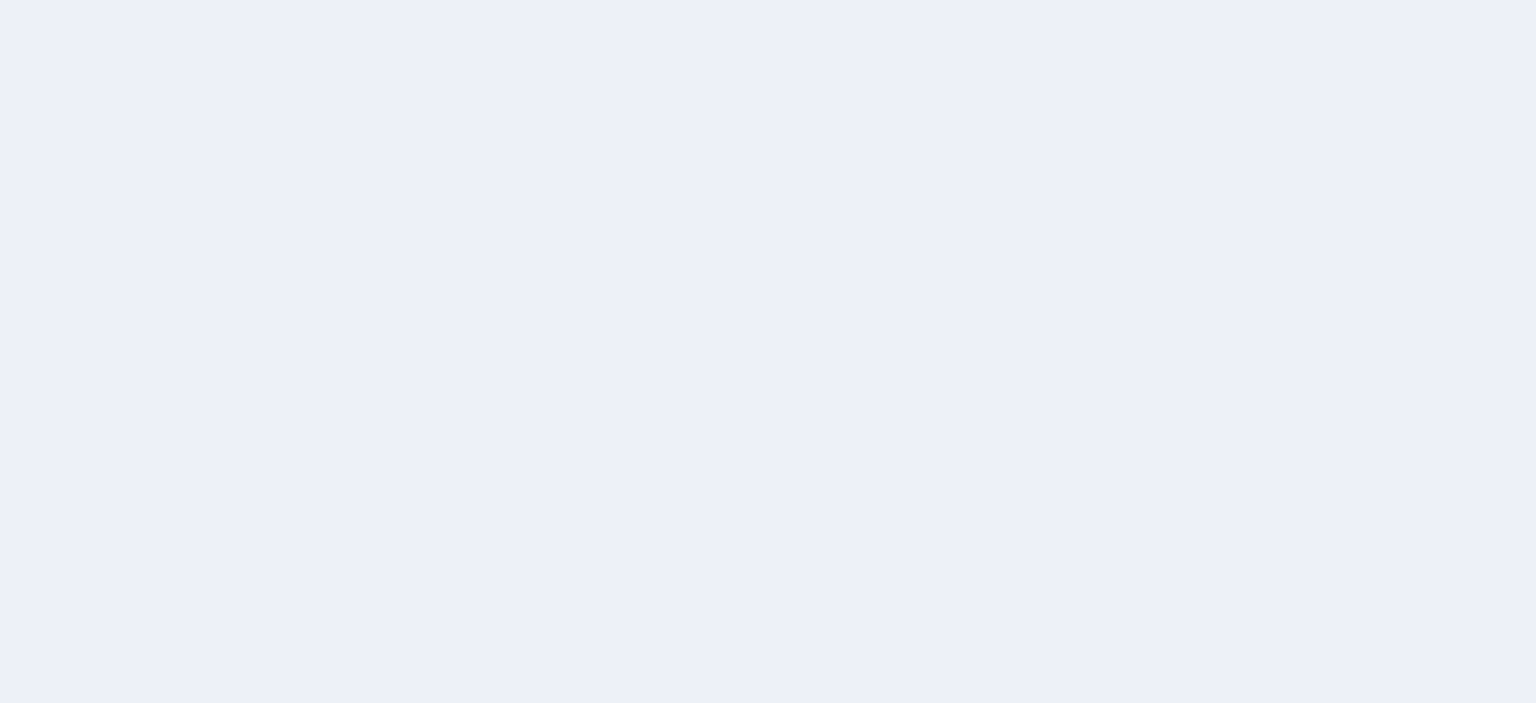 scroll, scrollTop: 0, scrollLeft: 0, axis: both 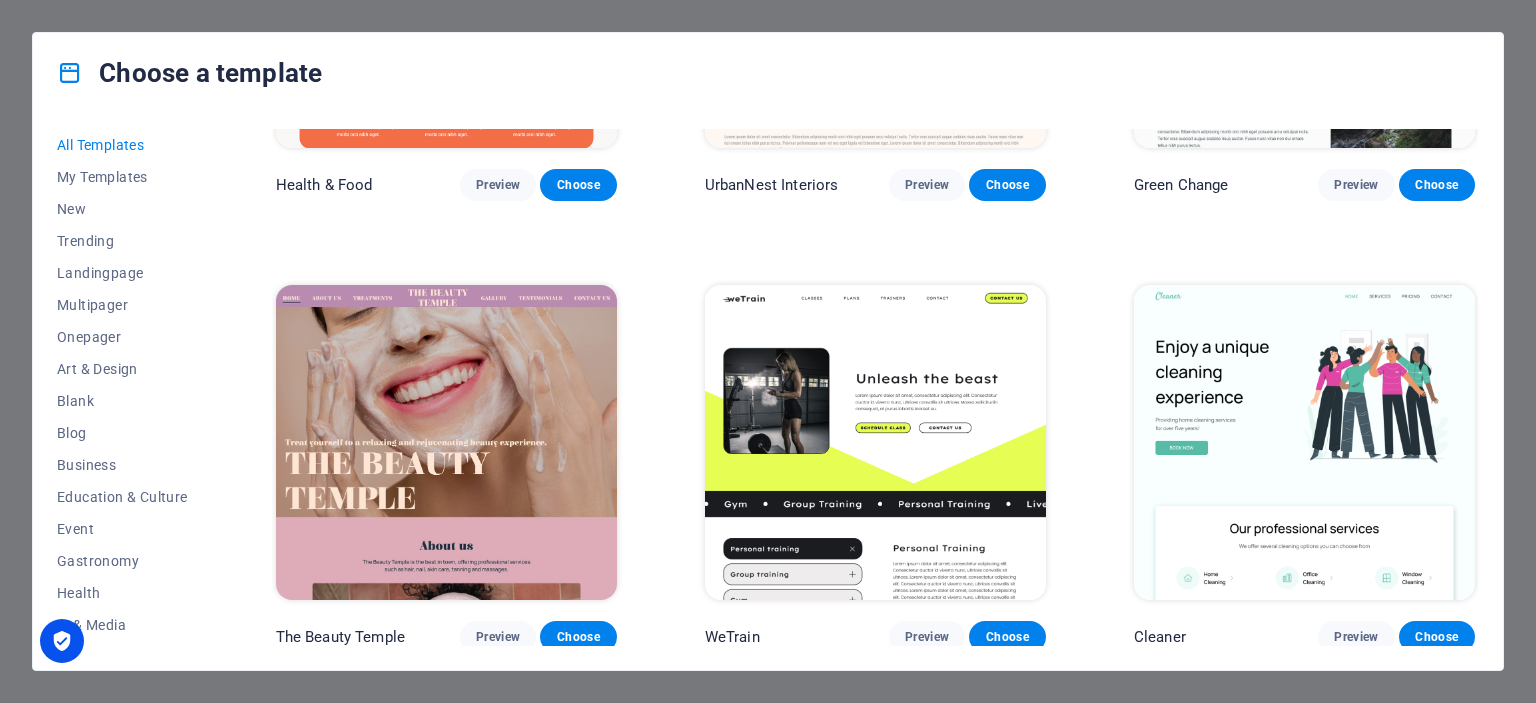drag, startPoint x: 214, startPoint y: 312, endPoint x: 216, endPoint y: 448, distance: 136.01471 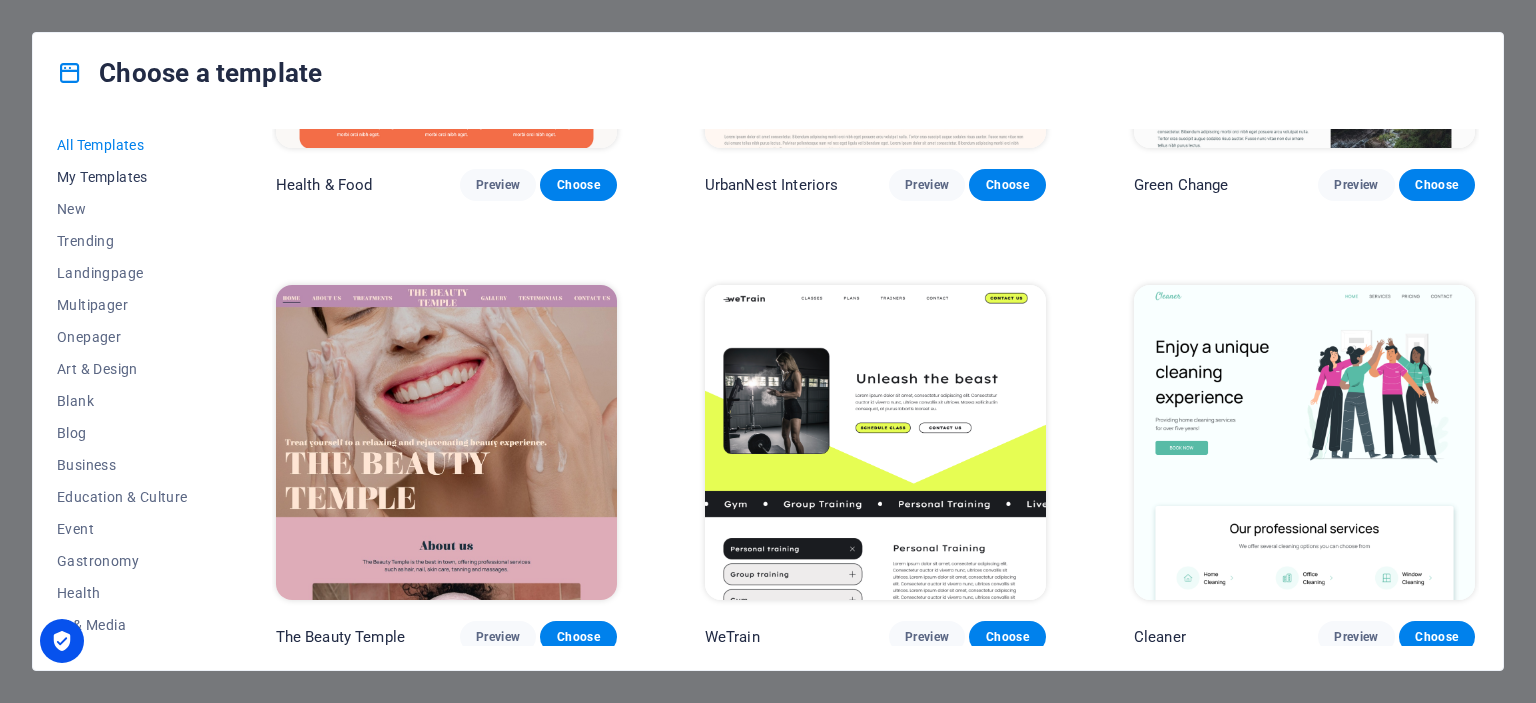 click on "My Templates" at bounding box center [122, 177] 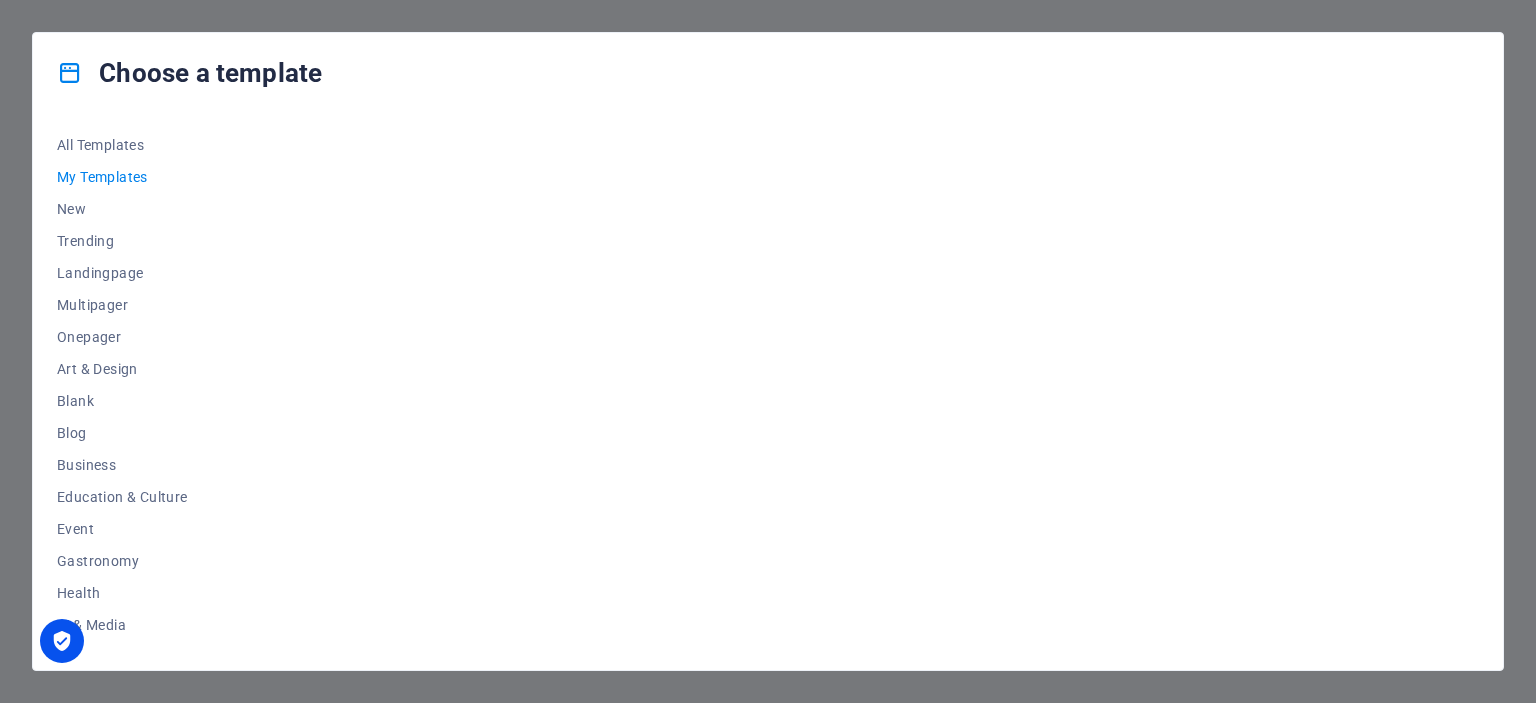 scroll, scrollTop: 0, scrollLeft: 0, axis: both 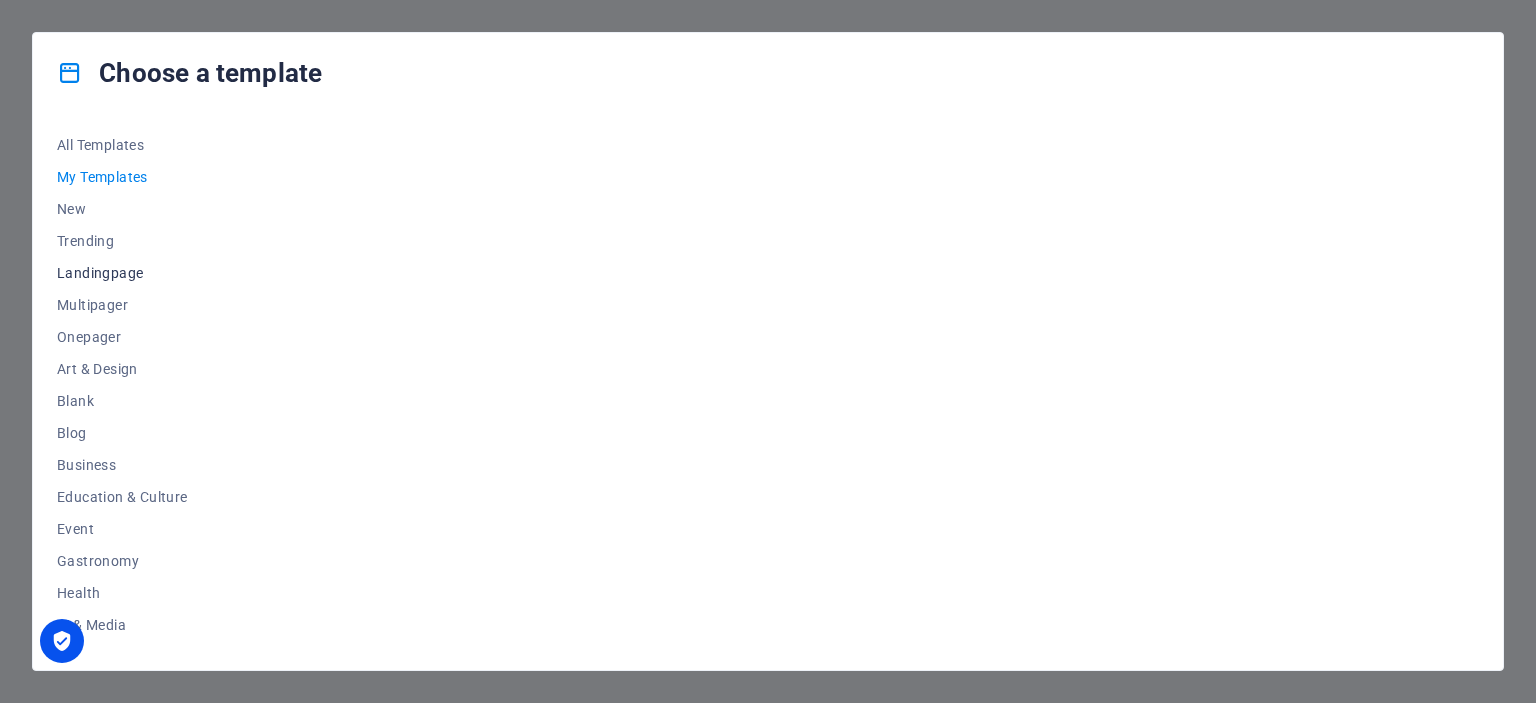 click on "Landingpage" at bounding box center (122, 273) 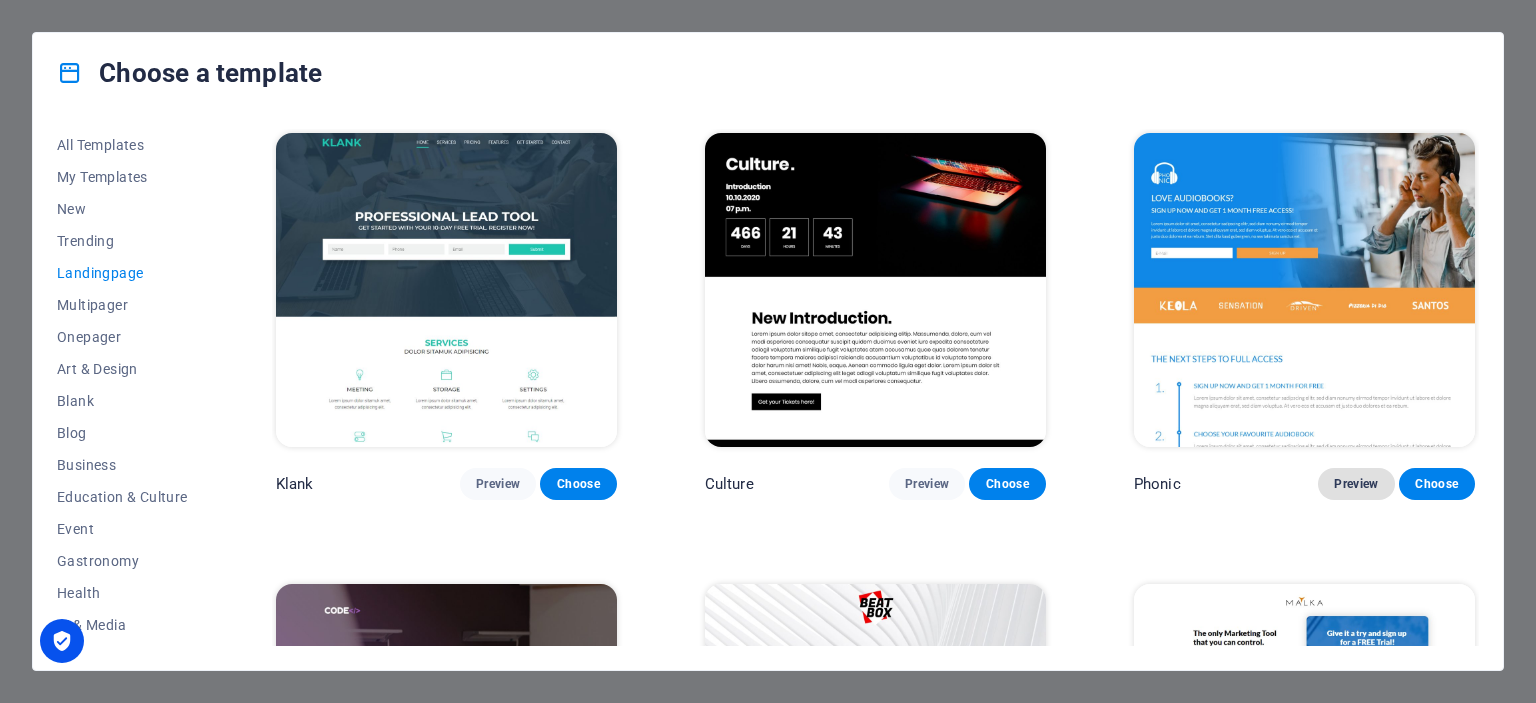 click on "Preview" at bounding box center [1356, 484] 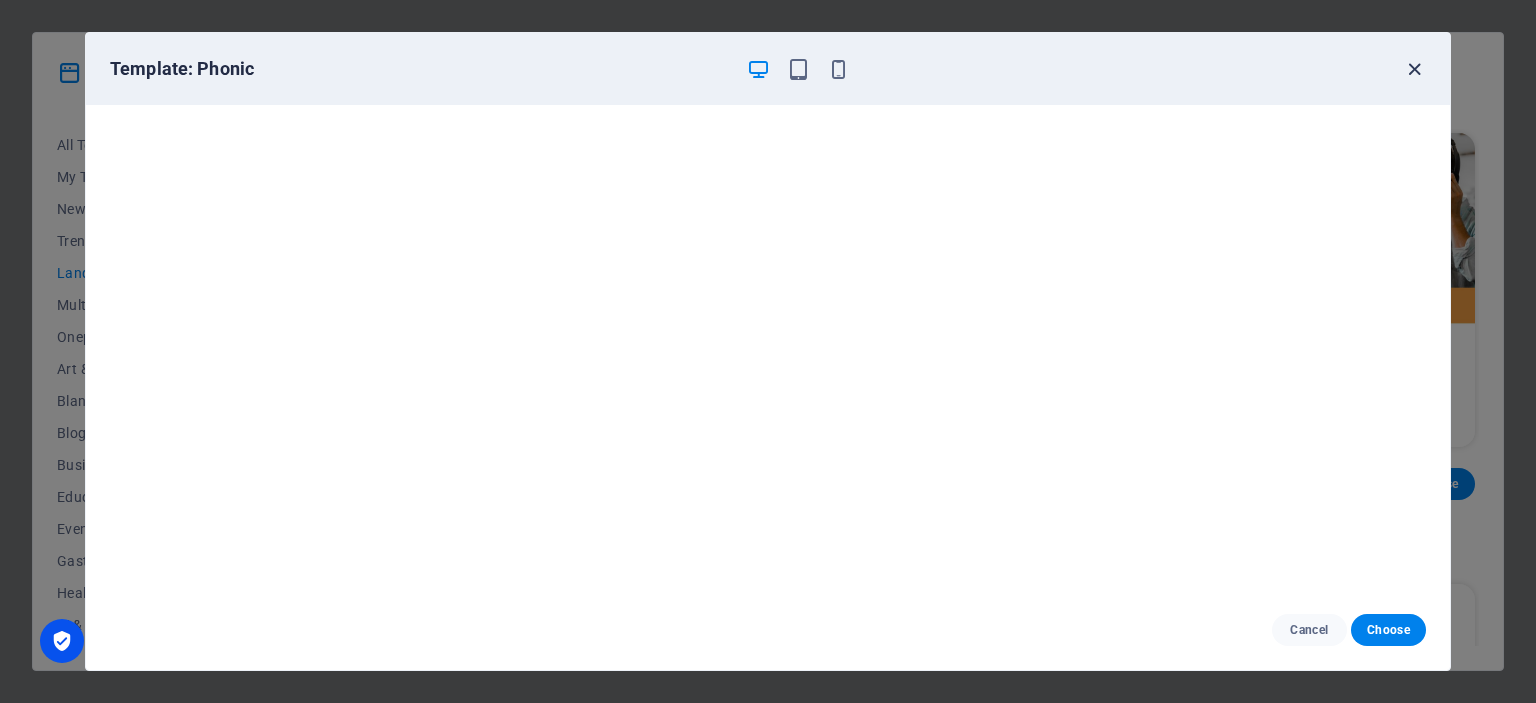 click at bounding box center [1414, 69] 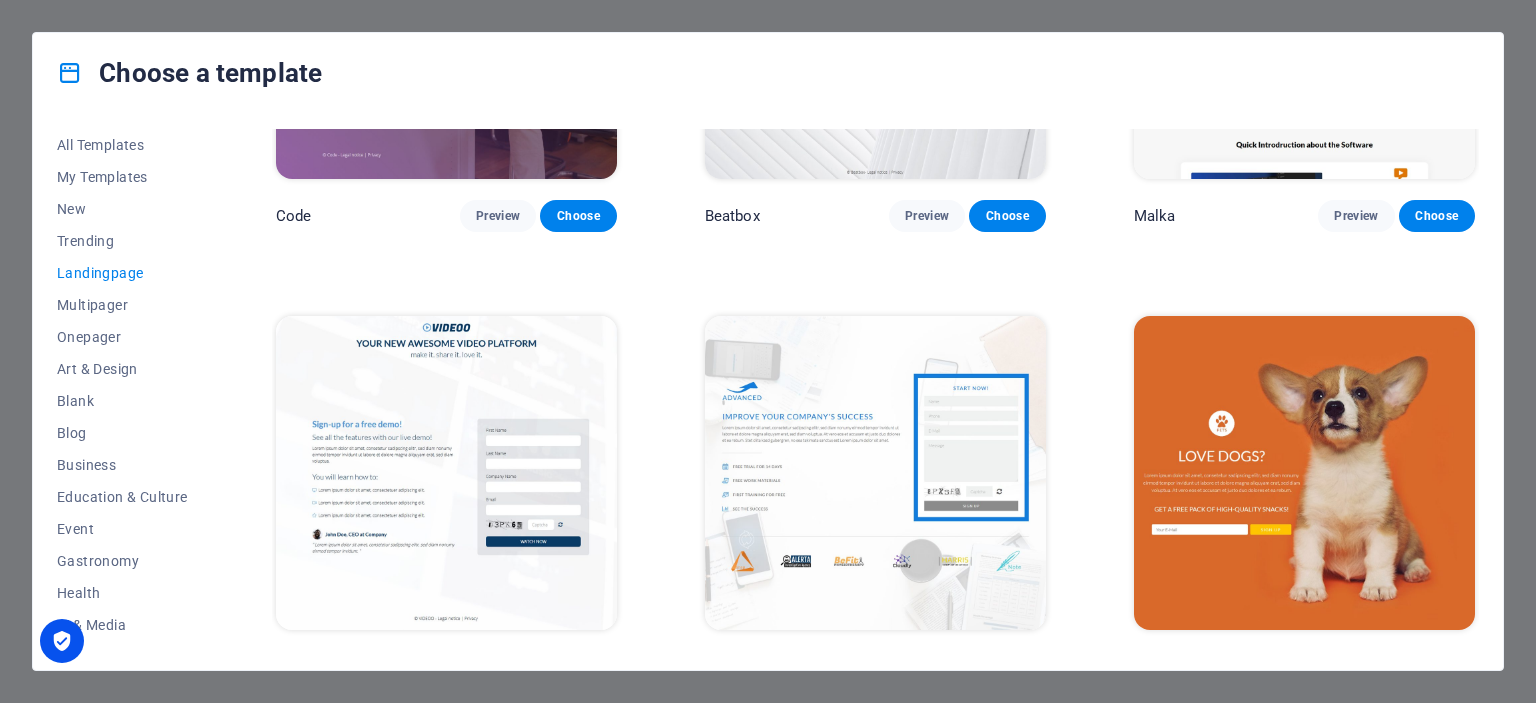 scroll, scrollTop: 767, scrollLeft: 0, axis: vertical 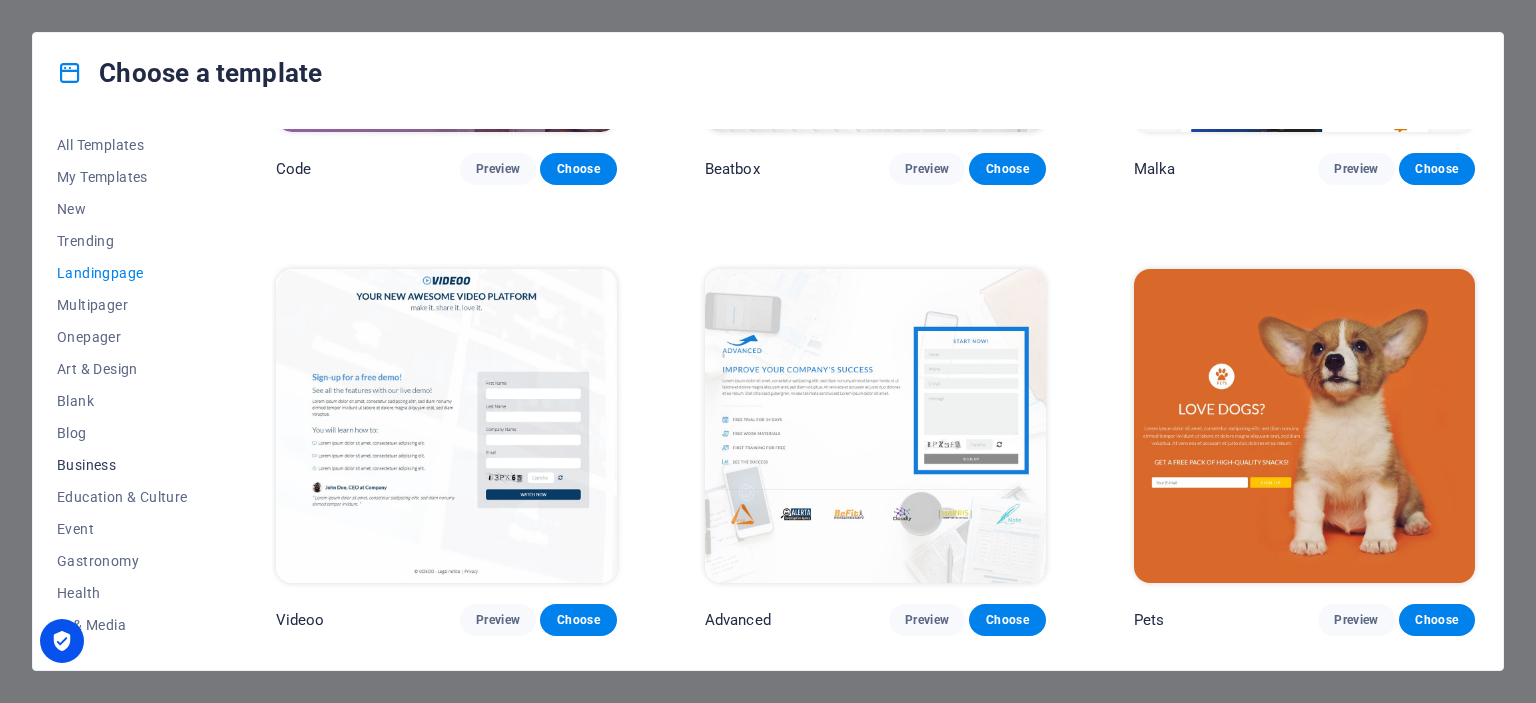 click on "Business" at bounding box center (122, 465) 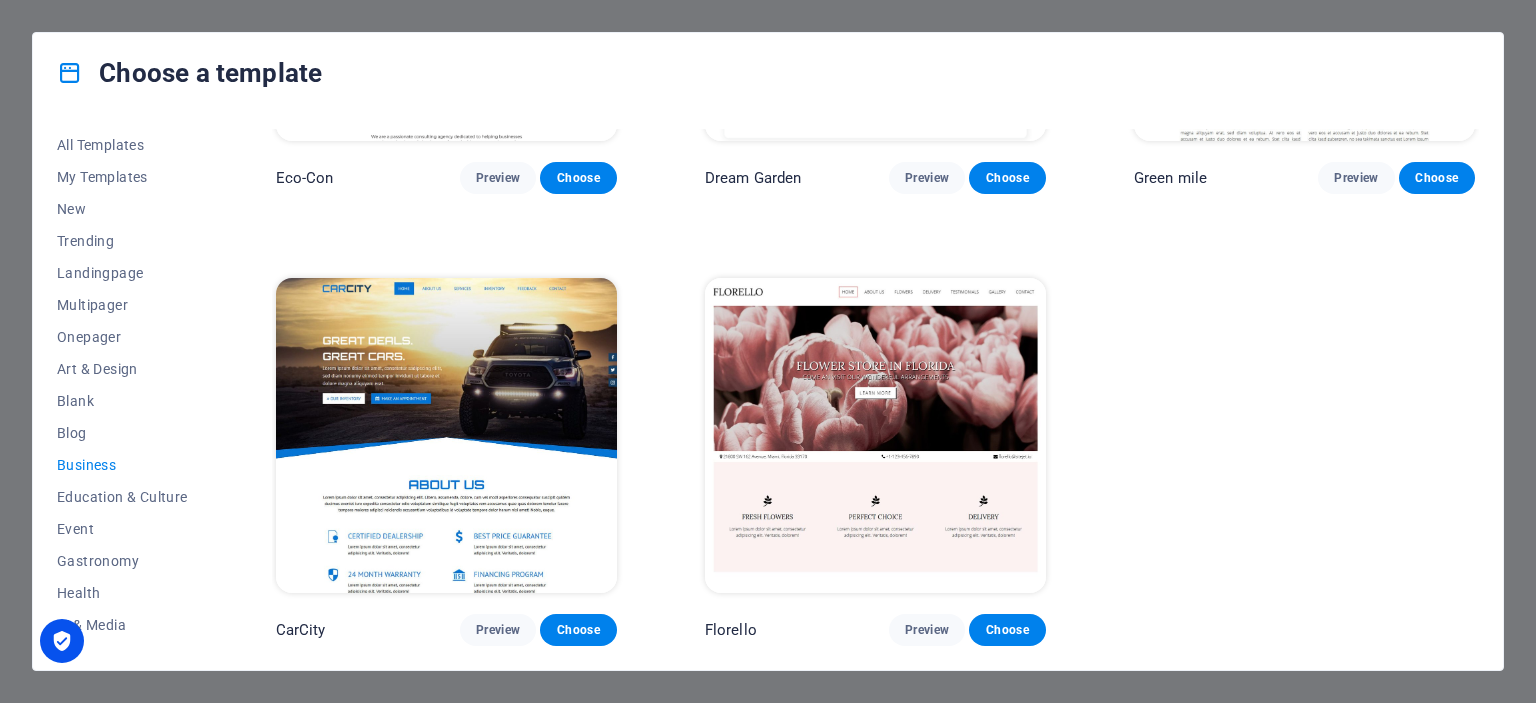 scroll, scrollTop: 0, scrollLeft: 0, axis: both 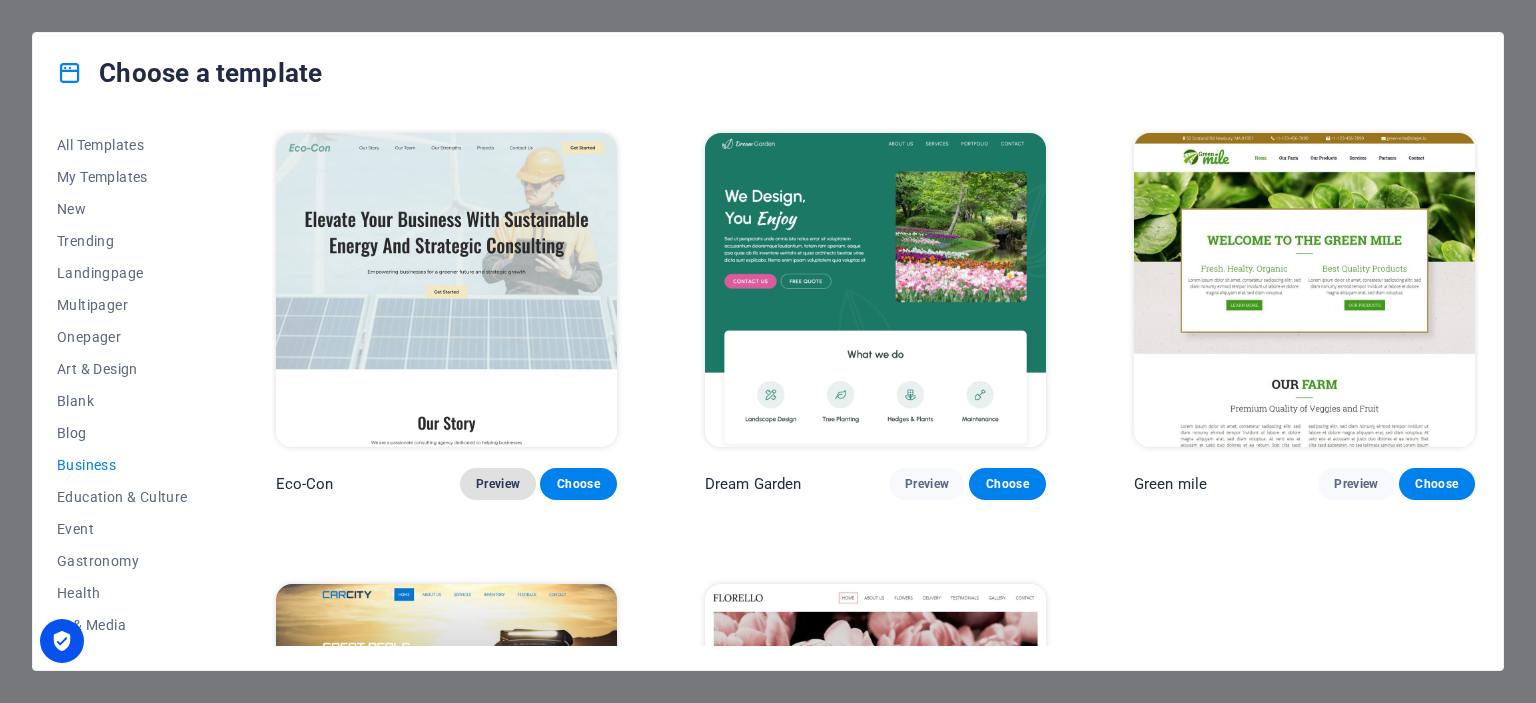 click on "Preview" at bounding box center (498, 484) 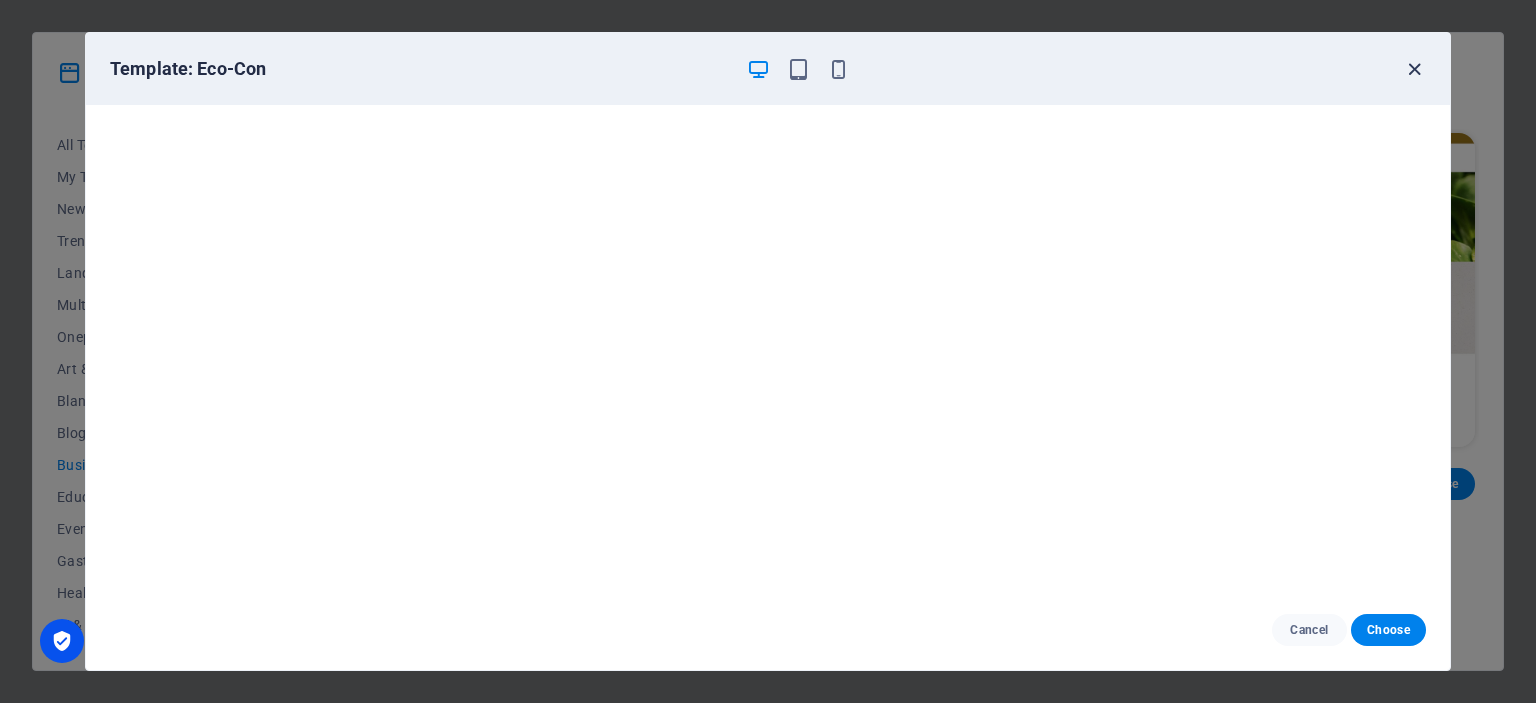 click at bounding box center (1414, 69) 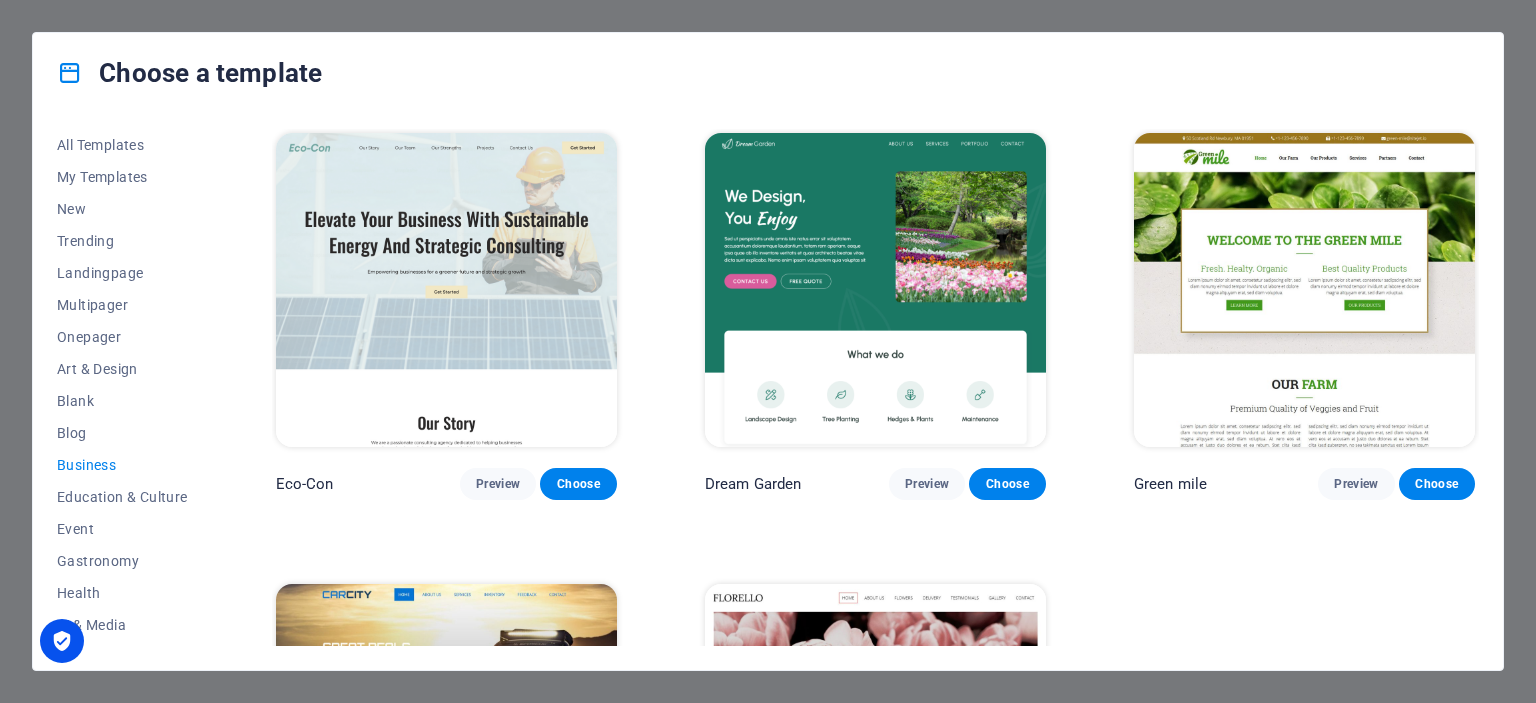 click on "Preview" at bounding box center [498, 936] 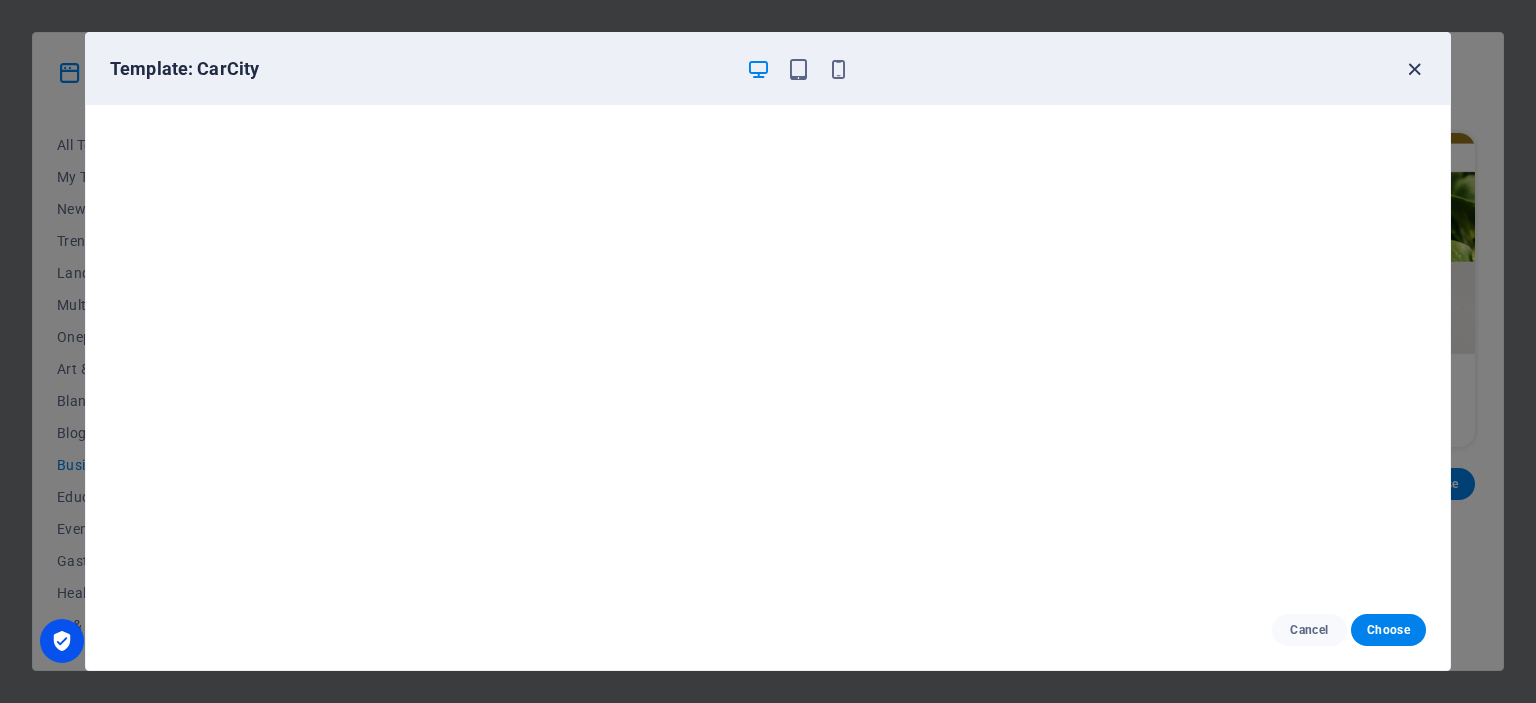 click at bounding box center [1414, 69] 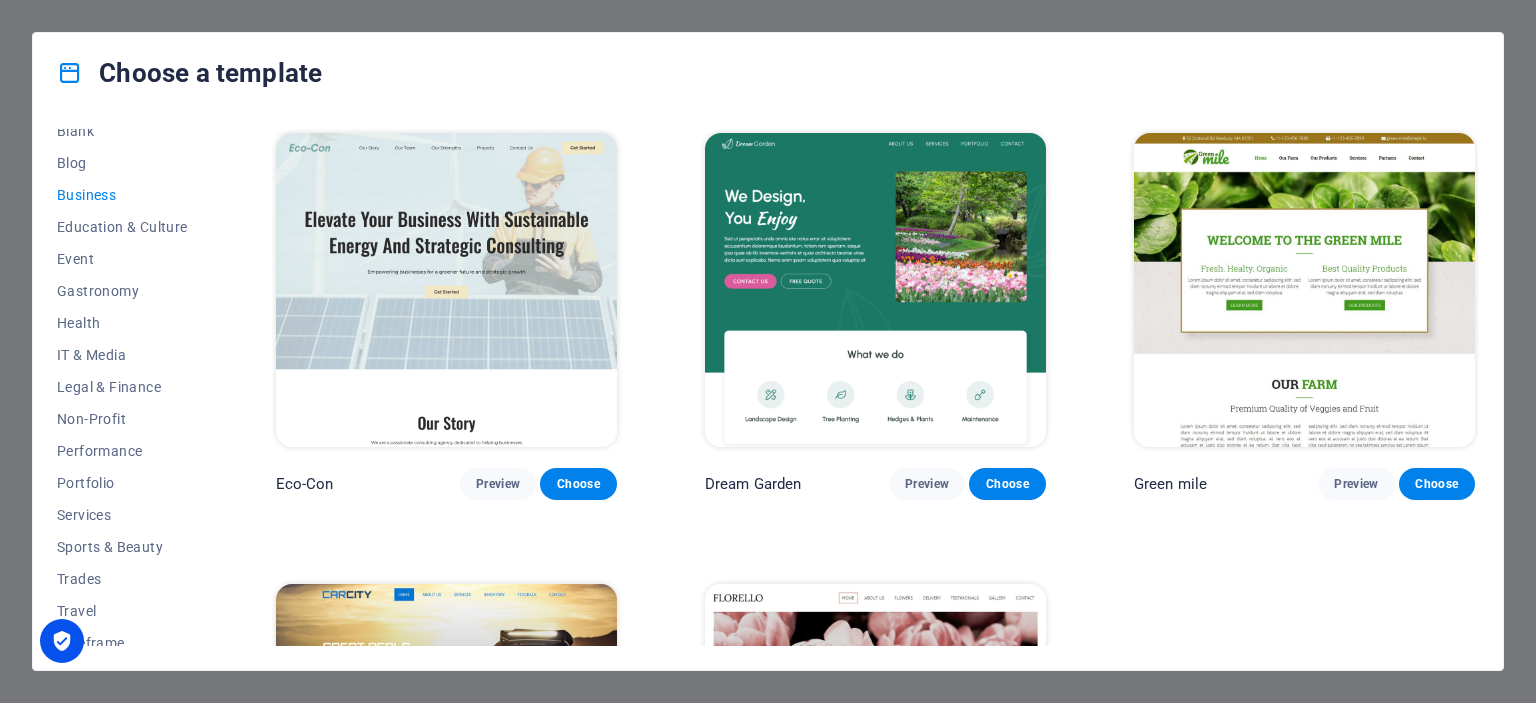 scroll, scrollTop: 282, scrollLeft: 0, axis: vertical 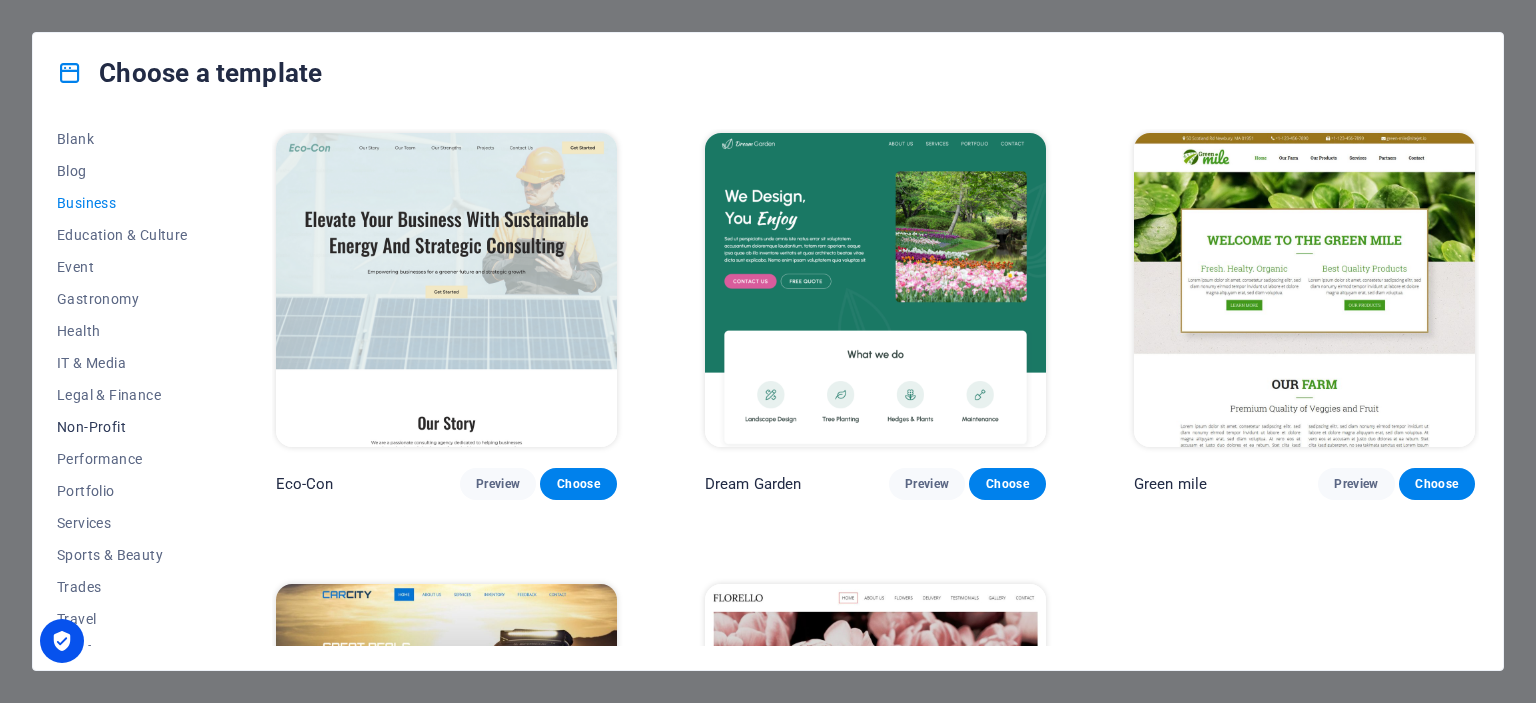 click on "Non-Profit" at bounding box center [122, 427] 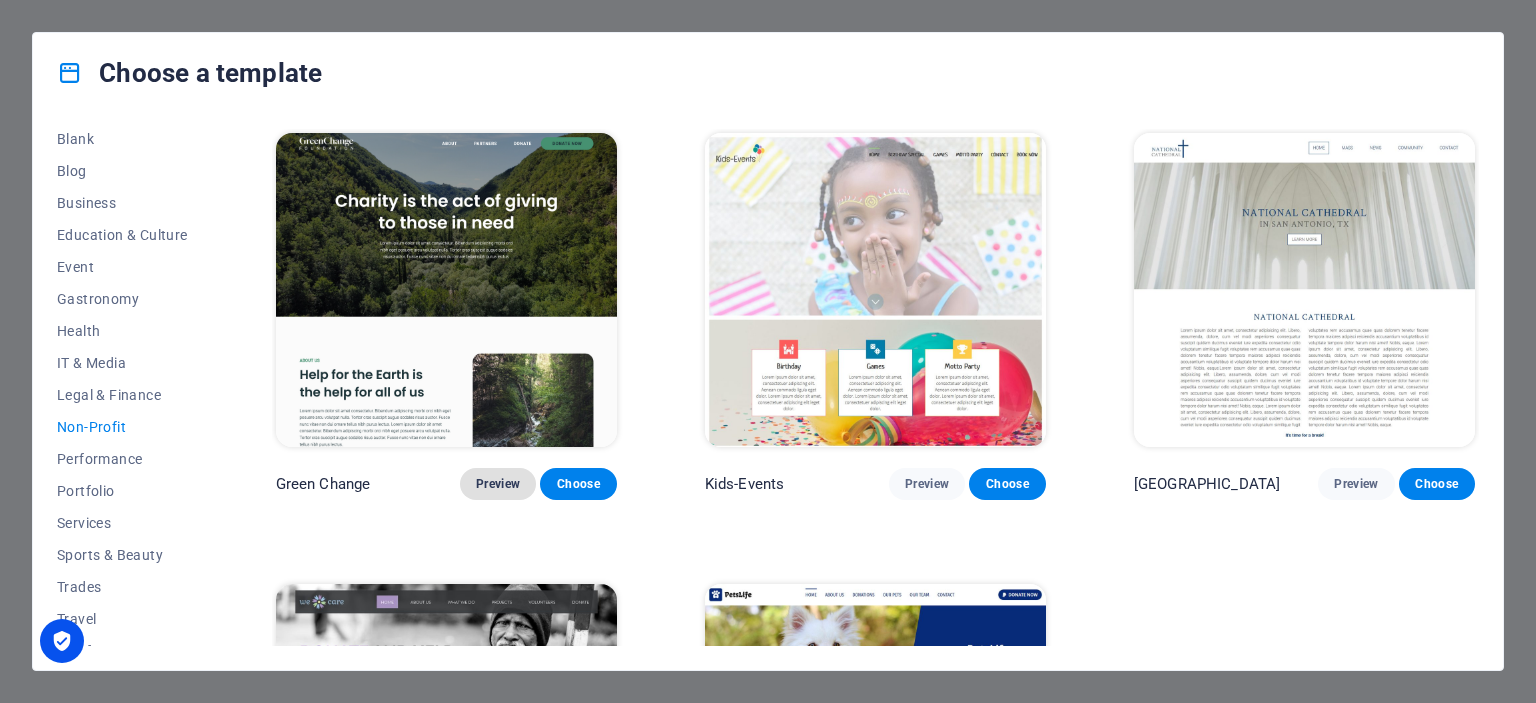 click on "Preview" at bounding box center [498, 484] 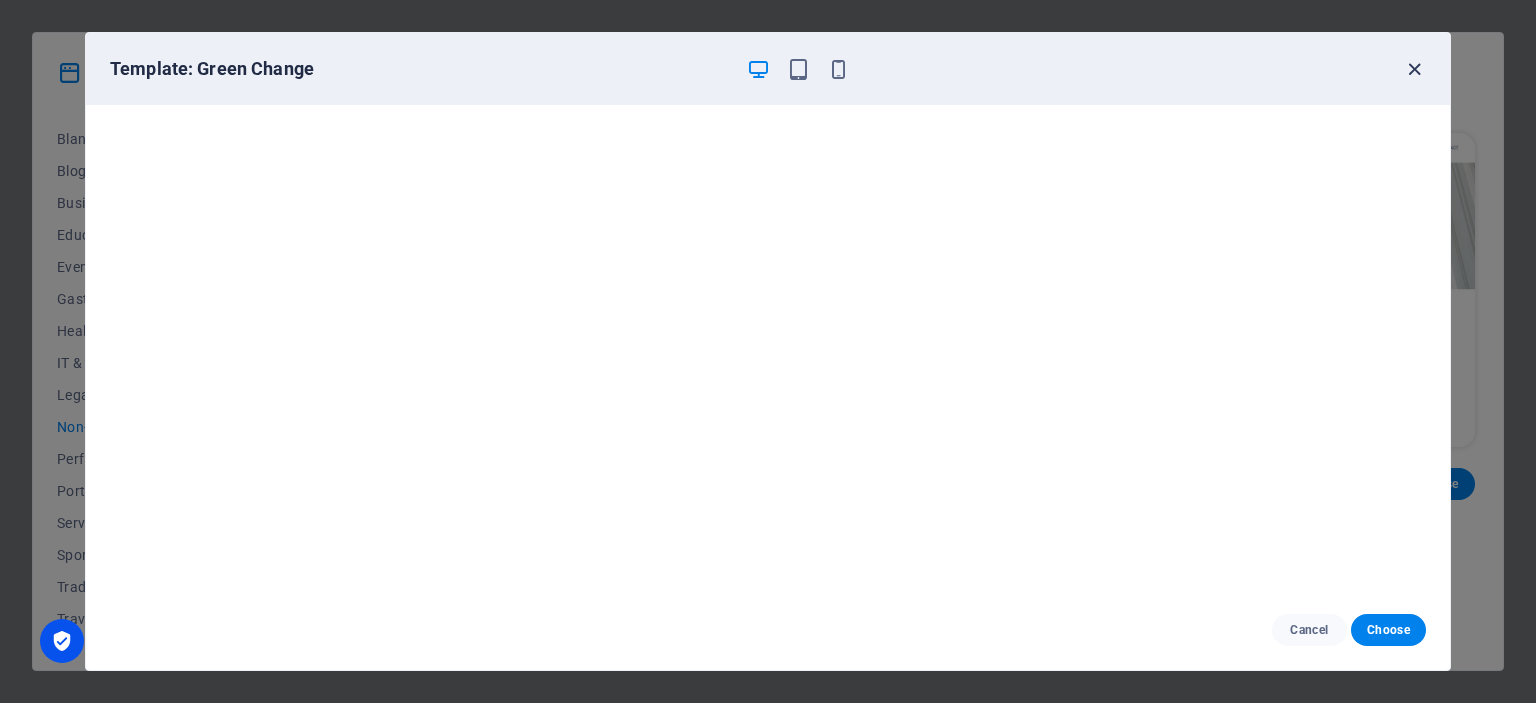 click at bounding box center (1414, 69) 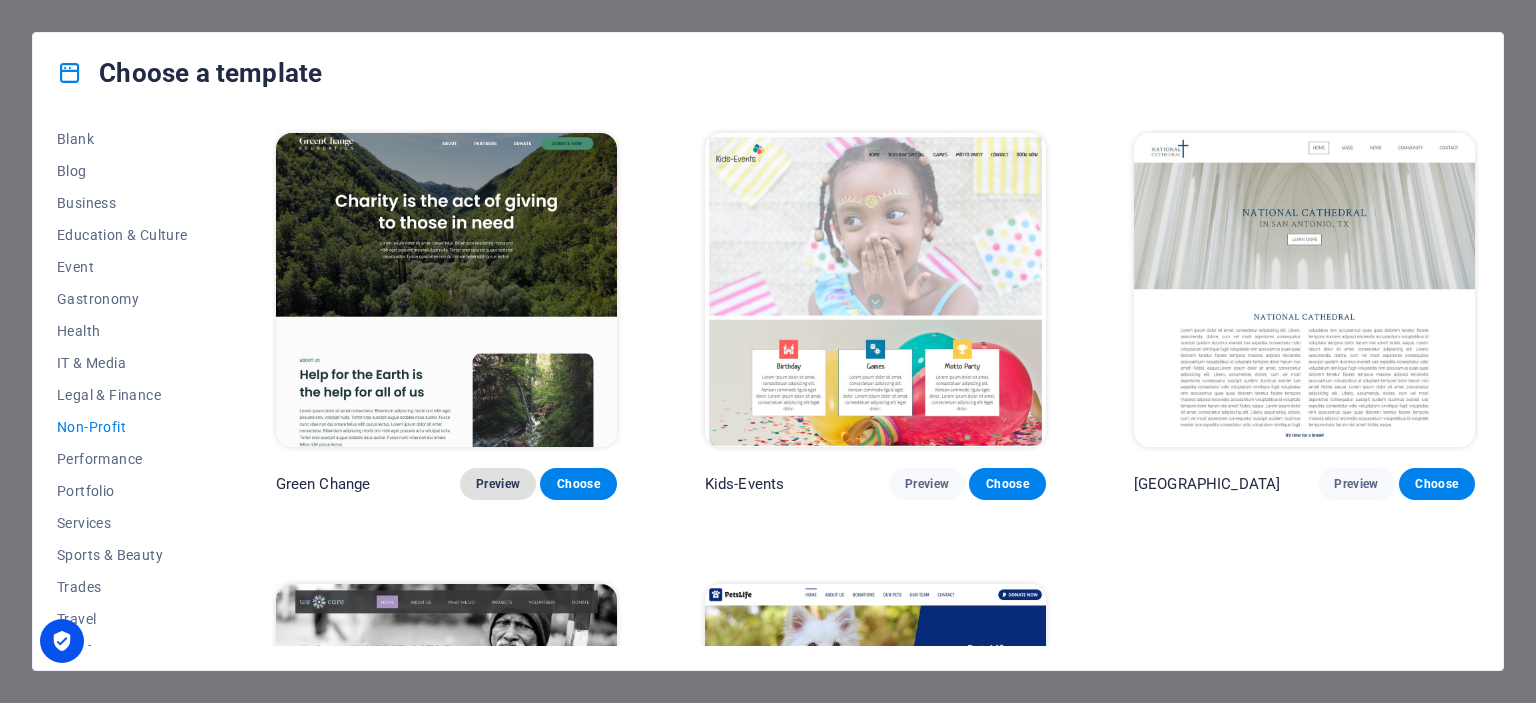 click on "Preview" at bounding box center (498, 484) 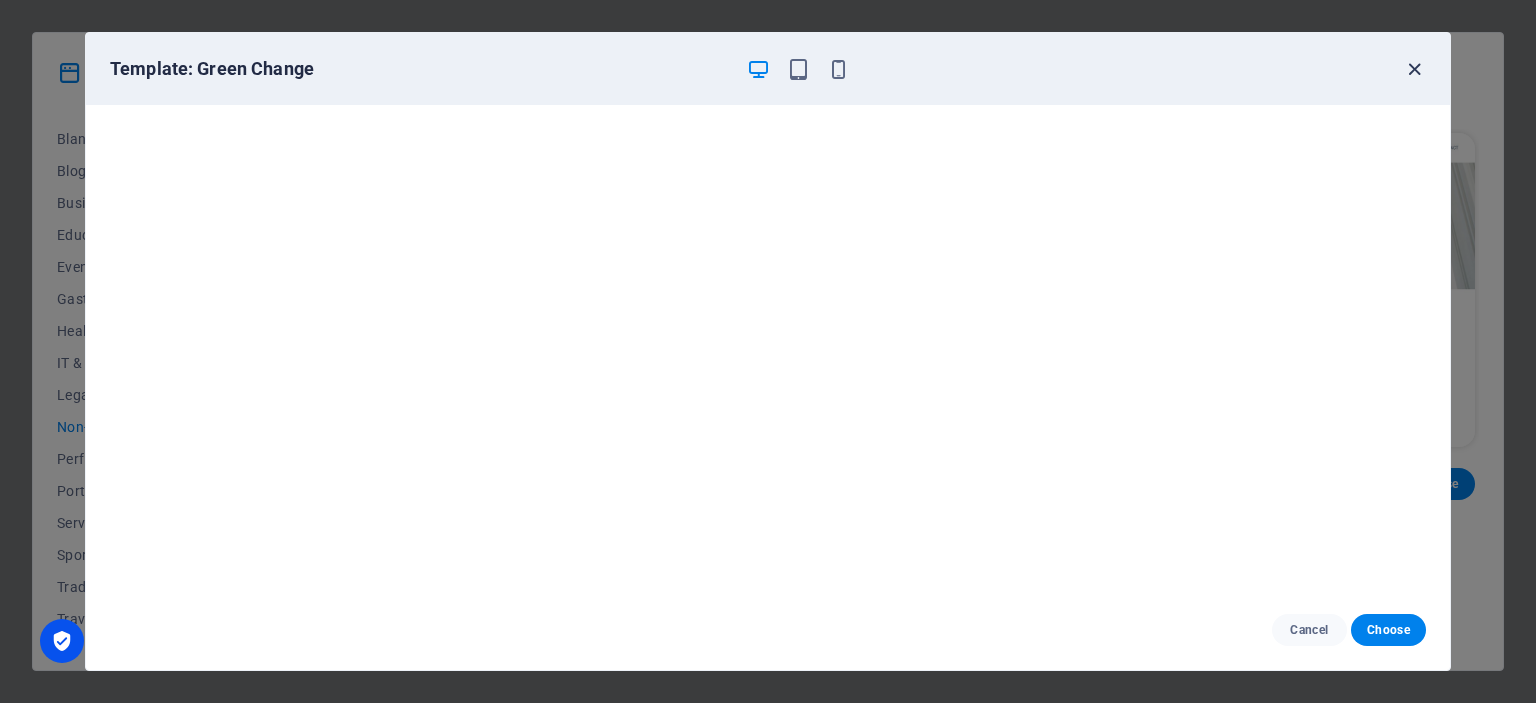 click at bounding box center [1414, 69] 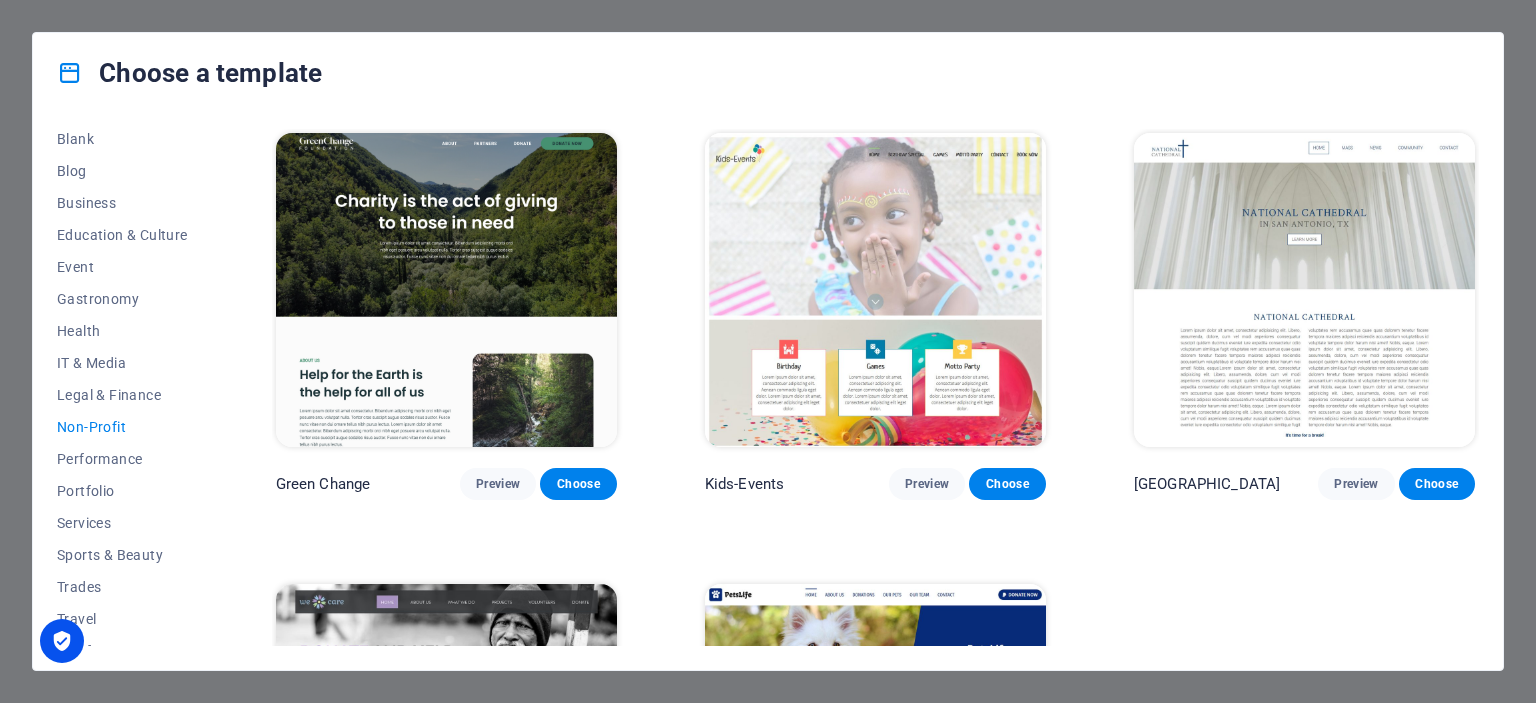 click on "Preview" at bounding box center (498, 936) 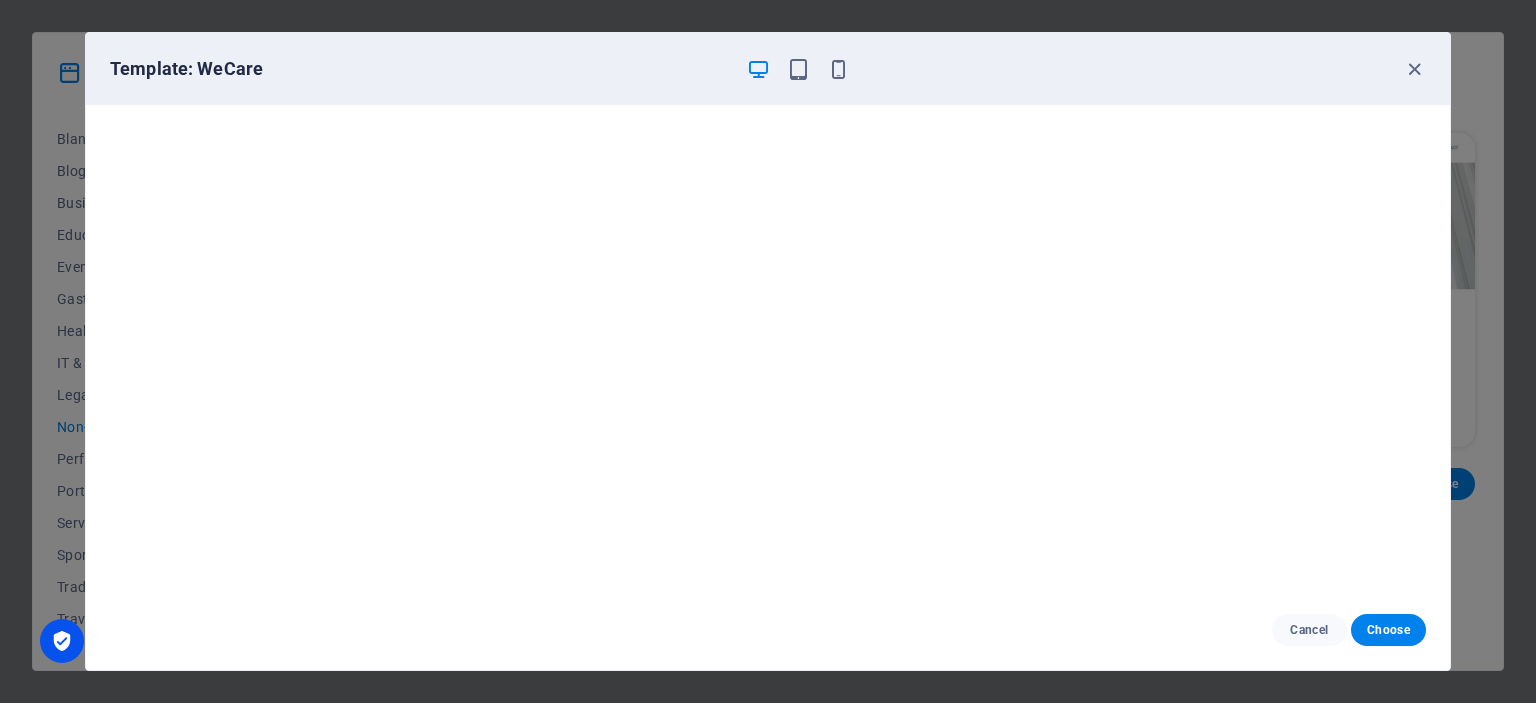 scroll, scrollTop: 5, scrollLeft: 0, axis: vertical 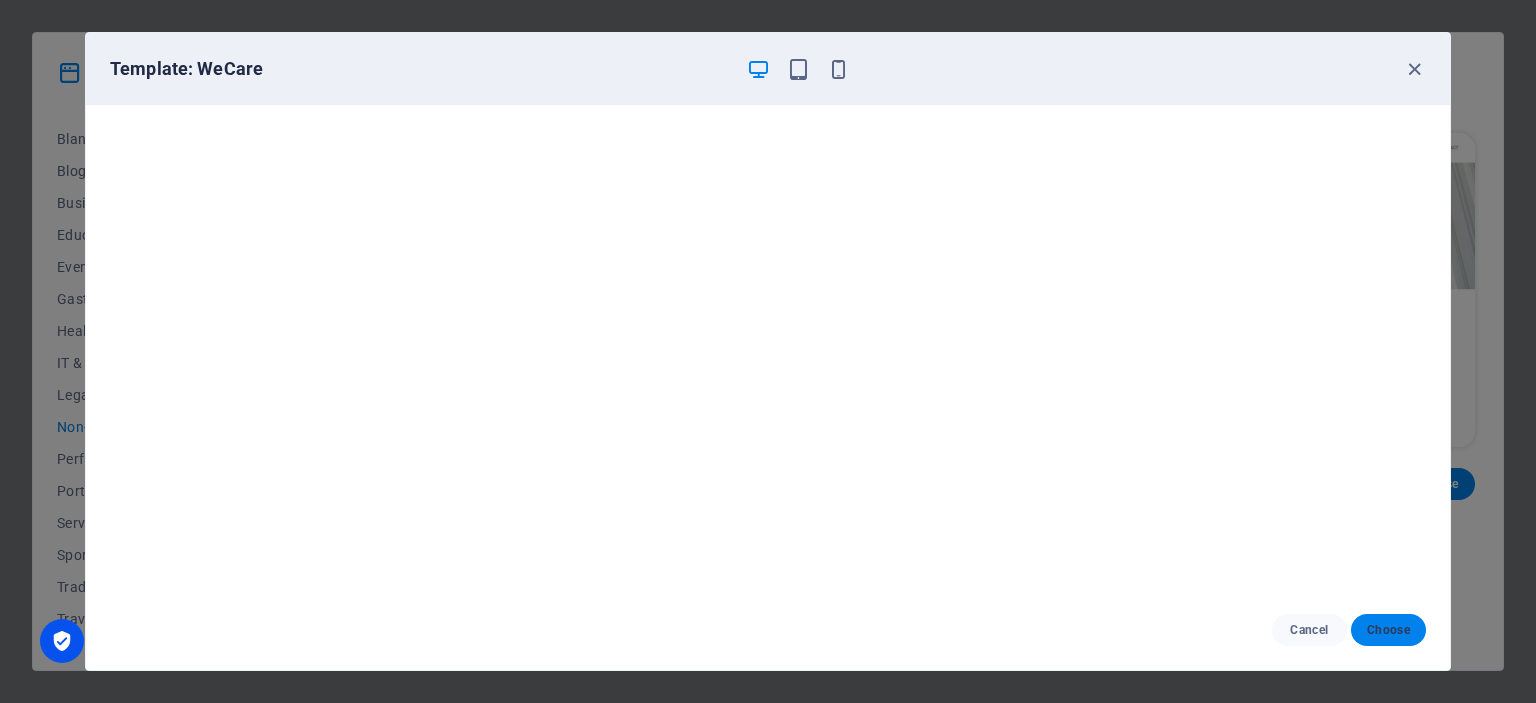 click on "Choose" at bounding box center (1388, 630) 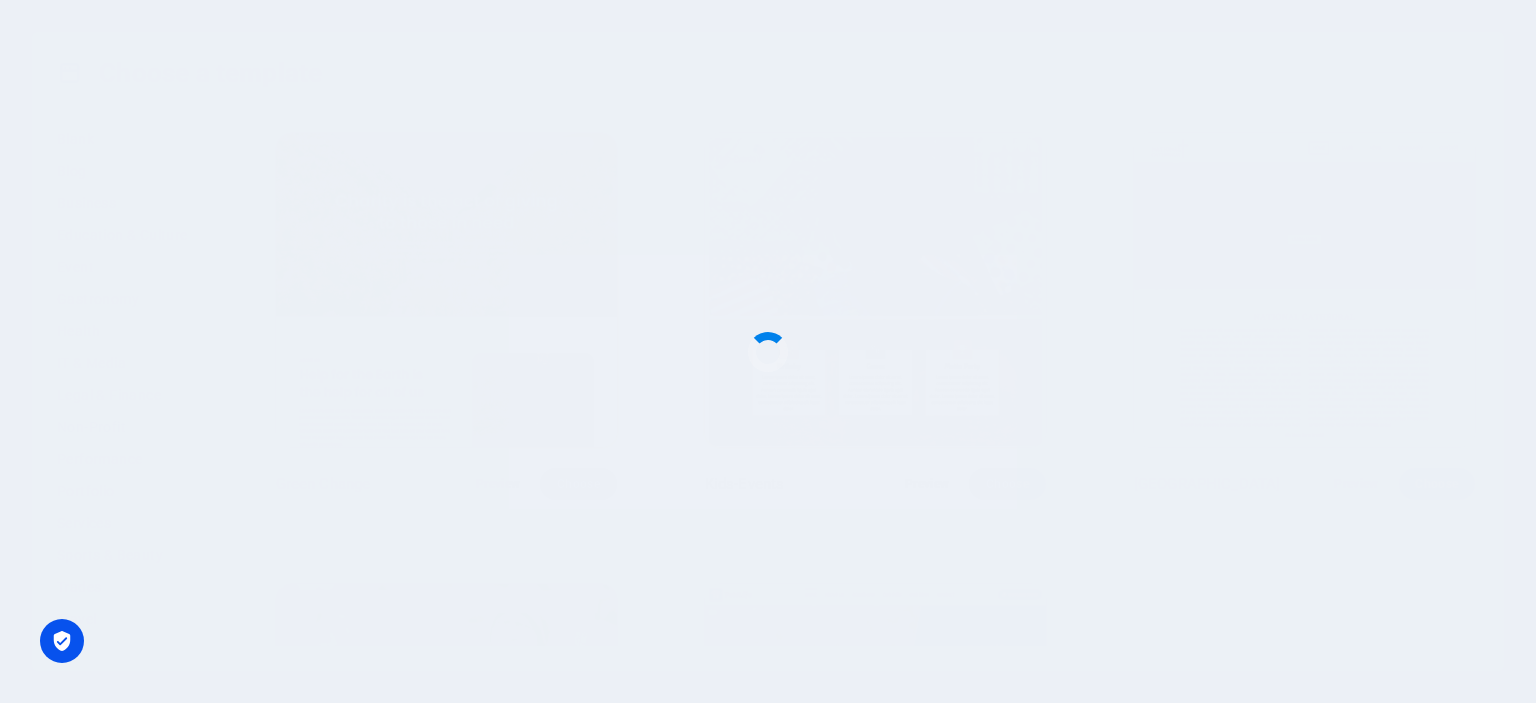 scroll, scrollTop: 3, scrollLeft: 0, axis: vertical 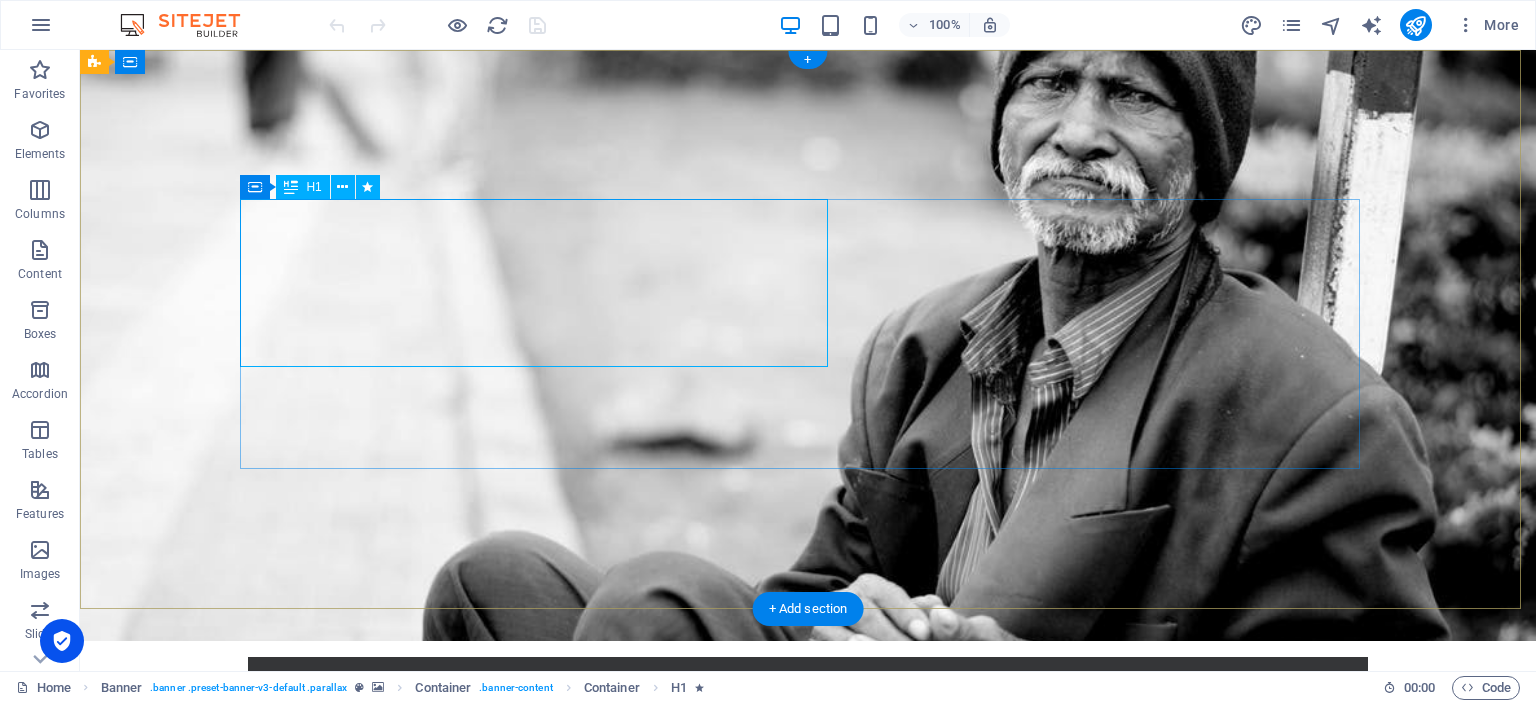 click on "Donate   and Help those in need." at bounding box center (808, 877) 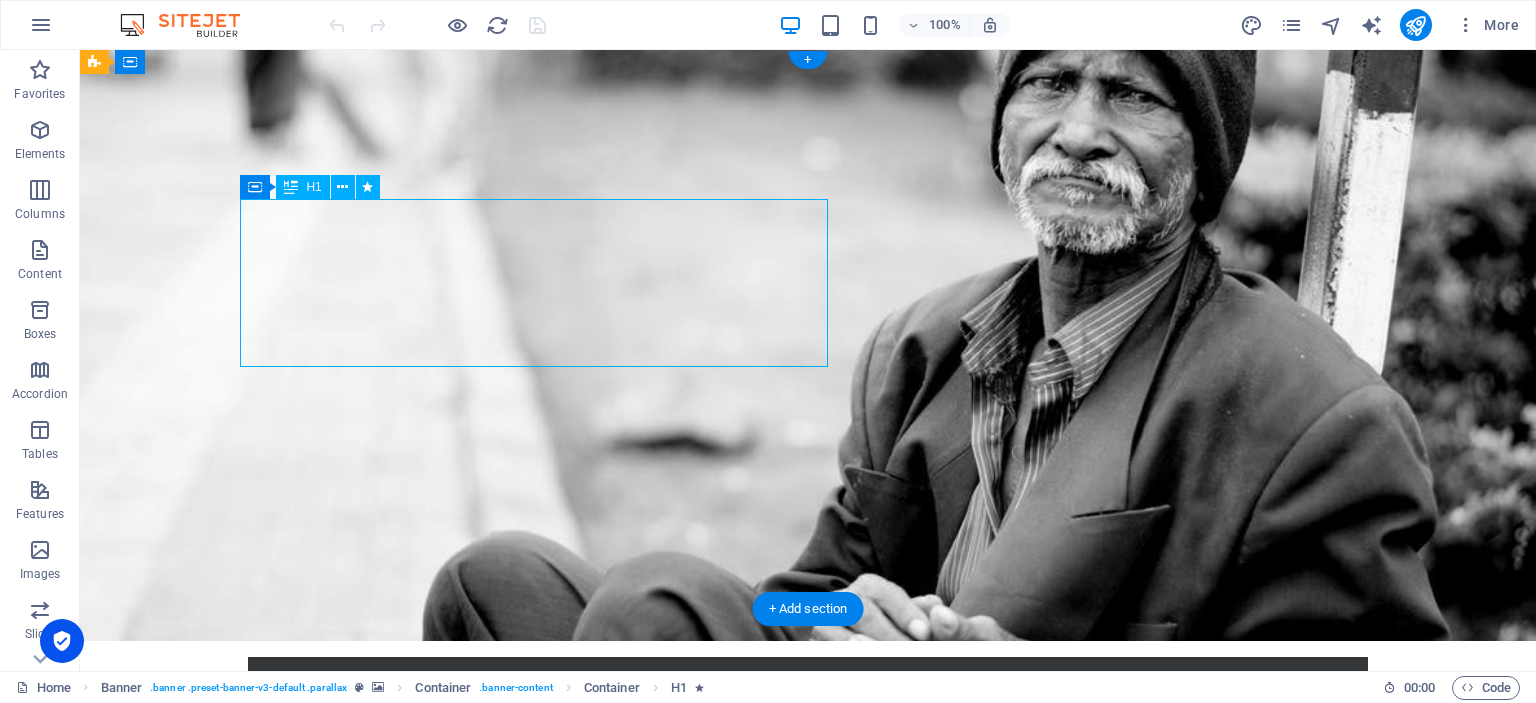 drag, startPoint x: 737, startPoint y: 323, endPoint x: 555, endPoint y: 271, distance: 189.28285 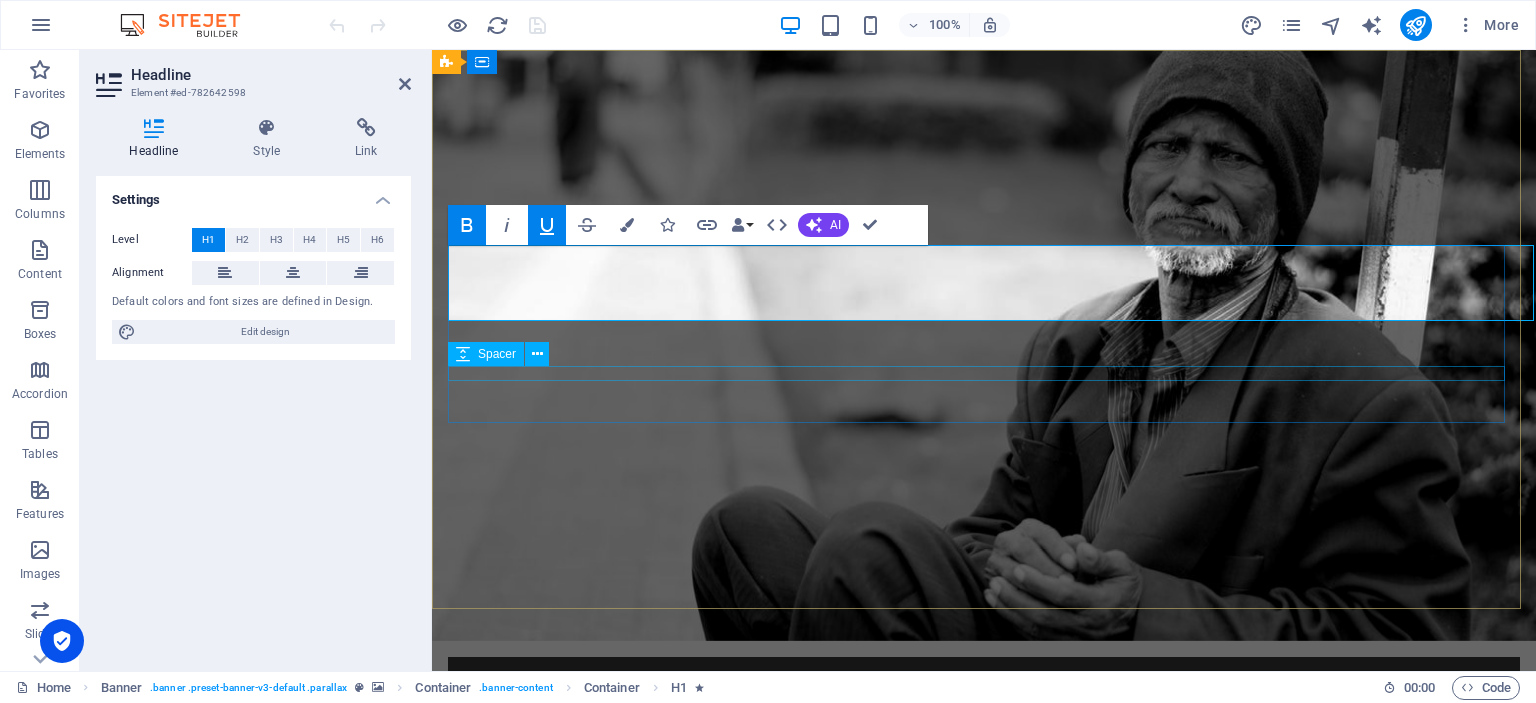 scroll, scrollTop: 4, scrollLeft: 8, axis: both 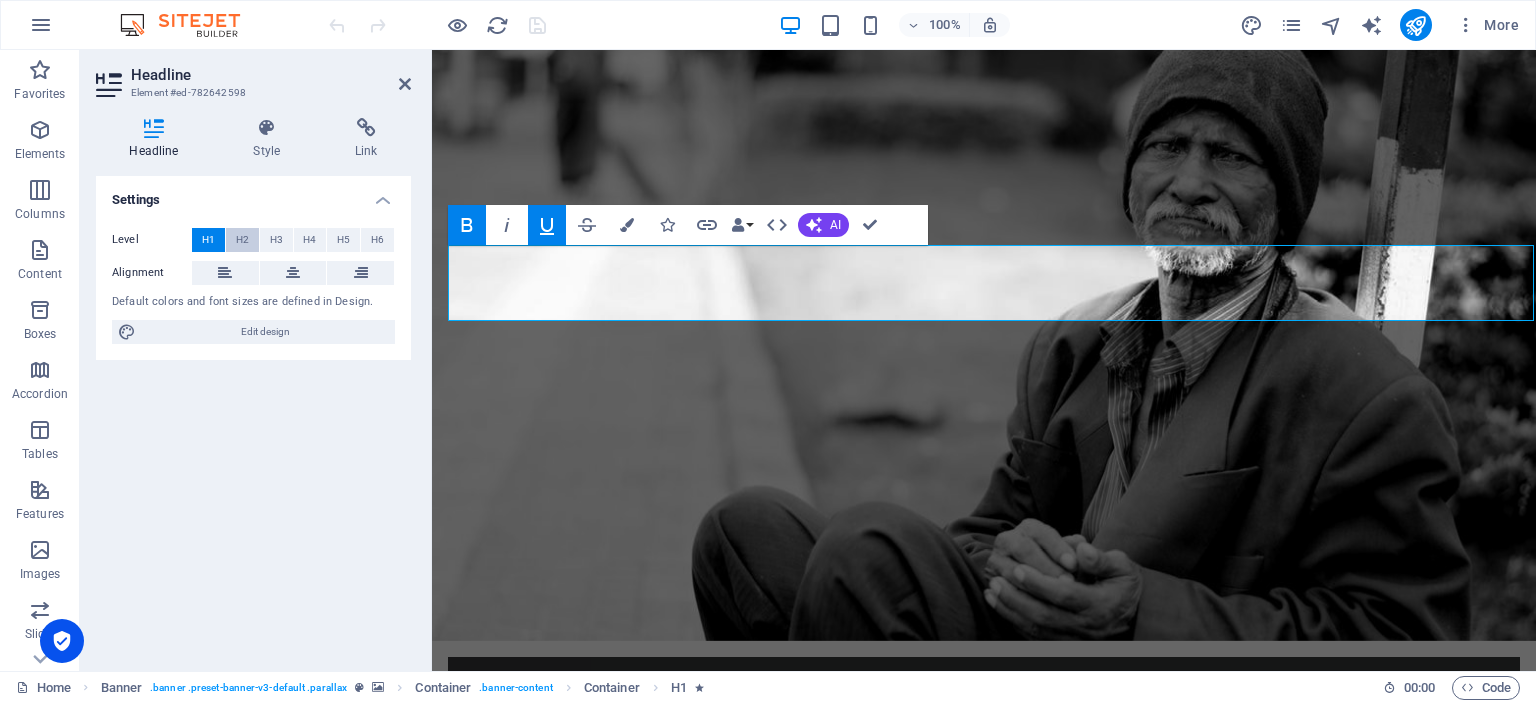 click on "H2" at bounding box center [242, 240] 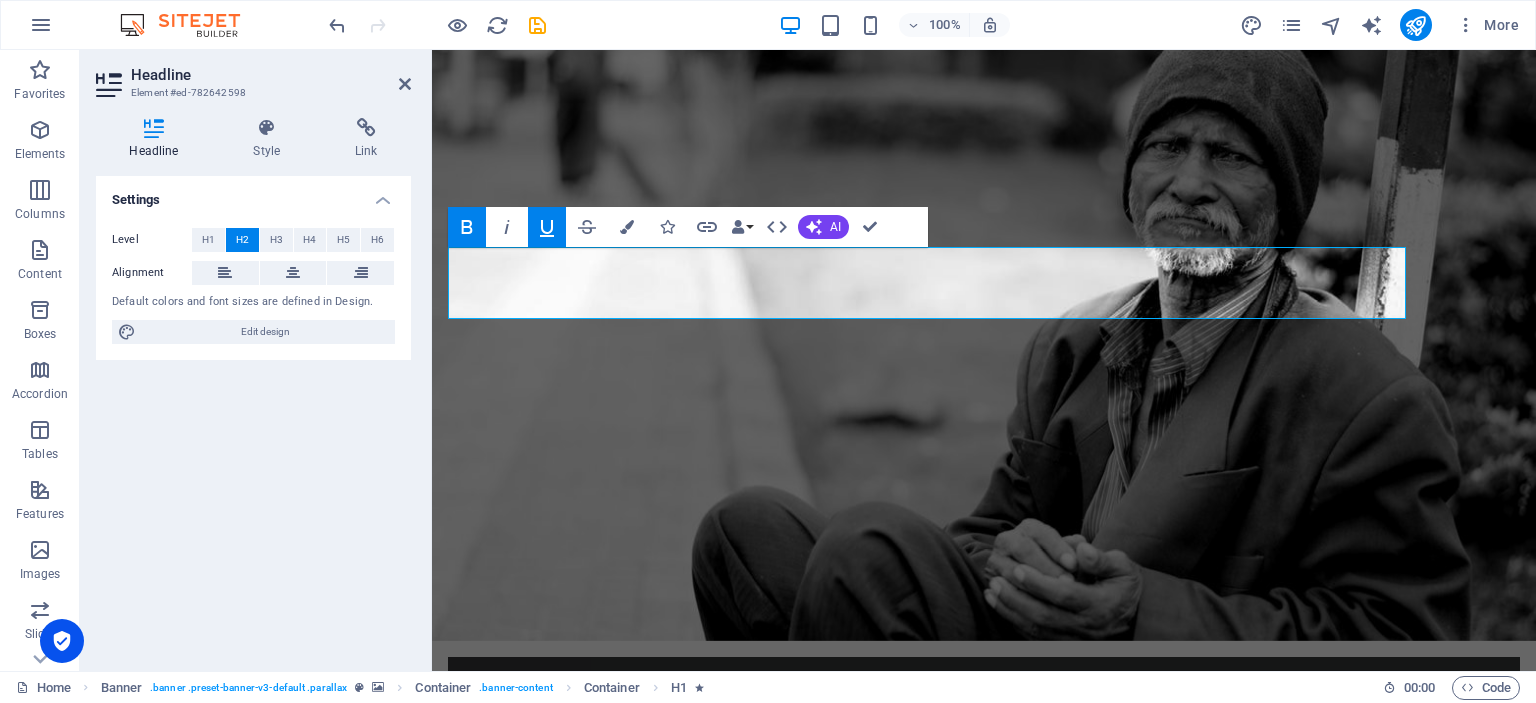 click on "Settings Level H1 H2 H3 H4 H5 H6 Alignment Default colors and font sizes are defined in Design. Edit design" at bounding box center [253, 415] 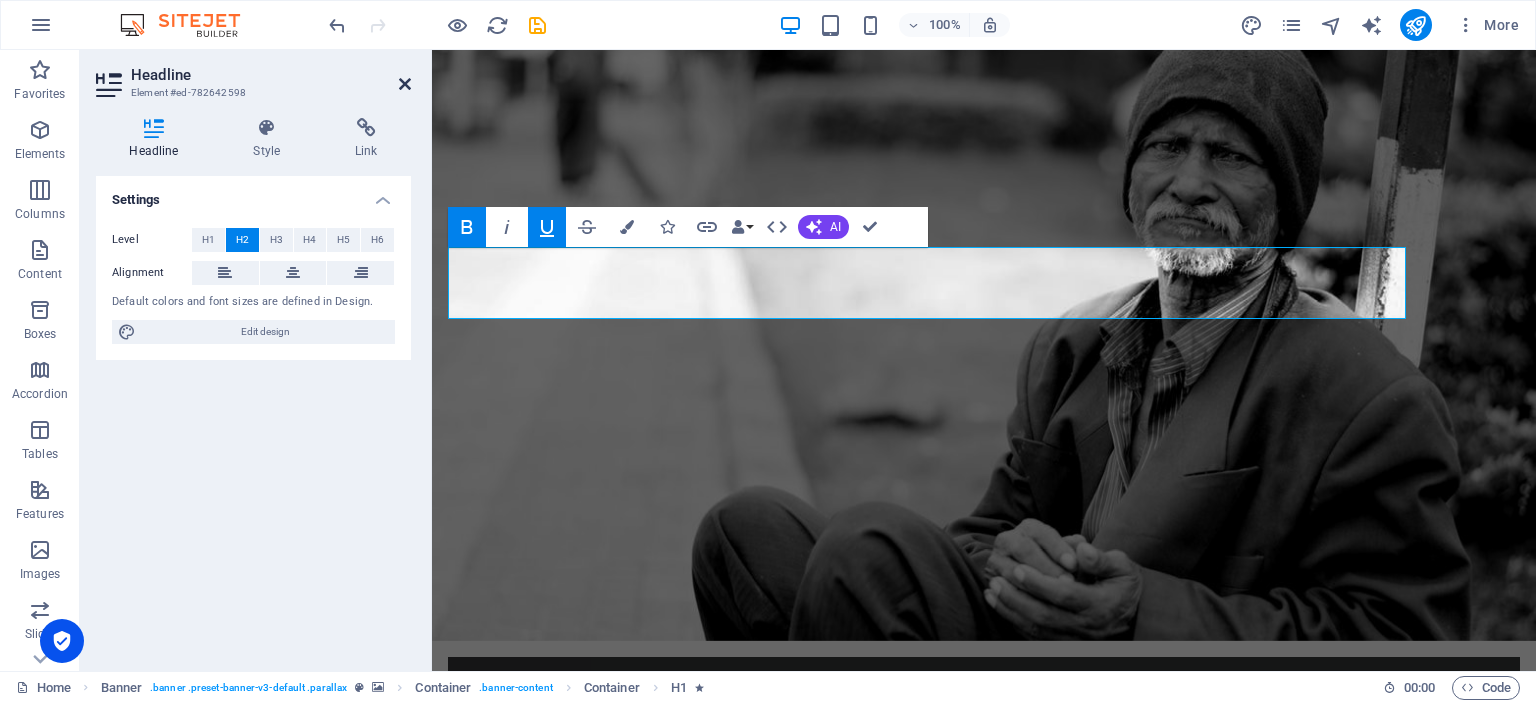 click at bounding box center [405, 84] 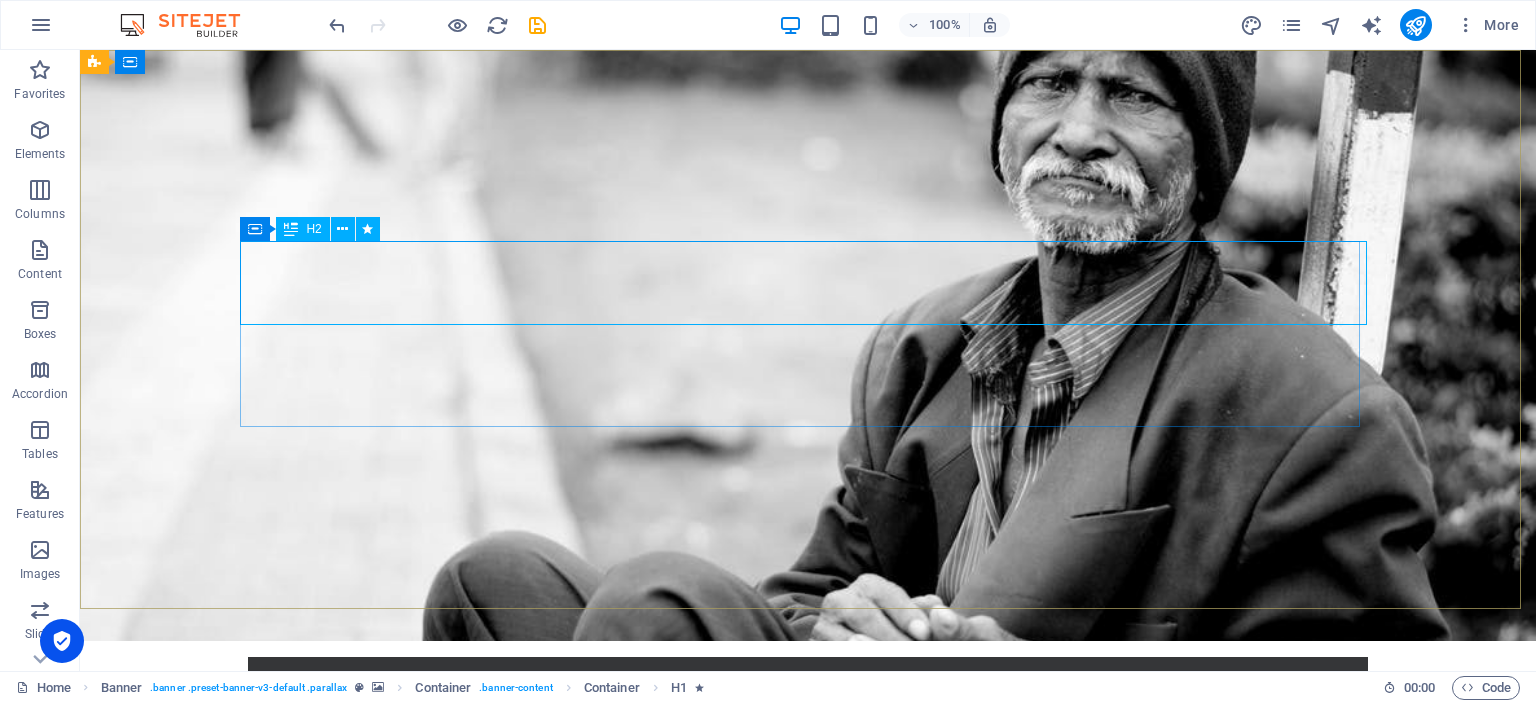 click on "H2" at bounding box center (302, 229) 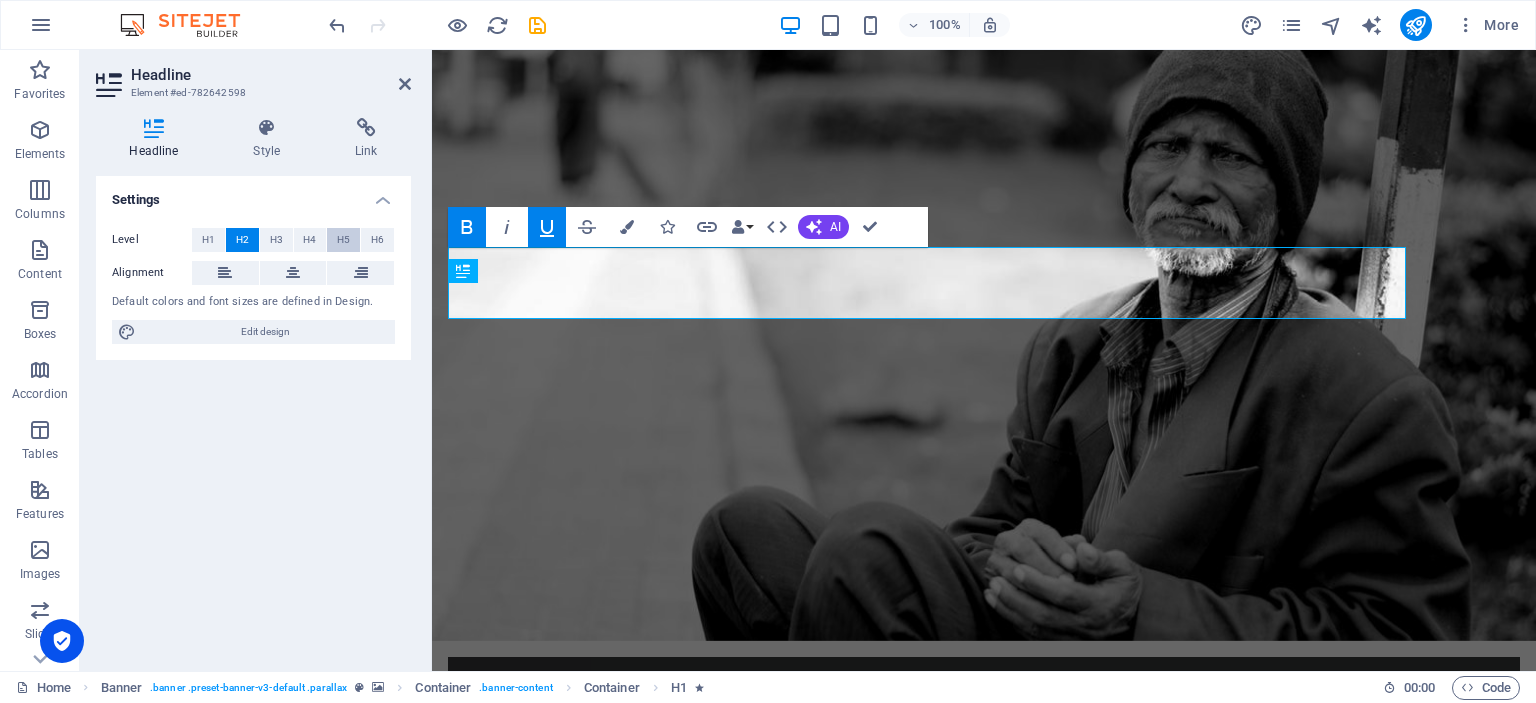 click on "H5" at bounding box center (343, 240) 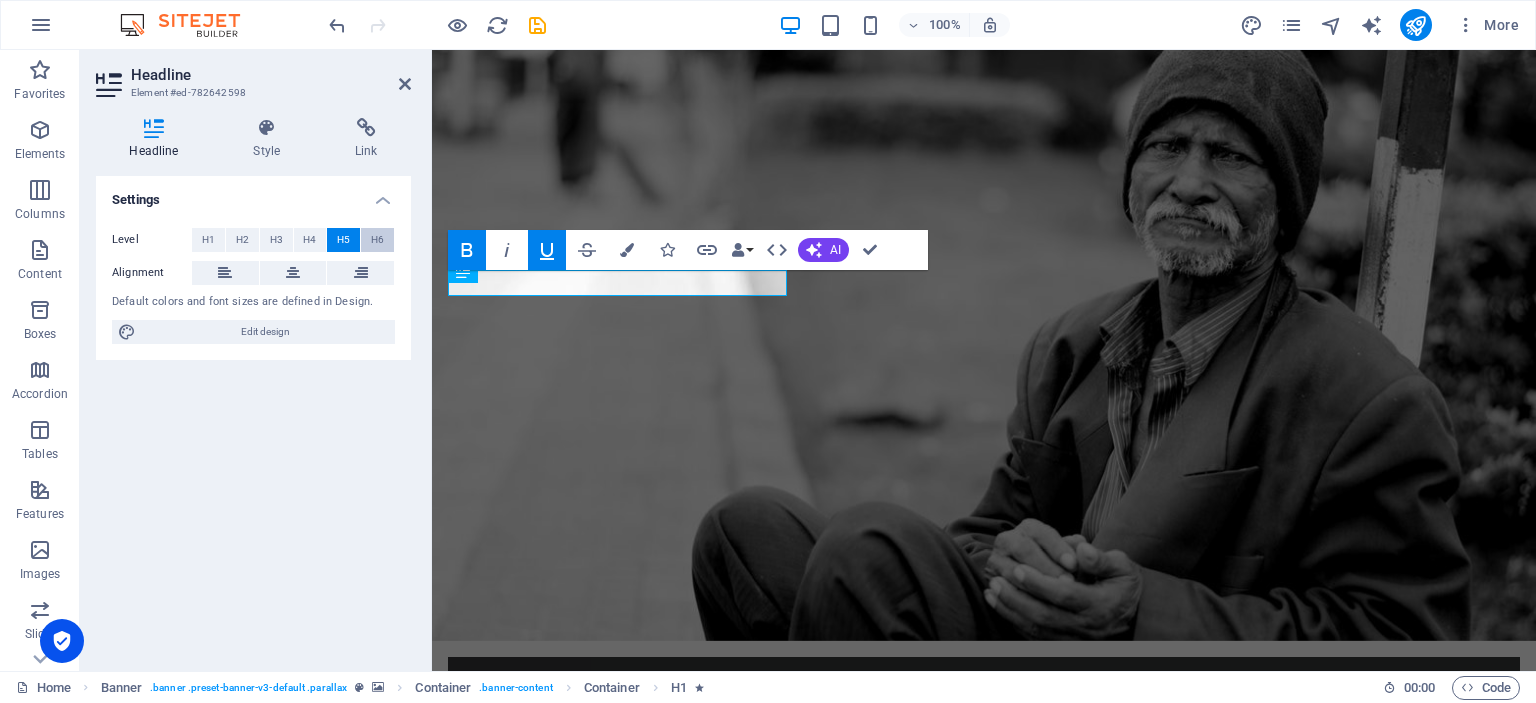 click on "H6" at bounding box center (377, 240) 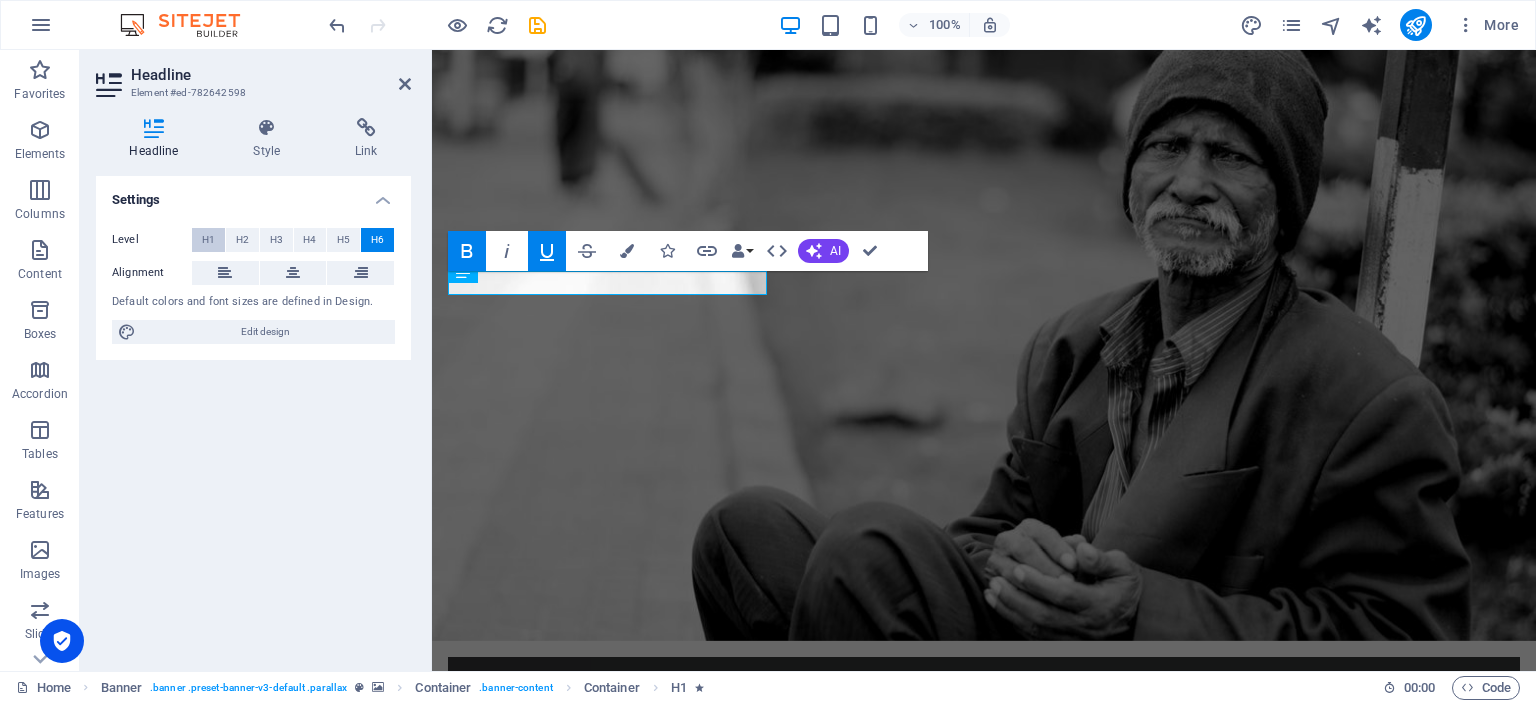 click on "H1" at bounding box center (208, 240) 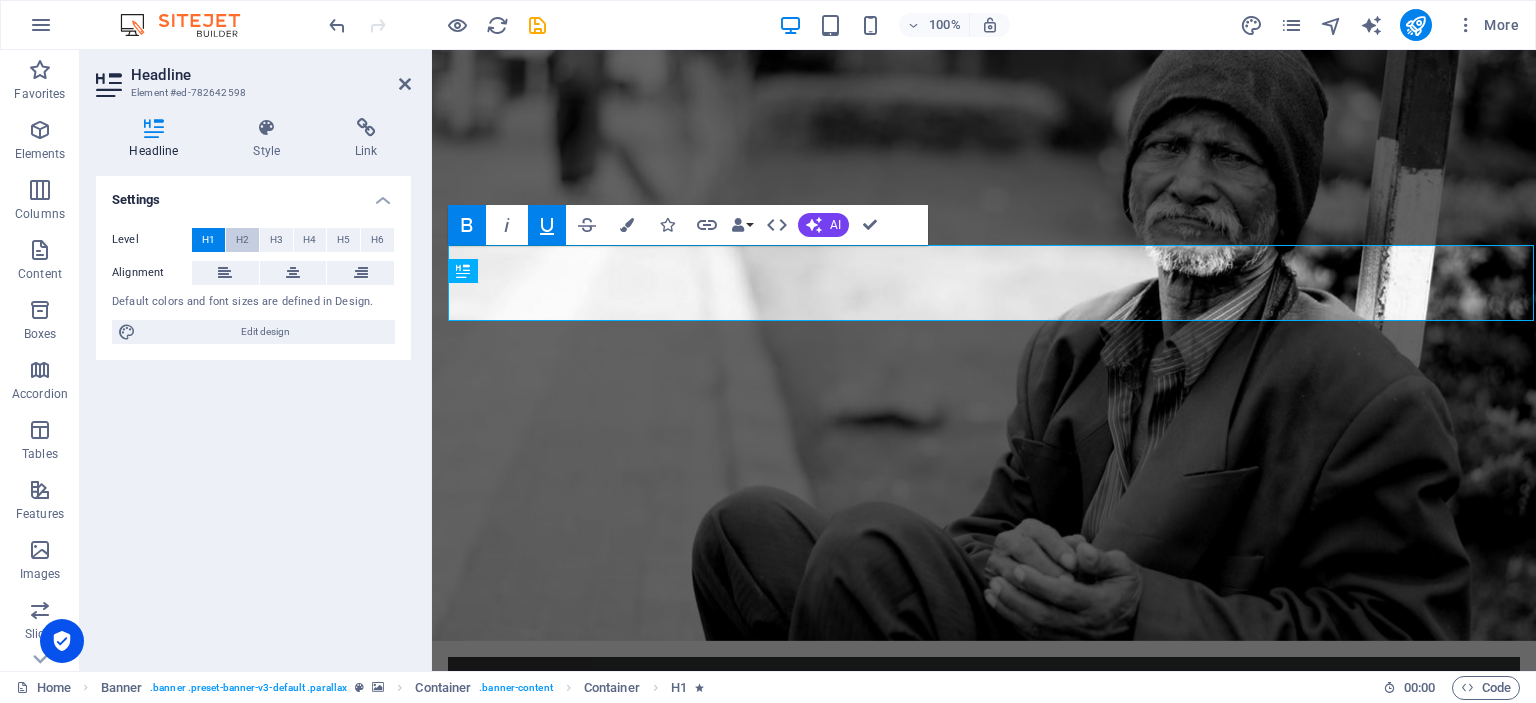 click on "H2" at bounding box center [242, 240] 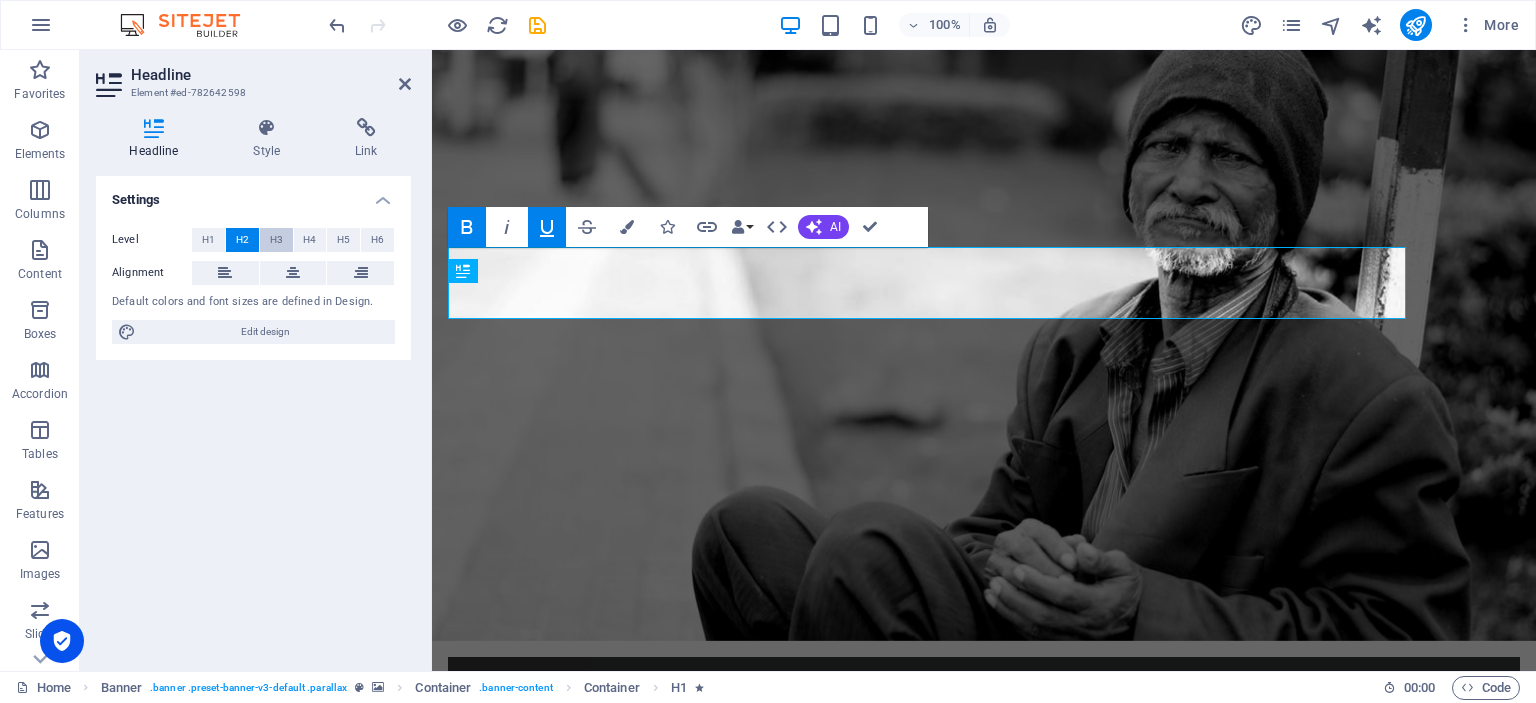 click on "H3" at bounding box center (276, 240) 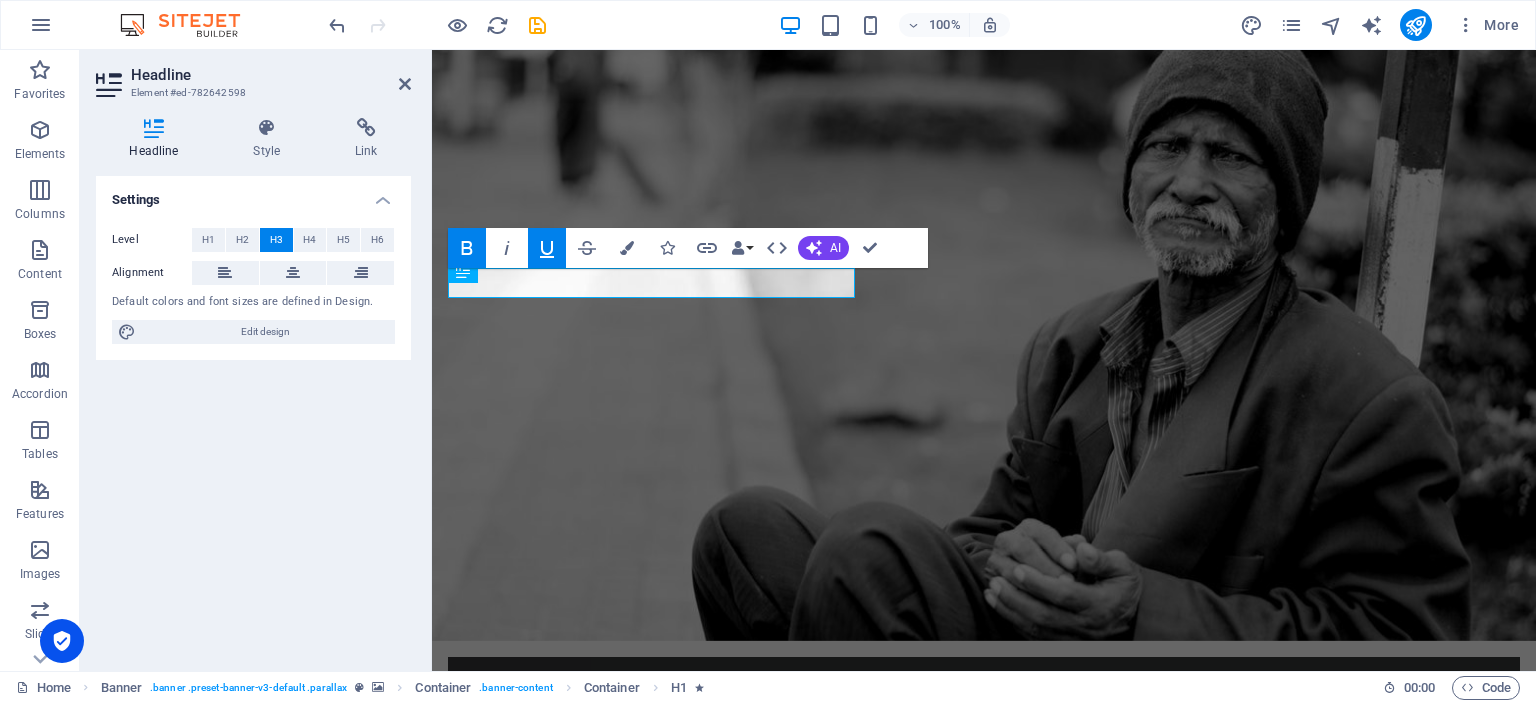 click 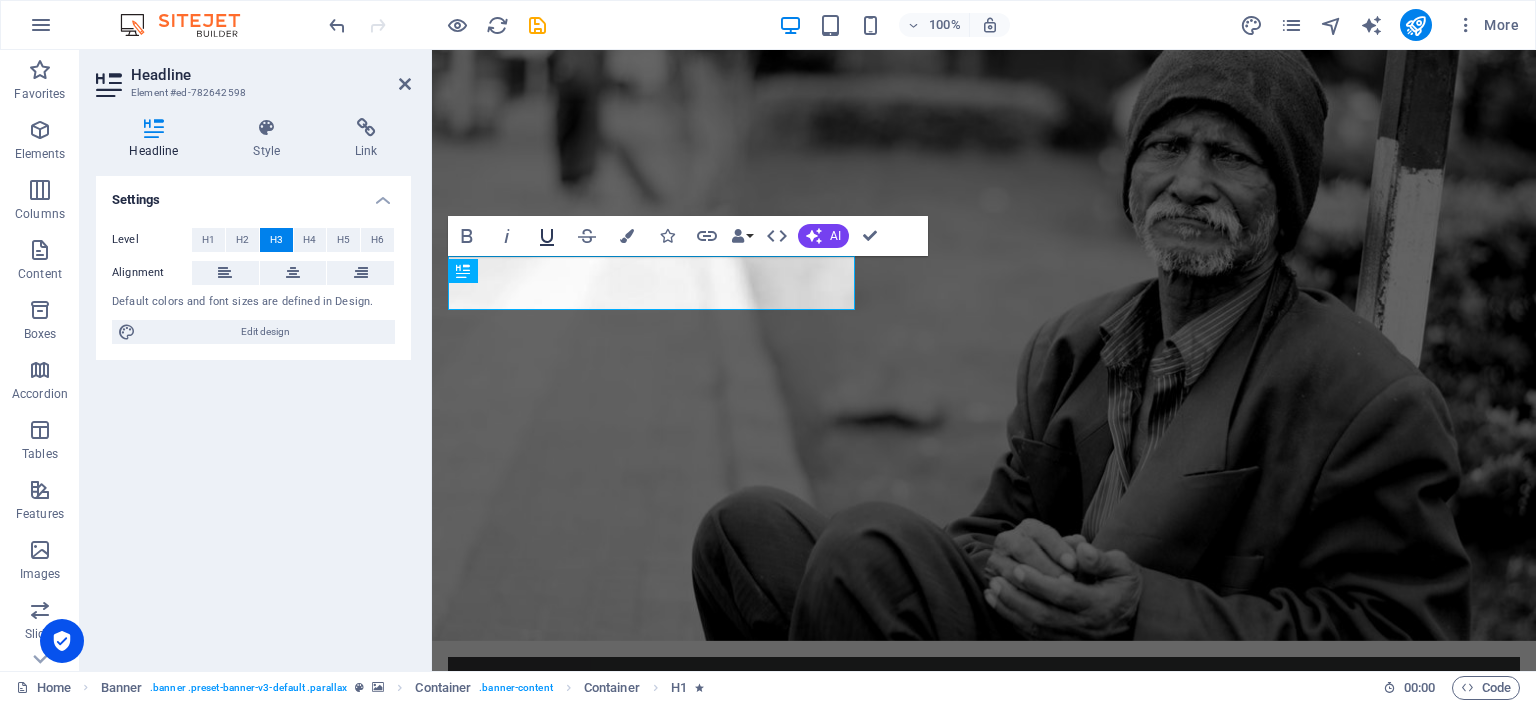 click 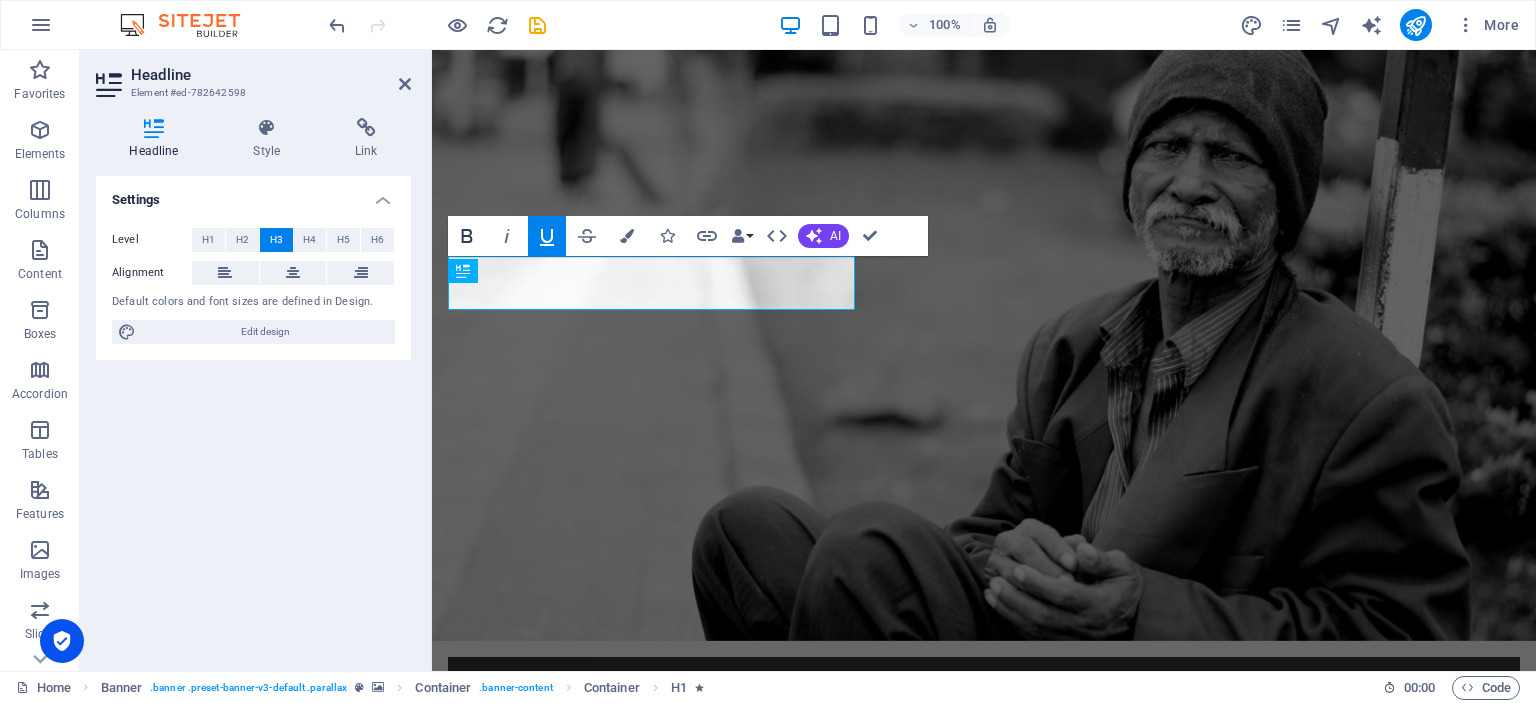 click 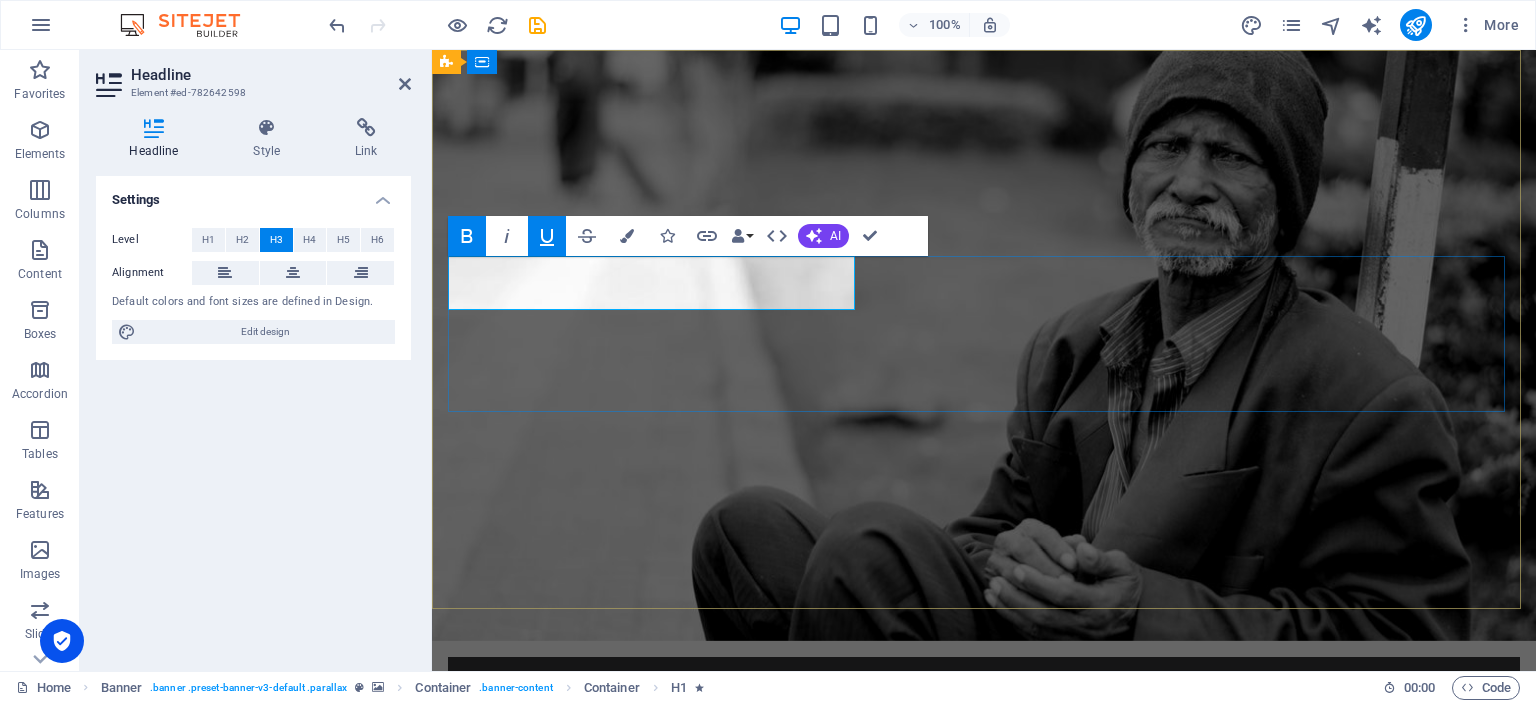 click on "EDUCATION FOR YOUTH EMPOWERMENT" at bounding box center [650, 838] 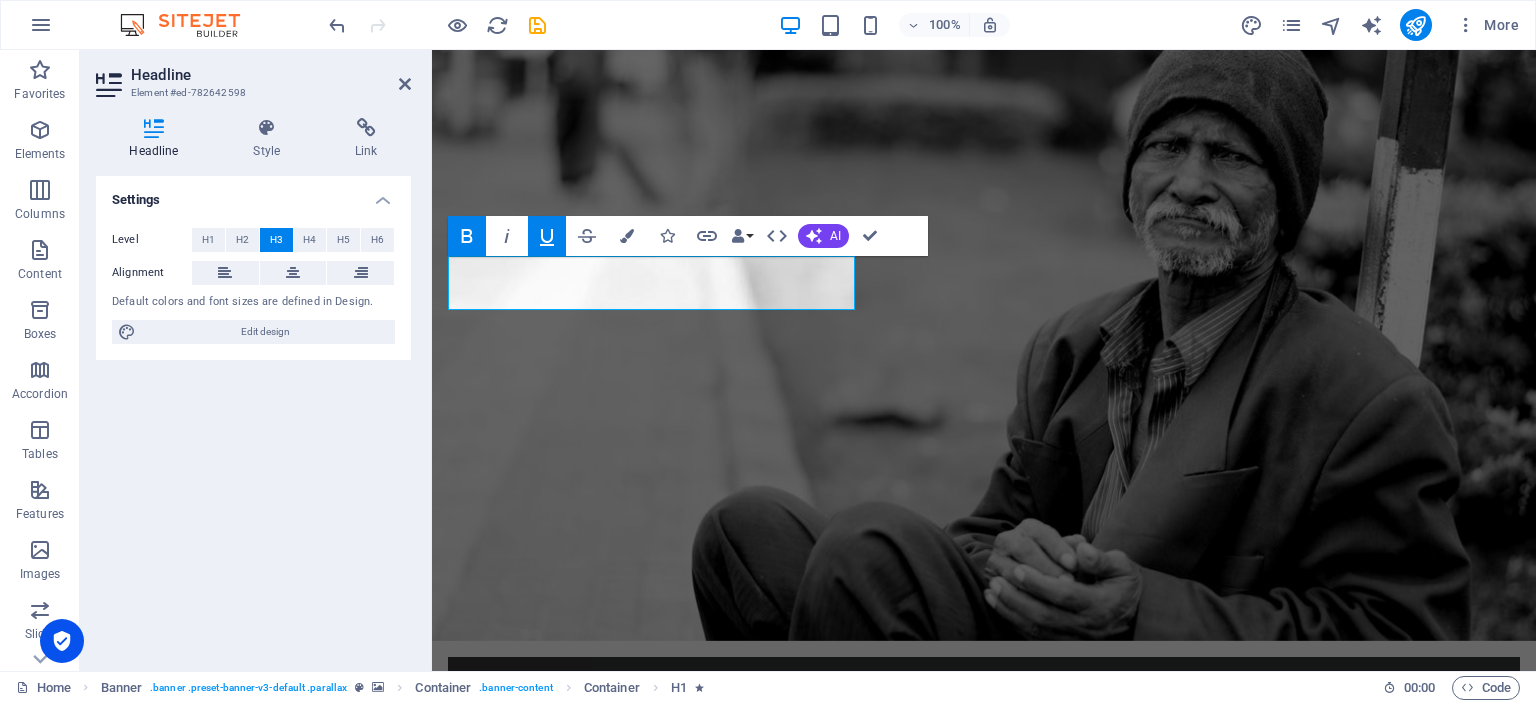 click 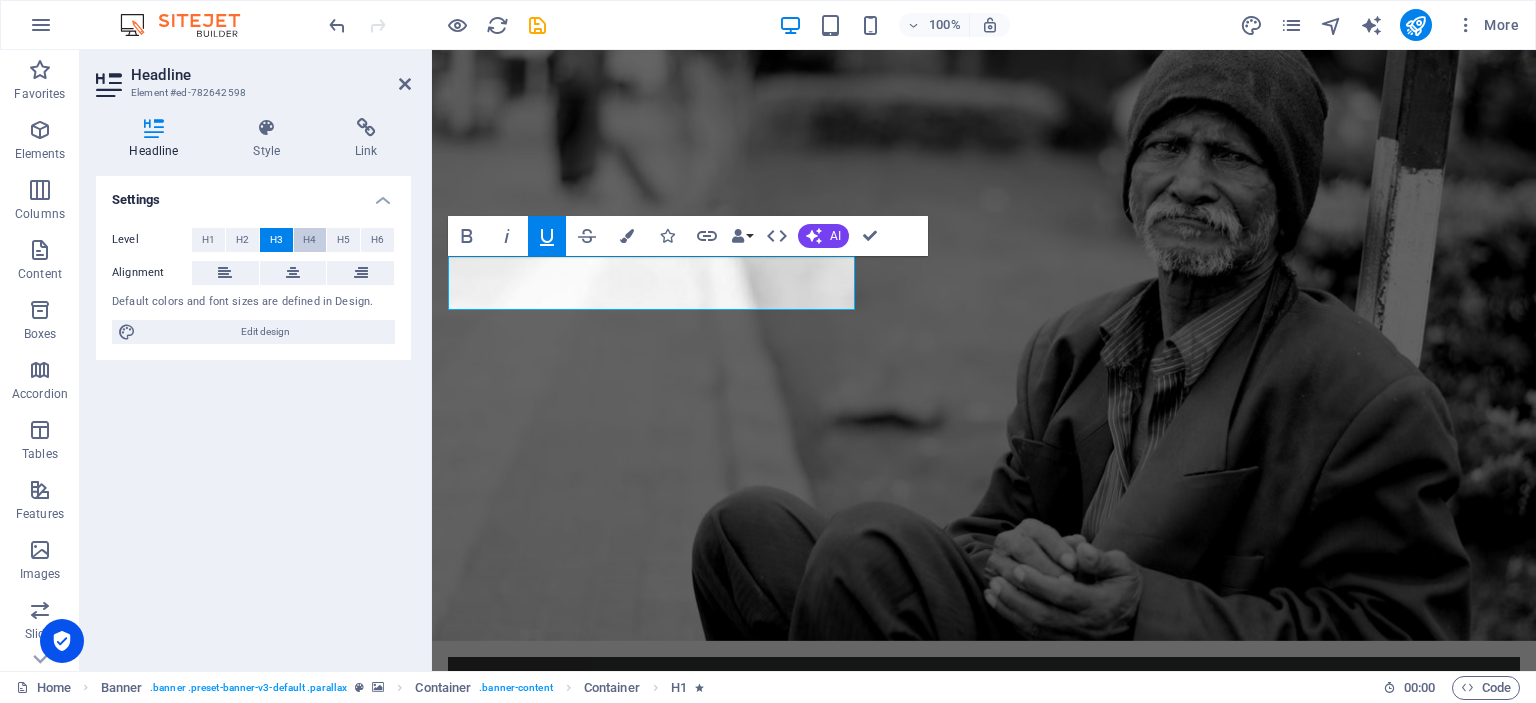 click on "H4" at bounding box center (309, 240) 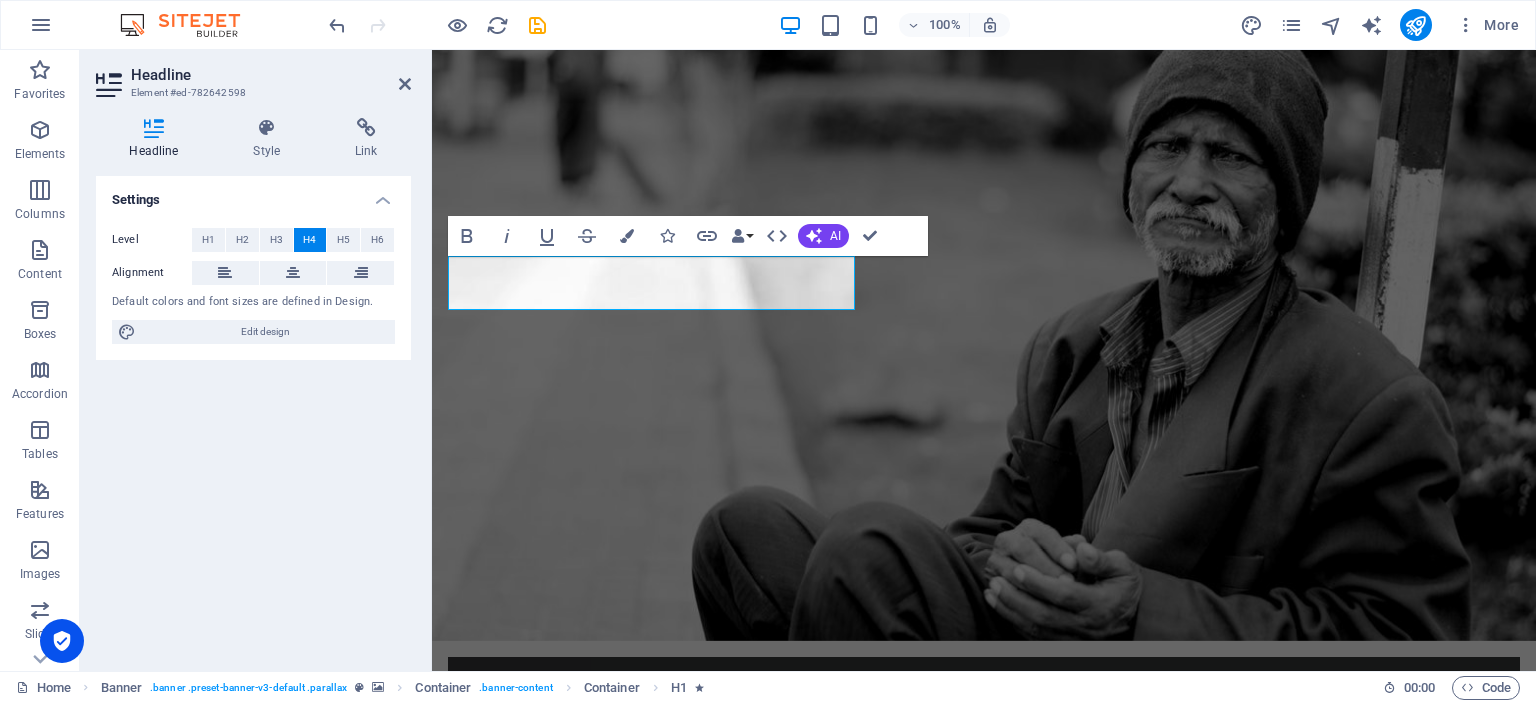 click on "H4" at bounding box center [309, 240] 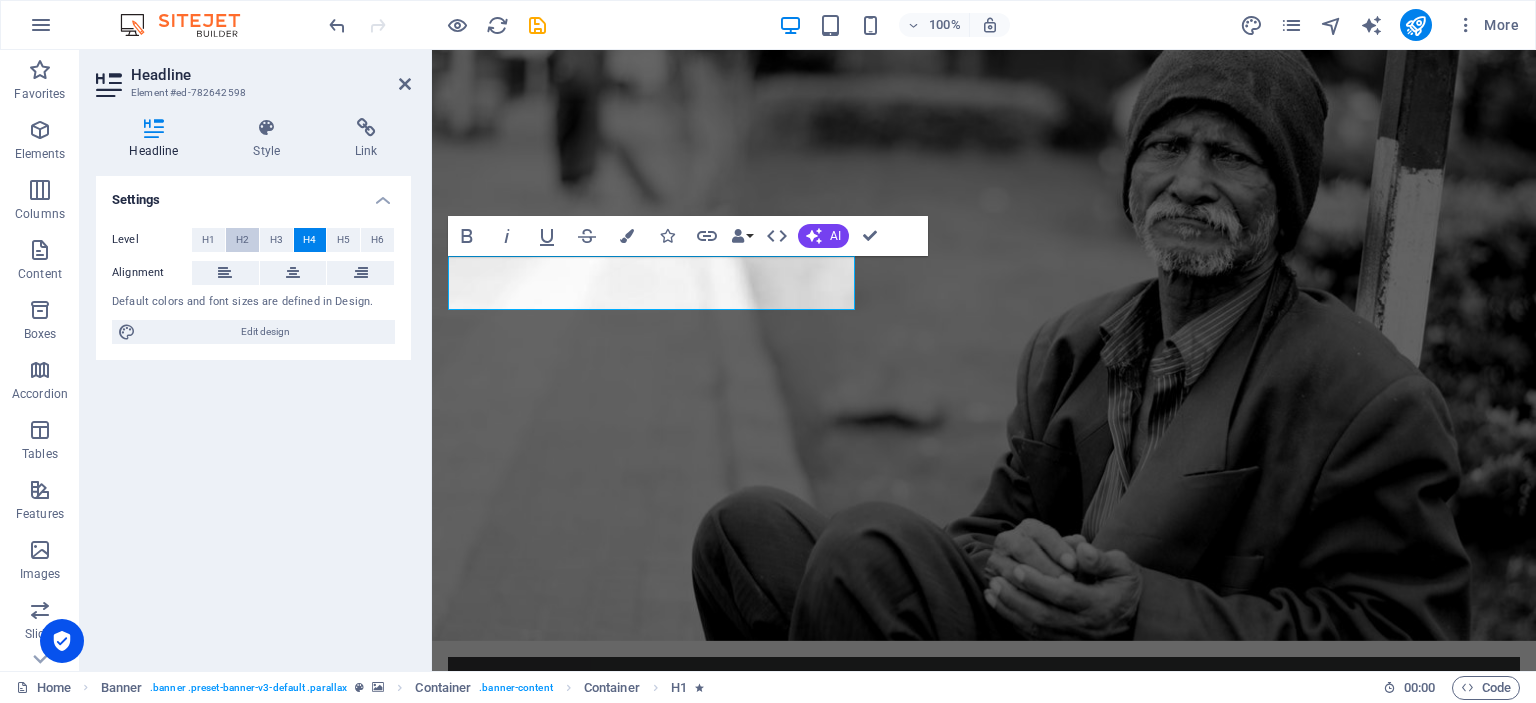 click on "H2" at bounding box center [242, 240] 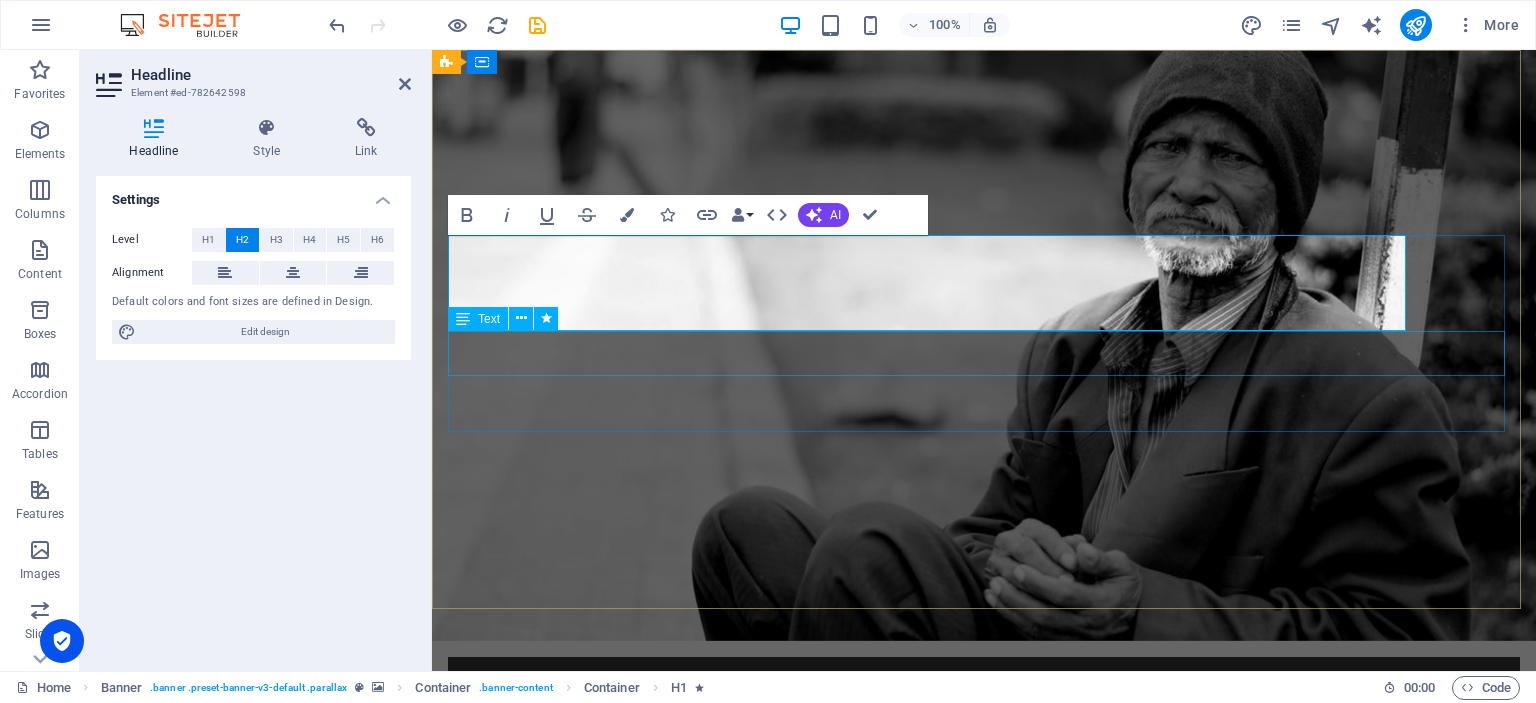 drag, startPoint x: 1397, startPoint y: 348, endPoint x: 1747, endPoint y: 348, distance: 350 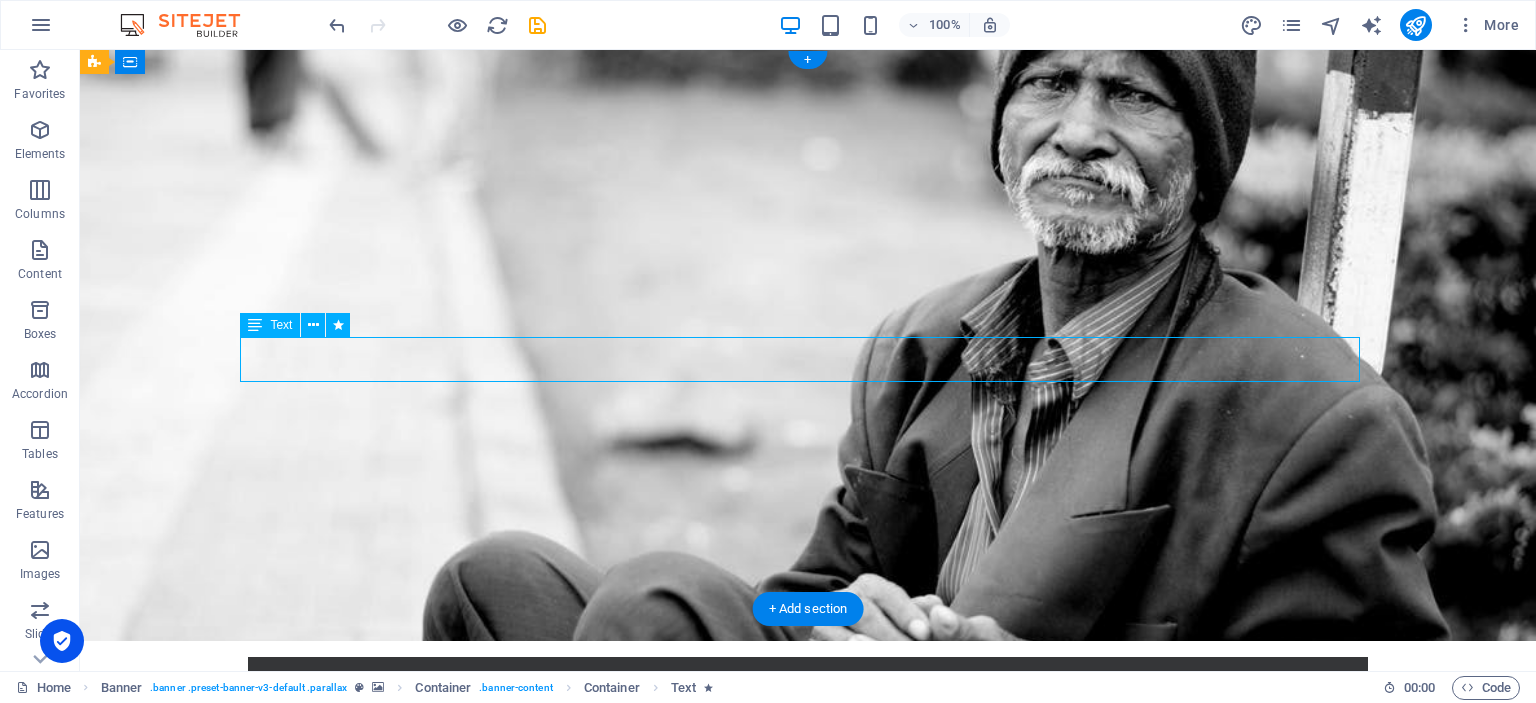 drag, startPoint x: 686, startPoint y: 359, endPoint x: 508, endPoint y: 367, distance: 178.17969 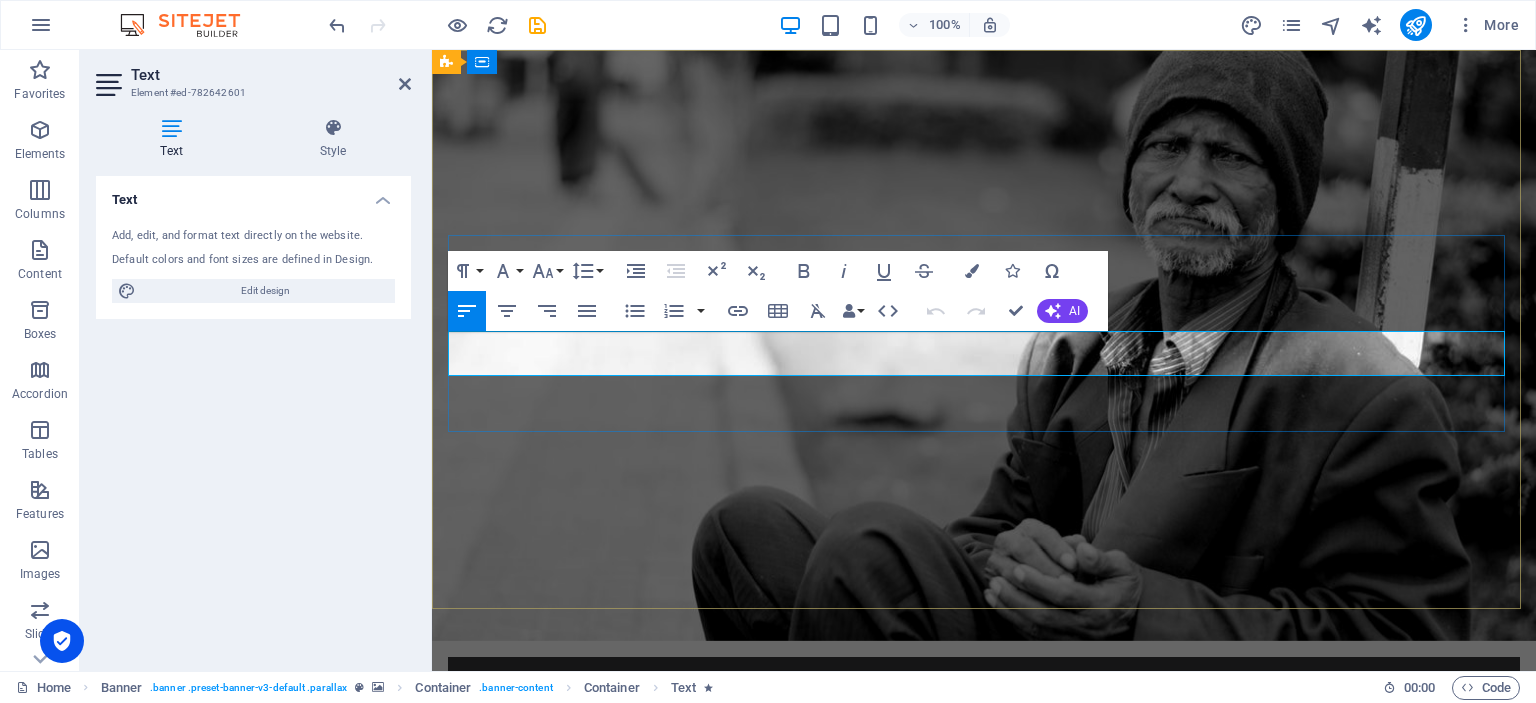drag, startPoint x: 879, startPoint y: 356, endPoint x: 449, endPoint y: 358, distance: 430.00464 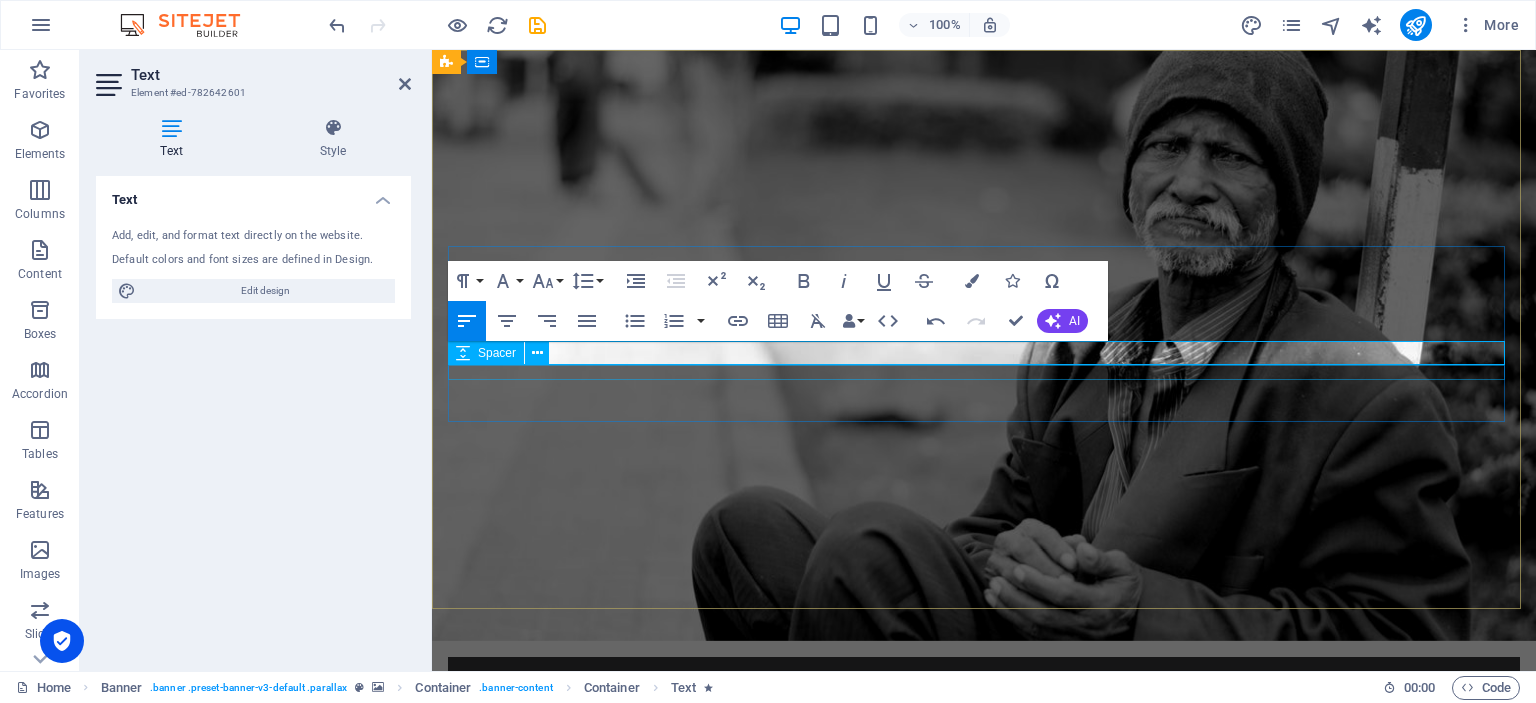 scroll, scrollTop: 0, scrollLeft: 6, axis: horizontal 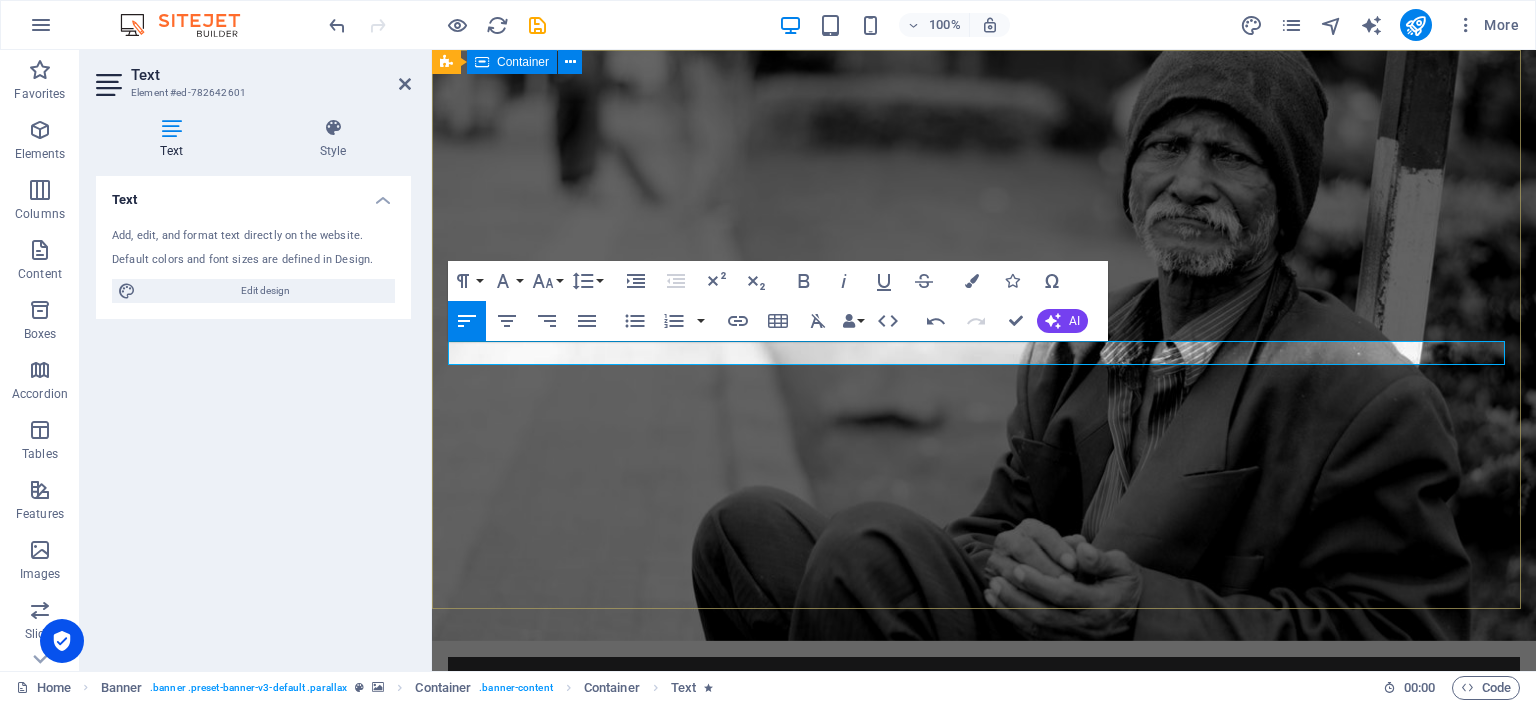 click on "Home About us What we do Projects Volunteers Donate ​​​​ EDUCATION FOR YOUTH EMPOWERMENT Local Roots. Lasting Change Local Roots. Lasting Change Learn more" at bounding box center [984, 861] 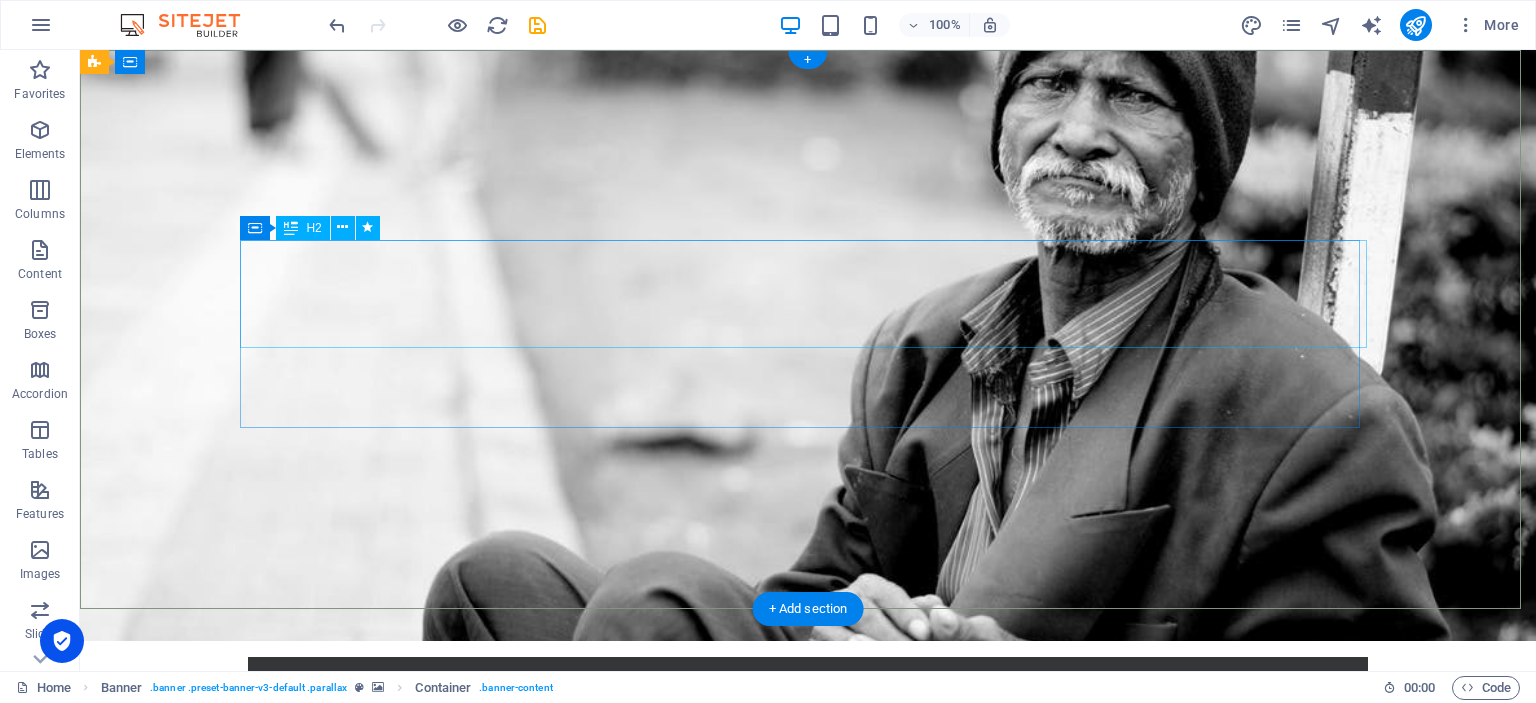click on "​​​​ EDUCATION FOR YOUTH EMPOWERMENT" at bounding box center (808, 893) 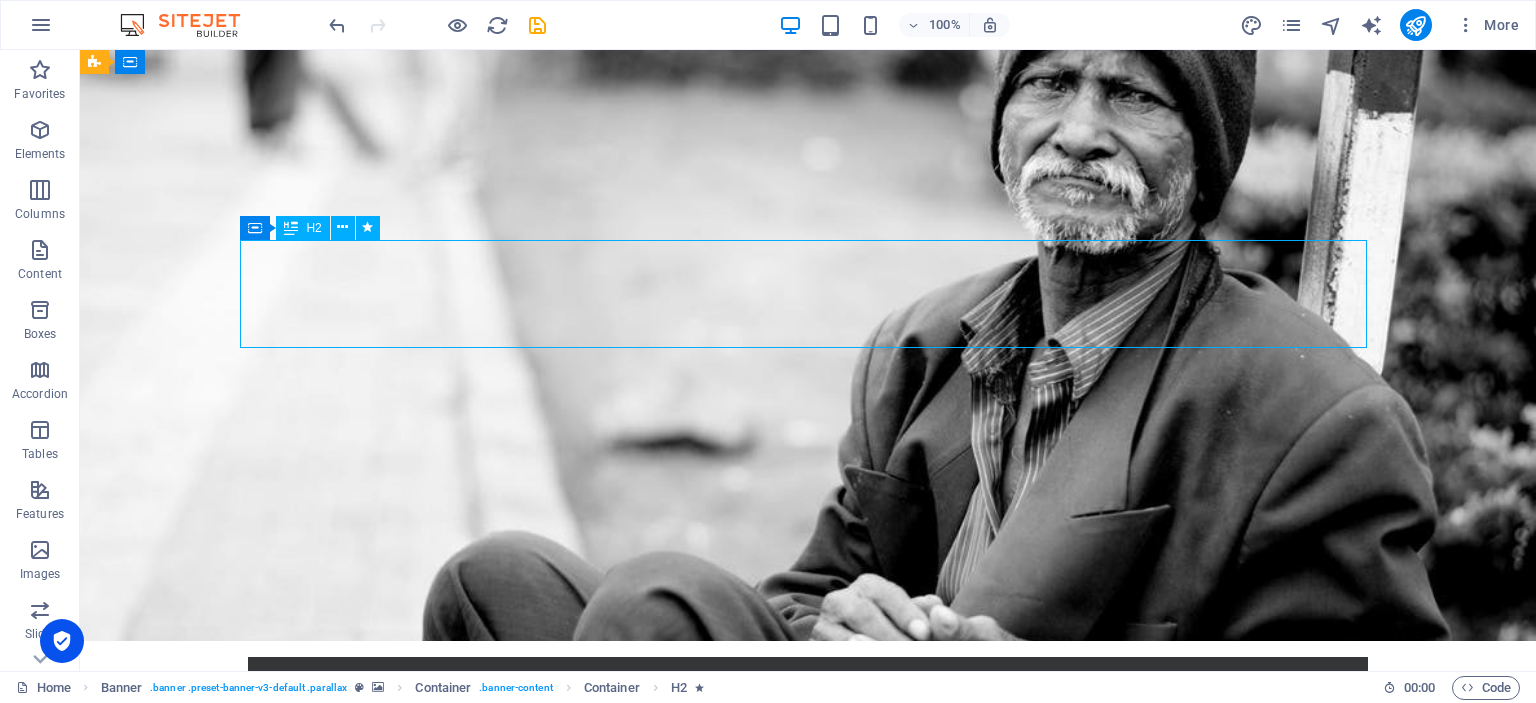 click on "H2" at bounding box center [302, 228] 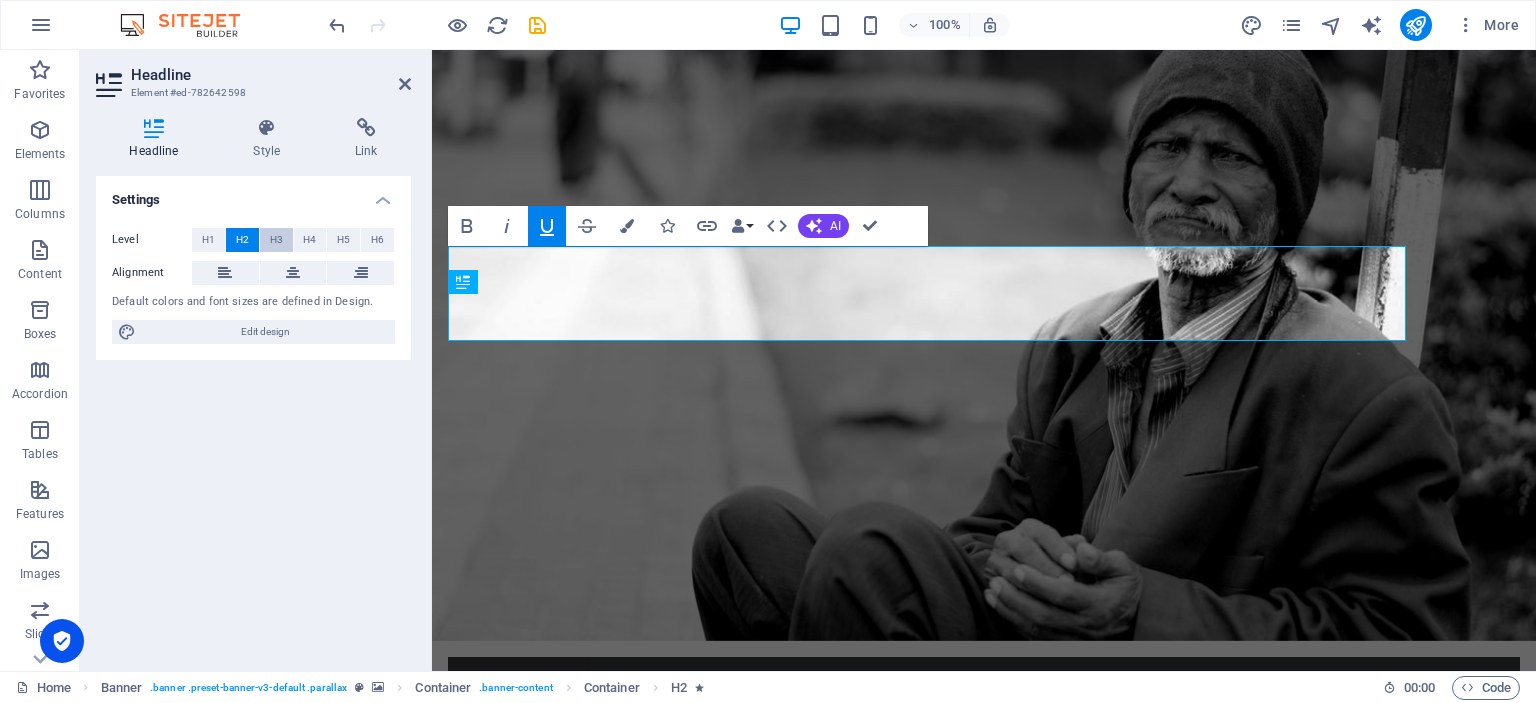 click on "H3" at bounding box center [276, 240] 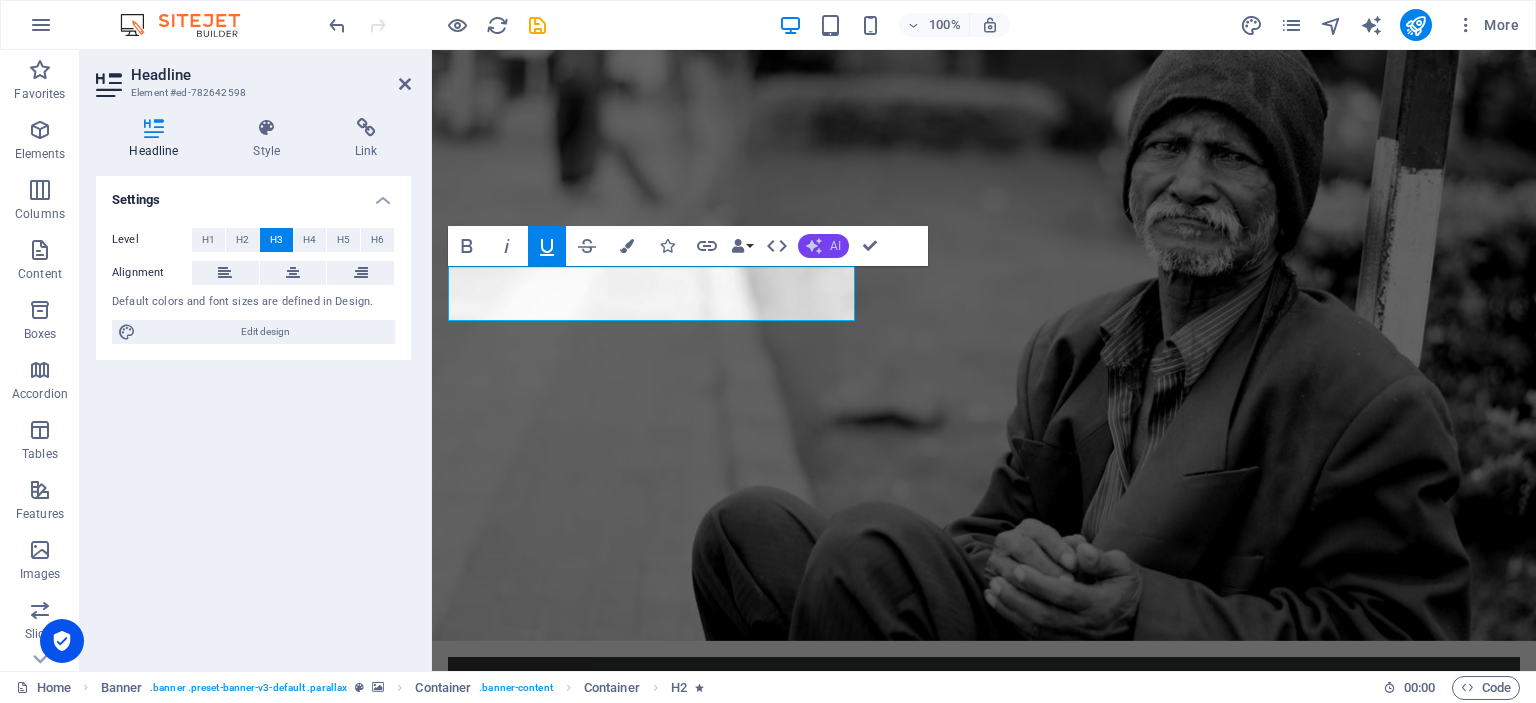 click on "AI" at bounding box center (835, 246) 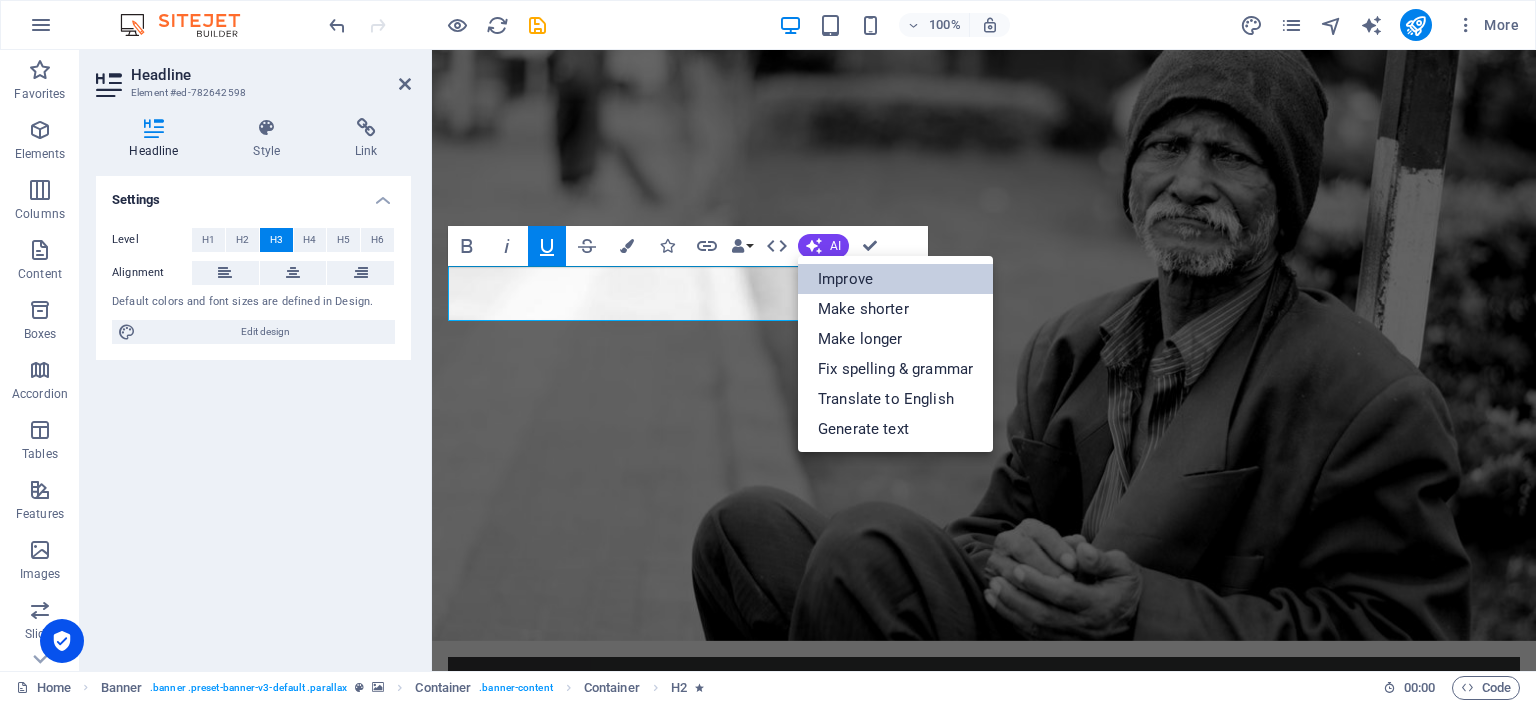 click on "Improve" at bounding box center (895, 279) 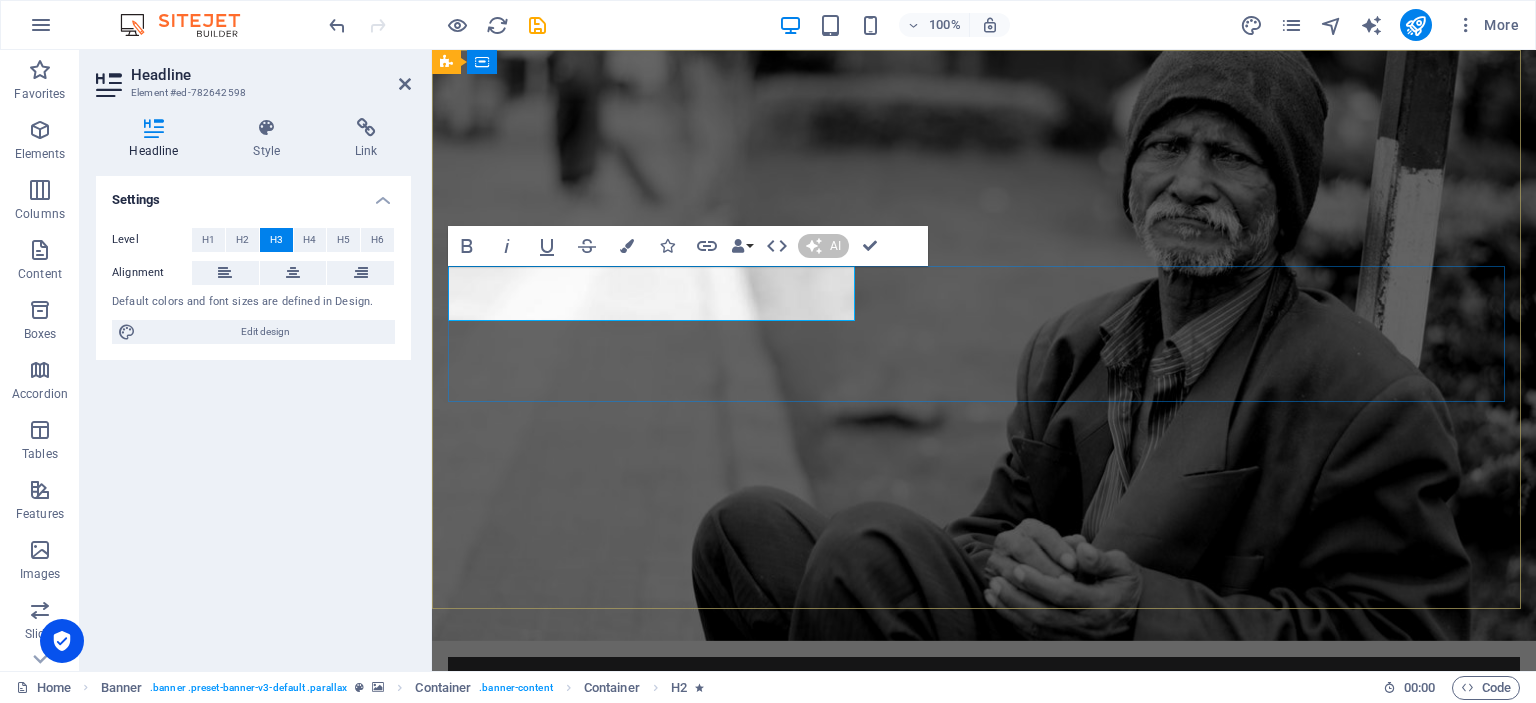 type 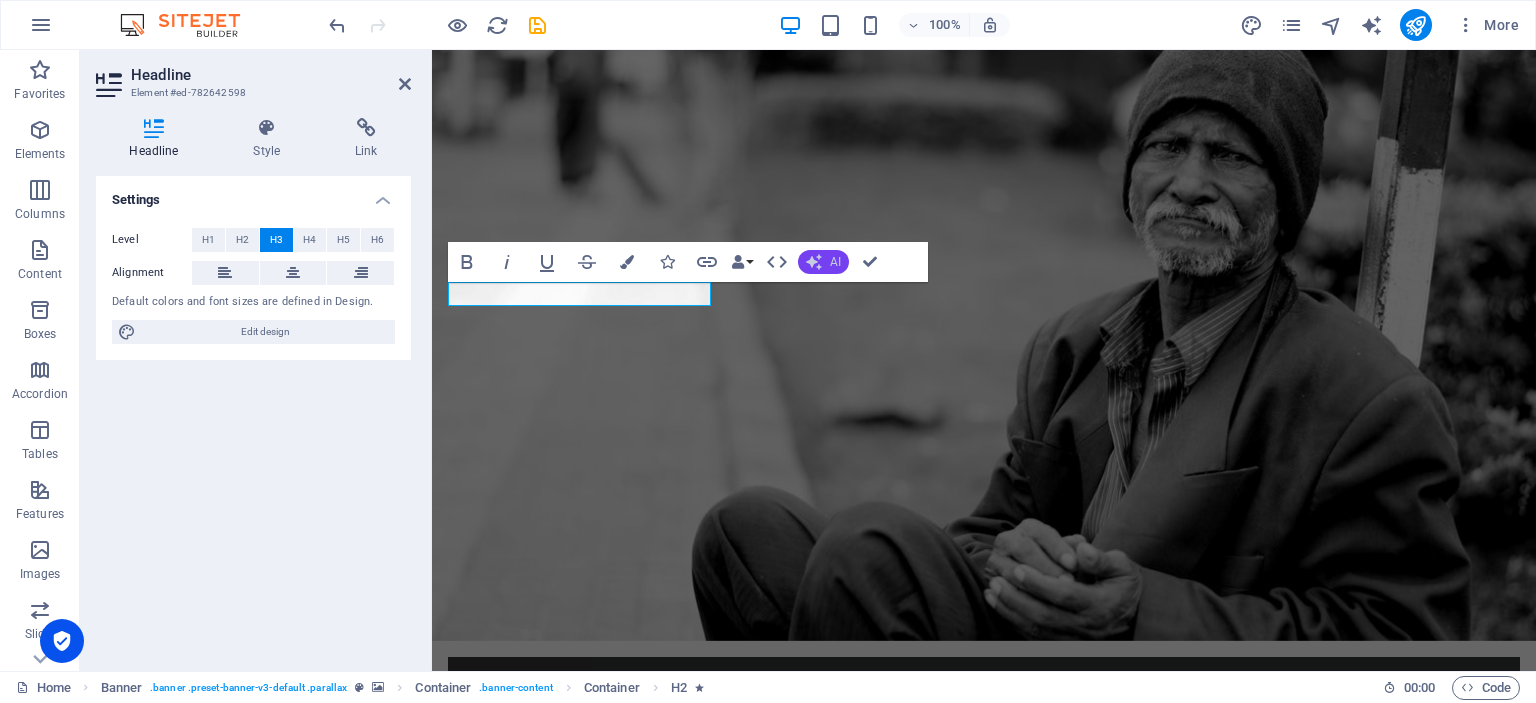 click on "AI" at bounding box center [823, 262] 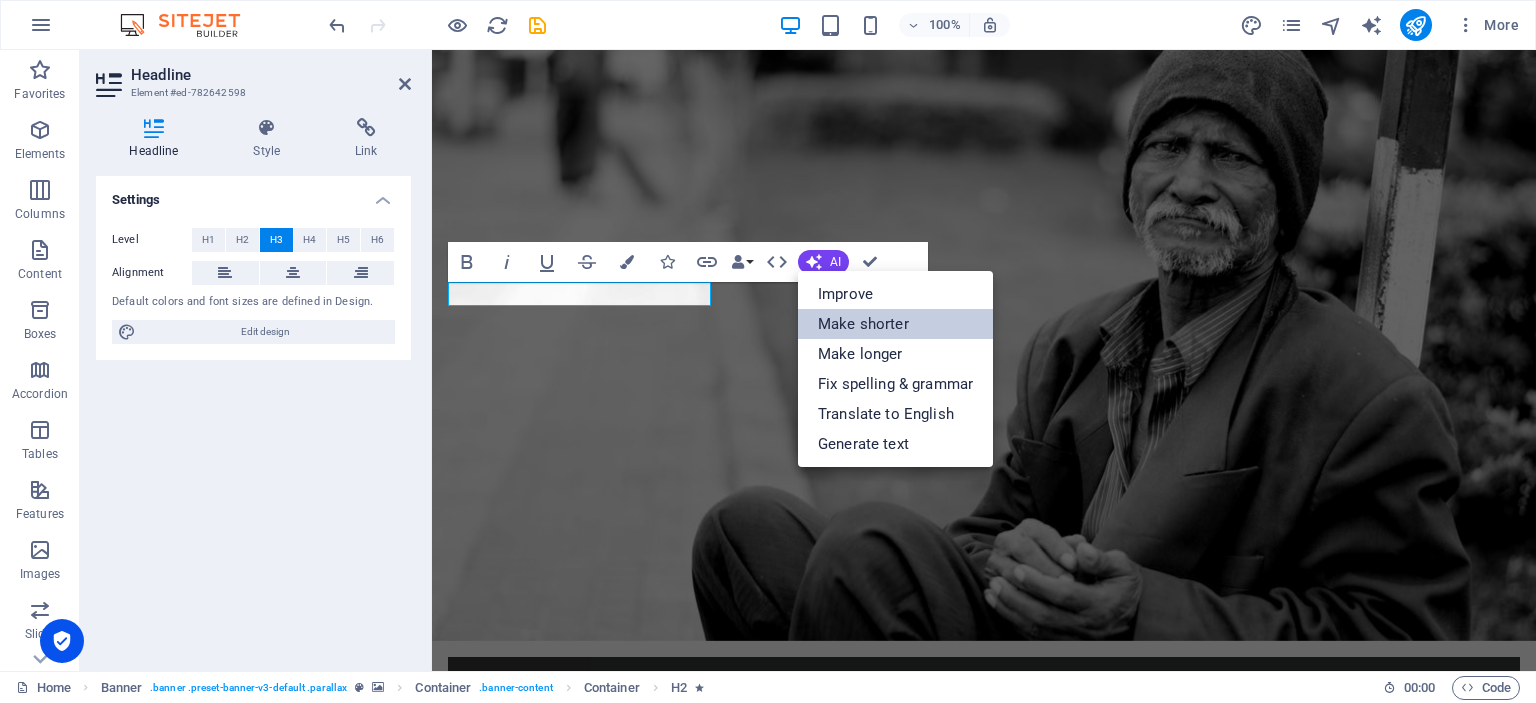 click on "Make shorter" at bounding box center (895, 324) 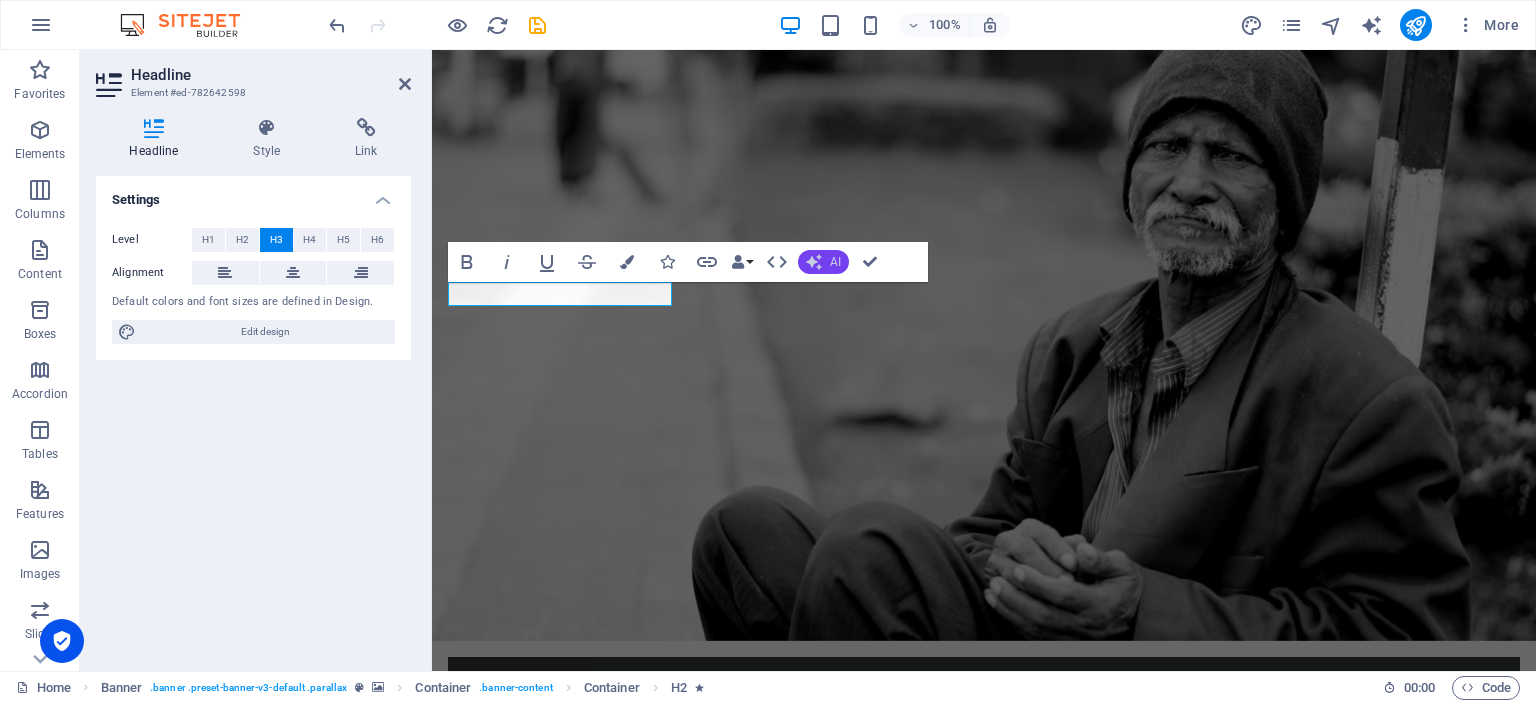 click on "AI" at bounding box center (823, 262) 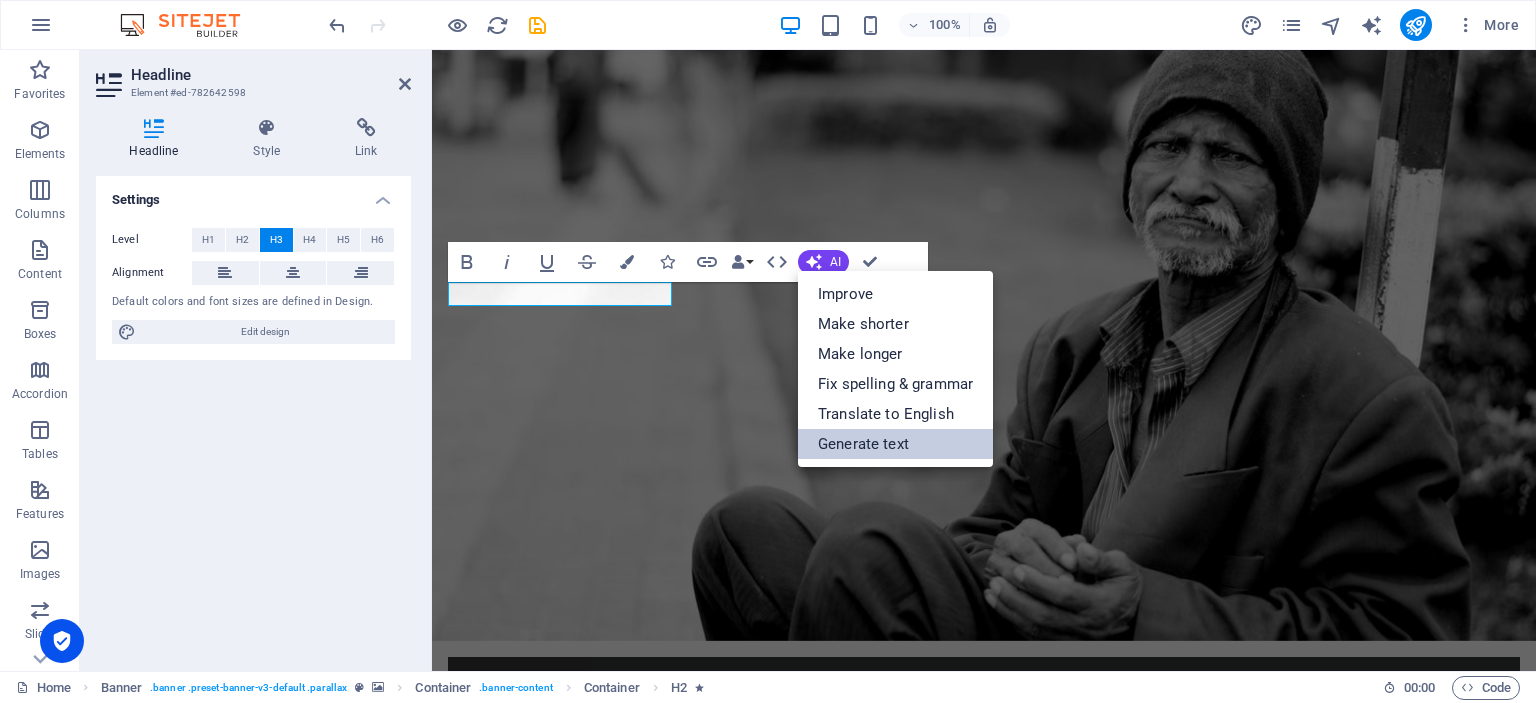 click on "Generate text" at bounding box center [895, 444] 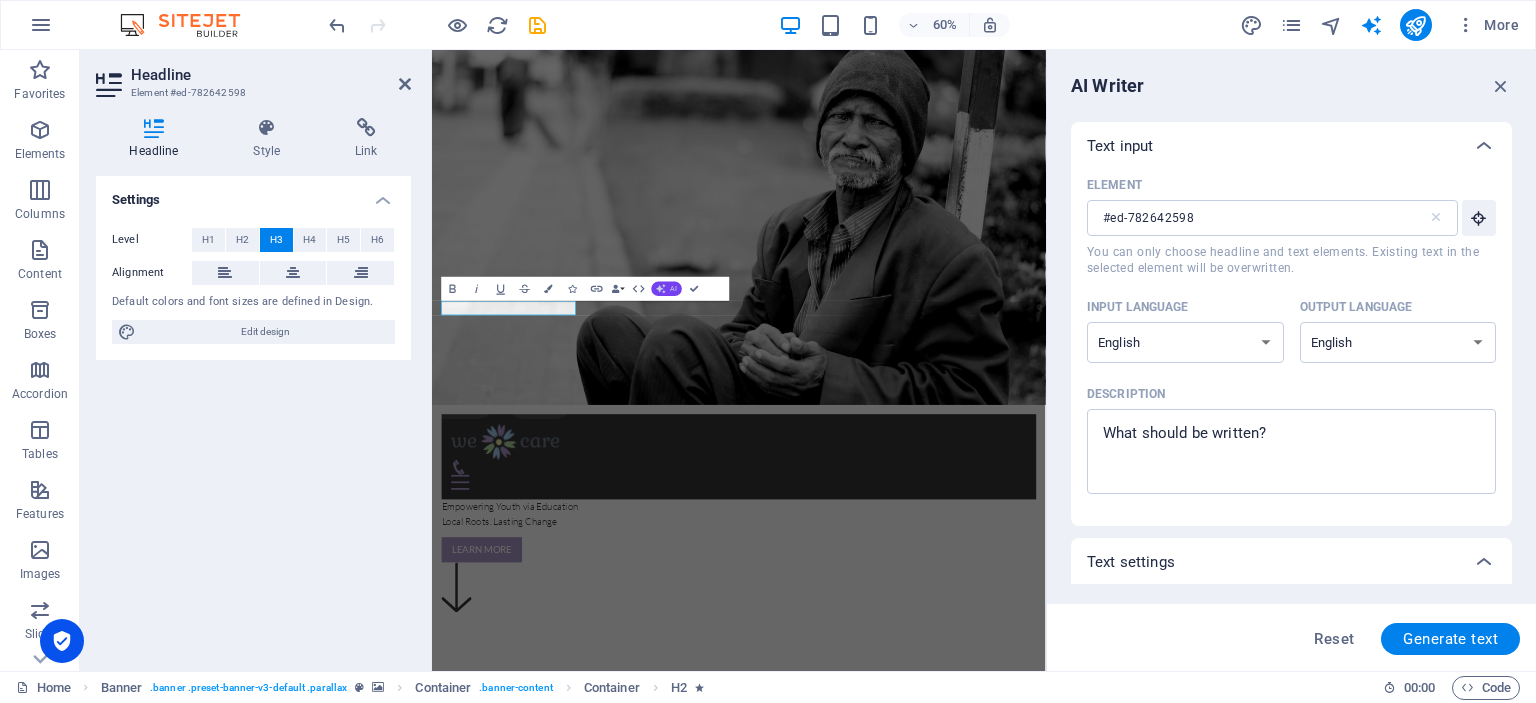 click on "AI" at bounding box center (667, 288) 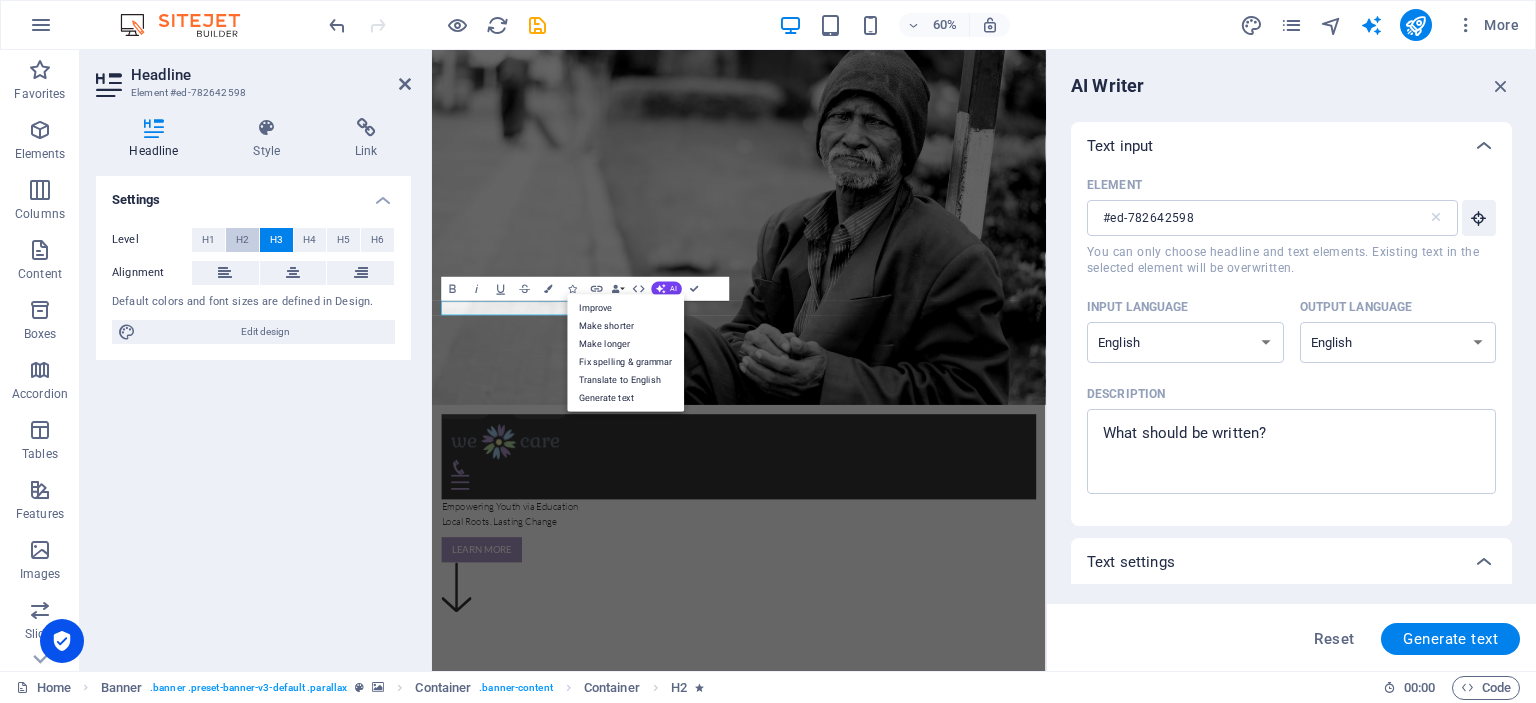 click on "H2" at bounding box center [242, 240] 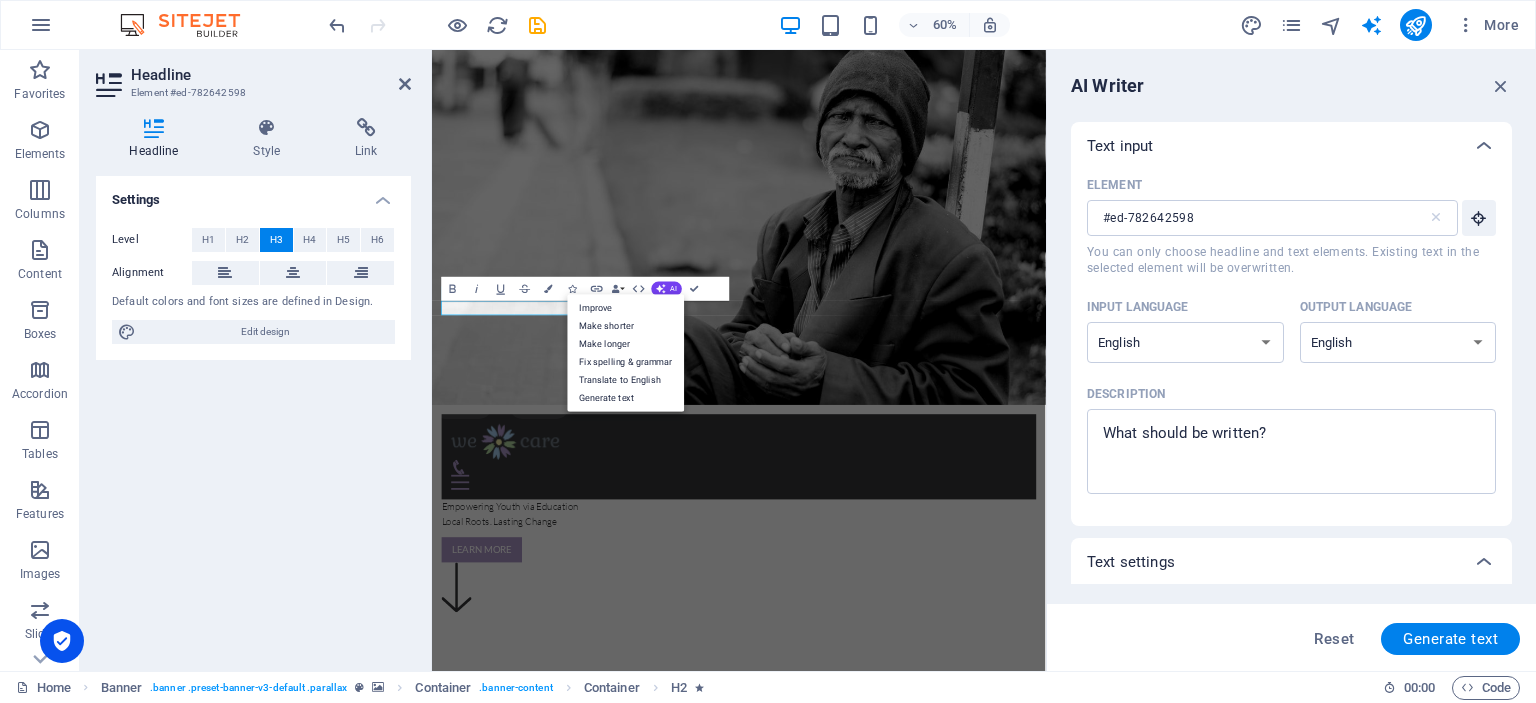 click on "Home About us What we do Projects Volunteers Donate Empowering Youth via Education Local Roots. Lasting Change Learn more" at bounding box center (943, 825) 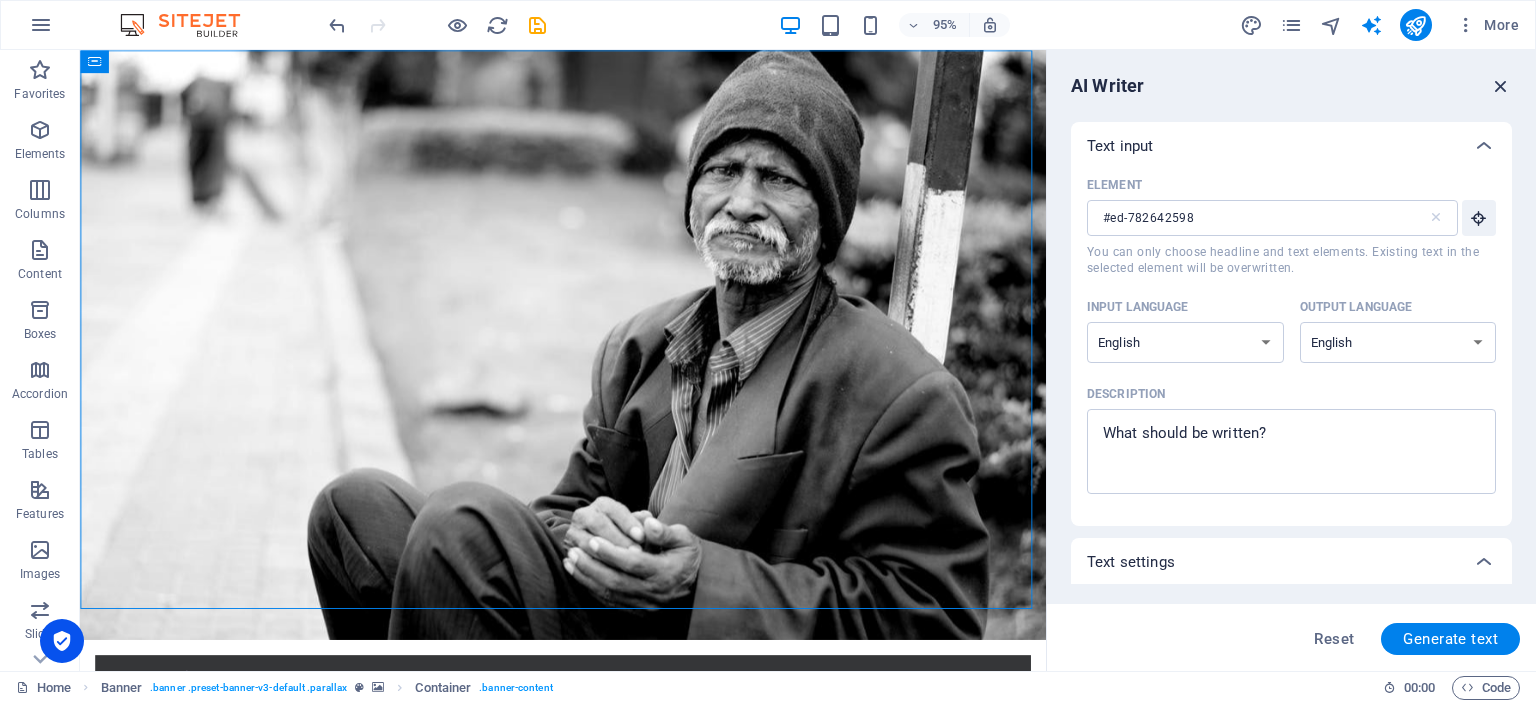 click at bounding box center (1501, 86) 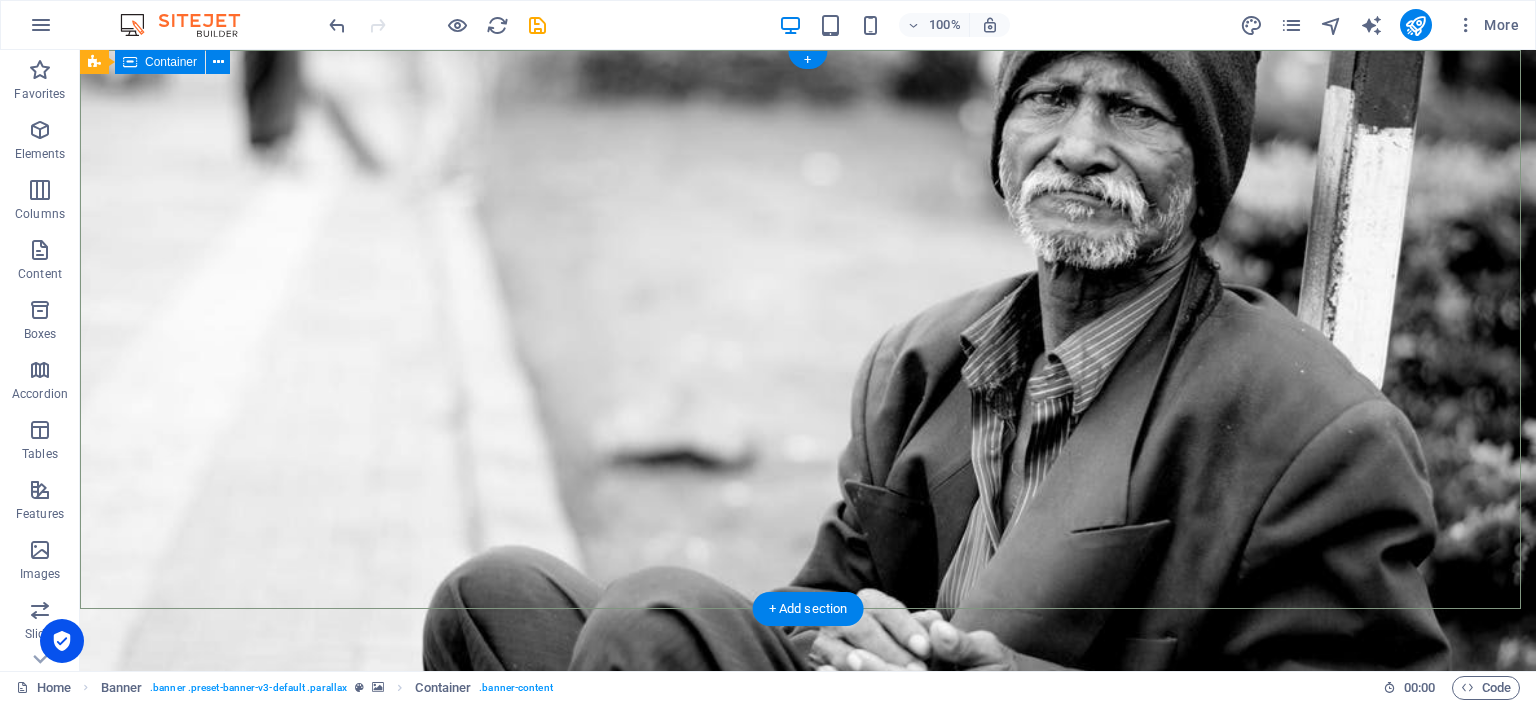 click on "Home About us What we do Projects Volunteers Donate Local Roots. Lasting Change Learn more" at bounding box center (808, 842) 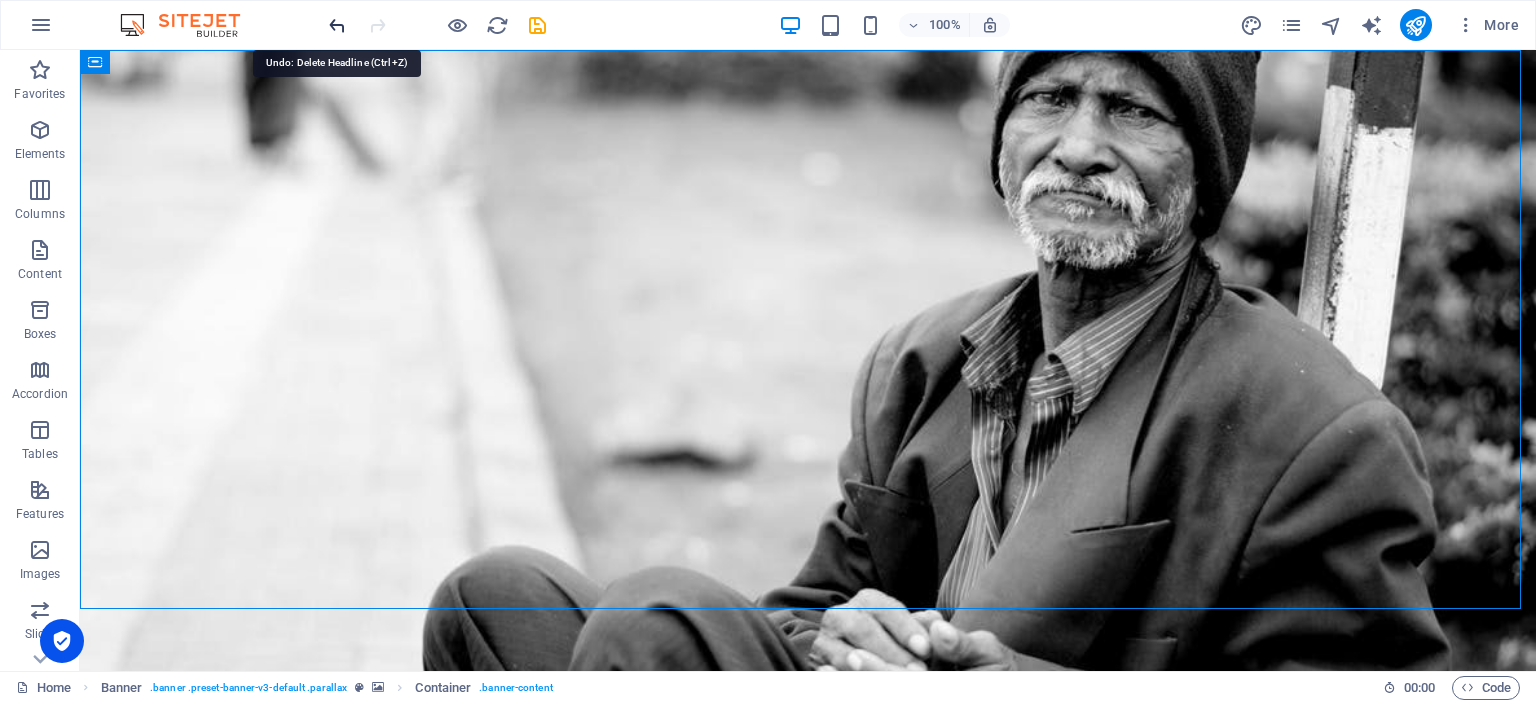 click at bounding box center (337, 25) 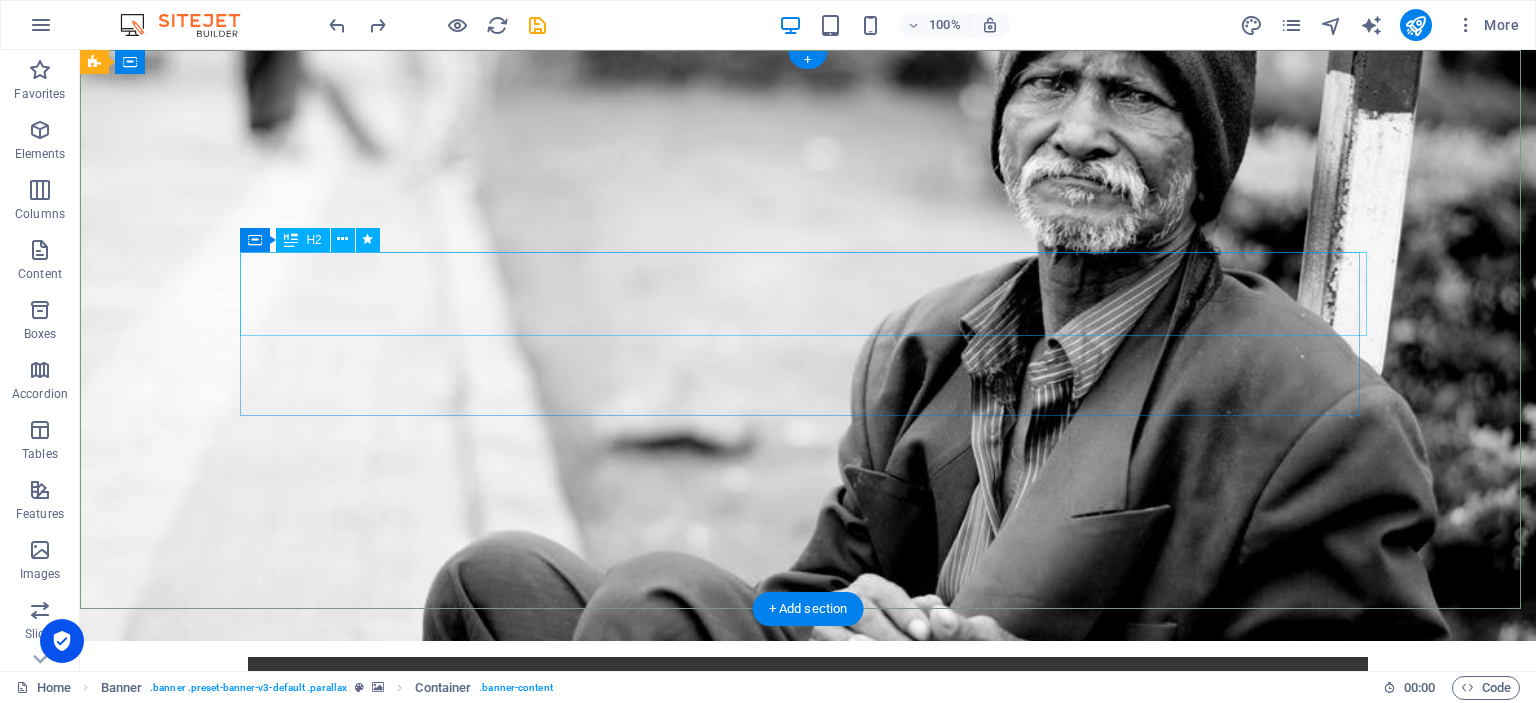 click on "EDUCATION FOR YOUTH EMPOWERMENT" at bounding box center [808, 881] 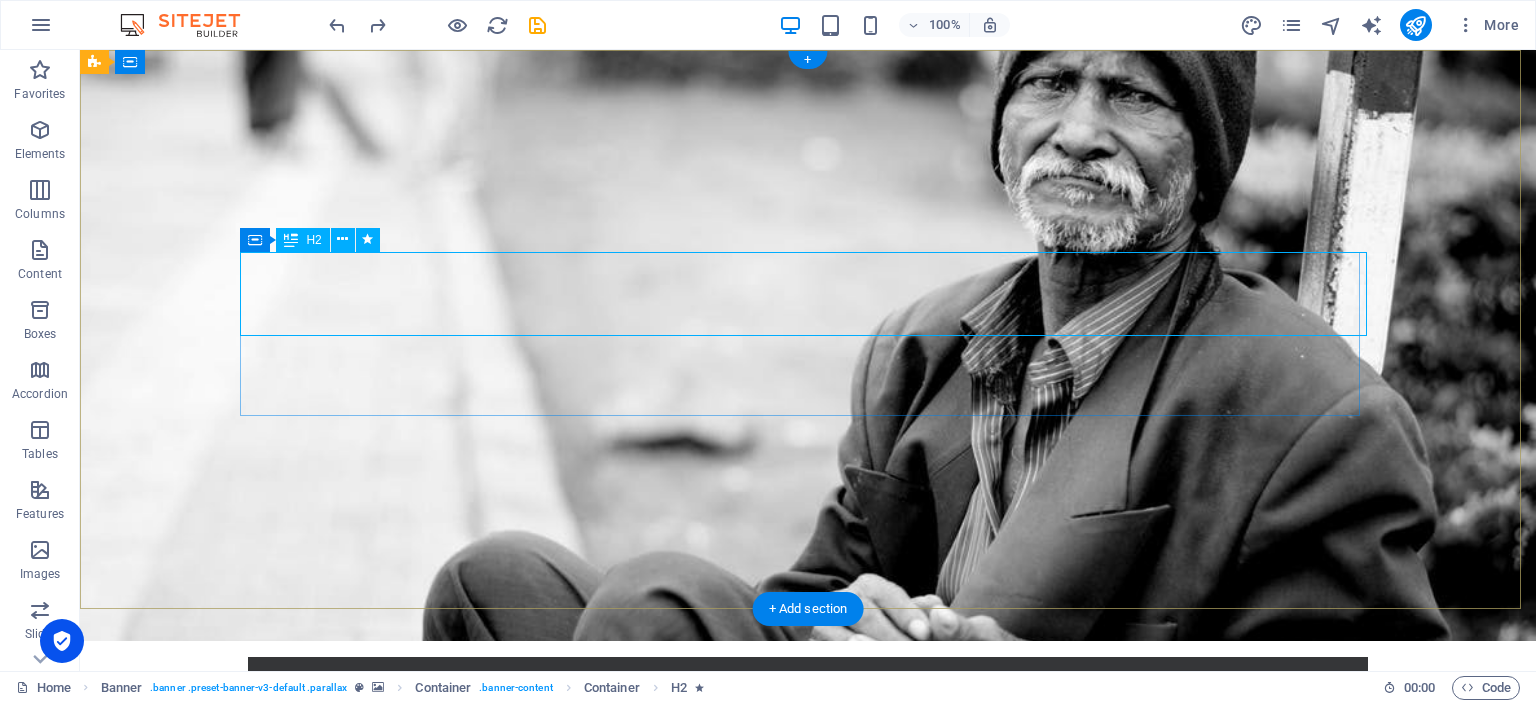 click on "EDUCATION FOR YOUTH EMPOWERMENT" at bounding box center (808, 881) 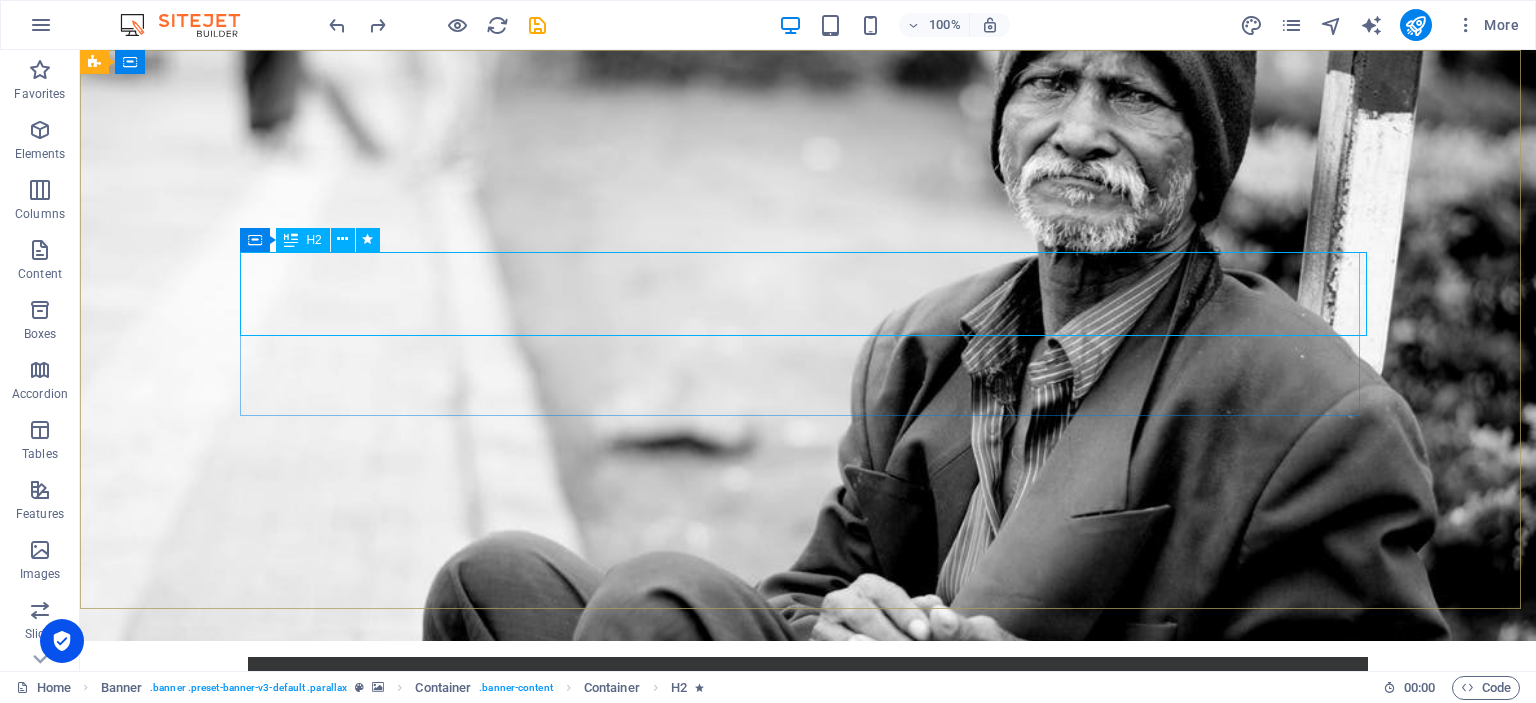 click on "H2" at bounding box center (302, 240) 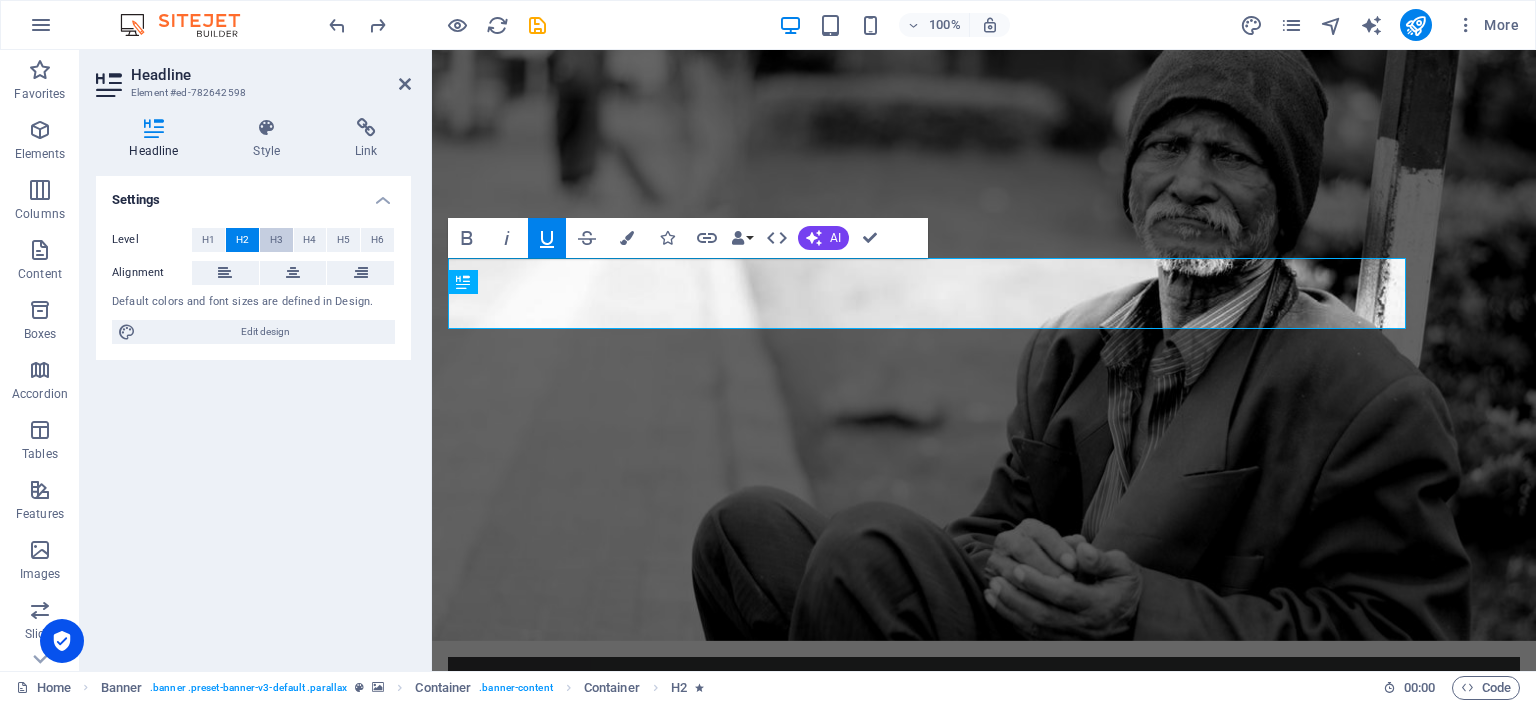 click on "H3" at bounding box center (276, 240) 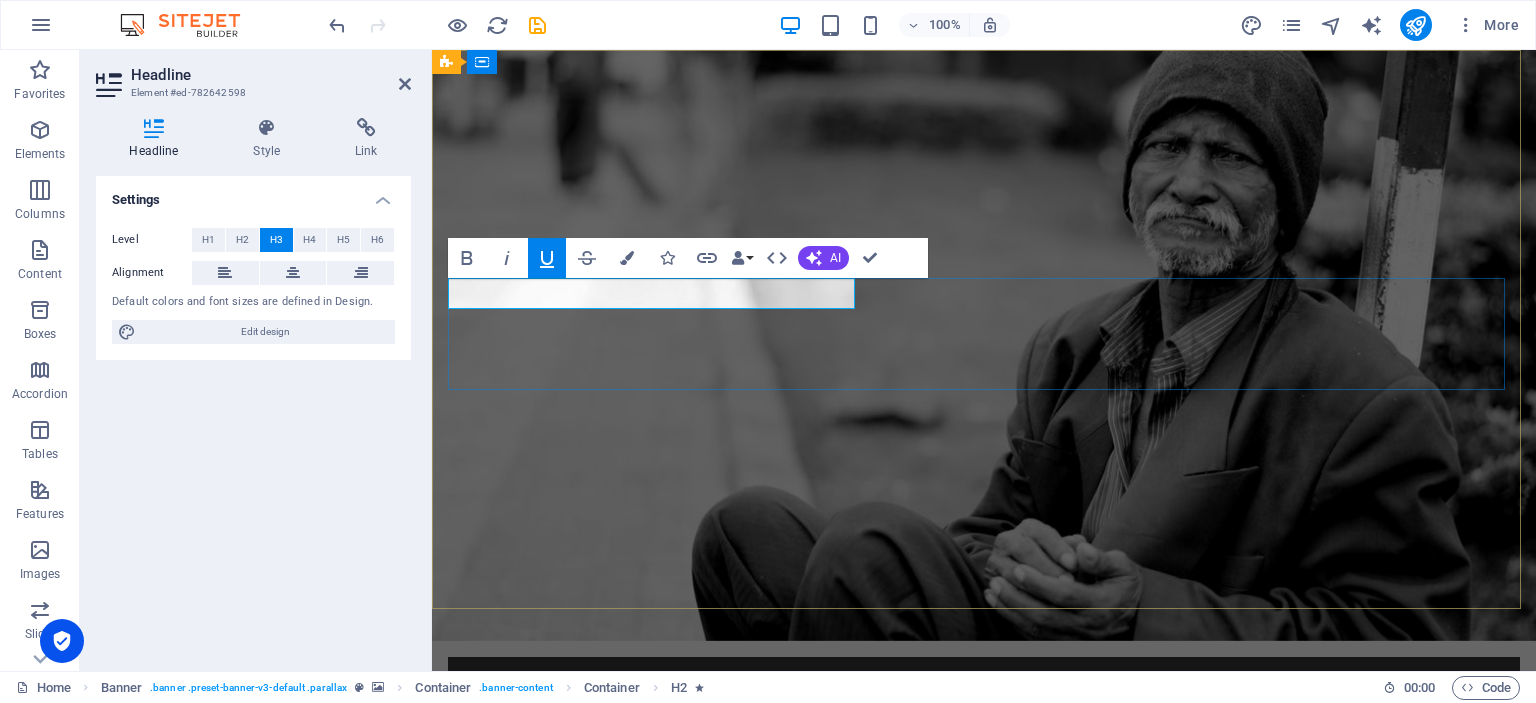 click on "EDUCATION FOR YOUTH EMPOWERMENT Local Roots. Lasting Change Learn more" at bounding box center [984, 855] 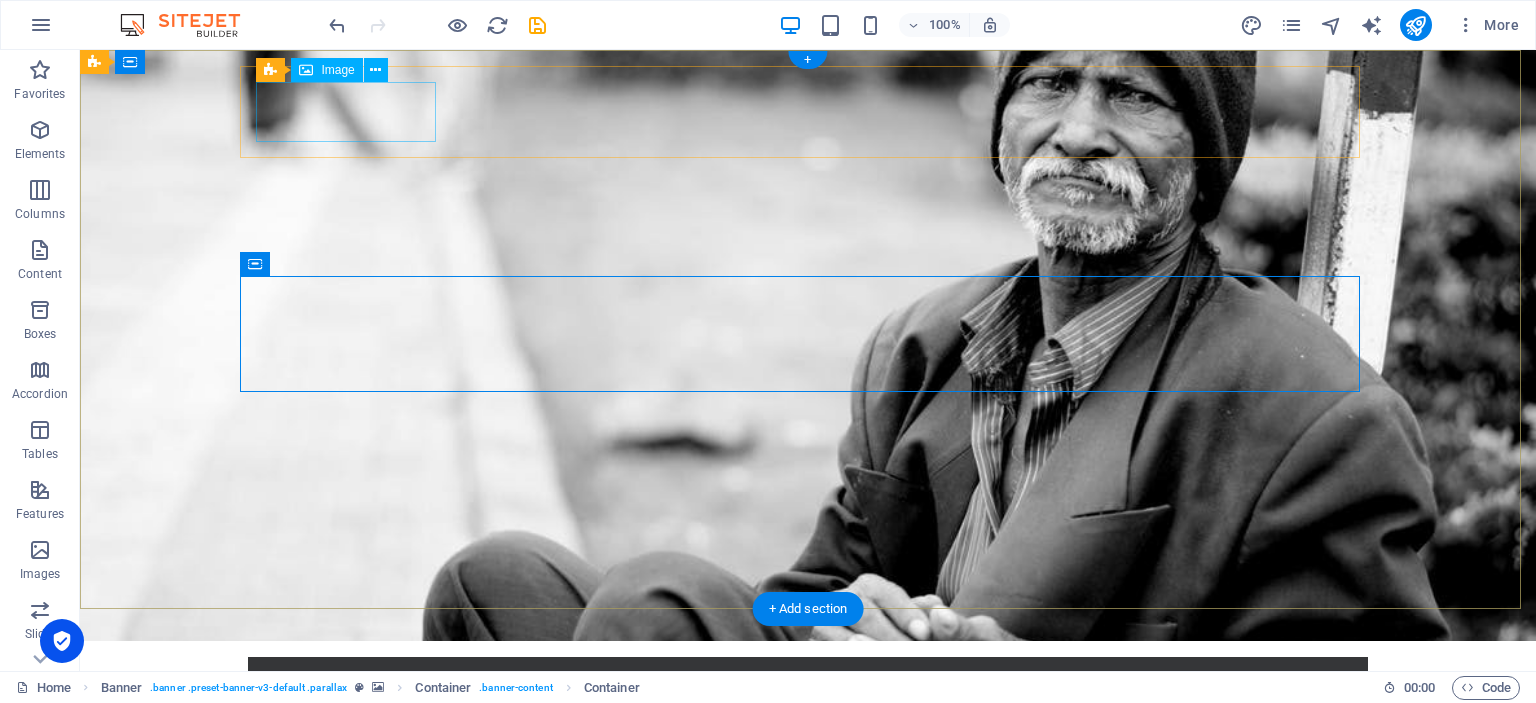 click at bounding box center (808, 703) 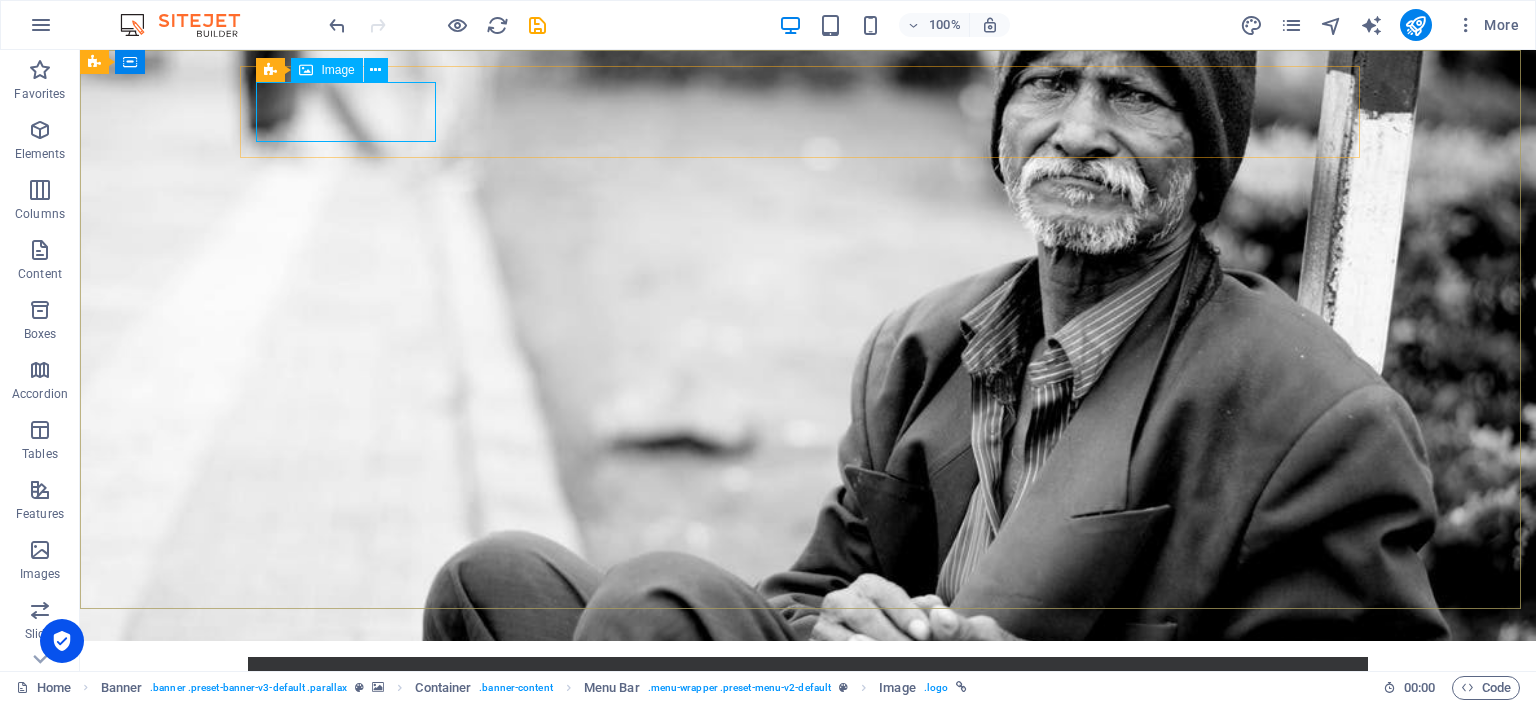 click on "Image" at bounding box center [337, 70] 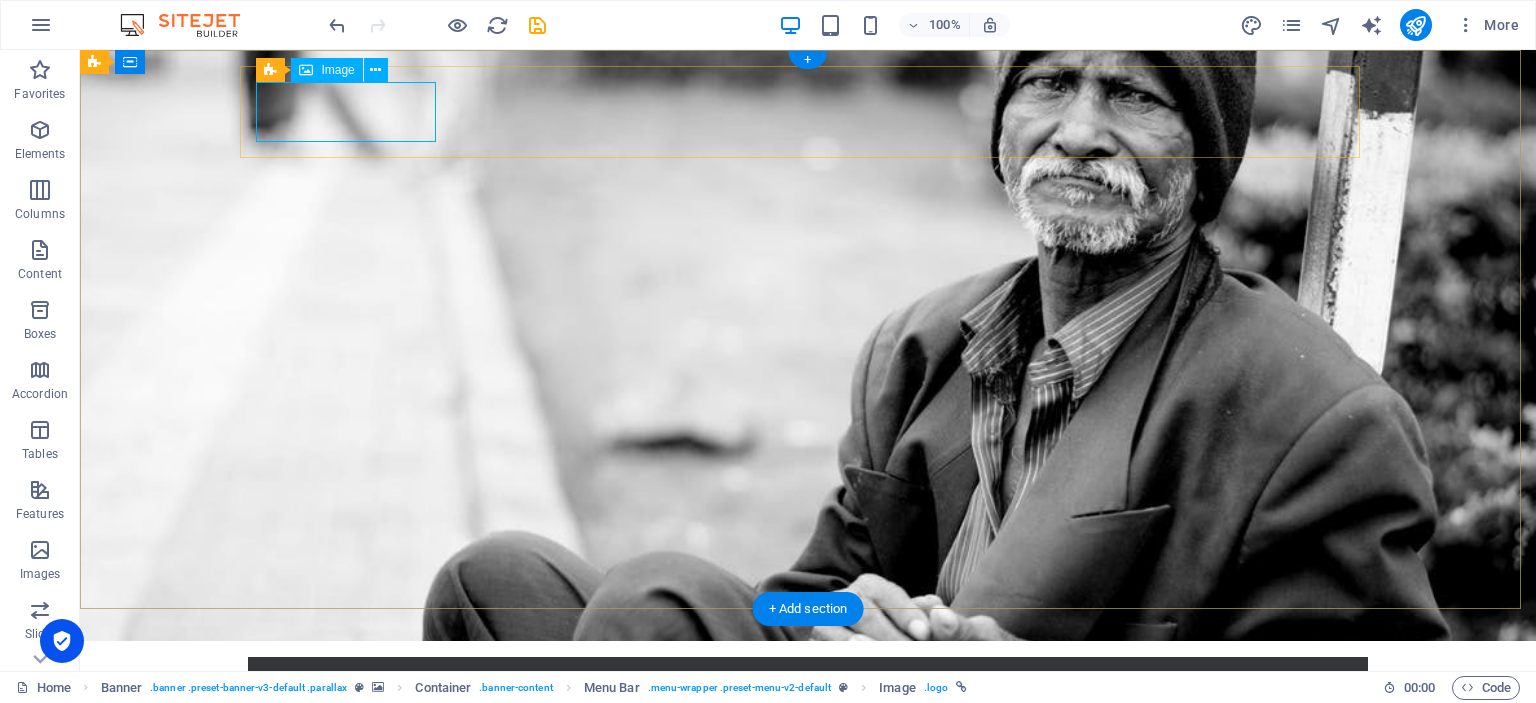 click at bounding box center [808, 703] 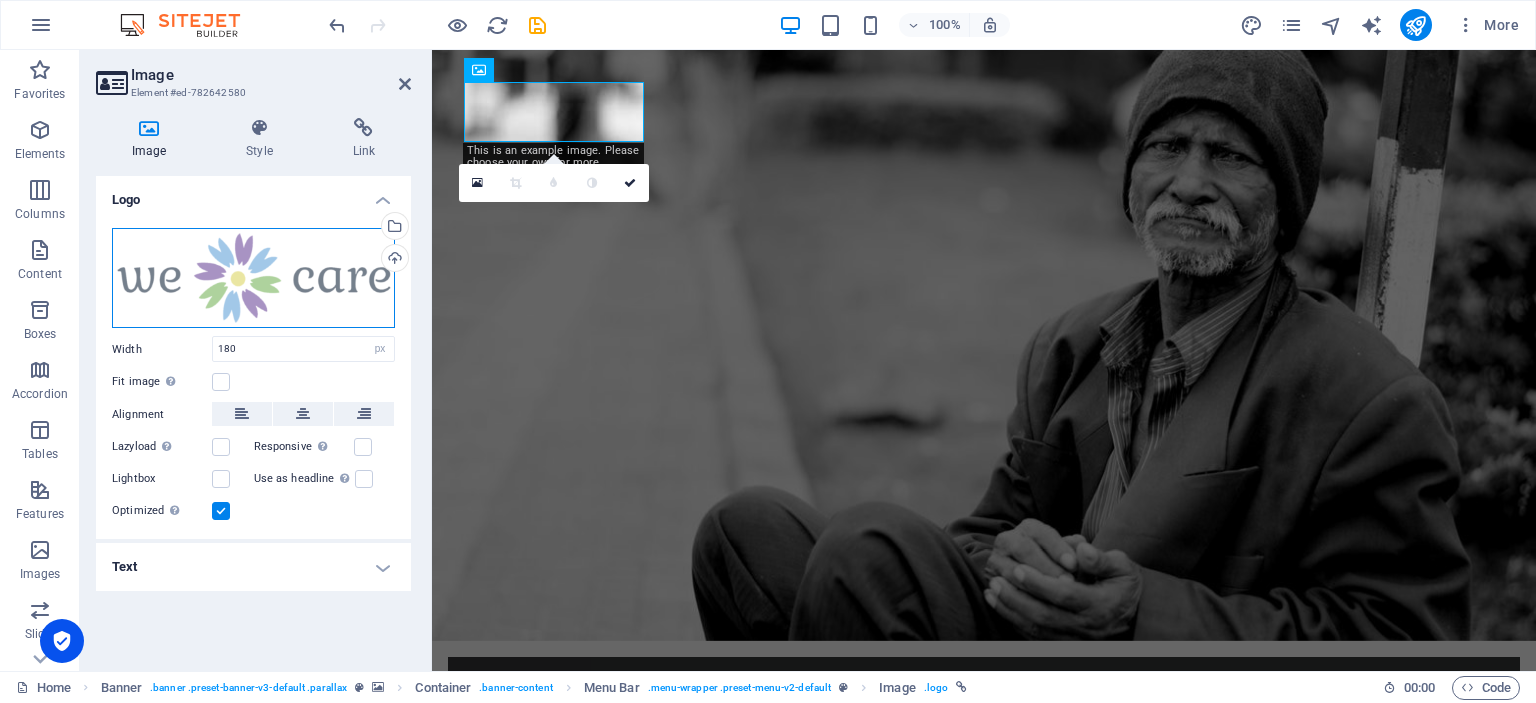 click on "Drag files here, click to choose files or select files from Files or our free stock photos & videos" at bounding box center (253, 278) 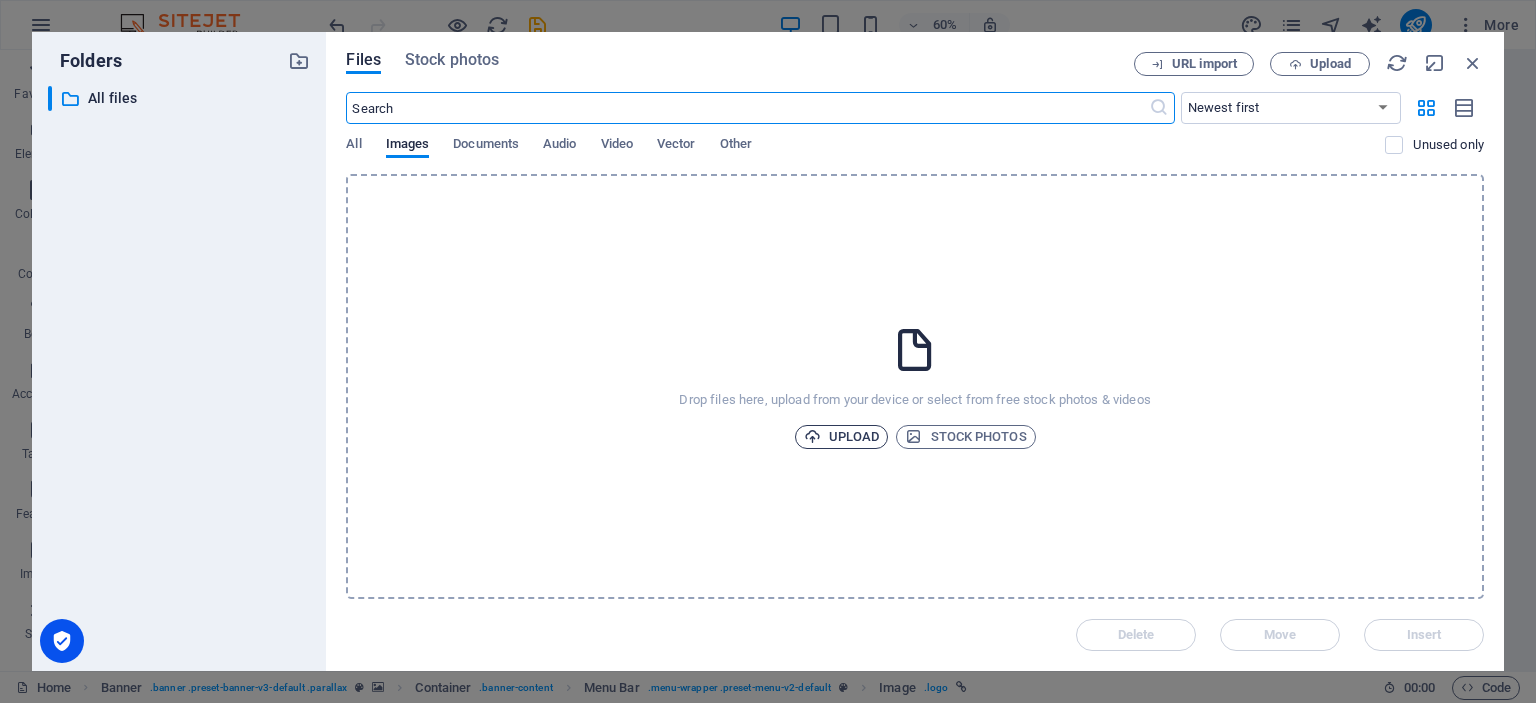 click on "Upload" at bounding box center [842, 437] 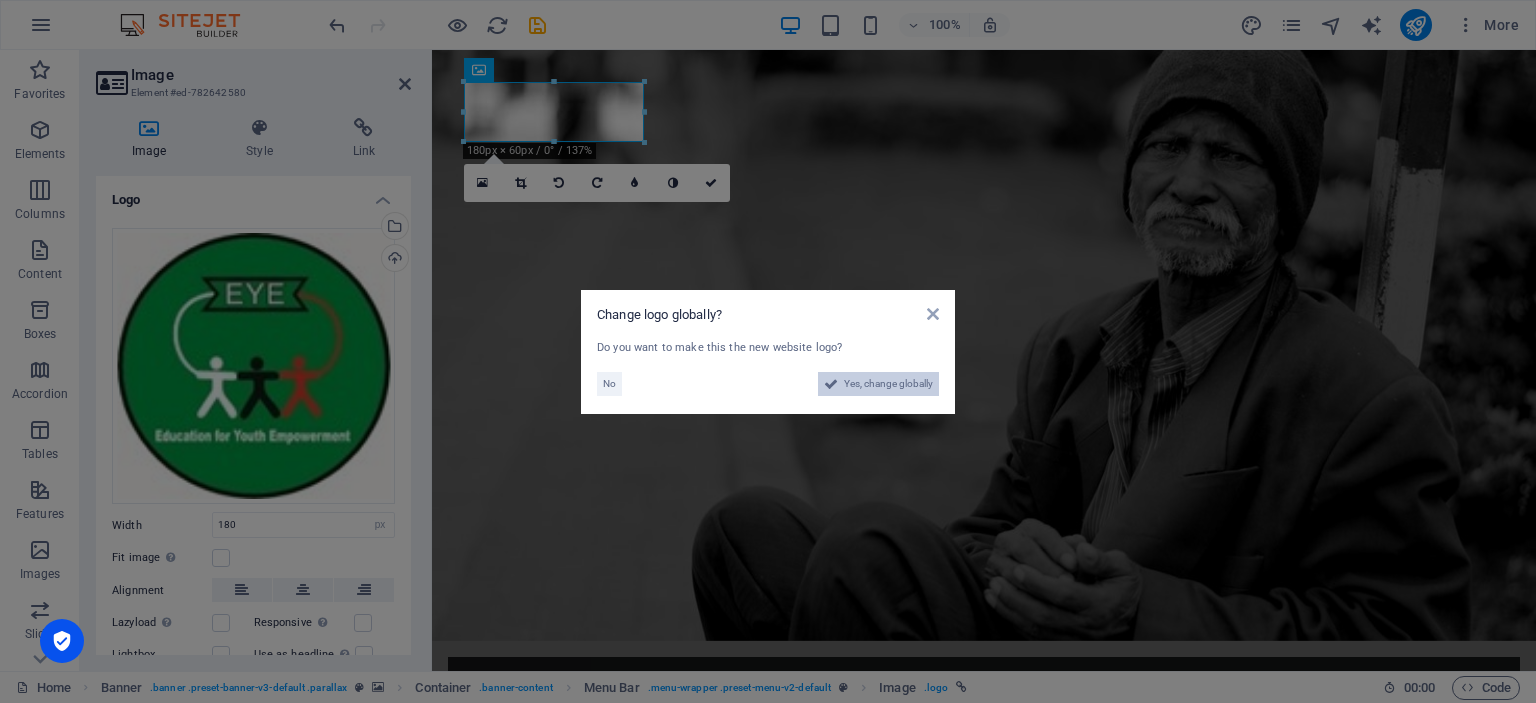 click on "Yes, change globally" at bounding box center (888, 384) 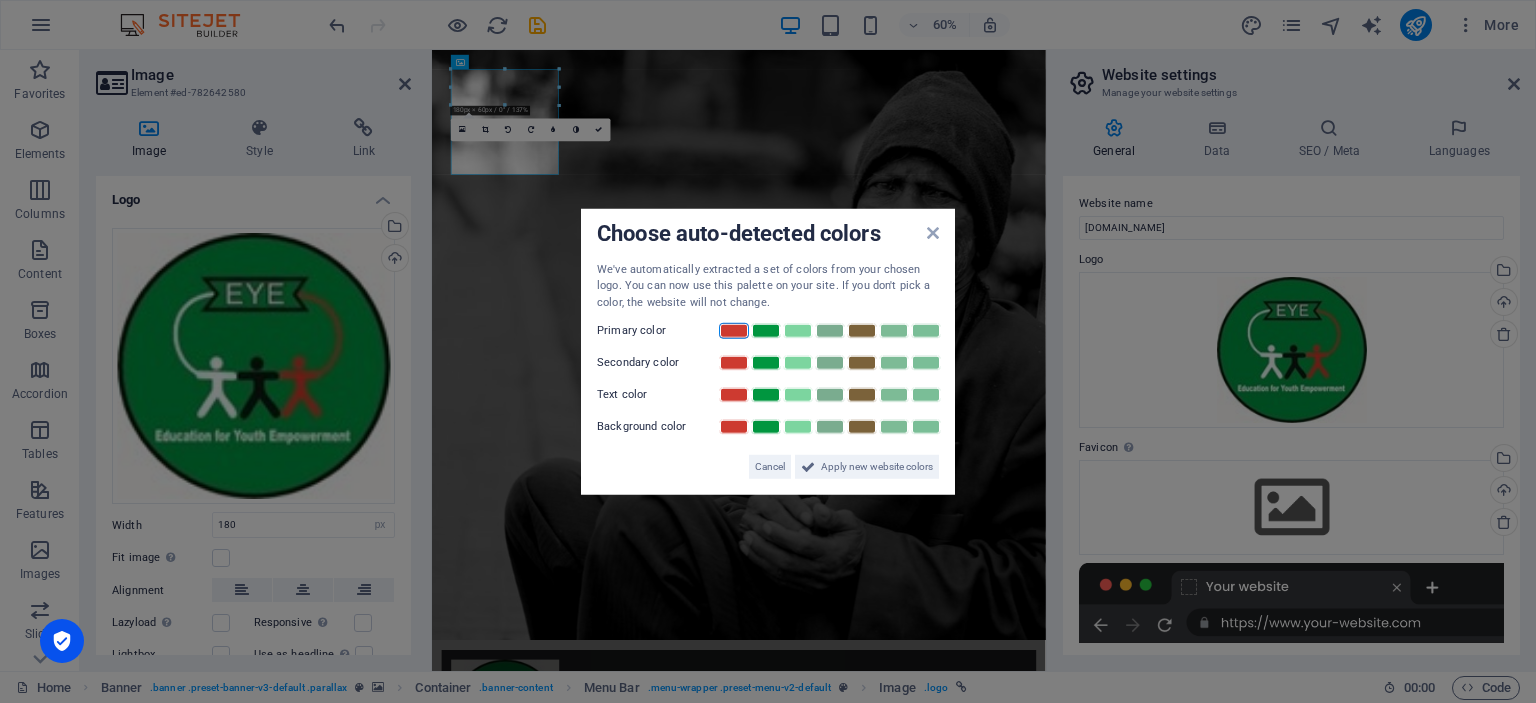 click at bounding box center (734, 331) 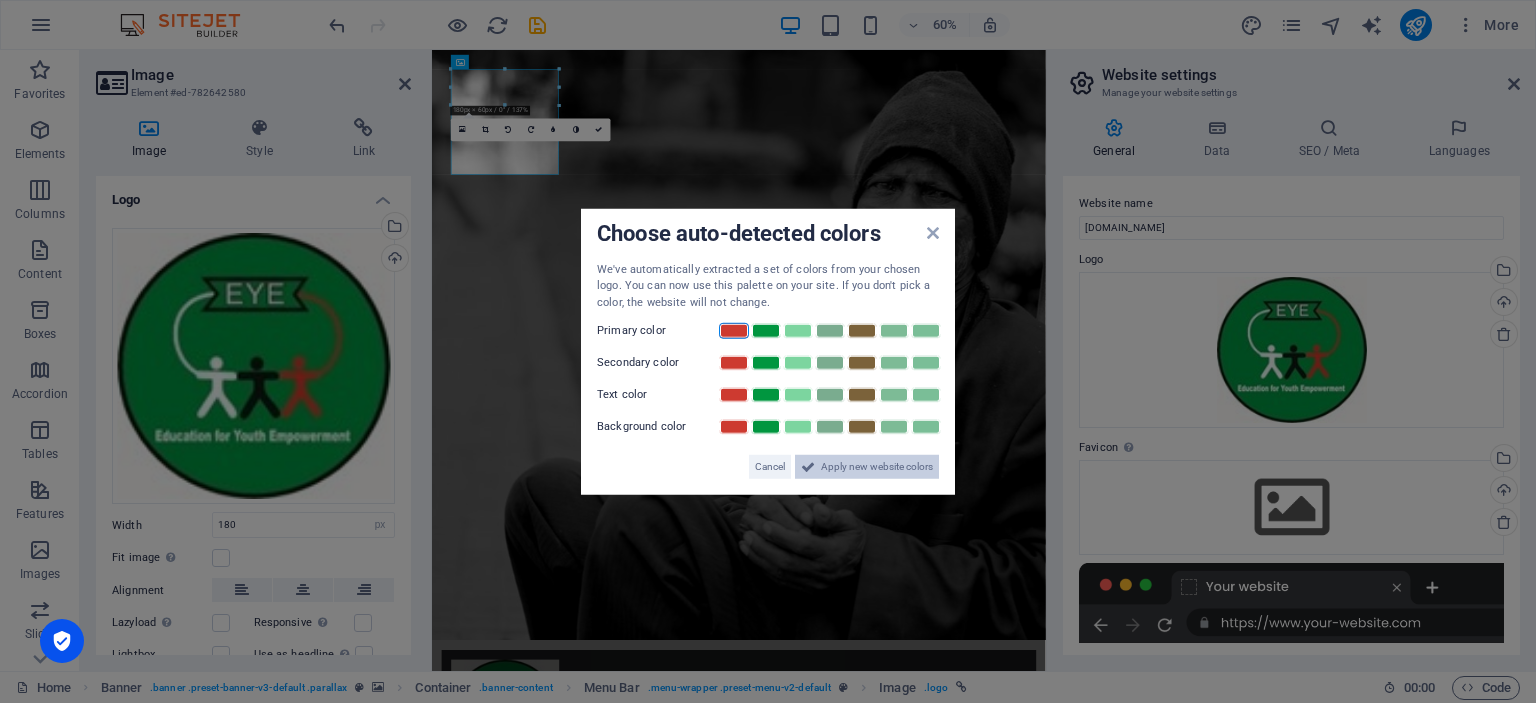 click on "Apply new website colors" at bounding box center (877, 467) 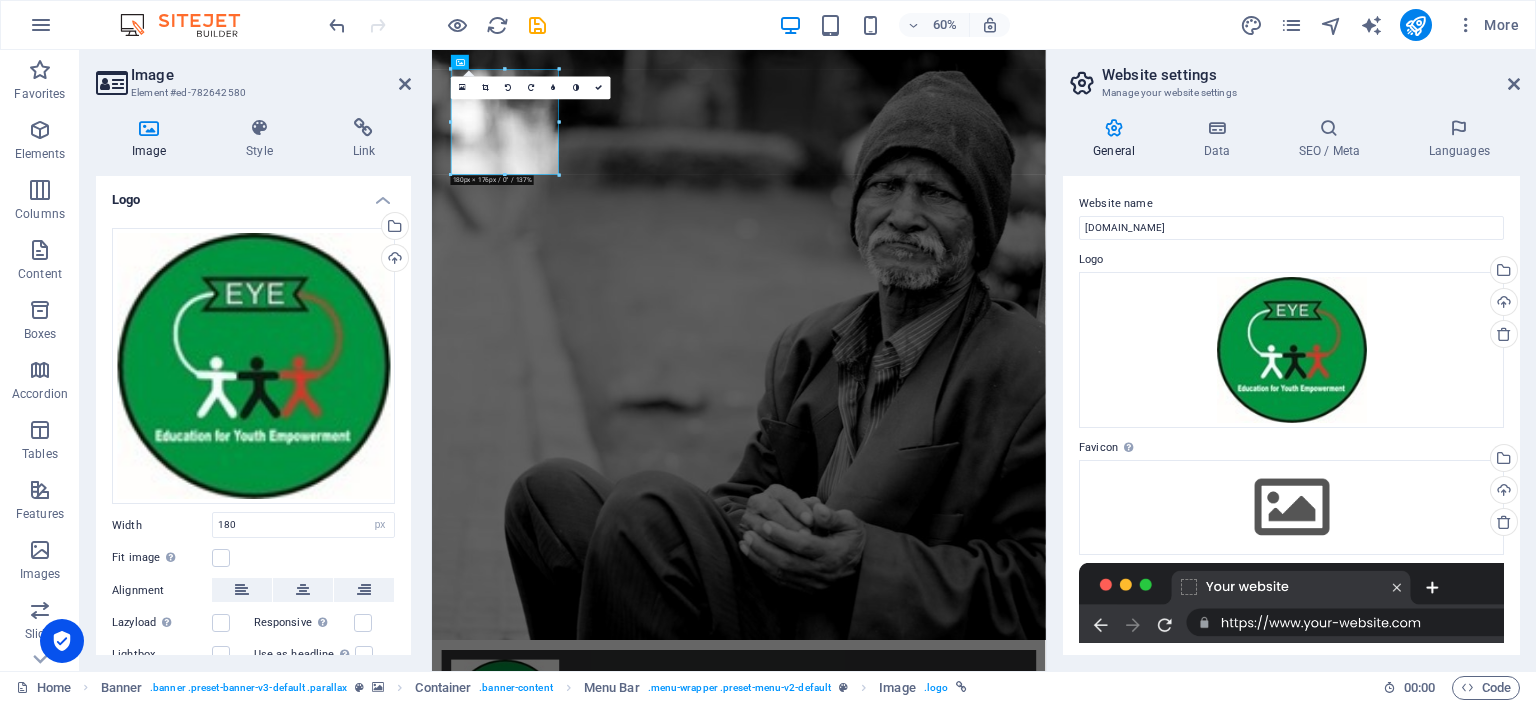 drag, startPoint x: 1514, startPoint y: 411, endPoint x: 1534, endPoint y: 571, distance: 161.24515 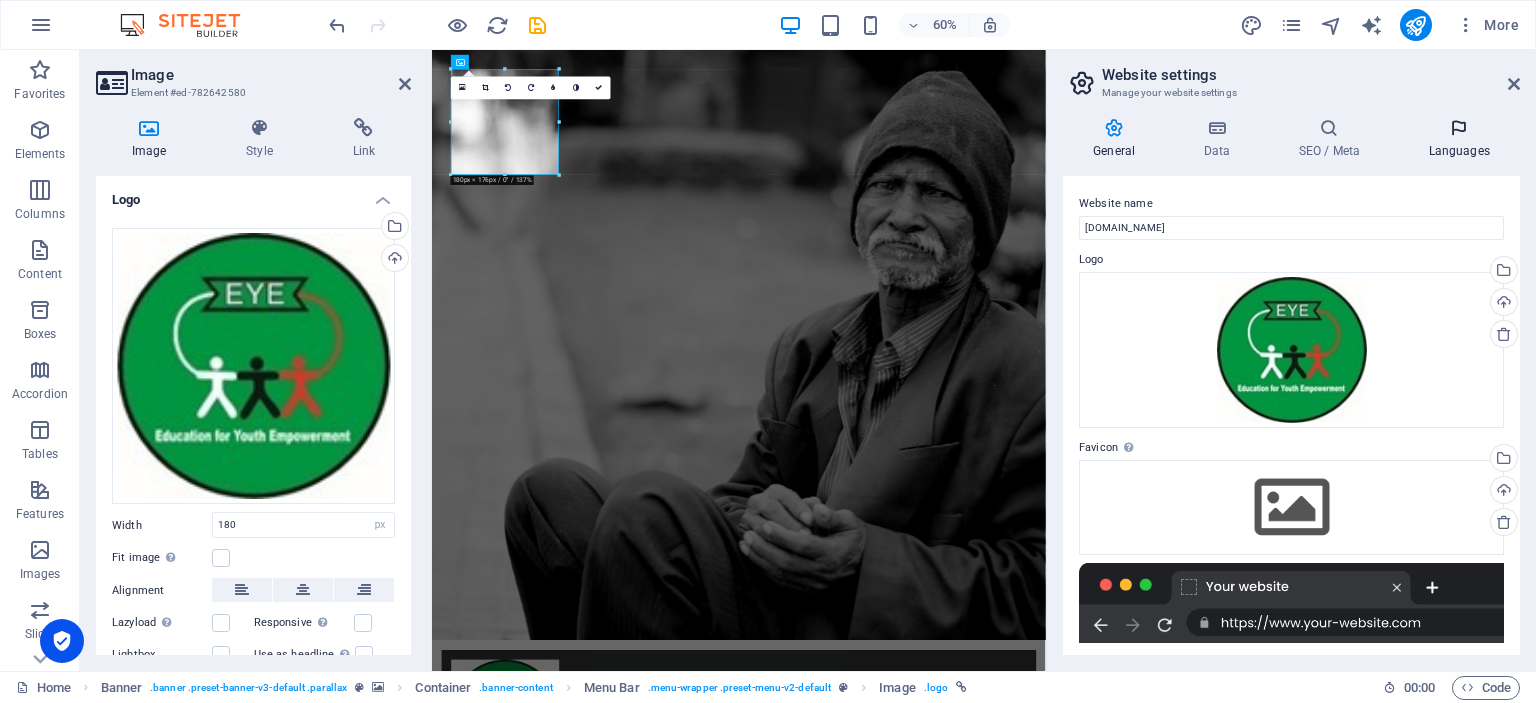 click at bounding box center [1459, 128] 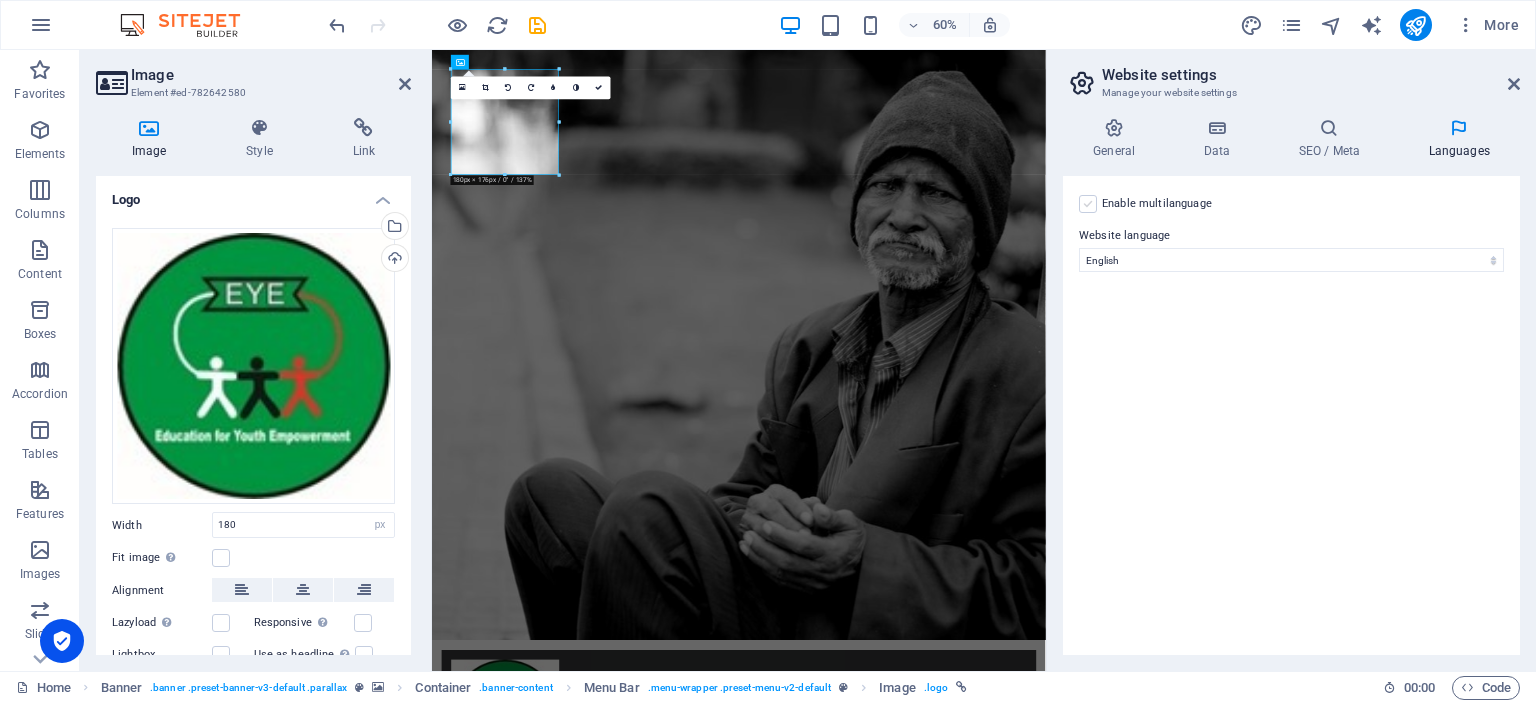 click at bounding box center (1088, 204) 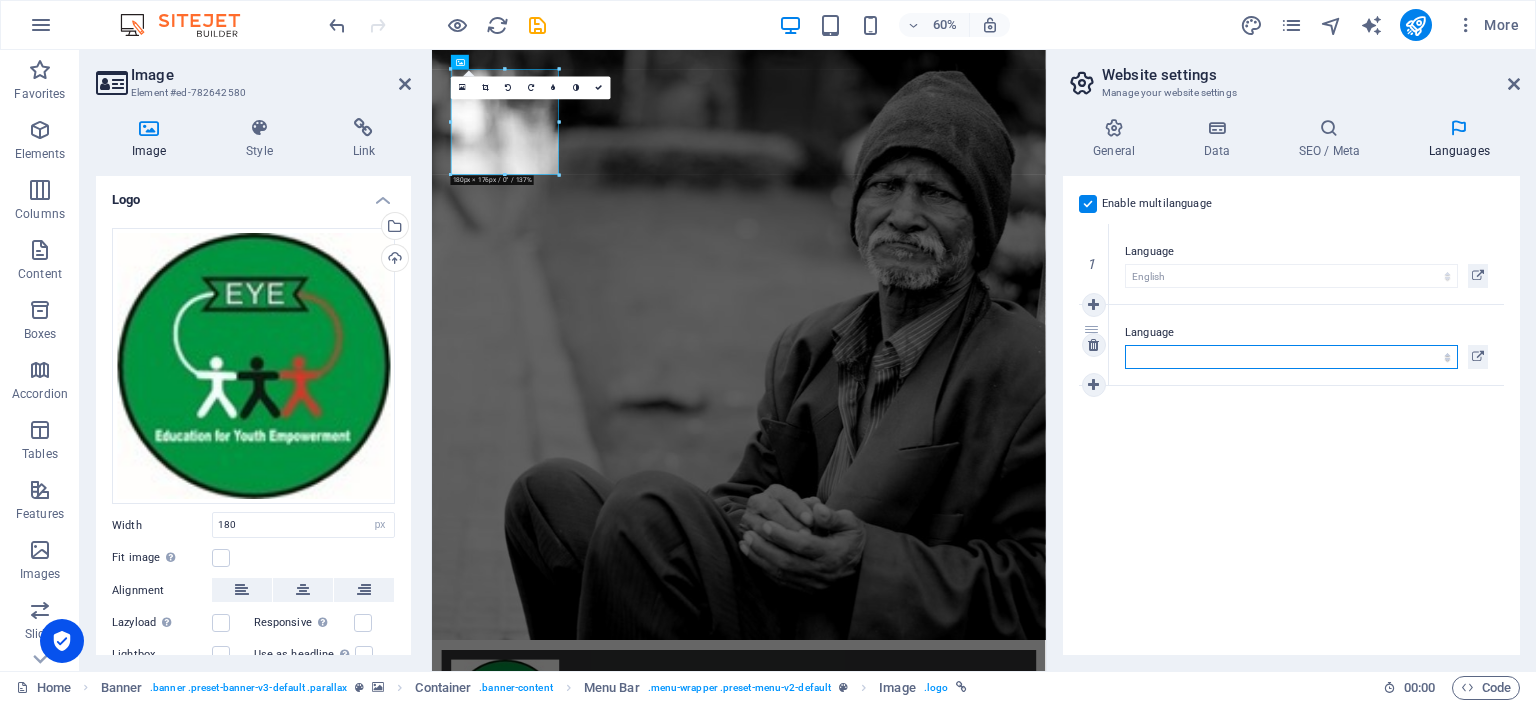 click on "Abkhazian Afar Afrikaans Akan Albanian Amharic Arabic Aragonese Armenian Assamese Avaric Avestan Aymara Azerbaijani Bambara Bashkir Basque Belarusian Bengali Bihari languages Bislama Bokmål Bosnian Breton Bulgarian Burmese Catalan Central Khmer Chamorro Chechen Chinese Church Slavic Chuvash Cornish Corsican Cree Croatian Czech Danish Dutch Dzongkha English Esperanto Estonian Ewe Faroese Farsi (Persian) Fijian Finnish French Fulah Gaelic Galician Ganda Georgian German Greek Greenlandic Guaraní Gujarati Haitian Creole Hausa Hebrew Herero Hindi Hiri Motu Hungarian Icelandic Ido Igbo Indonesian Interlingua Interlingue Inuktitut Inupiaq Irish Italian Japanese Javanese Kannada Kanuri Kashmiri Kazakh Kikuyu Kinyarwanda Komi Kongo Korean Kurdish Kwanyama Kyrgyz Lao Latin Latvian Limburgish Lingala Lithuanian Luba-Katanga Luxembourgish Macedonian Malagasy Malay Malayalam Maldivian Maltese Manx Maori Marathi Marshallese Mongolian [GEOGRAPHIC_DATA] Navajo [GEOGRAPHIC_DATA] Nepali North Ndebele Northern Sami Norwegian Norwegian Nynorsk Nuosu" at bounding box center [1291, 357] 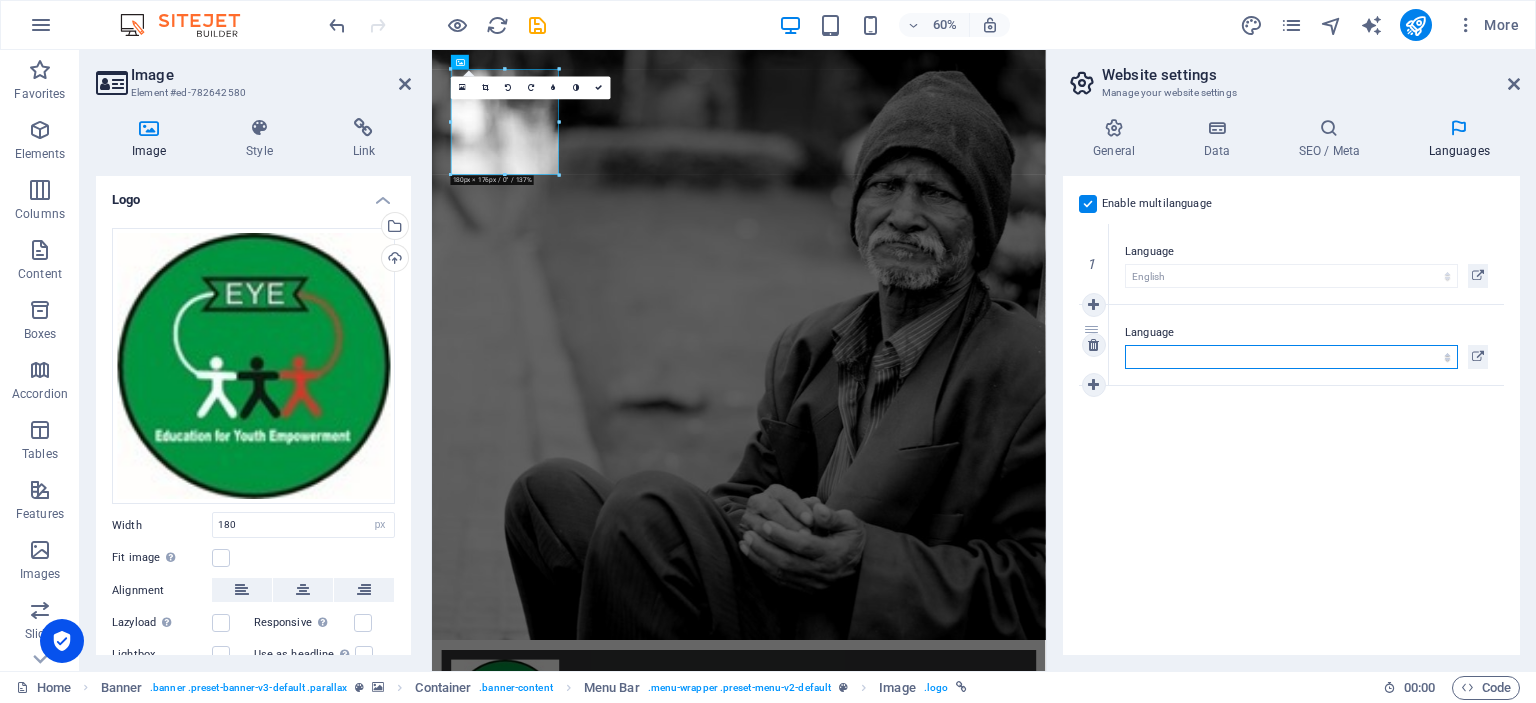 select on "49" 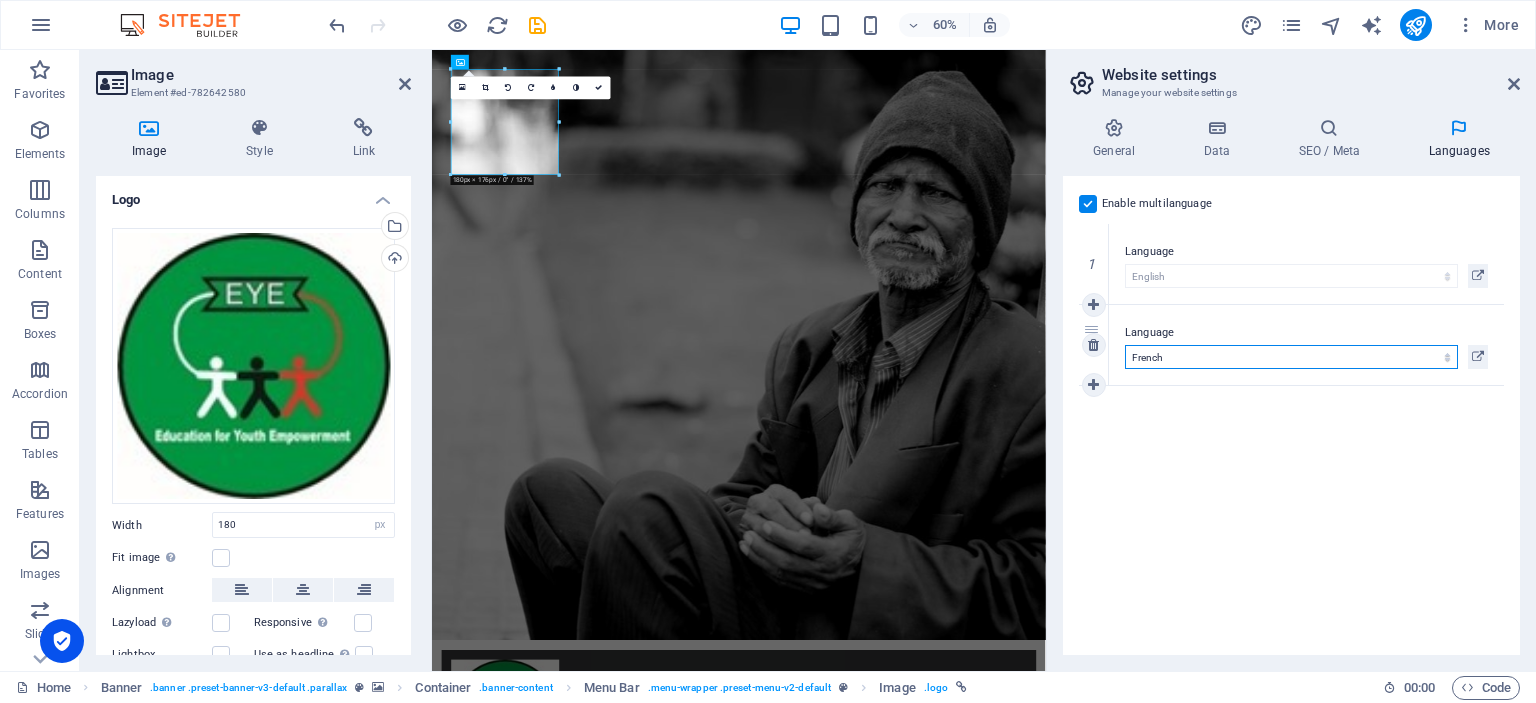 click on "Abkhazian Afar Afrikaans Akan Albanian Amharic Arabic Aragonese Armenian Assamese Avaric Avestan Aymara Azerbaijani Bambara Bashkir Basque Belarusian Bengali Bihari languages Bislama Bokmål Bosnian Breton Bulgarian Burmese Catalan Central Khmer Chamorro Chechen Chinese Church Slavic Chuvash Cornish Corsican Cree Croatian Czech Danish Dutch Dzongkha English Esperanto Estonian Ewe Faroese Farsi (Persian) Fijian Finnish French Fulah Gaelic Galician Ganda Georgian German Greek Greenlandic Guaraní Gujarati Haitian Creole Hausa Hebrew Herero Hindi Hiri Motu Hungarian Icelandic Ido Igbo Indonesian Interlingua Interlingue Inuktitut Inupiaq Irish Italian Japanese Javanese Kannada Kanuri Kashmiri Kazakh Kikuyu Kinyarwanda Komi Kongo Korean Kurdish Kwanyama Kyrgyz Lao Latin Latvian Limburgish Lingala Lithuanian Luba-Katanga Luxembourgish Macedonian Malagasy Malay Malayalam Maldivian Maltese Manx Maori Marathi Marshallese Mongolian [GEOGRAPHIC_DATA] Navajo [GEOGRAPHIC_DATA] Nepali North Ndebele Northern Sami Norwegian Norwegian Nynorsk Nuosu" at bounding box center (1291, 357) 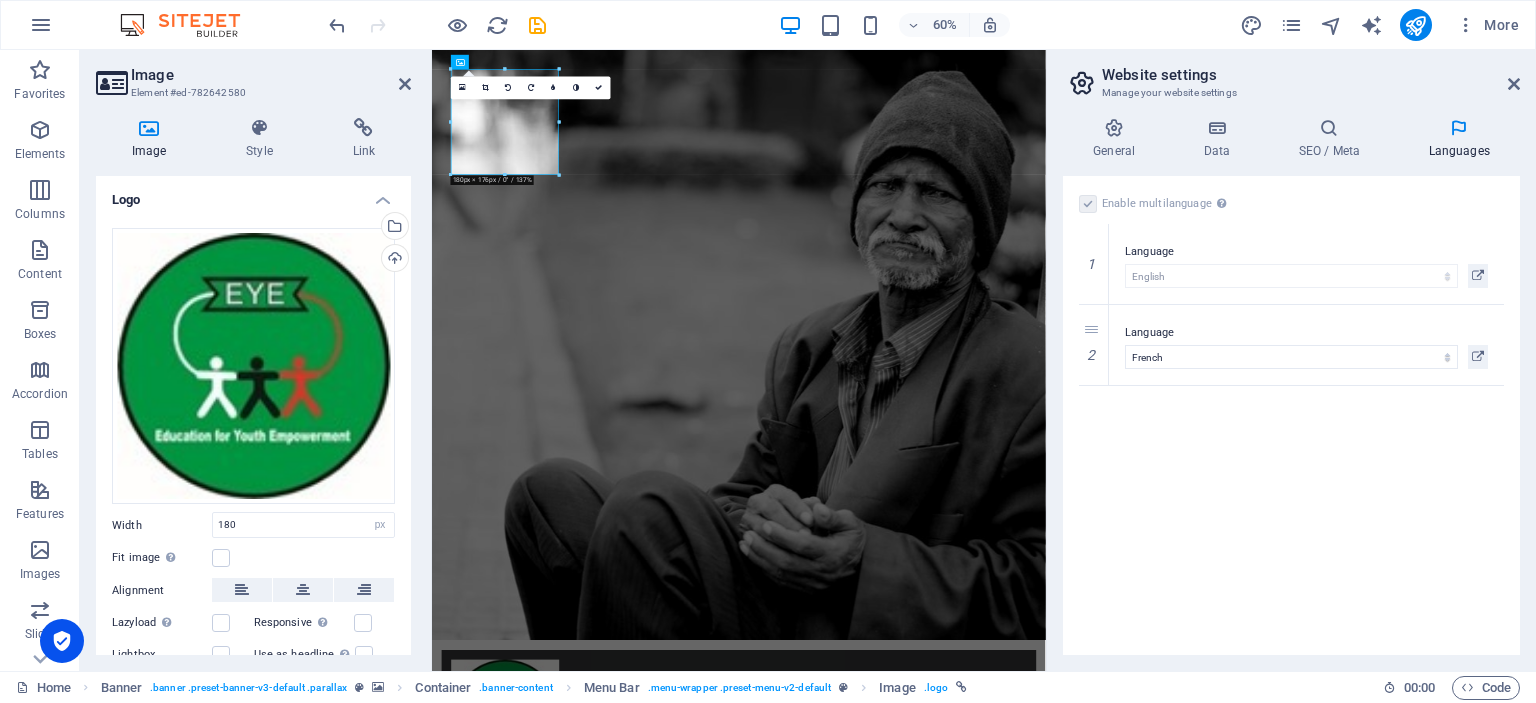 click on "Enable multilanguage To disable multilanguage delete all languages until only one language remains. Website language Abkhazian Afar Afrikaans Akan Albanian Amharic Arabic Aragonese Armenian Assamese Avaric Avestan Aymara Azerbaijani Bambara Bashkir Basque Belarusian Bengali Bihari languages Bislama Bokmål Bosnian Breton Bulgarian Burmese Catalan Central Khmer Chamorro Chechen Chinese Church Slavic Chuvash Cornish Corsican Cree Croatian Czech Danish Dutch Dzongkha English Esperanto Estonian Ewe Faroese Farsi (Persian) Fijian Finnish French Fulah Gaelic Galician Ganda Georgian German Greek Greenlandic Guaraní Gujarati Haitian Creole Hausa Hebrew Herero Hindi Hiri Motu Hungarian Icelandic Ido Igbo Indonesian Interlingua Interlingue Inuktitut Inupiaq Irish Italian Japanese Javanese Kannada Kanuri Kashmiri Kazakh Kikuyu Kinyarwanda Komi Kongo Korean Kurdish Kwanyama Kyrgyz Lao Latin Latvian Limburgish Lingala Lithuanian Luba-Katanga Luxembourgish Macedonian Malagasy Malay Malayalam Maldivian Maltese Manx Maori 1" at bounding box center (1291, 415) 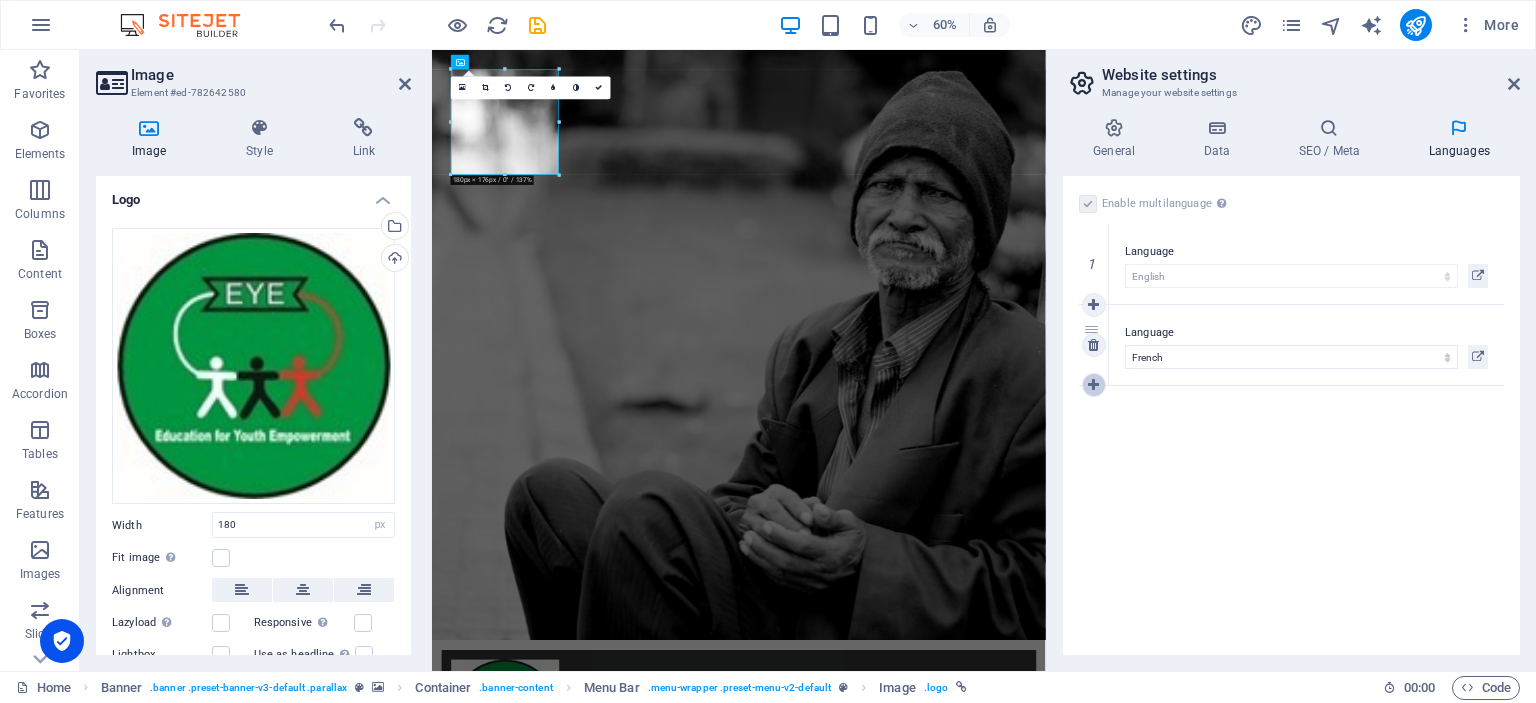 click at bounding box center [1093, 385] 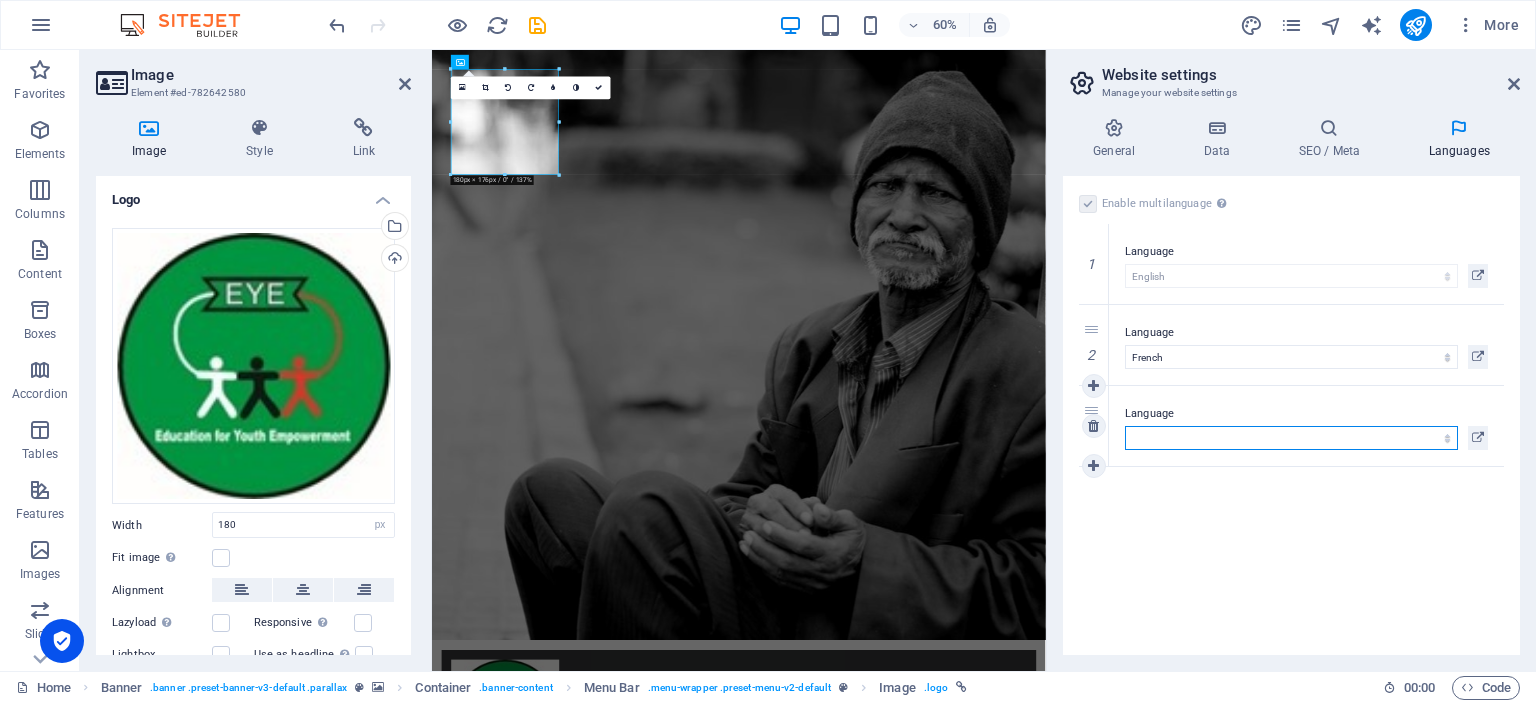 click on "Abkhazian Afar Afrikaans Akan Albanian Amharic Arabic Aragonese Armenian Assamese Avaric Avestan Aymara Azerbaijani Bambara Bashkir Basque Belarusian Bengali Bihari languages Bislama Bokmål Bosnian Breton Bulgarian Burmese Catalan Central Khmer Chamorro Chechen Chinese Church Slavic Chuvash Cornish Corsican Cree Croatian Czech Danish Dutch Dzongkha English Esperanto Estonian Ewe Faroese Farsi (Persian) Fijian Finnish French Fulah Gaelic Galician Ganda Georgian German Greek Greenlandic Guaraní Gujarati Haitian Creole Hausa Hebrew Herero Hindi Hiri Motu Hungarian Icelandic Ido Igbo Indonesian Interlingua Interlingue Inuktitut Inupiaq Irish Italian Japanese Javanese Kannada Kanuri Kashmiri Kazakh Kikuyu Kinyarwanda Komi Kongo Korean Kurdish Kwanyama Kyrgyz Lao Latin Latvian Limburgish Lingala Lithuanian Luba-Katanga Luxembourgish Macedonian Malagasy Malay Malayalam Maldivian Maltese Manx Maori Marathi Marshallese Mongolian [GEOGRAPHIC_DATA] Navajo [GEOGRAPHIC_DATA] Nepali North Ndebele Northern Sami Norwegian Norwegian Nynorsk Nuosu" at bounding box center [1291, 438] 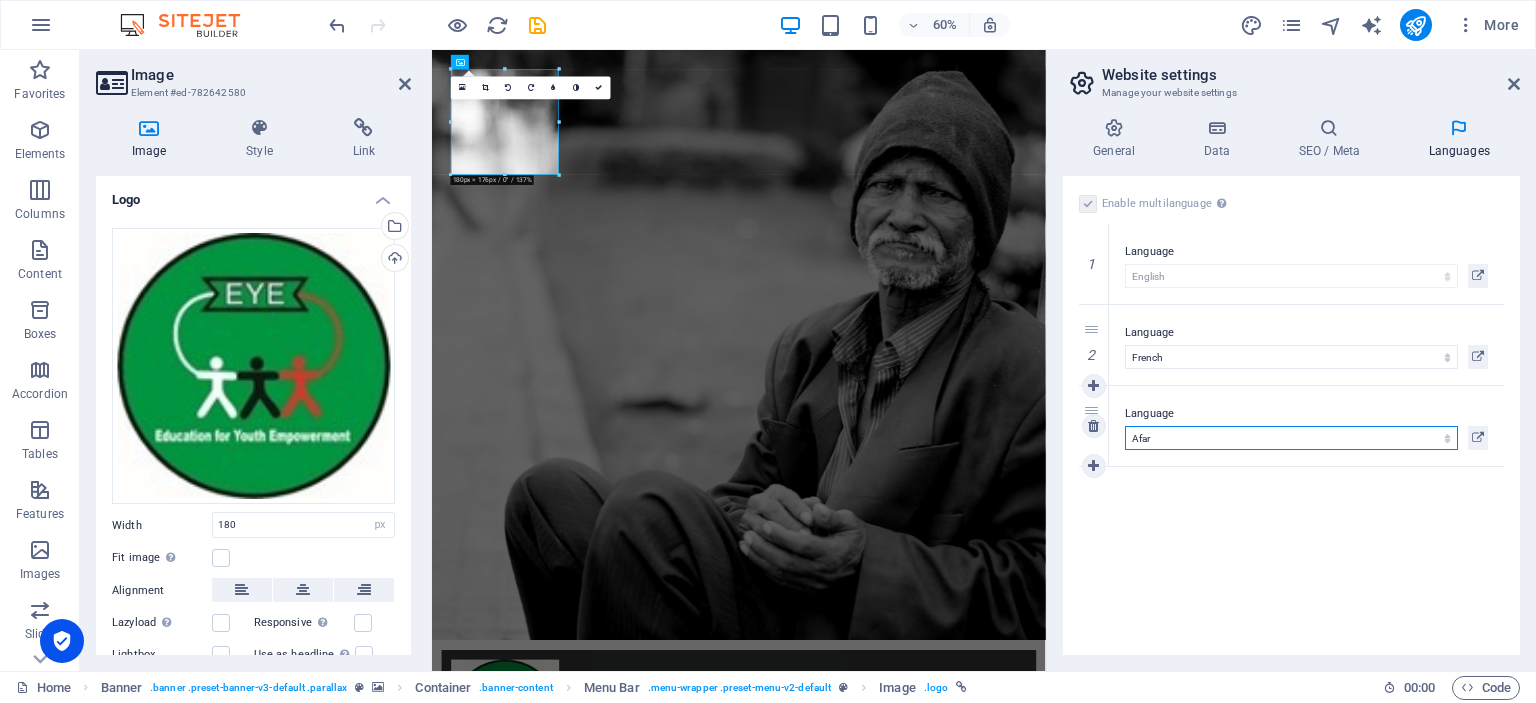 click on "Abkhazian Afar Afrikaans Akan Albanian Amharic Arabic Aragonese Armenian Assamese Avaric Avestan Aymara Azerbaijani Bambara Bashkir Basque Belarusian Bengali Bihari languages Bislama Bokmål Bosnian Breton Bulgarian Burmese Catalan Central Khmer Chamorro Chechen Chinese Church Slavic Chuvash Cornish Corsican Cree Croatian Czech Danish Dutch Dzongkha English Esperanto Estonian Ewe Faroese Farsi (Persian) Fijian Finnish French Fulah Gaelic Galician Ganda Georgian German Greek Greenlandic Guaraní Gujarati Haitian Creole Hausa Hebrew Herero Hindi Hiri Motu Hungarian Icelandic Ido Igbo Indonesian Interlingua Interlingue Inuktitut Inupiaq Irish Italian Japanese Javanese Kannada Kanuri Kashmiri Kazakh Kikuyu Kinyarwanda Komi Kongo Korean Kurdish Kwanyama Kyrgyz Lao Latin Latvian Limburgish Lingala Lithuanian Luba-Katanga Luxembourgish Macedonian Malagasy Malay Malayalam Maldivian Maltese Manx Maori Marathi Marshallese Mongolian [GEOGRAPHIC_DATA] Navajo [GEOGRAPHIC_DATA] Nepali North Ndebele Northern Sami Norwegian Norwegian Nynorsk Nuosu" at bounding box center [1291, 438] 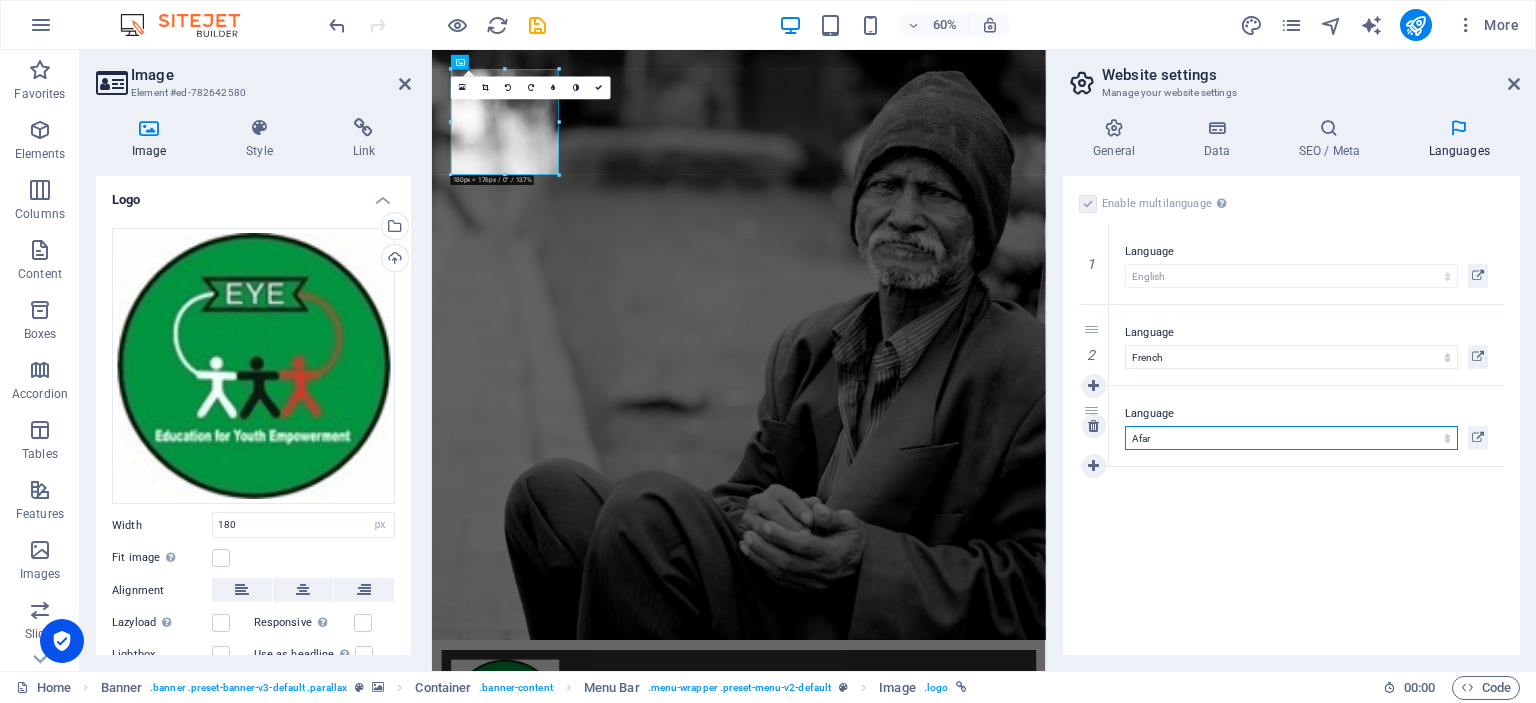 click on "Abkhazian Afar Afrikaans Akan Albanian Amharic Arabic Aragonese Armenian Assamese Avaric Avestan Aymara Azerbaijani Bambara Bashkir Basque Belarusian Bengali Bihari languages Bislama Bokmål Bosnian Breton Bulgarian Burmese Catalan Central Khmer Chamorro Chechen Chinese Church Slavic Chuvash Cornish Corsican Cree Croatian Czech Danish Dutch Dzongkha English Esperanto Estonian Ewe Faroese Farsi (Persian) Fijian Finnish French Fulah Gaelic Galician Ganda Georgian German Greek Greenlandic Guaraní Gujarati Haitian Creole Hausa Hebrew Herero Hindi Hiri Motu Hungarian Icelandic Ido Igbo Indonesian Interlingua Interlingue Inuktitut Inupiaq Irish Italian Japanese Javanese Kannada Kanuri Kashmiri Kazakh Kikuyu Kinyarwanda Komi Kongo Korean Kurdish Kwanyama Kyrgyz Lao Latin Latvian Limburgish Lingala Lithuanian Luba-Katanga Luxembourgish Macedonian Malagasy Malay Malayalam Maldivian Maltese Manx Maori Marathi Marshallese Mongolian [GEOGRAPHIC_DATA] Navajo [GEOGRAPHIC_DATA] Nepali North Ndebele Northern Sami Norwegian Norwegian Nynorsk Nuosu" at bounding box center [1291, 438] 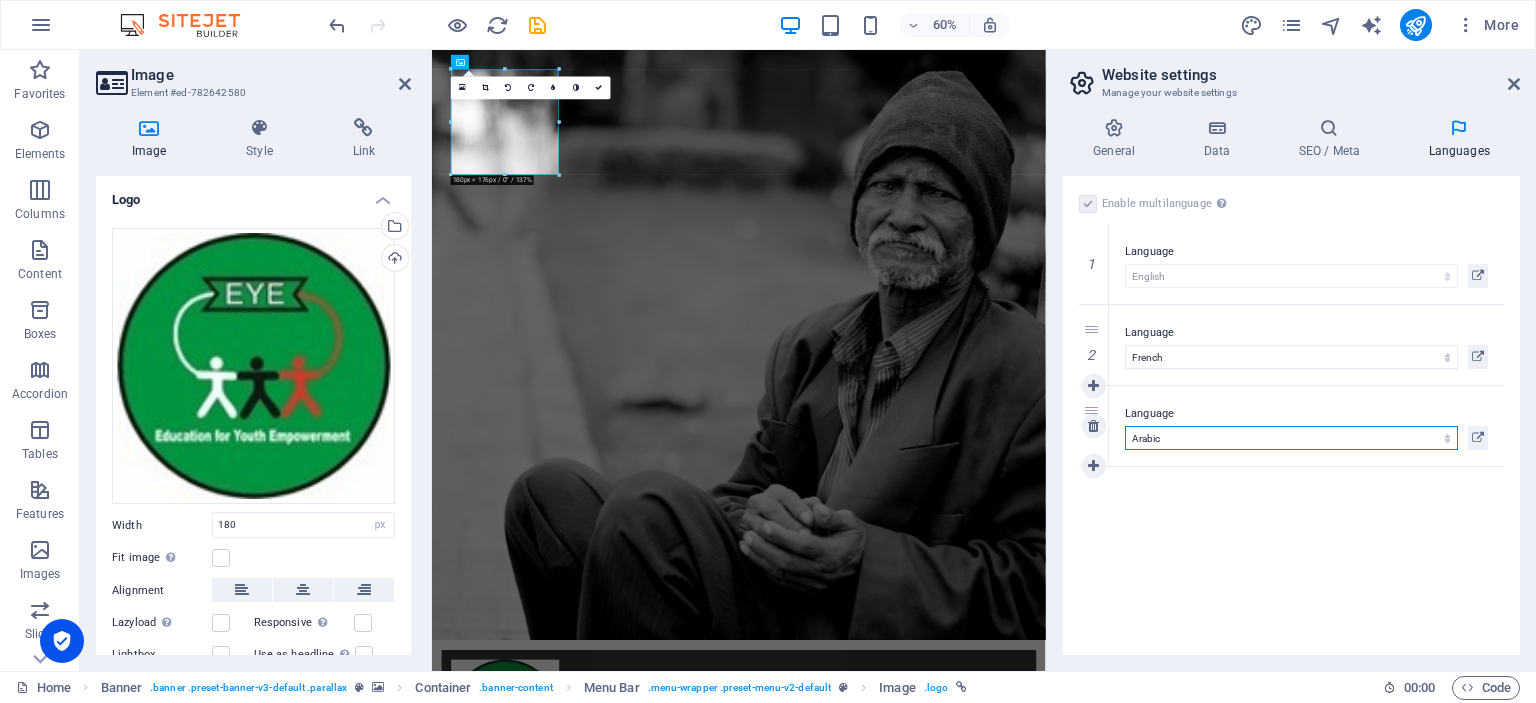 click on "Abkhazian Afar Afrikaans Akan Albanian Amharic Arabic Aragonese Armenian Assamese Avaric Avestan Aymara Azerbaijani Bambara Bashkir Basque Belarusian Bengali Bihari languages Bislama Bokmål Bosnian Breton Bulgarian Burmese Catalan Central Khmer Chamorro Chechen Chinese Church Slavic Chuvash Cornish Corsican Cree Croatian Czech Danish Dutch Dzongkha English Esperanto Estonian Ewe Faroese Farsi (Persian) Fijian Finnish French Fulah Gaelic Galician Ganda Georgian German Greek Greenlandic Guaraní Gujarati Haitian Creole Hausa Hebrew Herero Hindi Hiri Motu Hungarian Icelandic Ido Igbo Indonesian Interlingua Interlingue Inuktitut Inupiaq Irish Italian Japanese Javanese Kannada Kanuri Kashmiri Kazakh Kikuyu Kinyarwanda Komi Kongo Korean Kurdish Kwanyama Kyrgyz Lao Latin Latvian Limburgish Lingala Lithuanian Luba-Katanga Luxembourgish Macedonian Malagasy Malay Malayalam Maldivian Maltese Manx Maori Marathi Marshallese Mongolian [GEOGRAPHIC_DATA] Navajo [GEOGRAPHIC_DATA] Nepali North Ndebele Northern Sami Norwegian Norwegian Nynorsk Nuosu" at bounding box center (1291, 438) 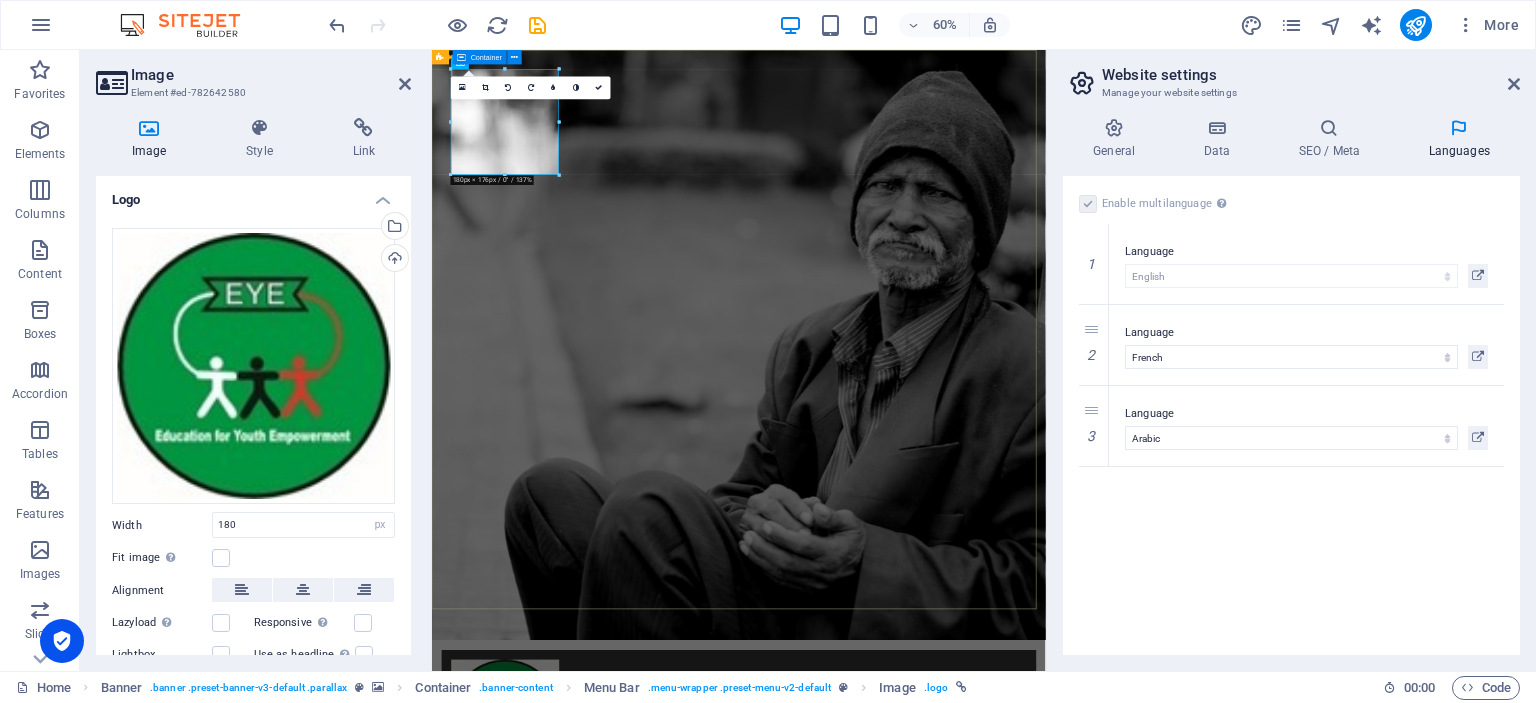 click on "Home About us What we do Projects Volunteers Donate EDUCATION FOR YOUTH EMPOWERMENT Local Roots. Lasting Change Learn more" at bounding box center [943, 1279] 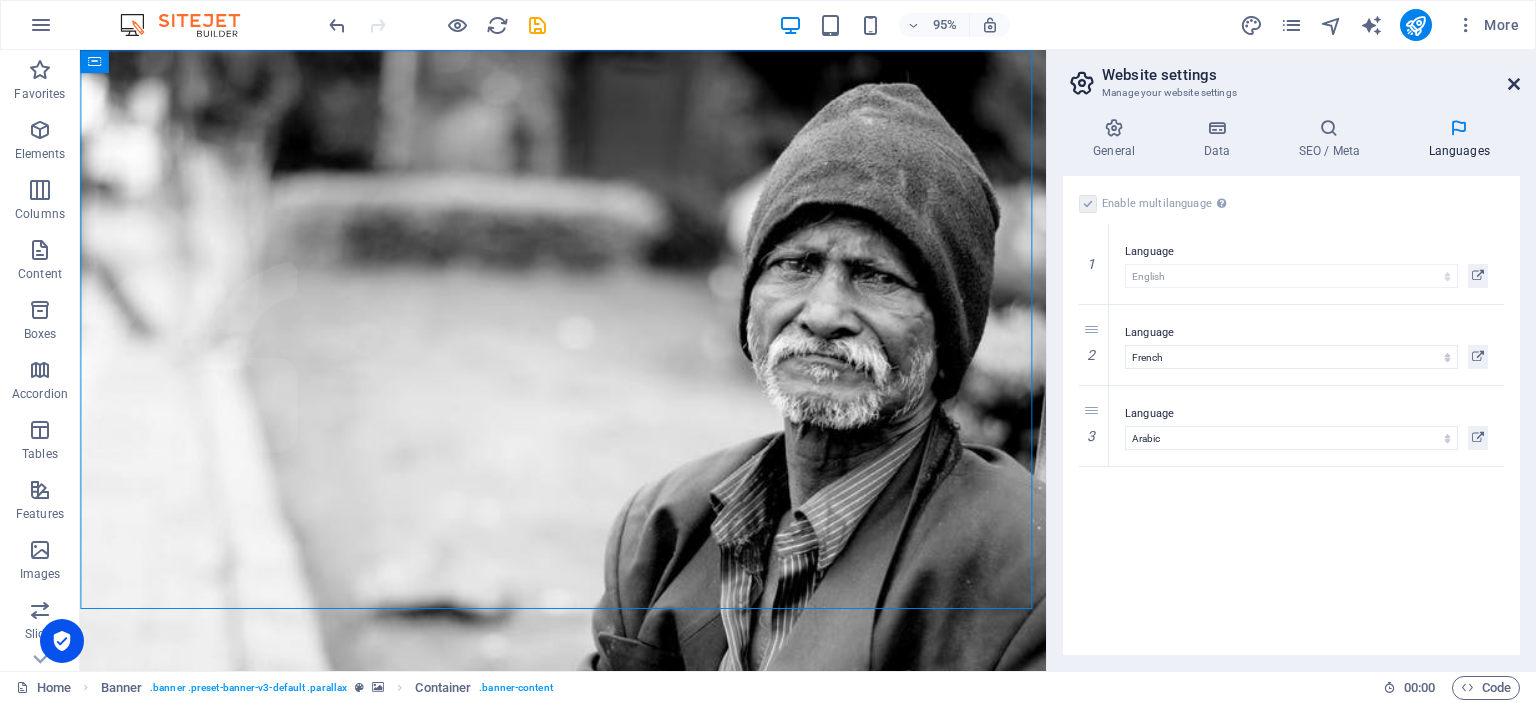 click at bounding box center [1514, 84] 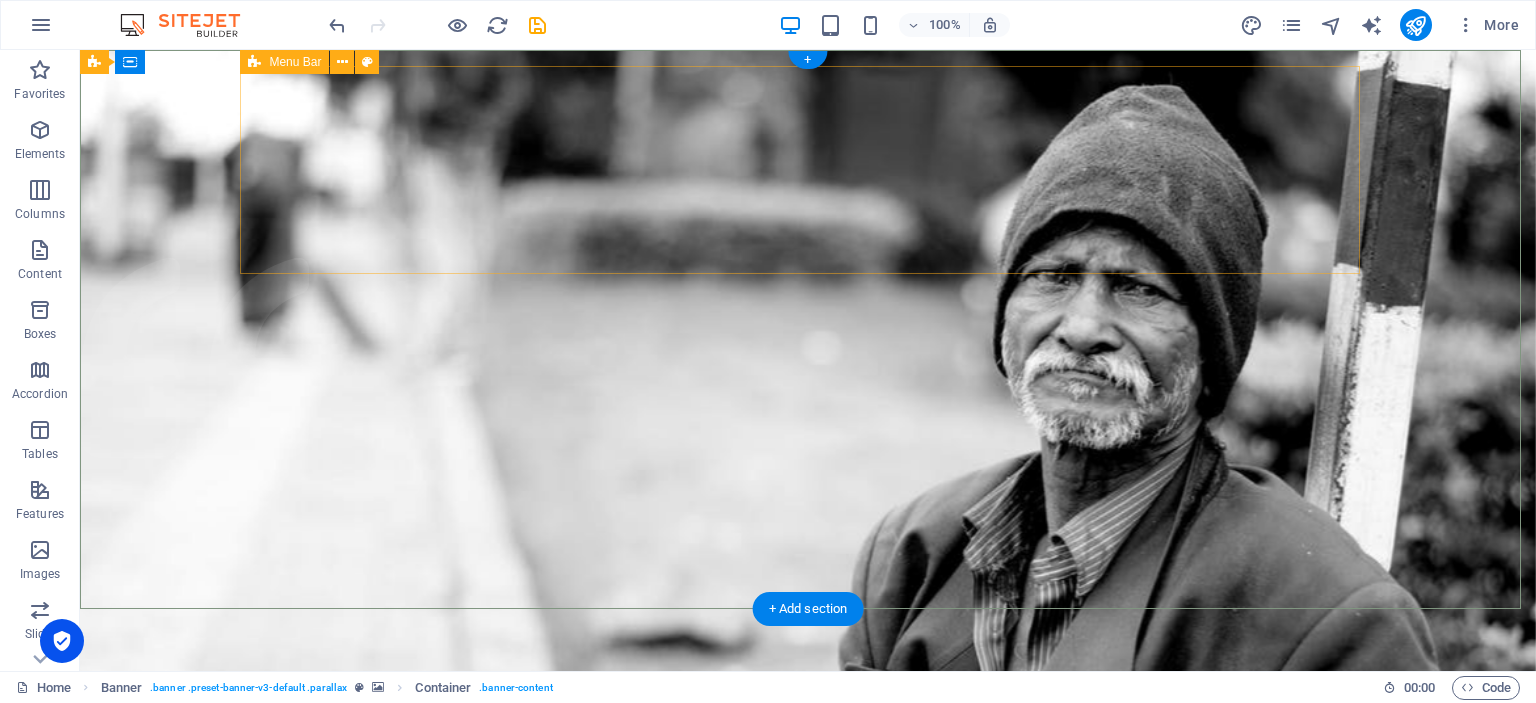 click on "Home About us What we do Projects Volunteers Donate" at bounding box center [808, 1178] 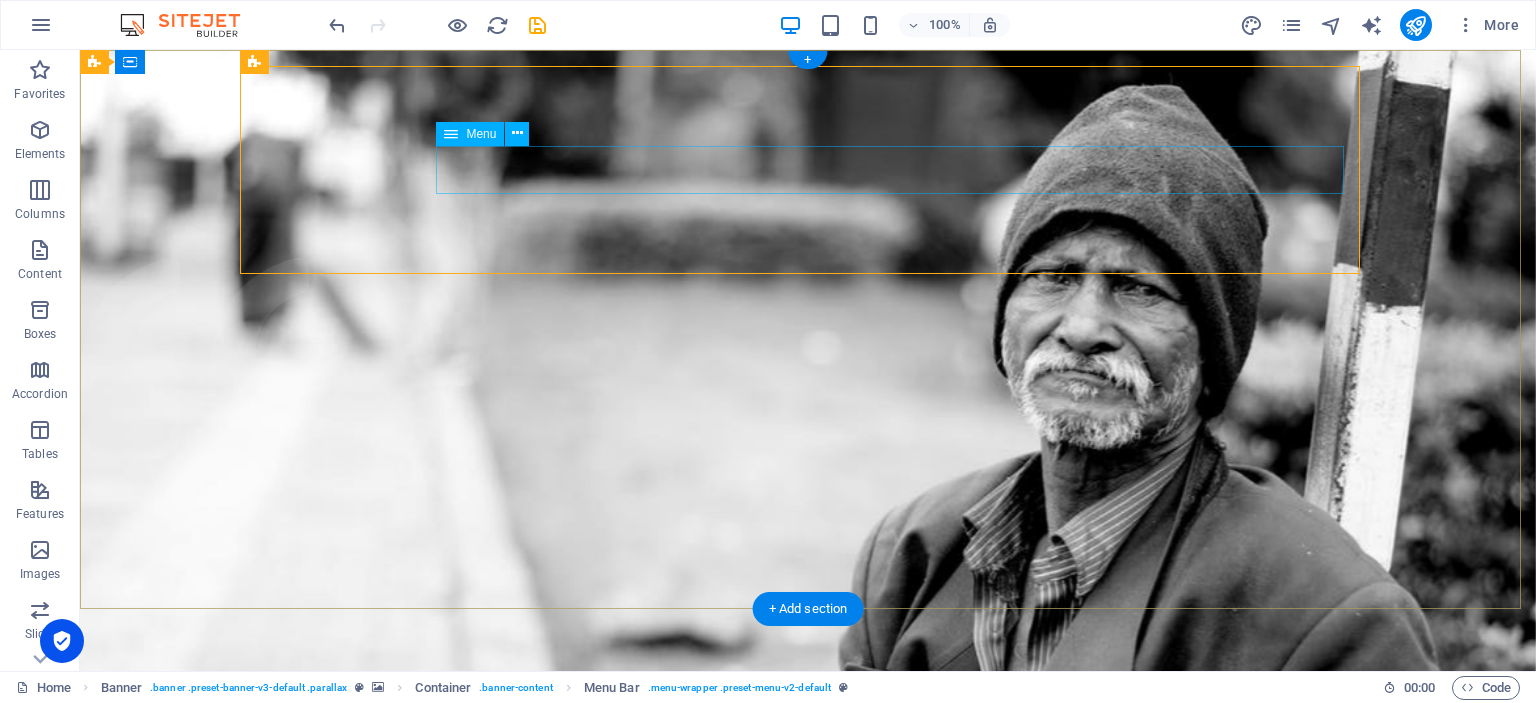click on "Home About us What we do Projects Volunteers Donate" at bounding box center (808, 1266) 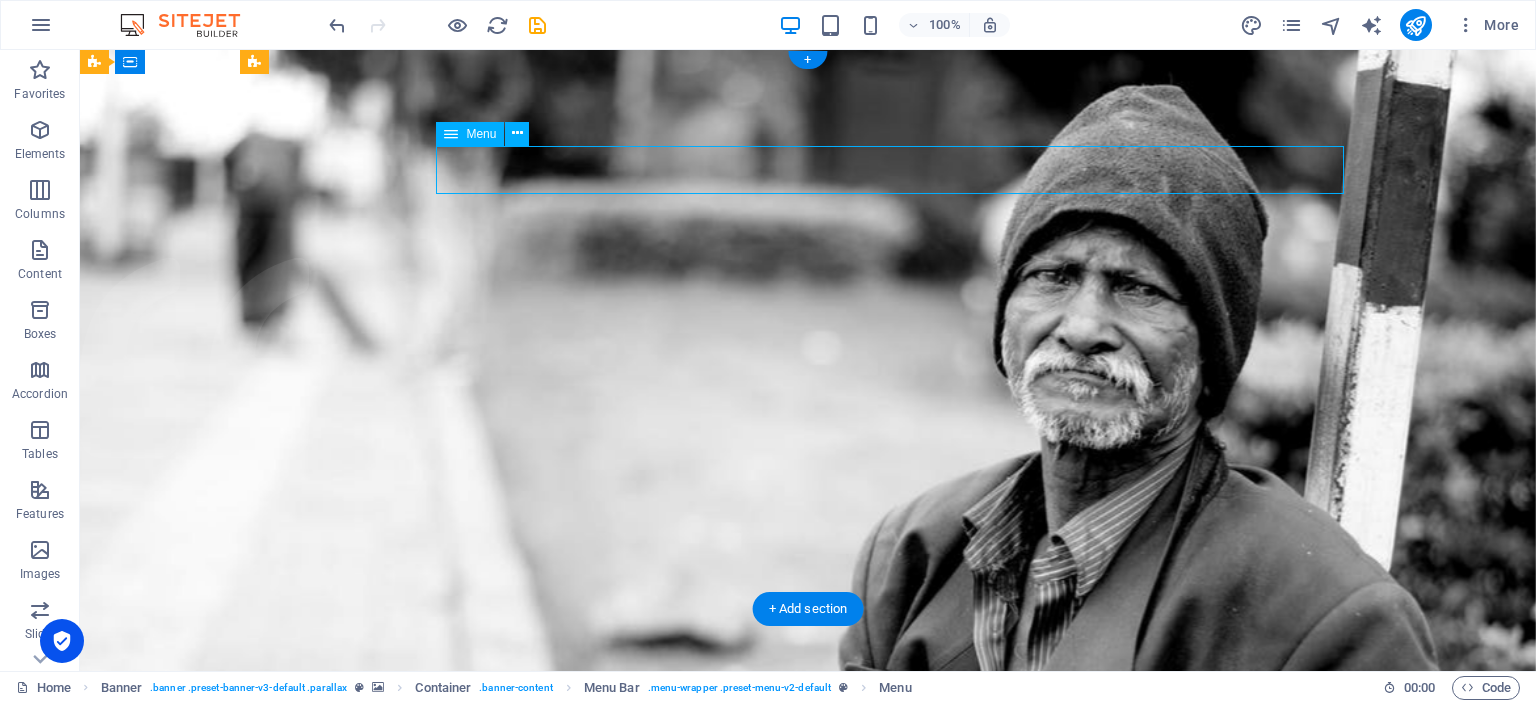 click on "Home About us What we do Projects Volunteers Donate" at bounding box center (808, 1266) 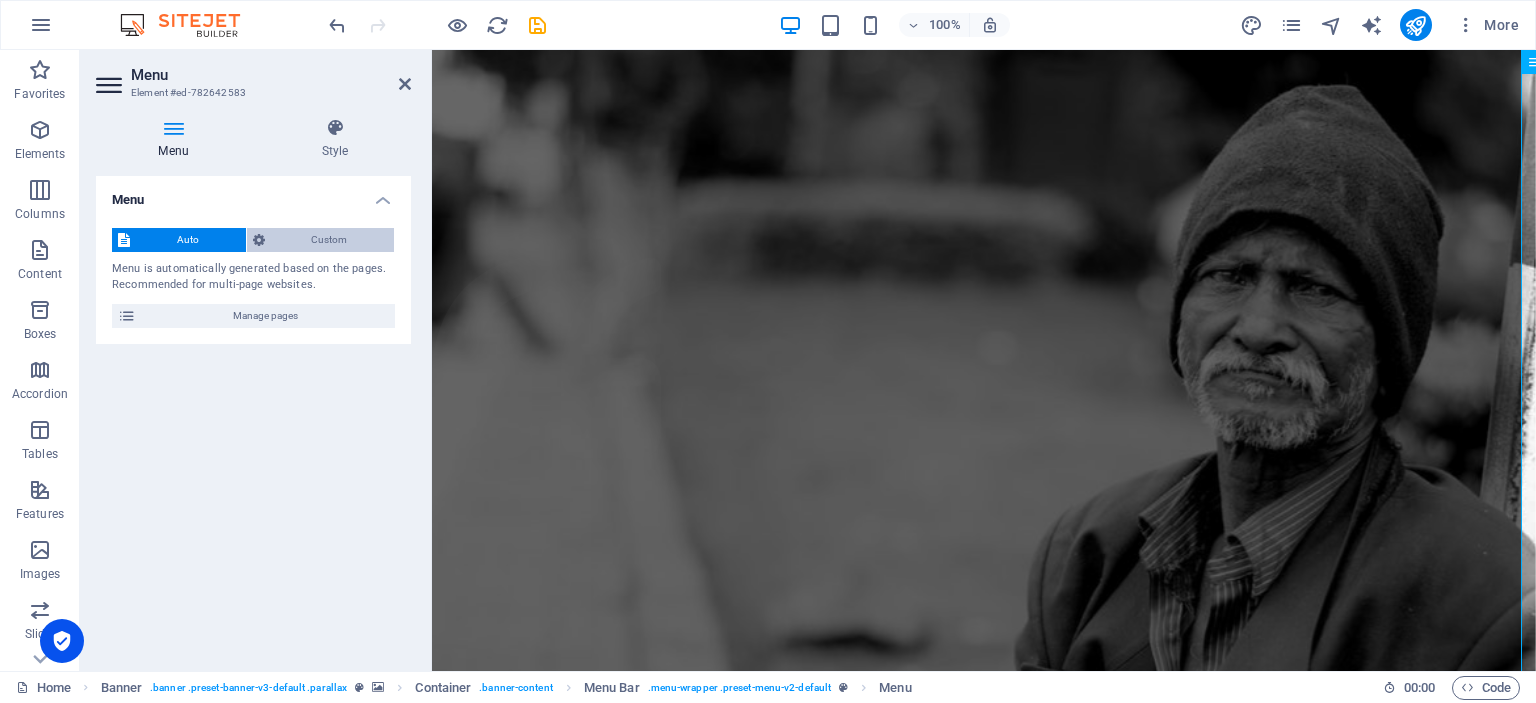 click on "Custom" at bounding box center (330, 240) 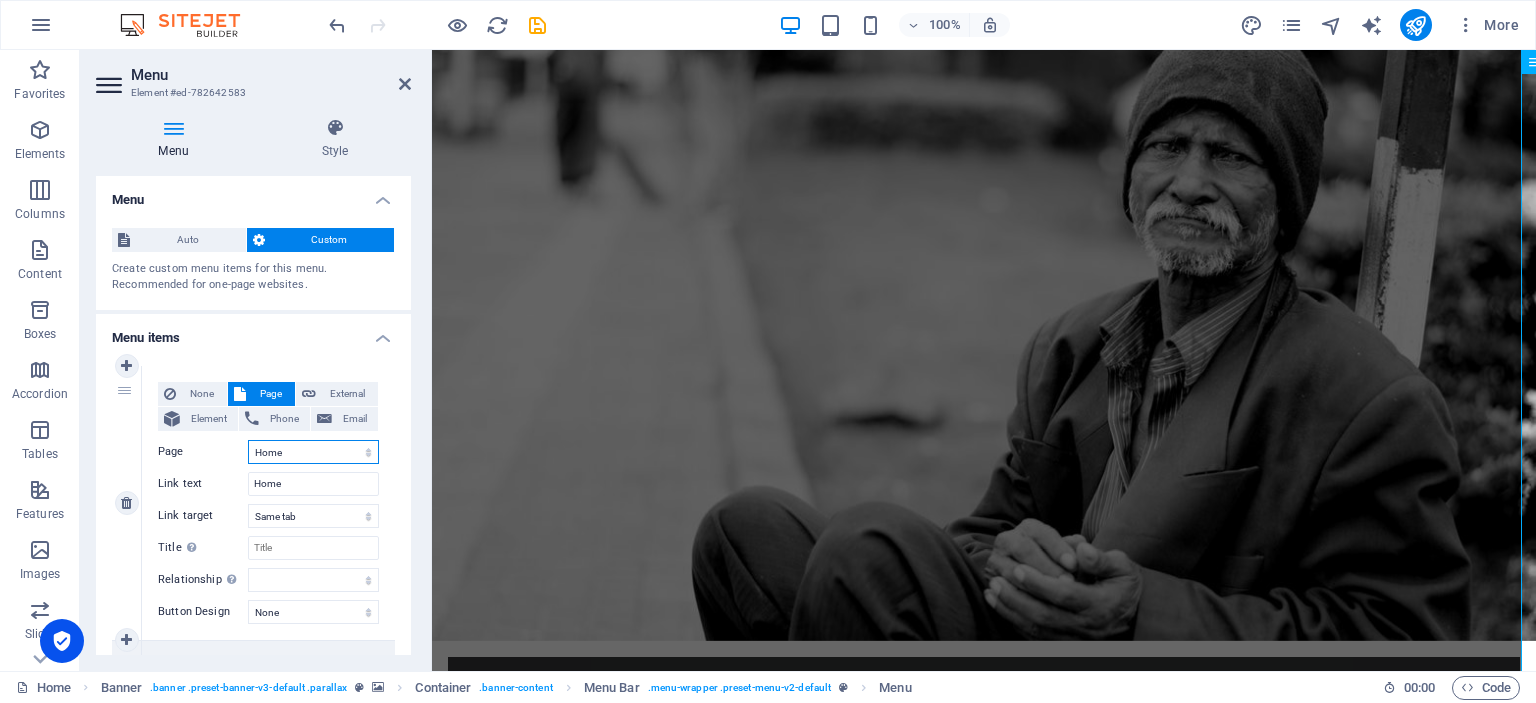 click on "Home About us What we do Projects Volunteers Donate Legal Notice Privacy" at bounding box center [313, 452] 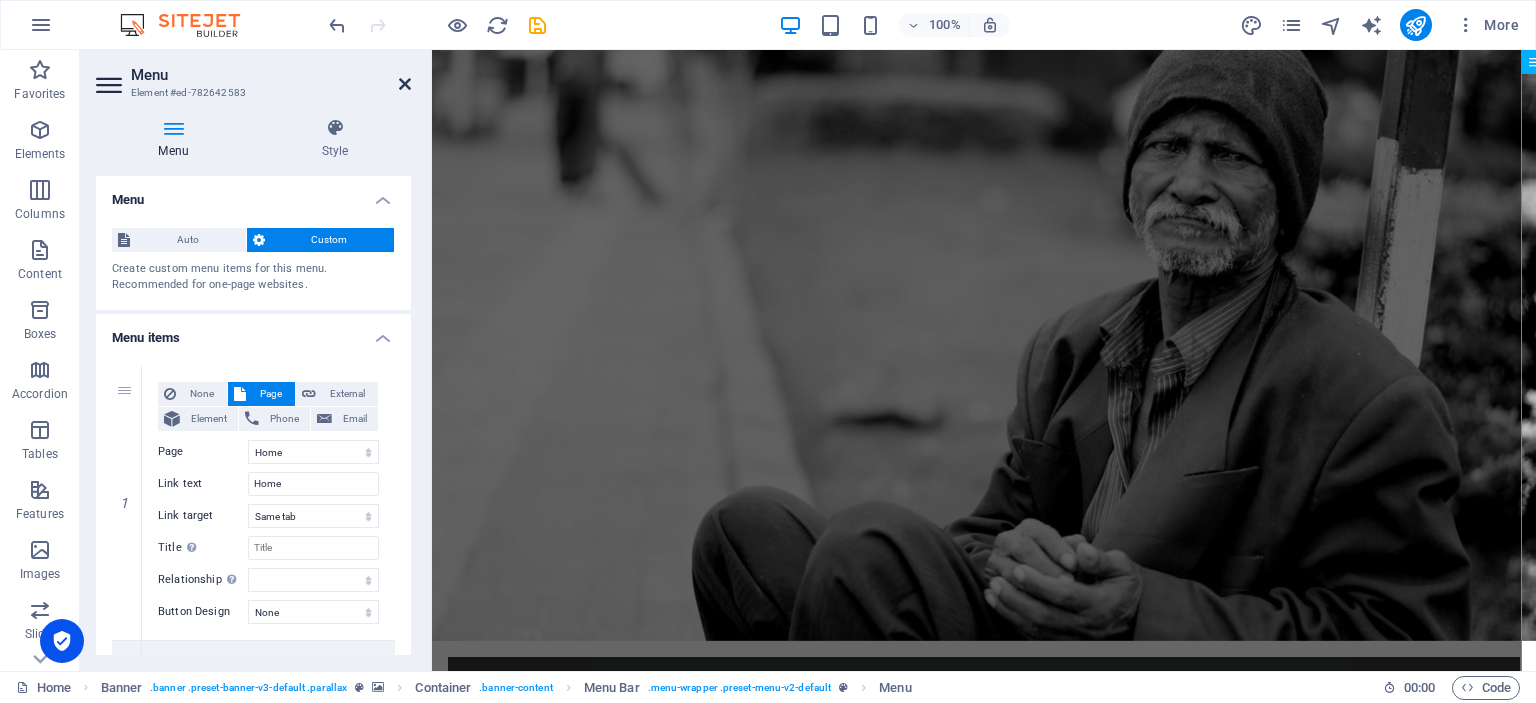 click at bounding box center [405, 84] 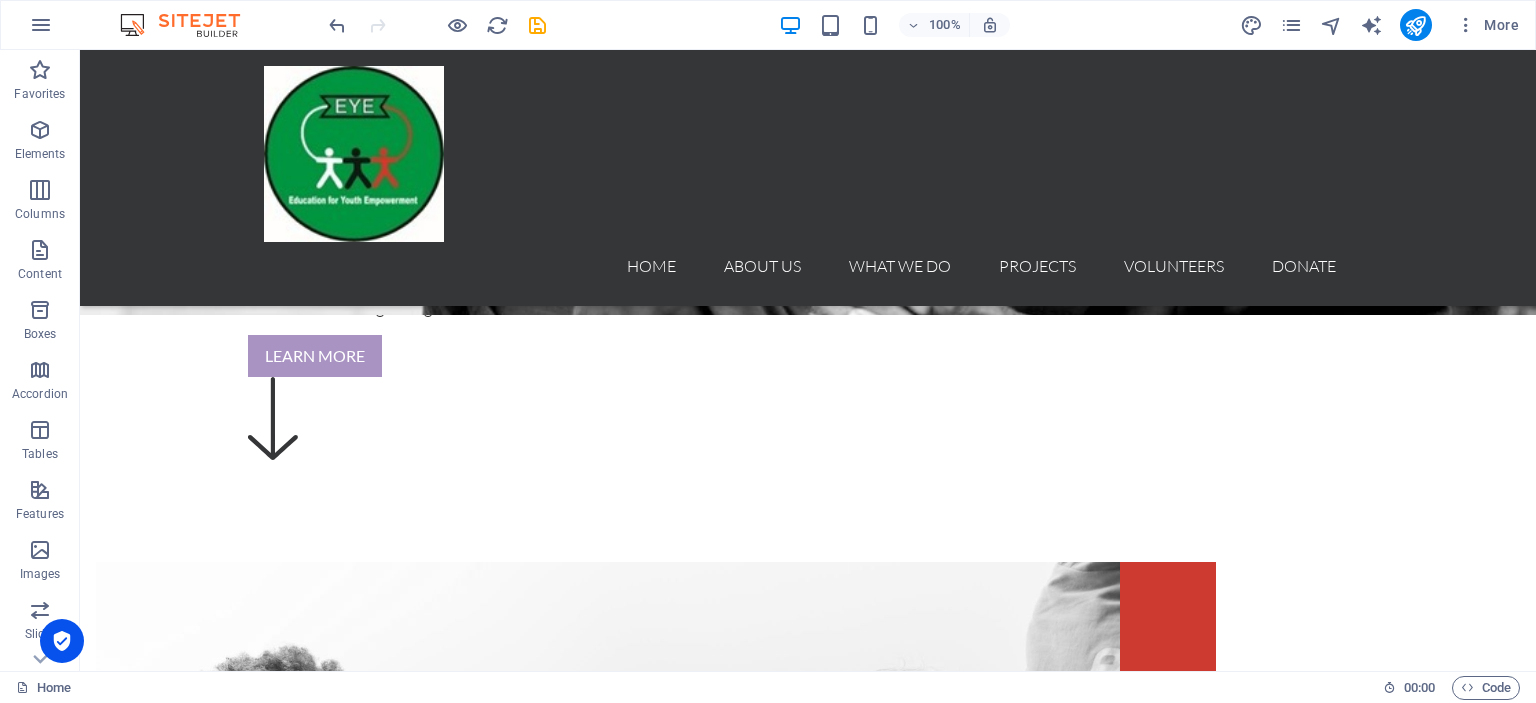scroll, scrollTop: 612, scrollLeft: 0, axis: vertical 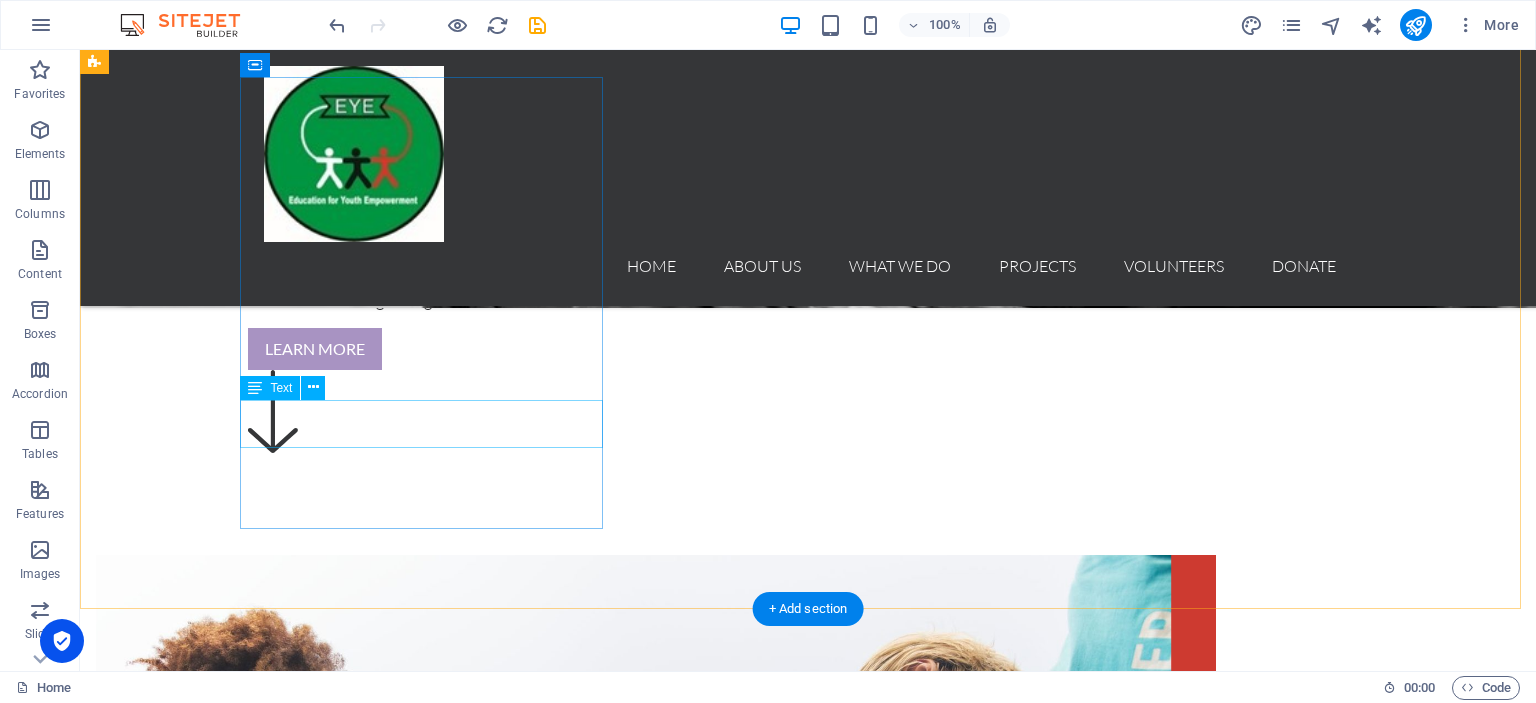 click on "Lorem ipsum dolor sit amet, consectetur adipisicing elit. Veritatis, dolorem!" at bounding box center (656, 1385) 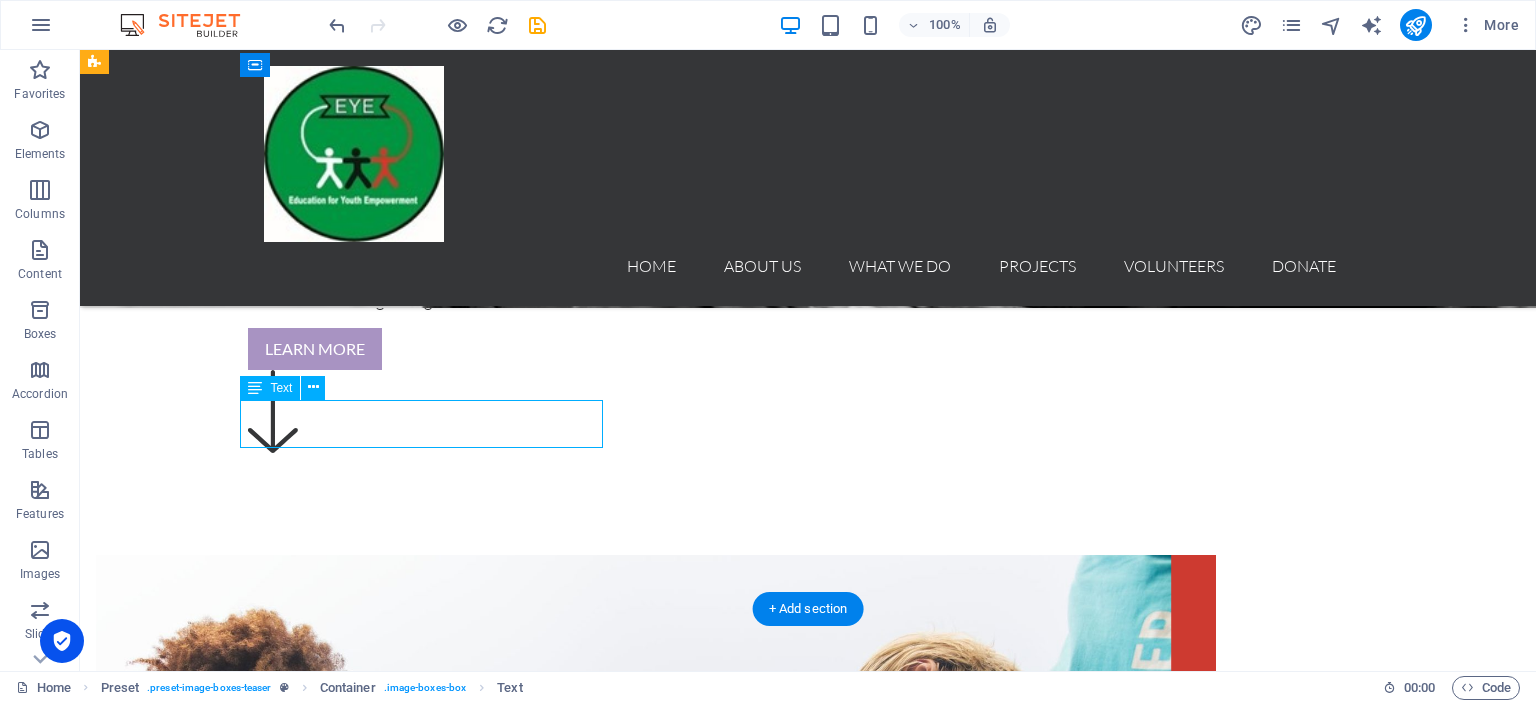 click on "Lorem ipsum dolor sit amet, consectetur adipisicing elit. Veritatis, dolorem!" at bounding box center [656, 1385] 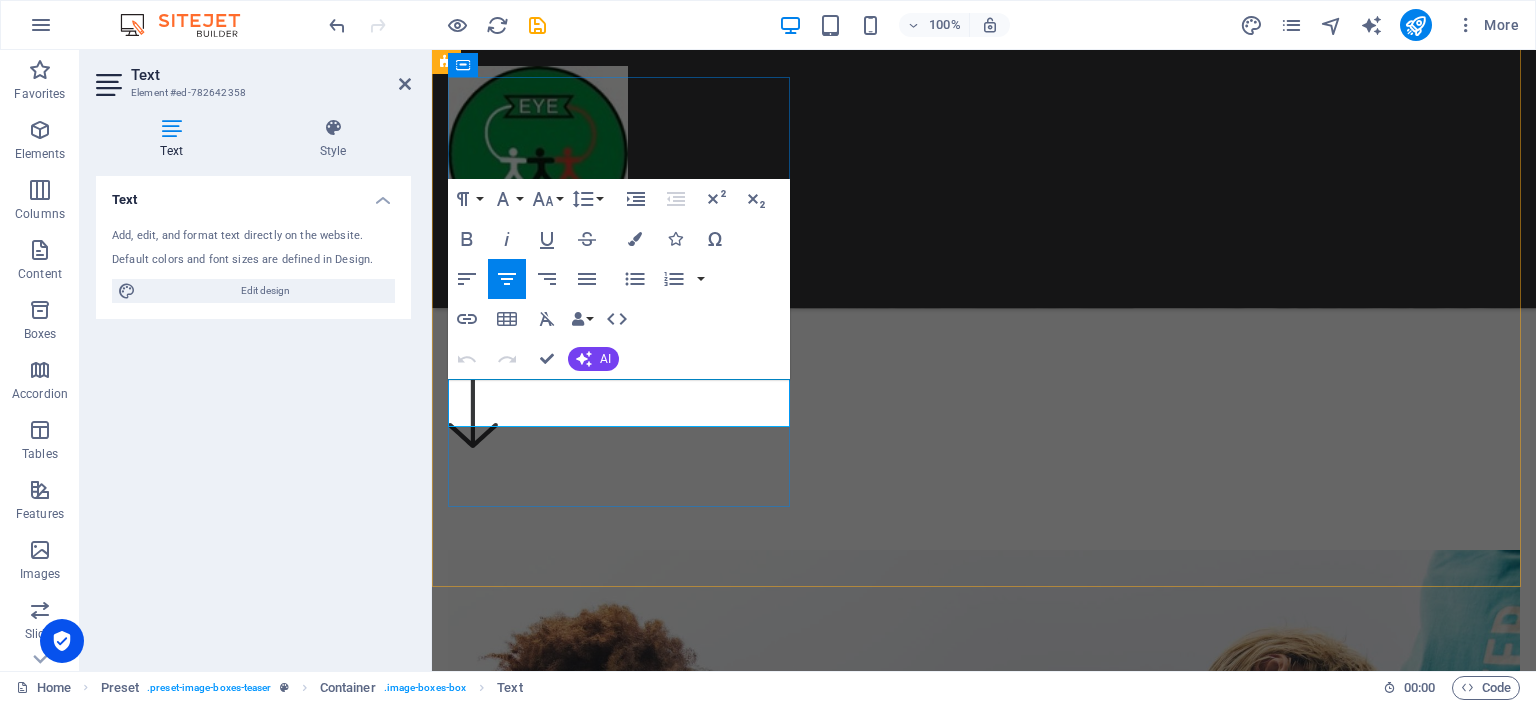 drag, startPoint x: 480, startPoint y: 389, endPoint x: 733, endPoint y: 411, distance: 253.95473 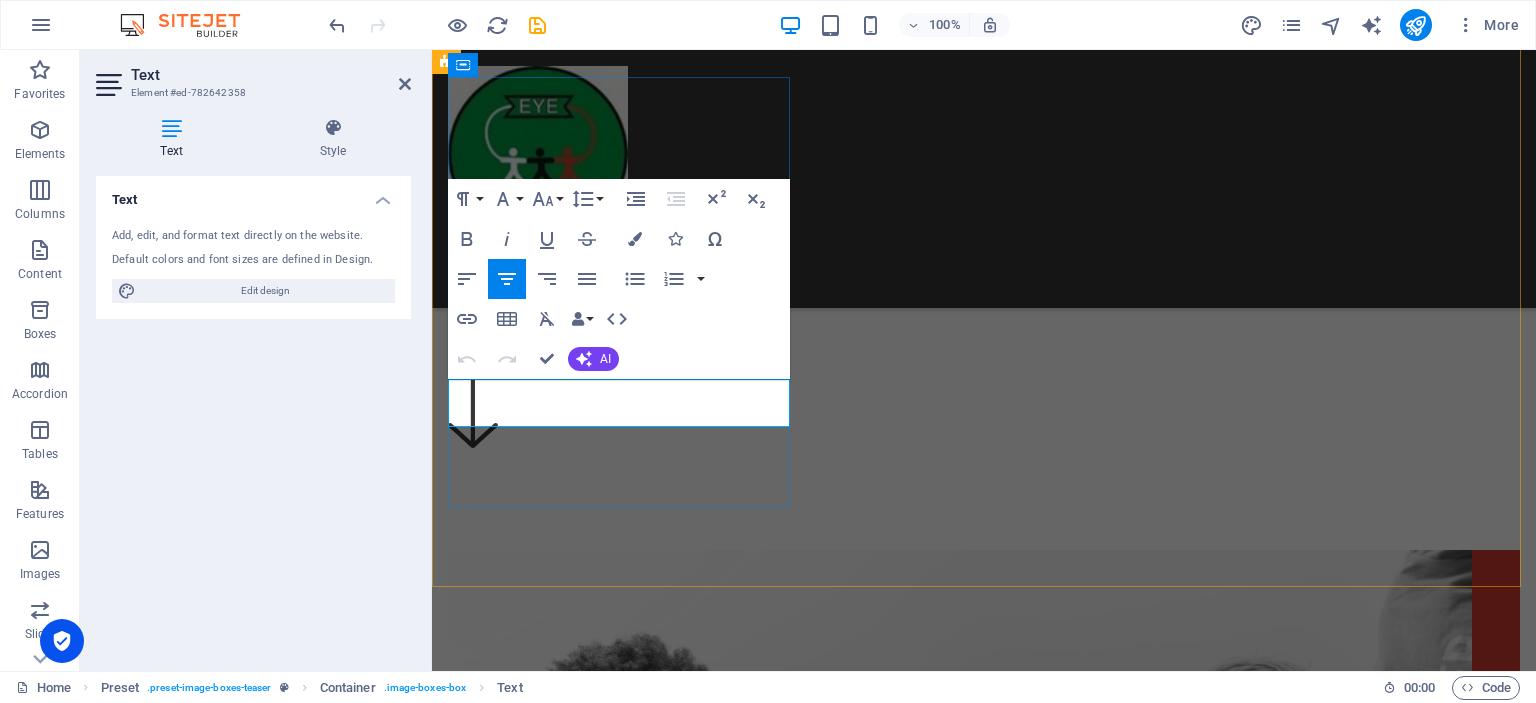 scroll, scrollTop: 4327, scrollLeft: 6, axis: both 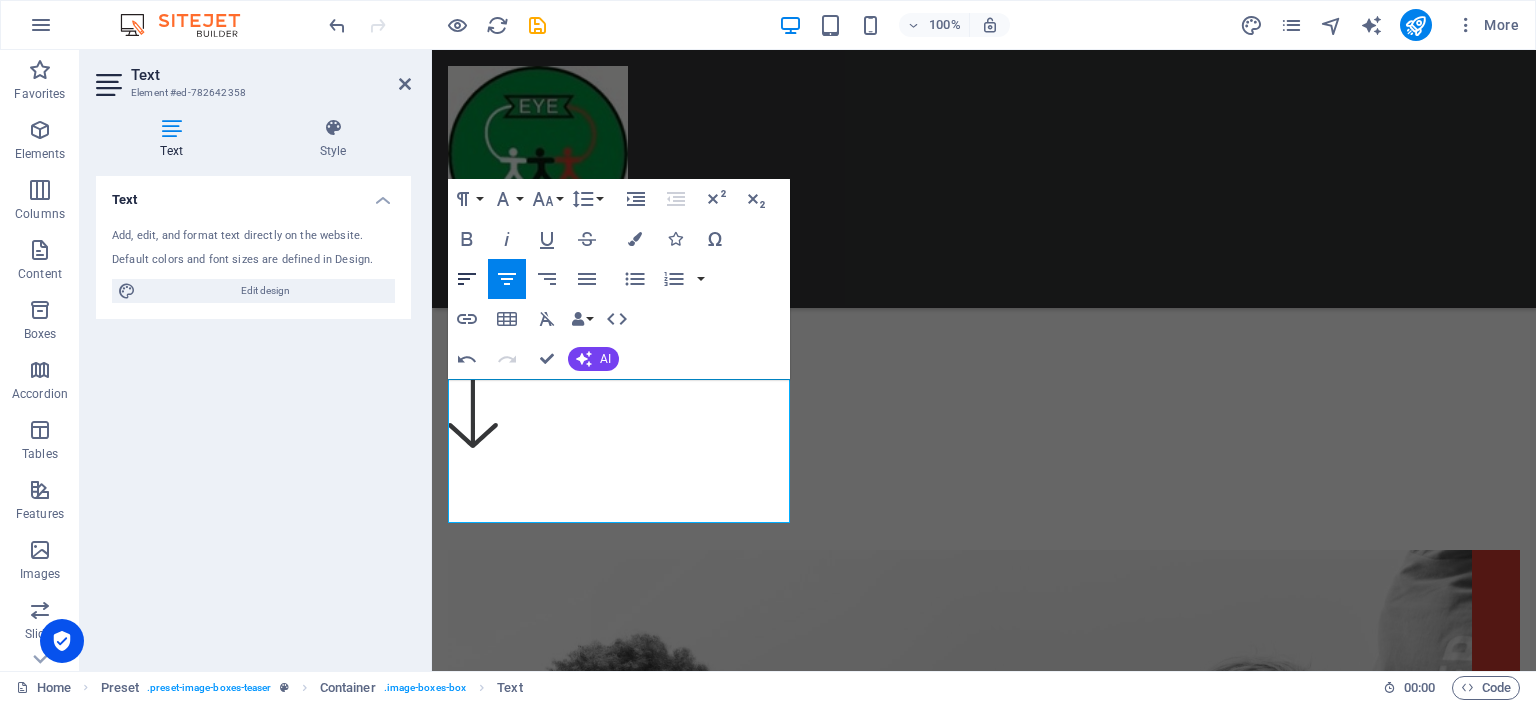 click 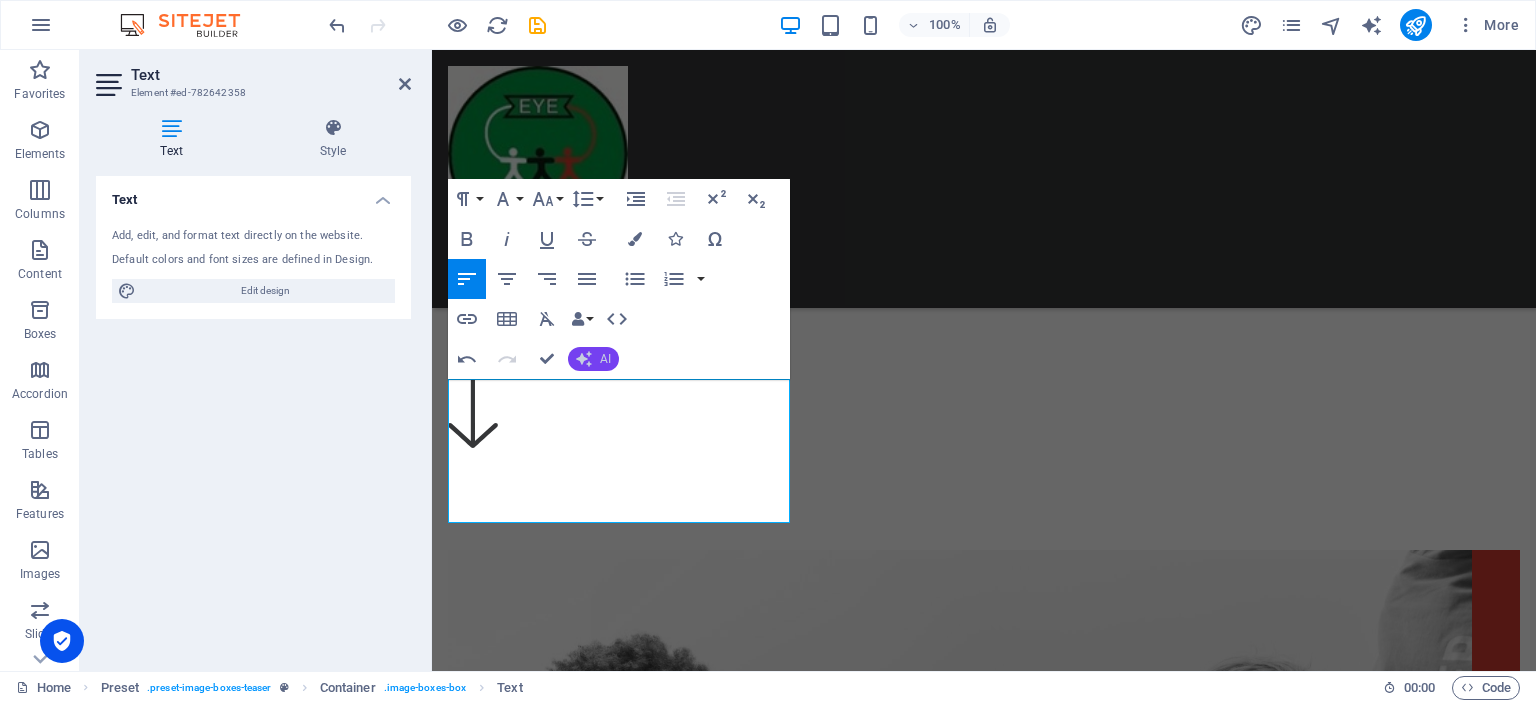 click on "AI" at bounding box center (593, 359) 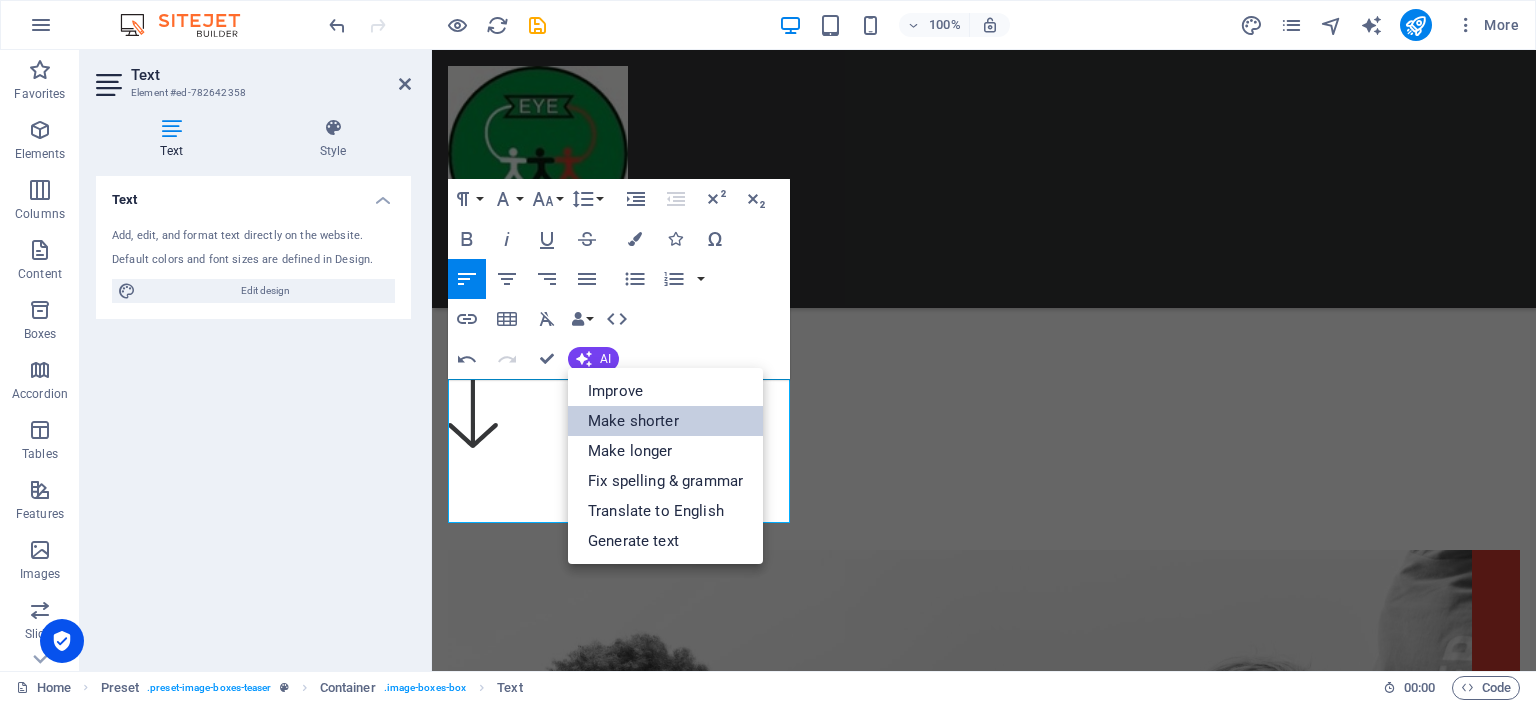 click on "Make shorter" at bounding box center (665, 421) 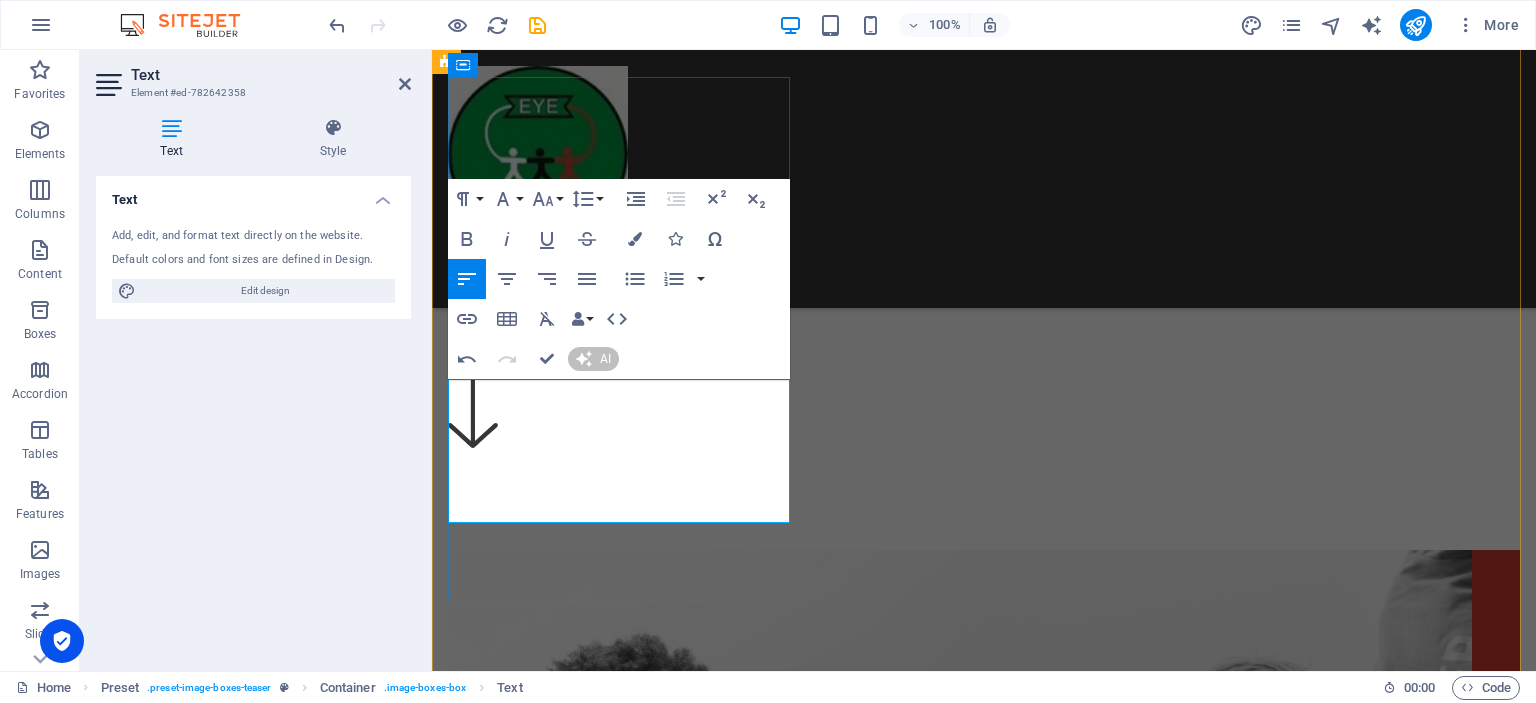 type 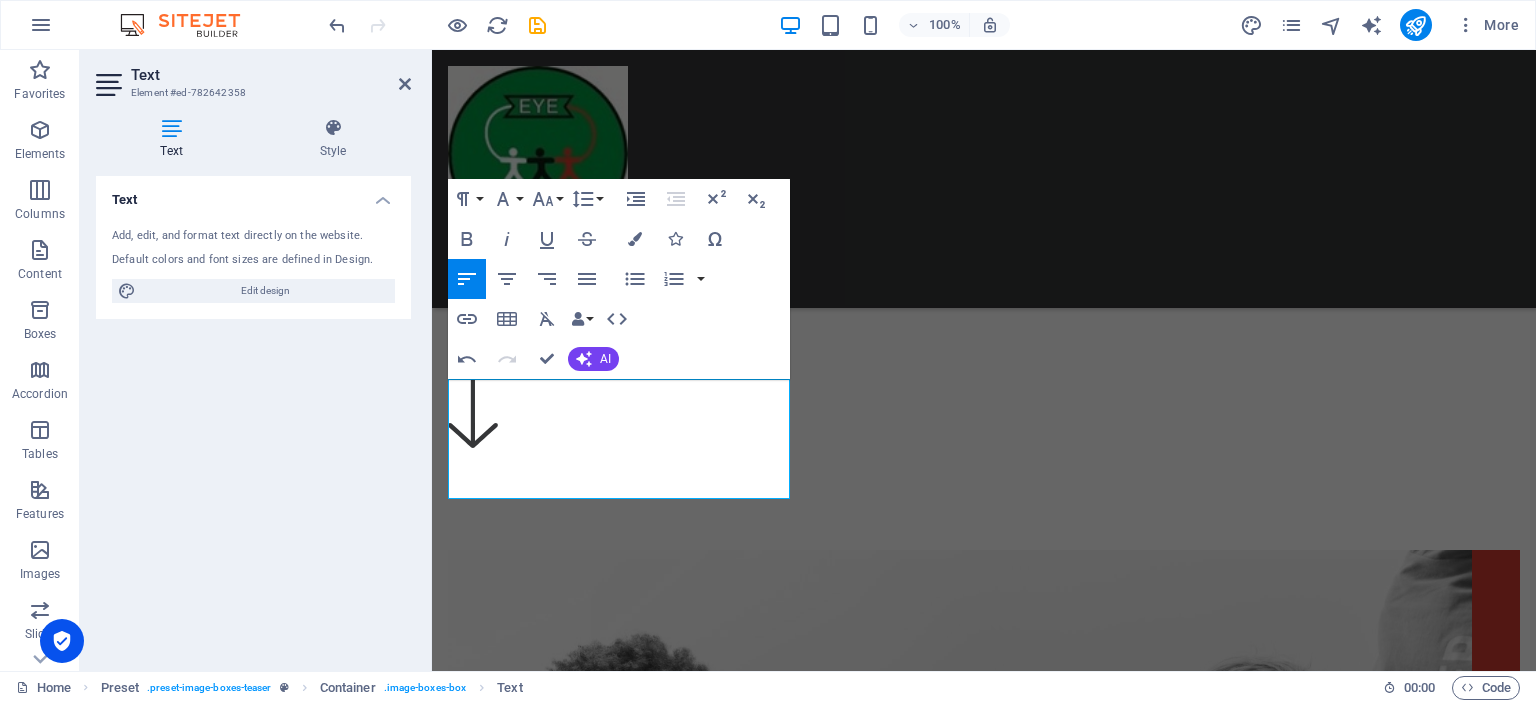 click on "Text Add, edit, and format text directly on the website. Default colors and font sizes are defined in Design. Edit design Alignment Left aligned Centered Right aligned" at bounding box center (253, 415) 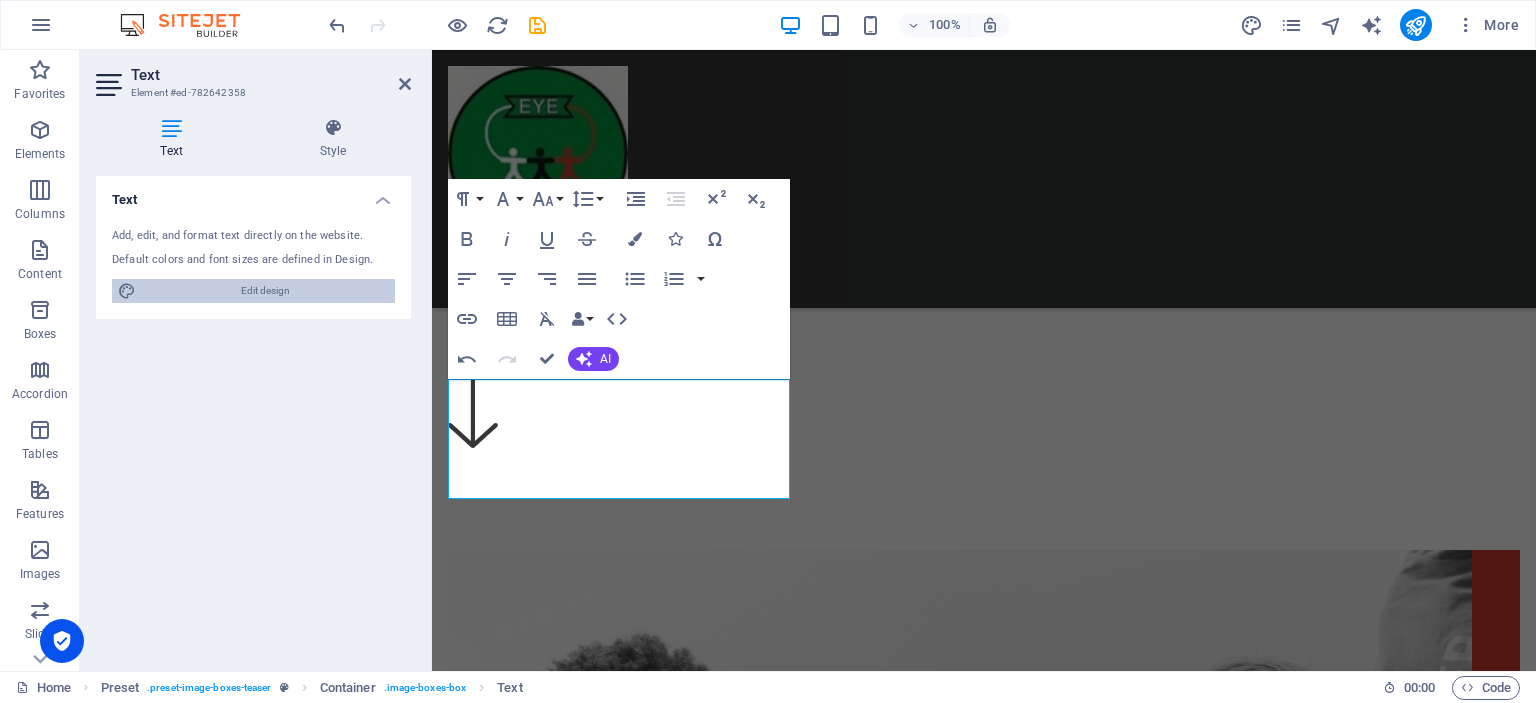 click on "Edit design" at bounding box center [265, 291] 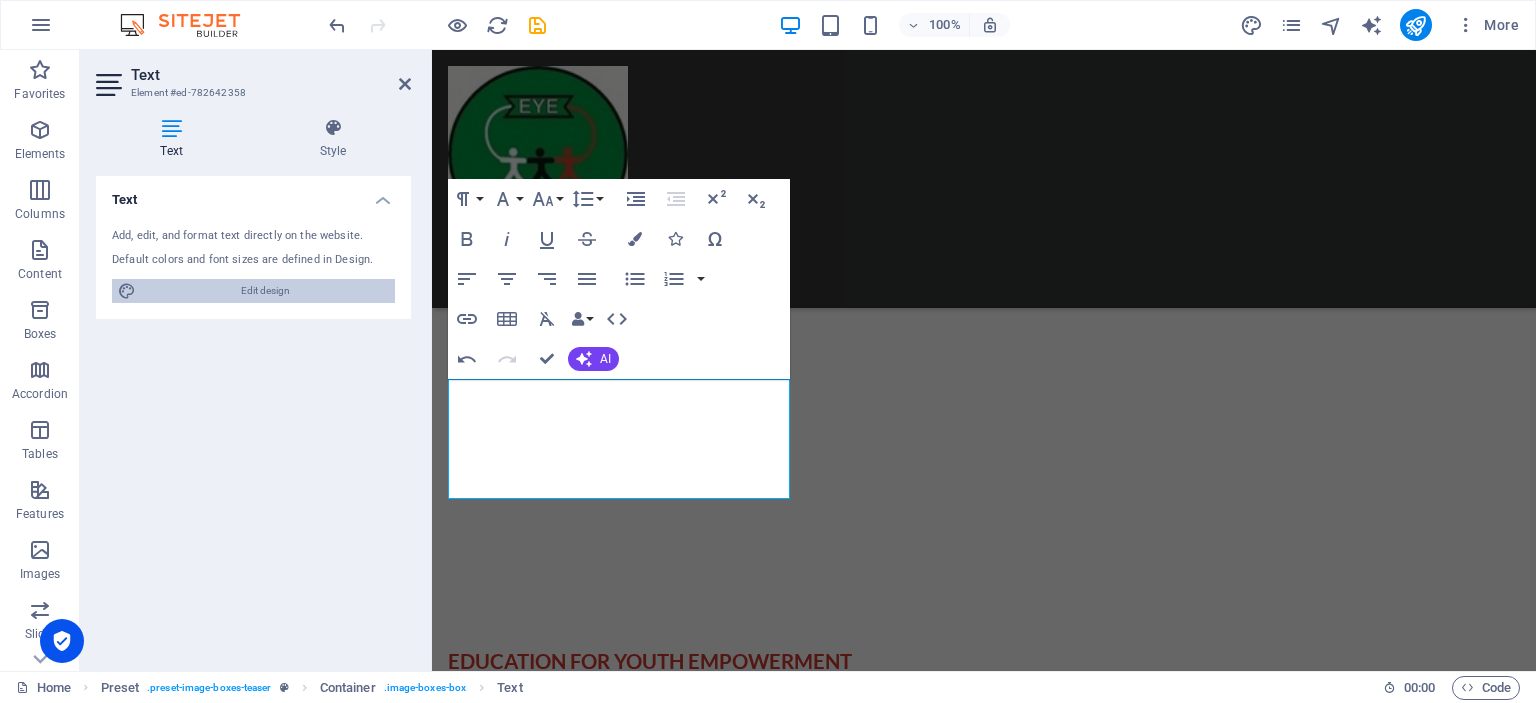 select on "rem" 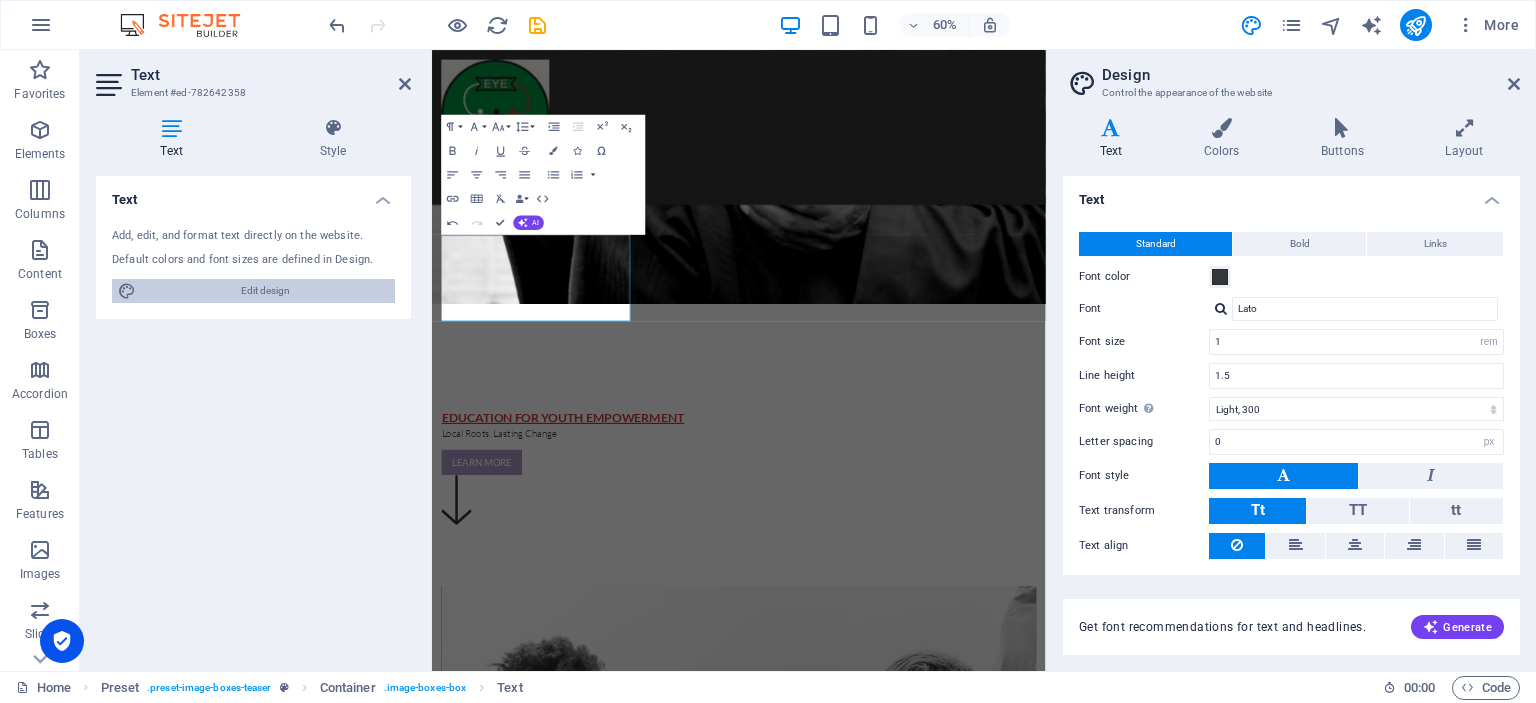 scroll, scrollTop: 985, scrollLeft: 0, axis: vertical 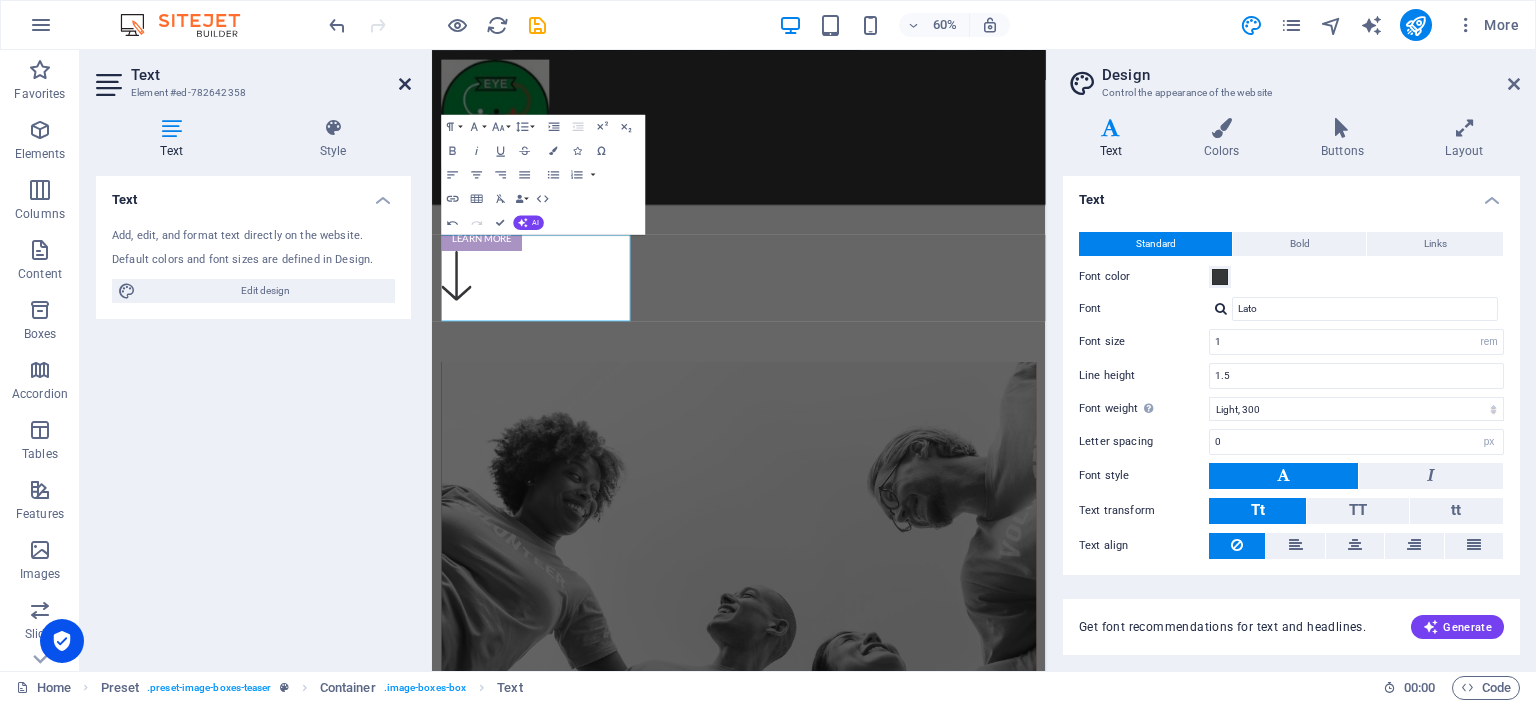 click at bounding box center [405, 84] 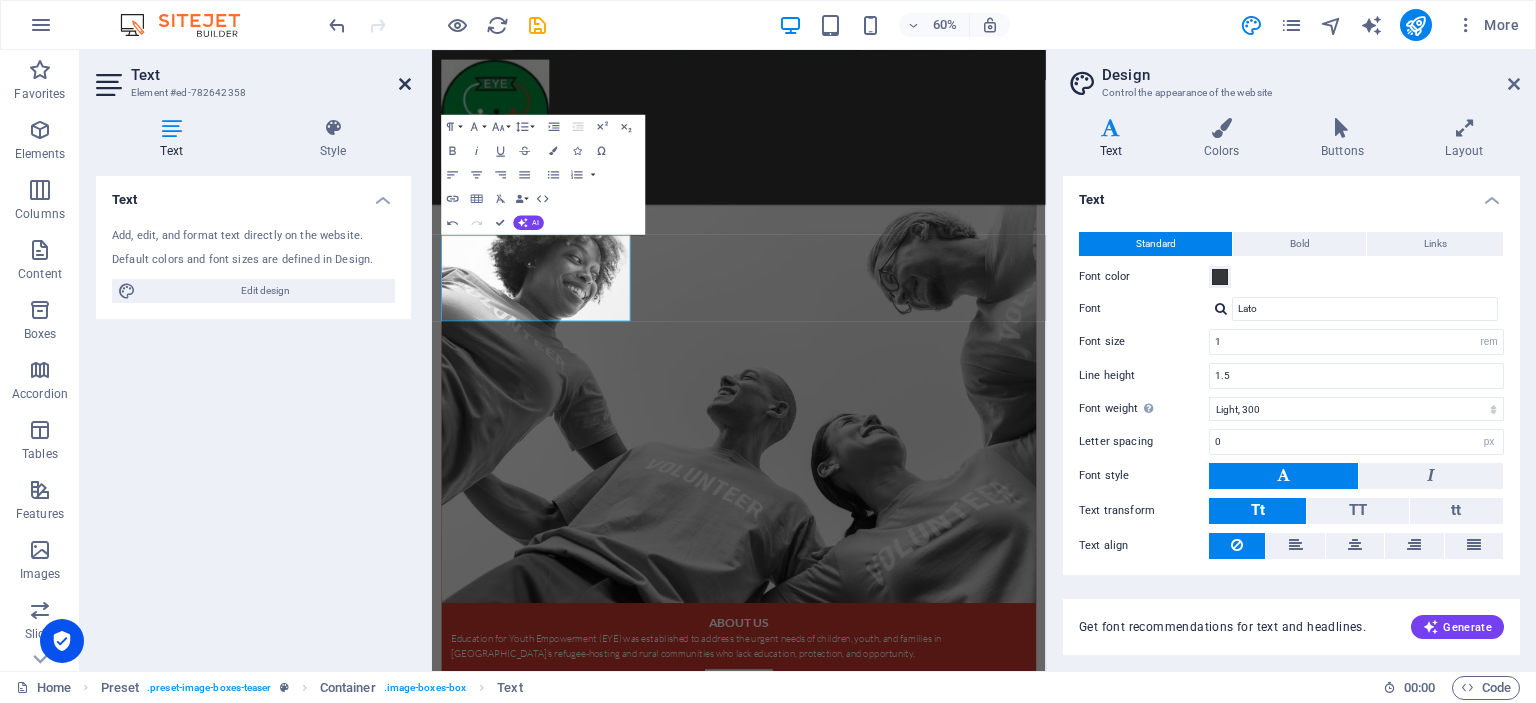 scroll, scrollTop: 641, scrollLeft: 0, axis: vertical 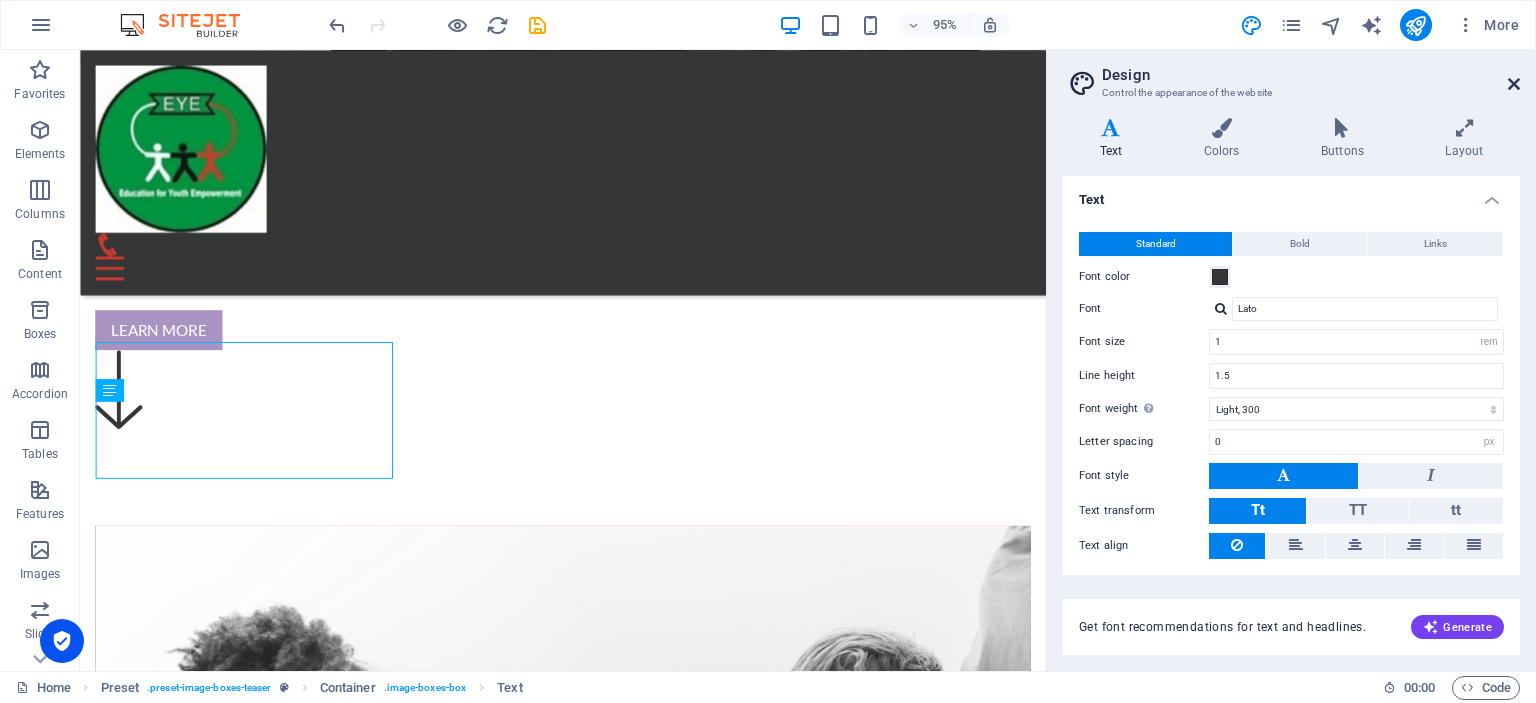 click at bounding box center [1514, 84] 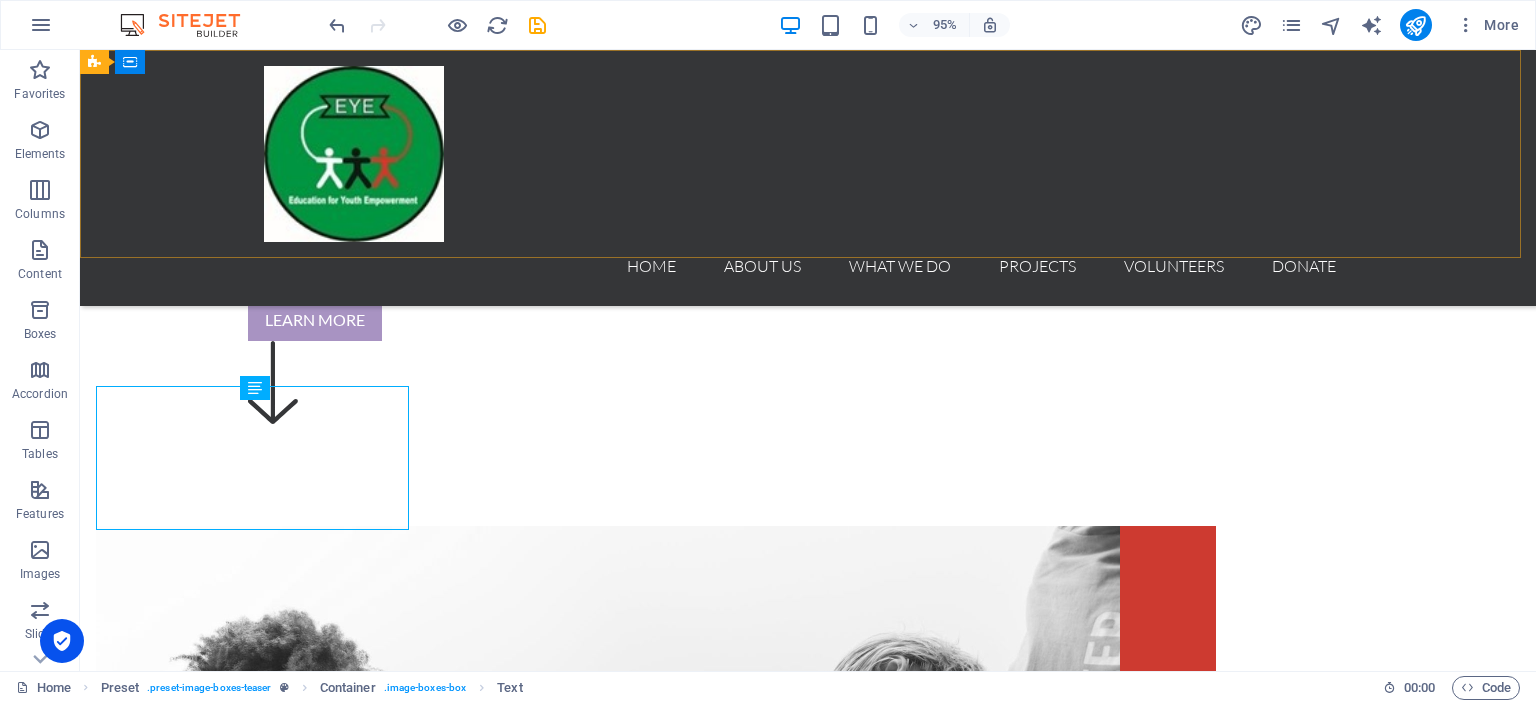scroll, scrollTop: 612, scrollLeft: 0, axis: vertical 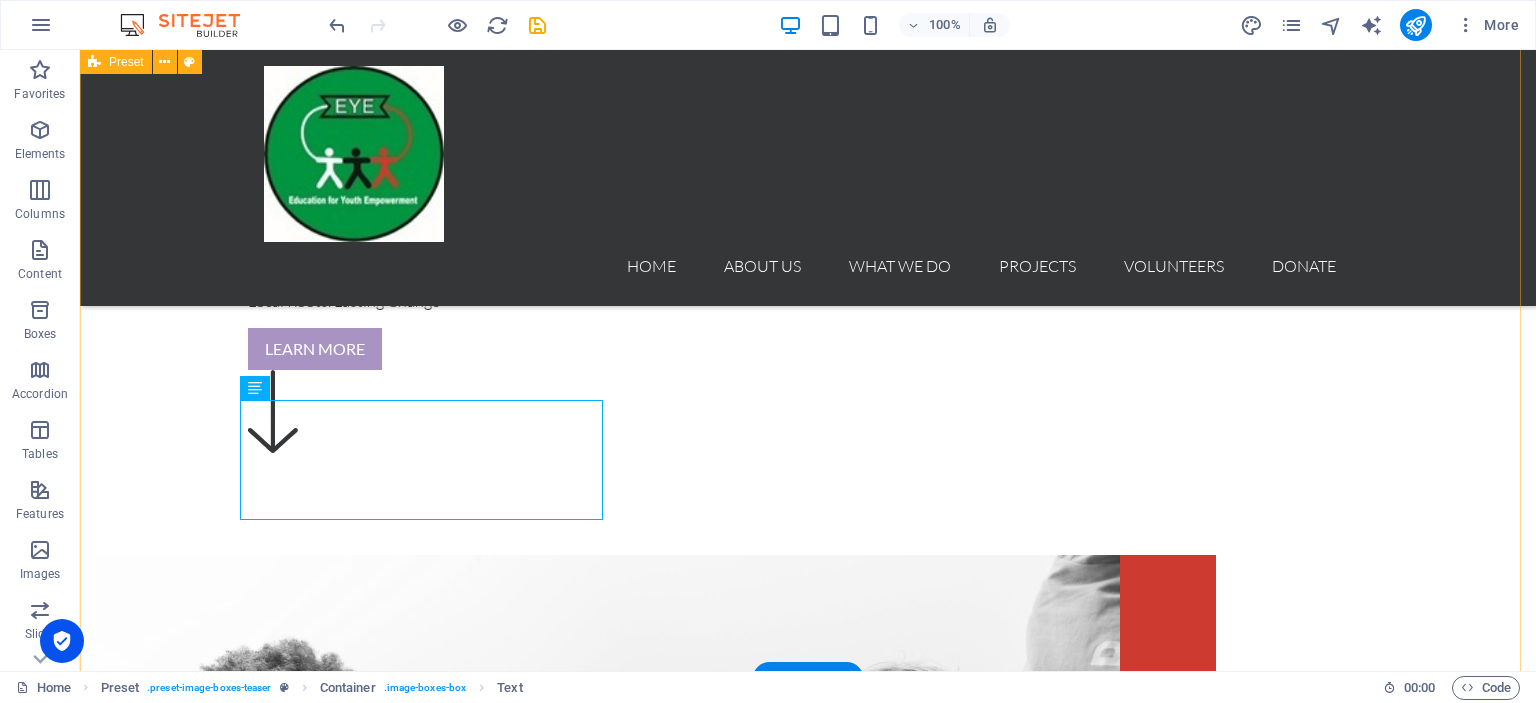 click on "About us Education for Youth Empowerment (EYE) was established to address the urgent needs of children, youth, and families in [GEOGRAPHIC_DATA]’s refugee-hosting and rural communities who lack education, protection, and opportunity.   Go to Page What we do Lorem ipsum dolor sit amet, consectetur adipisicing elit. Veritatis, dolorem!   Go to Page Projects Lorem ipsum dolor sit amet, consectetur adipisicing elit. Veritatis, dolorem!   Go to Page" at bounding box center (808, 2121) 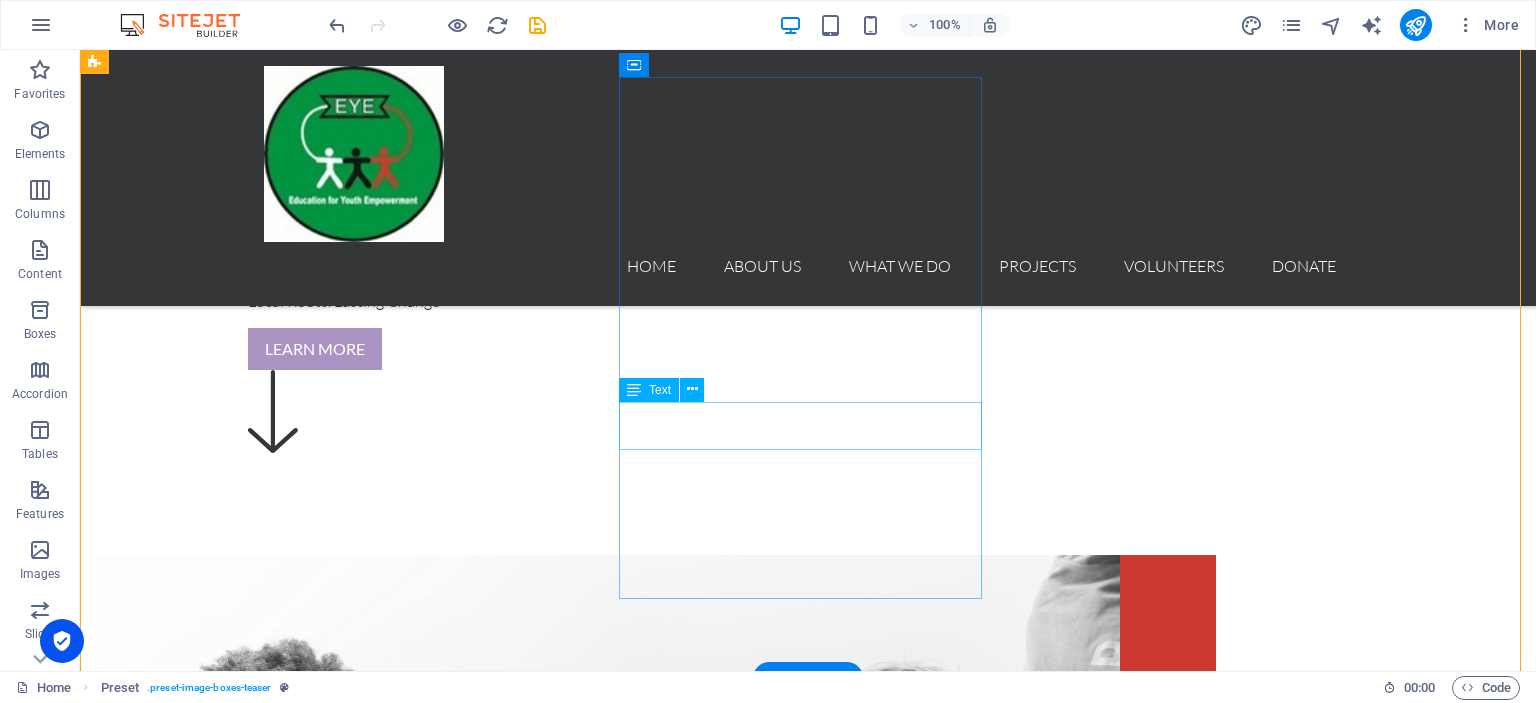 click on "Lorem ipsum dolor sit amet, consectetur adipisicing elit. Veritatis, dolorem!" at bounding box center [656, 2343] 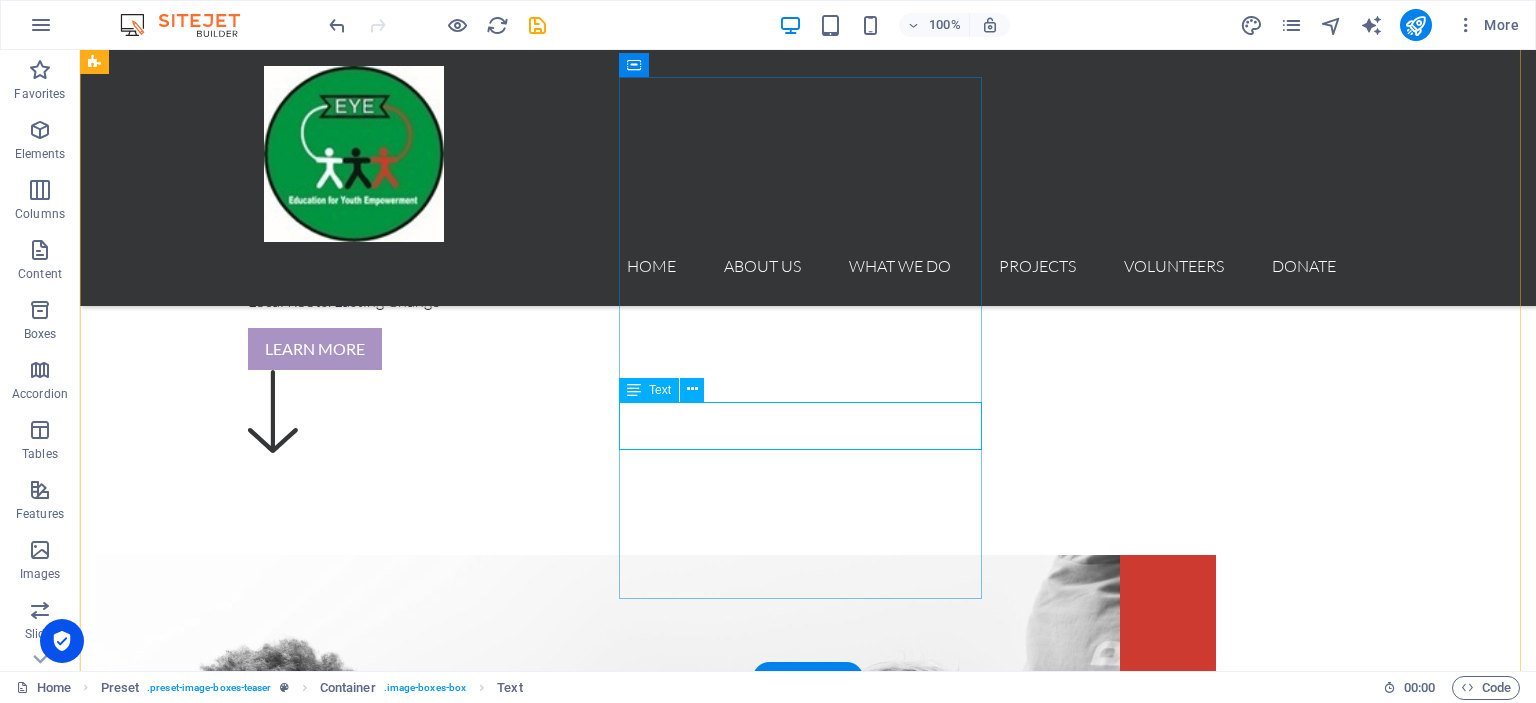 click on "Lorem ipsum dolor sit amet, consectetur adipisicing elit. Veritatis, dolorem!" at bounding box center [656, 2343] 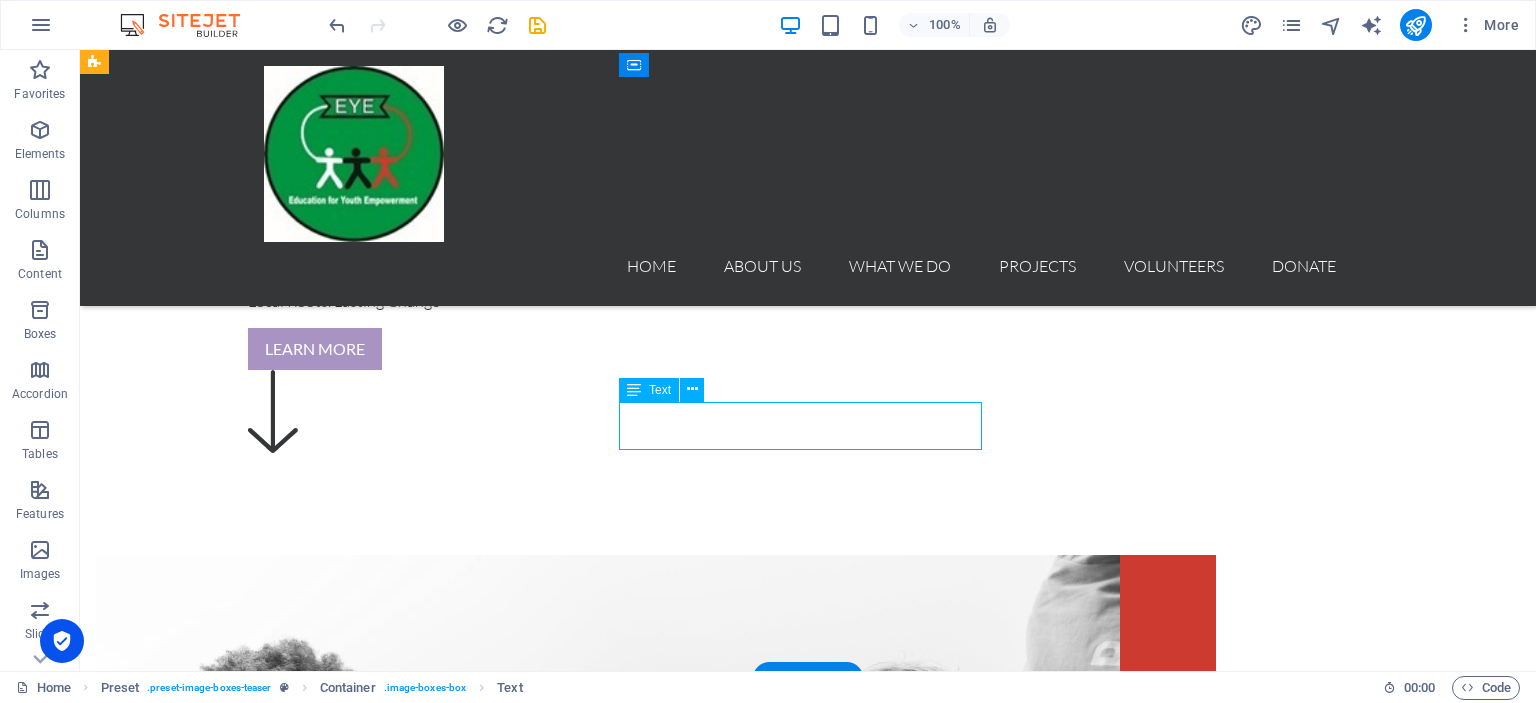 drag, startPoint x: 672, startPoint y: 419, endPoint x: 694, endPoint y: 418, distance: 22.022715 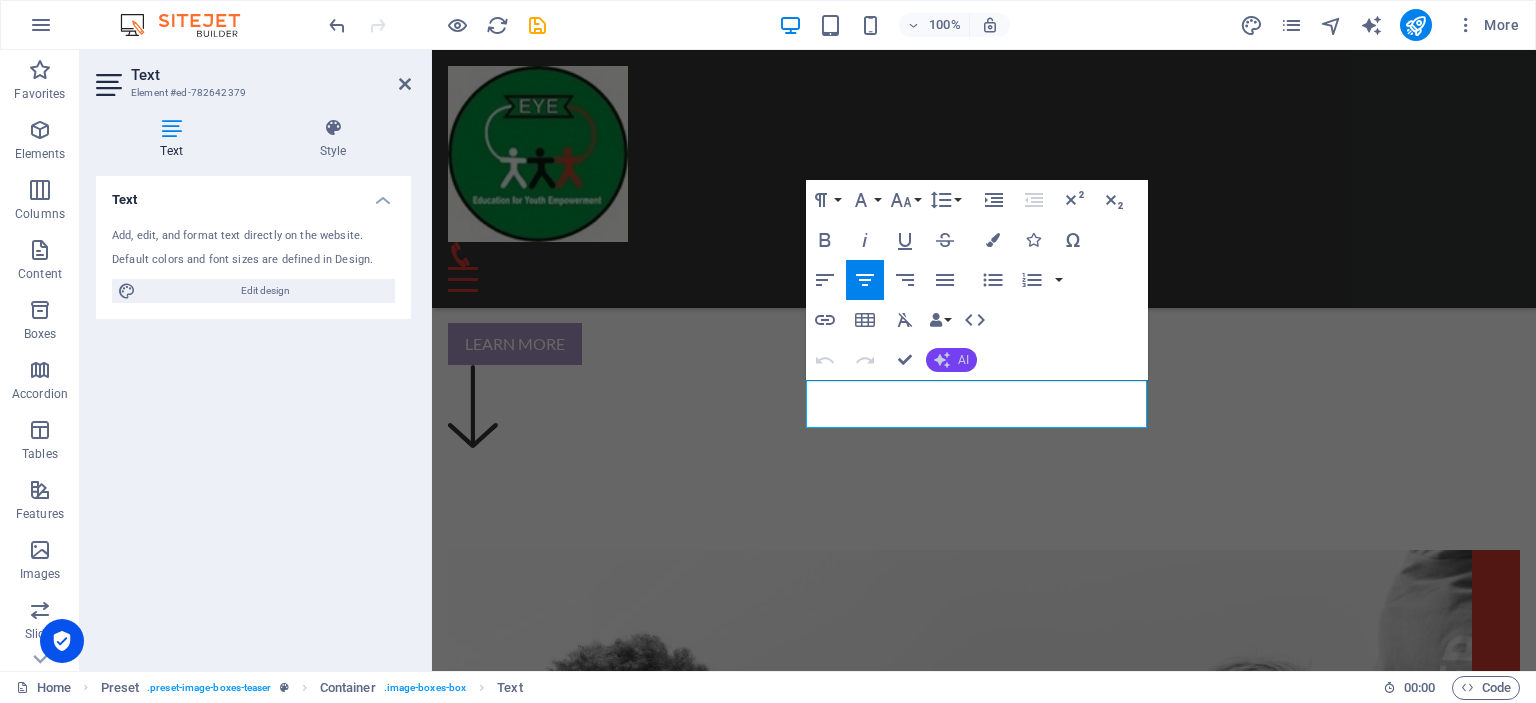 click 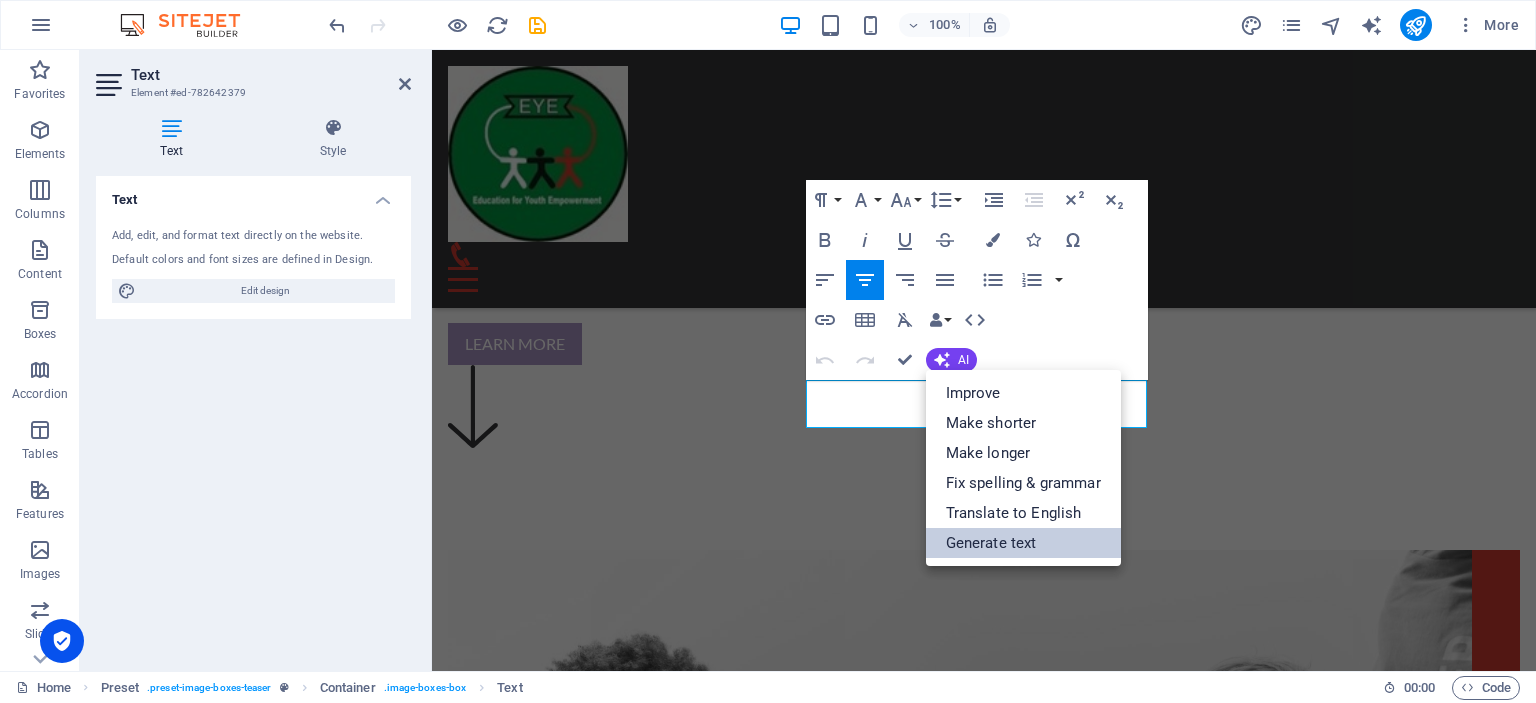 click on "Generate text" at bounding box center (1023, 543) 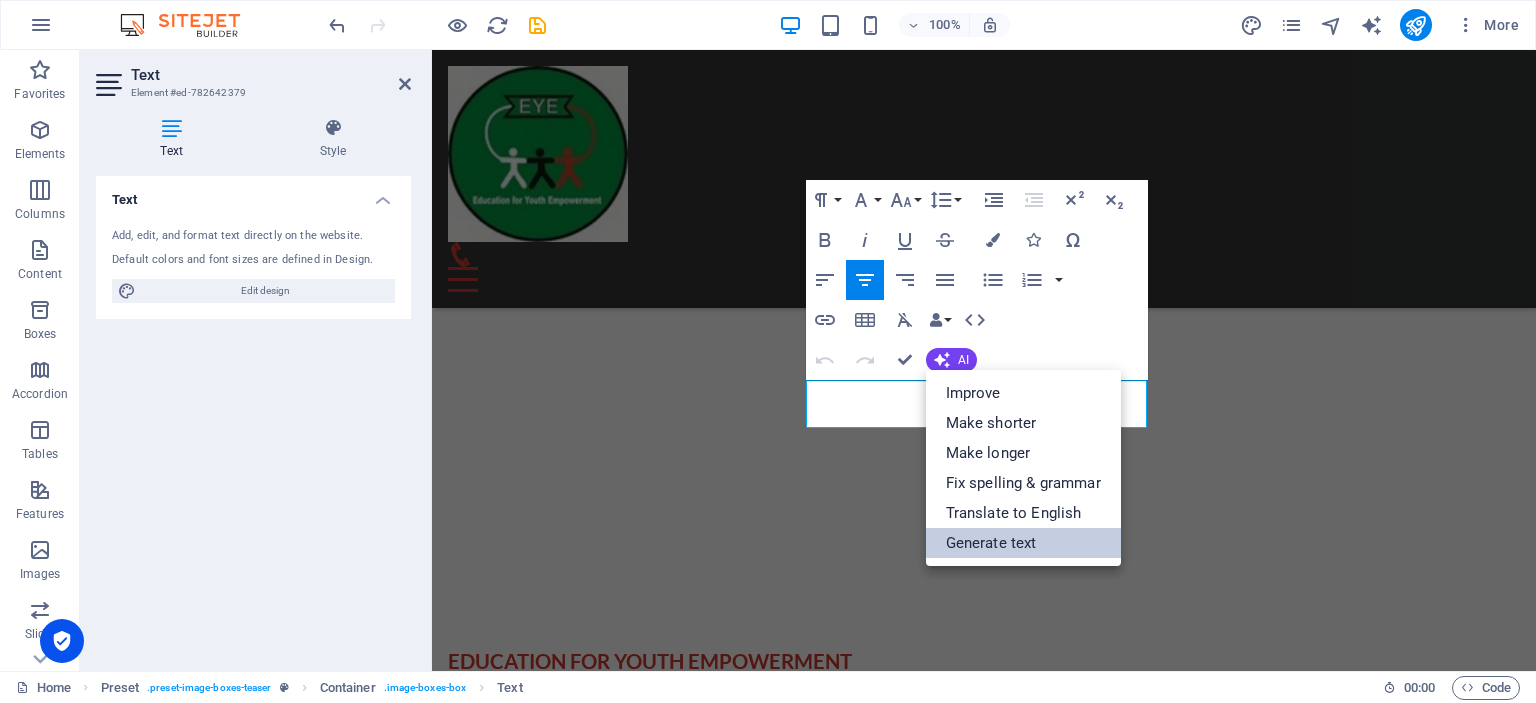 scroll, scrollTop: 964, scrollLeft: 0, axis: vertical 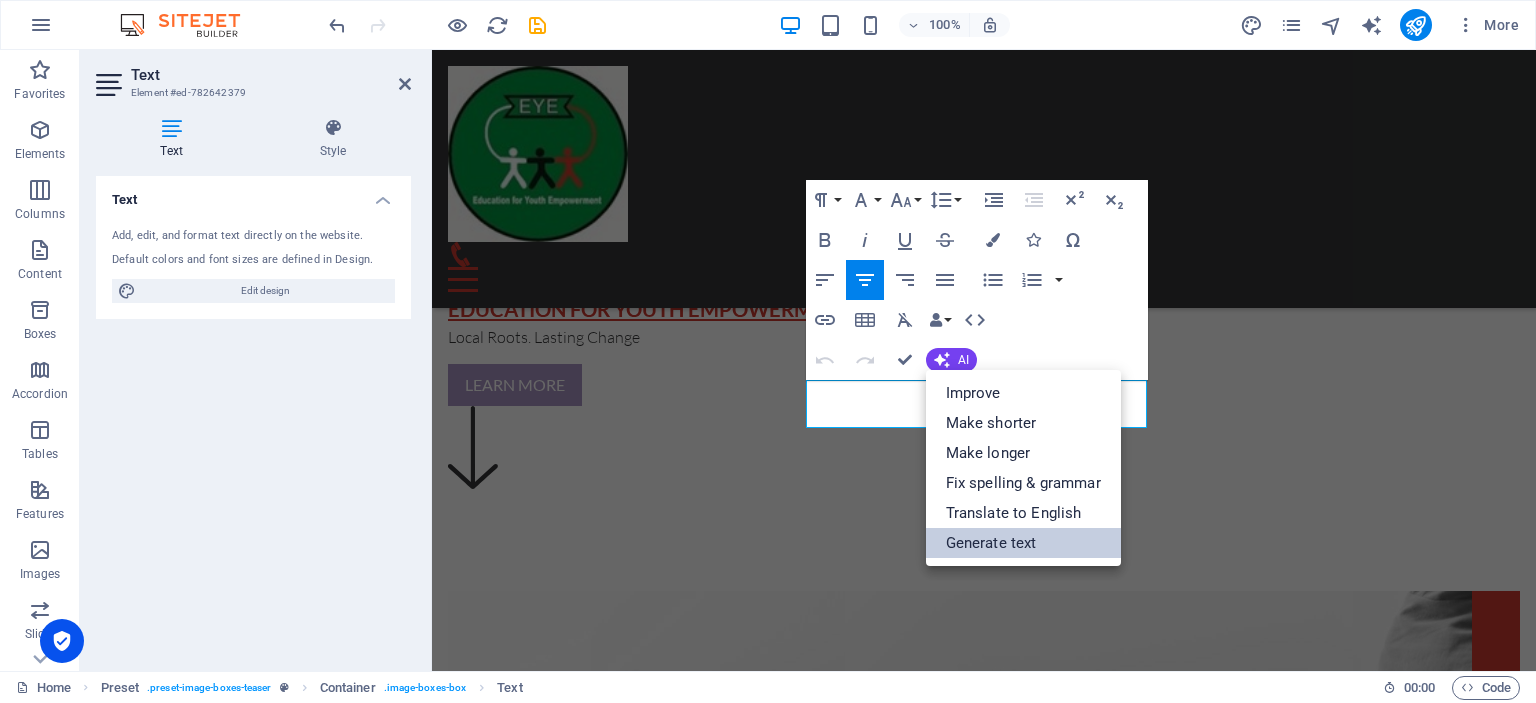 select on "English" 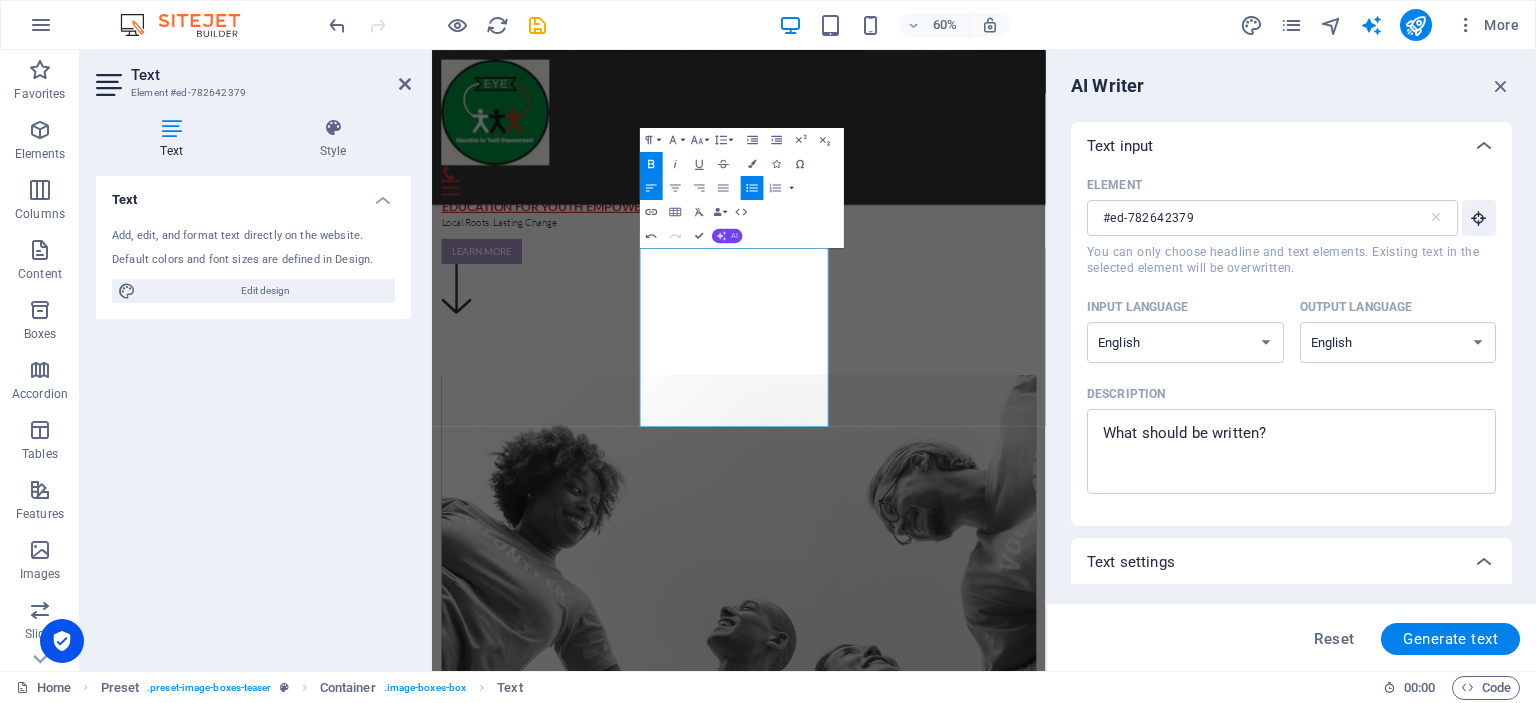 click 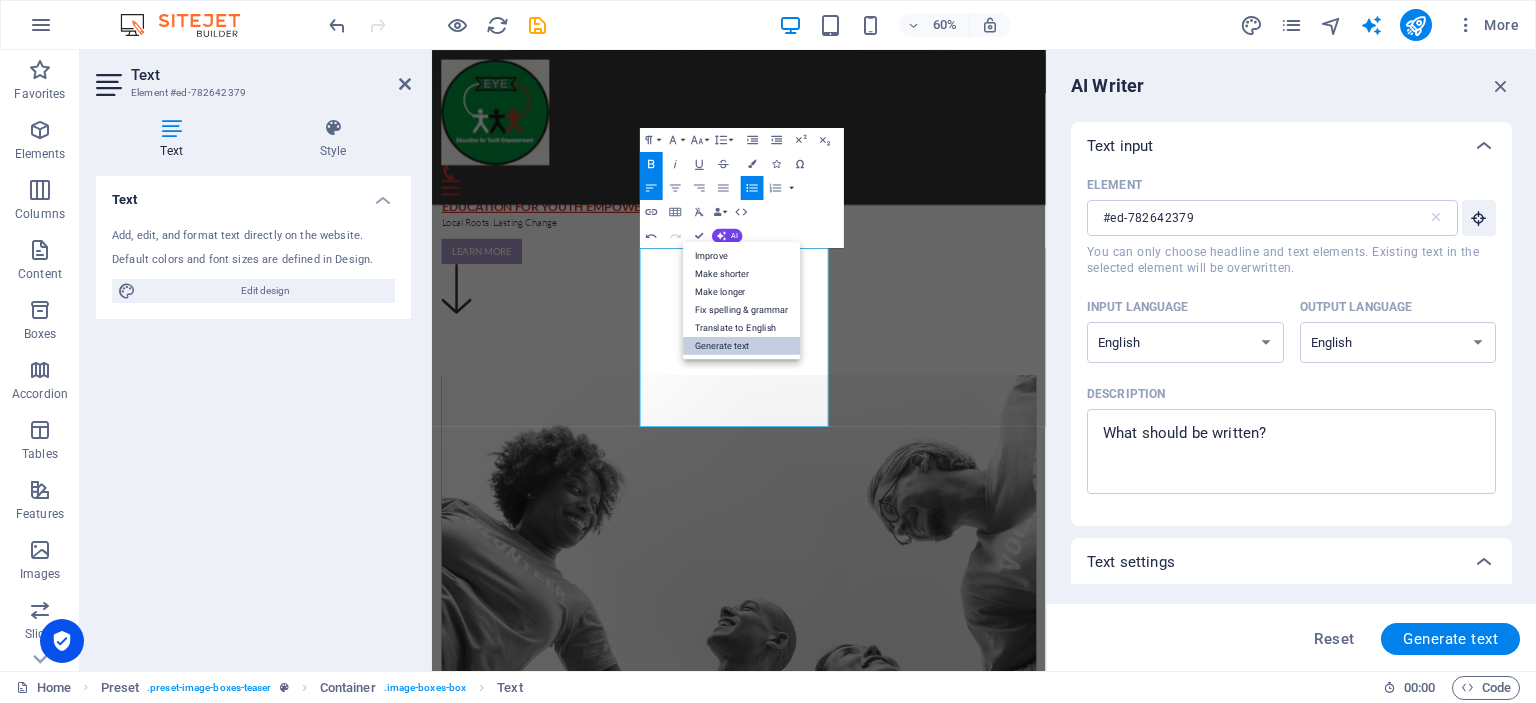 click on "Generate text" at bounding box center (741, 346) 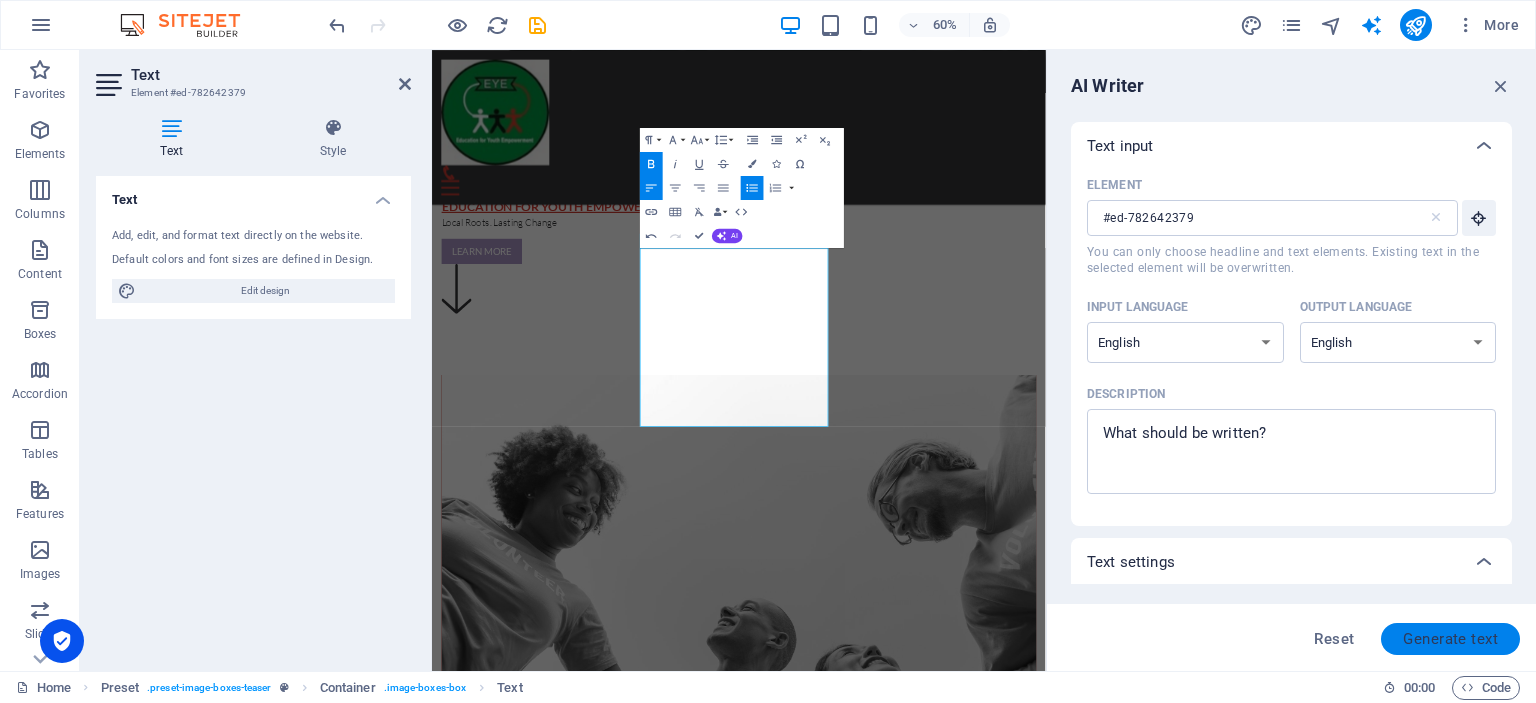 click on "Generate text" at bounding box center (1450, 639) 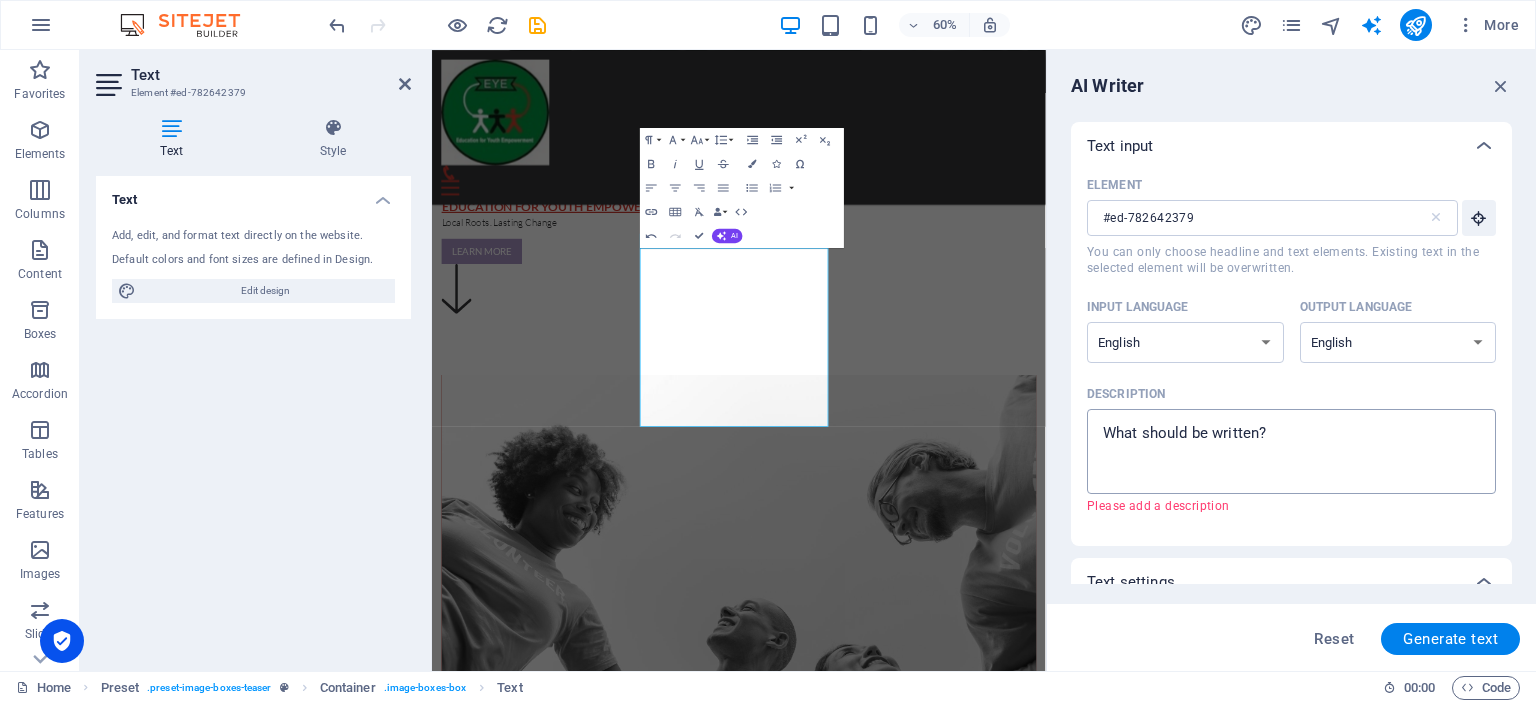 type on "x" 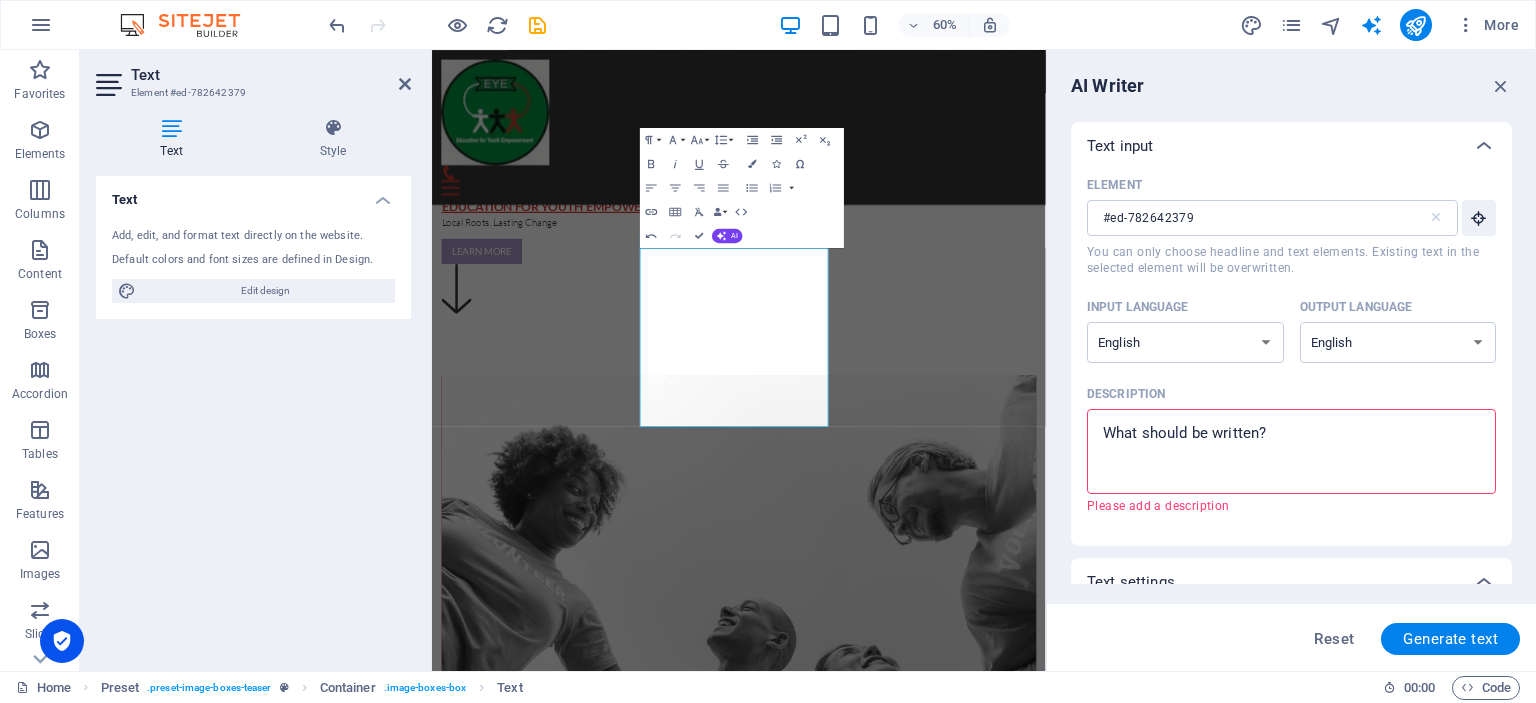 drag, startPoint x: 1104, startPoint y: 431, endPoint x: 1276, endPoint y: 448, distance: 172.83807 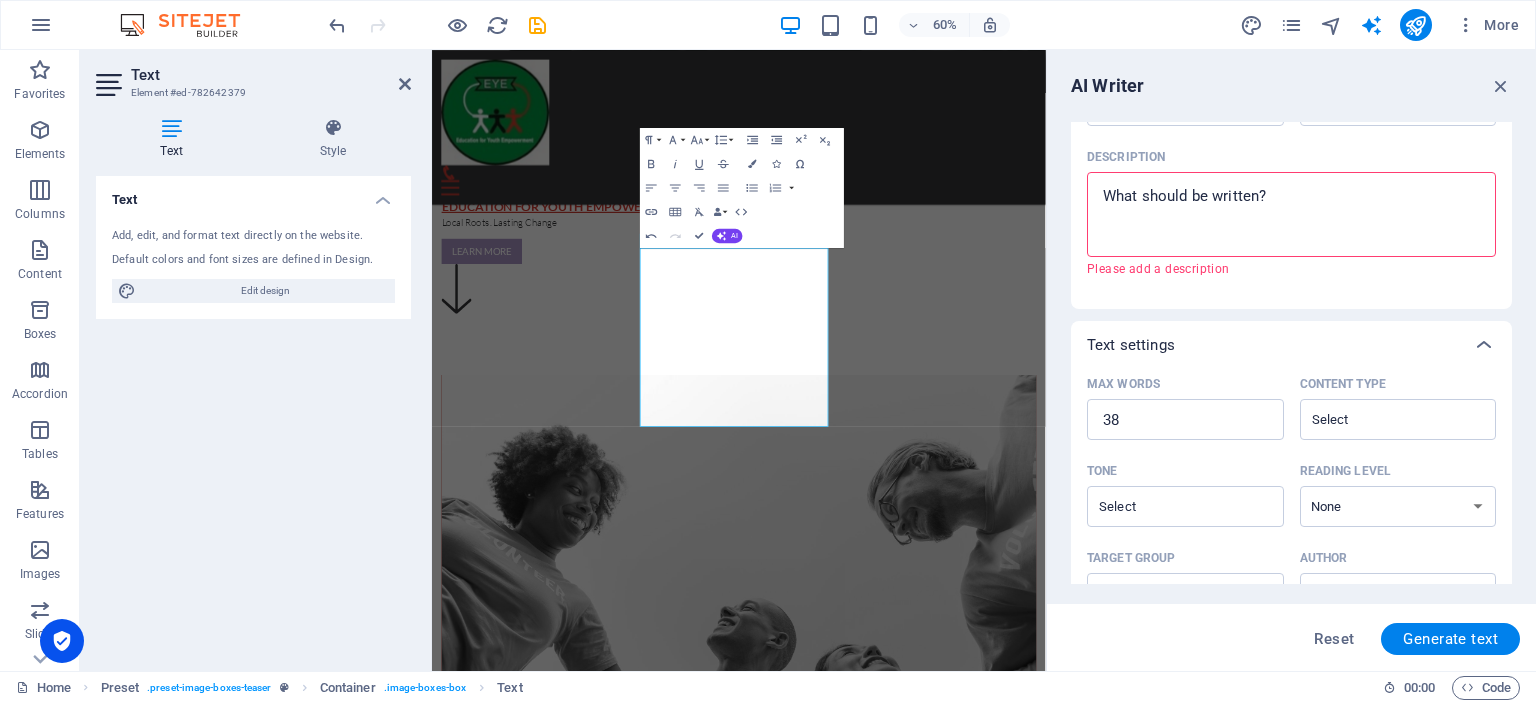 scroll, scrollTop: 23, scrollLeft: 0, axis: vertical 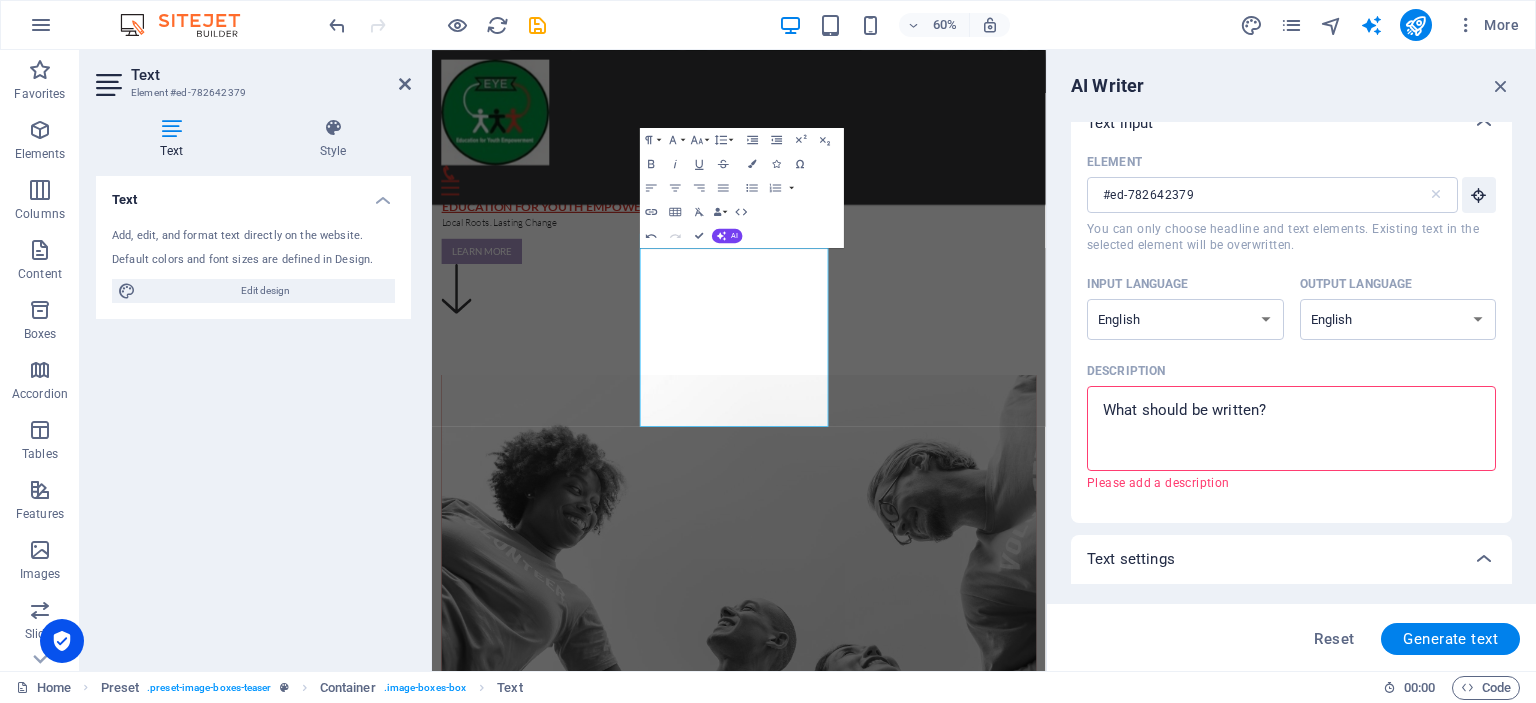 click on "Description x ​ Please add a description" at bounding box center (1291, 428) 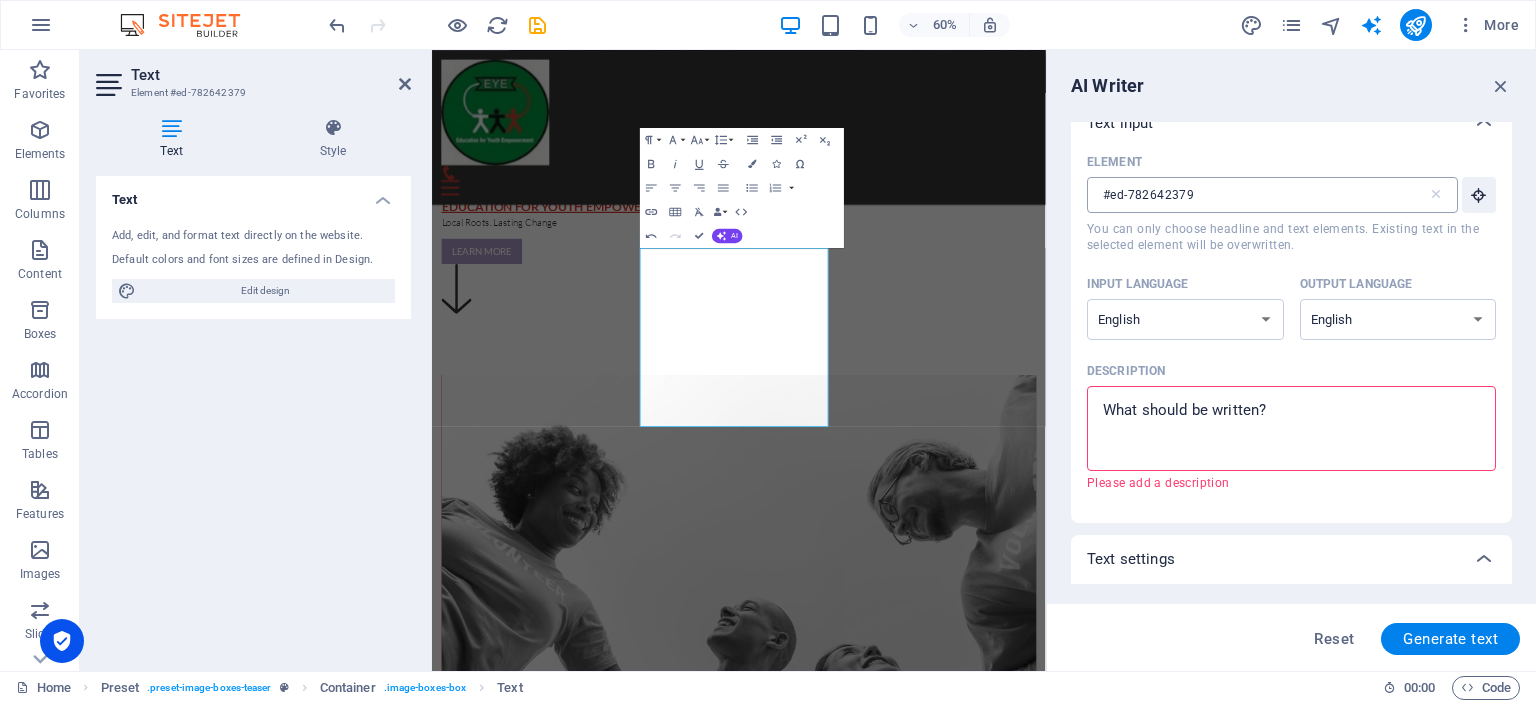 type on "From its grassroots origins, EYE evolved into a multi-sectoral organization delivering impact across seven core areas:
•	Education
•	Child Protection
•	Livelihood & Economic Empowerment
•	Peacebuilding & Social Cohesion
•	Shelter support
•	WASH (Water, Sanitation & Hygiene)
•	Environment & Climate Action" 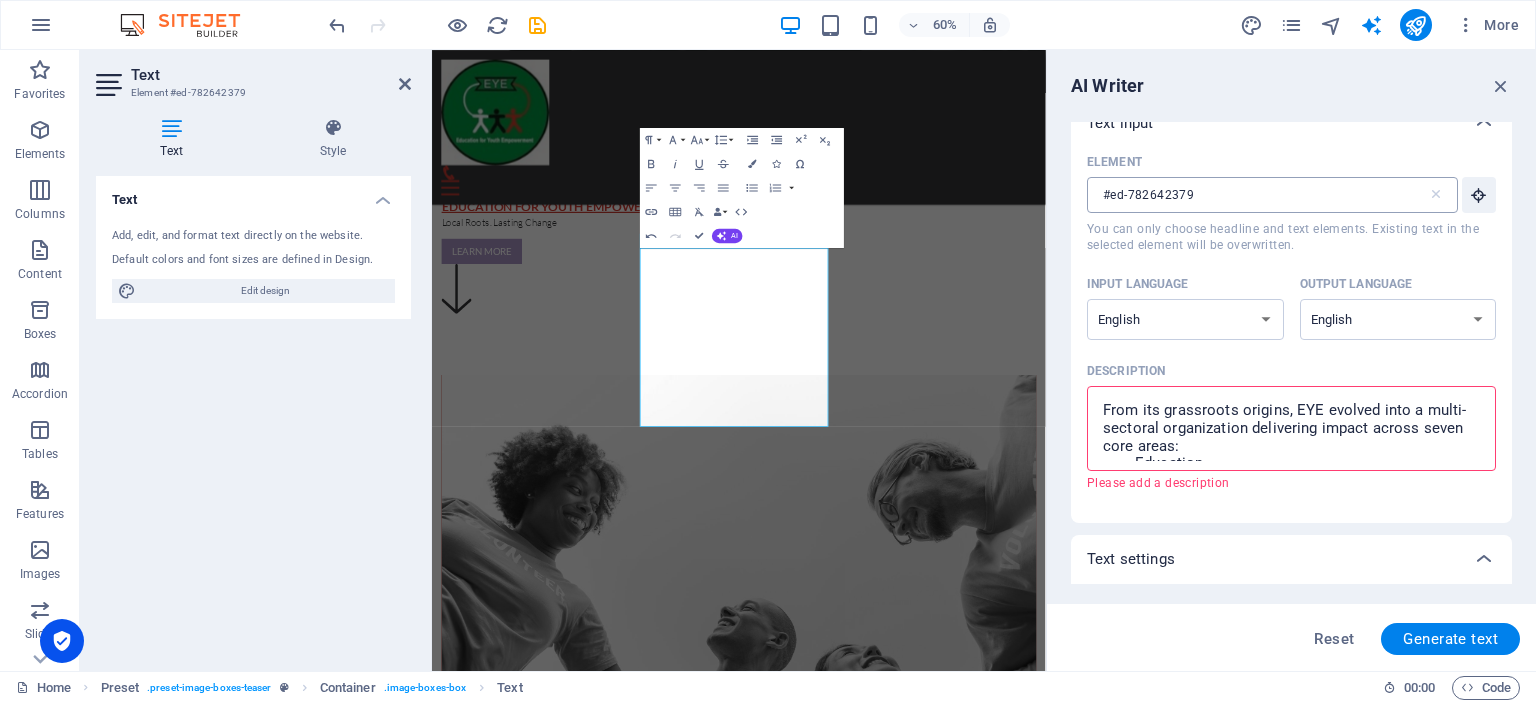 scroll, scrollTop: 136, scrollLeft: 0, axis: vertical 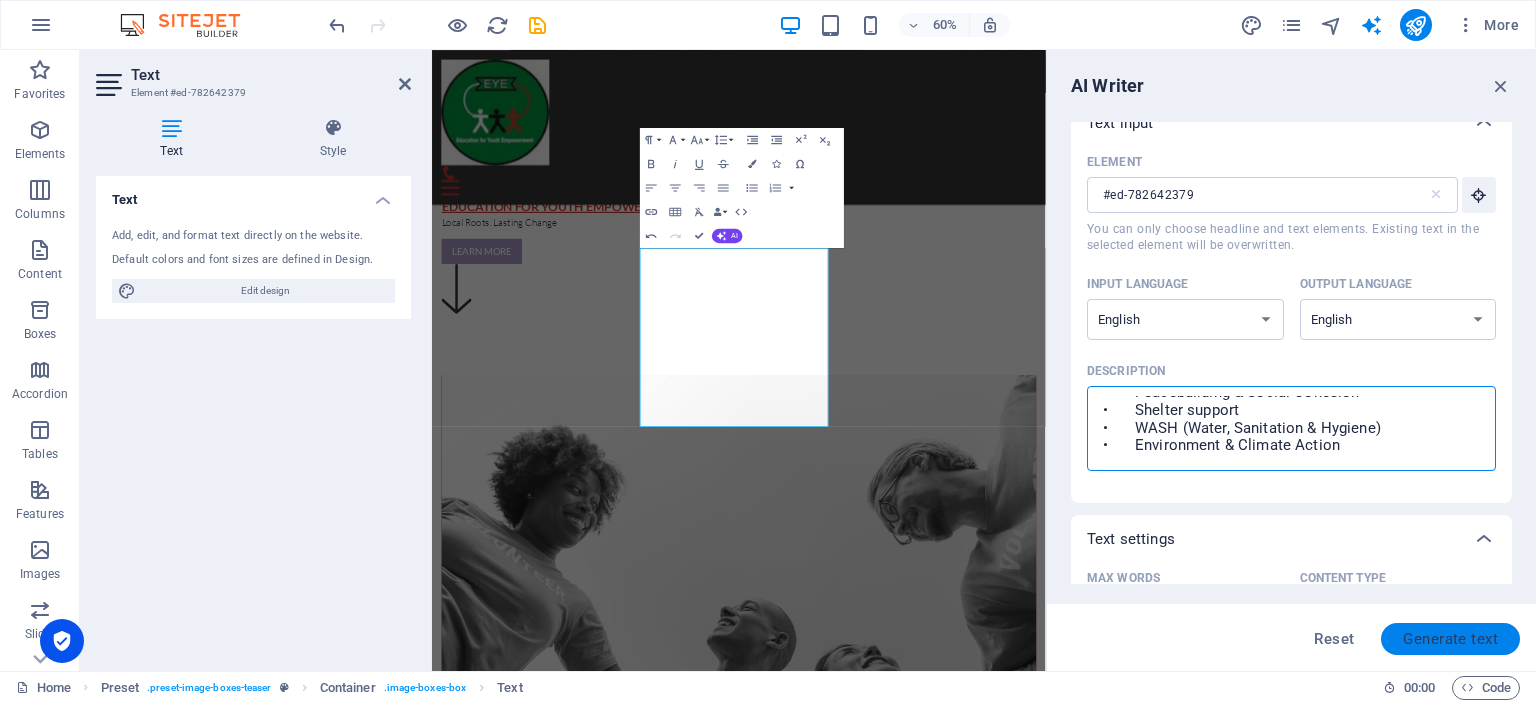 type on "From its grassroots origins, EYE evolved into a multi-sectoral organization delivering impact across seven core areas:
•	Education
•	Child Protection
•	Livelihood & Economic Empowerment
•	Peacebuilding & Social Cohesion
•	Shelter support
•	WASH (Water, Sanitation & Hygiene)
•	Environment & Climate Action" 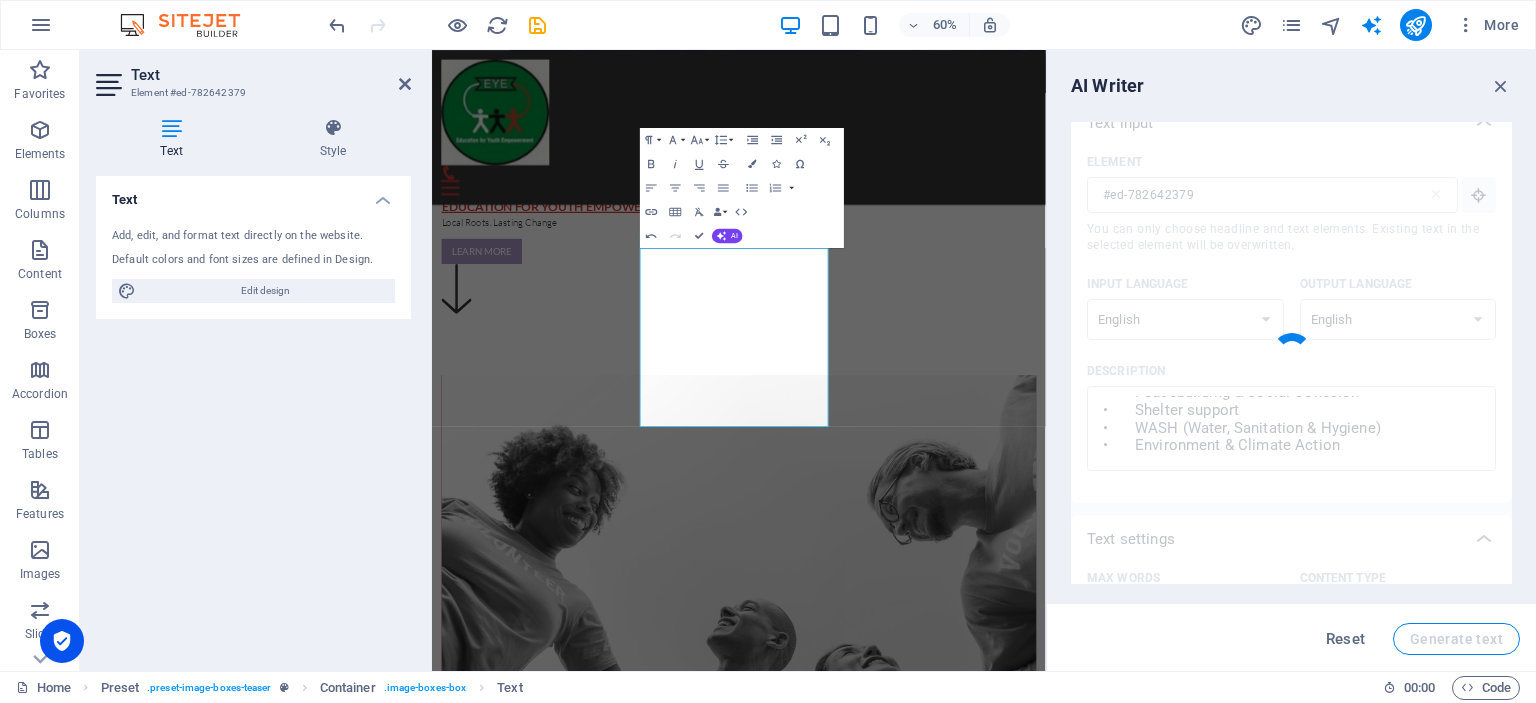 type 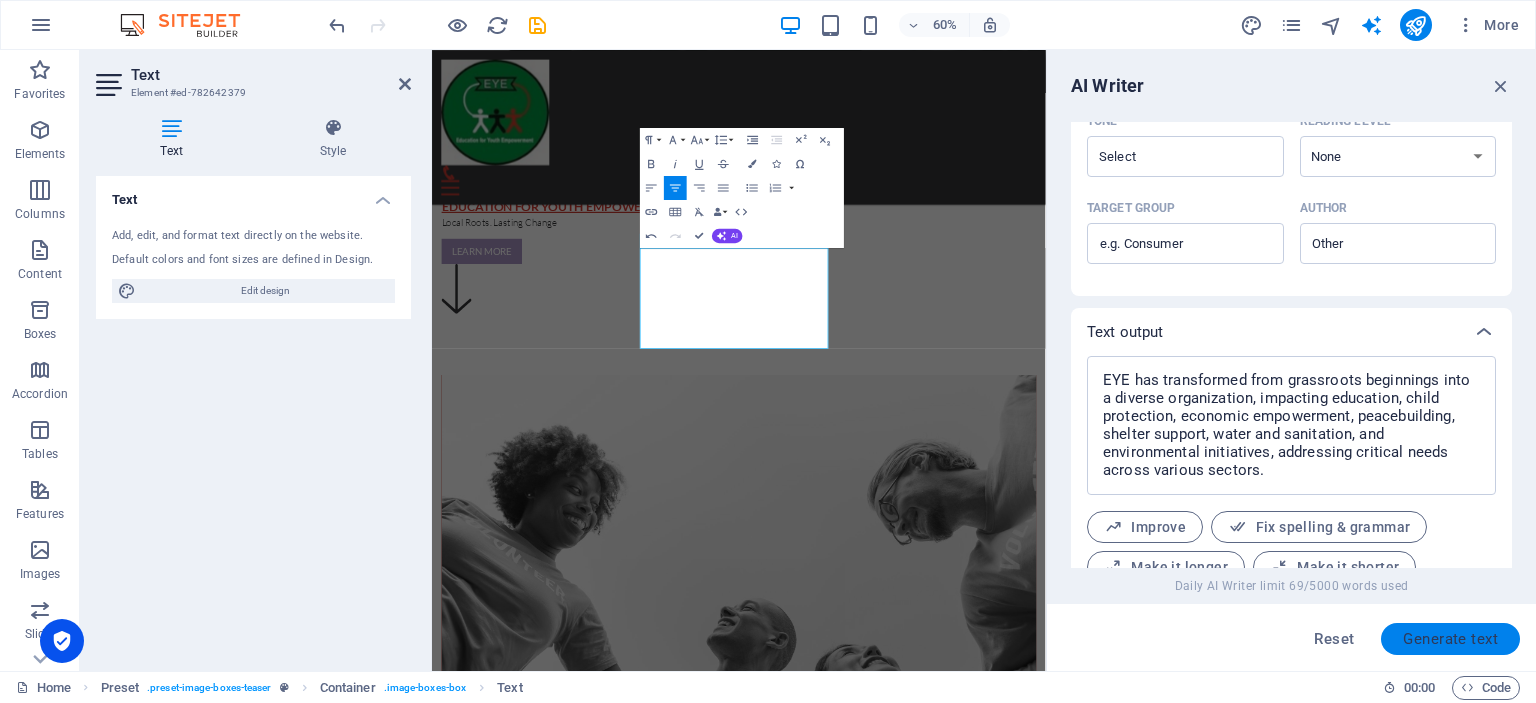 scroll, scrollTop: 645, scrollLeft: 0, axis: vertical 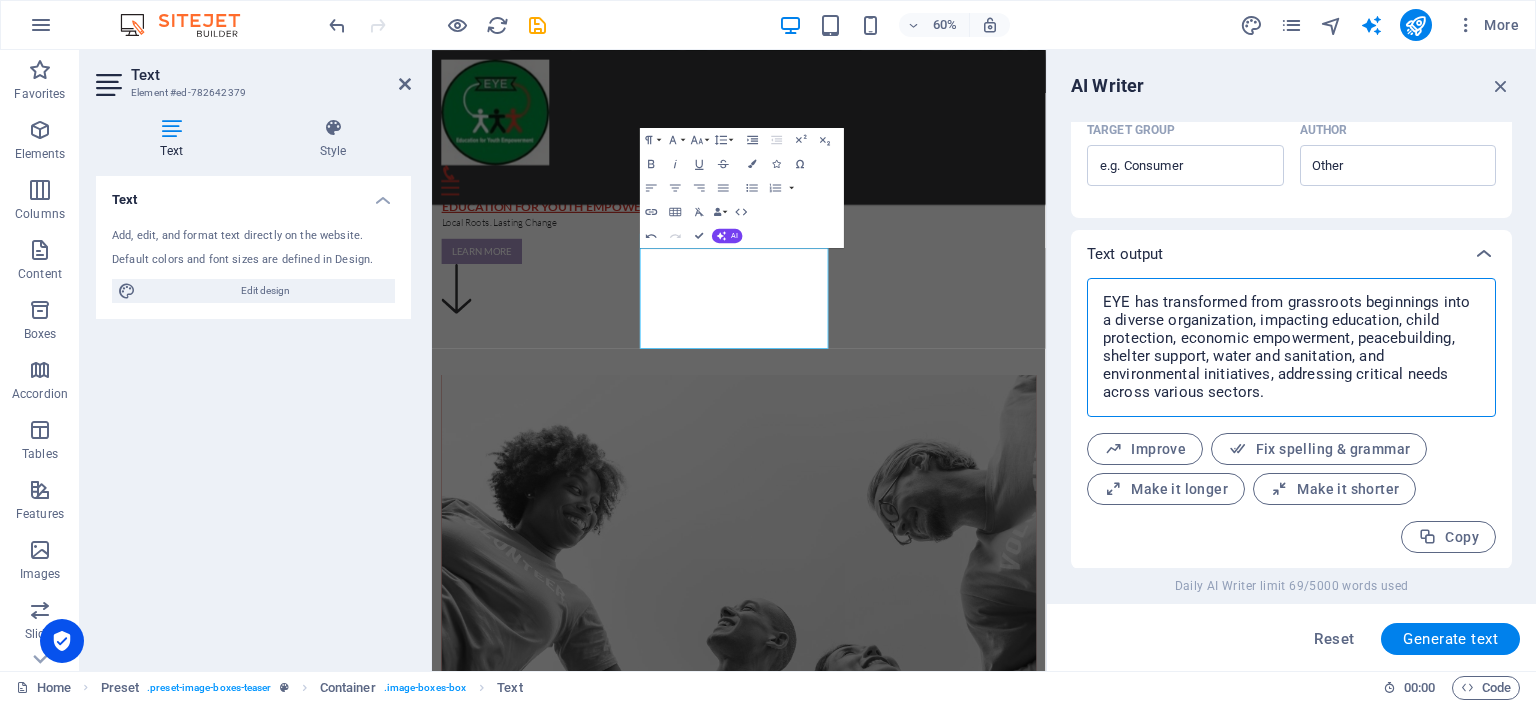 drag, startPoint x: 1261, startPoint y: 392, endPoint x: 1096, endPoint y: 308, distance: 185.15129 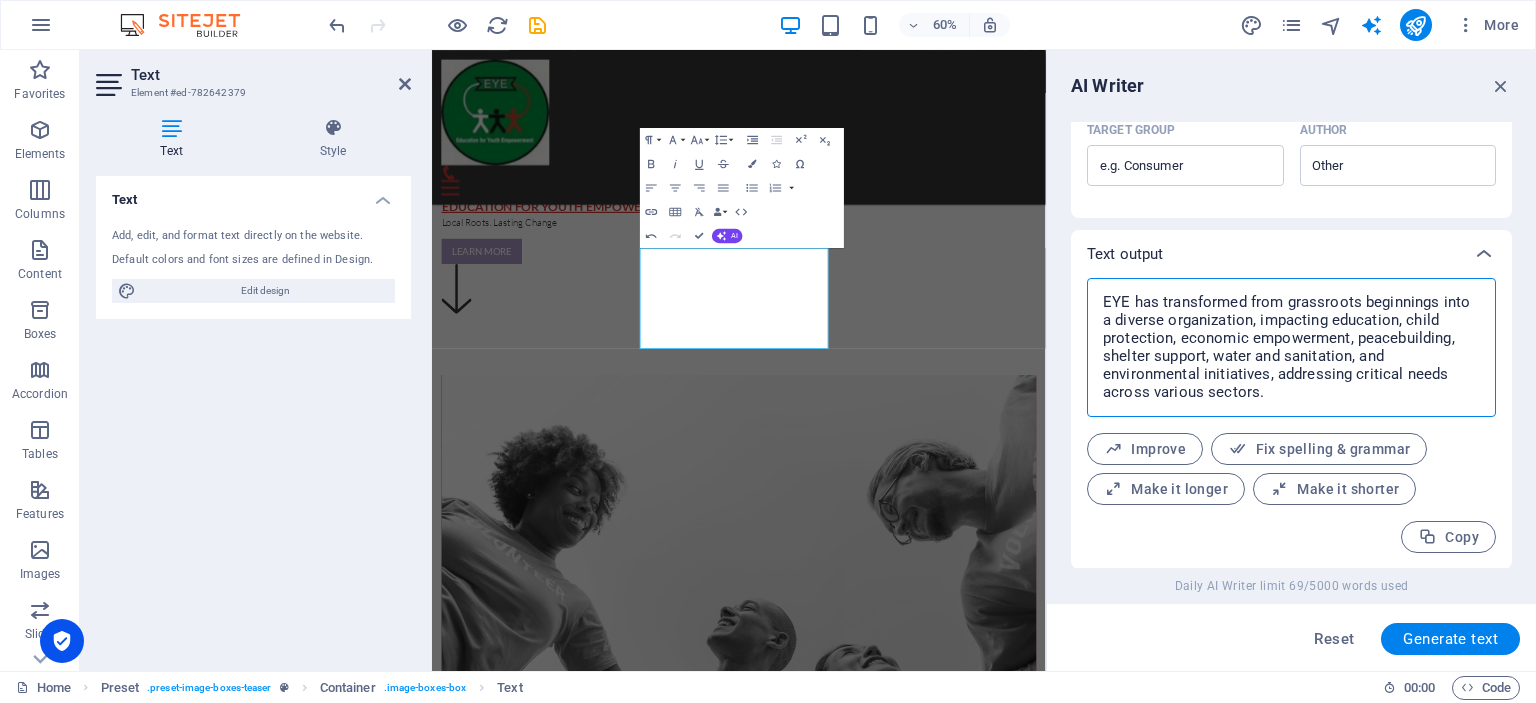 click on "EYE has transformed from grassroots beginnings into a diverse organization, impacting education, child protection, economic empowerment, peacebuilding, shelter support, water and sanitation, and environmental initiatives, addressing critical needs across various sectors." at bounding box center [1291, 347] 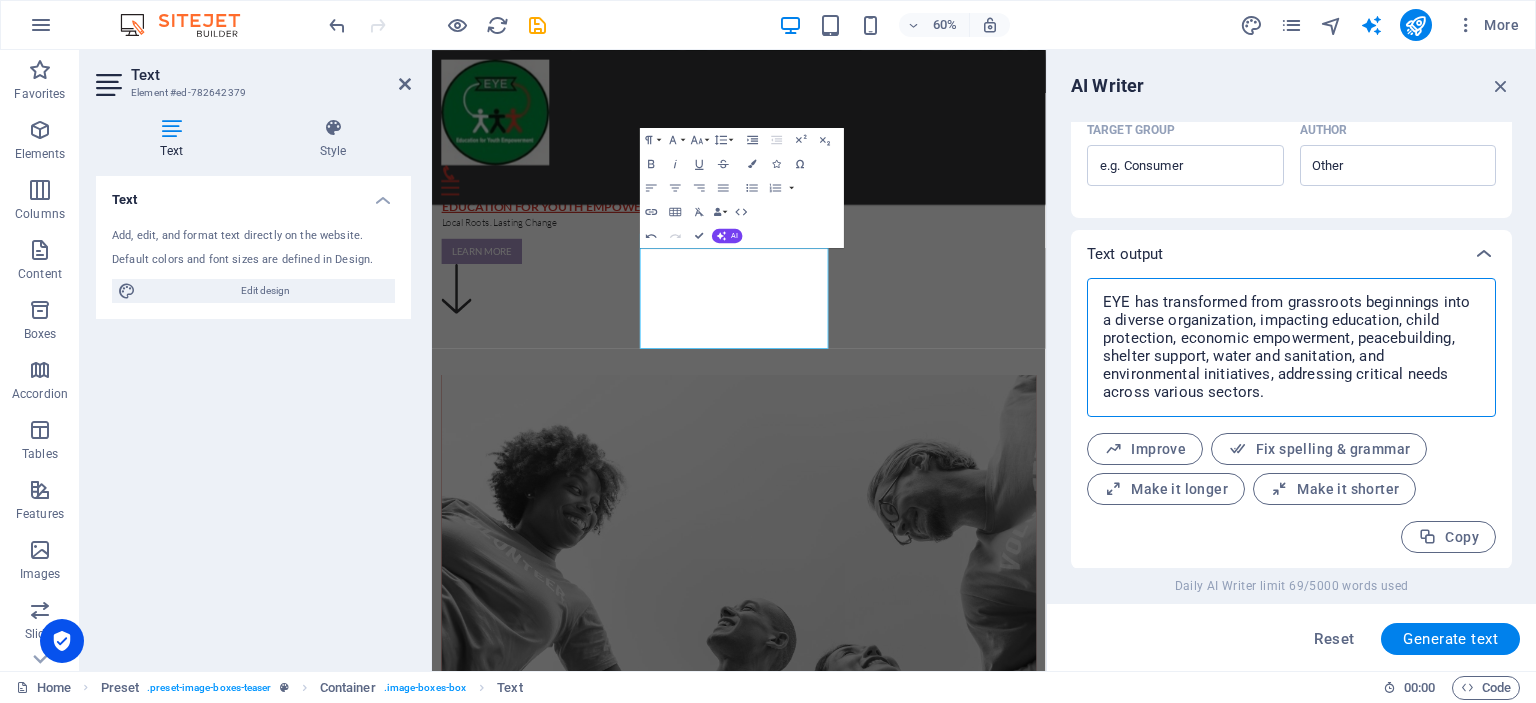 type on "x" 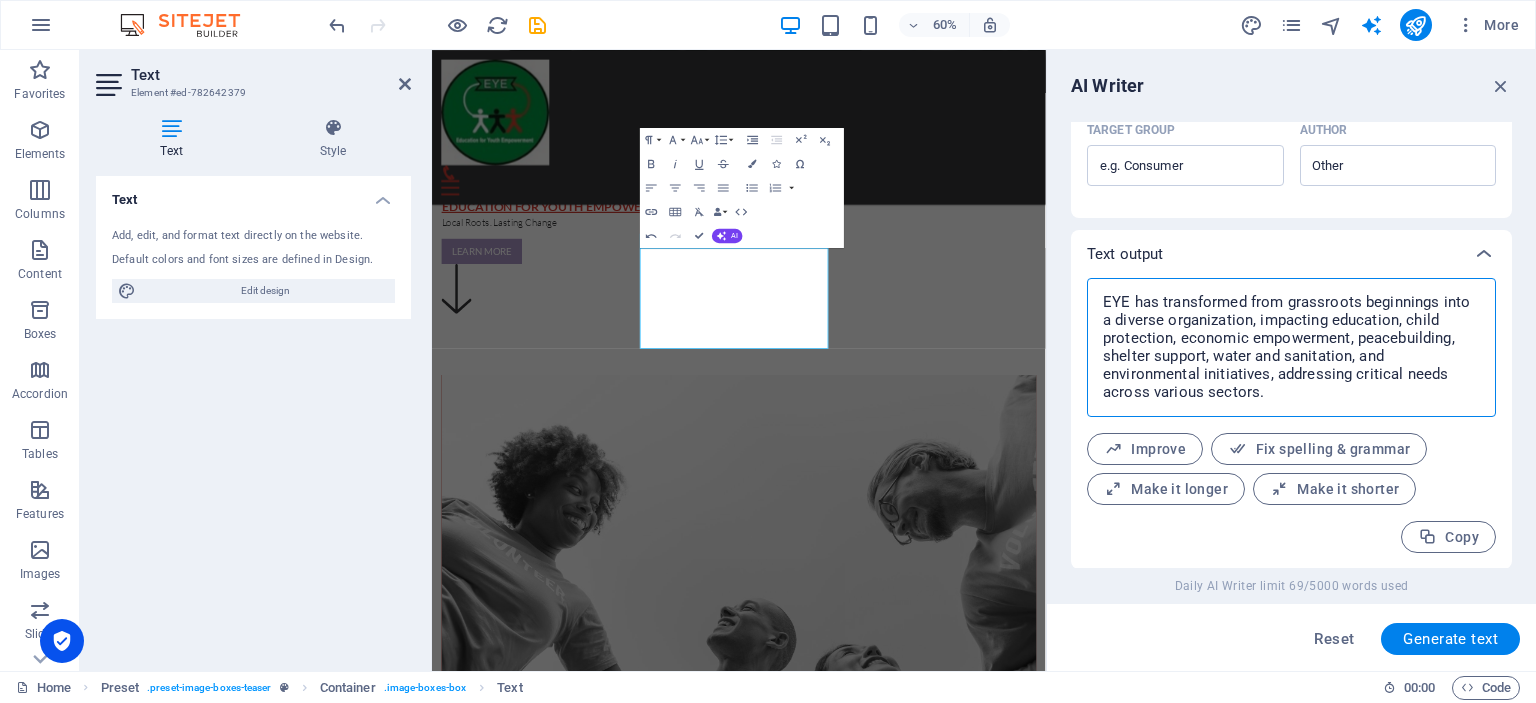 click at bounding box center (943, 3568) 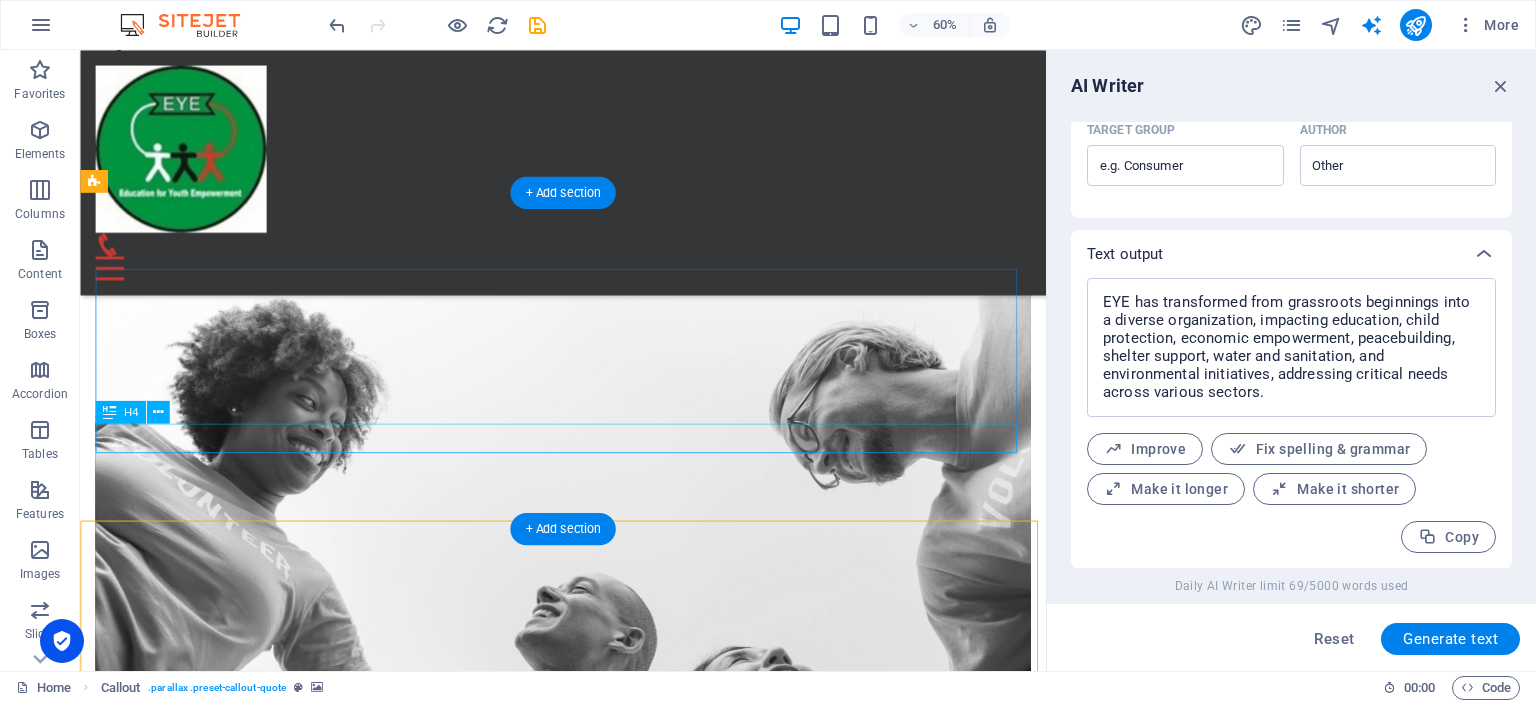 scroll, scrollTop: 707, scrollLeft: 0, axis: vertical 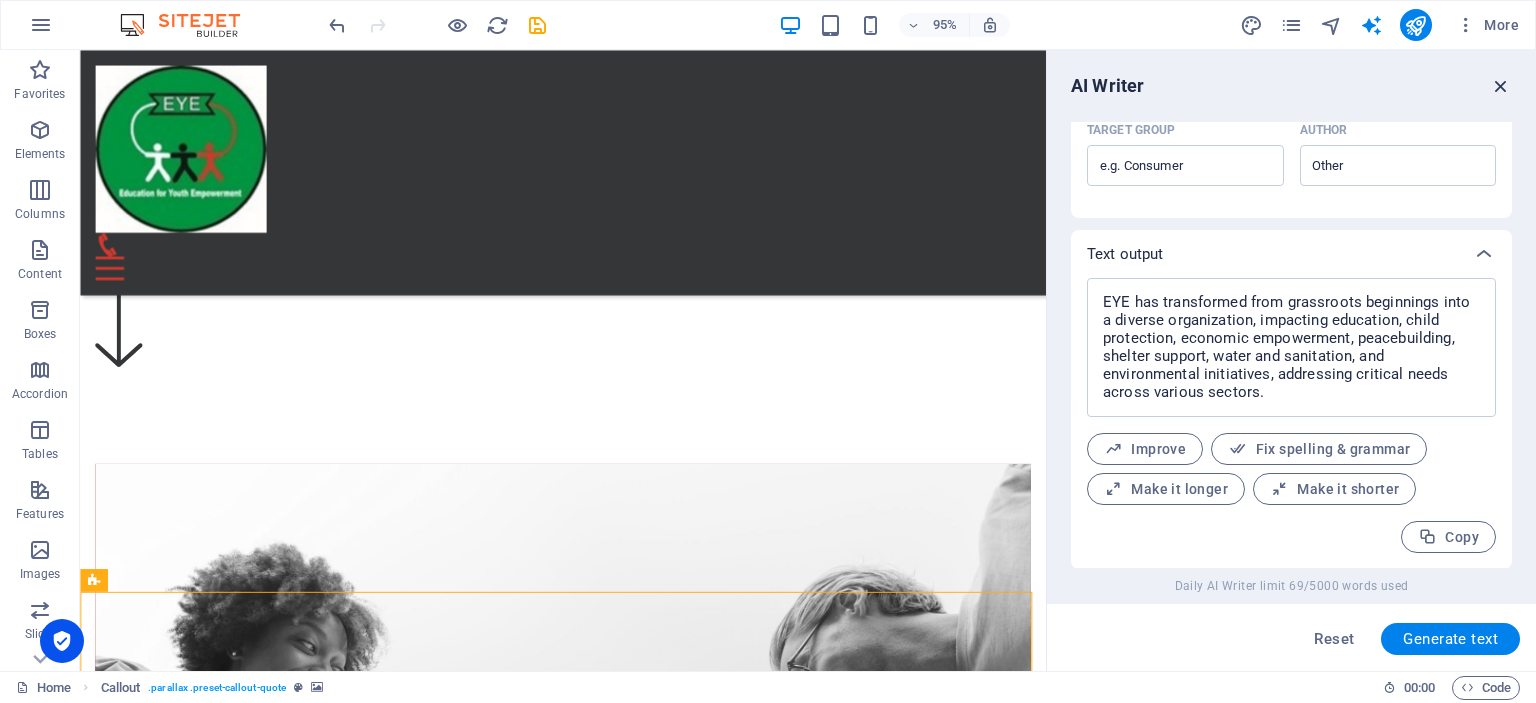 click at bounding box center [1501, 86] 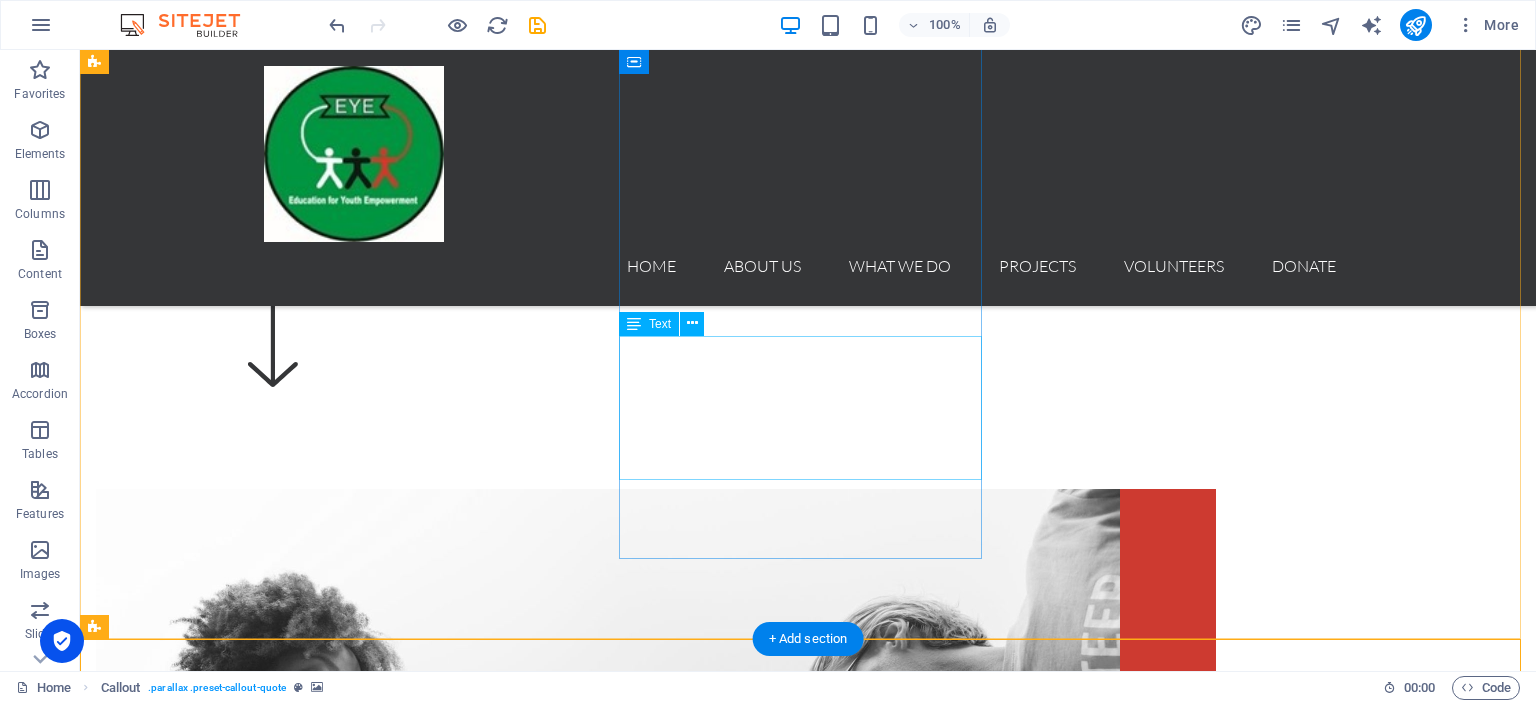 click on "EYE has transformed from grassroots beginnings into a diverse organization, impacting education, child protection, economic empowerment, peacebuilding, shelter support, water and sanitation, and environmental initiatives, addressing critical needs across various sectors." at bounding box center [656, 2289] 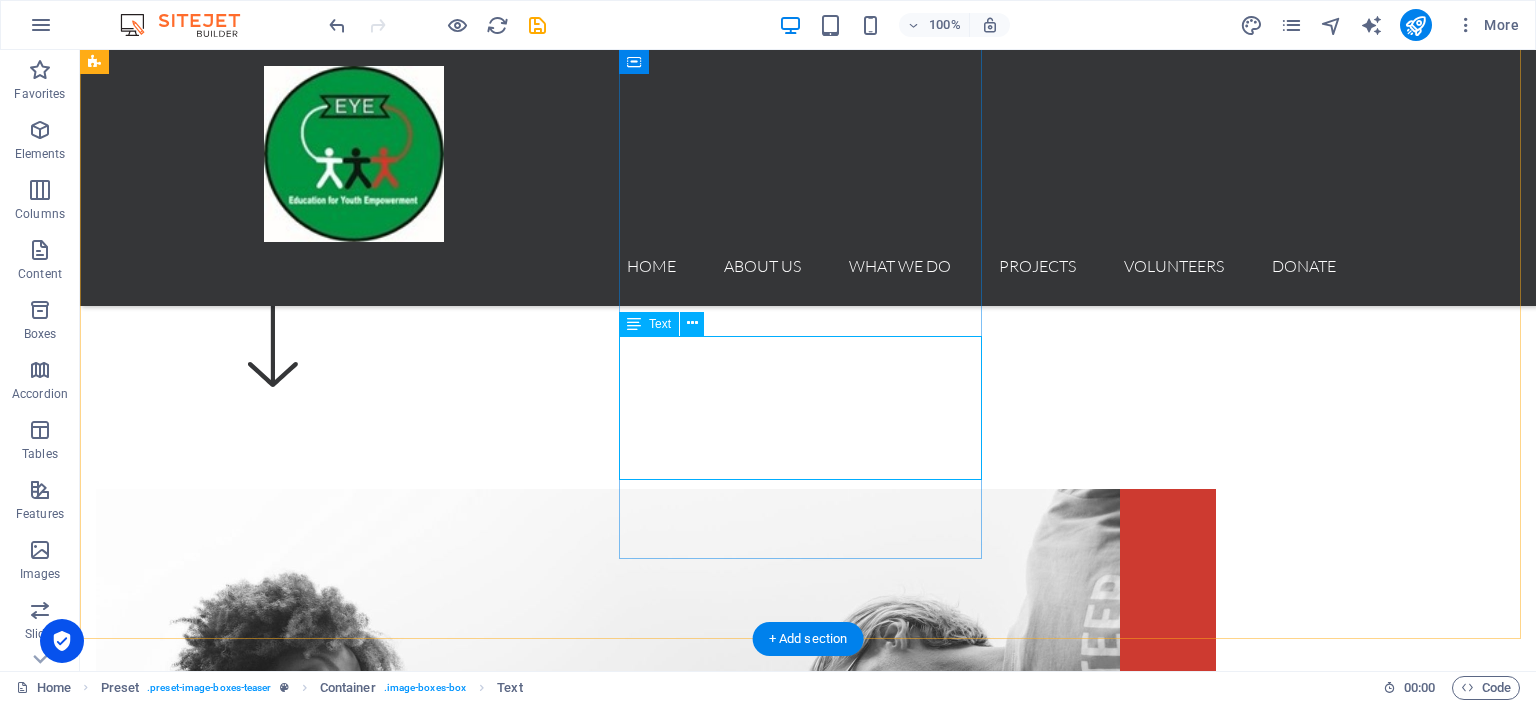 click on "EYE has transformed from grassroots beginnings into a diverse organization, impacting education, child protection, economic empowerment, peacebuilding, shelter support, water and sanitation, and environmental initiatives, addressing critical needs across various sectors." at bounding box center [656, 2289] 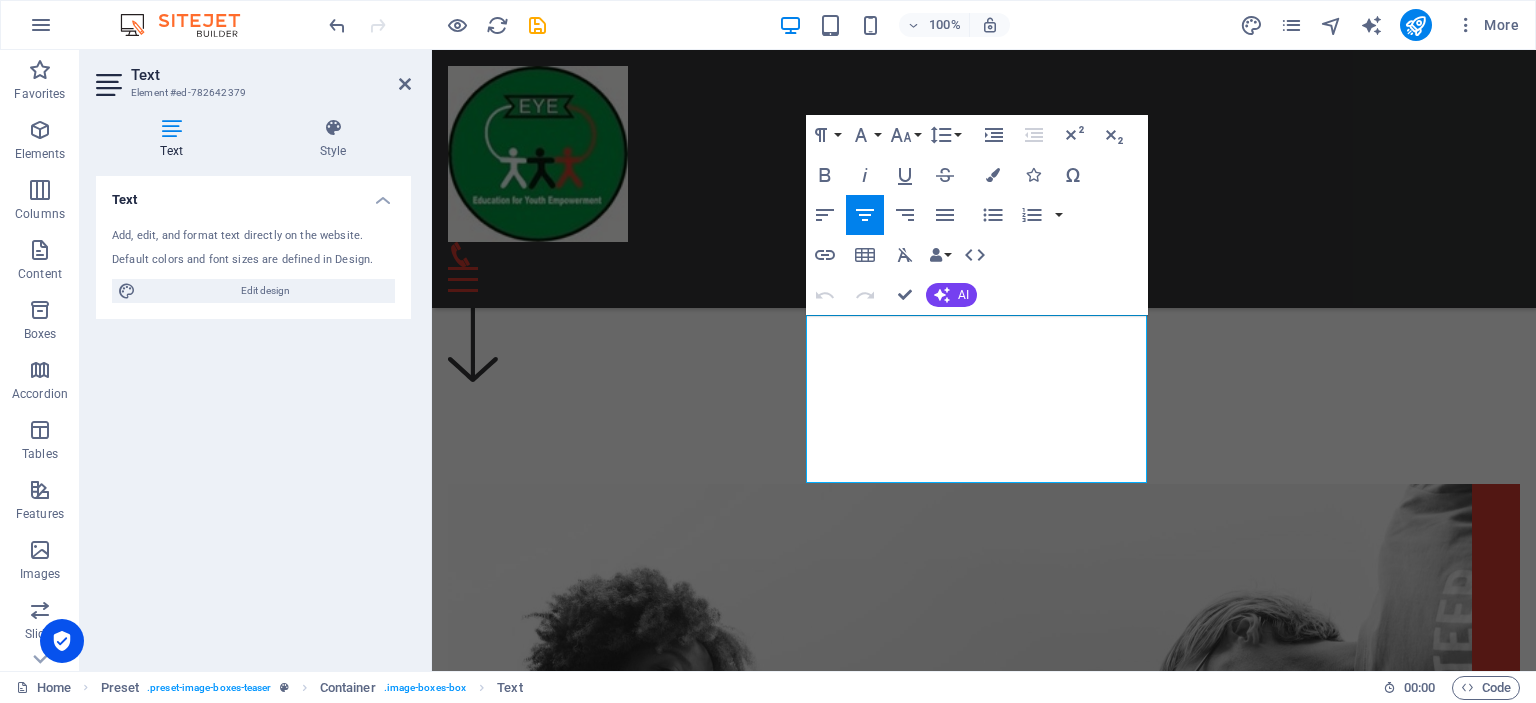 click on "Undo Redo Confirm (Ctrl+⏎) AI Improve Make shorter Make longer Fix spelling & grammar Translate to English Generate text" at bounding box center (892, 295) 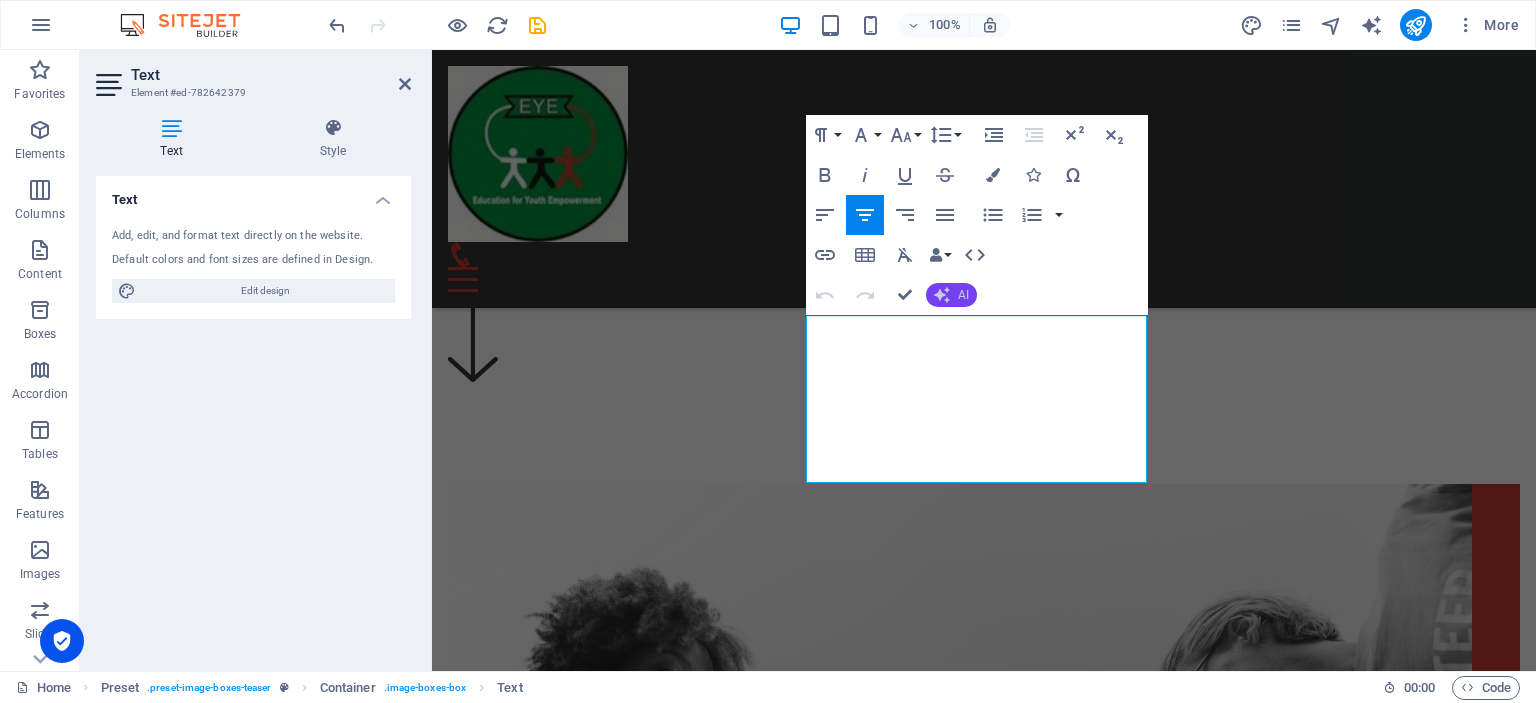 click 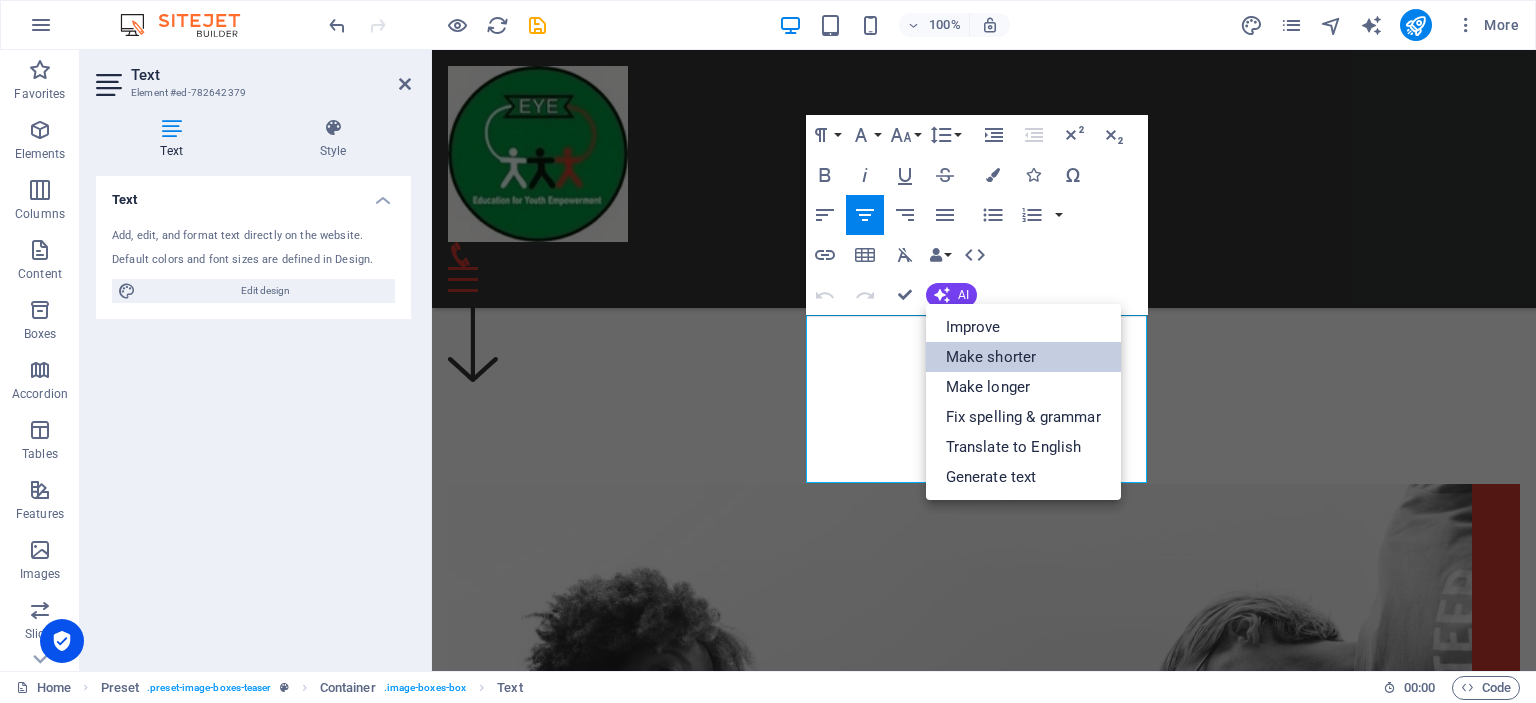 click on "Make shorter" at bounding box center (1023, 357) 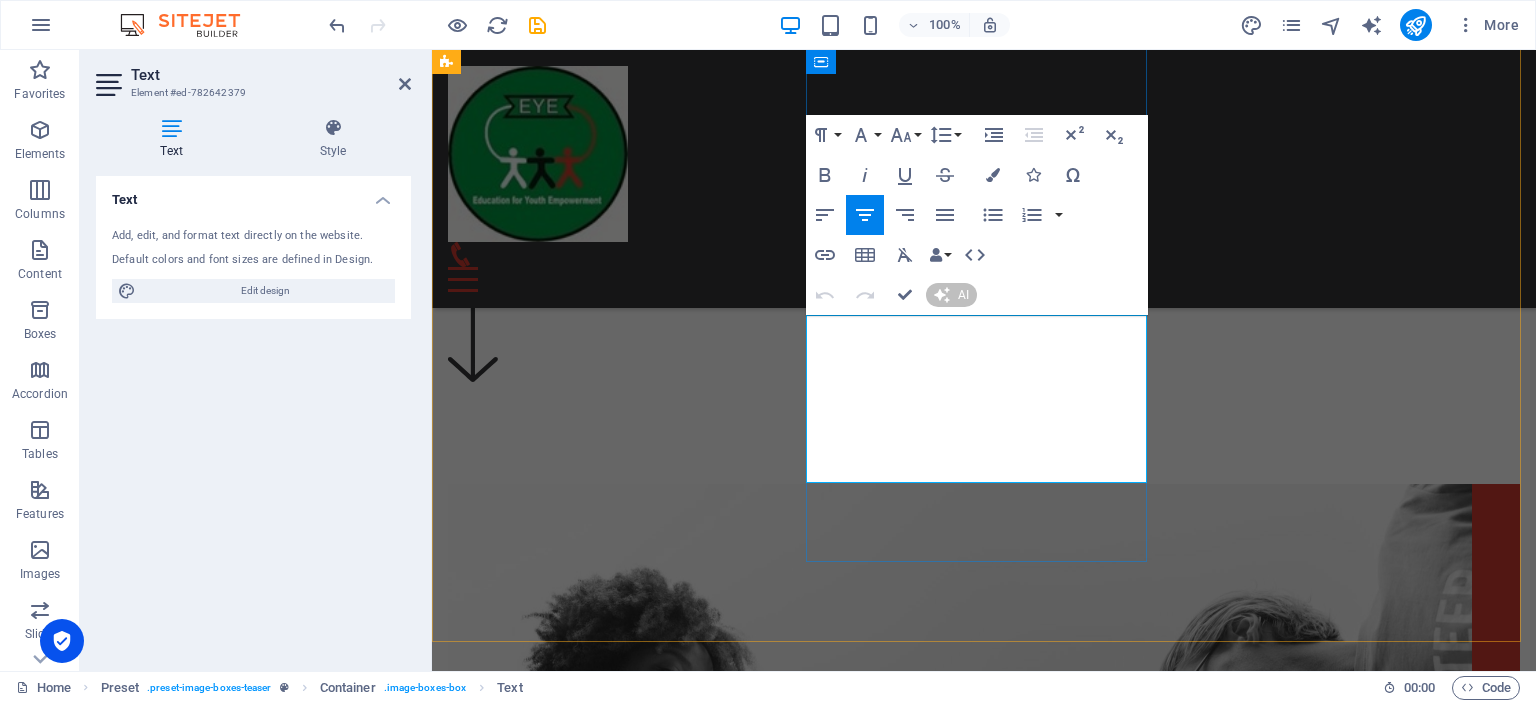 type 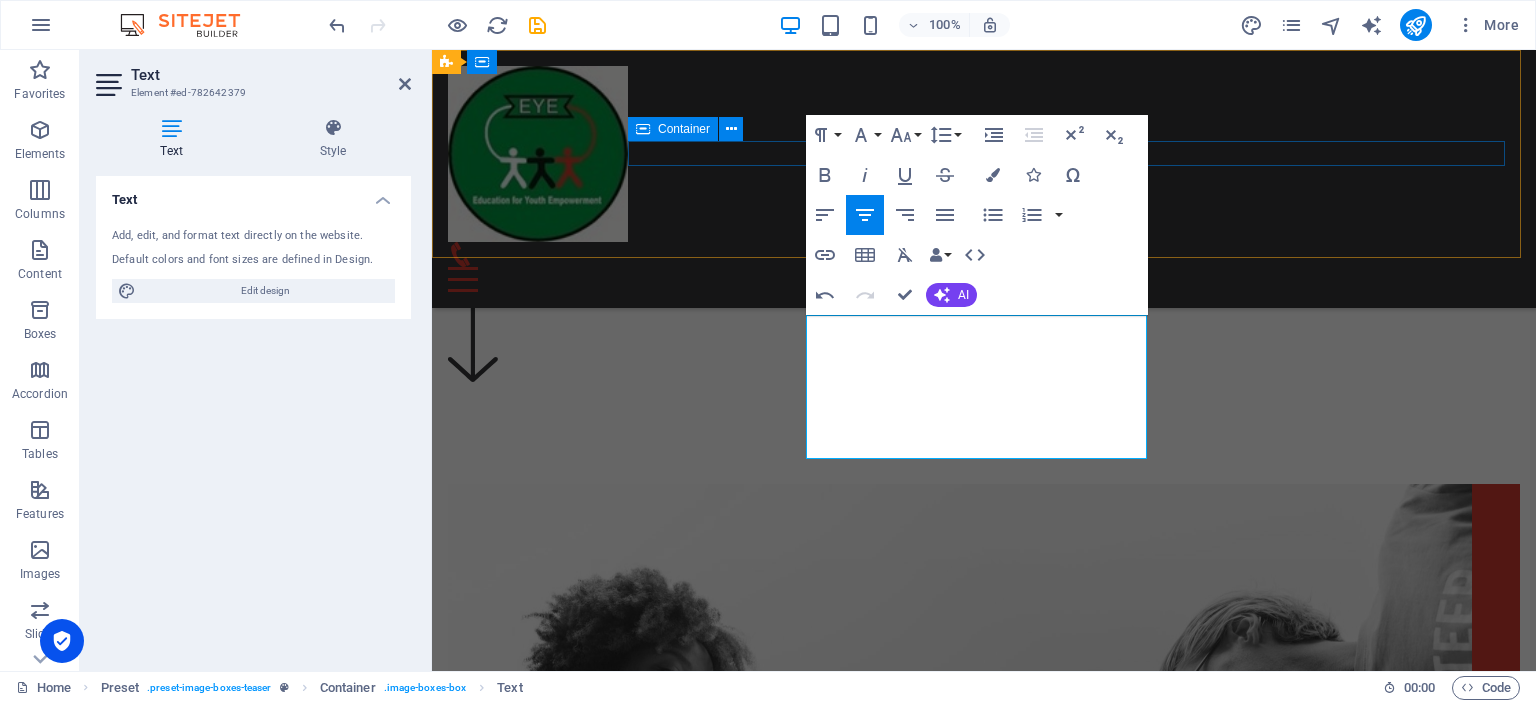 click at bounding box center [984, 267] 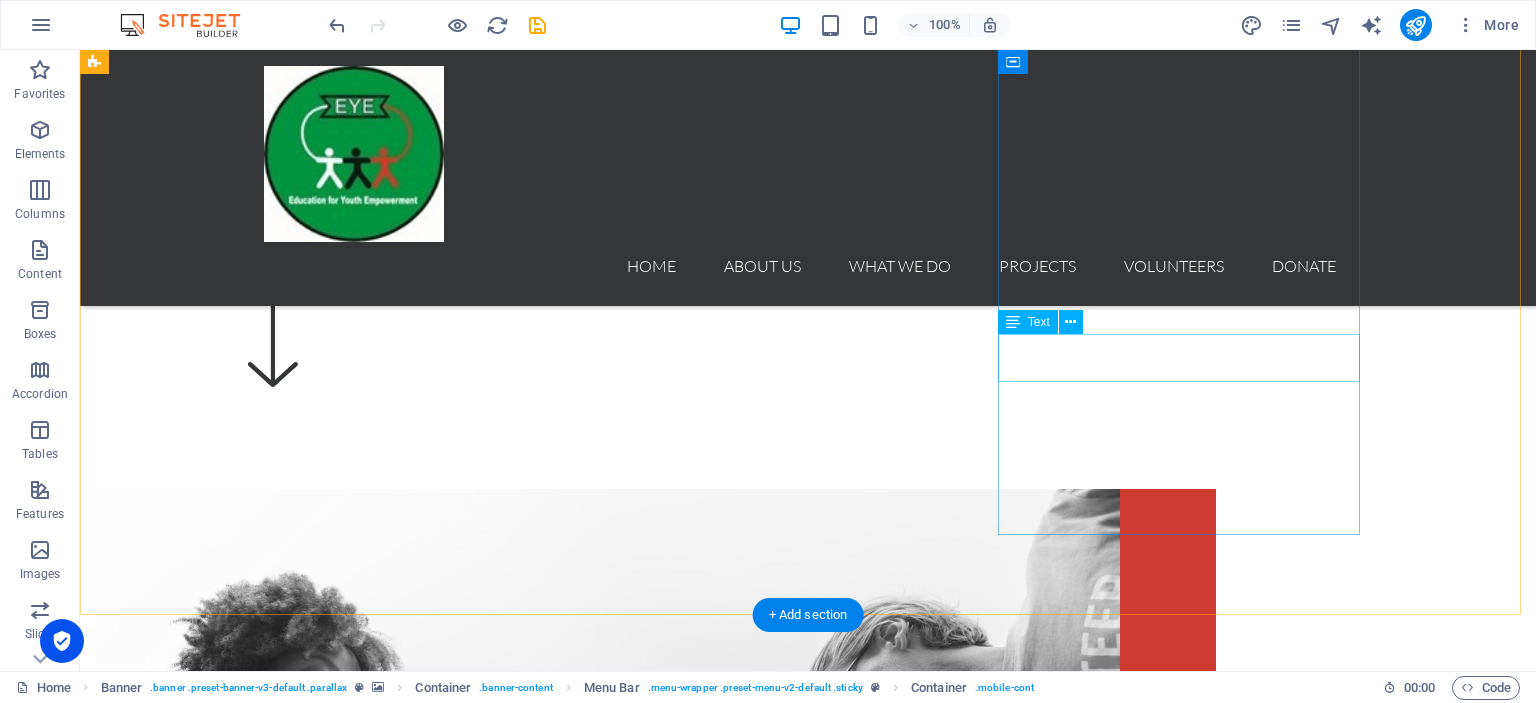 click on "Lorem ipsum dolor sit amet, consectetur adipisicing elit. Veritatis, dolorem!" at bounding box center [656, 3554] 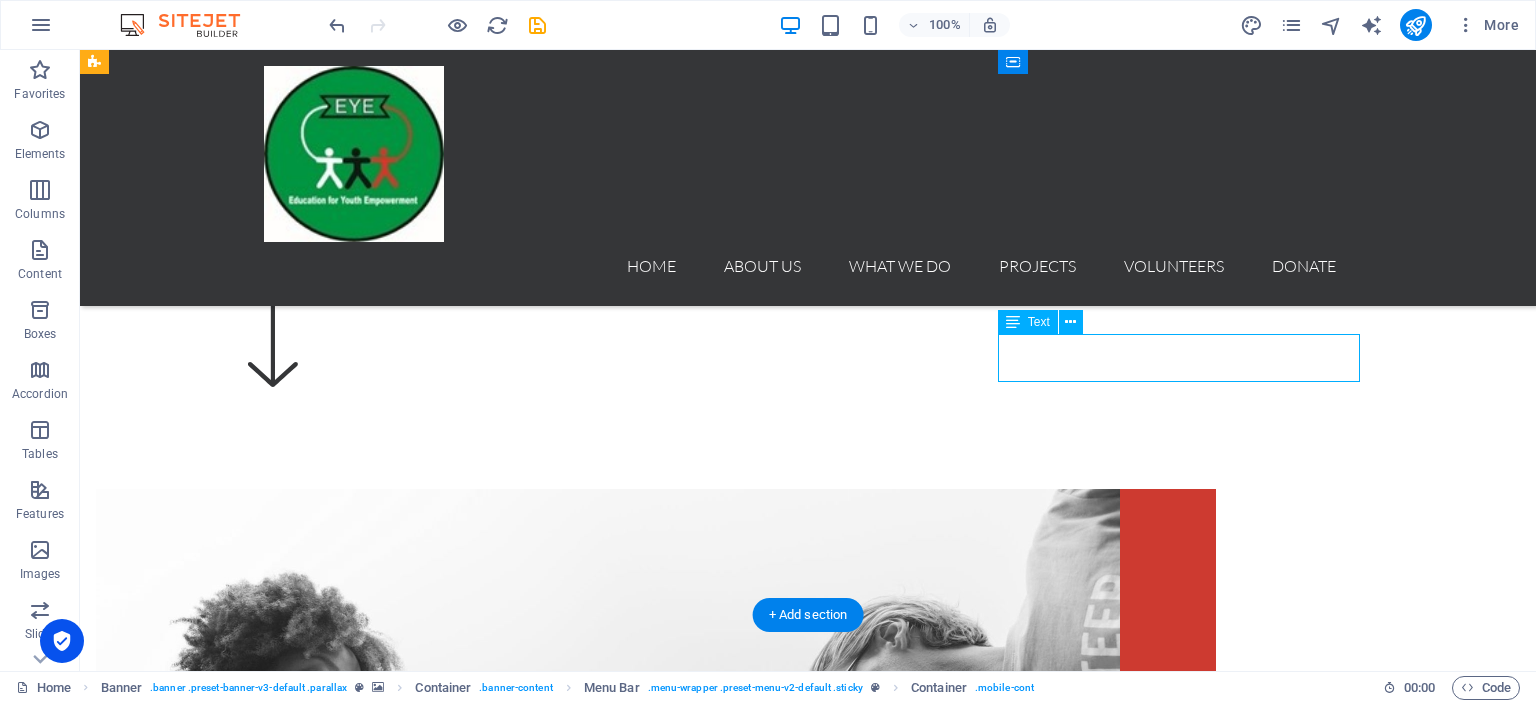 click on "Lorem ipsum dolor sit amet, consectetur adipisicing elit. Veritatis, dolorem!" at bounding box center (656, 3554) 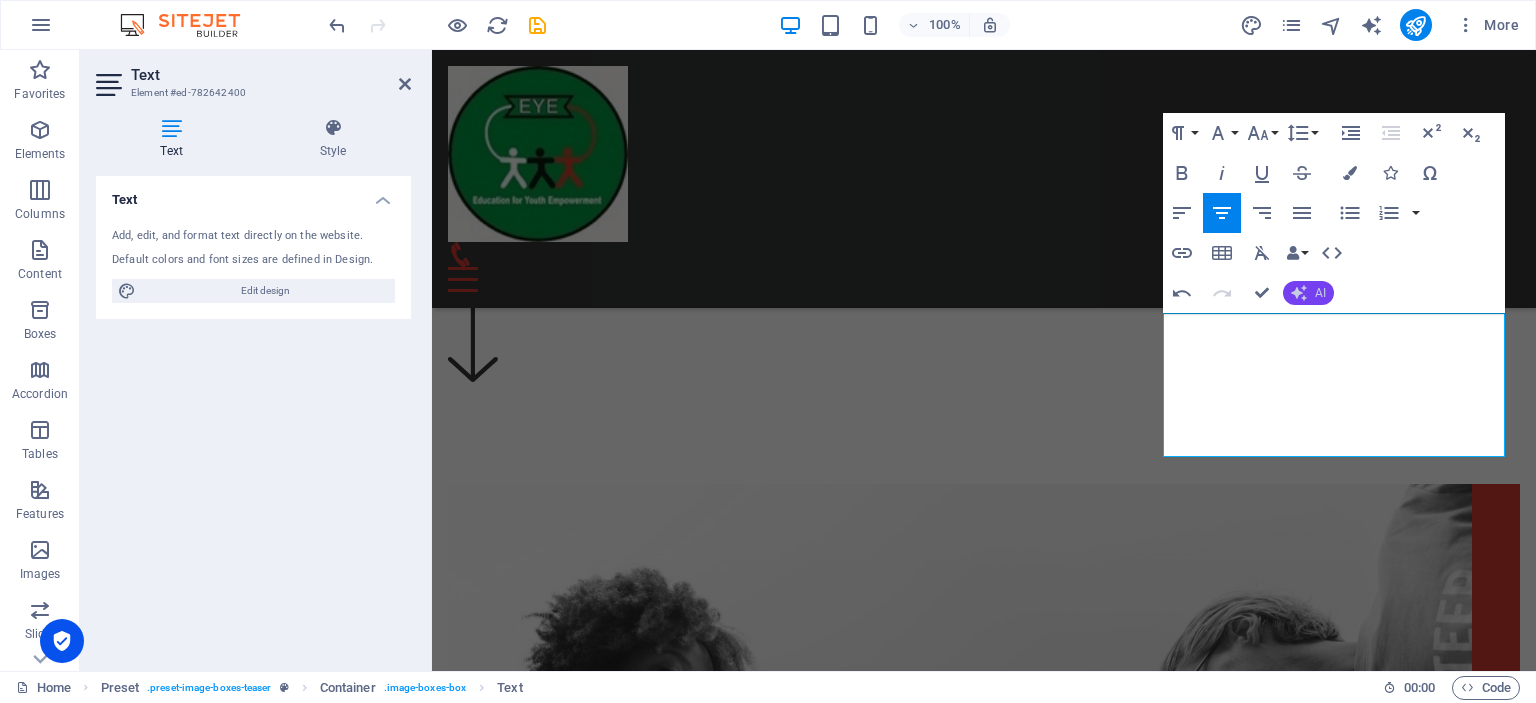 click on "AI" at bounding box center [1308, 293] 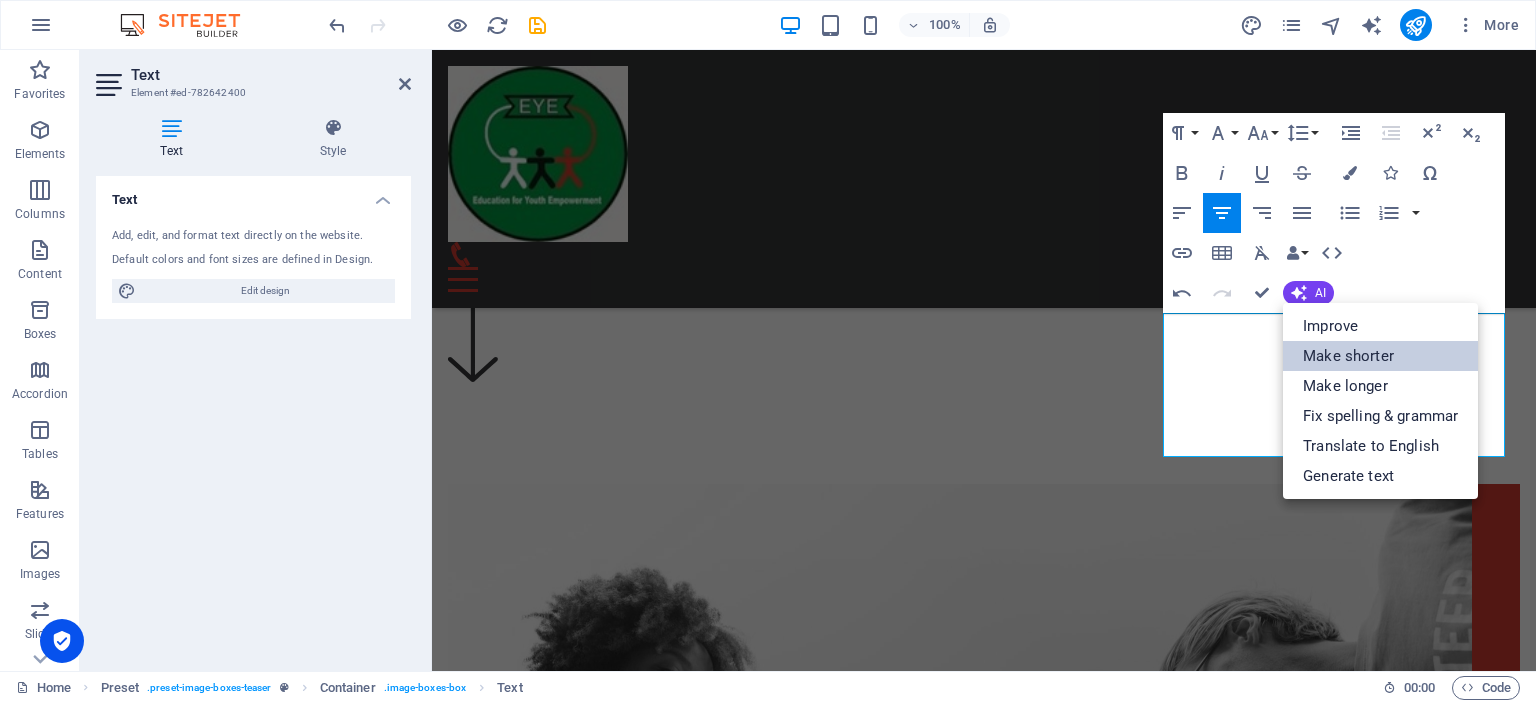 click on "Make shorter" at bounding box center [1380, 356] 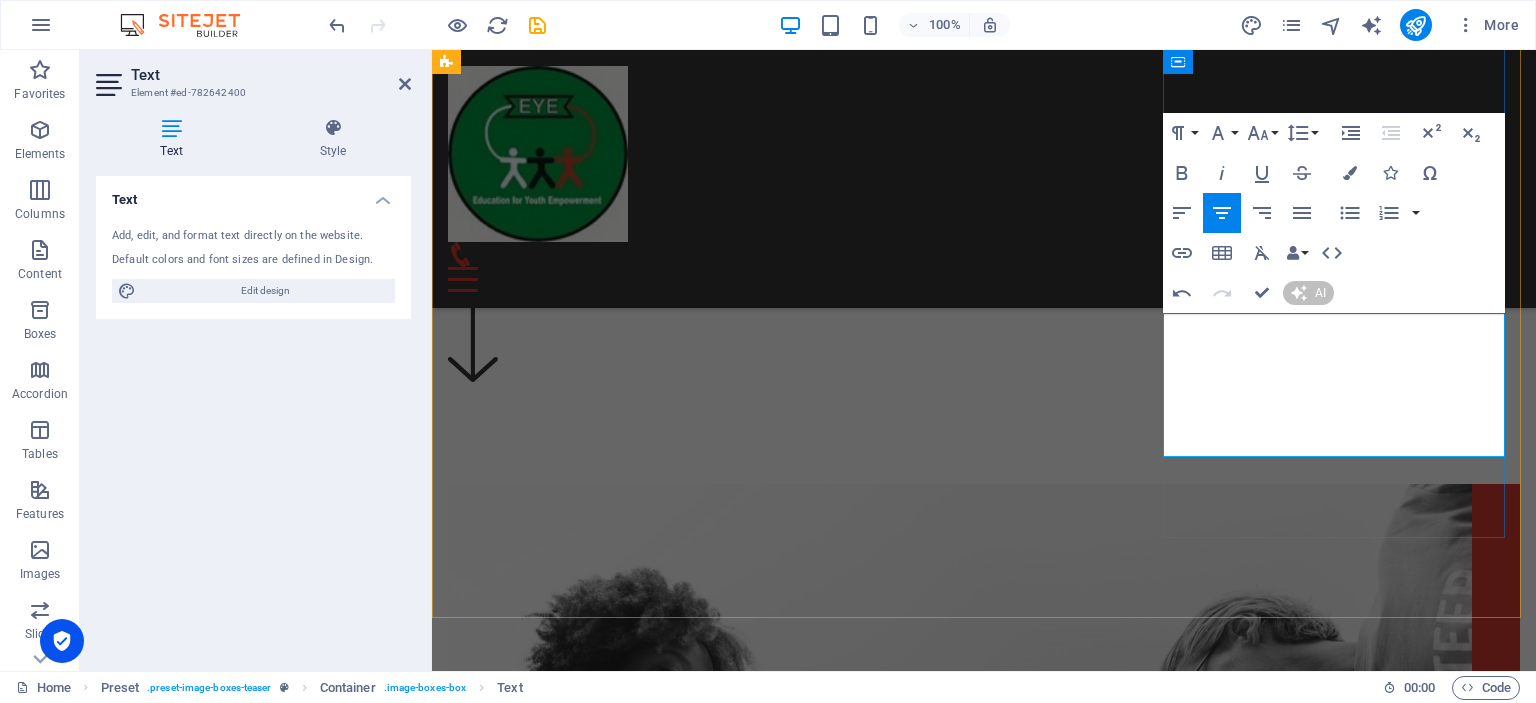 type 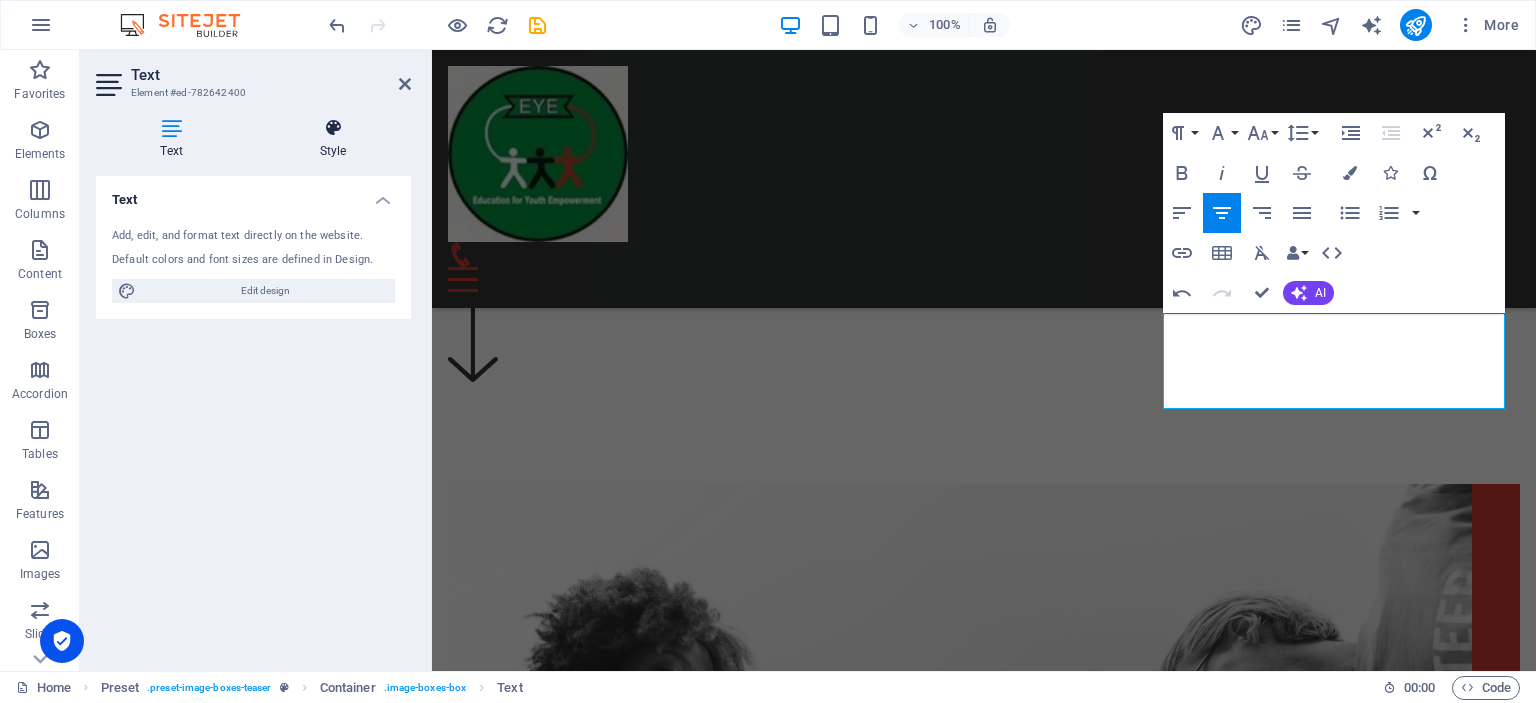 click at bounding box center (333, 128) 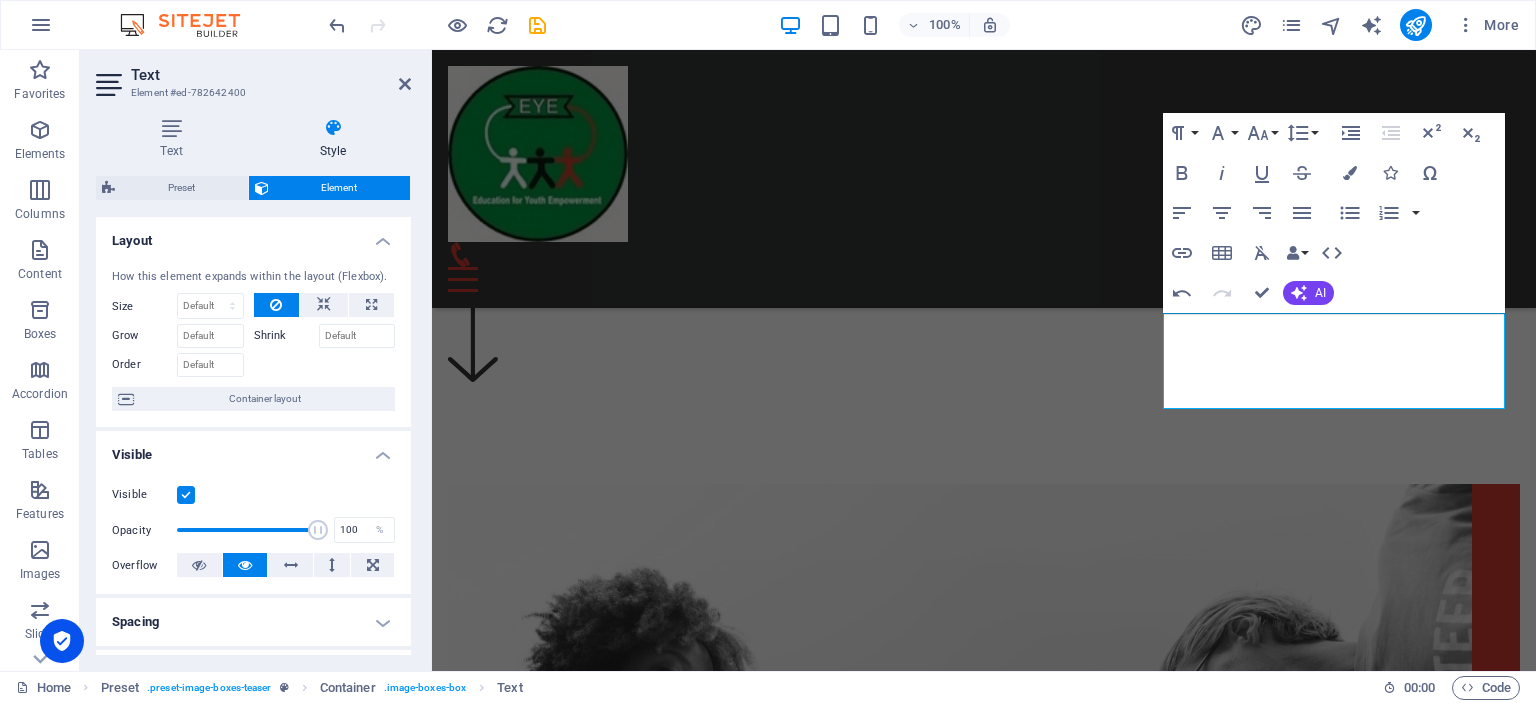 click on "Text Element #ed-782642400 Text Style Text Add, edit, and format text directly on the website. Default colors and font sizes are defined in Design. Edit design Alignment Left aligned Centered Right aligned Preset Element Layout How this element expands within the layout (Flexbox). Size Default auto px % 1/1 1/2 1/3 1/4 1/5 1/6 1/7 1/8 1/9 1/10 Grow Shrink Order Container layout Visible Visible Opacity 100 % Overflow Spacing Margin Default auto px % rem vw vh Custom Custom auto px % rem vw vh auto px % rem vw vh auto px % rem vw vh auto px % rem vw vh Padding Default px rem % vh vw Custom Custom px rem % vh vw px rem % vh vw px rem % vh vw px rem % vh vw Border Style              - Width 1 auto px rem % vh vw Custom Custom 1 auto px rem % vh vw 1 auto px rem % vh vw 1 auto px rem % vh vw 1 auto px rem % vh vw  - Color Round corners Default px rem % vh vw Custom Custom px rem % vh vw px rem % vh vw px rem % vh vw px rem % vh vw Shadow Default None Outside Inside Color X offset 0 px rem vh vw Y offset" at bounding box center (256, 360) 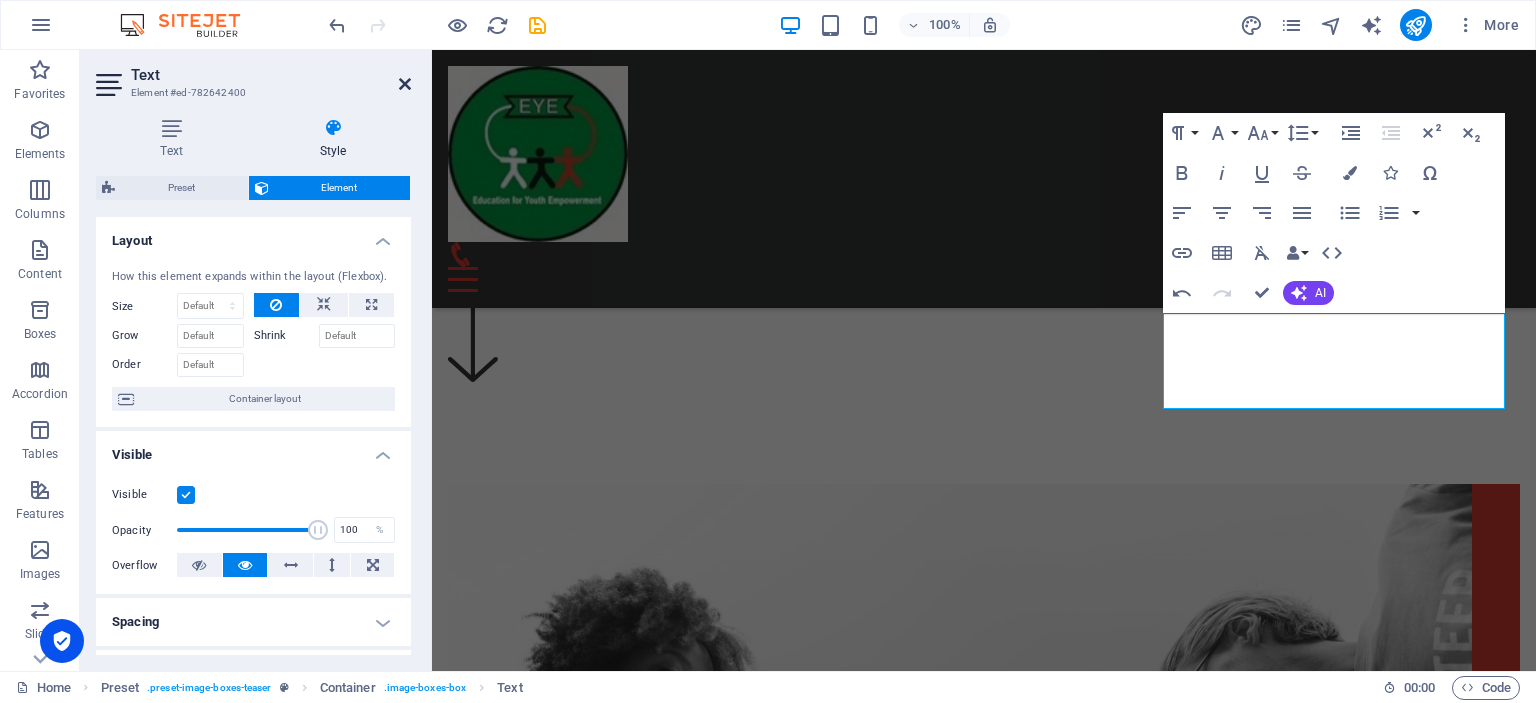 click at bounding box center (405, 84) 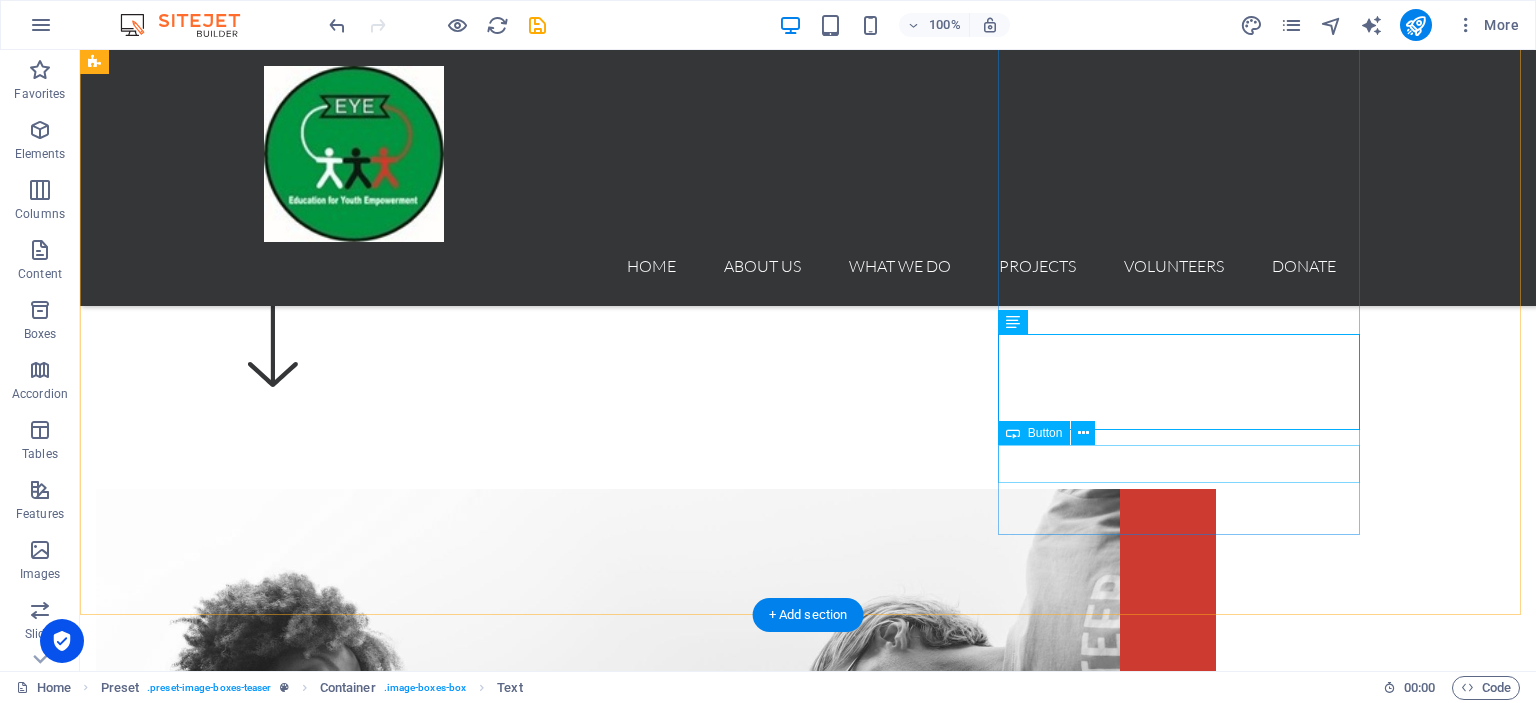 click on "Go to Page" at bounding box center (656, 3600) 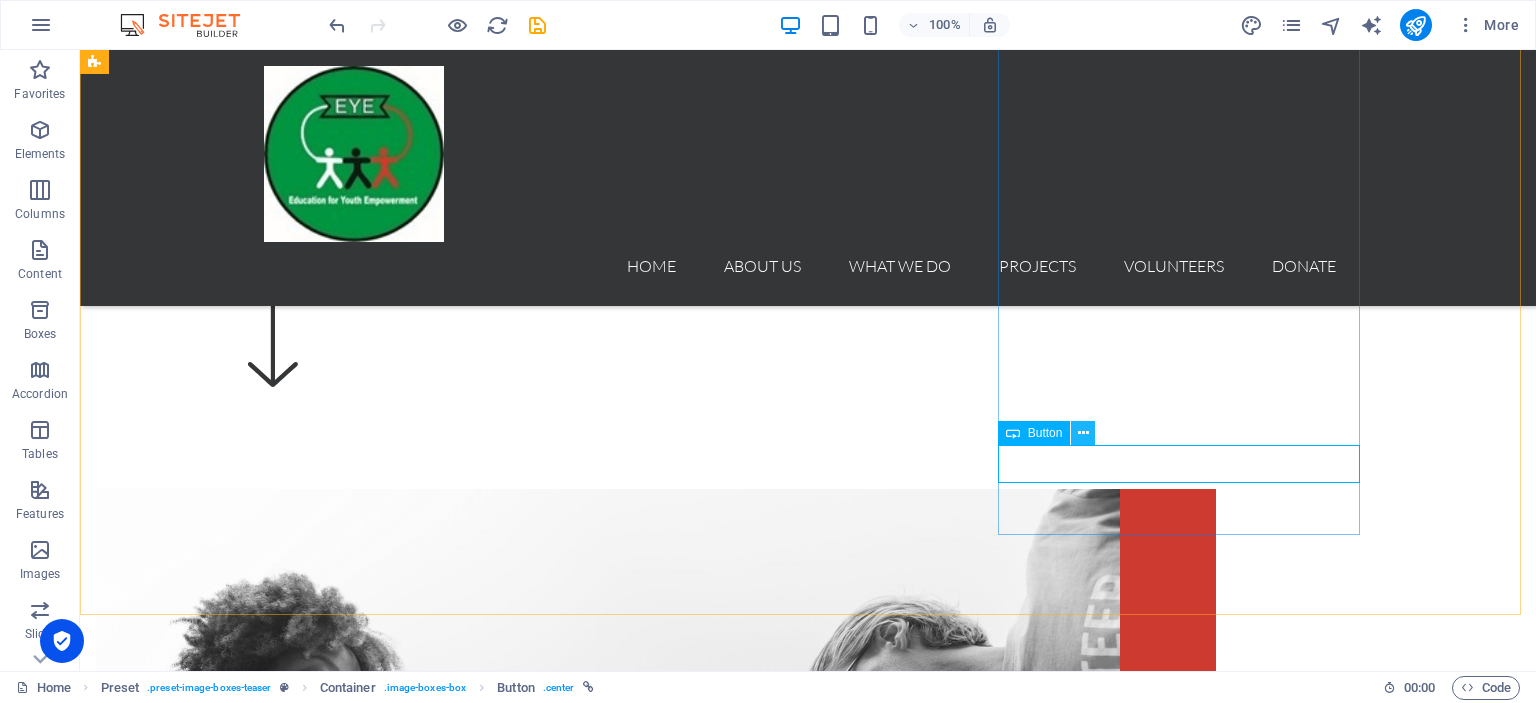 click at bounding box center [1083, 433] 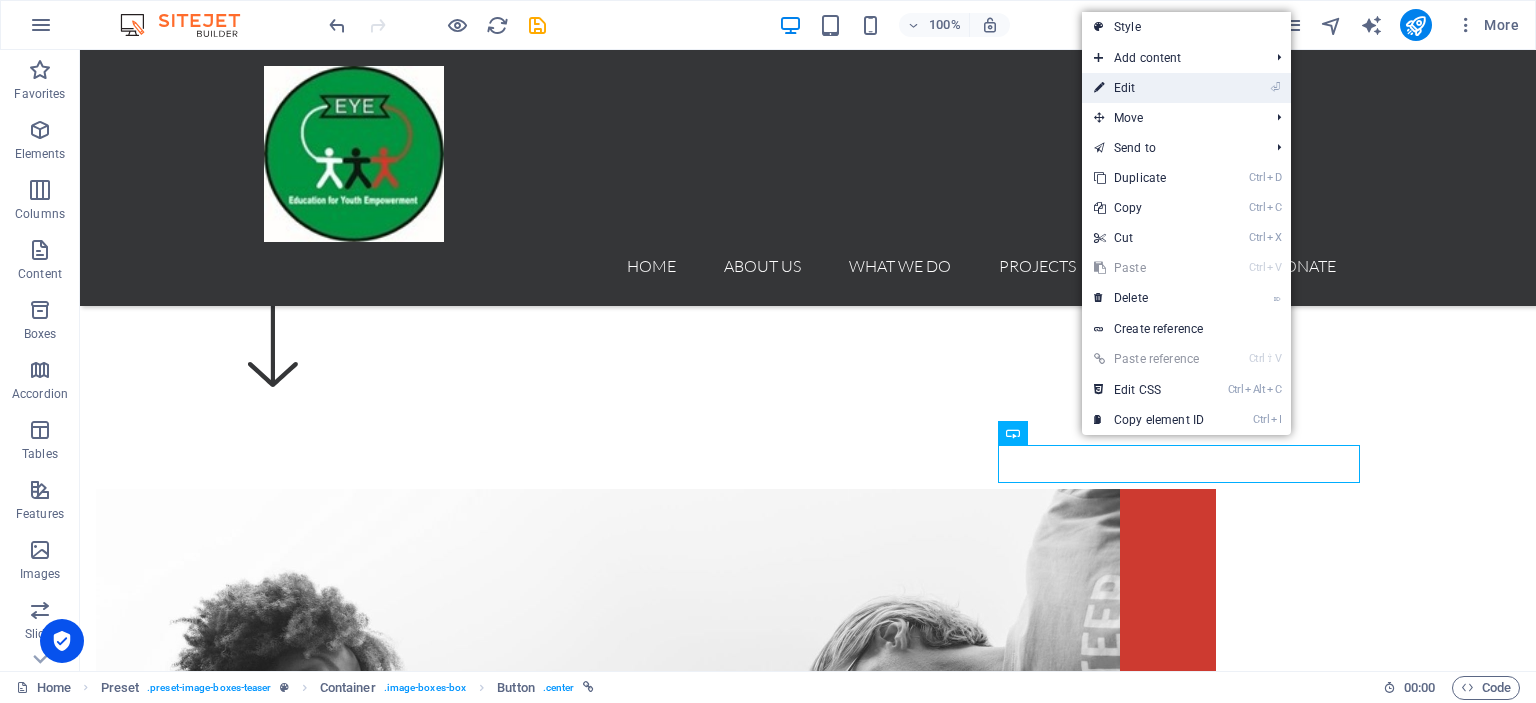 click on "⏎  Edit" at bounding box center [1149, 88] 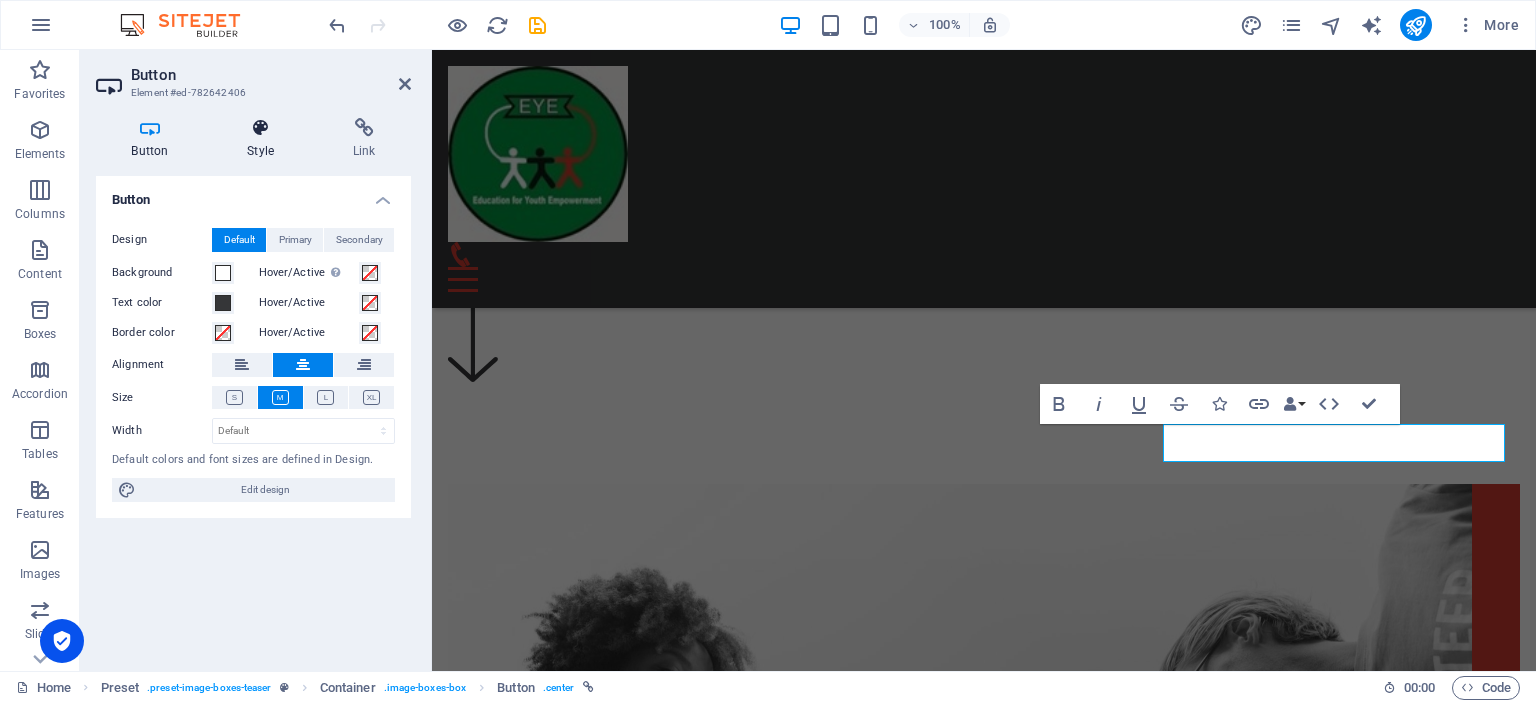click at bounding box center (261, 128) 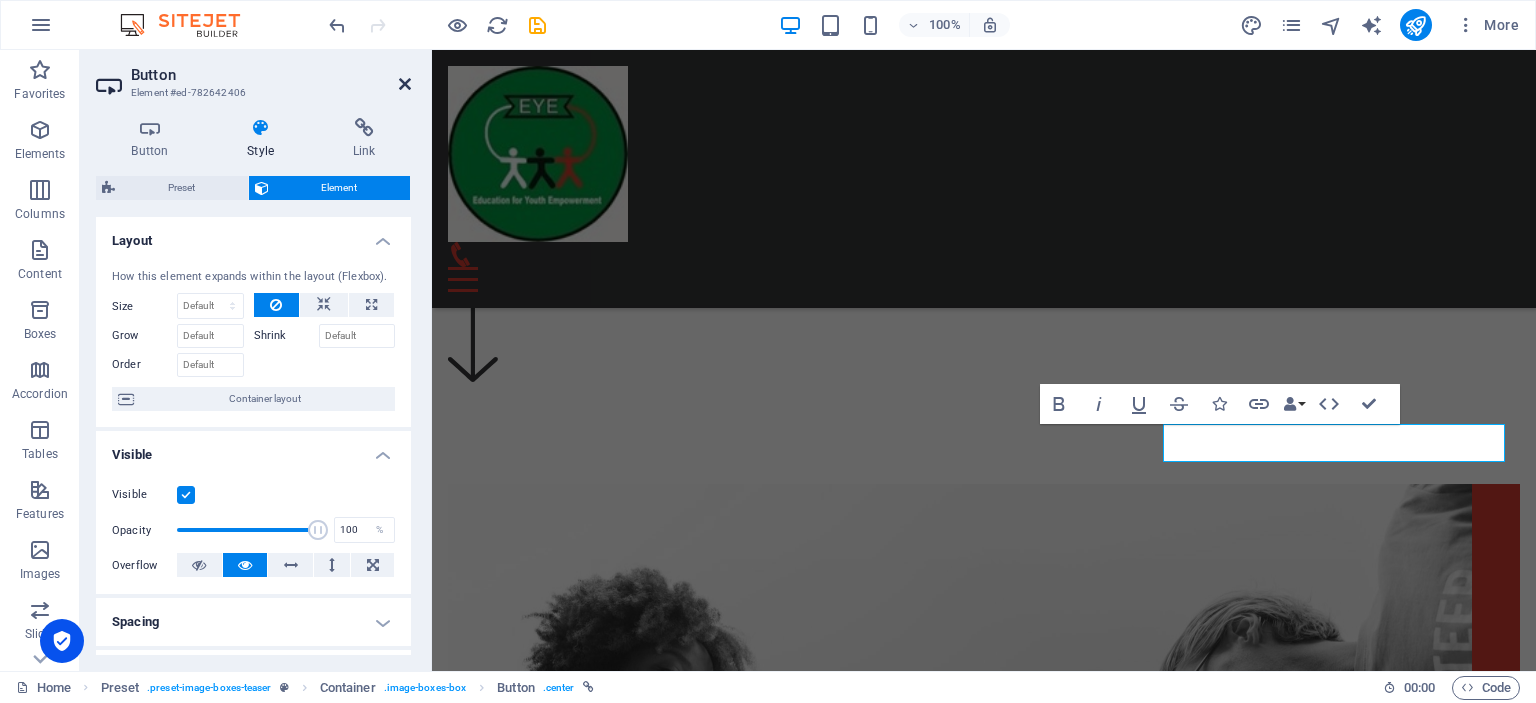 click at bounding box center (405, 84) 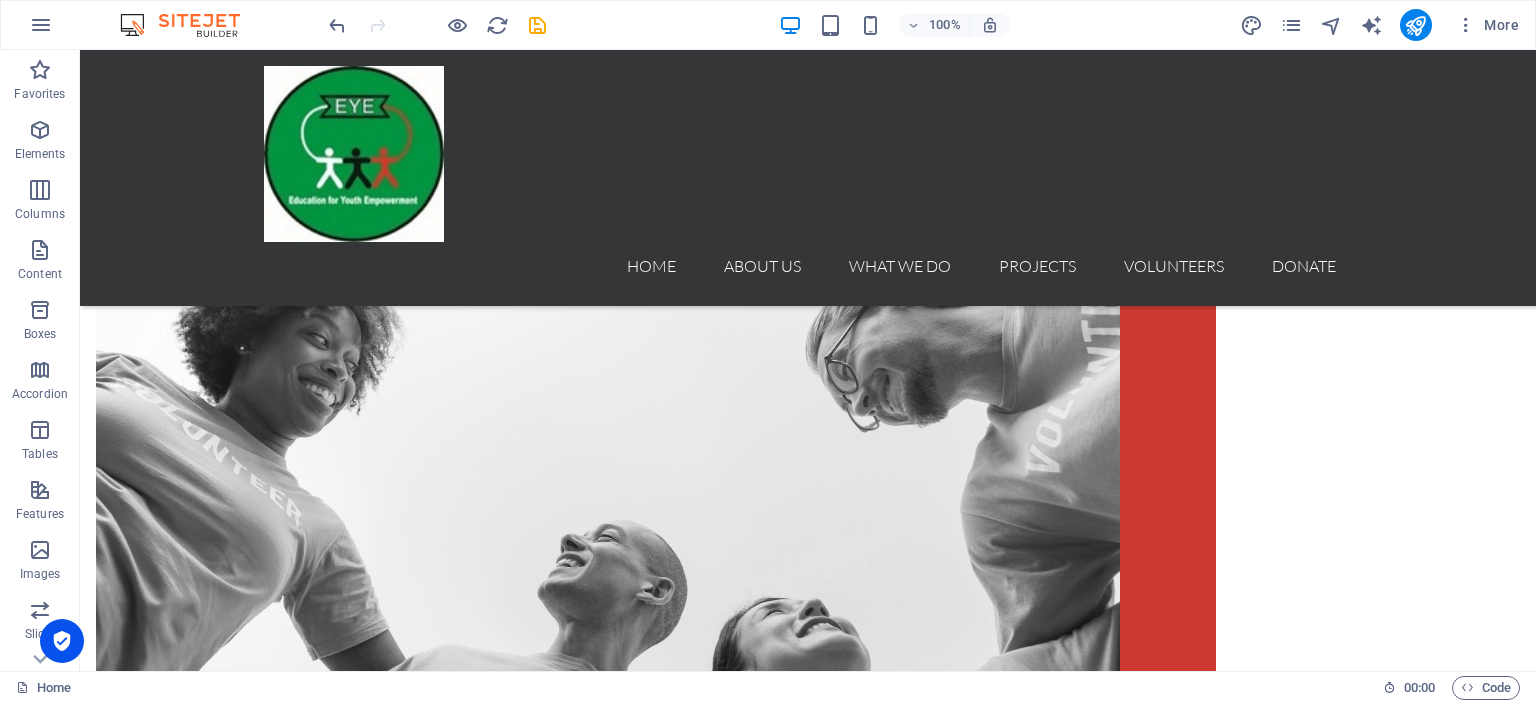 scroll, scrollTop: 996, scrollLeft: 0, axis: vertical 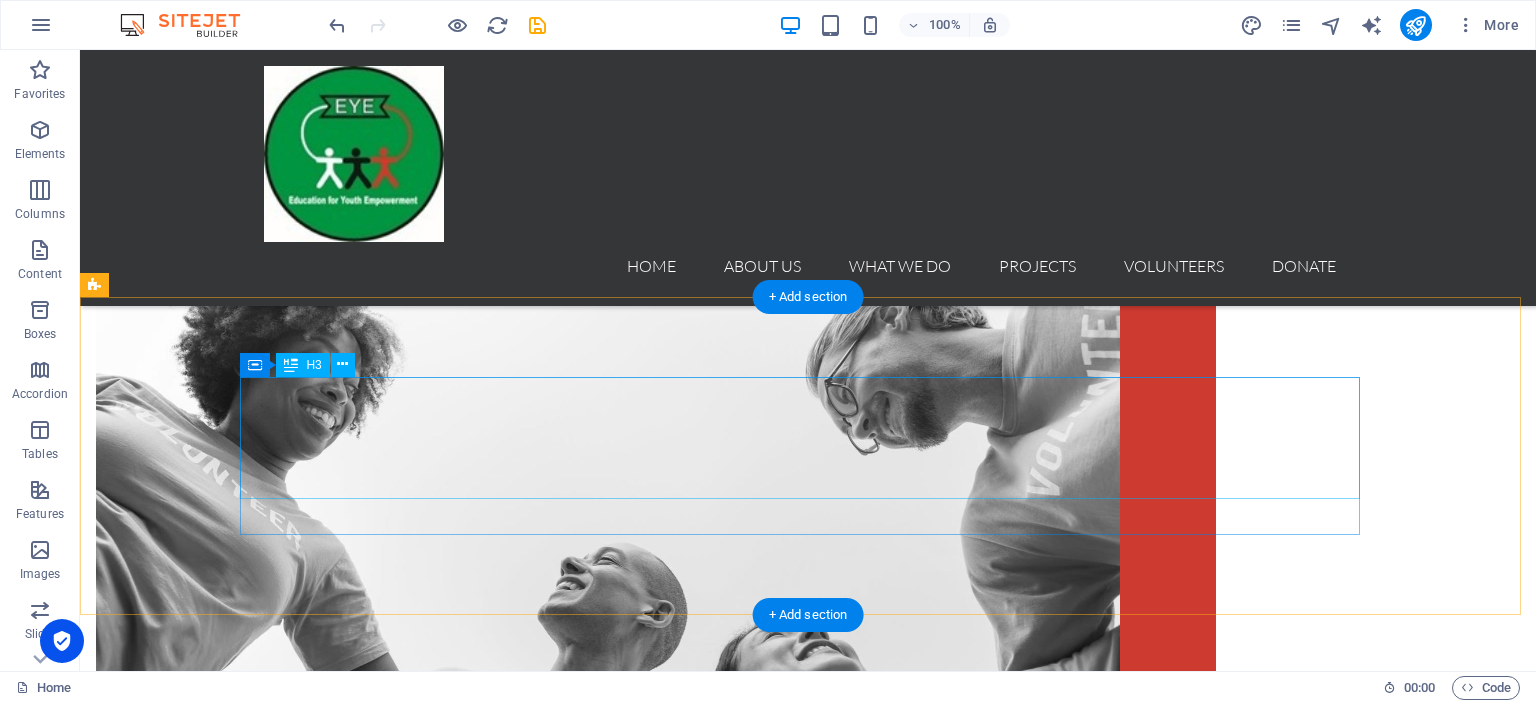 click on "There is a lot that happens around the world we cannot control. We cannot stop earthquakes, we cannot prevent droughts, and we cannot prevent all conflict, but when we know where the hungry, the homeless and the sick exist, then we can help." at bounding box center (808, 3958) 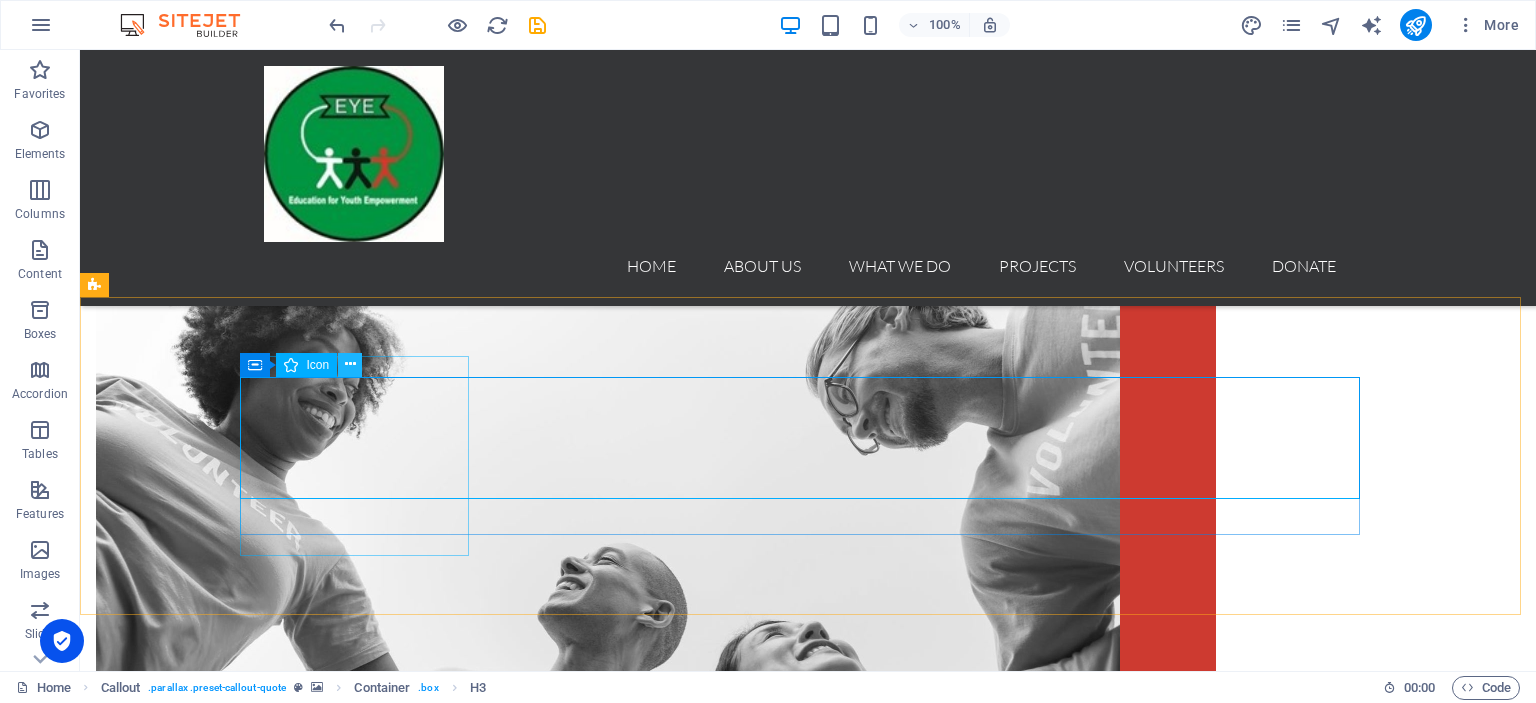 click at bounding box center [350, 364] 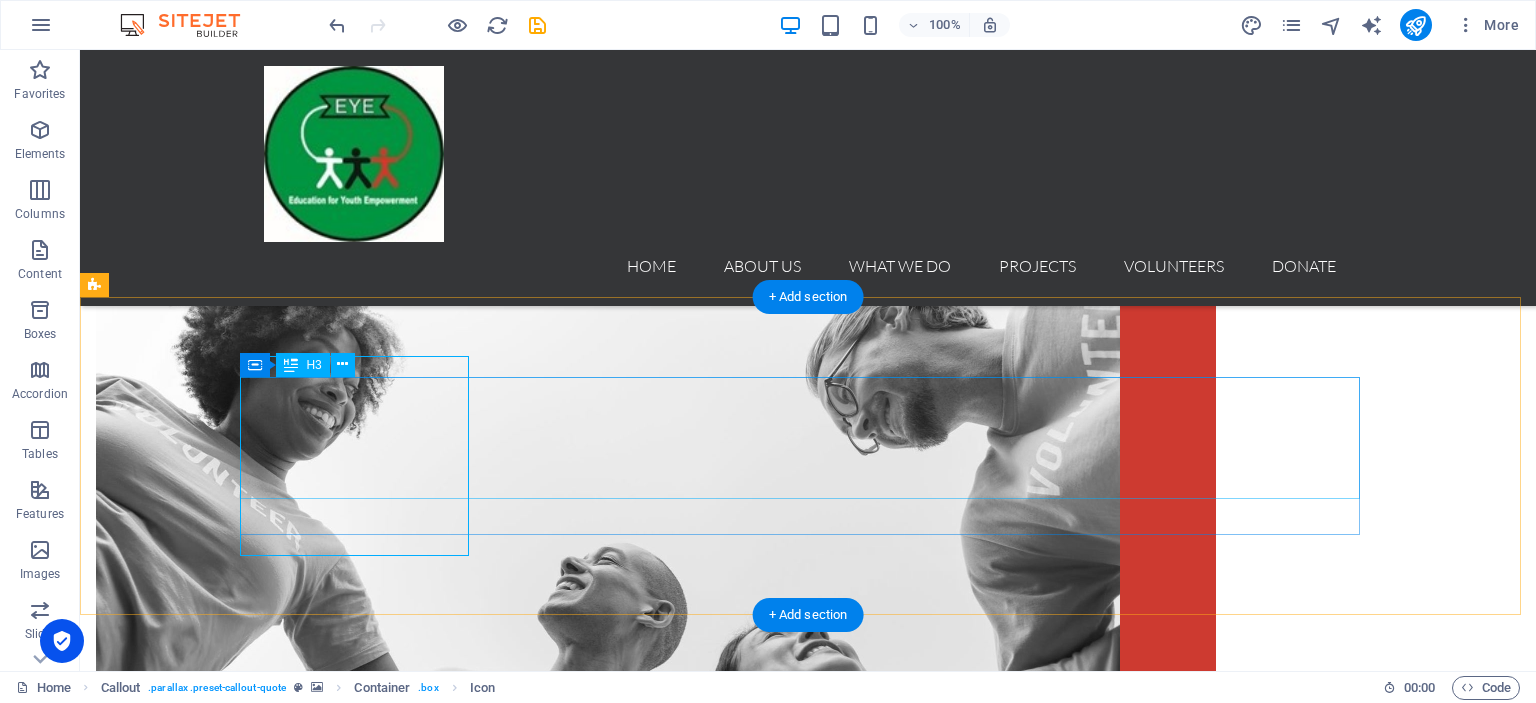 click on "There is a lot that happens around the world we cannot control. We cannot stop earthquakes, we cannot prevent droughts, and we cannot prevent all conflict, but when we know where the hungry, the homeless and the sick exist, then we can help." at bounding box center (808, 3958) 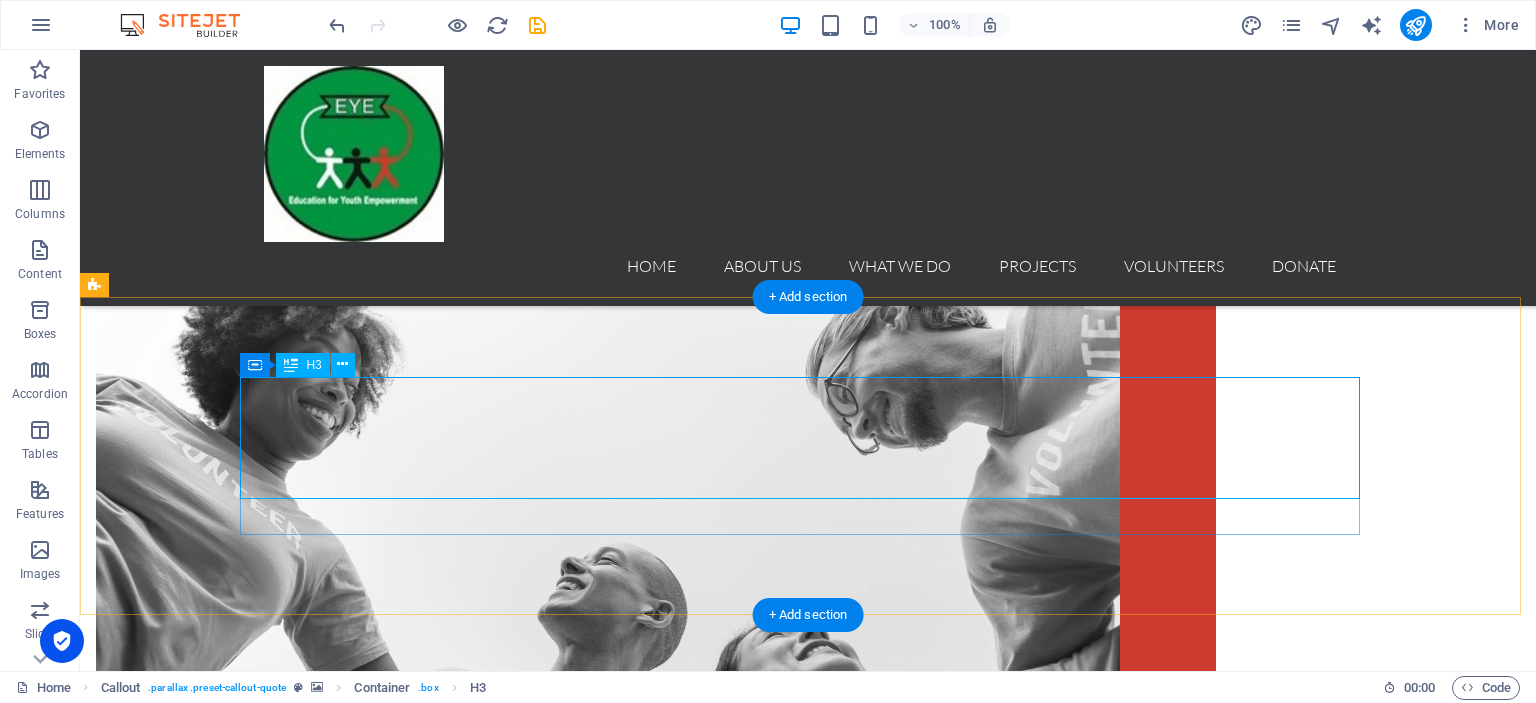 click on "There is a lot that happens around the world we cannot control. We cannot stop earthquakes, we cannot prevent droughts, and we cannot prevent all conflict, but when we know where the hungry, the homeless and the sick exist, then we can help." at bounding box center (808, 3958) 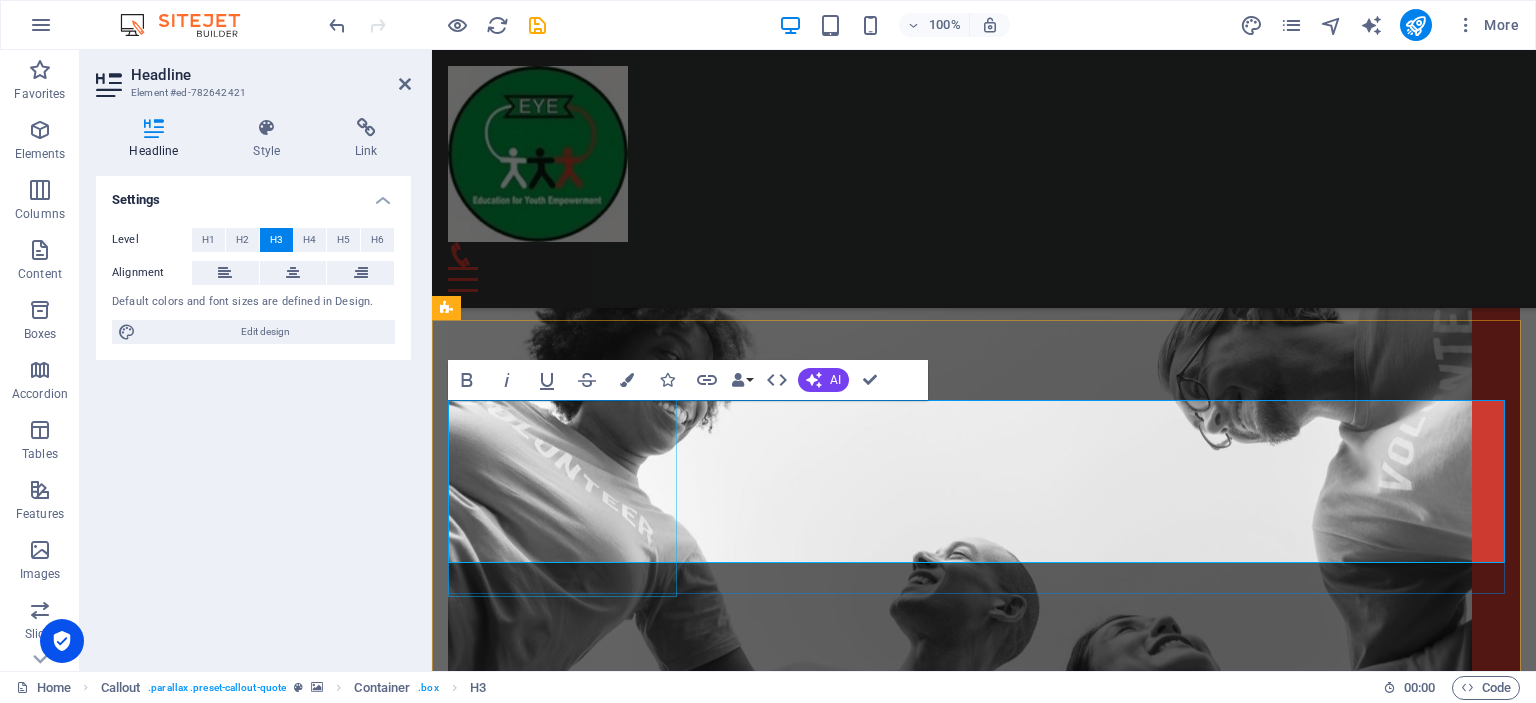 scroll, scrollTop: 976, scrollLeft: 0, axis: vertical 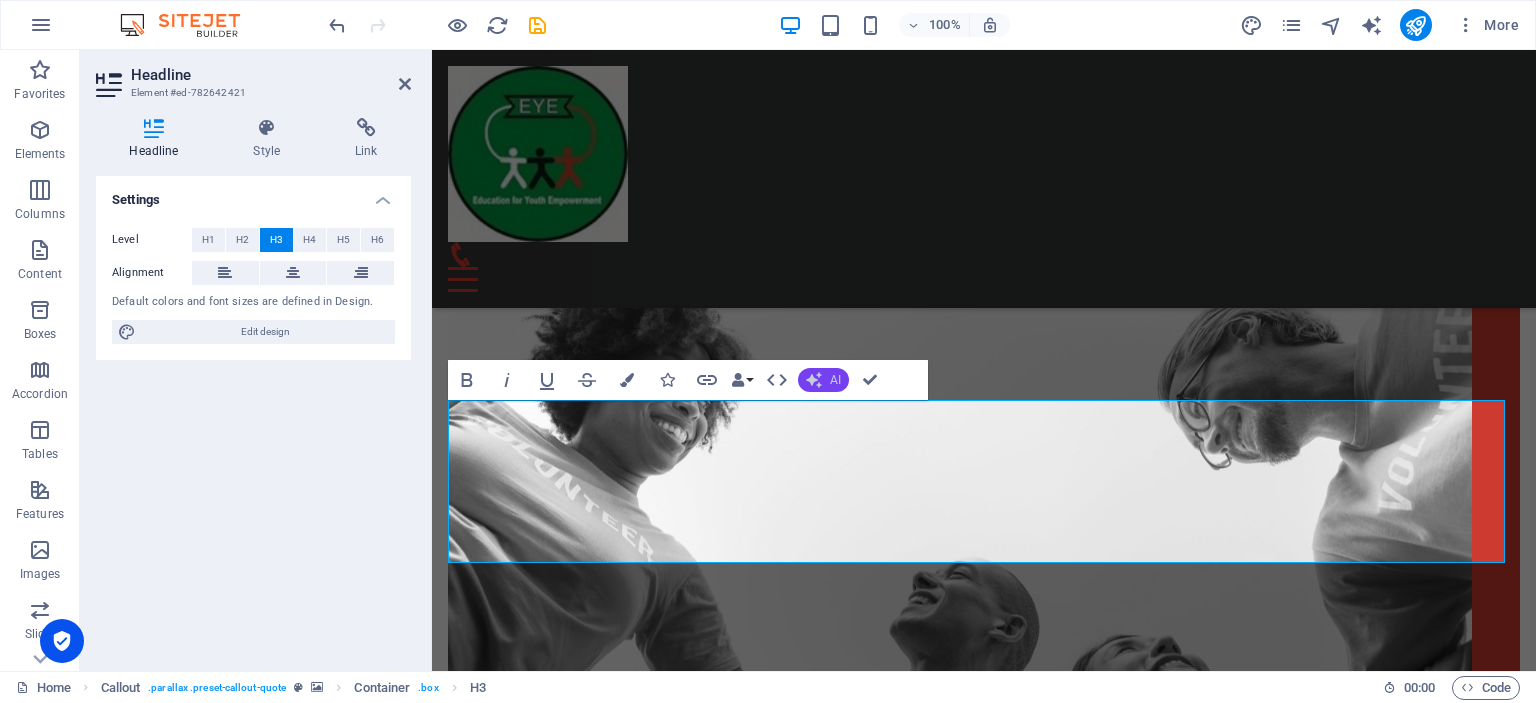 click on "AI" at bounding box center [823, 380] 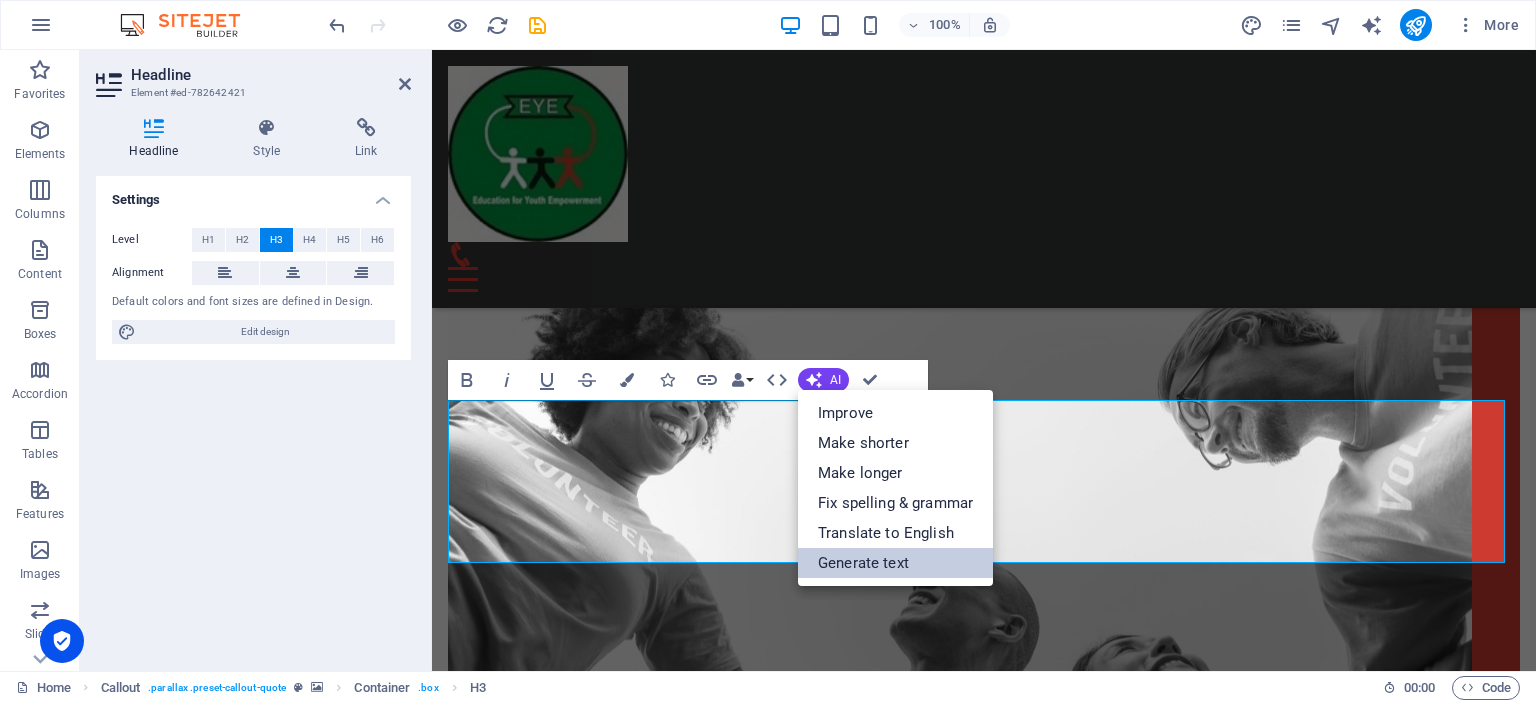 click on "Generate text" at bounding box center (895, 563) 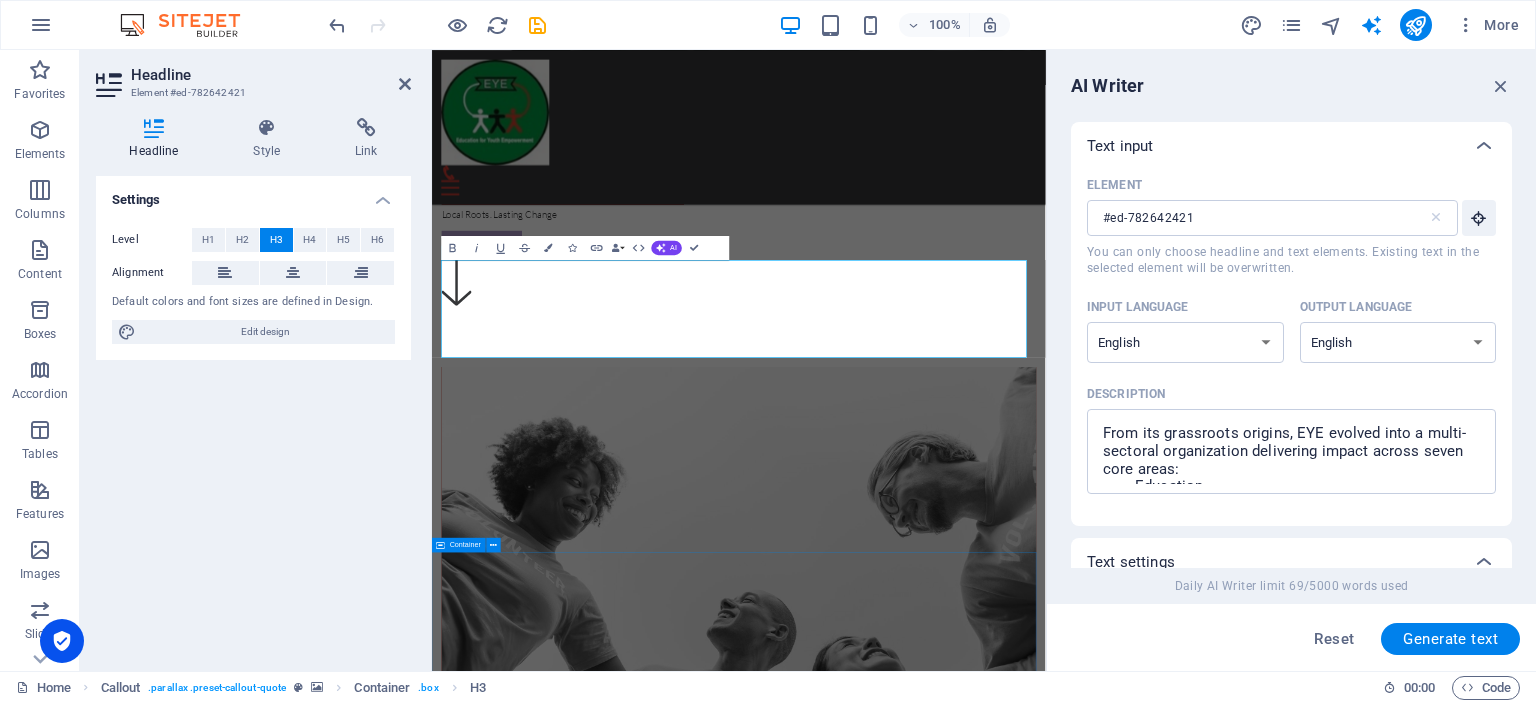 scroll, scrollTop: 1328, scrollLeft: 0, axis: vertical 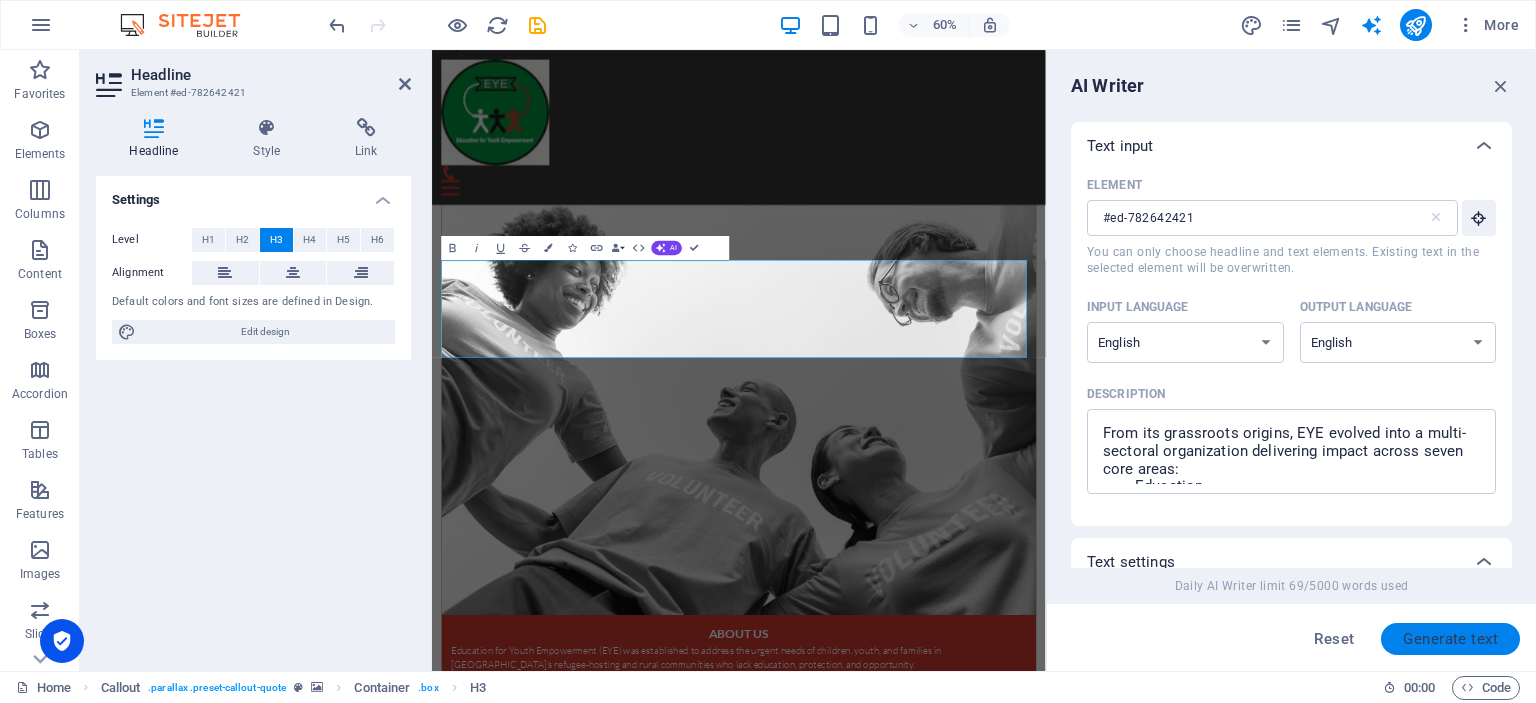 click on "Generate text" at bounding box center [1450, 639] 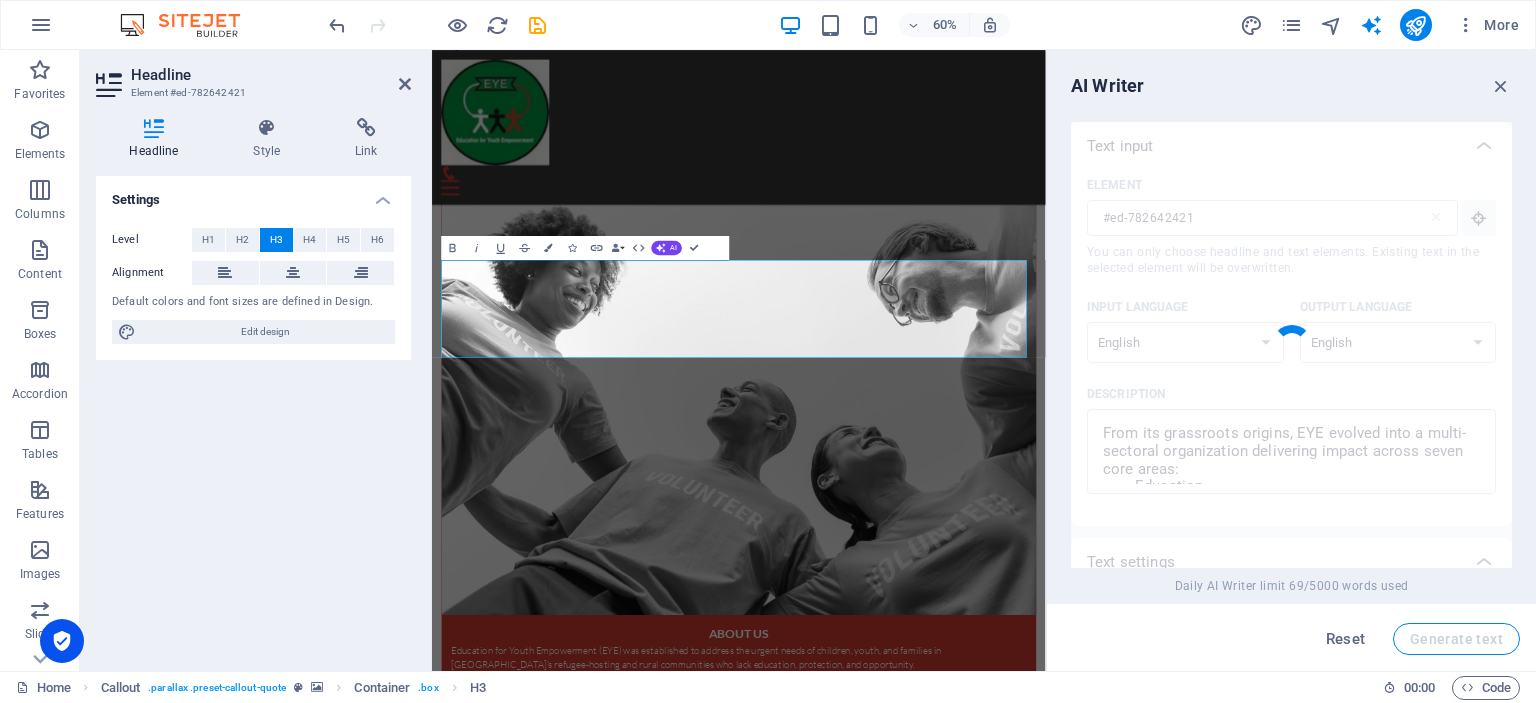 type 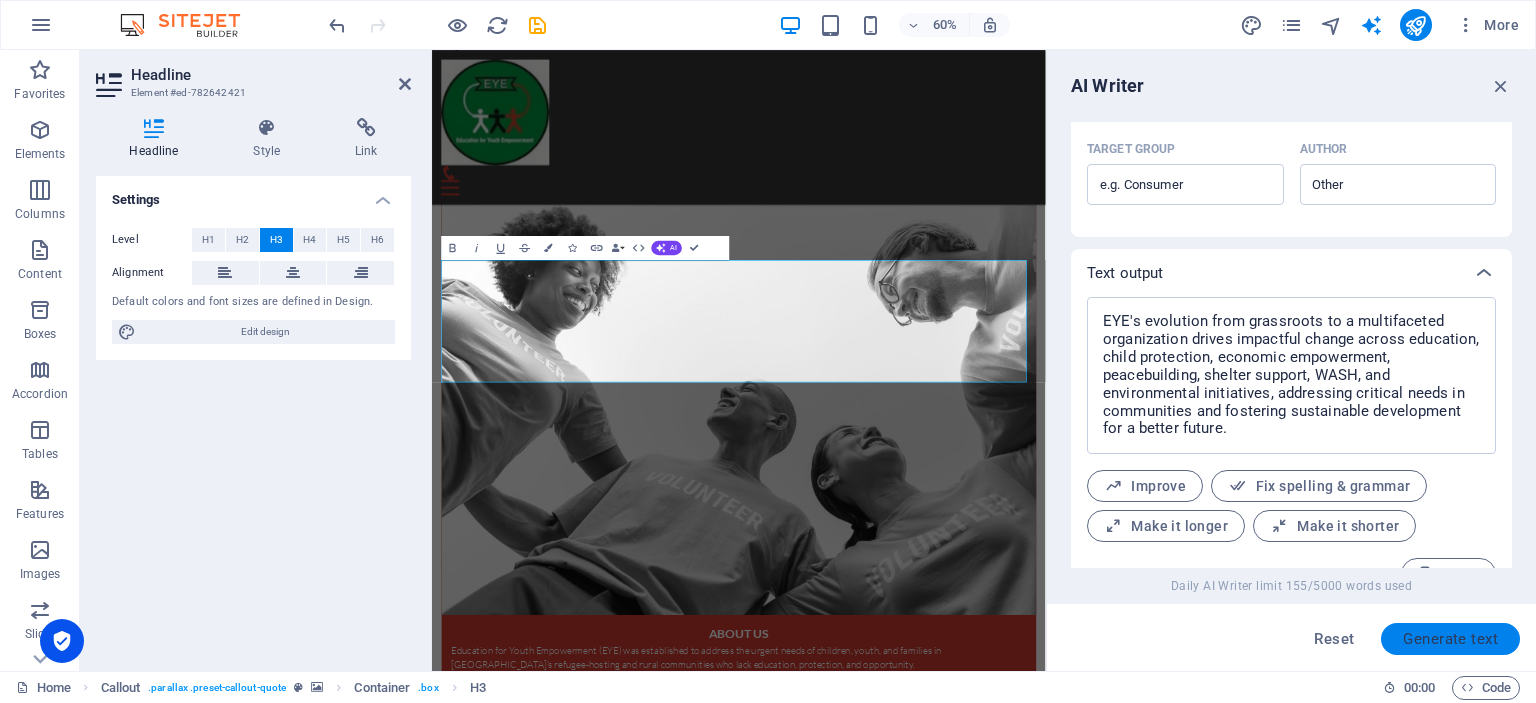 scroll, scrollTop: 663, scrollLeft: 0, axis: vertical 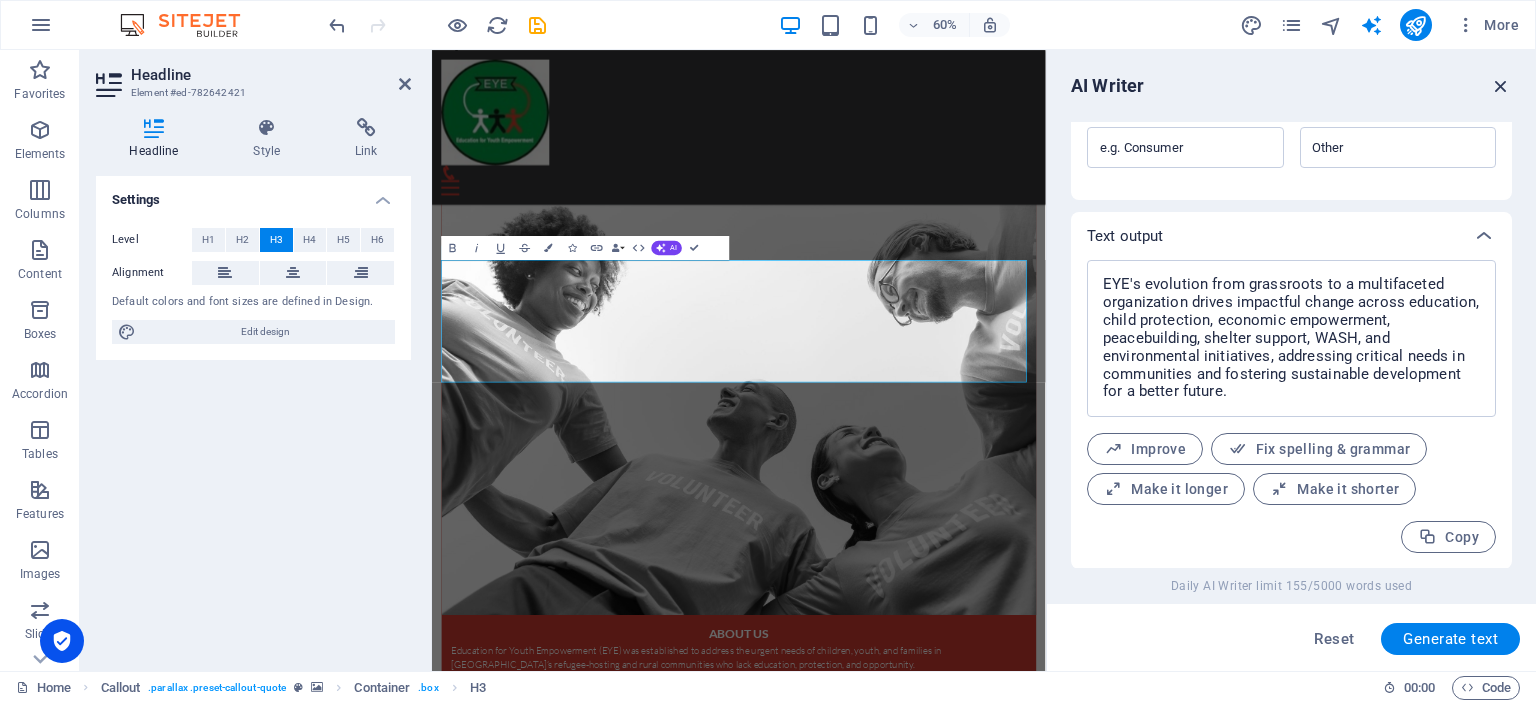 click at bounding box center [1501, 86] 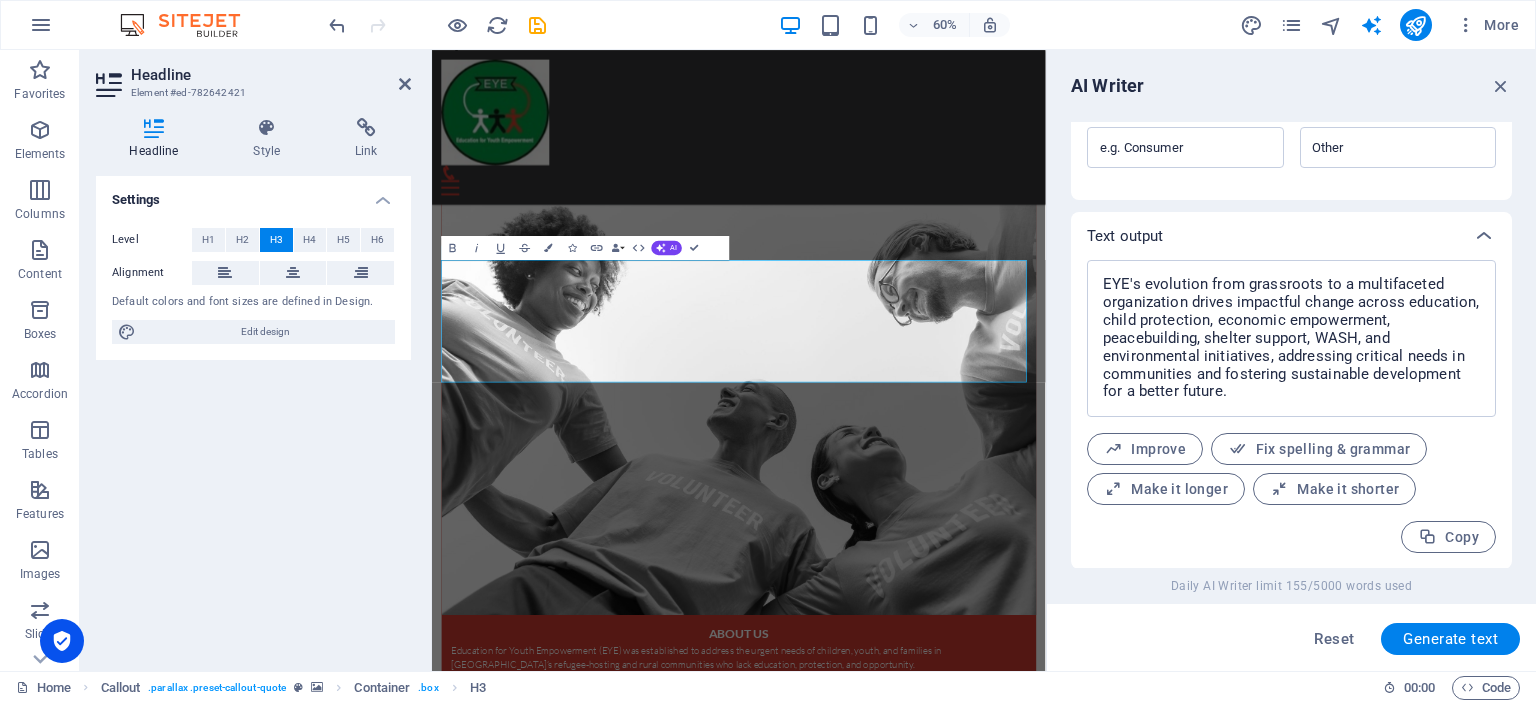scroll, scrollTop: 976, scrollLeft: 0, axis: vertical 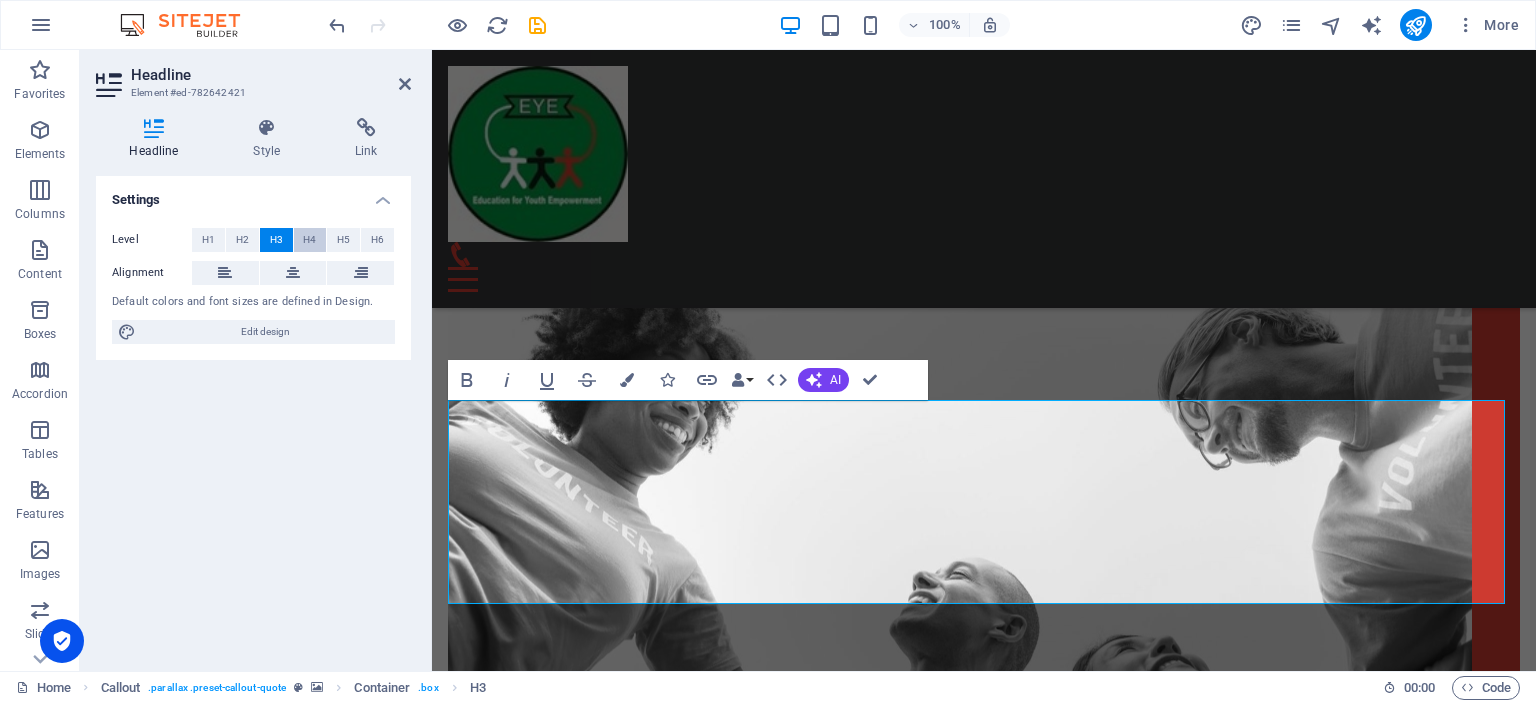 click on "H4" at bounding box center (309, 240) 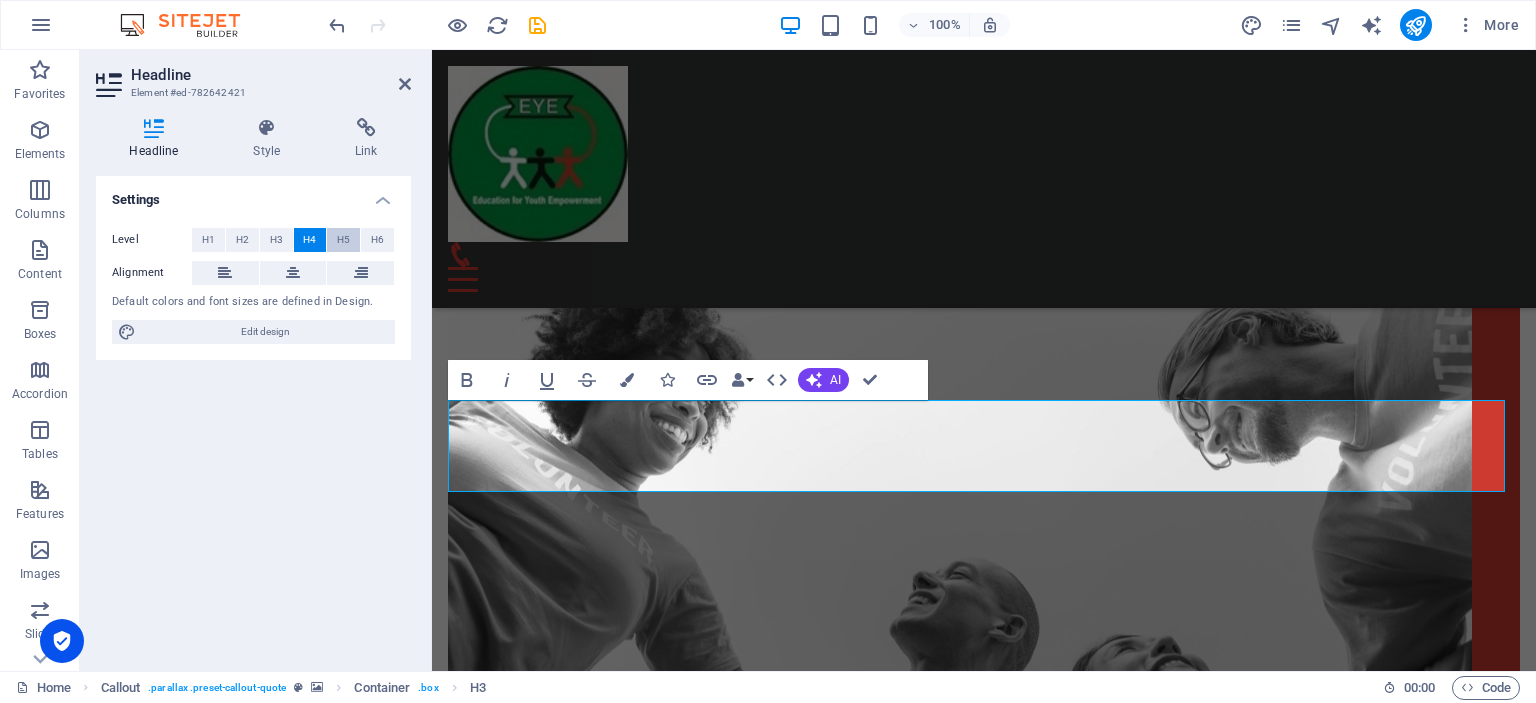 click on "H5" at bounding box center (343, 240) 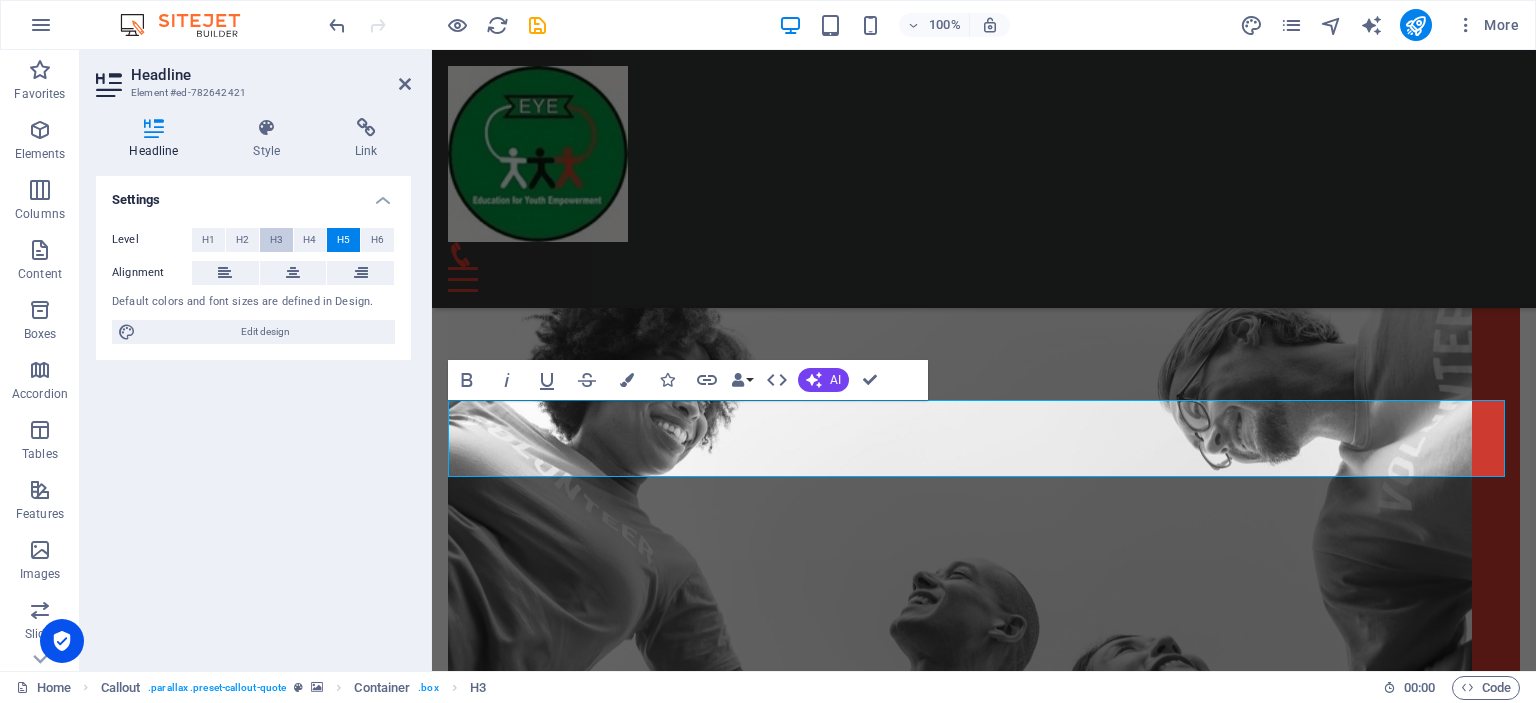 click on "H3" at bounding box center [276, 240] 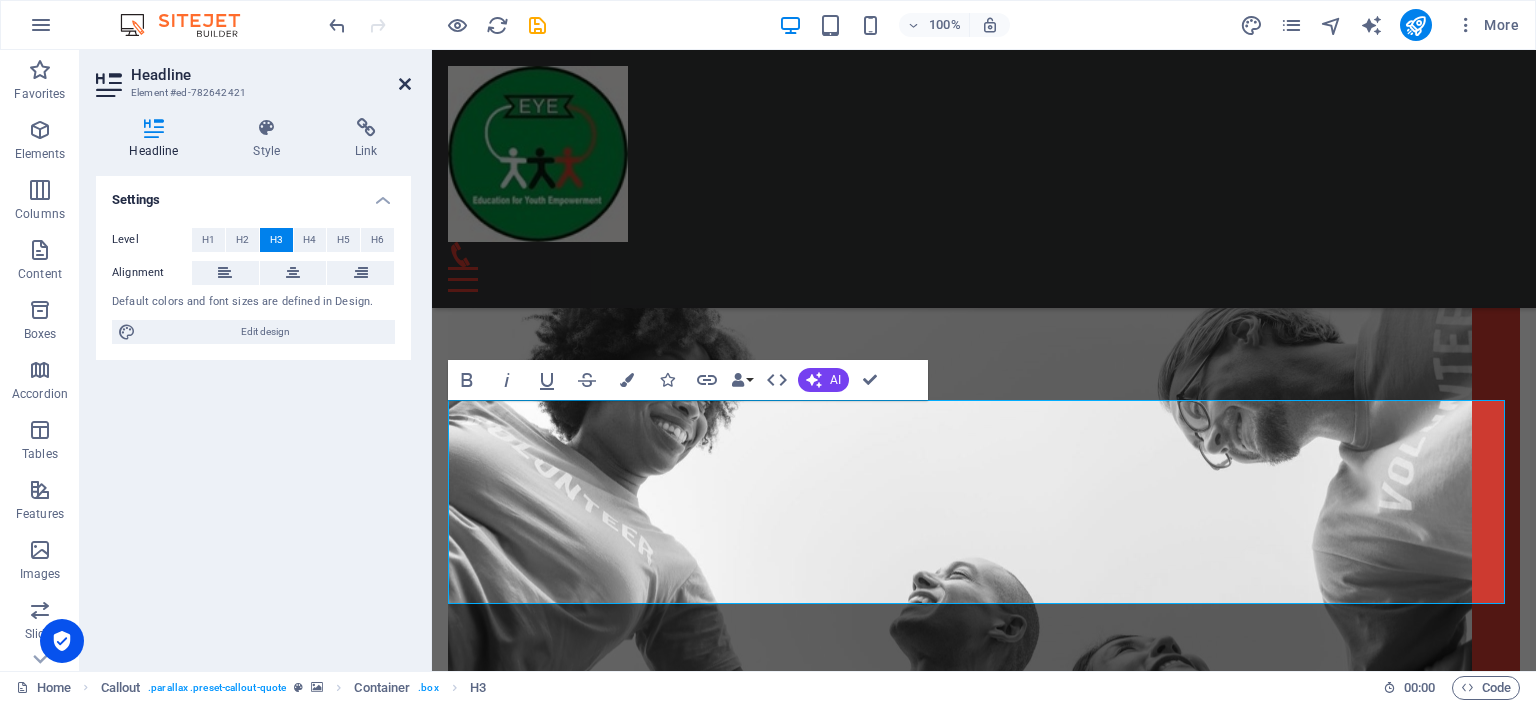 click at bounding box center [405, 84] 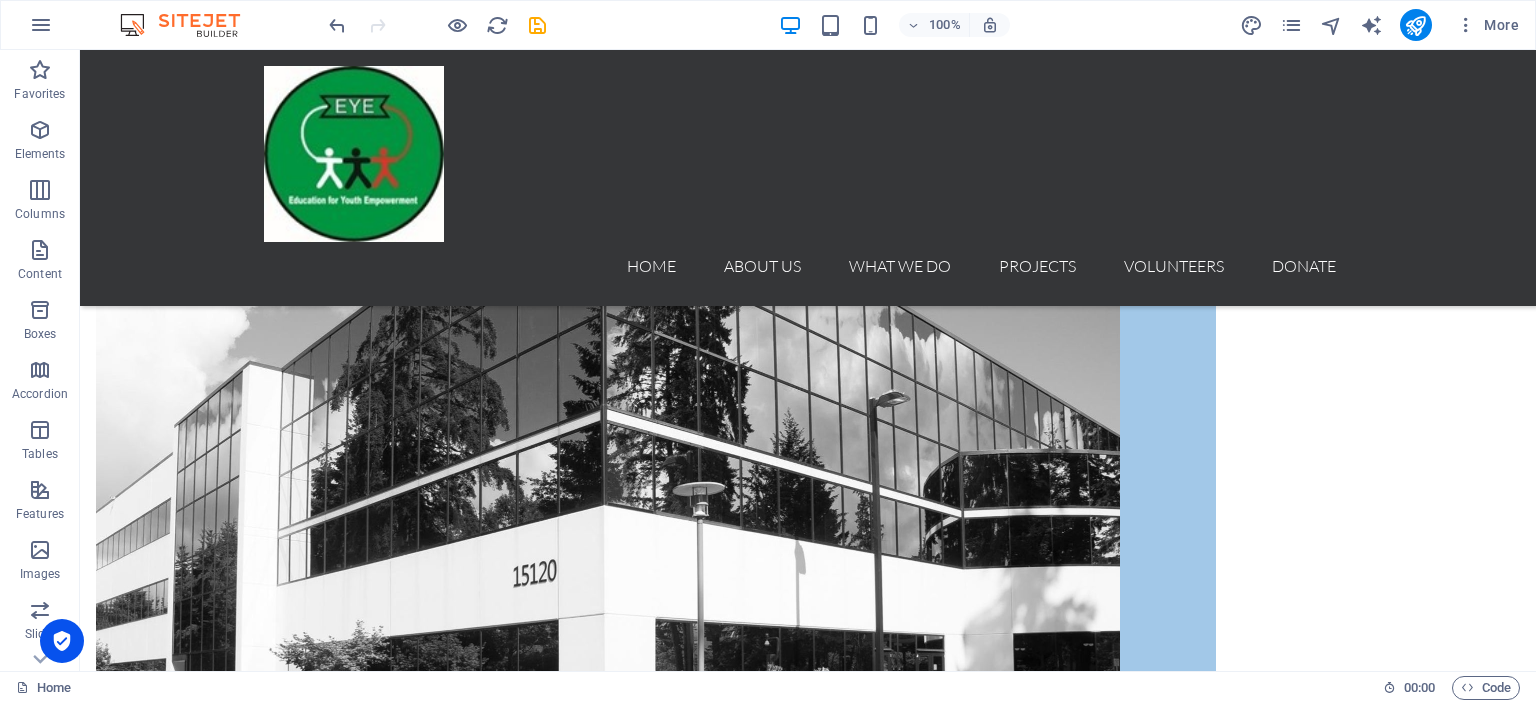 scroll, scrollTop: 2105, scrollLeft: 0, axis: vertical 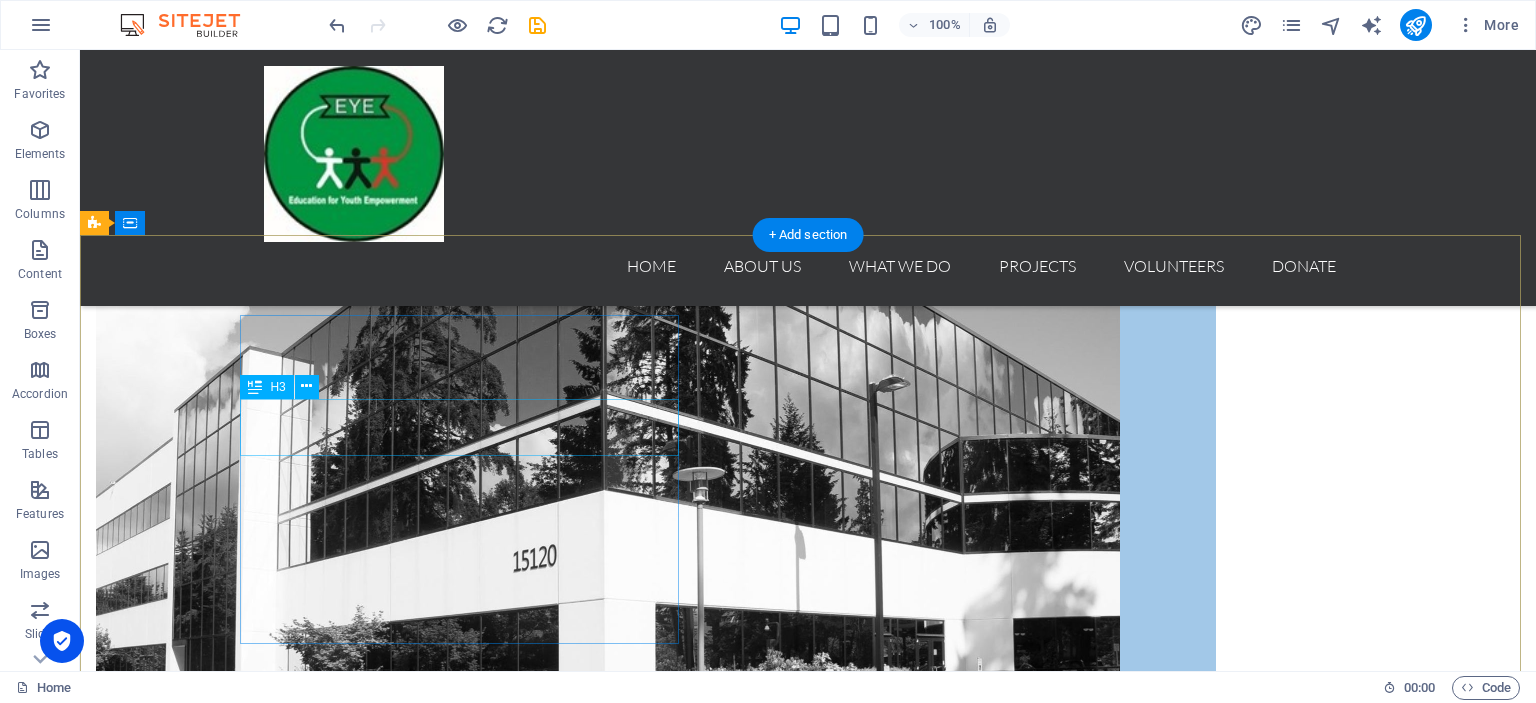 click on "Feel free to contact us if you have any questions regarding our projects" at bounding box center [656, 4739] 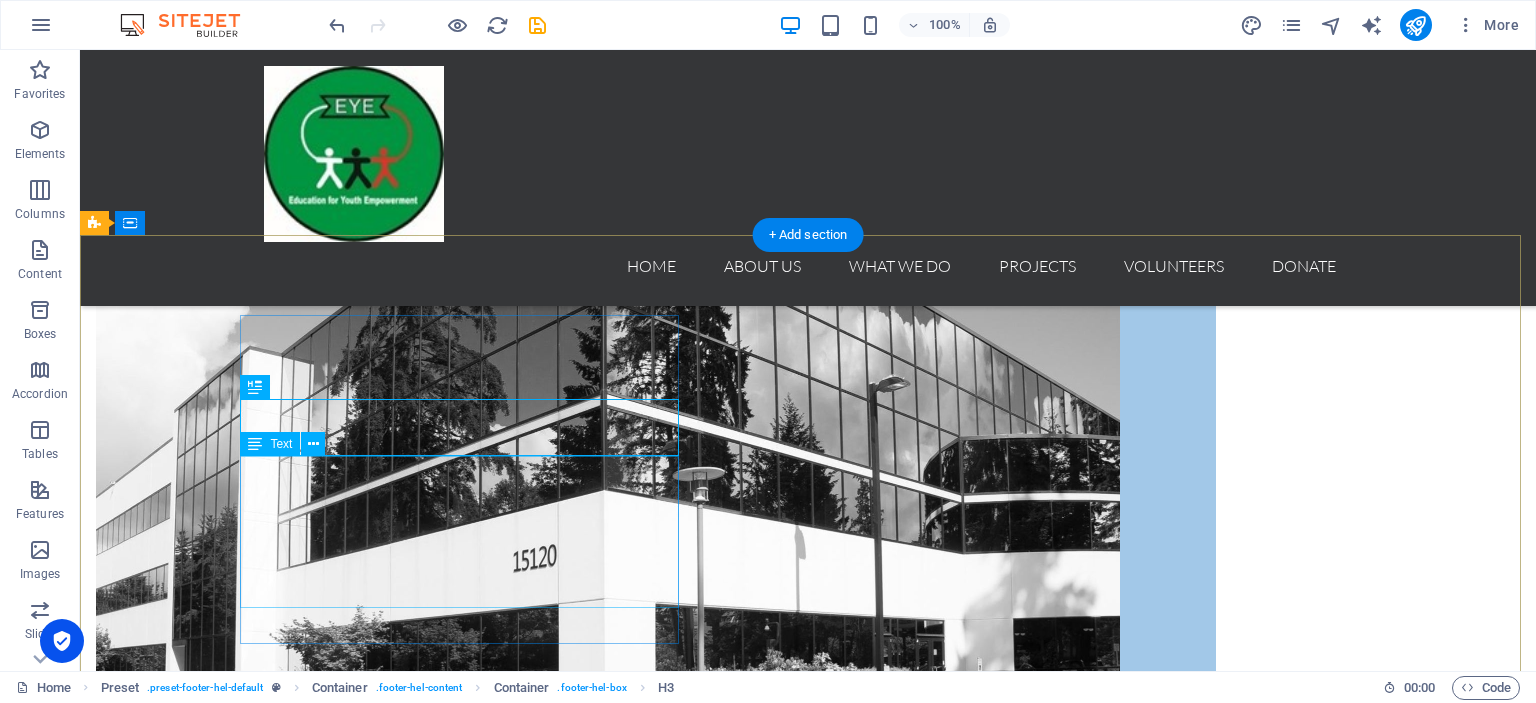 click on "[DOMAIN_NAME] ,    [EMAIL_ADDRESS] Legal Notice  |  Privacy" at bounding box center [656, 4830] 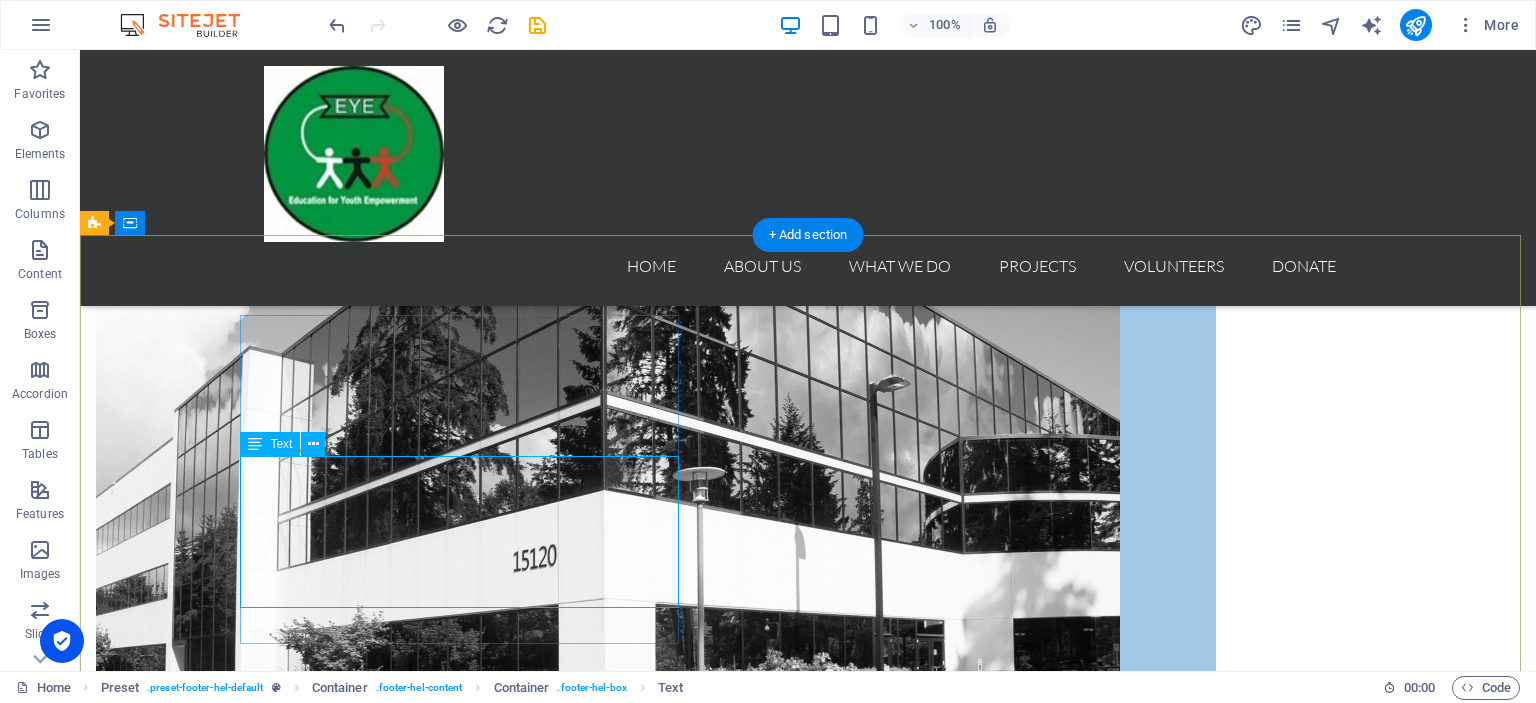 click on "[DOMAIN_NAME] ,    [EMAIL_ADDRESS] Legal Notice  |  Privacy" at bounding box center [656, 4830] 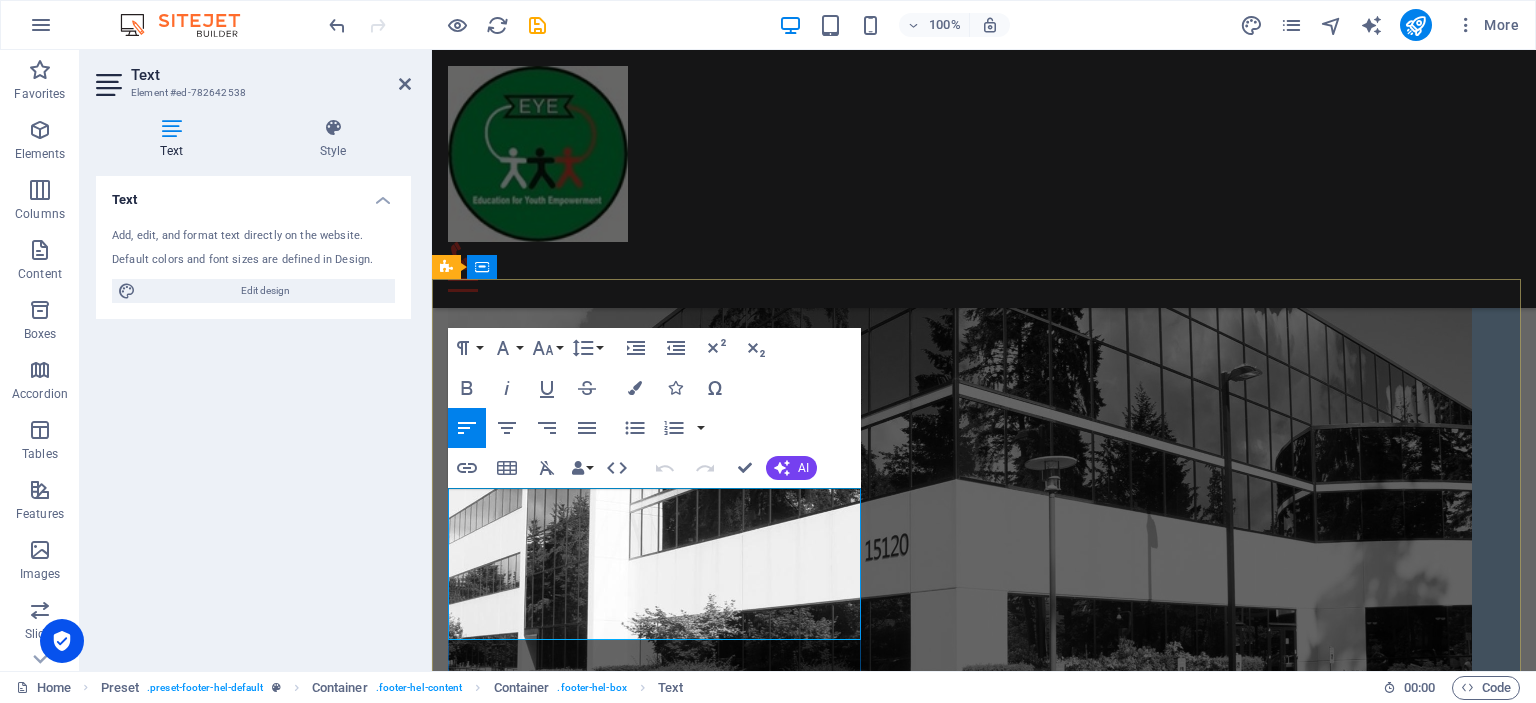 click on "," at bounding box center (997, 4501) 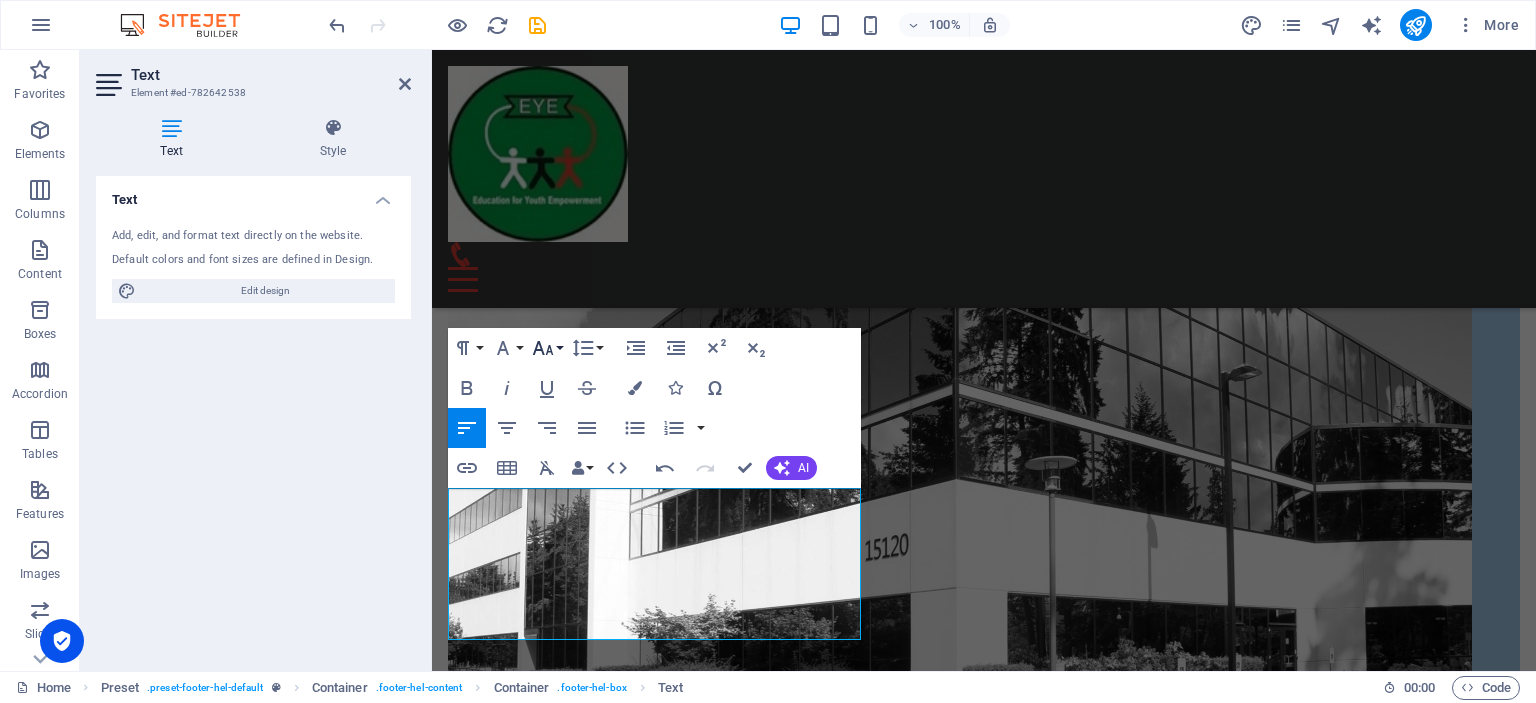 scroll, scrollTop: 0, scrollLeft: 1, axis: horizontal 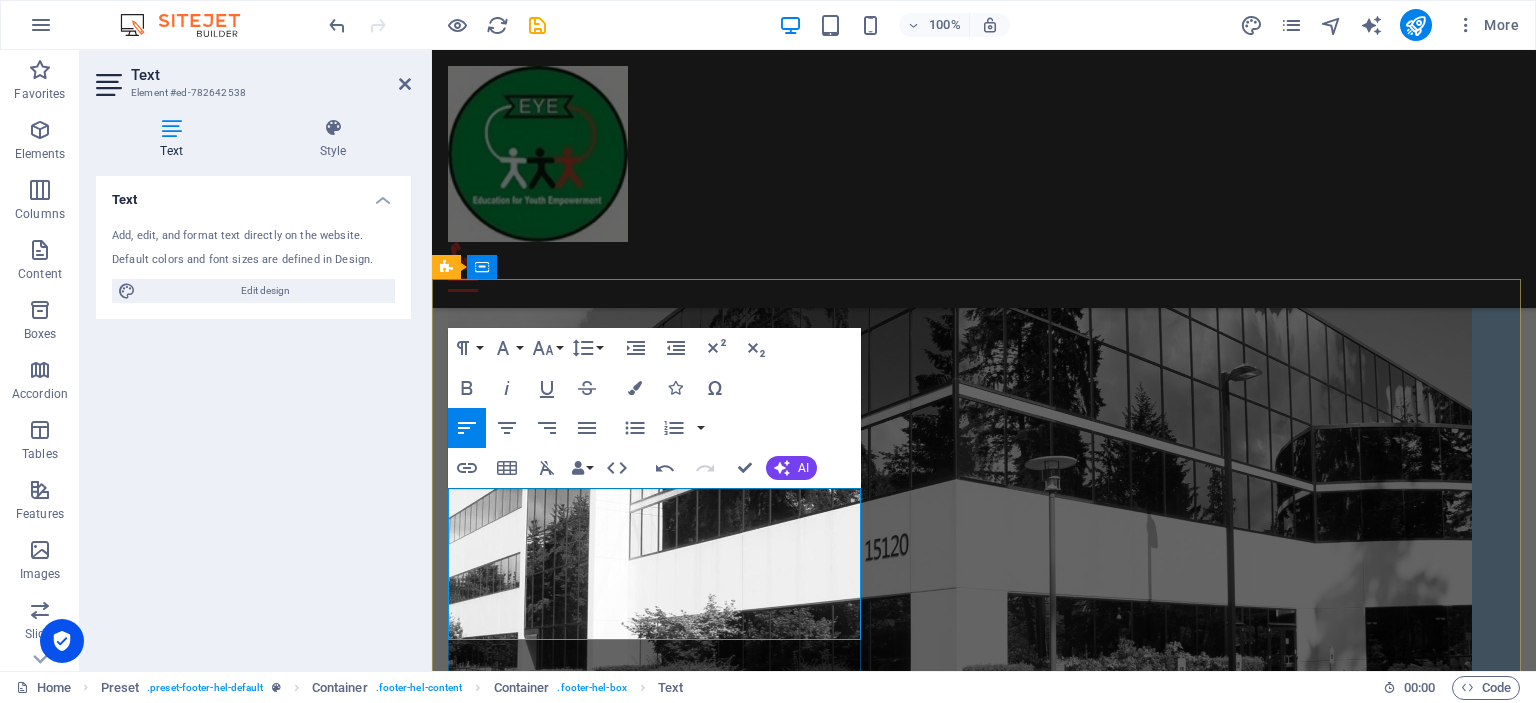 type 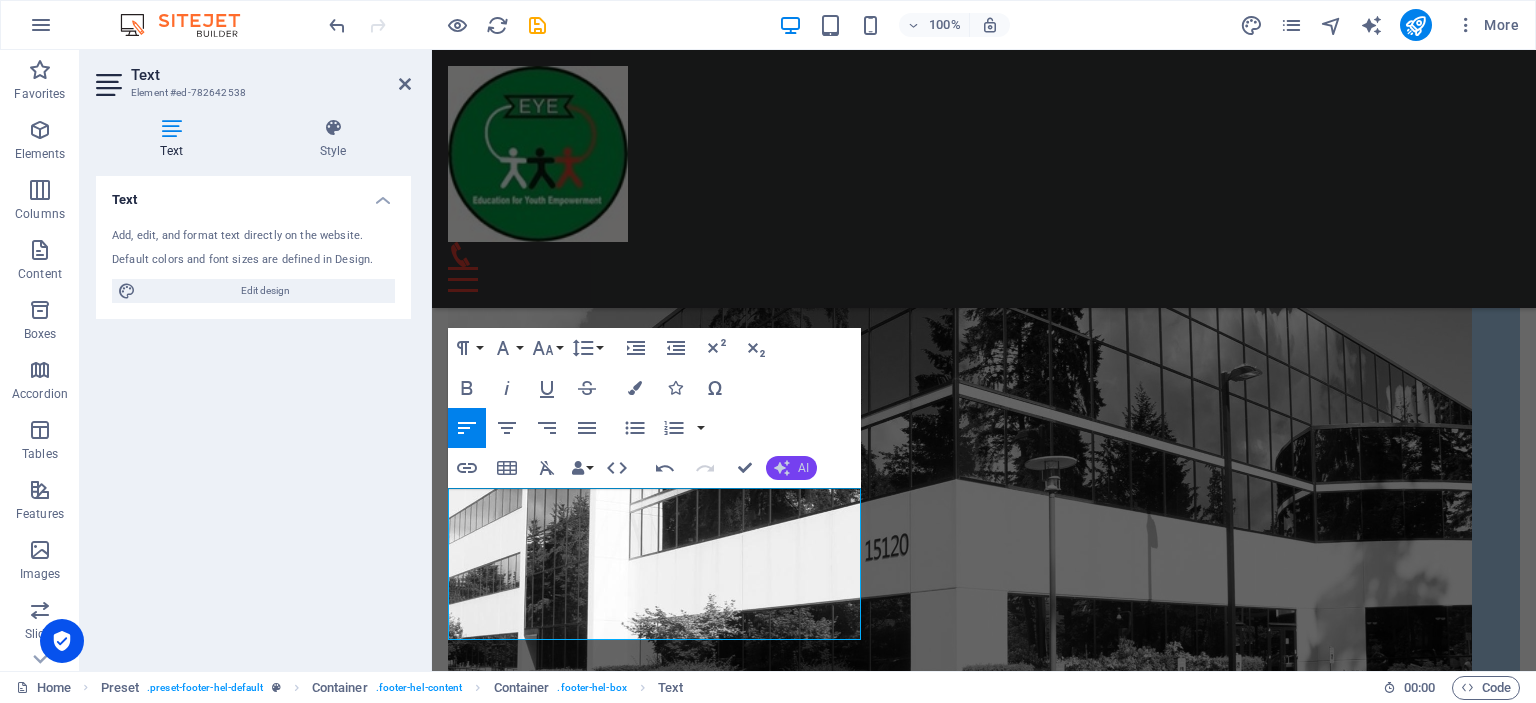 click on "AI" at bounding box center [803, 468] 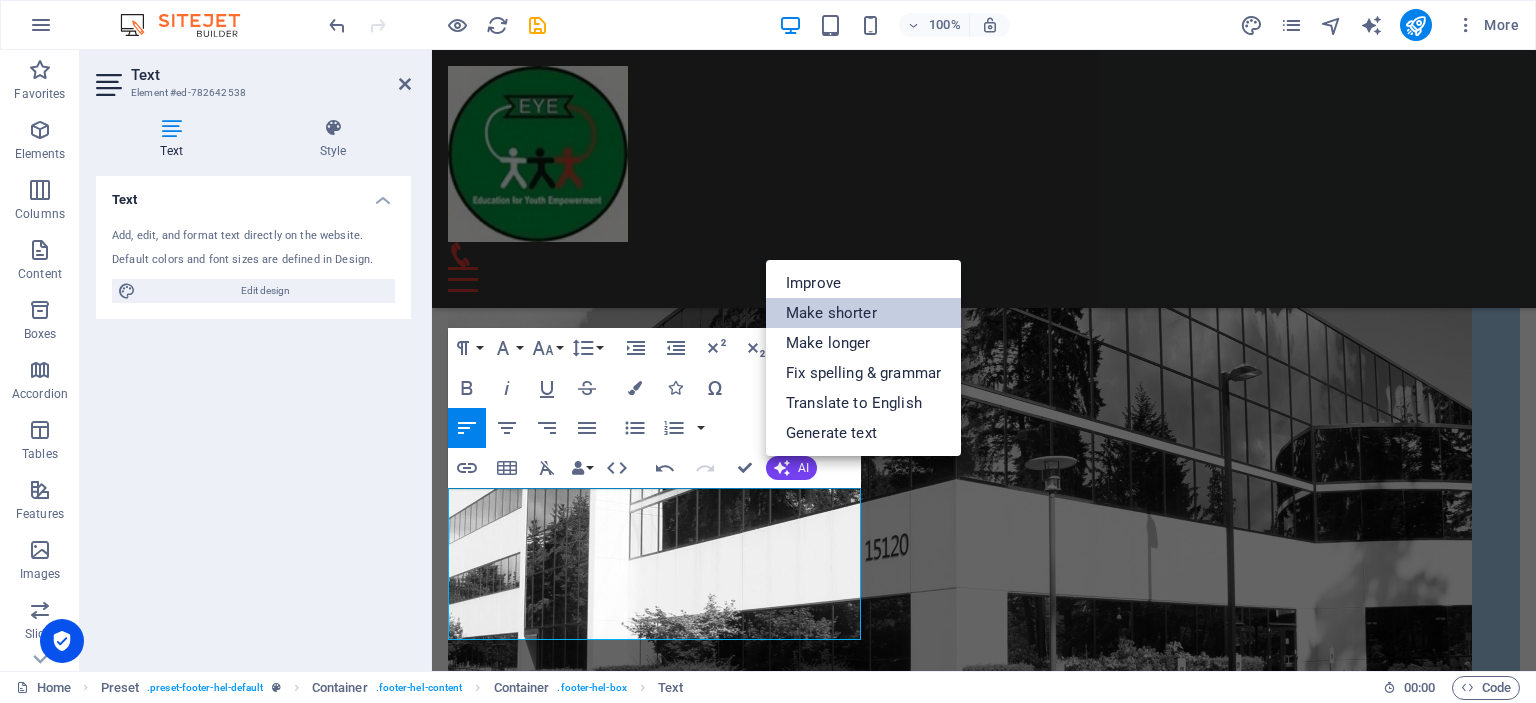 click on "Make shorter" at bounding box center [863, 313] 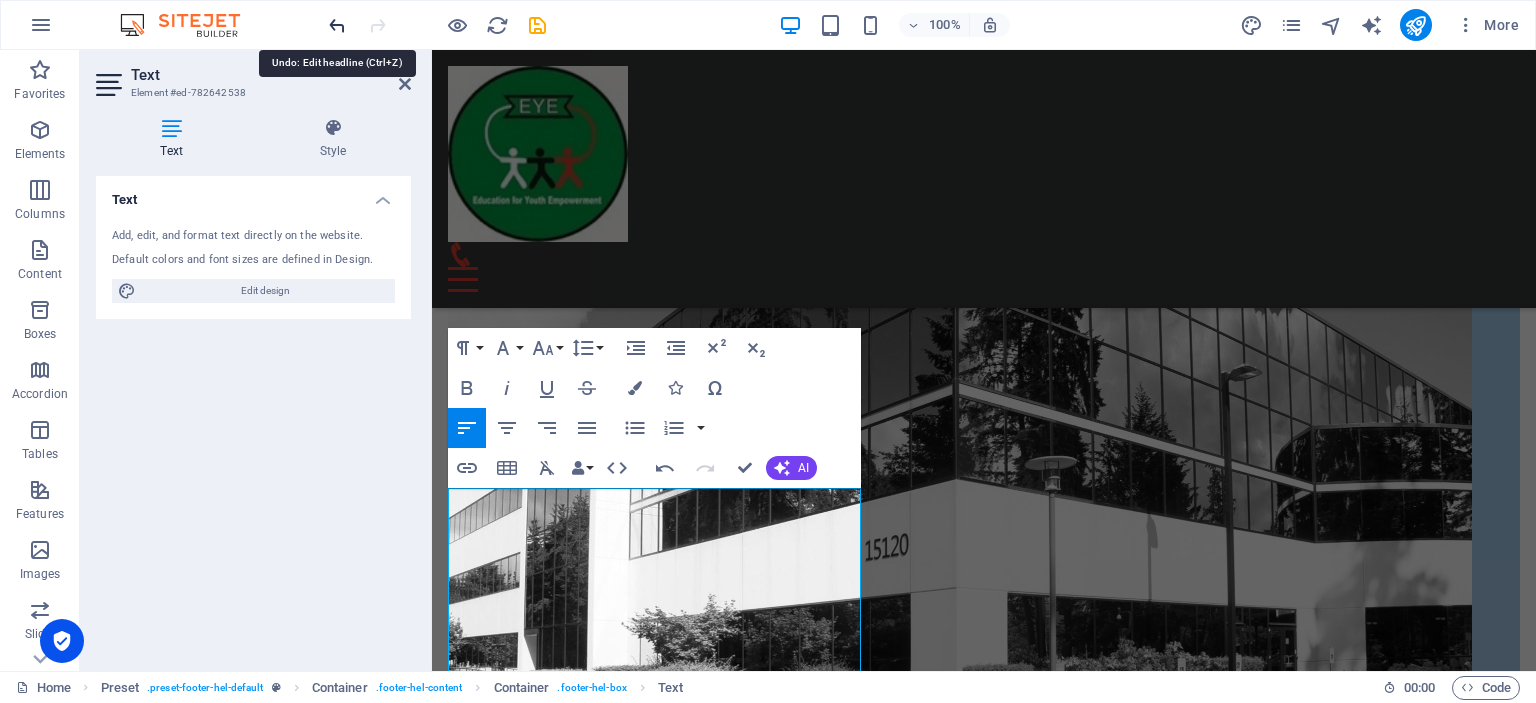 click at bounding box center (337, 25) 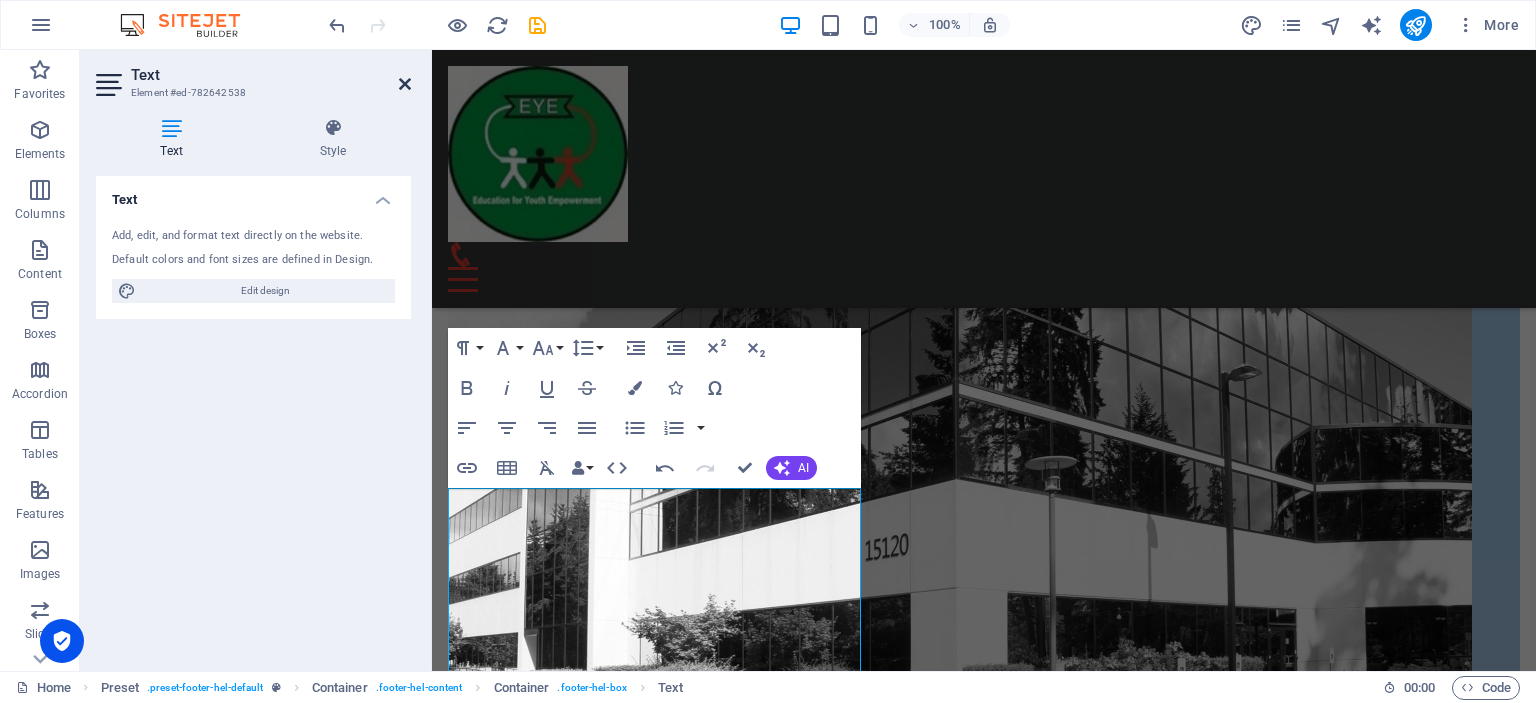 click at bounding box center (405, 84) 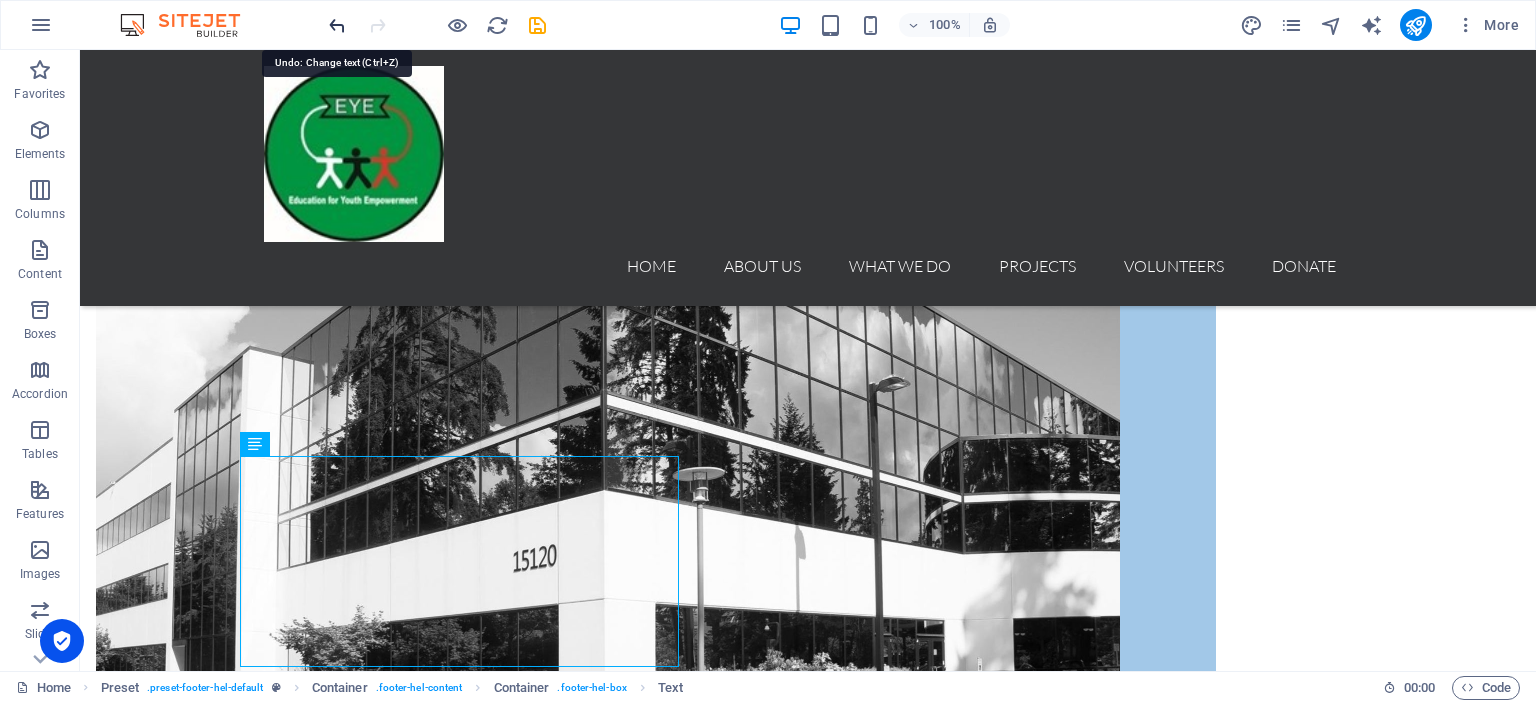 click at bounding box center (337, 25) 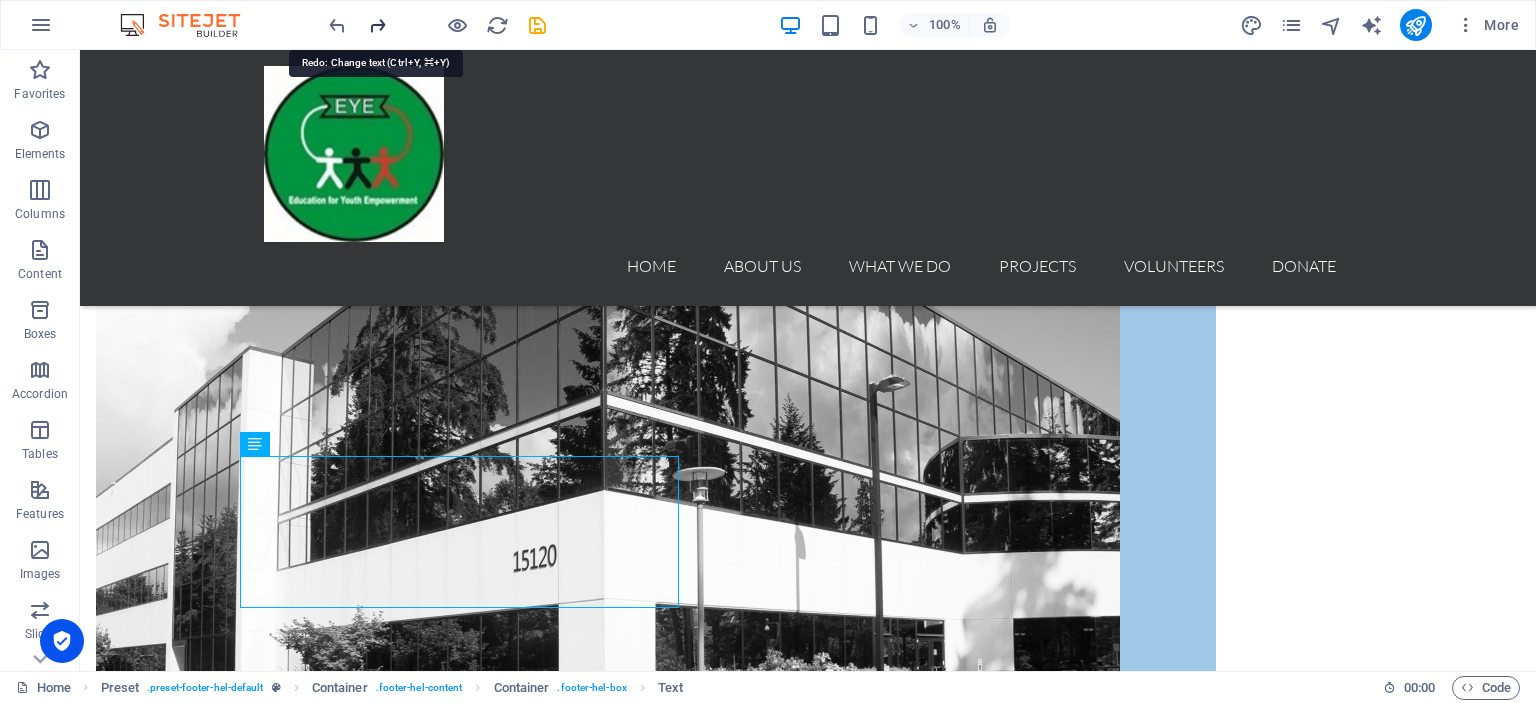 click at bounding box center [377, 25] 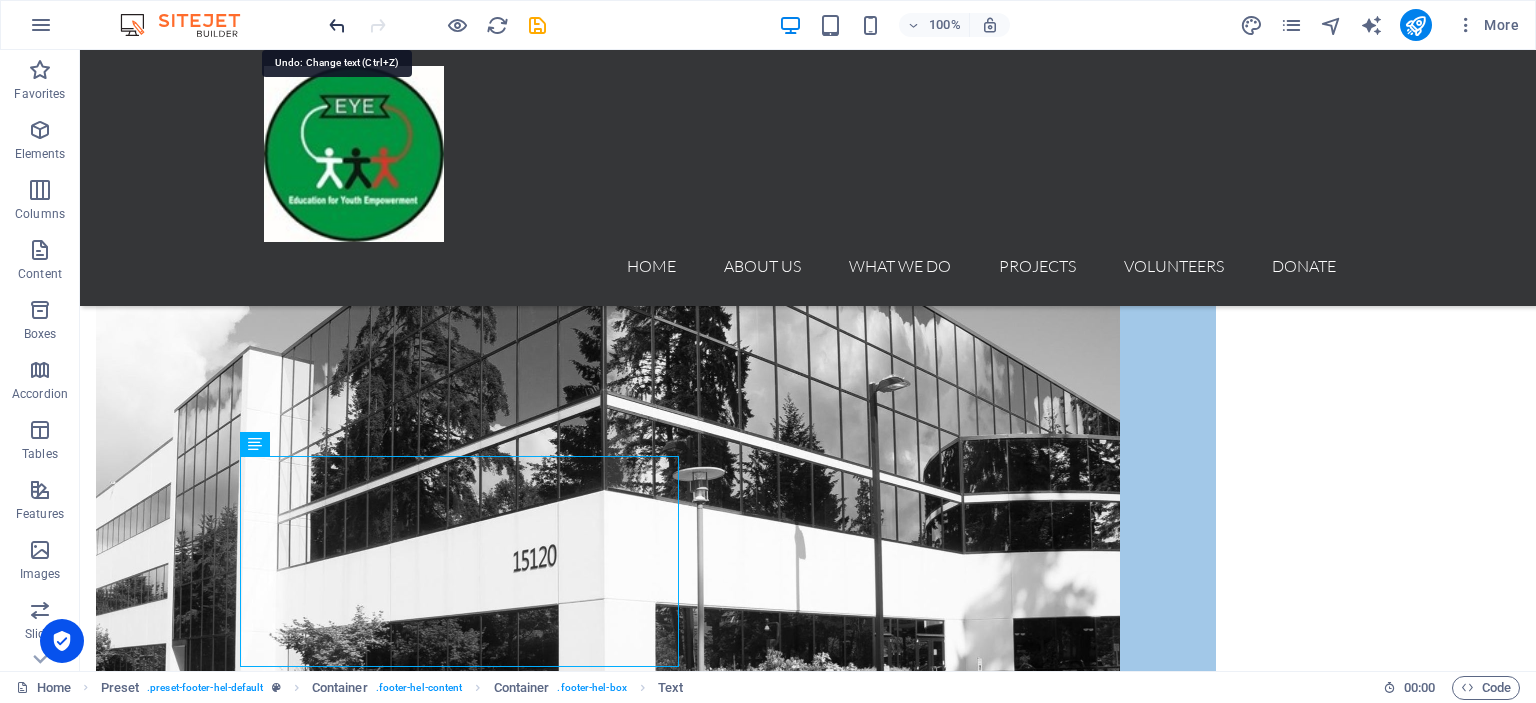 click at bounding box center (337, 25) 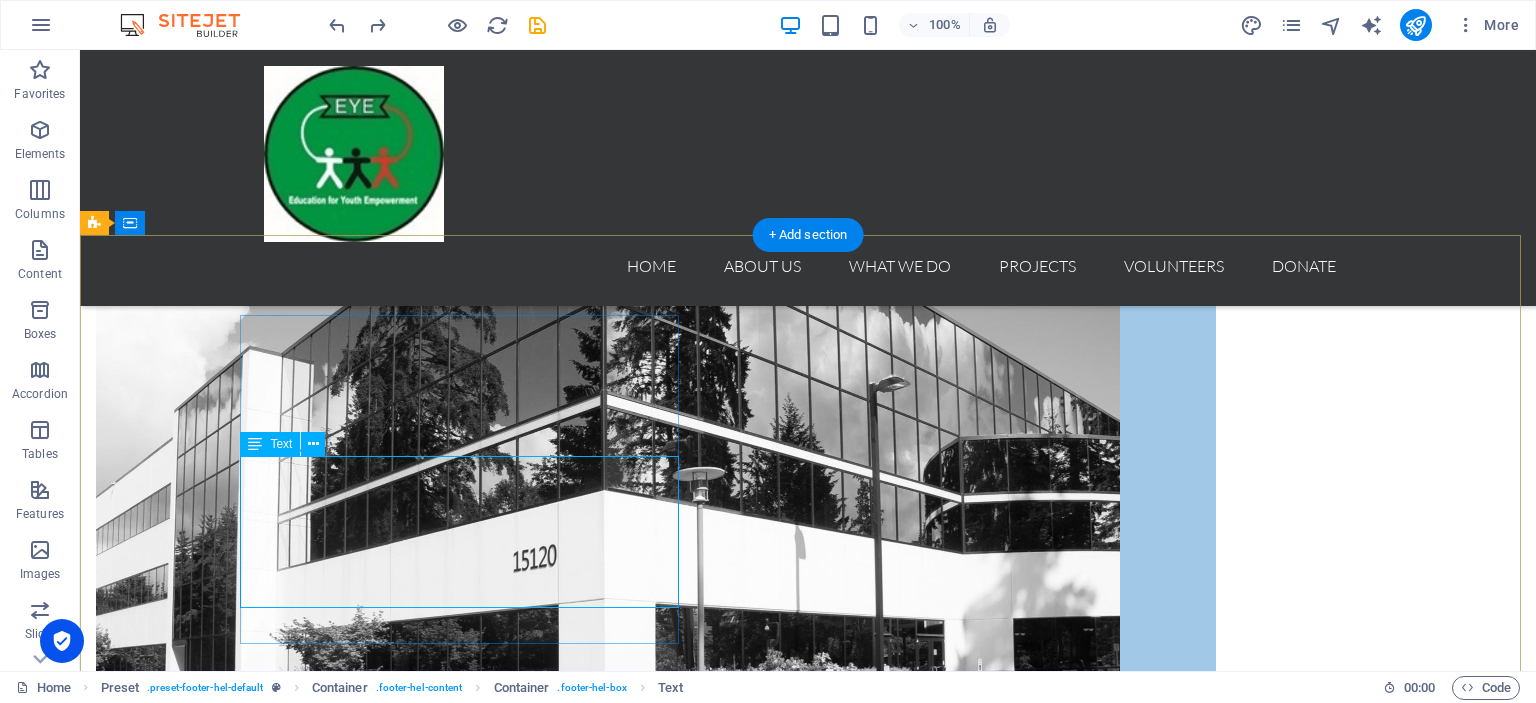 click on "[DOMAIN_NAME] ,    [EMAIL_ADDRESS] Legal Notice  |  Privacy" at bounding box center (656, 4830) 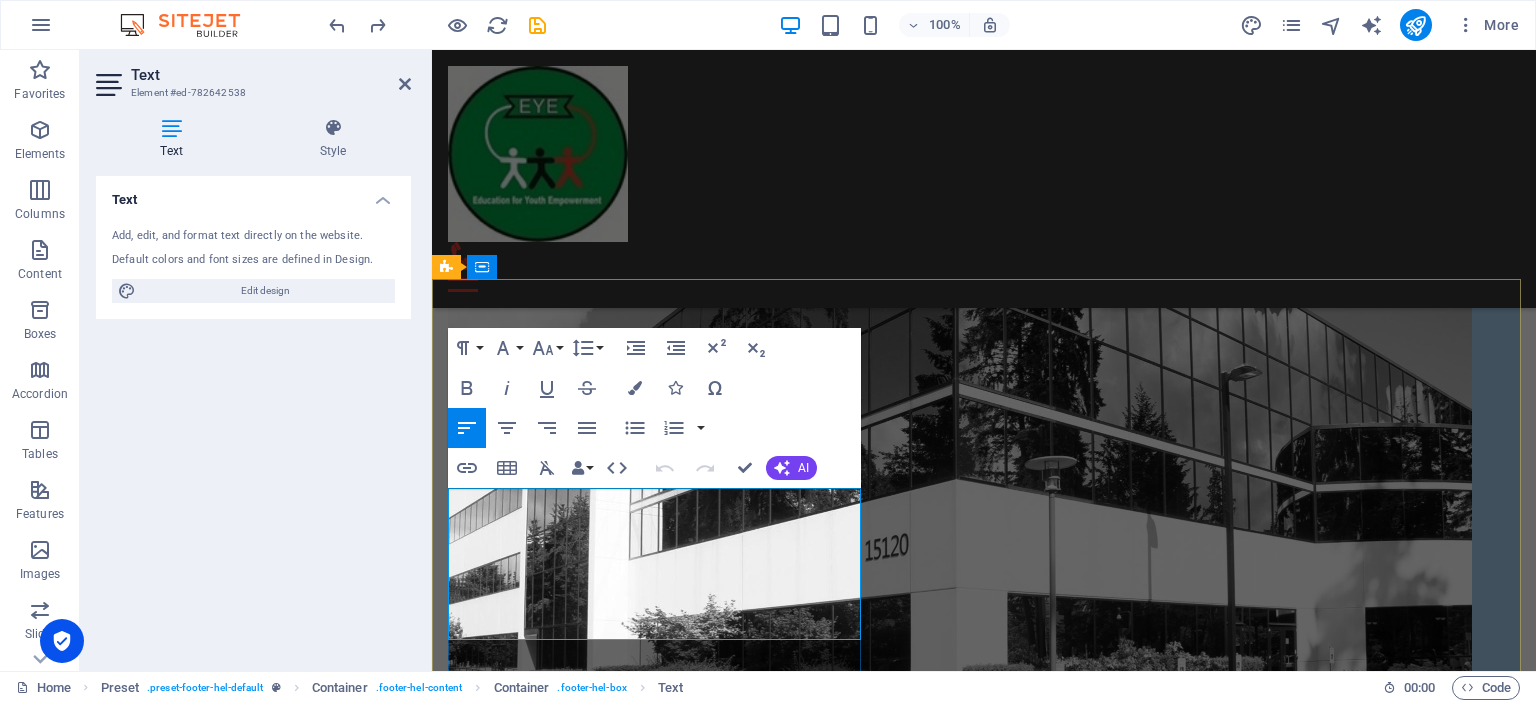 click on "," at bounding box center [997, 4501] 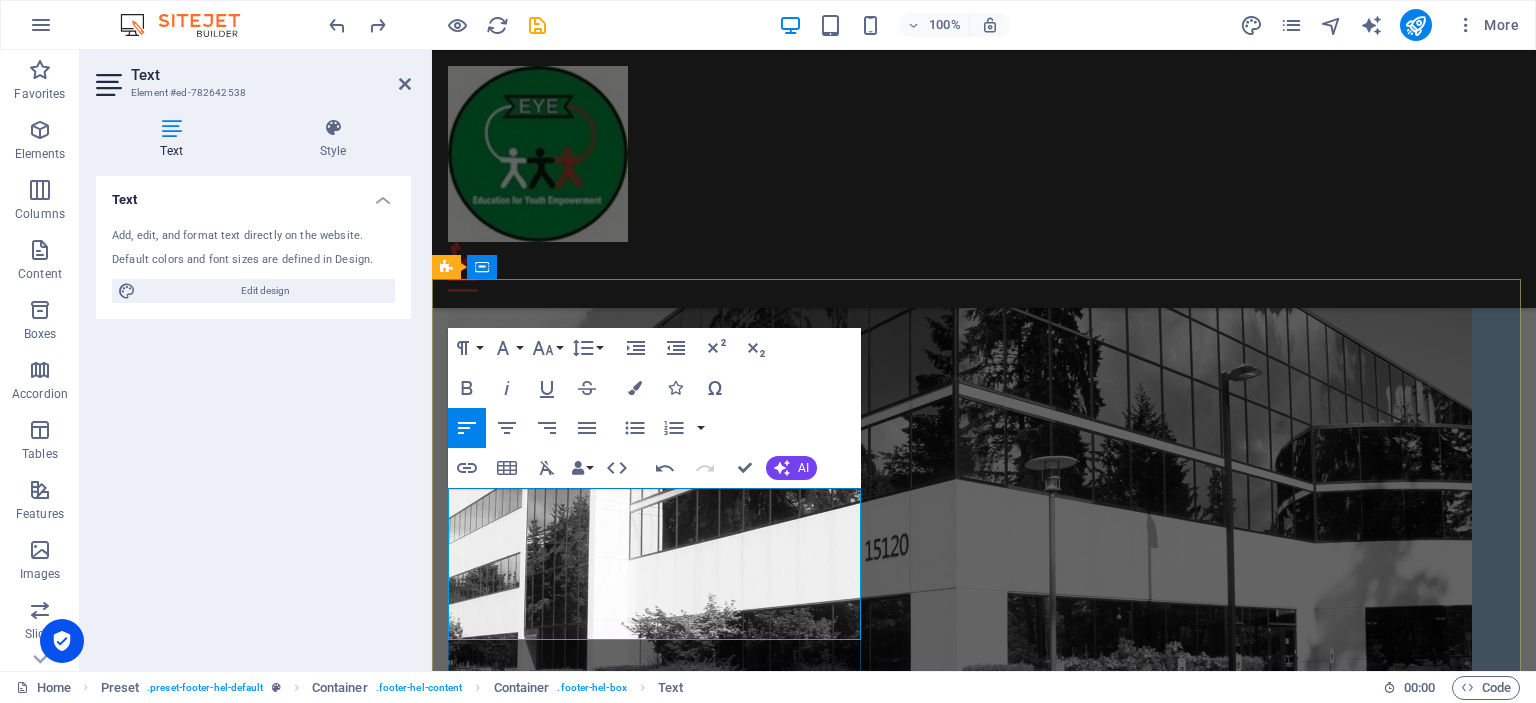 click at bounding box center (997, 4577) 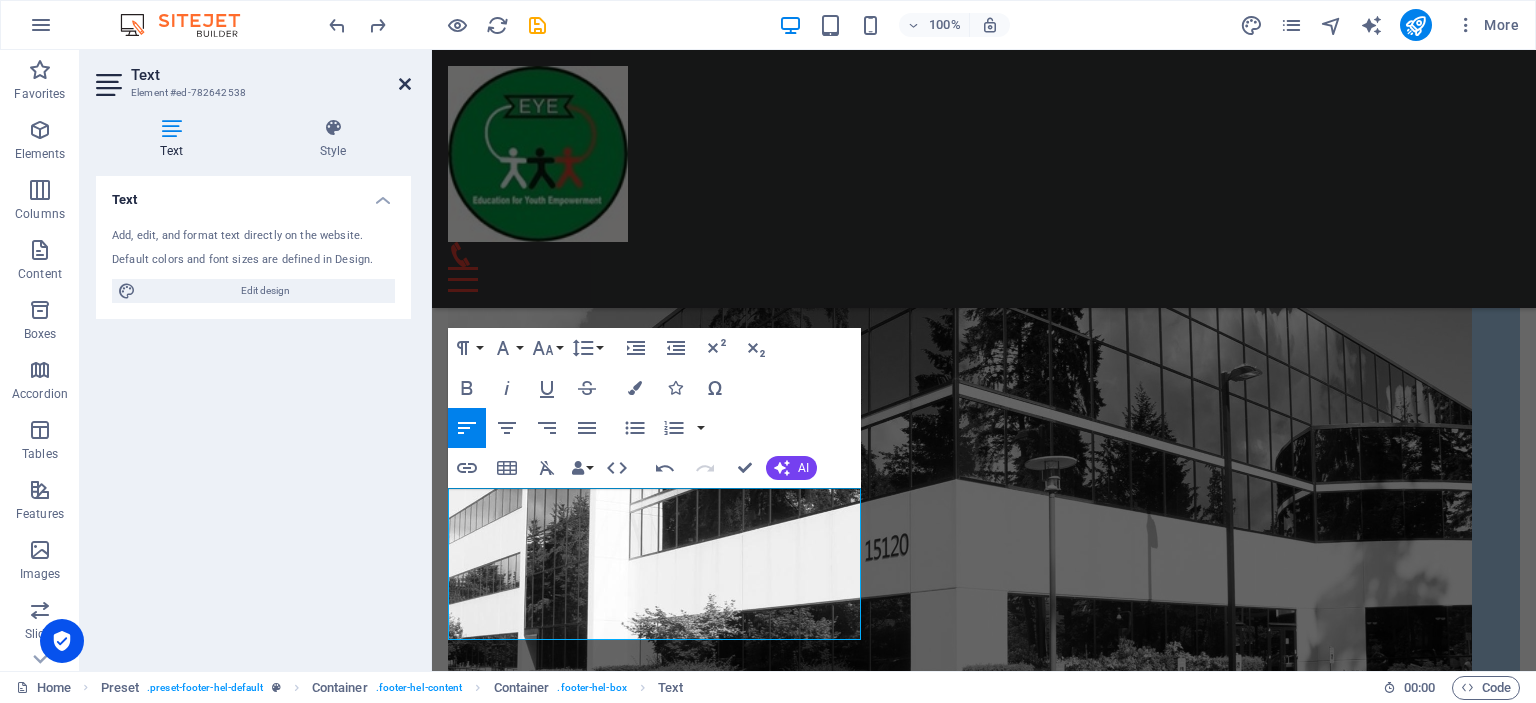 click at bounding box center [405, 84] 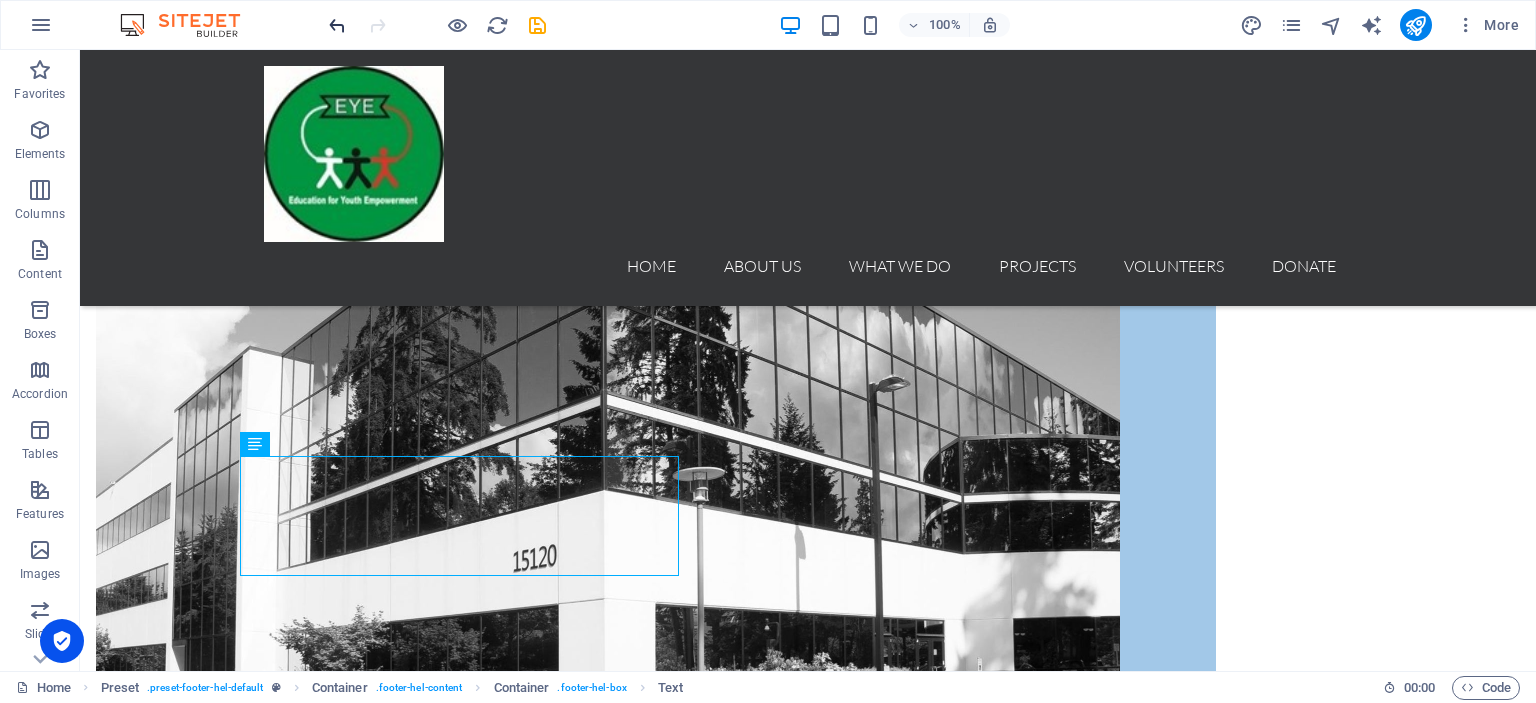 click at bounding box center (337, 25) 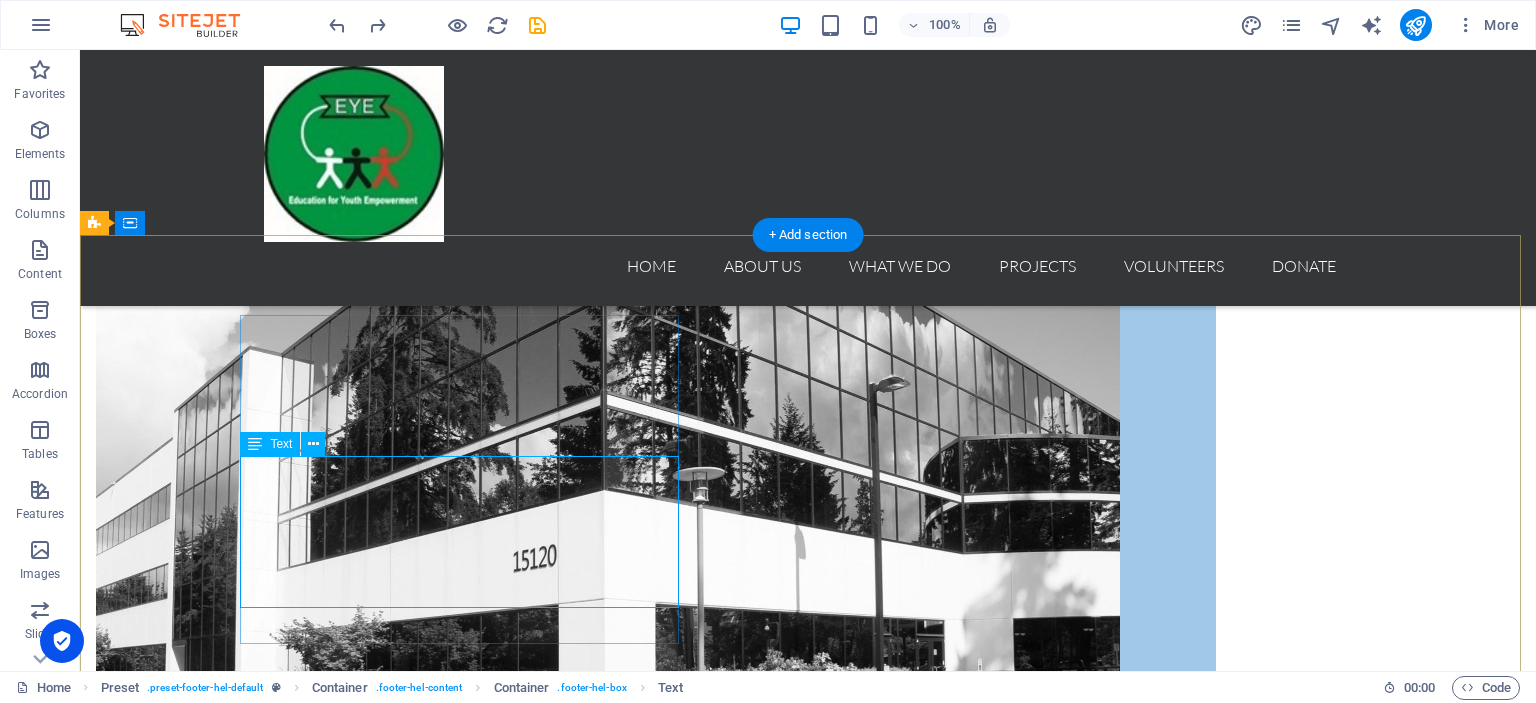 click on "[DOMAIN_NAME] ,    [EMAIL_ADDRESS] Legal Notice  |  Privacy" at bounding box center (656, 4830) 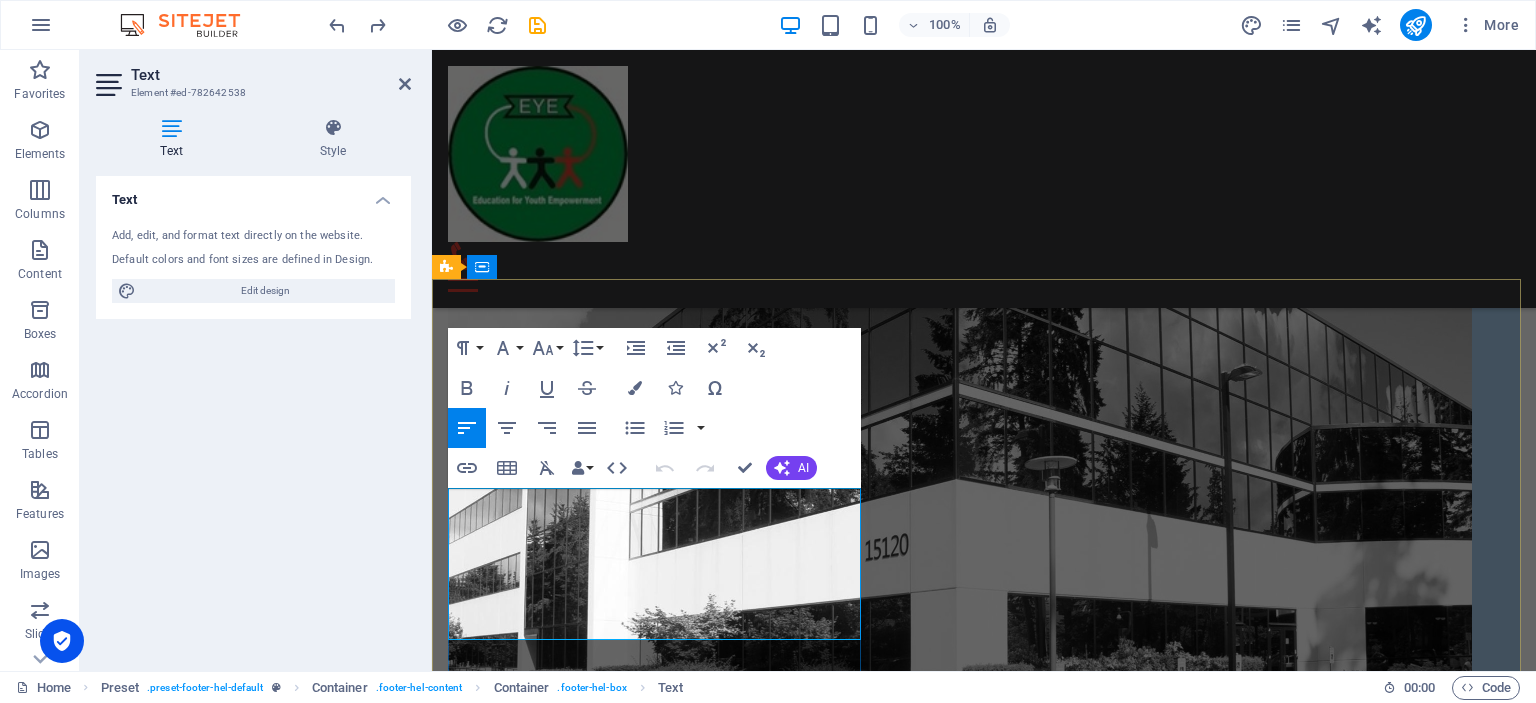 click on "[EMAIL_ADDRESS]" at bounding box center (514, 4565) 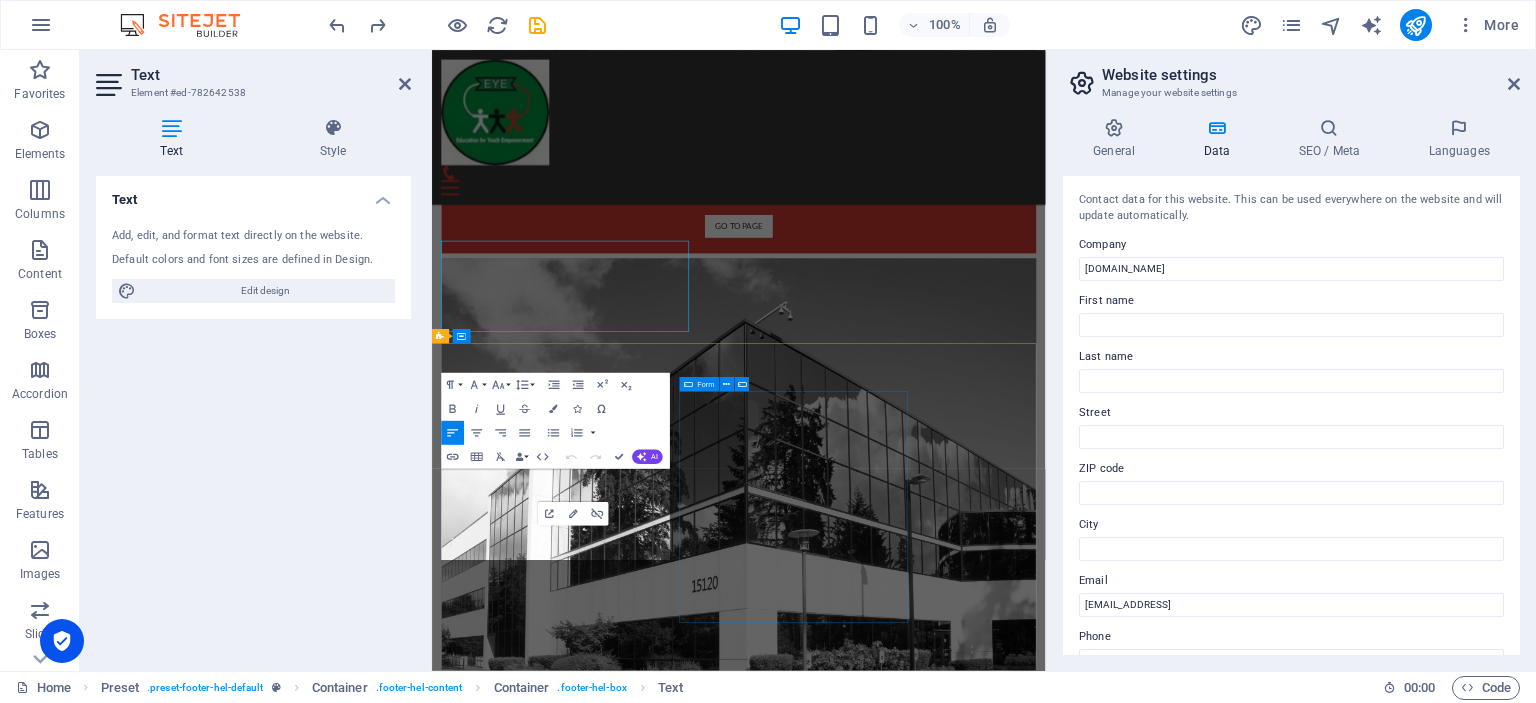 scroll, scrollTop: 2225, scrollLeft: 0, axis: vertical 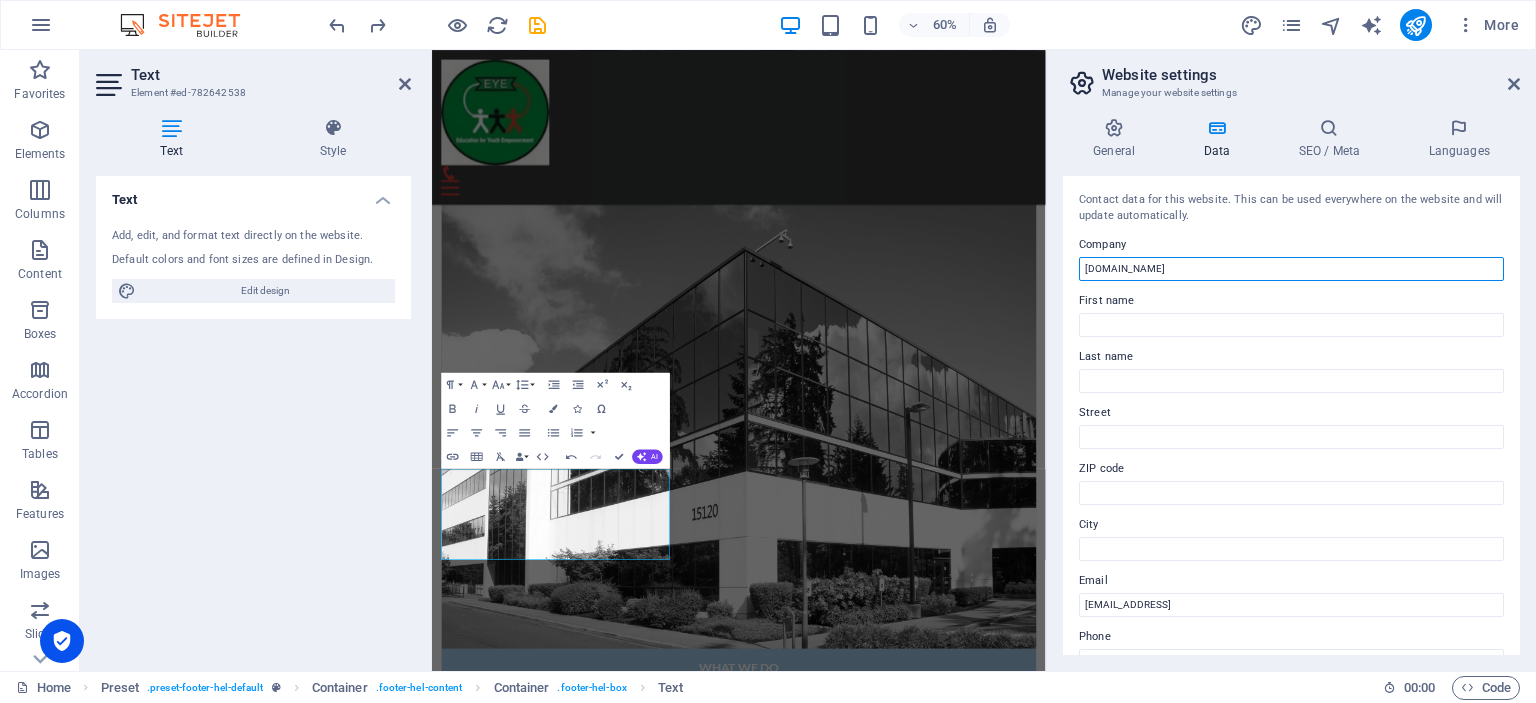 drag, startPoint x: 1293, startPoint y: 268, endPoint x: 1078, endPoint y: 274, distance: 215.08371 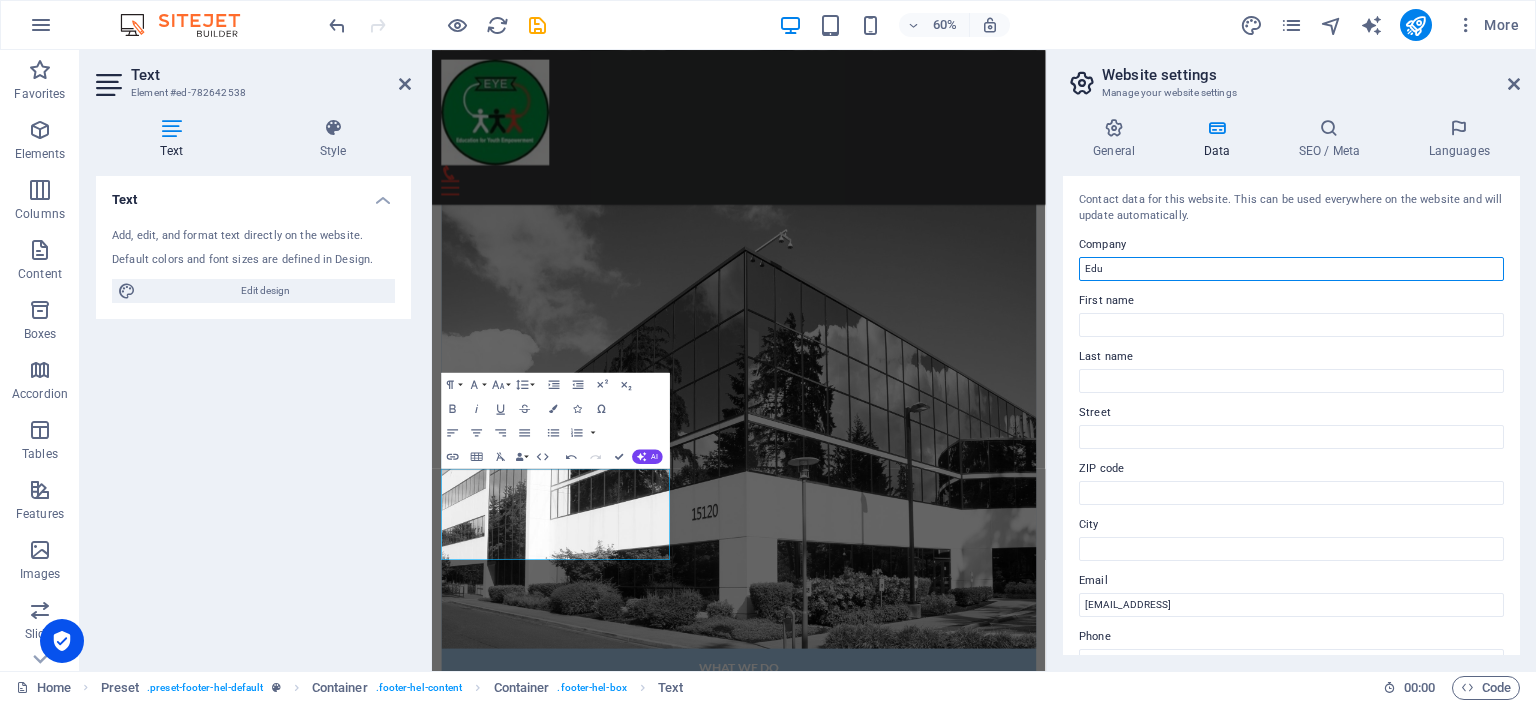 drag, startPoint x: 1140, startPoint y: 268, endPoint x: 1082, endPoint y: 273, distance: 58.21512 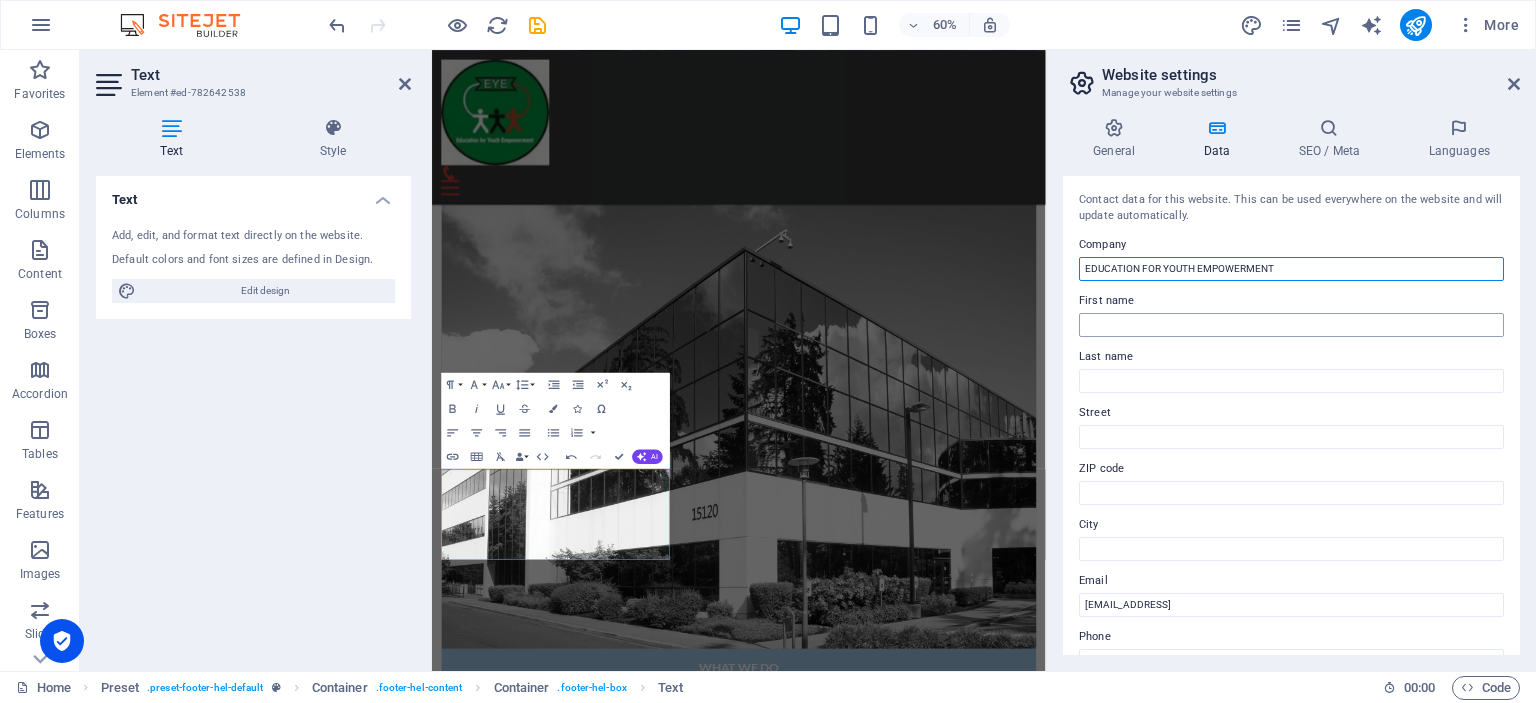 type on "EDUCATION FOR YOUTH EMPOWERMENT" 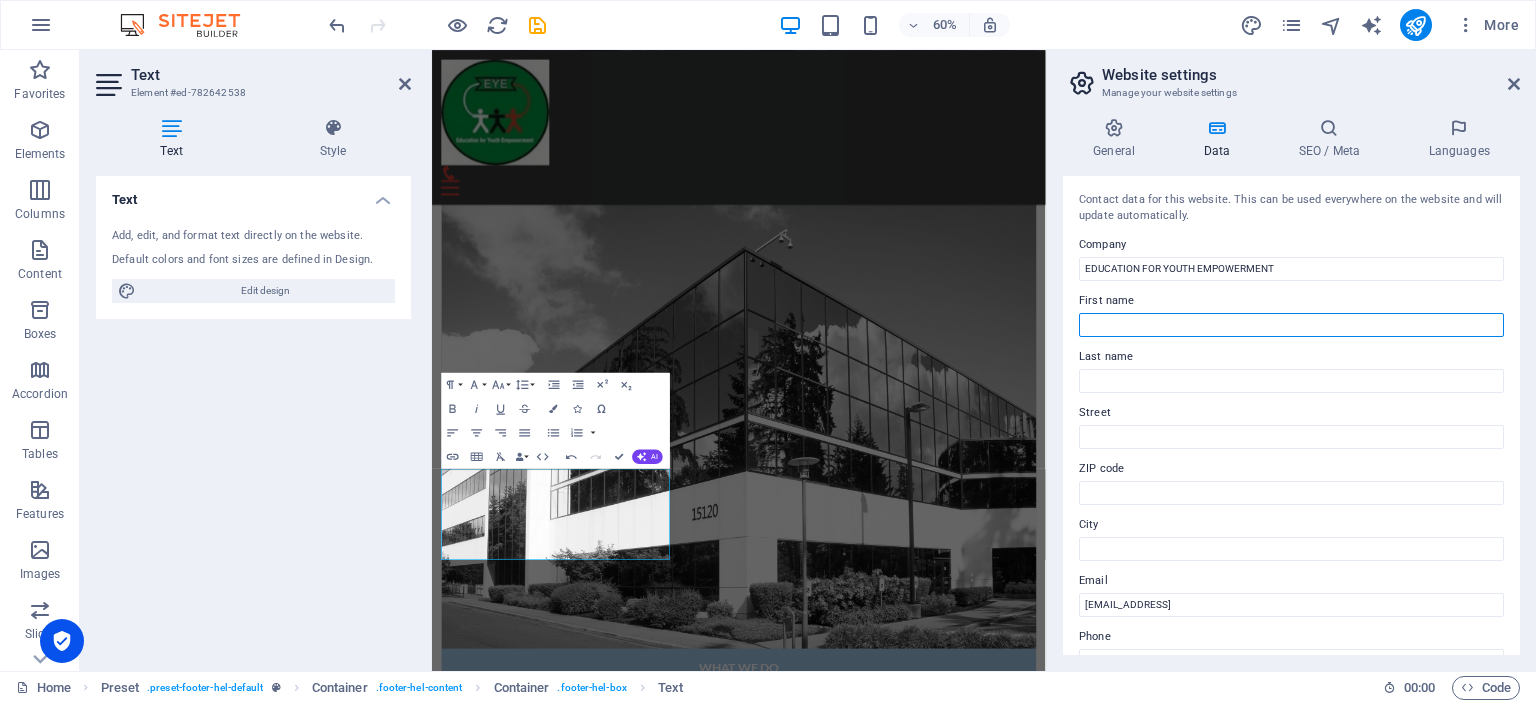 click on "First name" at bounding box center (1291, 325) 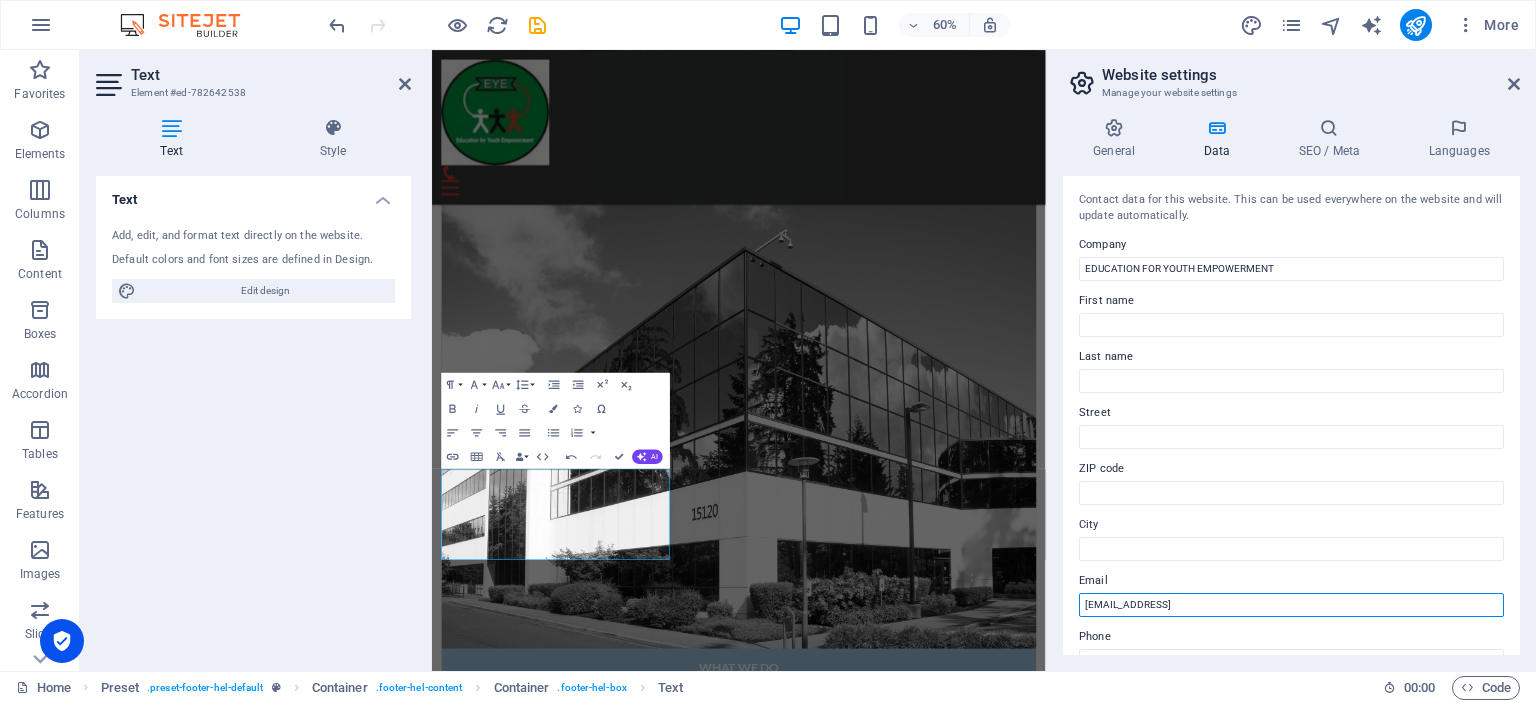 drag, startPoint x: 1318, startPoint y: 602, endPoint x: 1057, endPoint y: 615, distance: 261.32355 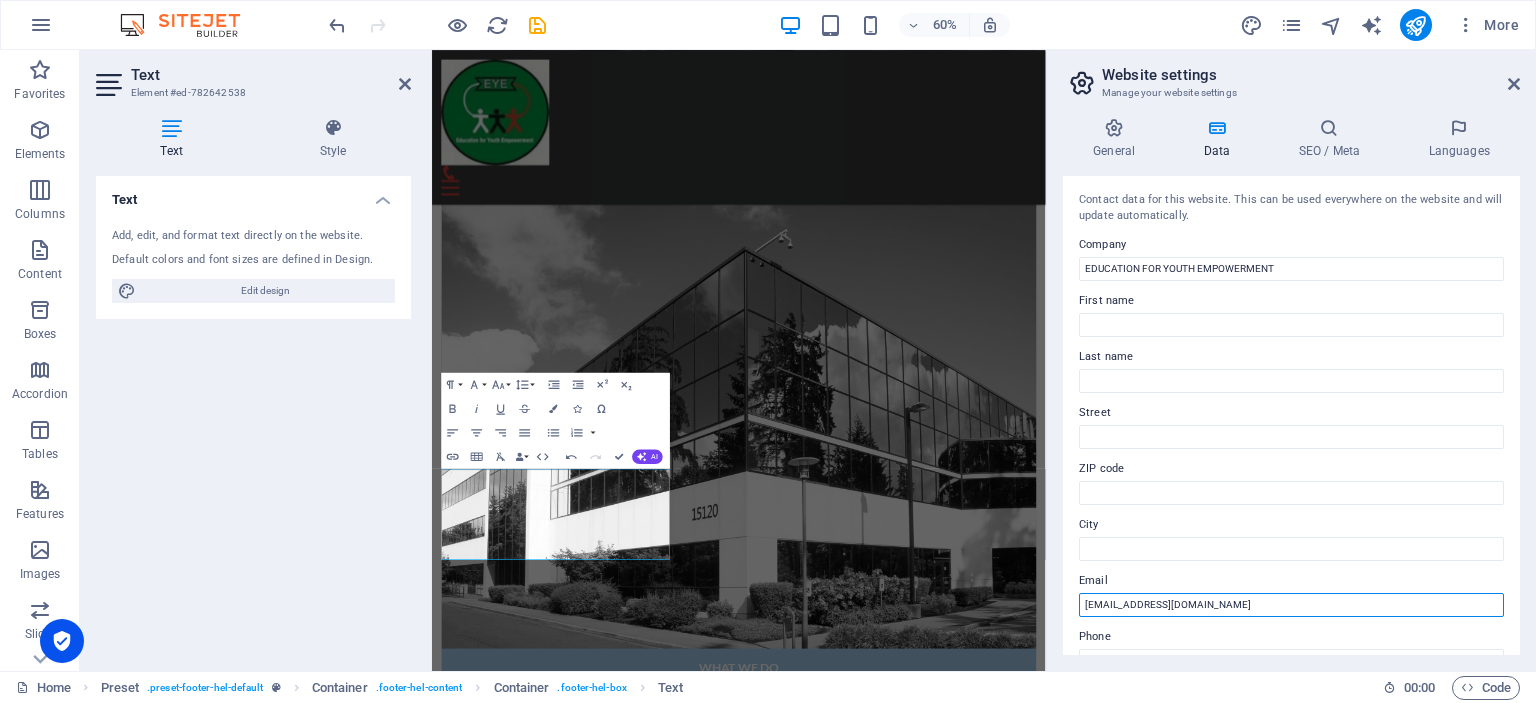 type on "[EMAIL_ADDRESS][DOMAIN_NAME]" 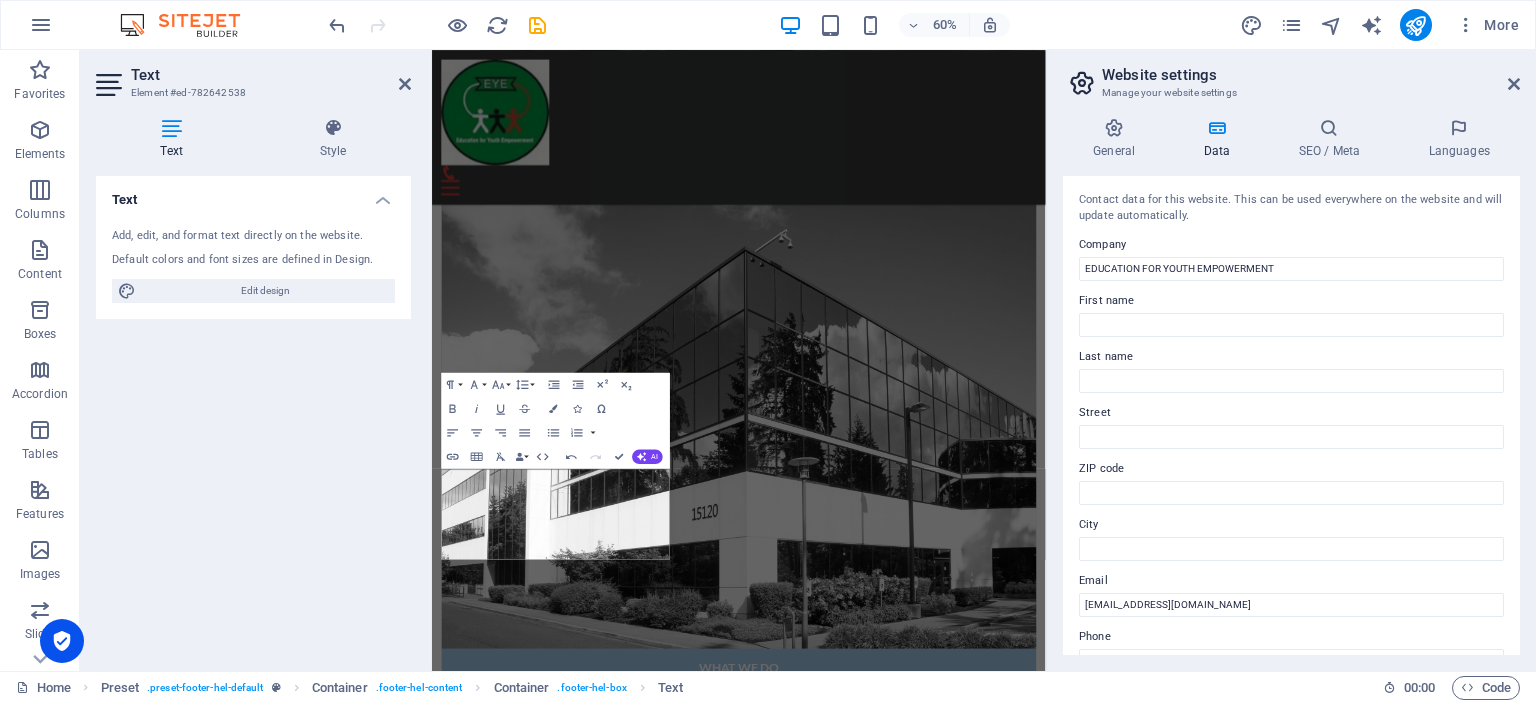 drag, startPoint x: 1519, startPoint y: 359, endPoint x: 1519, endPoint y: 411, distance: 52 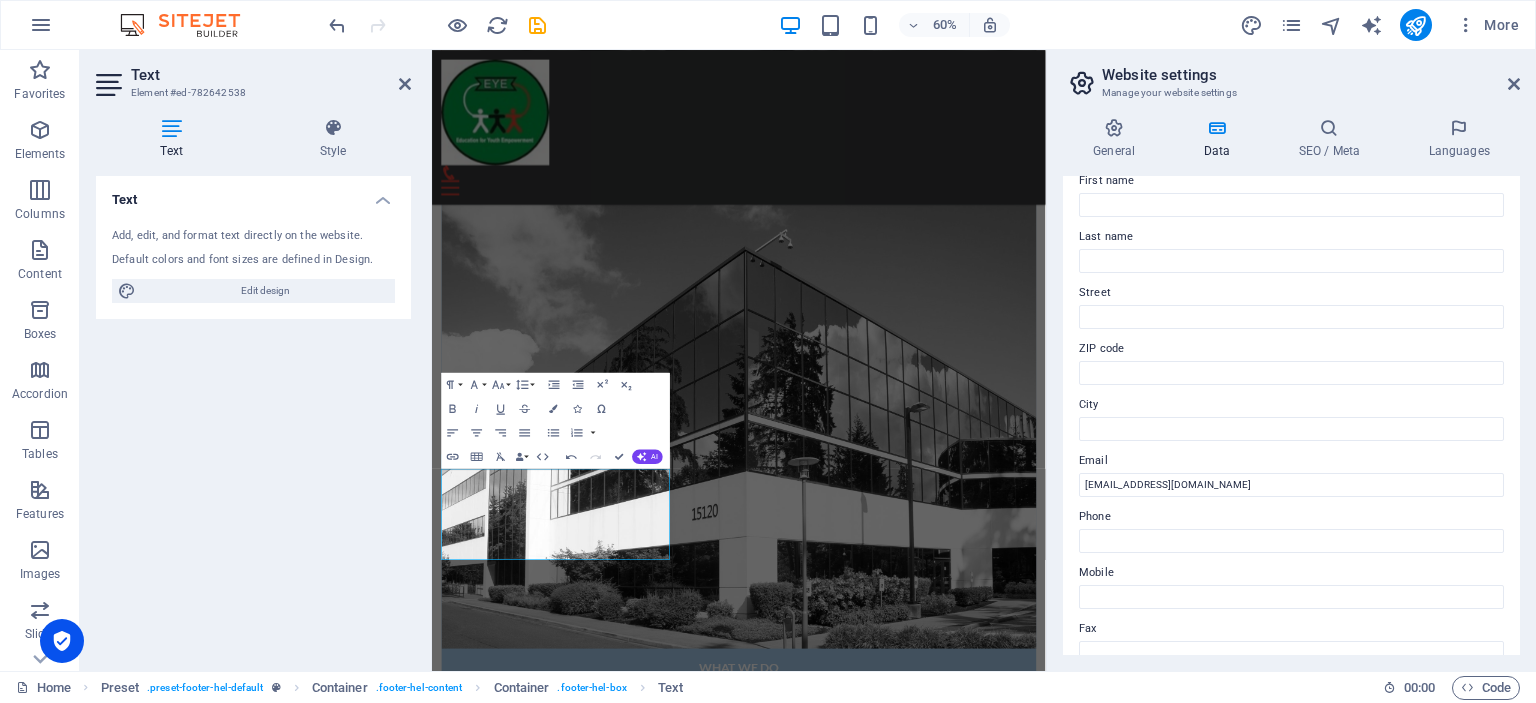 scroll, scrollTop: 129, scrollLeft: 0, axis: vertical 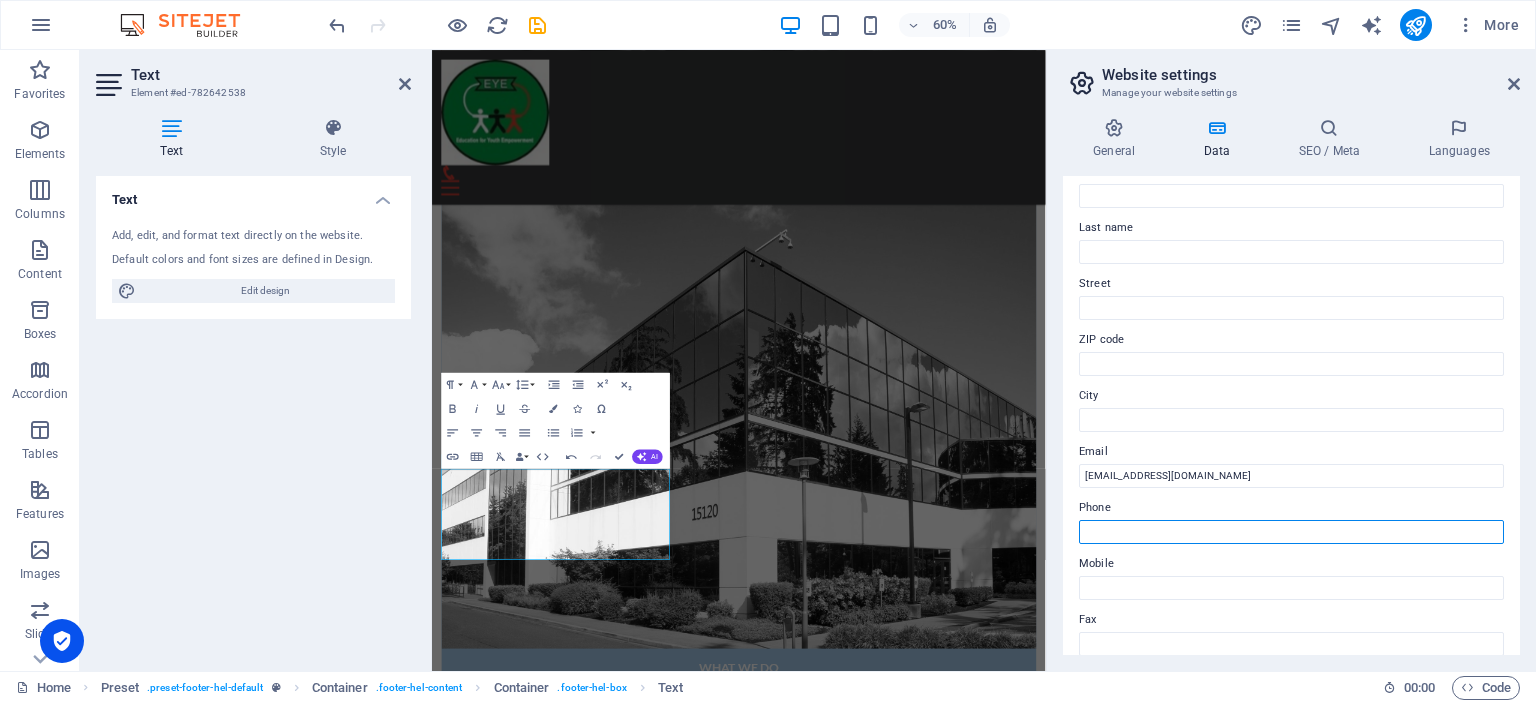 click on "Phone" at bounding box center (1291, 532) 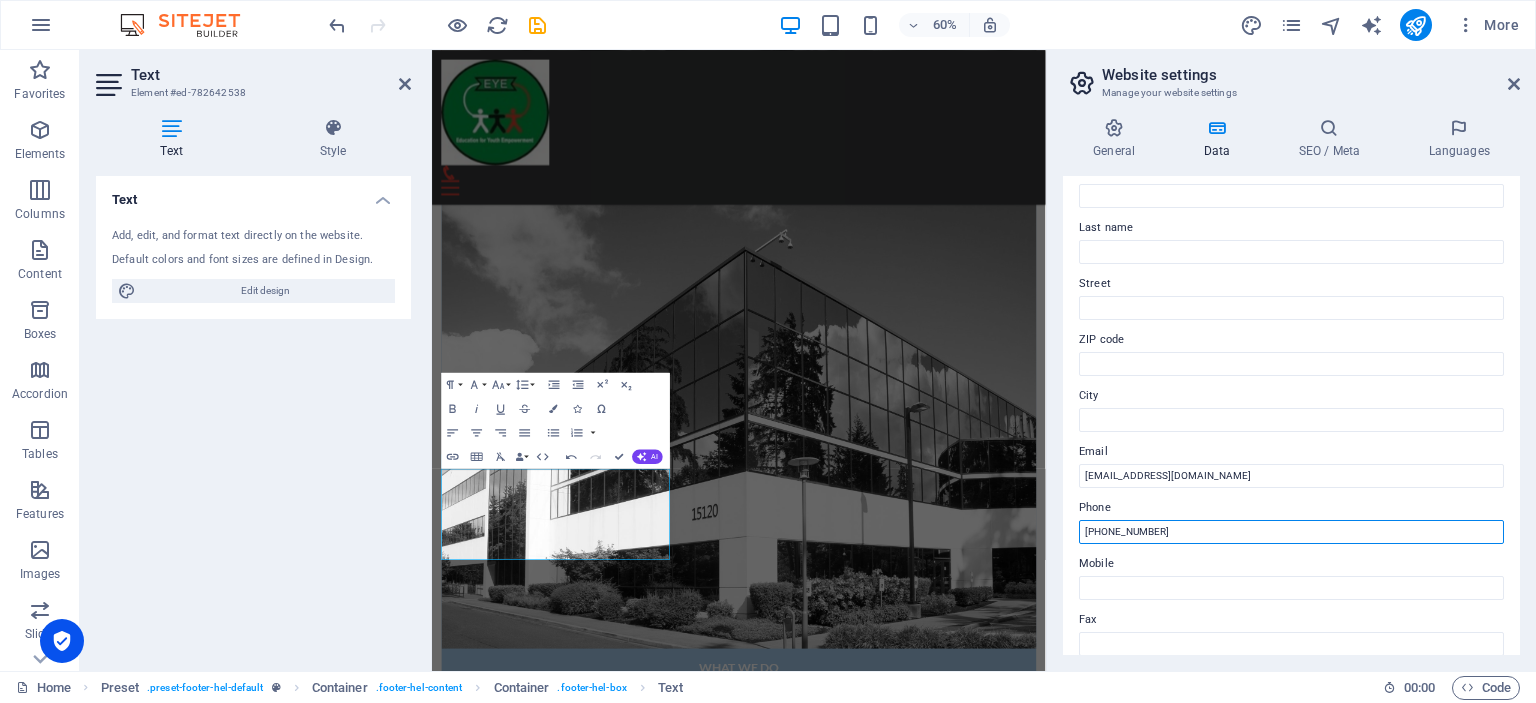 type on "[PHONE_NUMBER]" 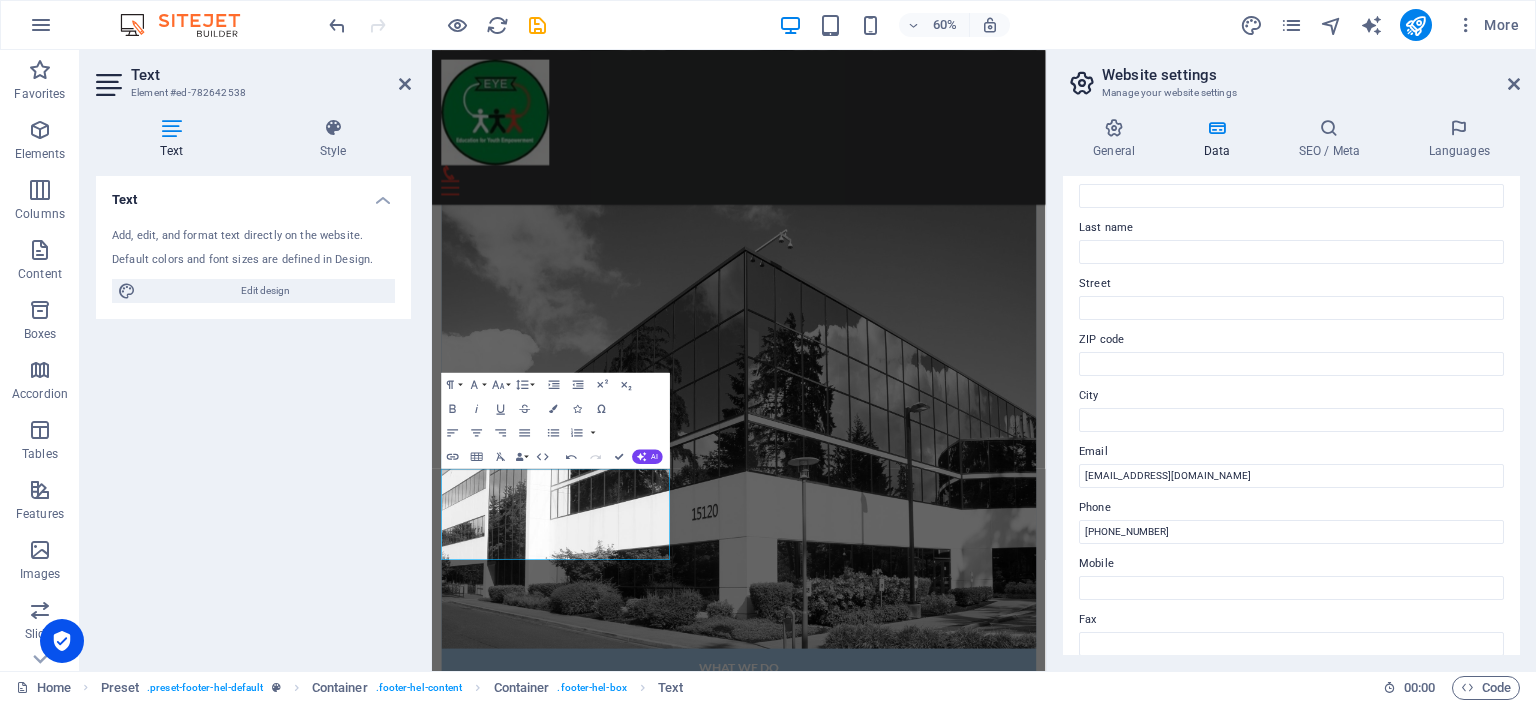 drag, startPoint x: 1513, startPoint y: 423, endPoint x: 1516, endPoint y: 483, distance: 60.074955 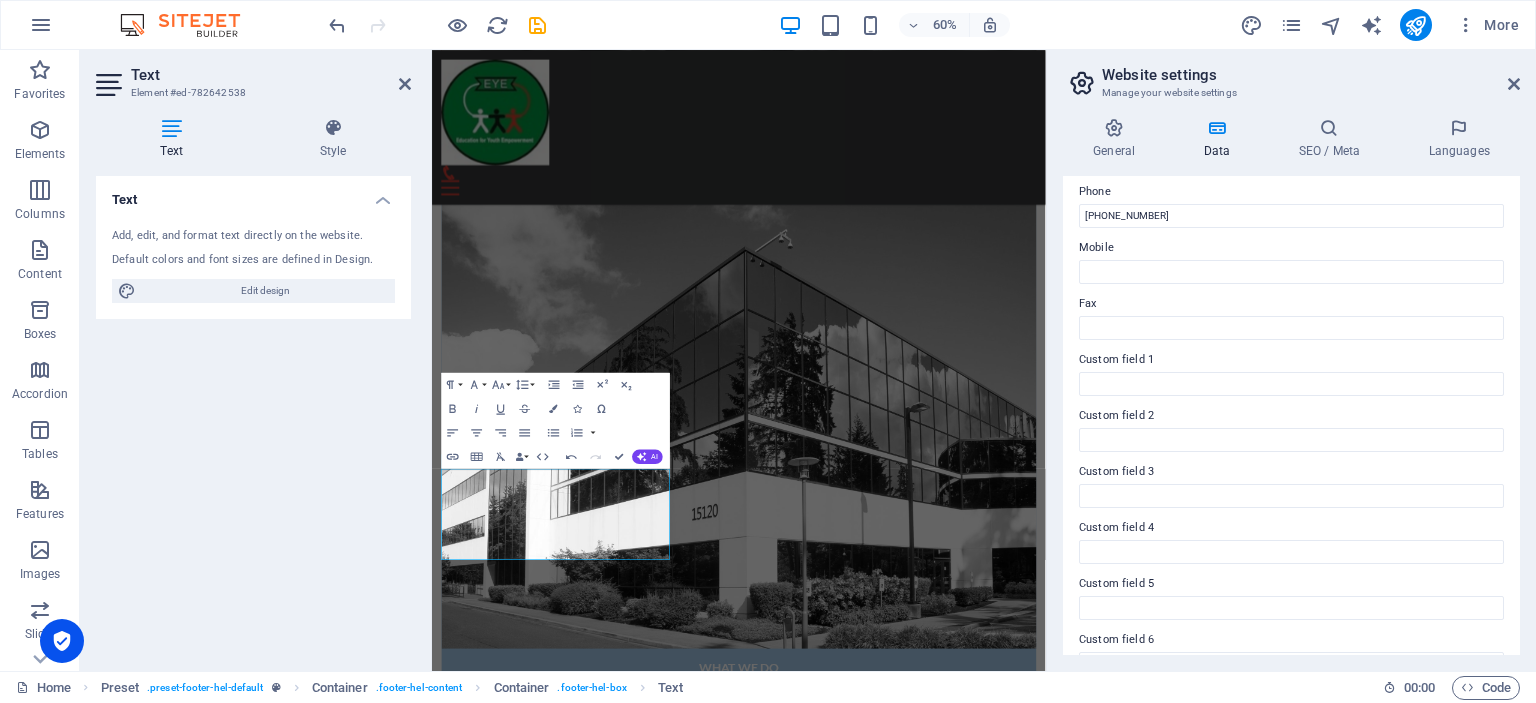 scroll, scrollTop: 480, scrollLeft: 0, axis: vertical 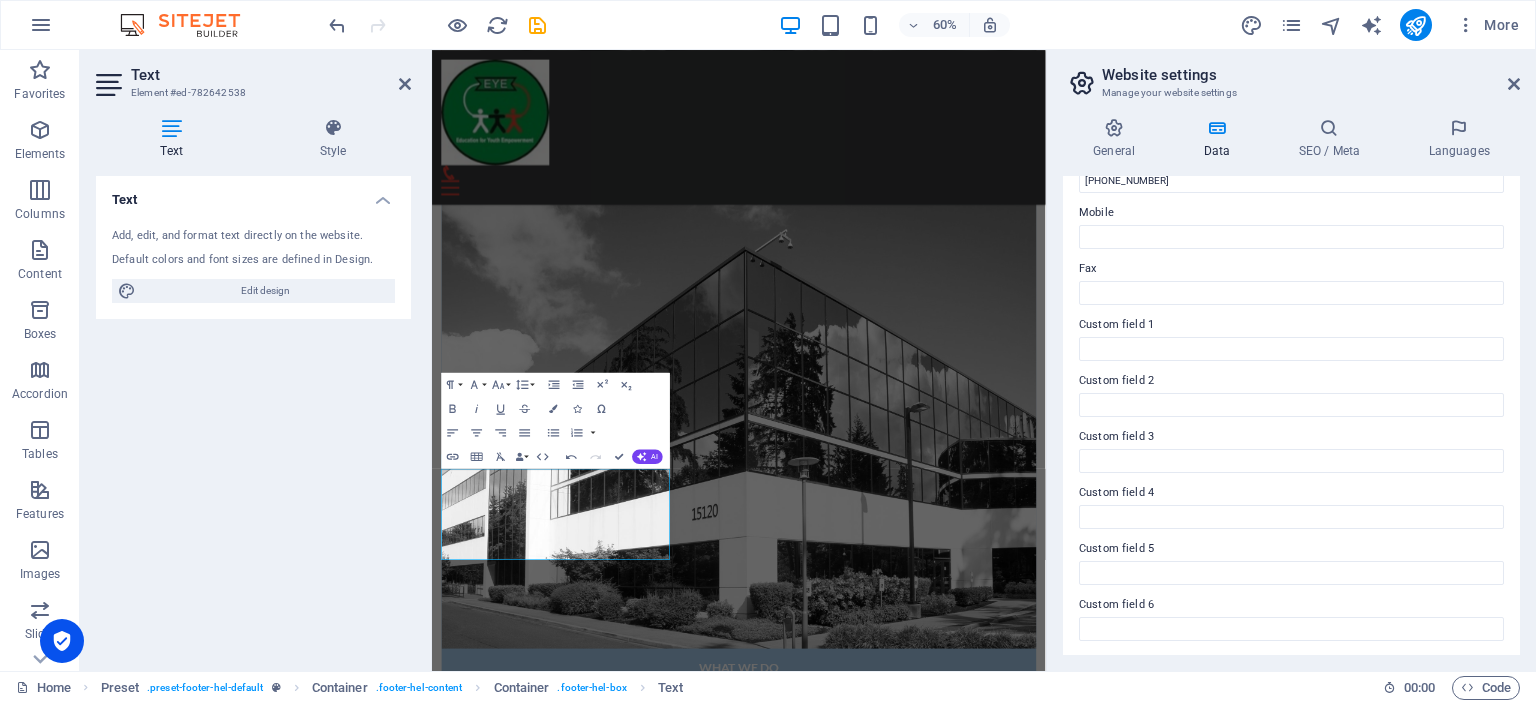 drag, startPoint x: 1519, startPoint y: 551, endPoint x: 1500, endPoint y: 422, distance: 130.39172 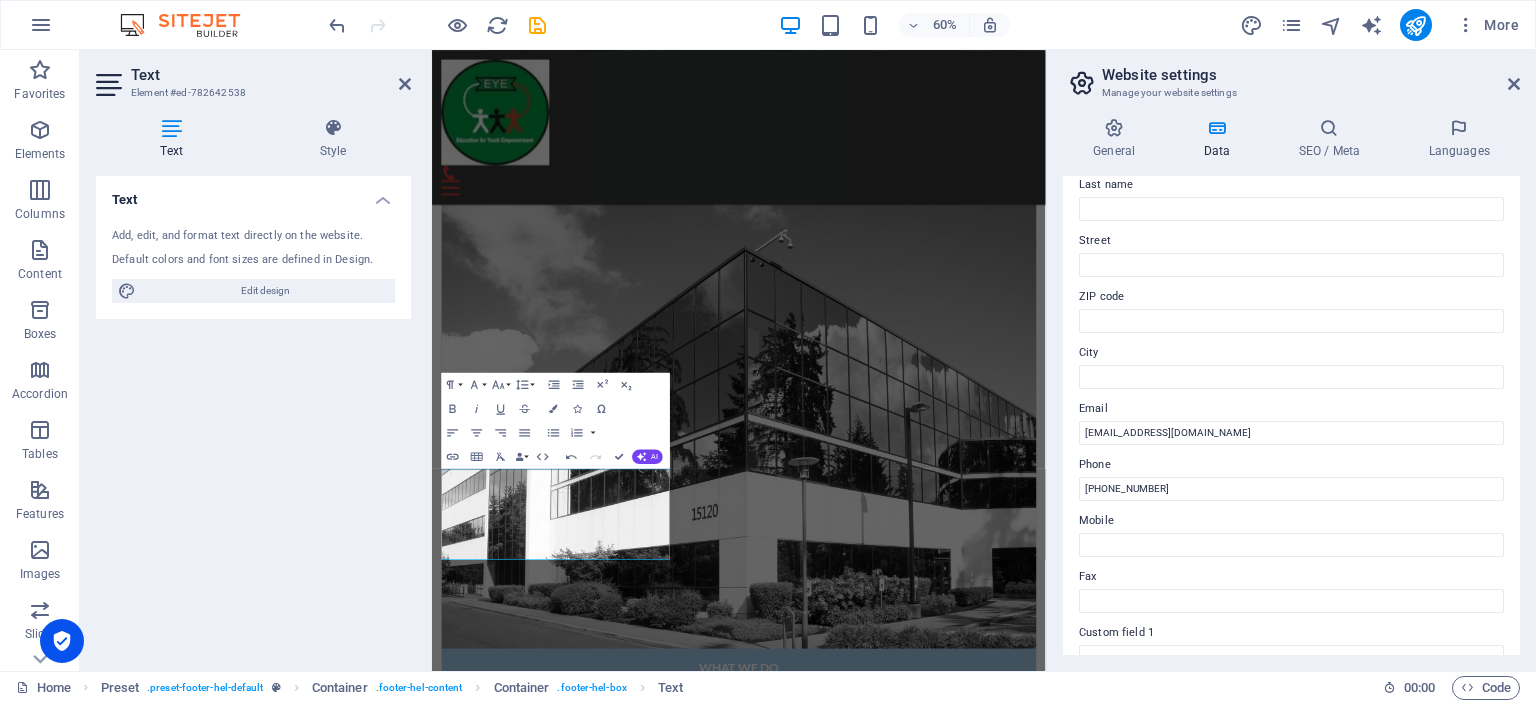 scroll, scrollTop: 118, scrollLeft: 0, axis: vertical 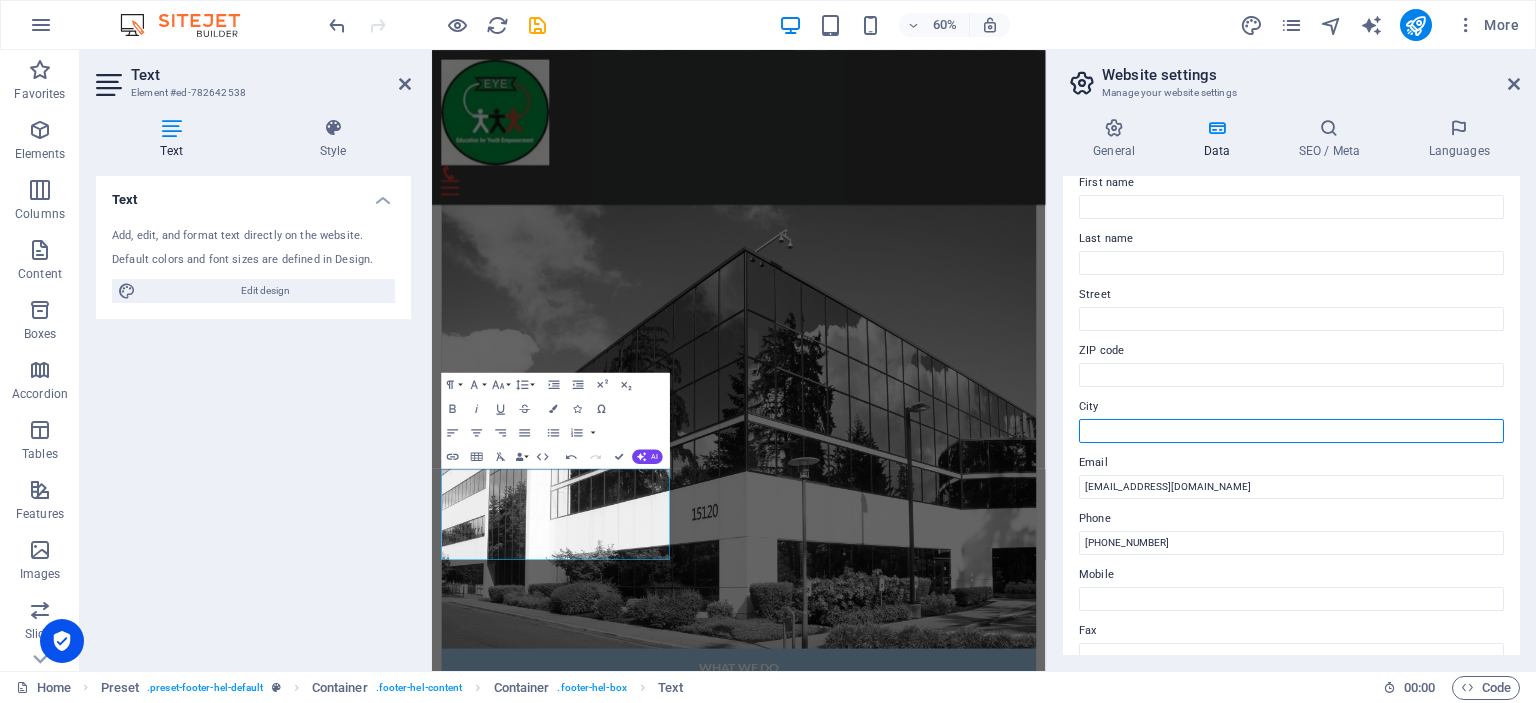 click on "City" at bounding box center (1291, 431) 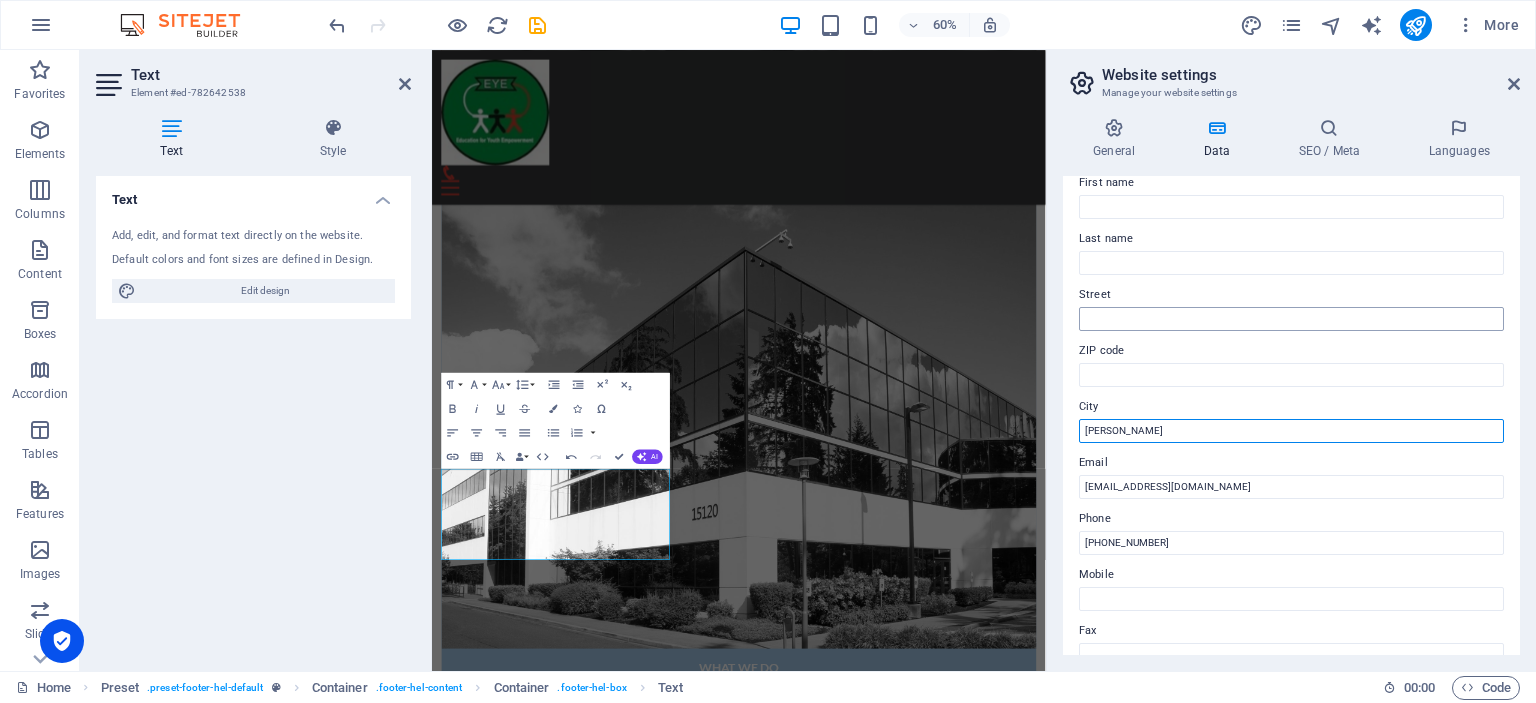 type on "[PERSON_NAME]" 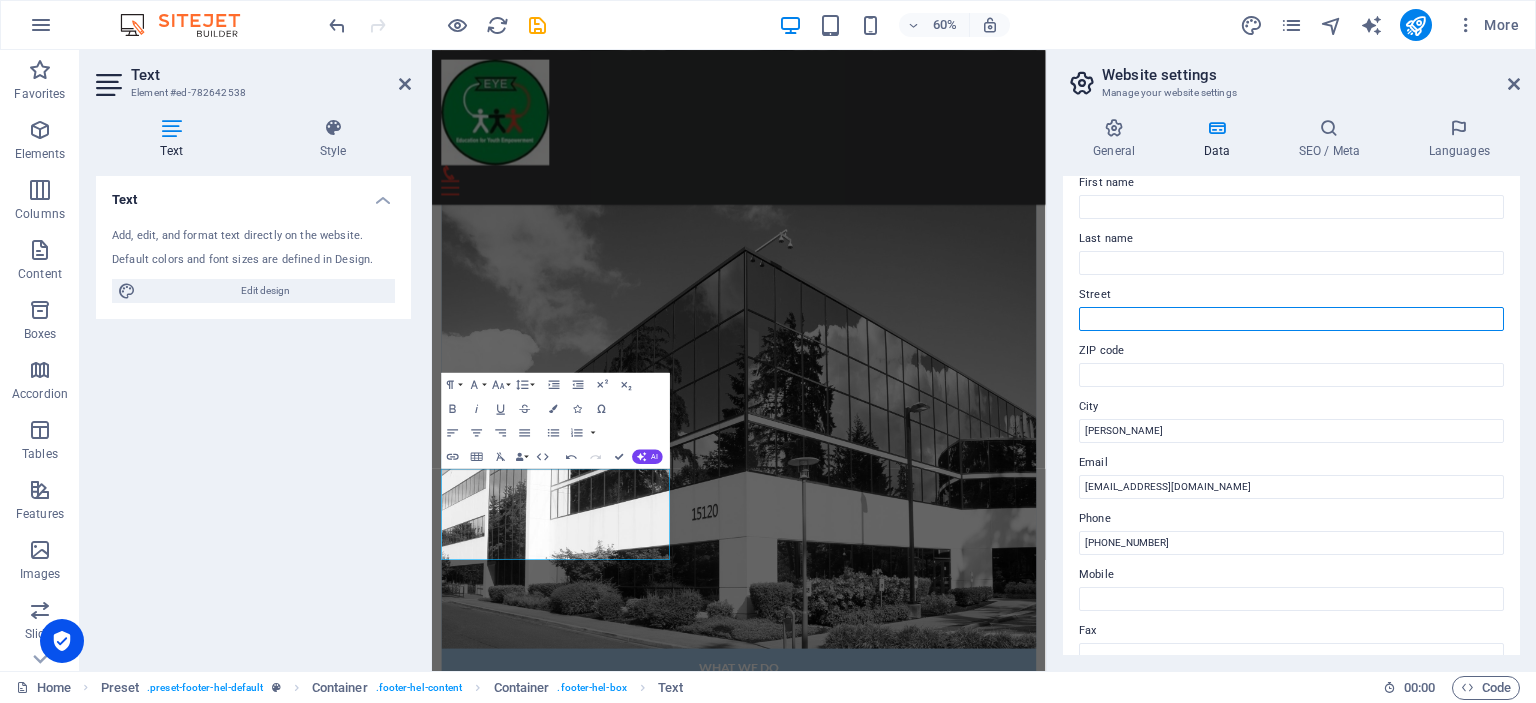 click on "Street" at bounding box center (1291, 319) 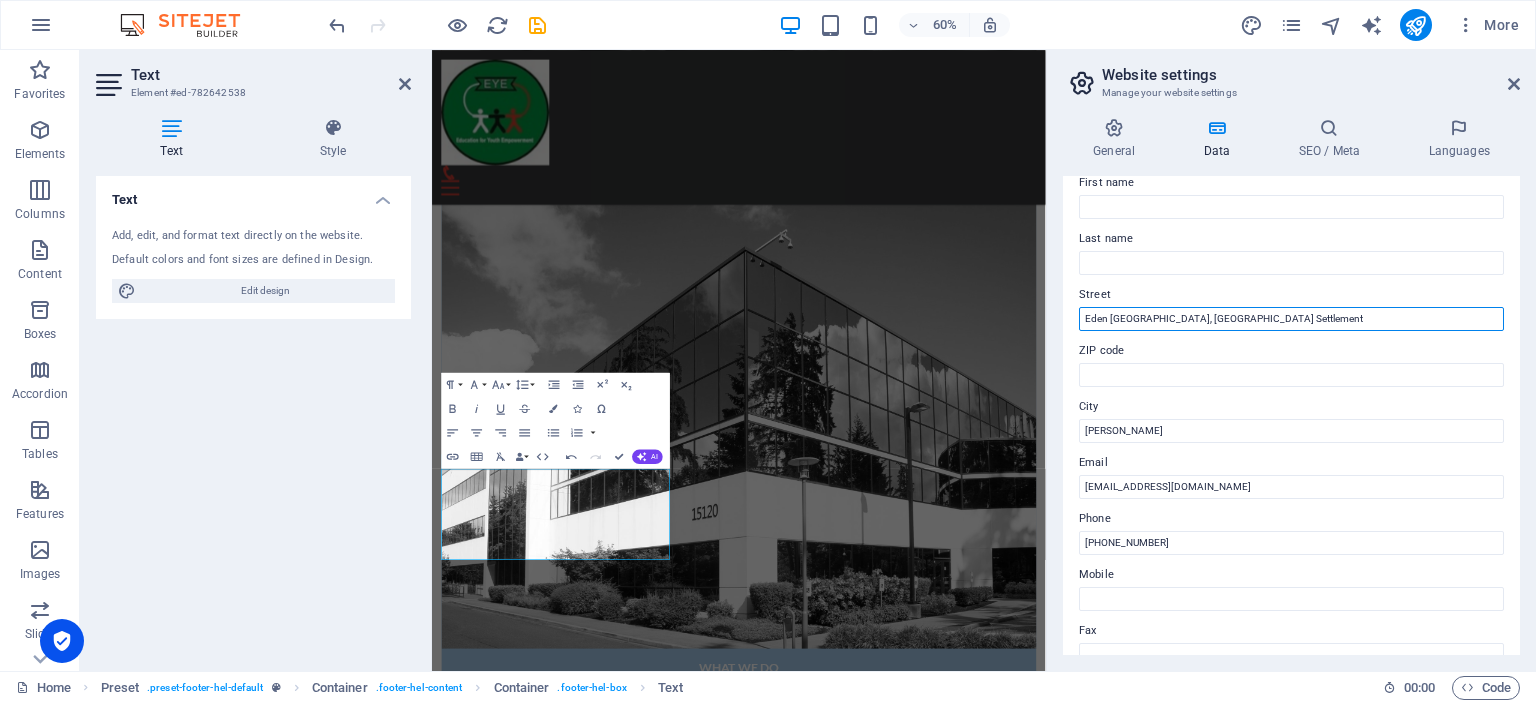type on "Eden [GEOGRAPHIC_DATA], [GEOGRAPHIC_DATA] Settlement" 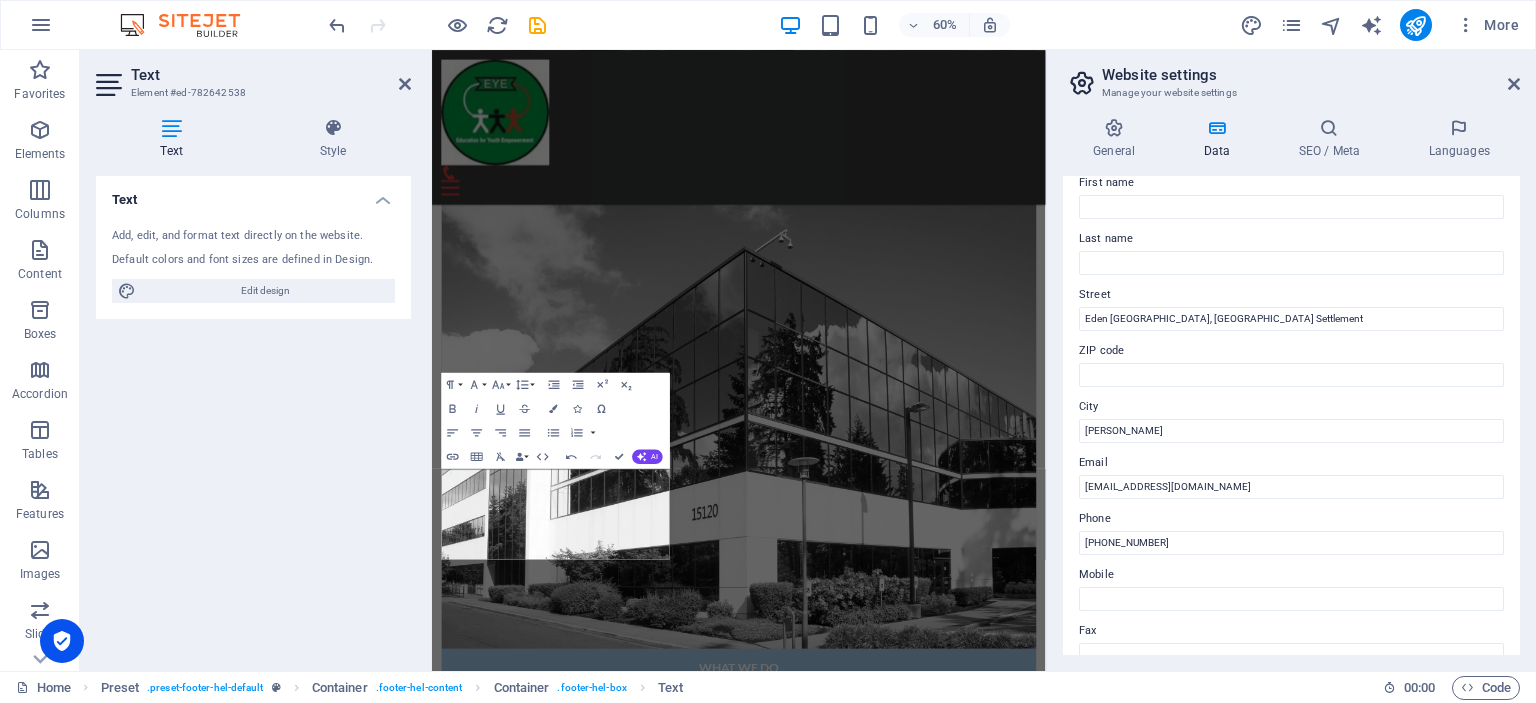 drag, startPoint x: 1513, startPoint y: 252, endPoint x: 1522, endPoint y: 388, distance: 136.29747 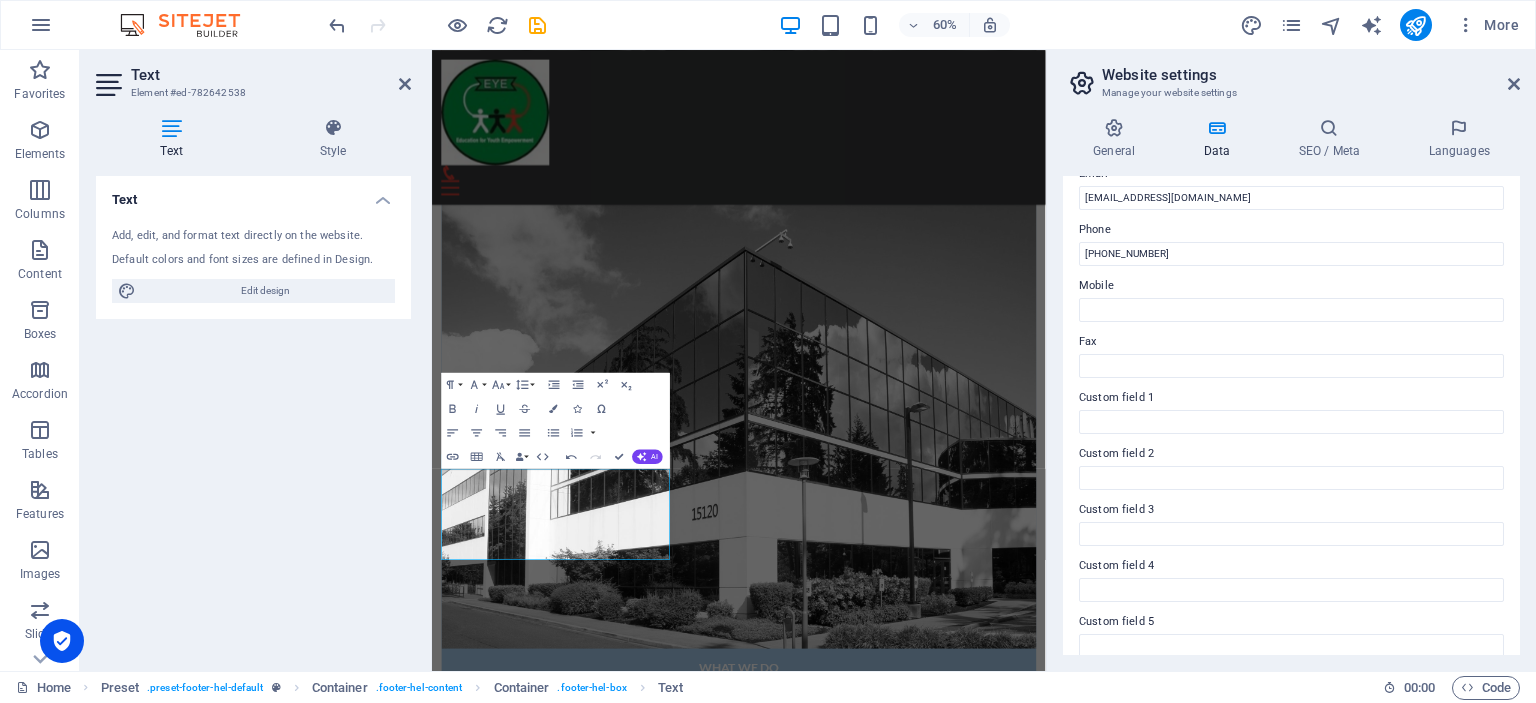 scroll, scrollTop: 480, scrollLeft: 0, axis: vertical 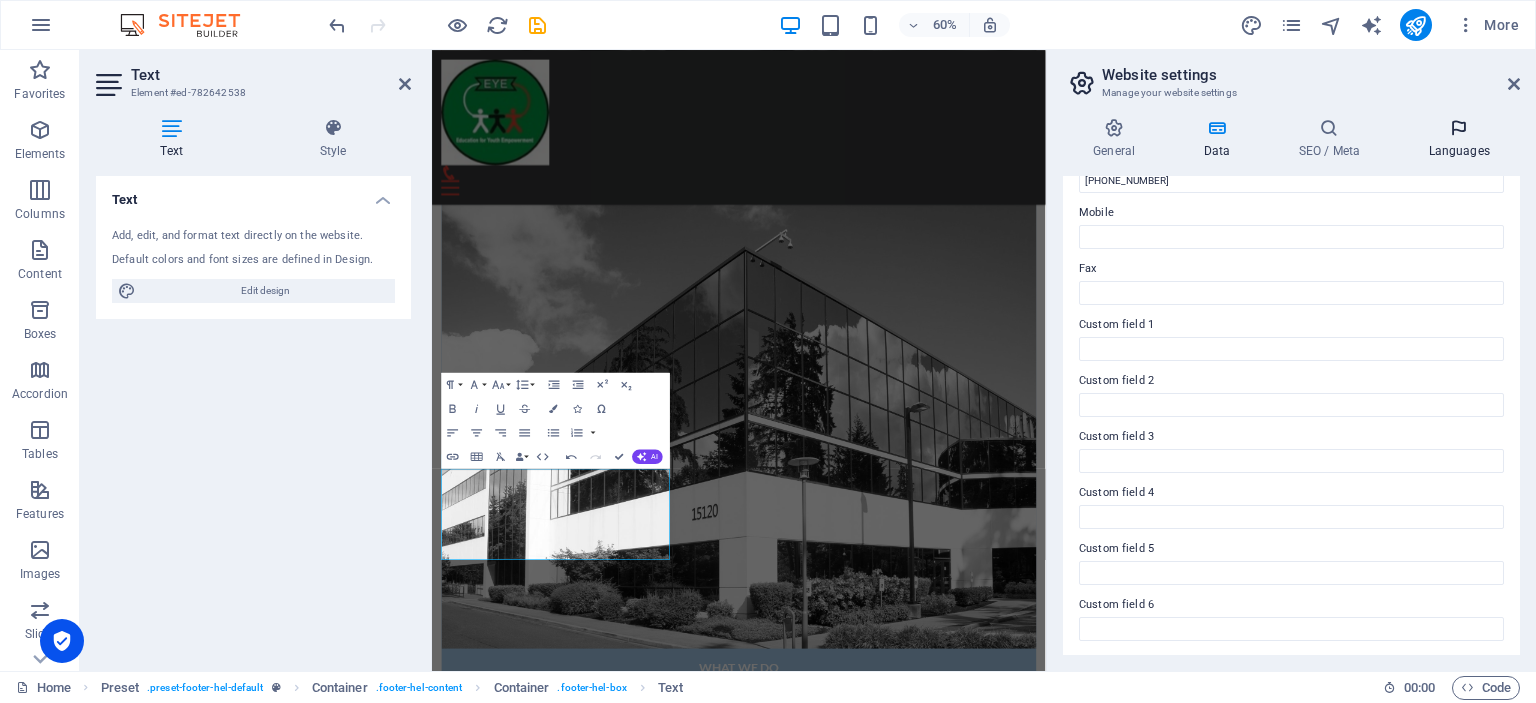 click at bounding box center (1459, 128) 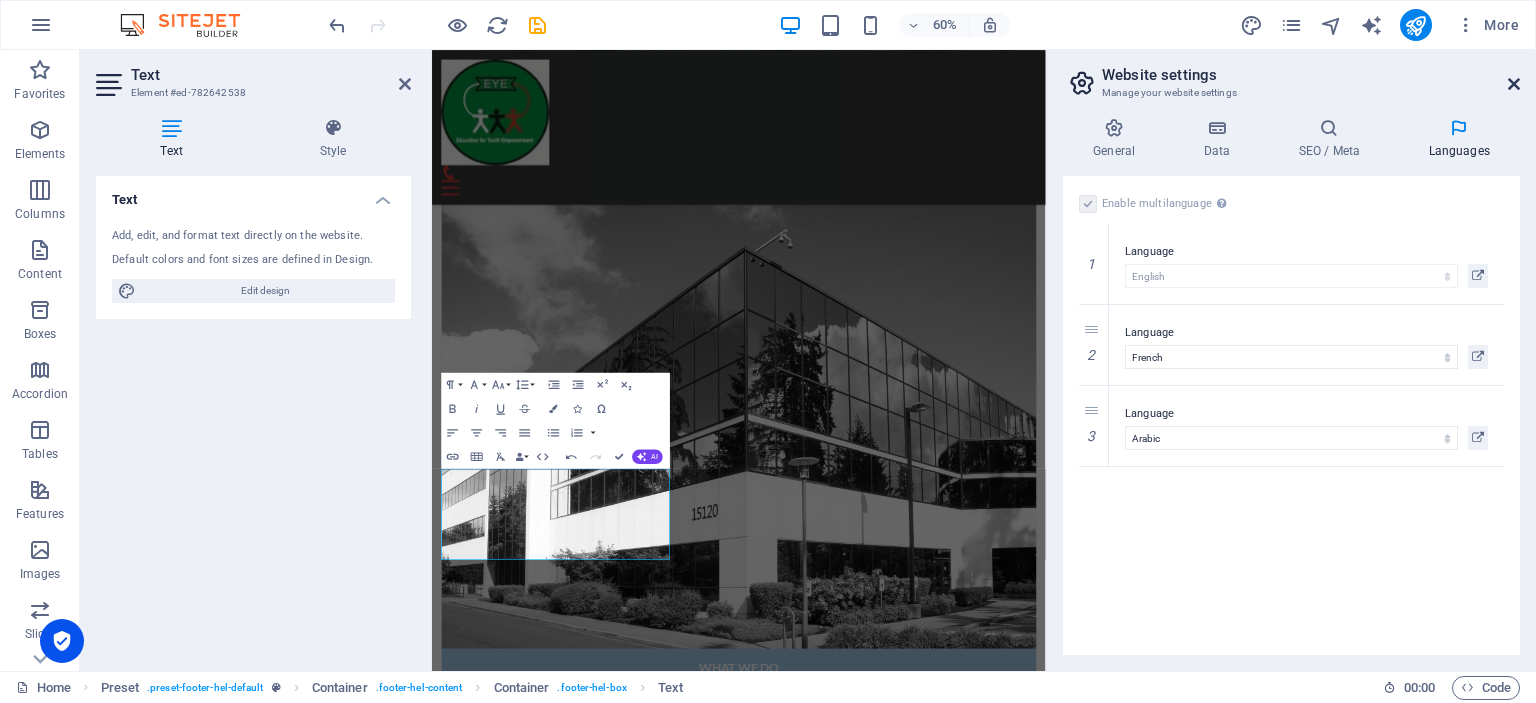 click at bounding box center [1514, 84] 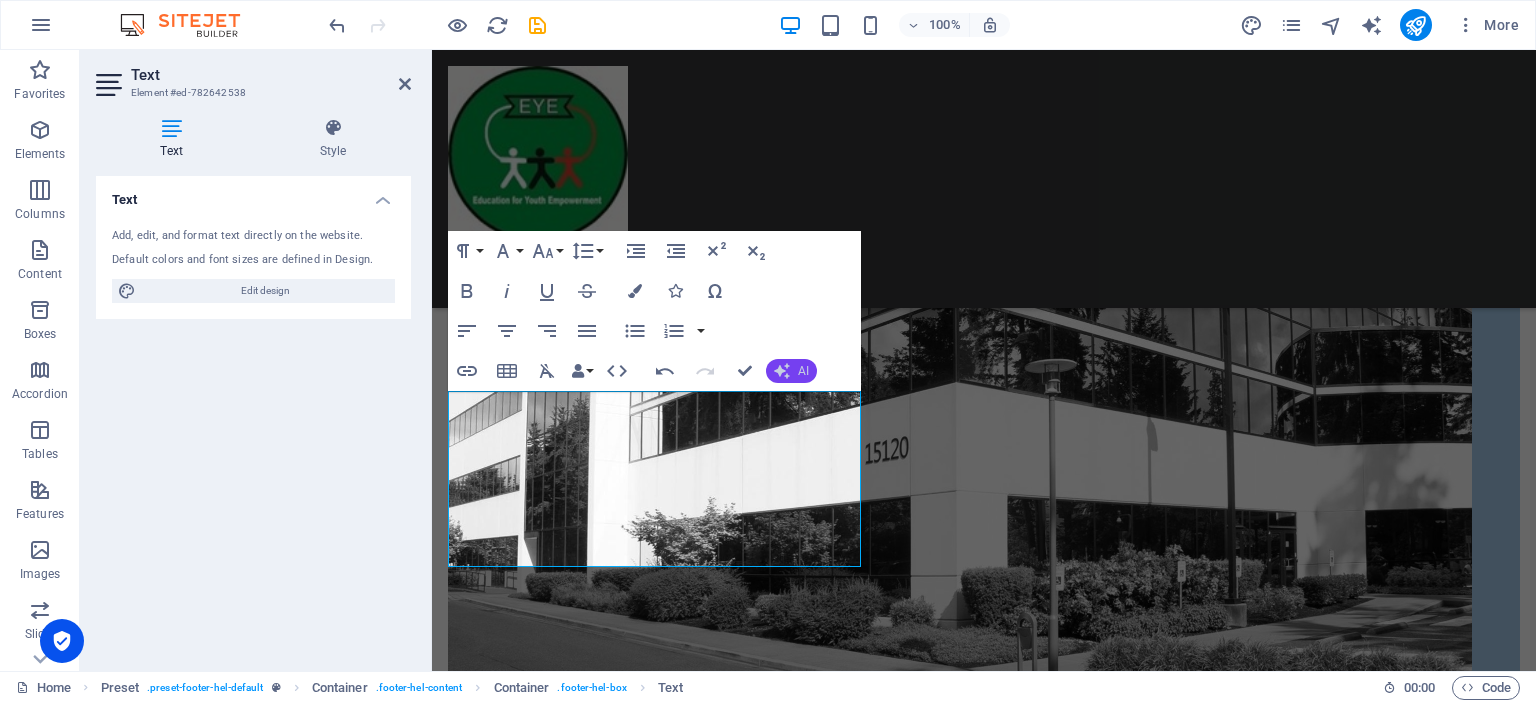 click on "AI" at bounding box center (791, 371) 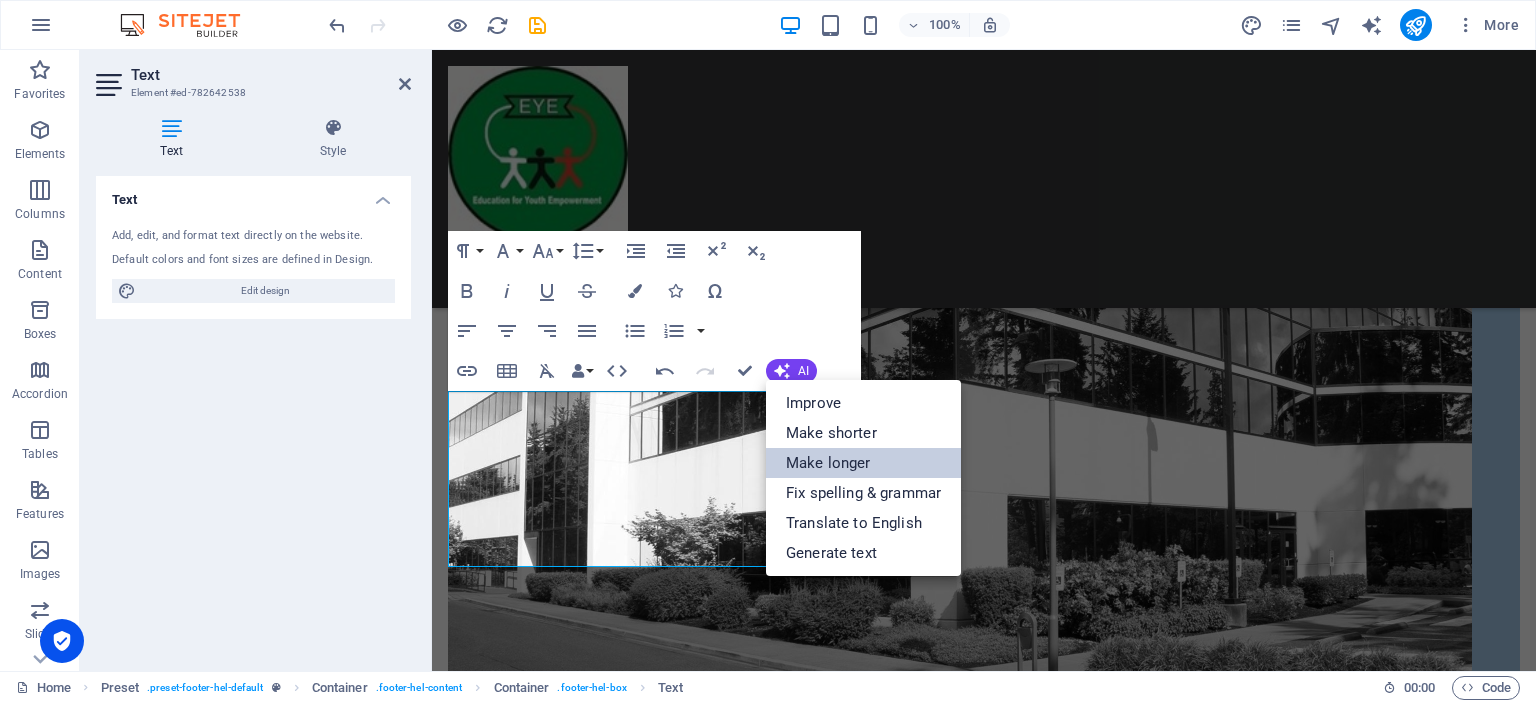 click on "Make longer" at bounding box center [863, 463] 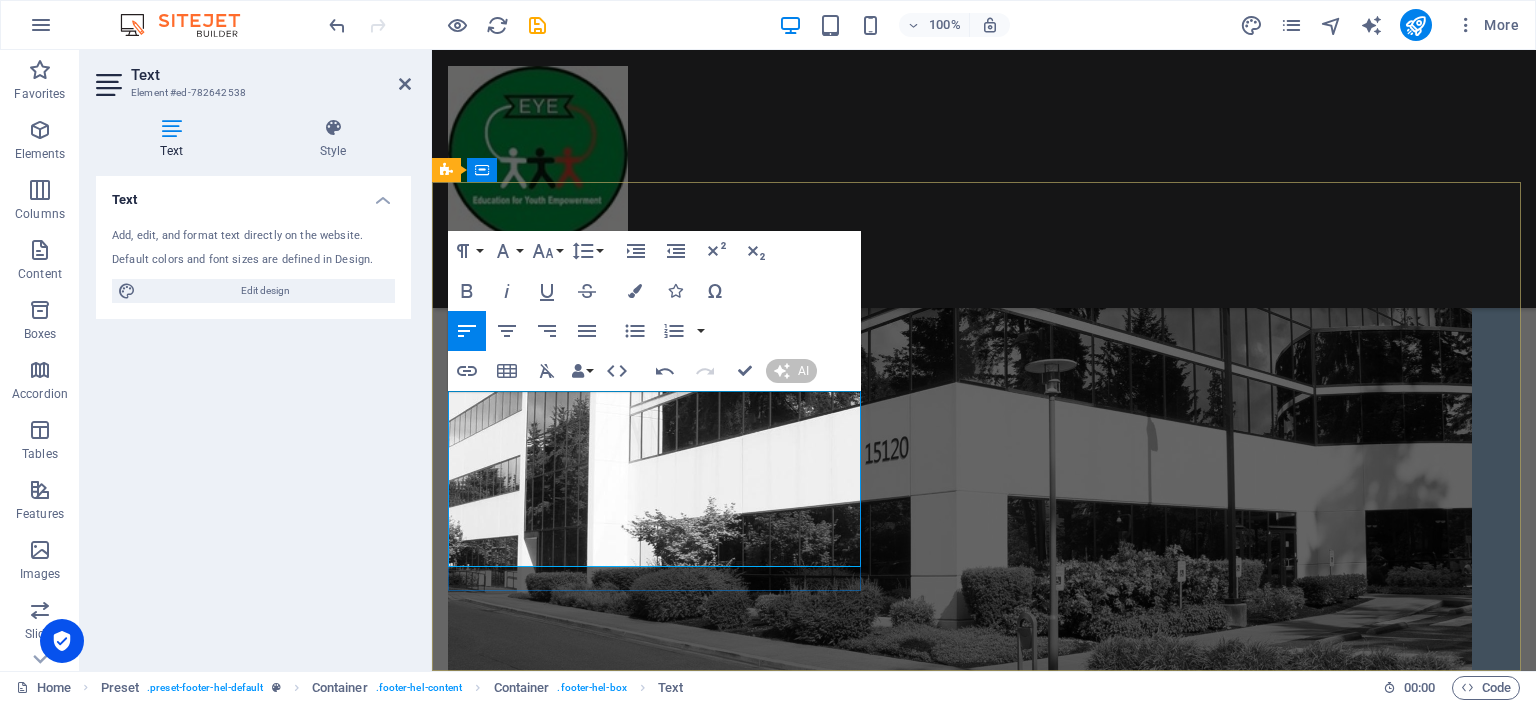type 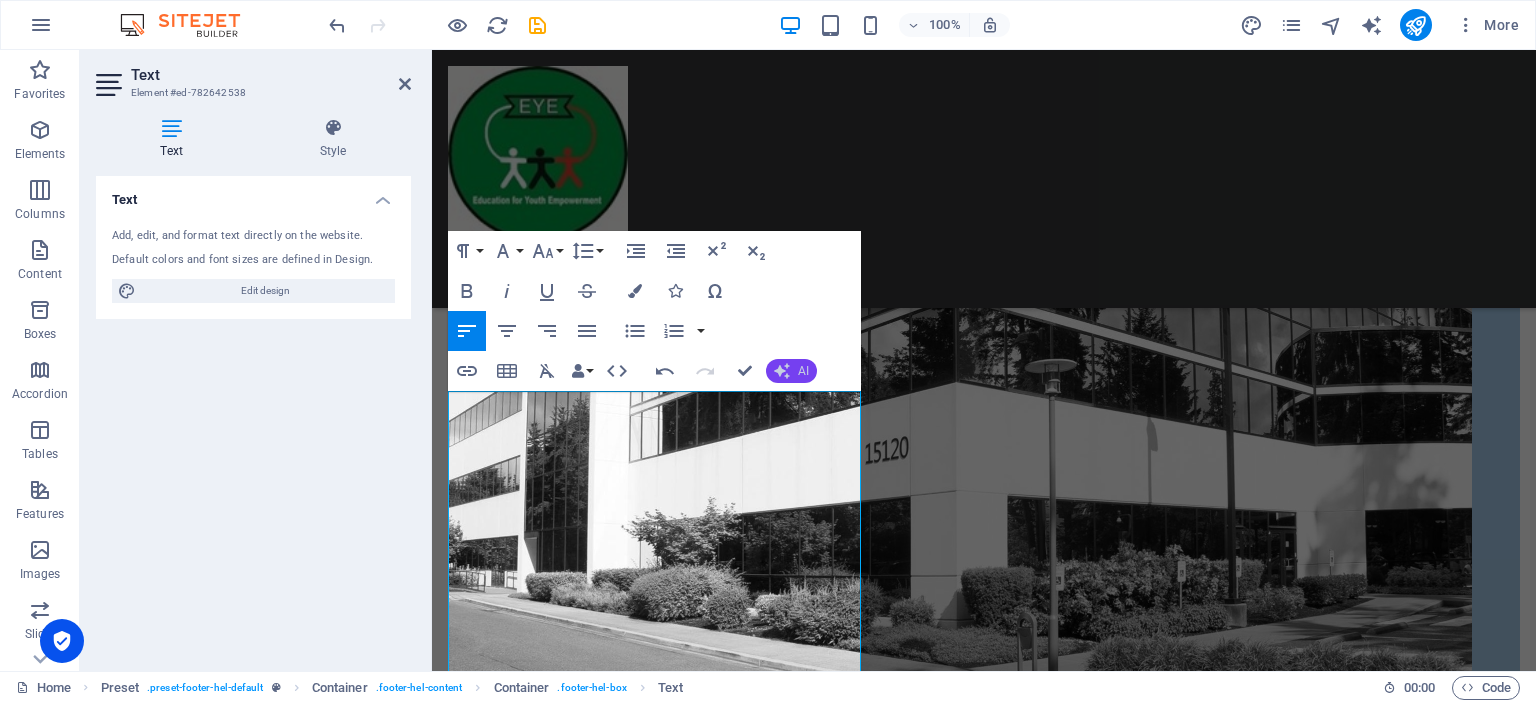 click on "AI" at bounding box center [791, 371] 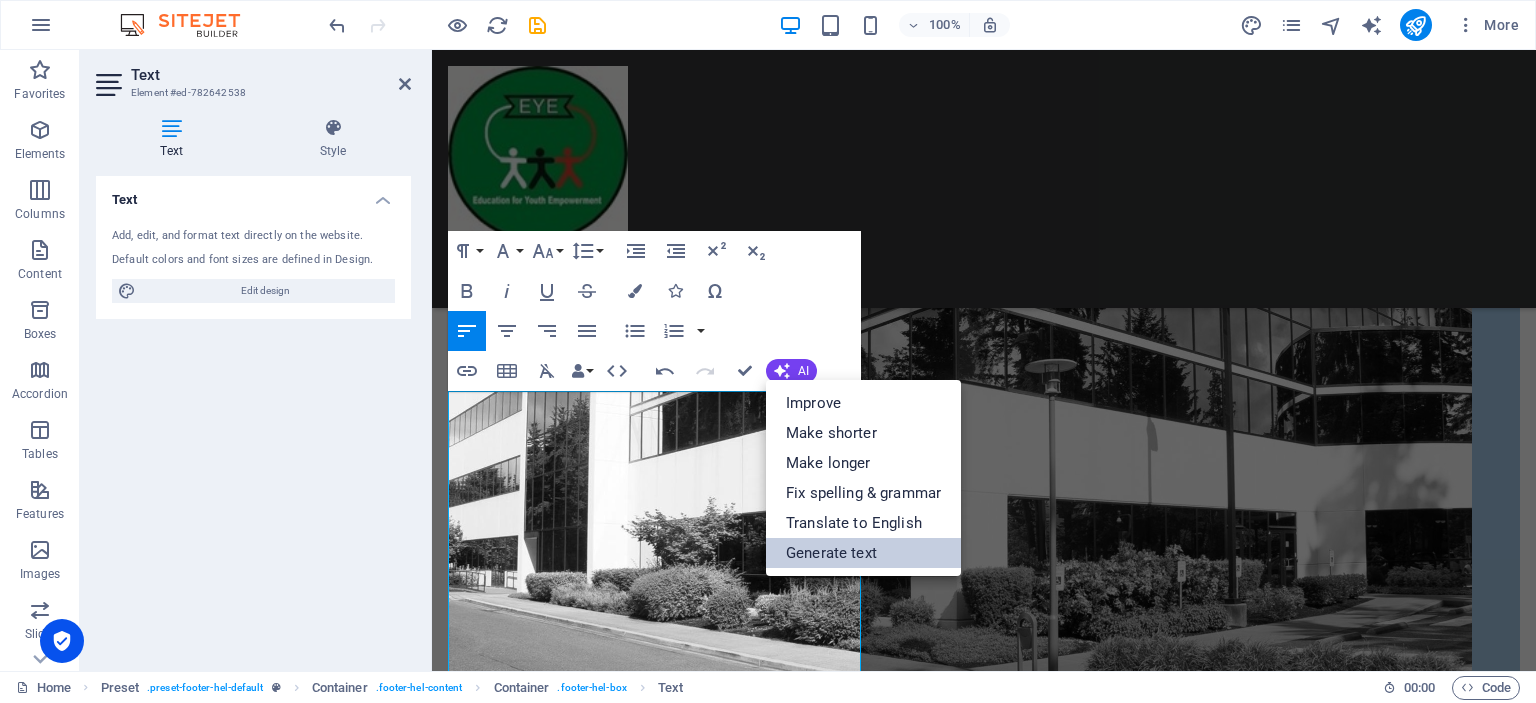 click on "Generate text" at bounding box center (863, 553) 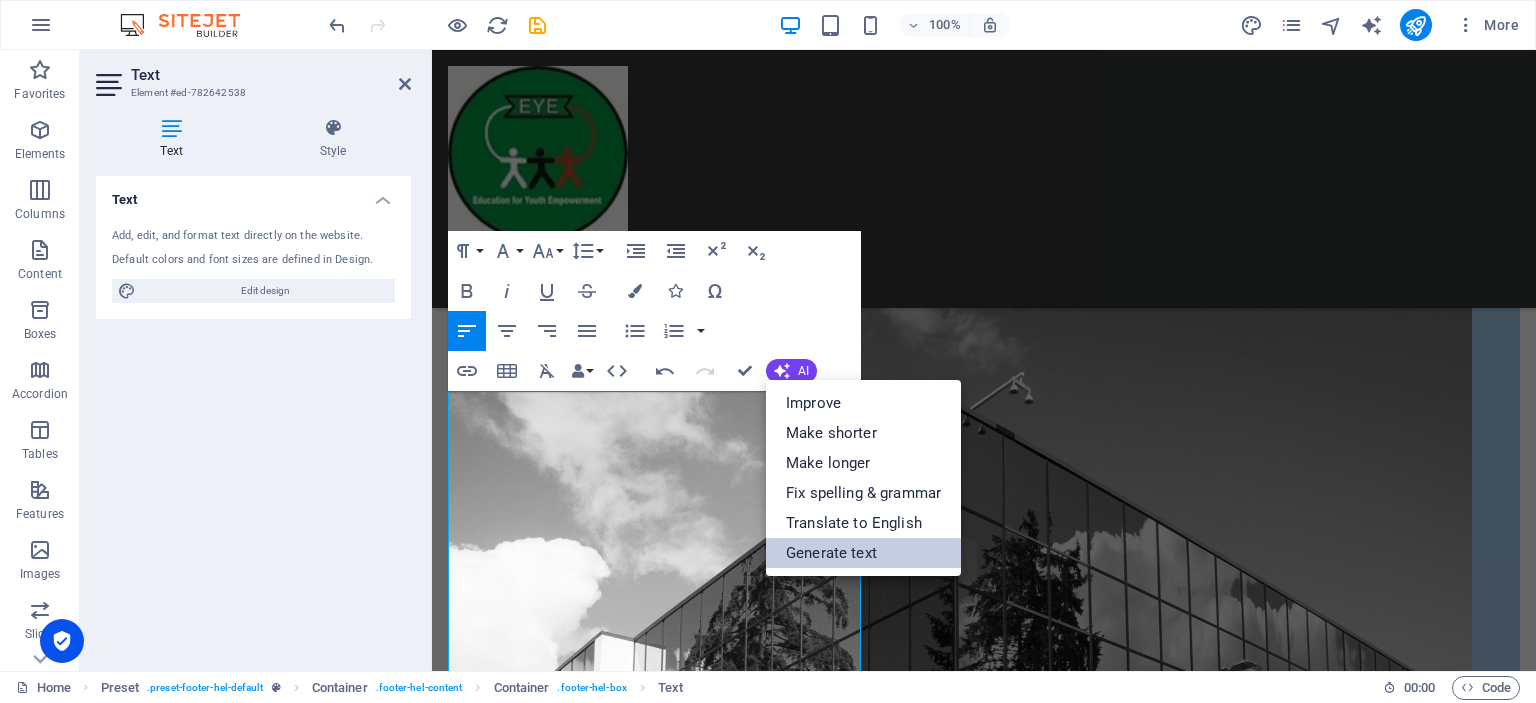select on "English" 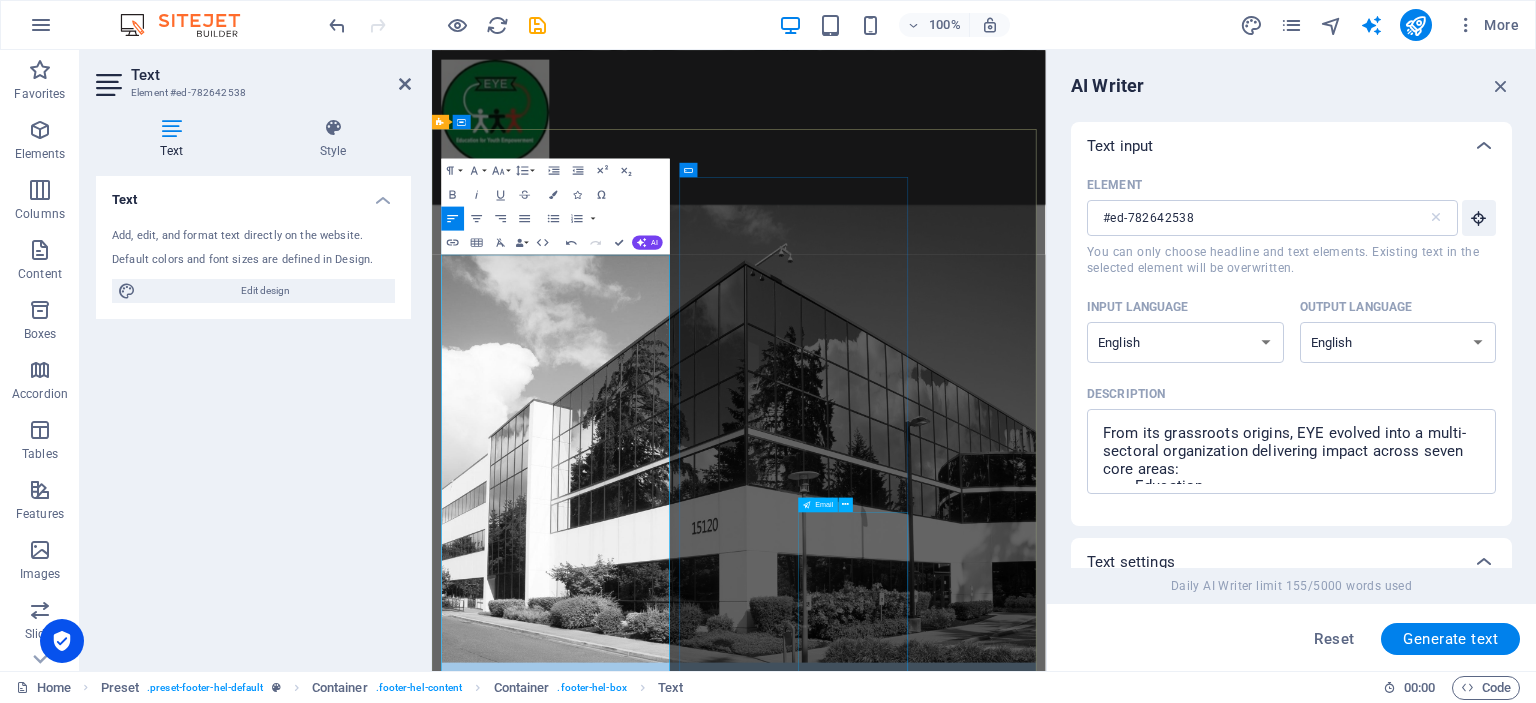 scroll, scrollTop: 2583, scrollLeft: 0, axis: vertical 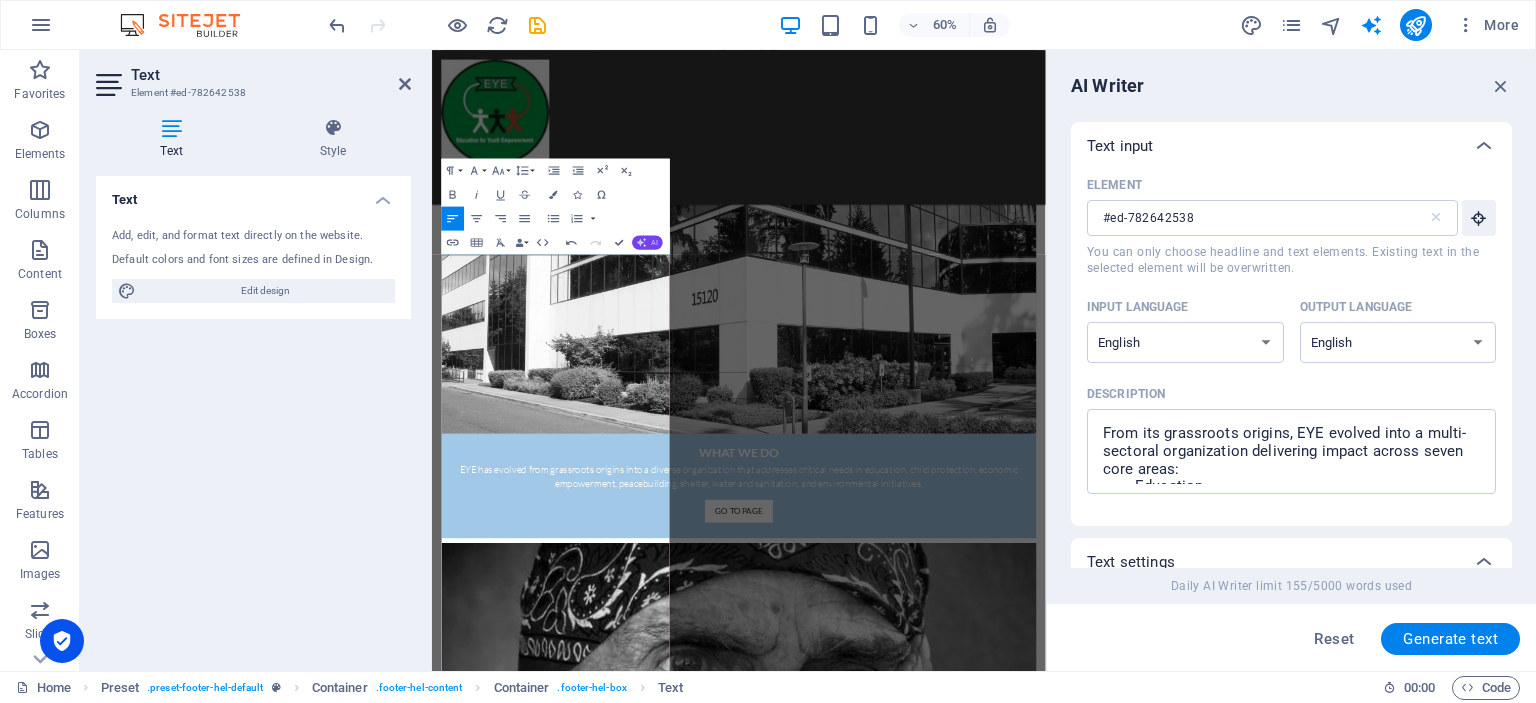 click 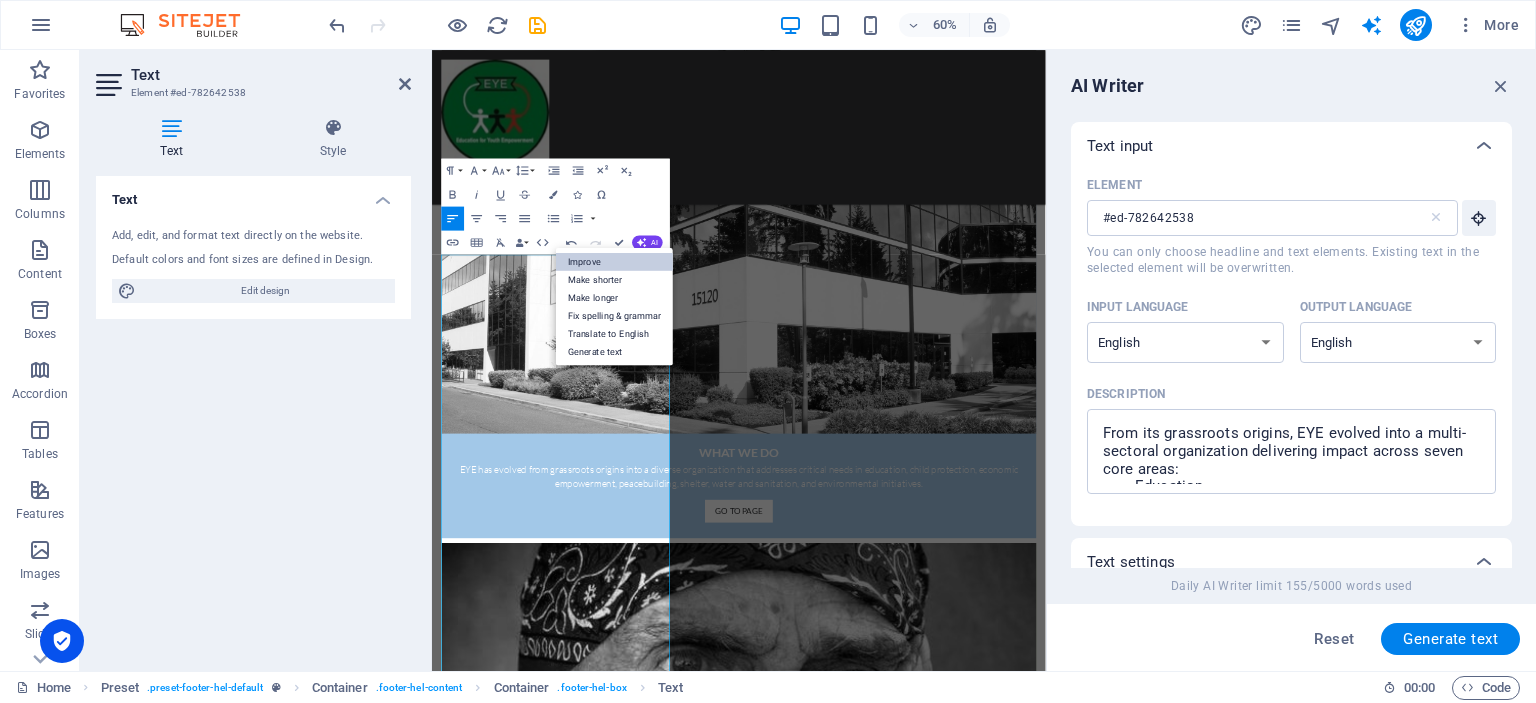 click on "Improve" at bounding box center [614, 262] 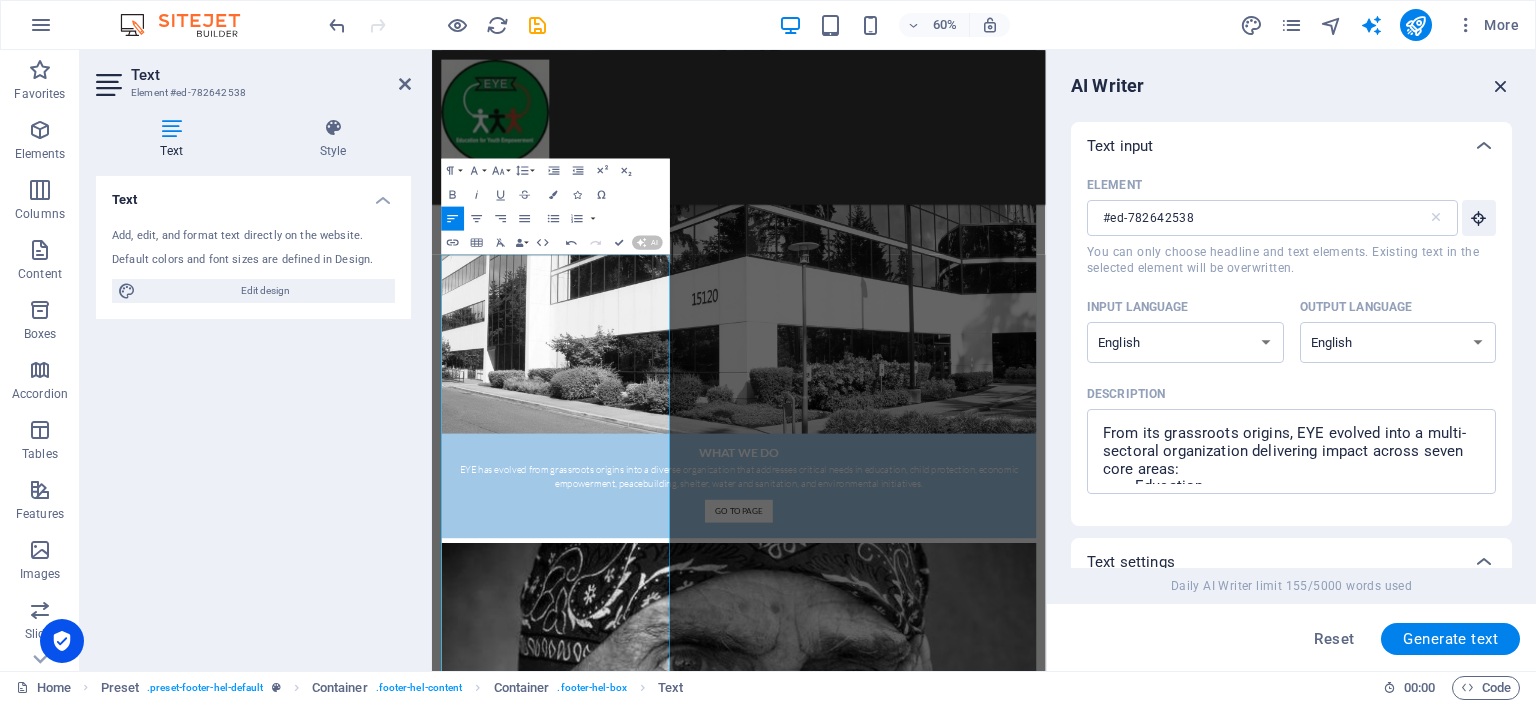 scroll, scrollTop: 2424, scrollLeft: 0, axis: vertical 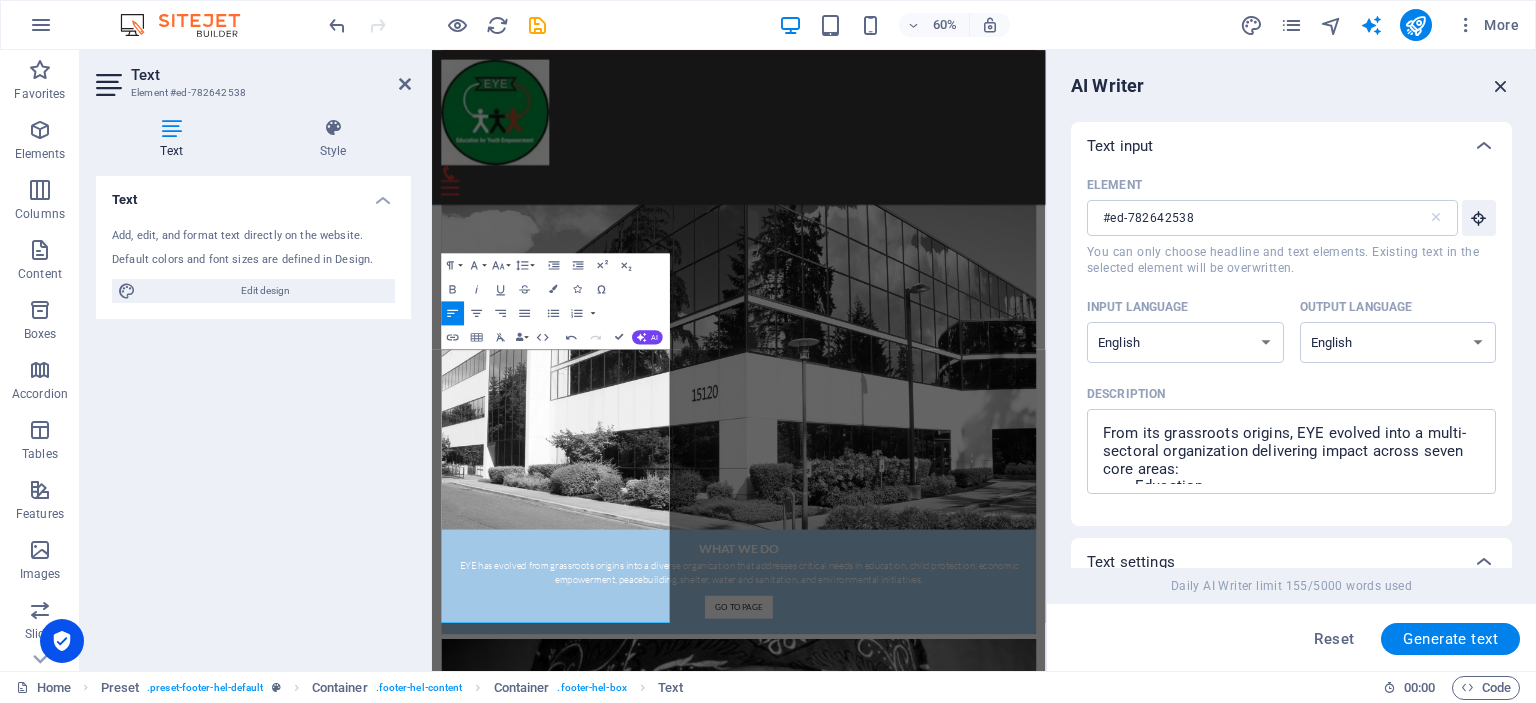 click at bounding box center (1501, 86) 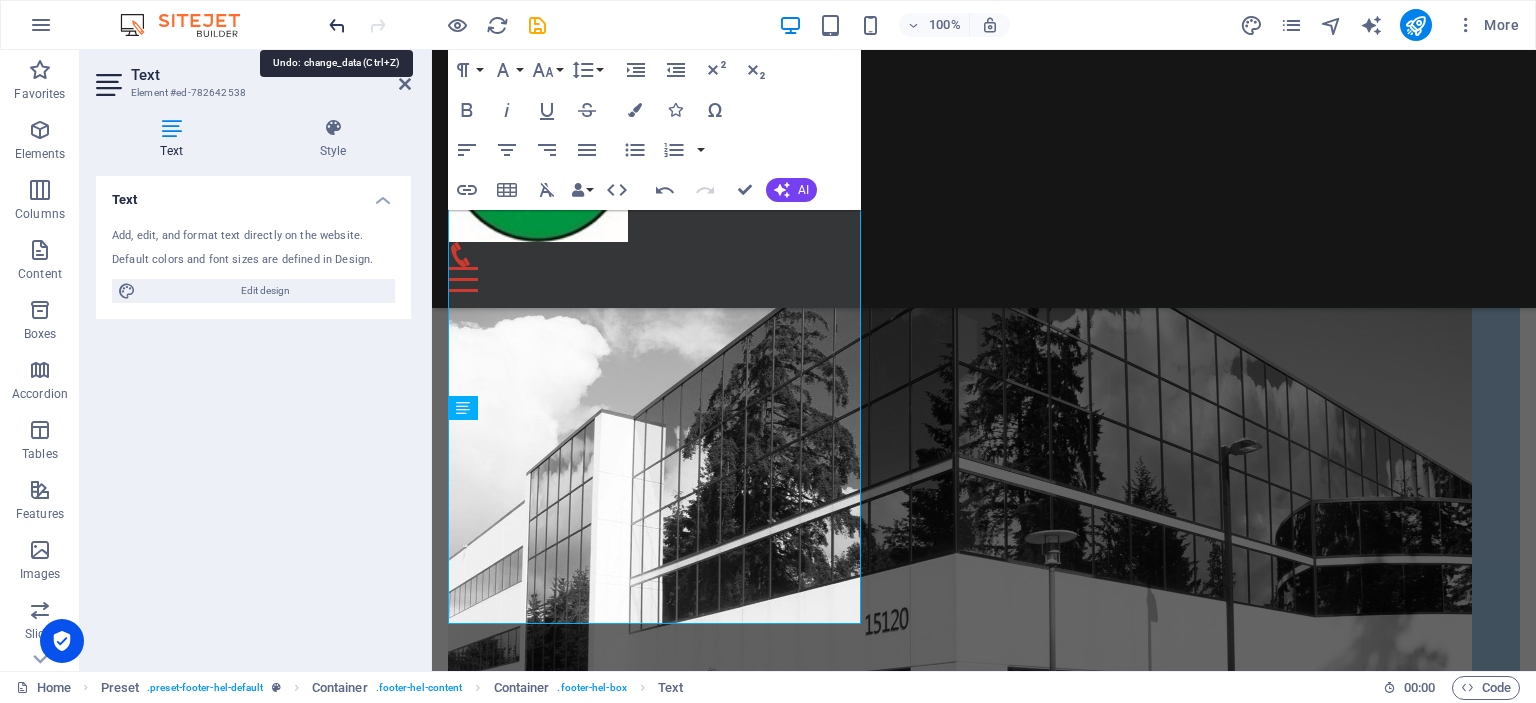 click at bounding box center (337, 25) 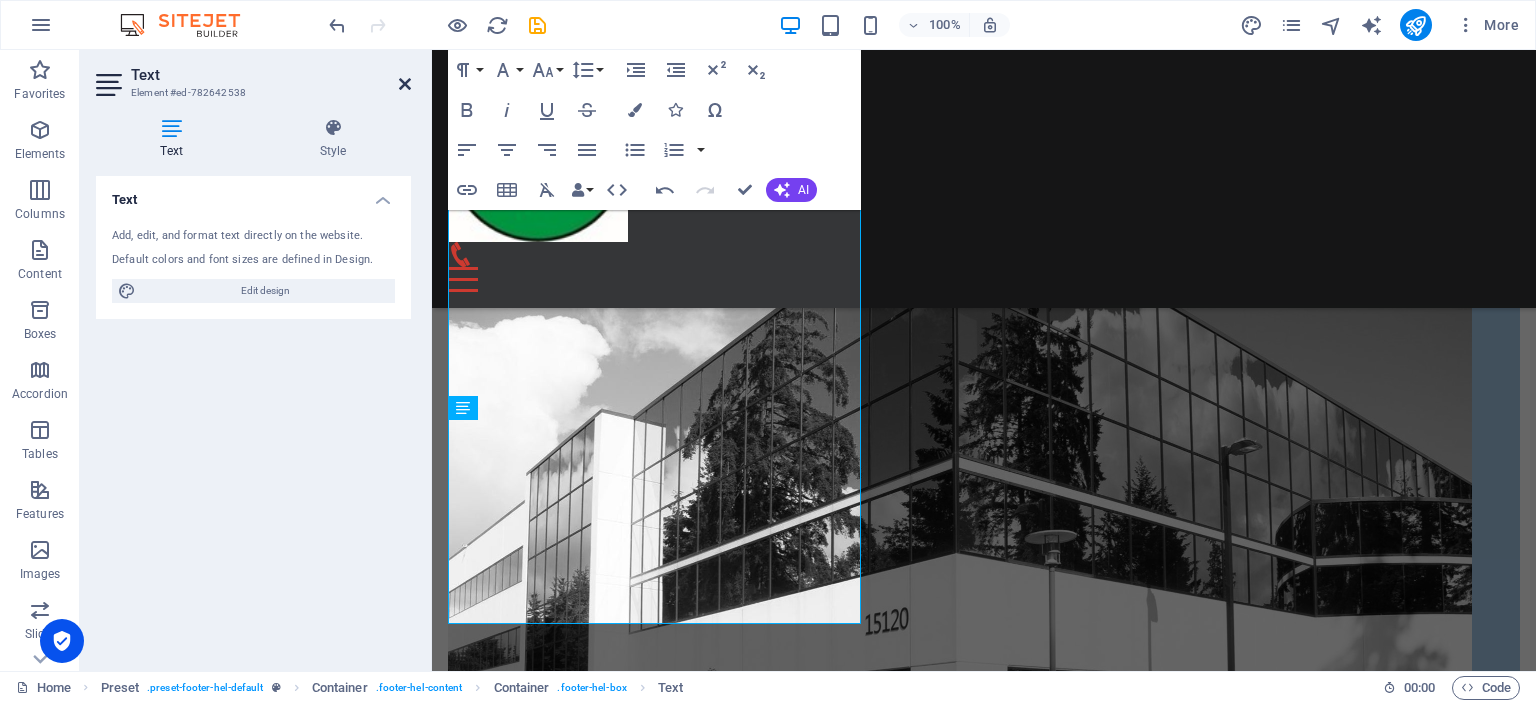 click at bounding box center [405, 84] 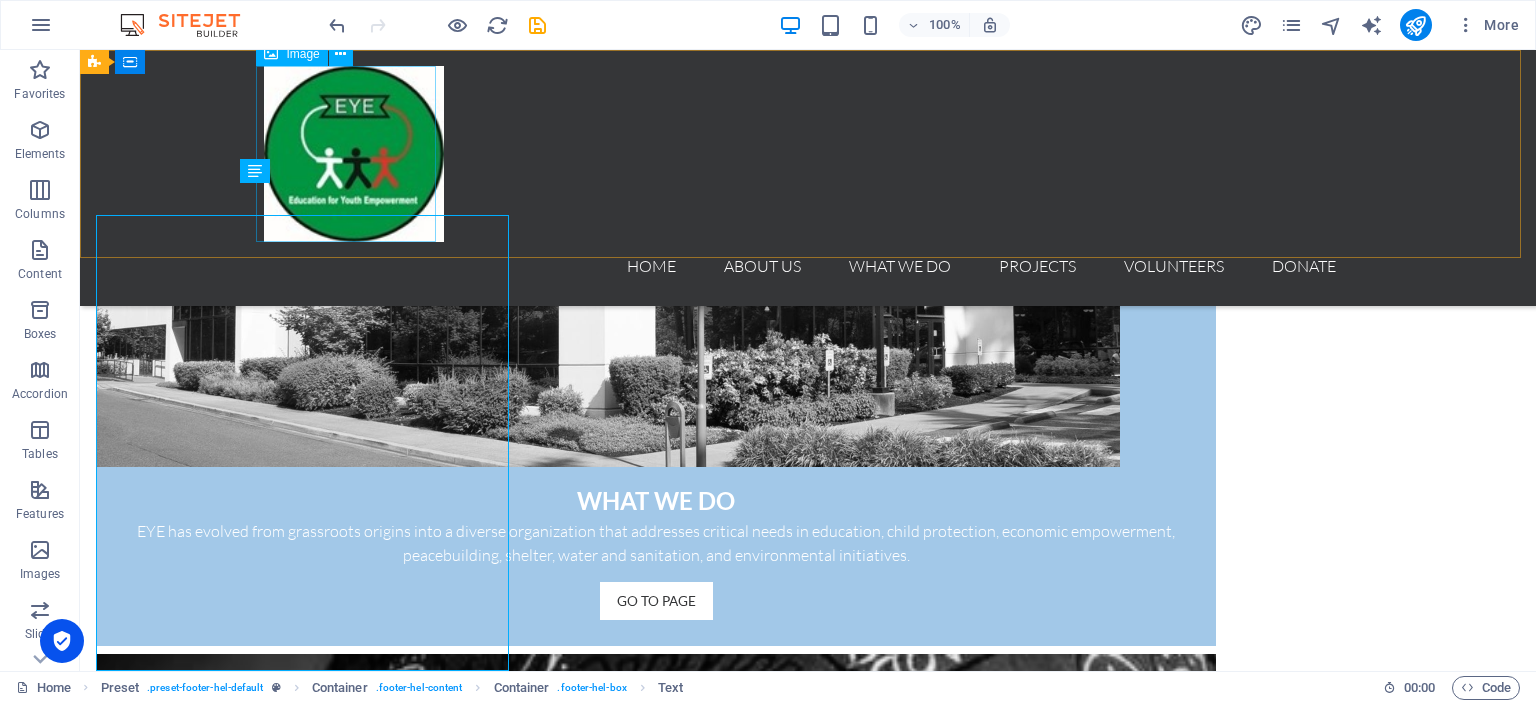 scroll, scrollTop: 2378, scrollLeft: 0, axis: vertical 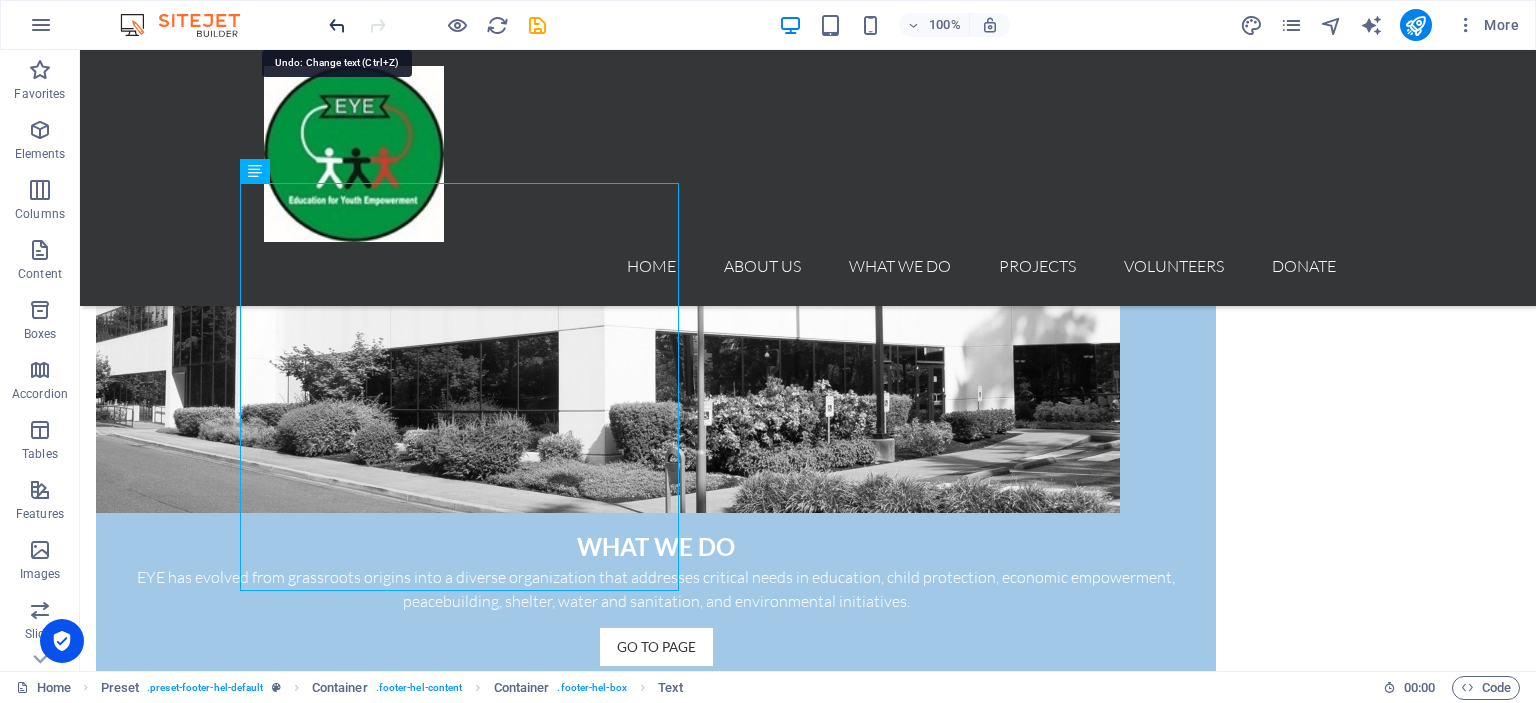 click at bounding box center [337, 25] 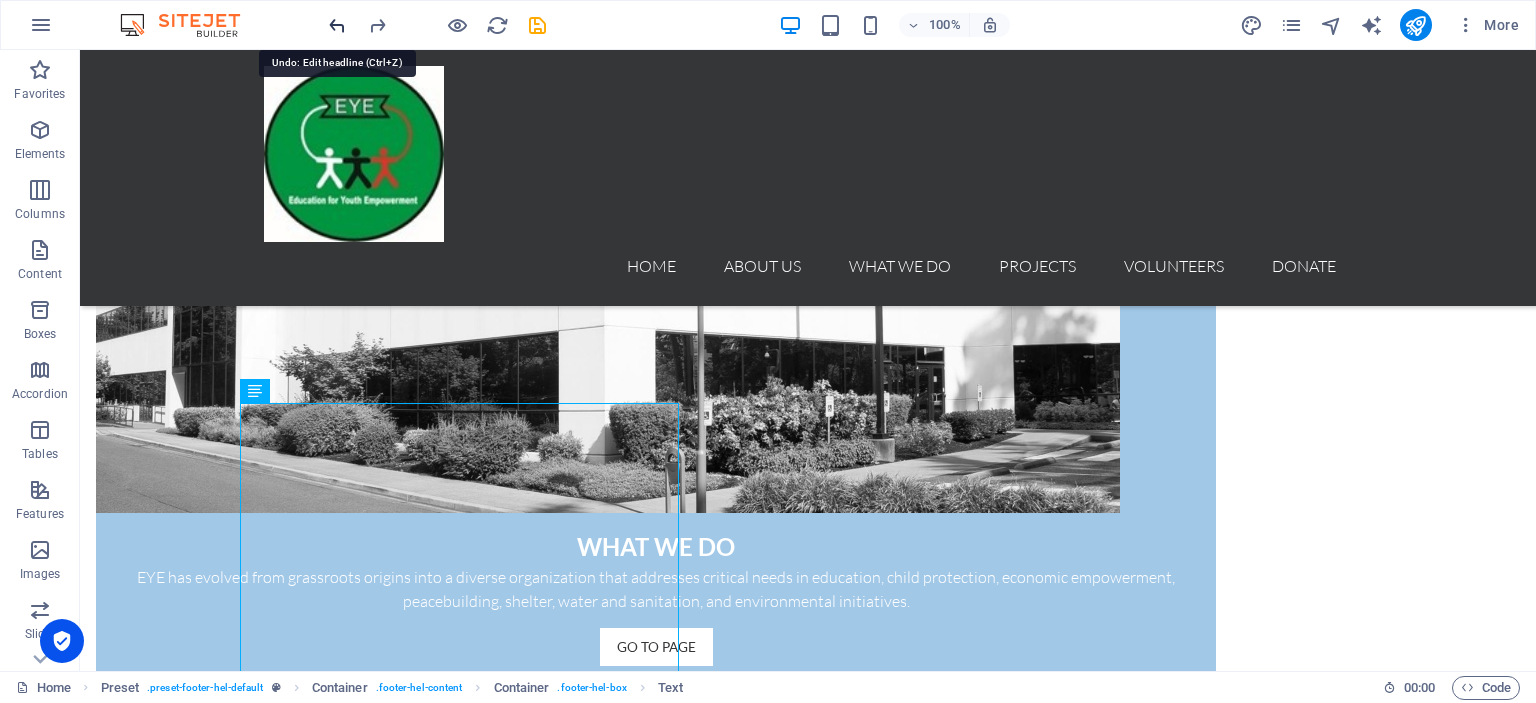 scroll, scrollTop: 2158, scrollLeft: 0, axis: vertical 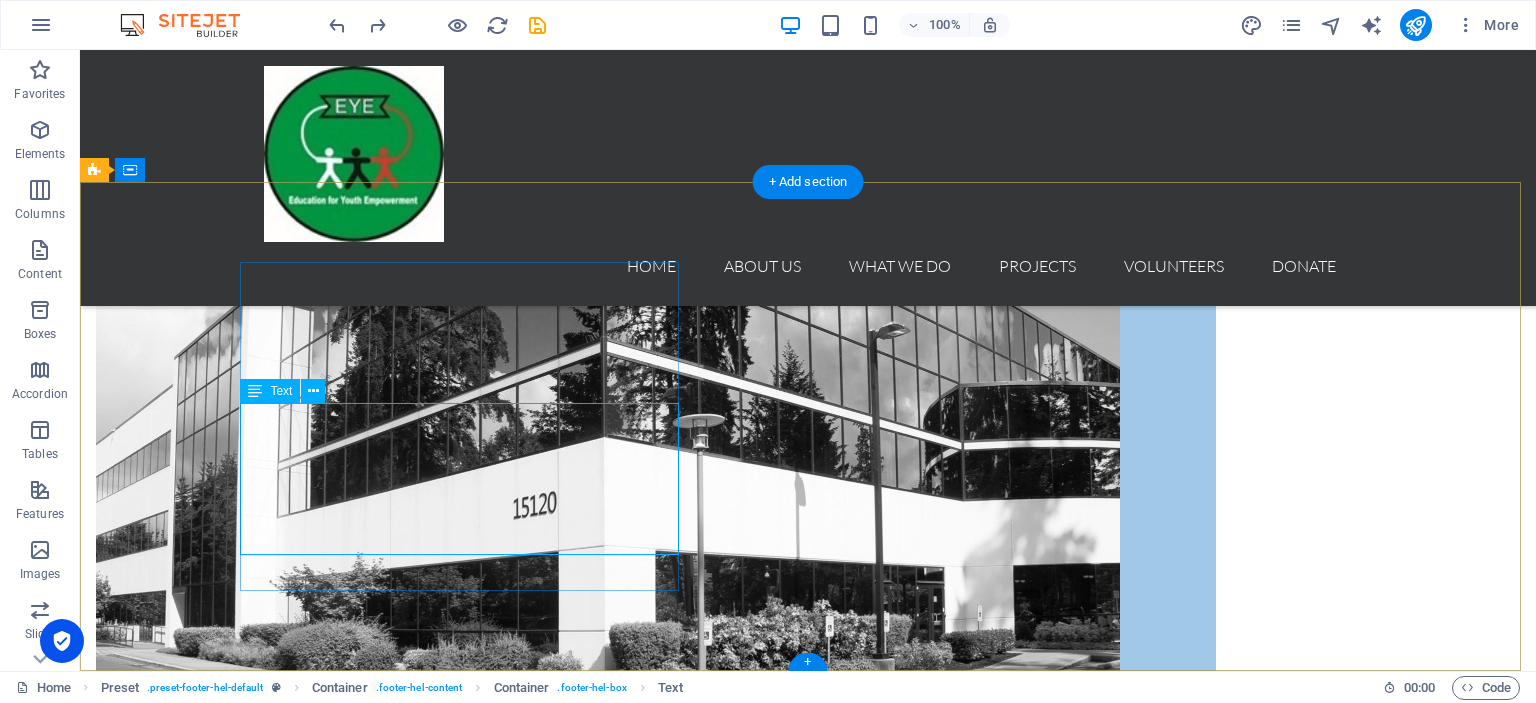 click on "[DOMAIN_NAME] ,    [EMAIL_ADDRESS] Legal Notice  |  Privacy" at bounding box center [656, 4777] 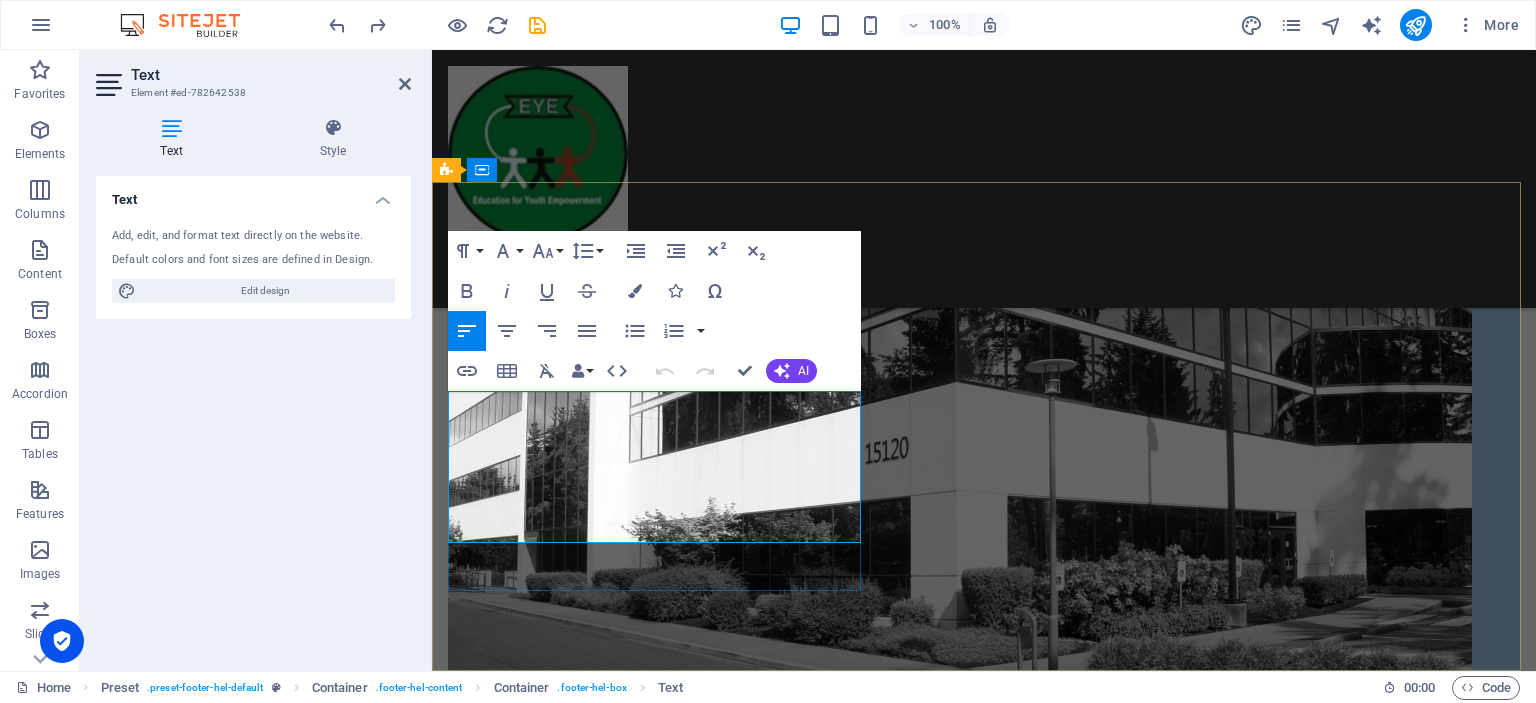 click on "[DOMAIN_NAME]" at bounding box center (512, 4416) 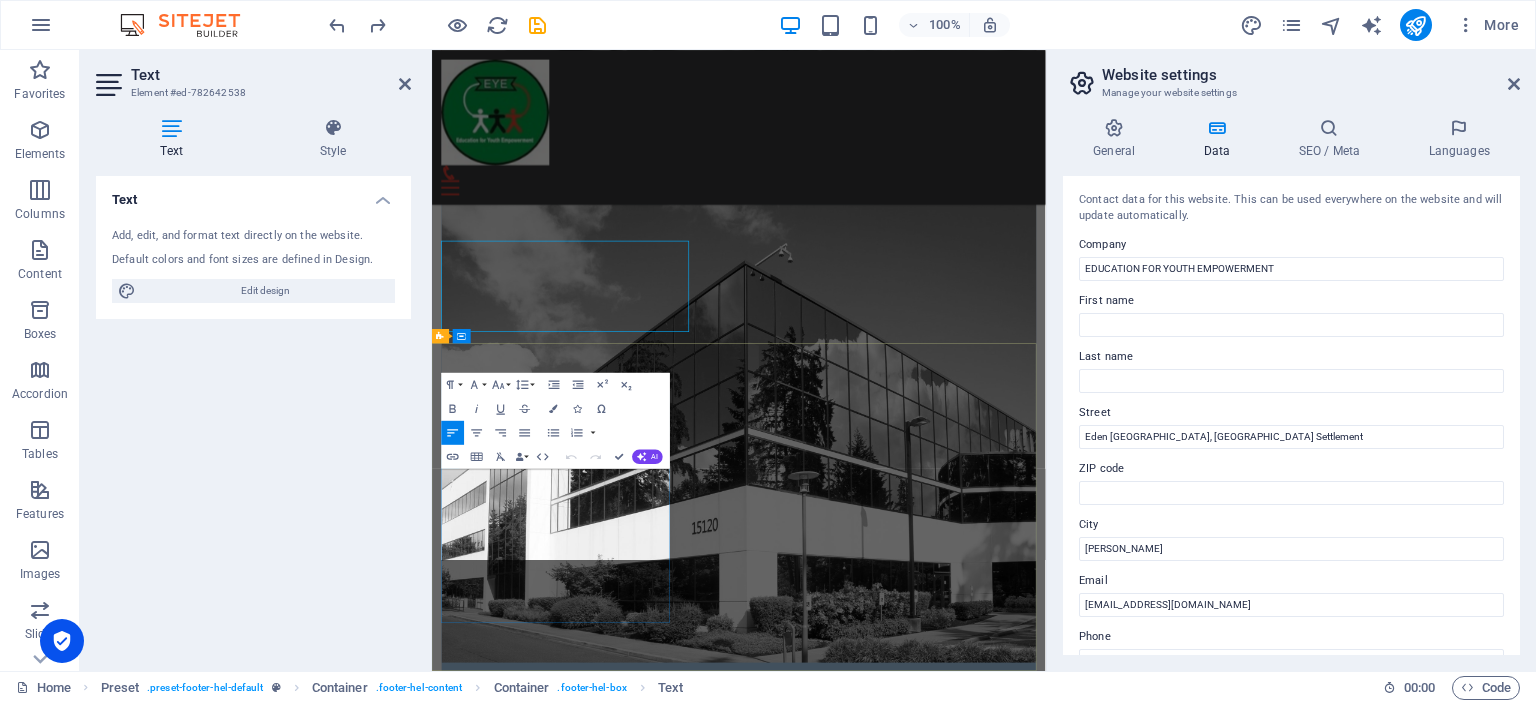 click on "Contact" at bounding box center (943, 4835) 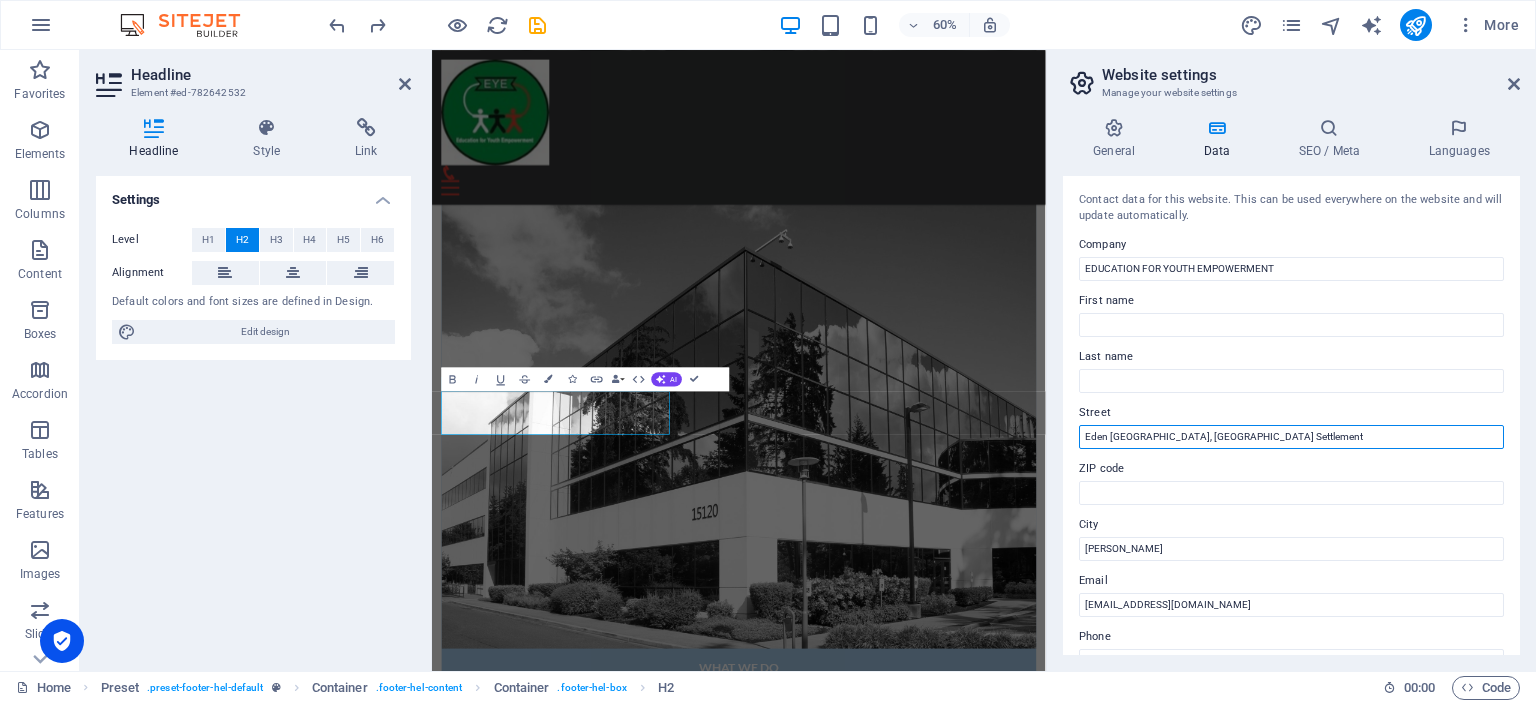 click on "Eden [GEOGRAPHIC_DATA], [GEOGRAPHIC_DATA] Settlement" at bounding box center [1291, 437] 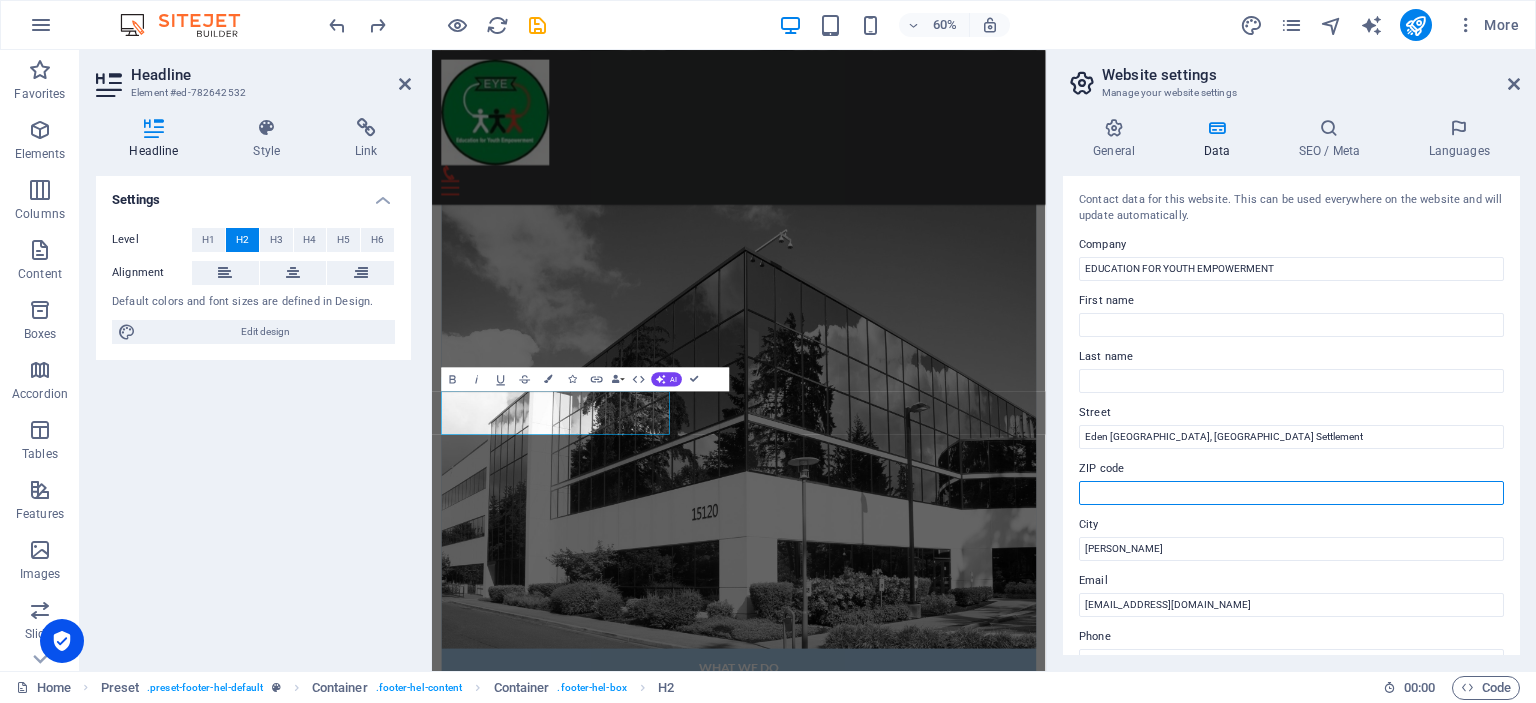 click on "ZIP code" at bounding box center (1291, 493) 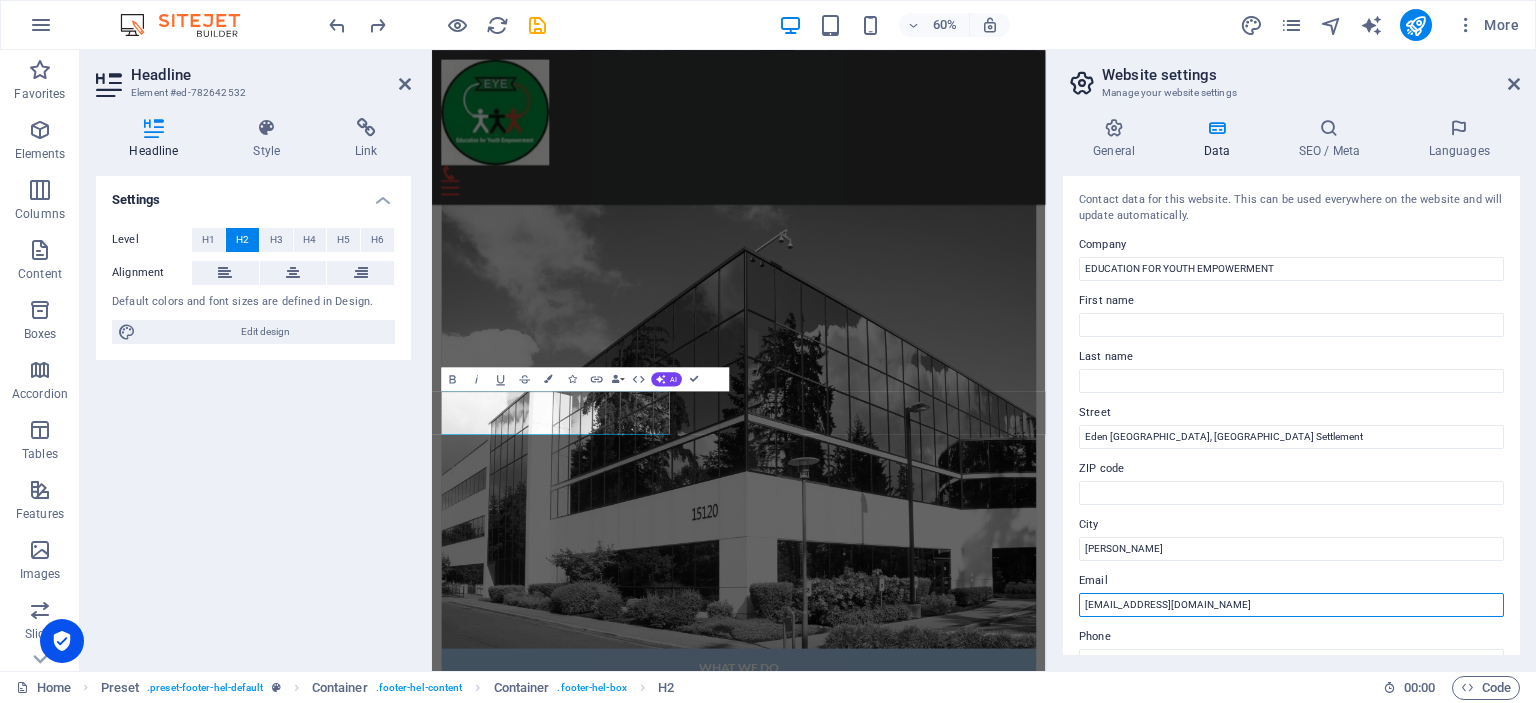 click on "[EMAIL_ADDRESS][DOMAIN_NAME]" at bounding box center [1291, 605] 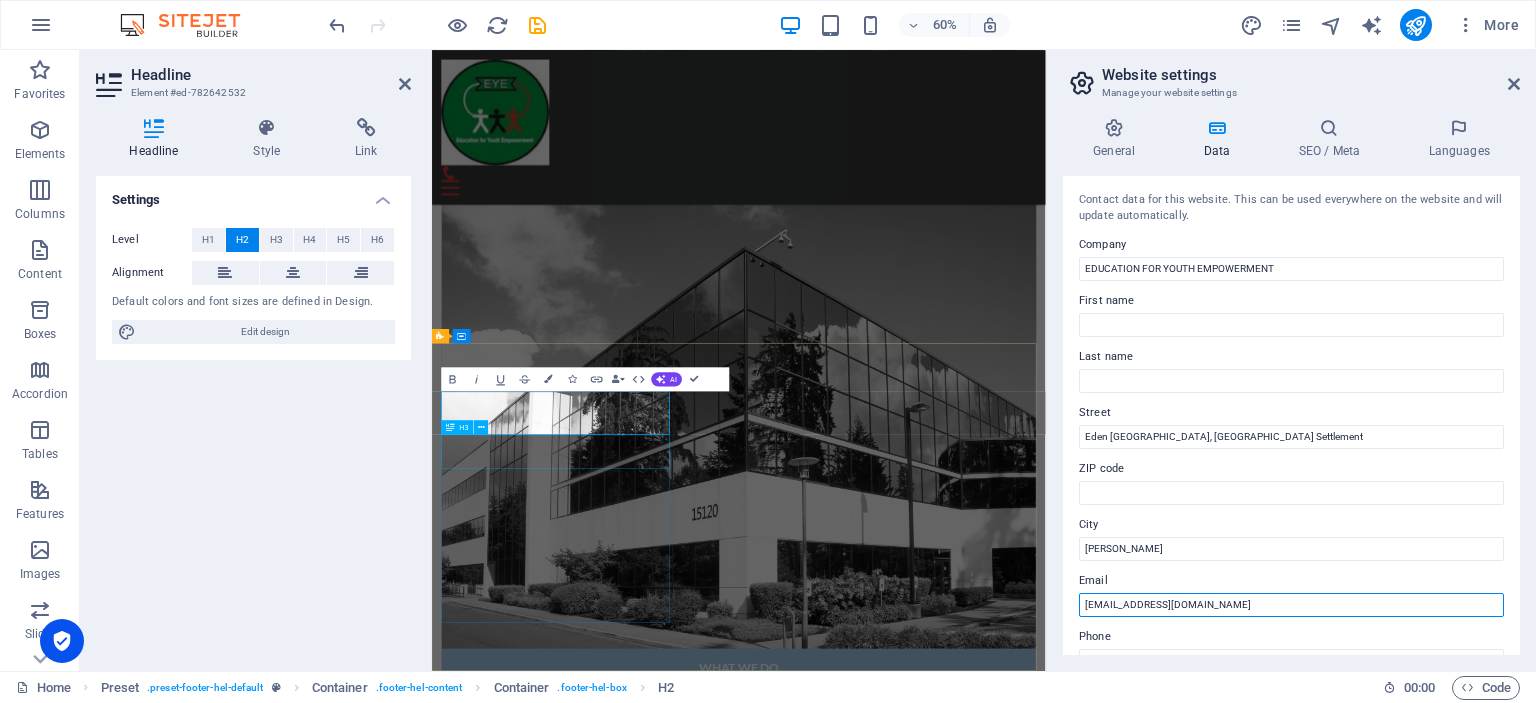 type on "[EMAIL_ADDRESS][DOMAIN_NAME]" 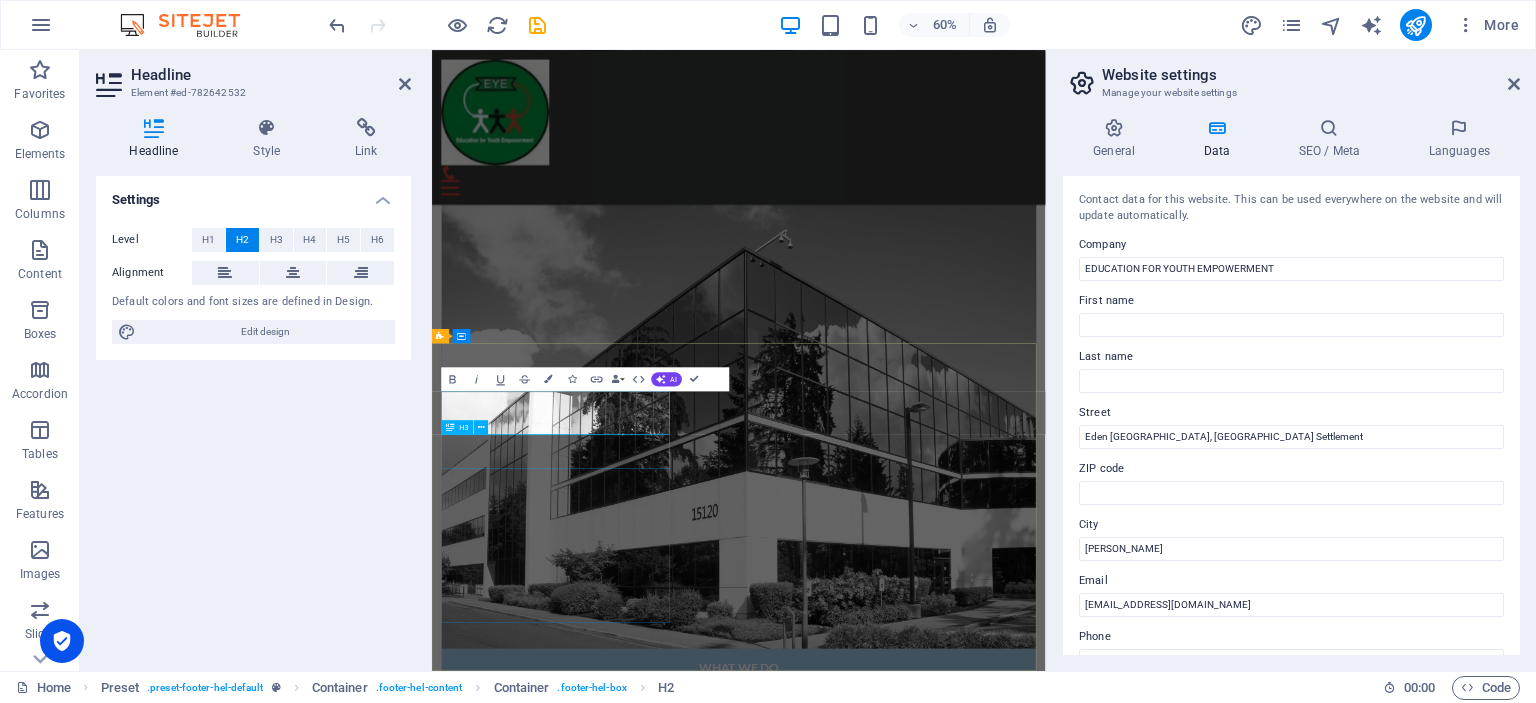 click on "Feel free to contact us if you have any questions regarding our projects" at bounding box center [943, 4862] 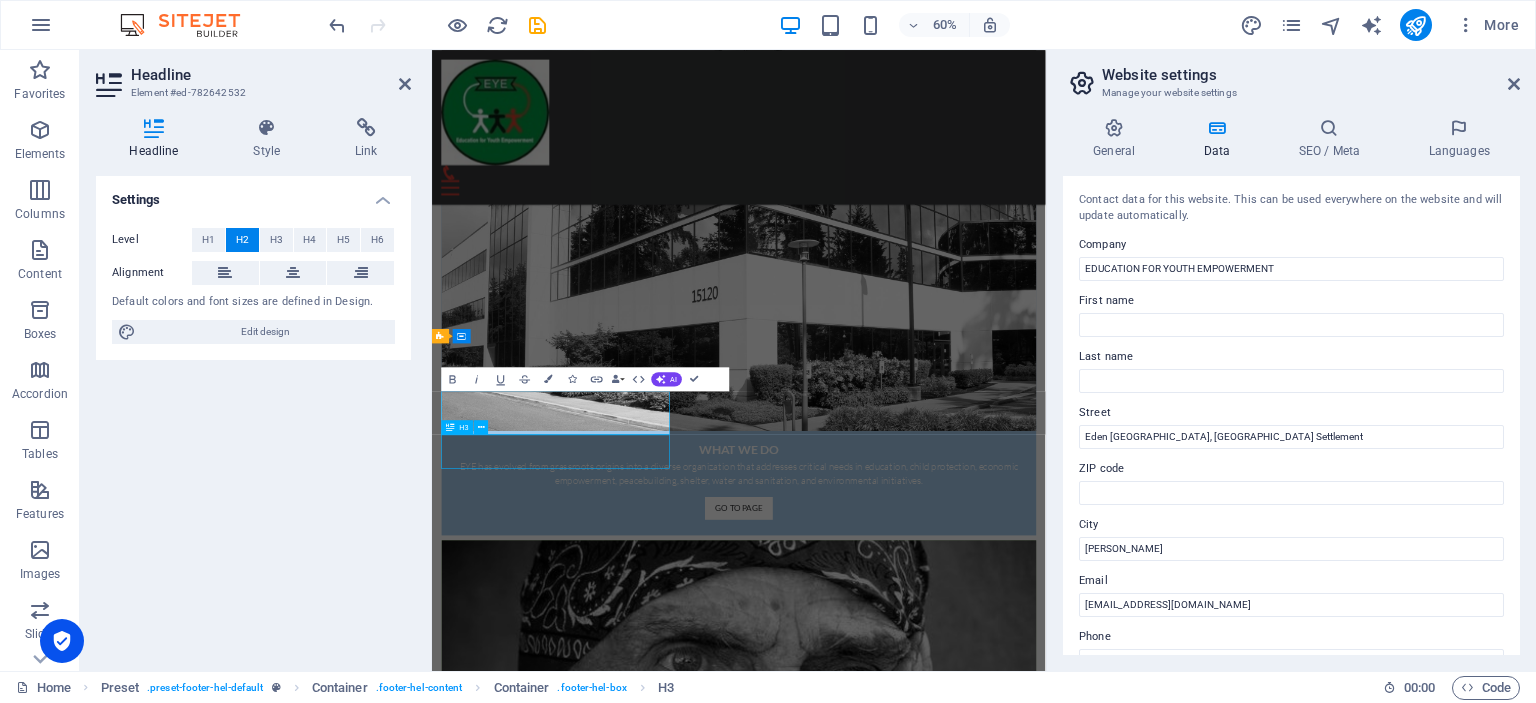 scroll, scrollTop: 1904, scrollLeft: 0, axis: vertical 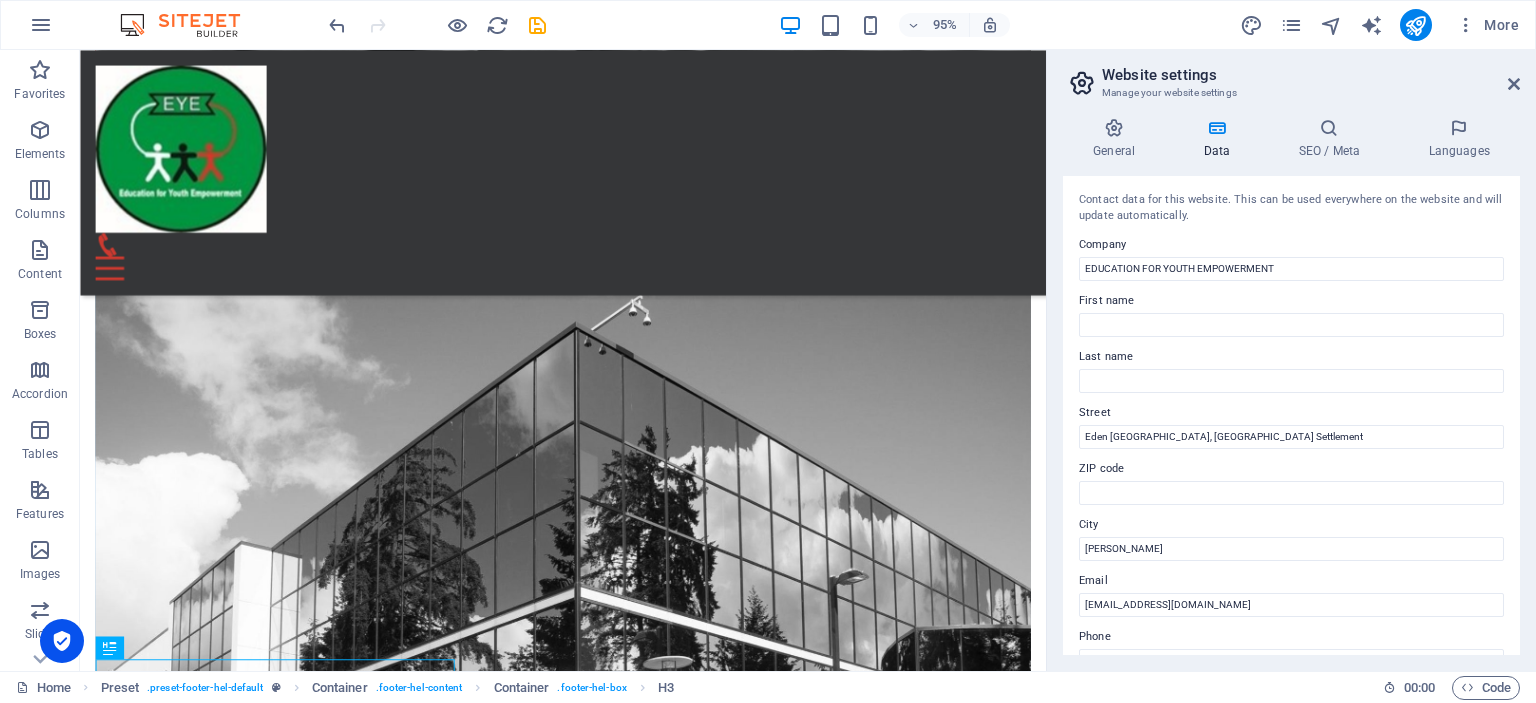 click on "Website settings Manage your website settings  General  Data  SEO / Meta  Languages Website name [DOMAIN_NAME] Logo Drag files here, click to choose files or select files from Files or our free stock photos & videos Select files from the file manager, stock photos, or upload file(s) Upload Favicon Set the favicon of your website here. A favicon is a small icon shown in the browser tab next to your website title. It helps visitors identify your website. Drag files here, click to choose files or select files from Files or our free stock photos & videos Select files from the file manager, stock photos, or upload file(s) Upload Preview Image (Open Graph) This image will be shown when the website is shared on social networks Drag files here, click to choose files or select files from Files or our free stock photos & videos Select files from the file manager, stock photos, or upload file(s) Upload Company EDUCATION FOR YOUTH EMPOWERMENT First name Last name Street ZIP code City Email 1" at bounding box center (1291, 360) 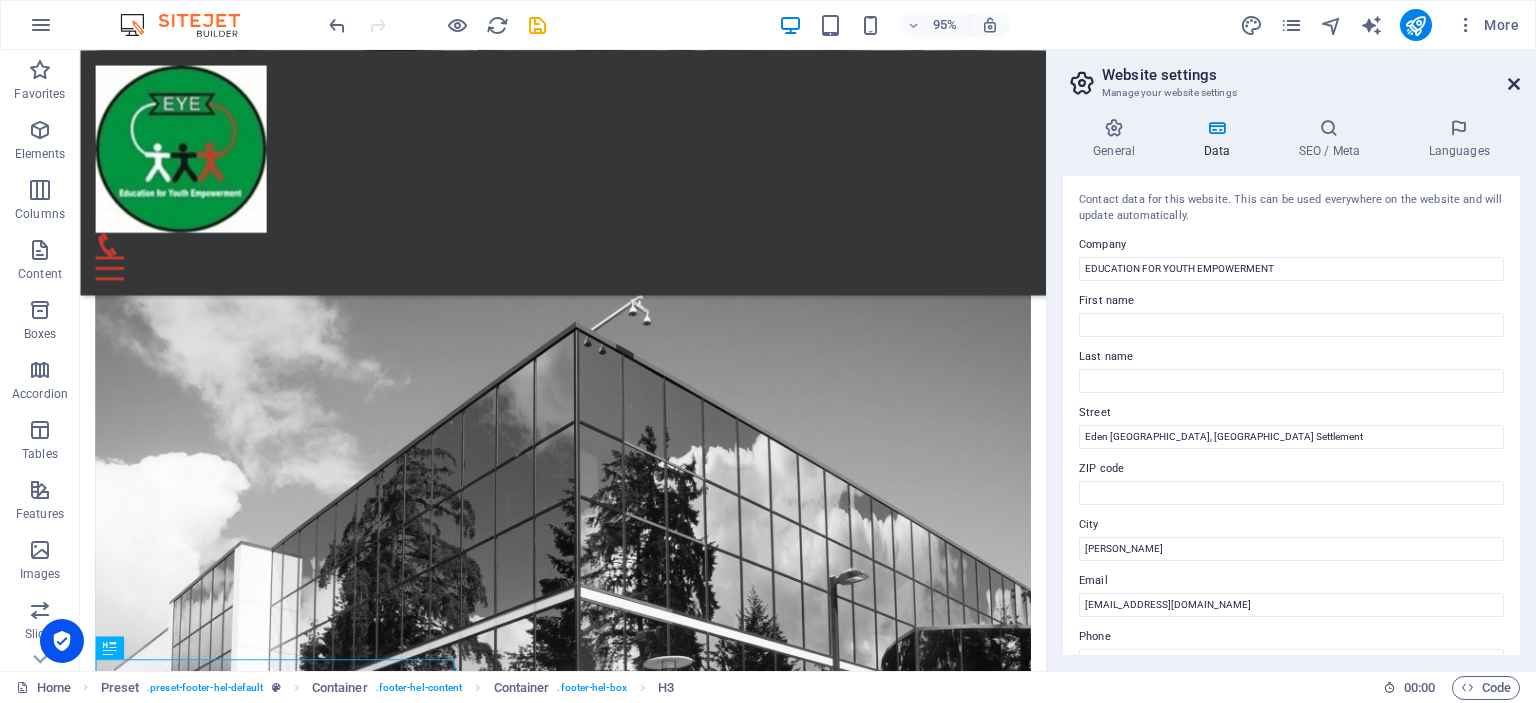 click at bounding box center [1514, 84] 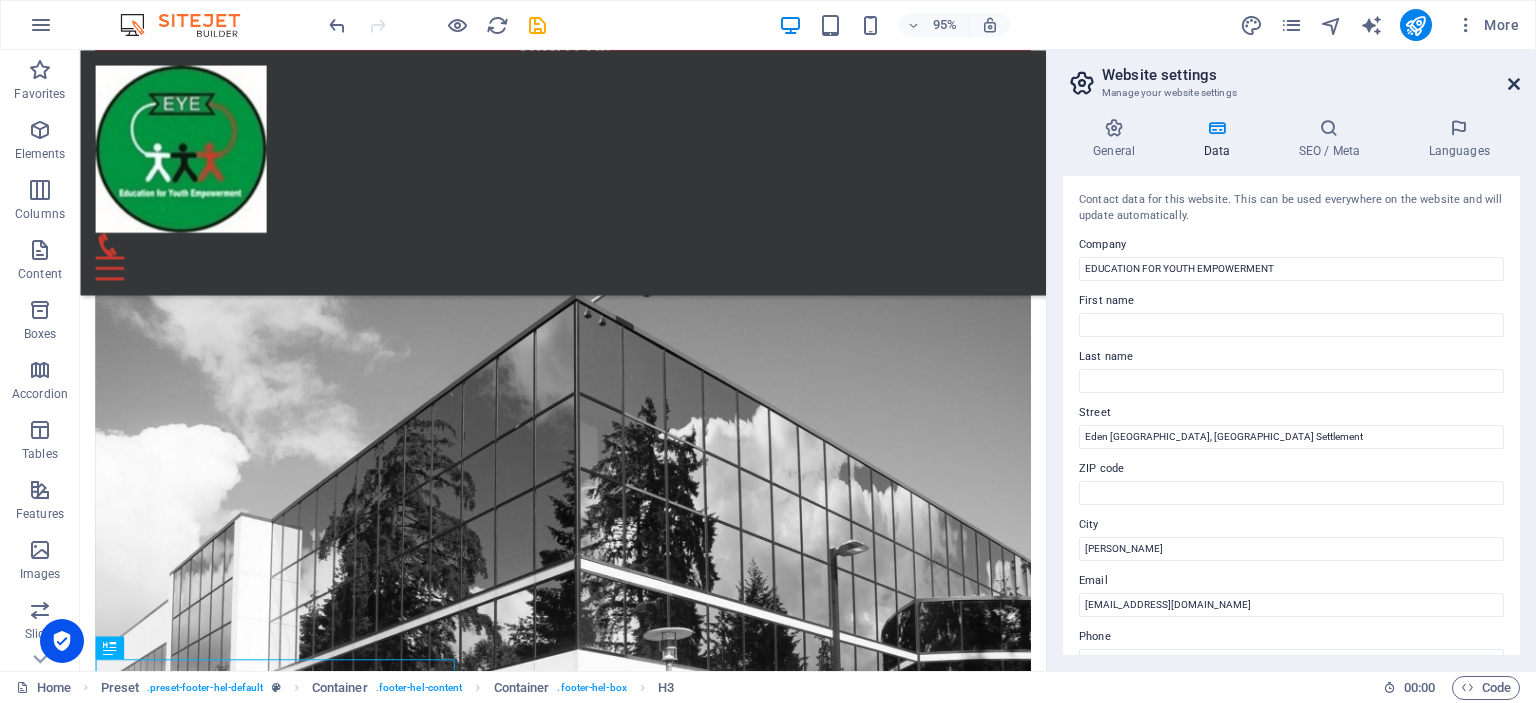 scroll, scrollTop: 2158, scrollLeft: 0, axis: vertical 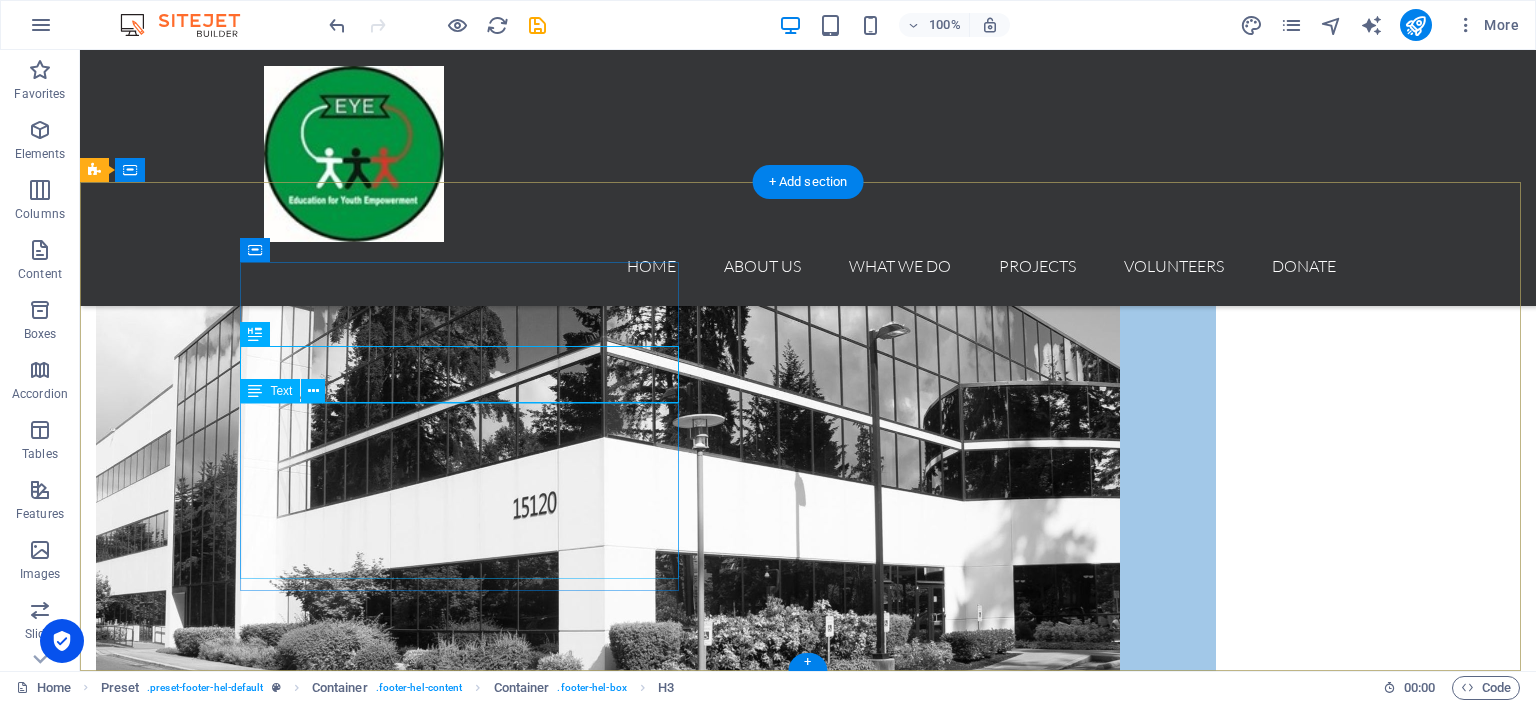 click on "EDUCATION FOR YOUTH EMPOWERMENT  [GEOGRAPHIC_DATA], [GEOGRAPHIC_DATA] ,  Madi Okollo   [PHONE_NUMBER] [EMAIL_ADDRESS][DOMAIN_NAME]    Legal Notice  |  Privacy" at bounding box center (656, 4777) 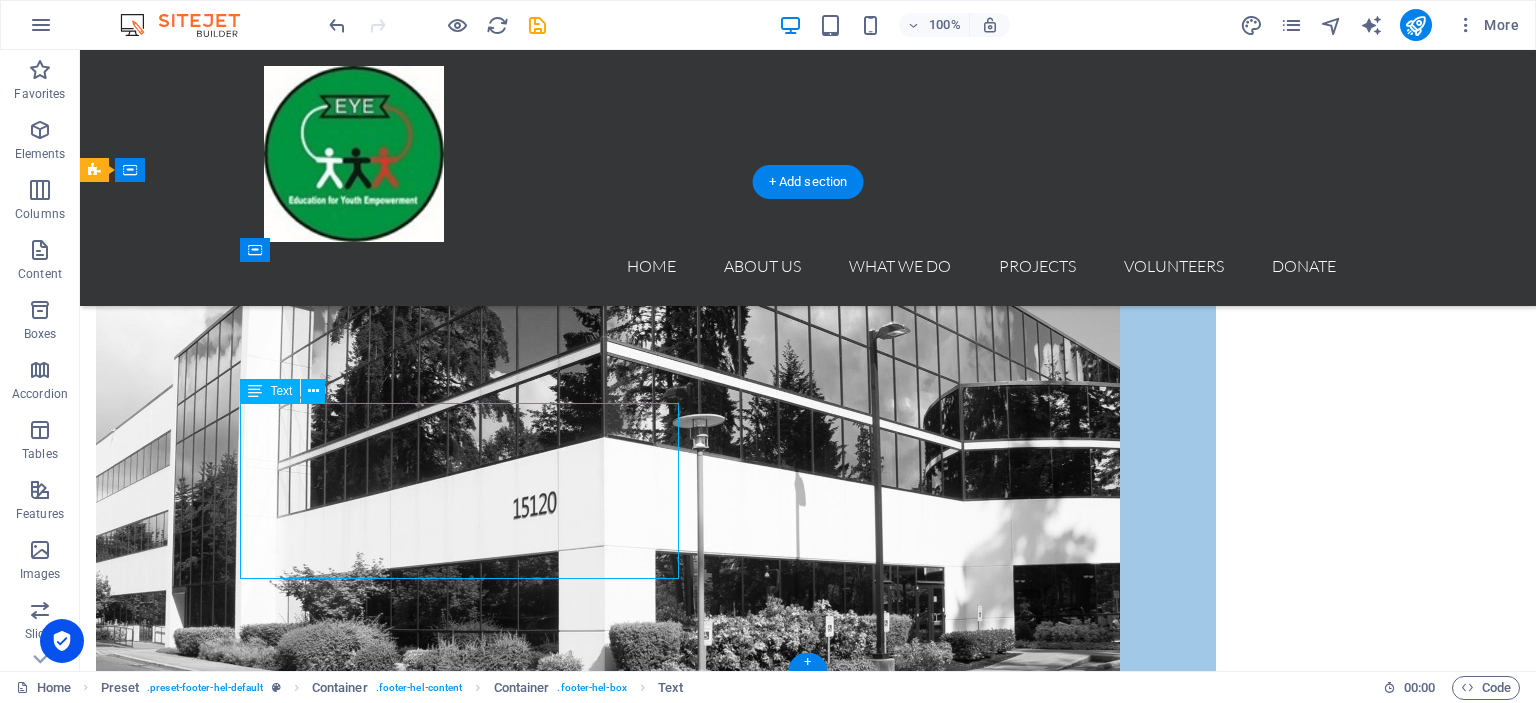 click on "EDUCATION FOR YOUTH EMPOWERMENT  [GEOGRAPHIC_DATA], [GEOGRAPHIC_DATA] ,  Madi Okollo   [PHONE_NUMBER] [EMAIL_ADDRESS][DOMAIN_NAME]    Legal Notice  |  Privacy" at bounding box center [656, 4777] 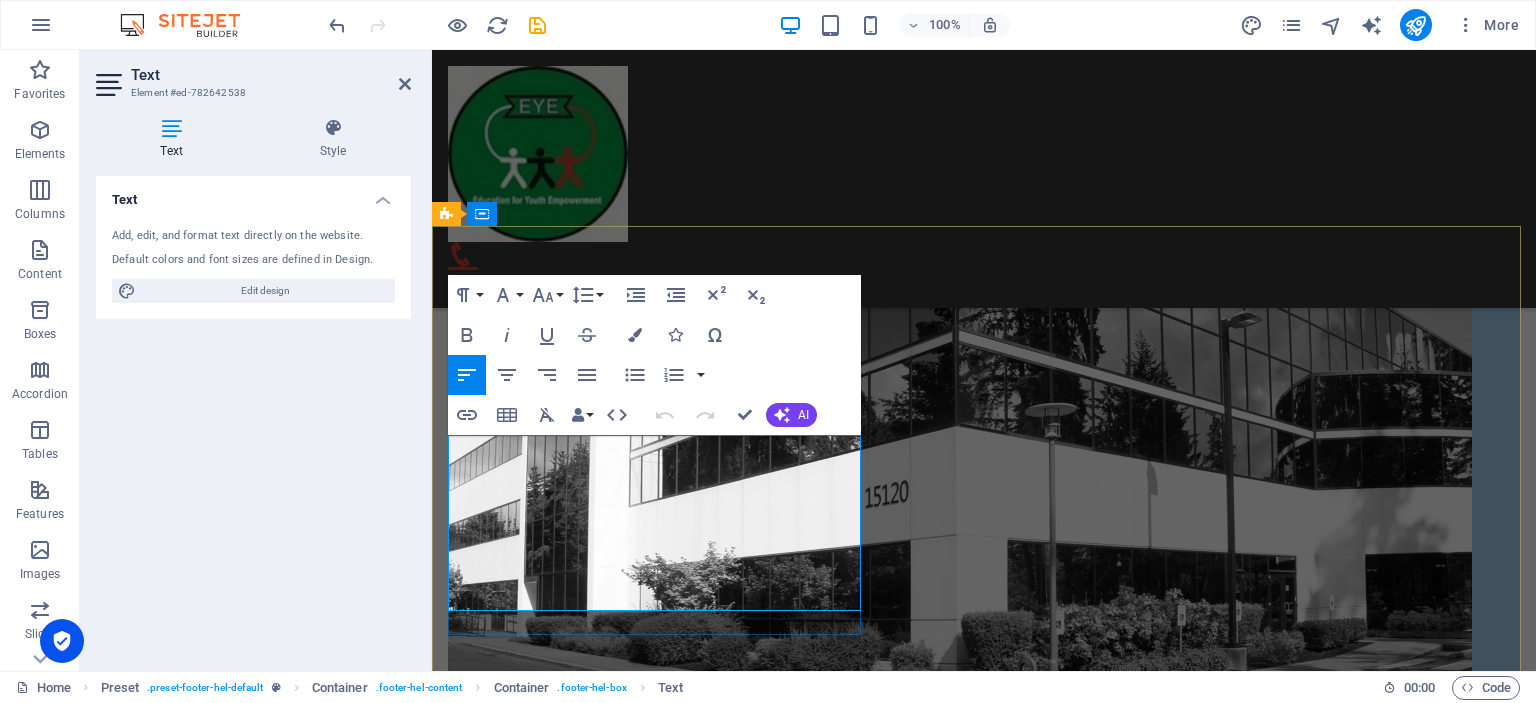 click at bounding box center [448, 4544] 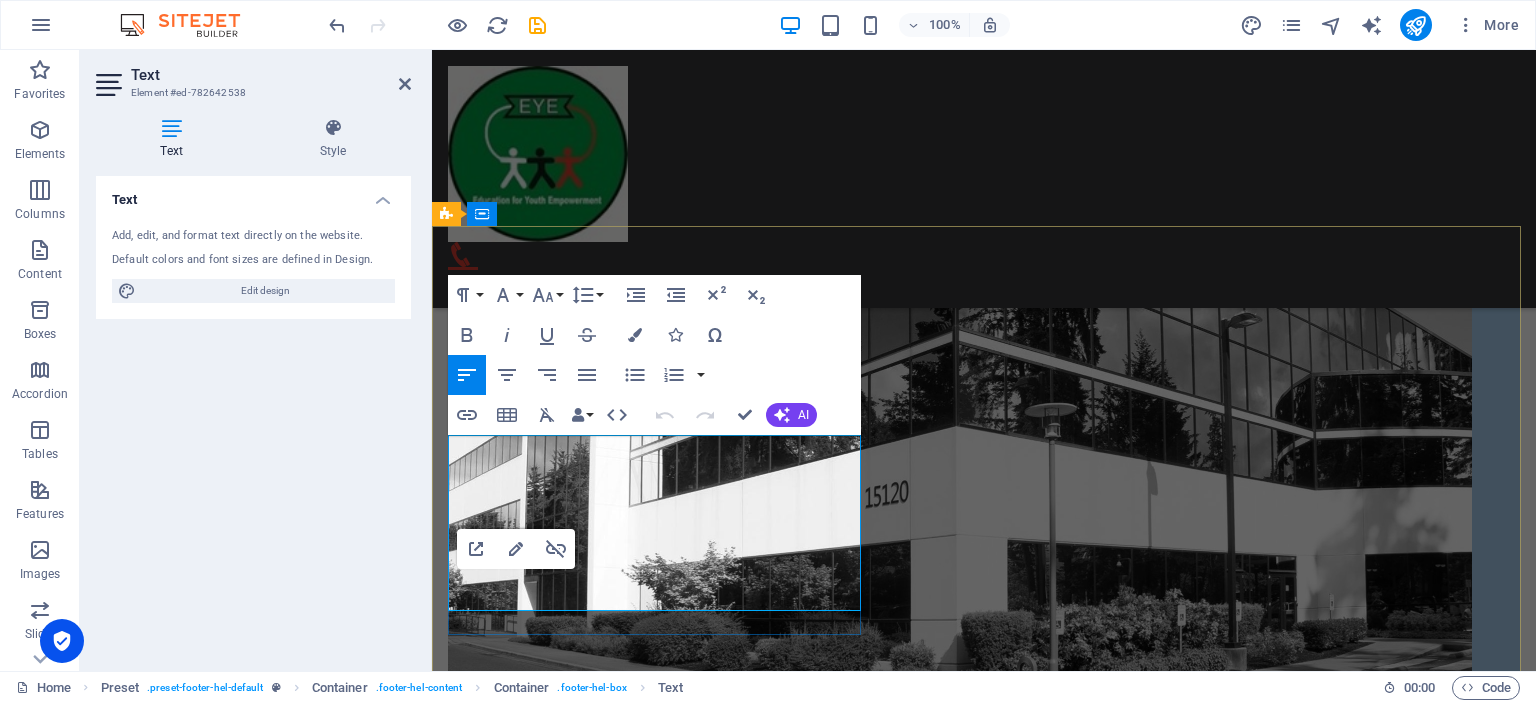click on "Legal Notice" at bounding box center (490, 4544) 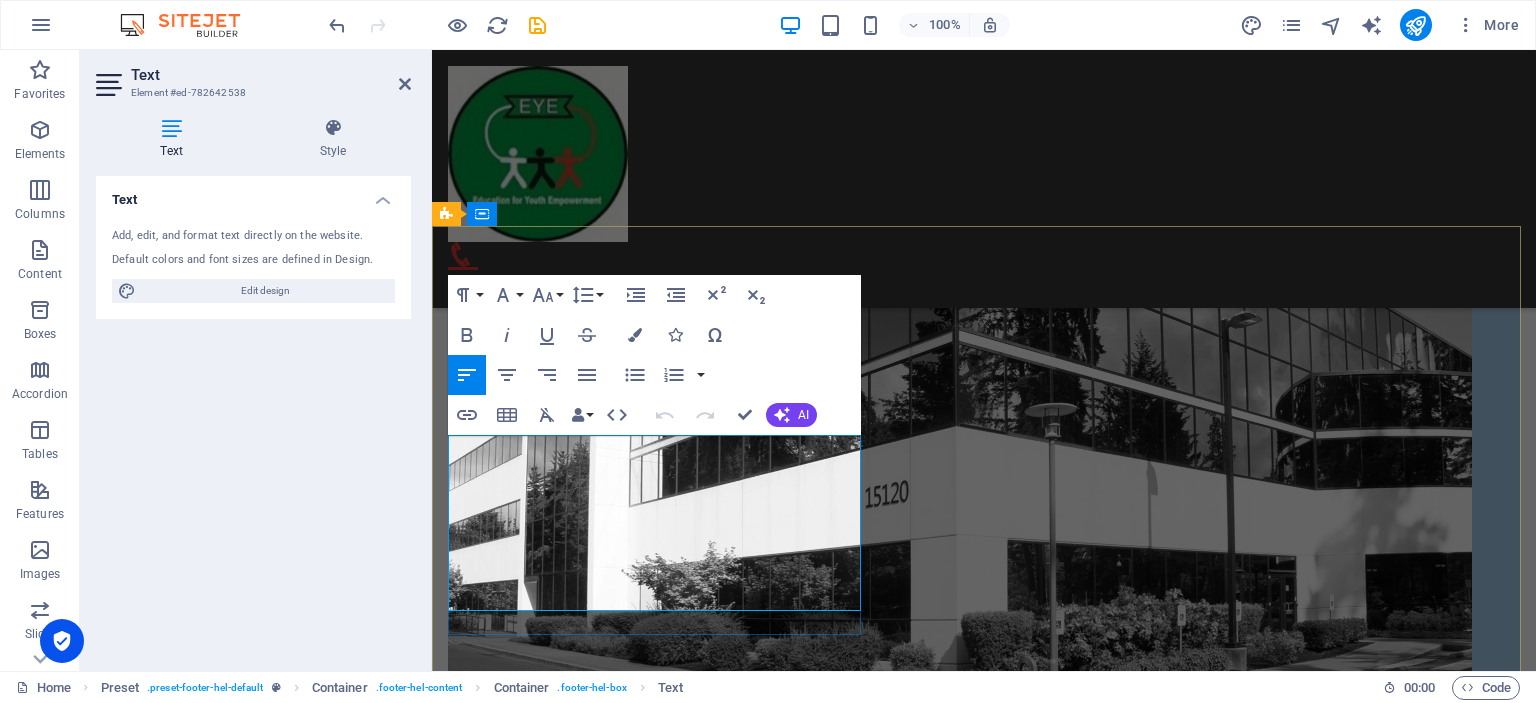 click on "Privacy" at bounding box center [563, 4544] 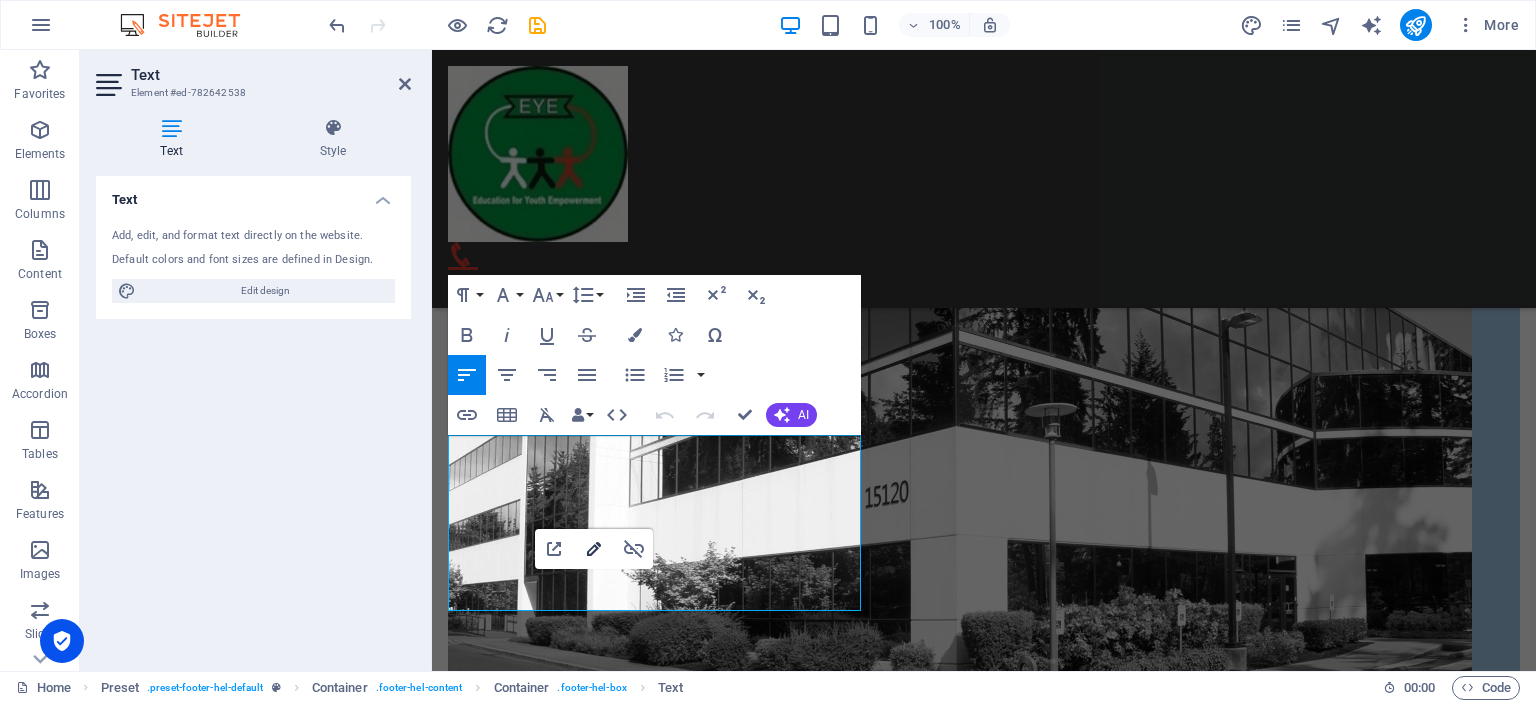 click 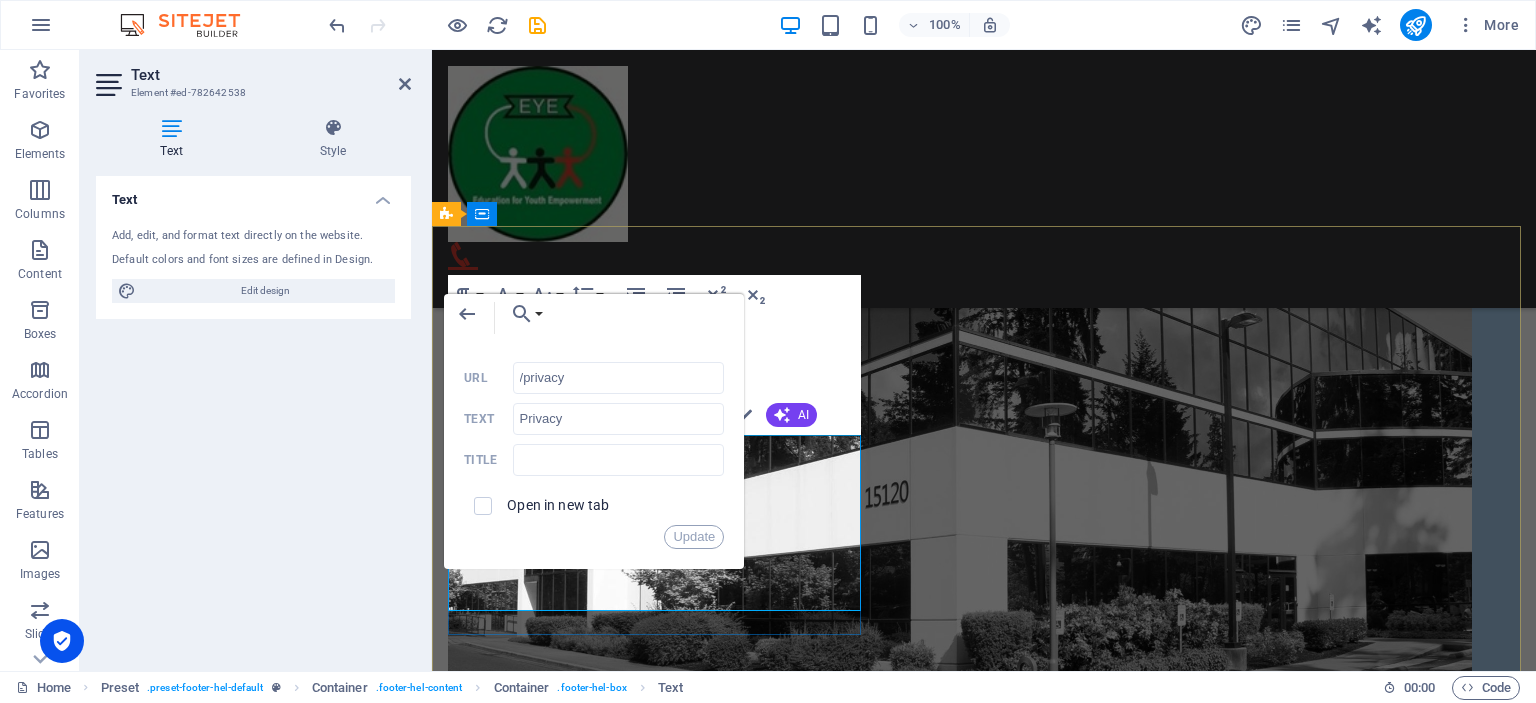 click on "Legal Notice  |  Privac y" at bounding box center (997, 4544) 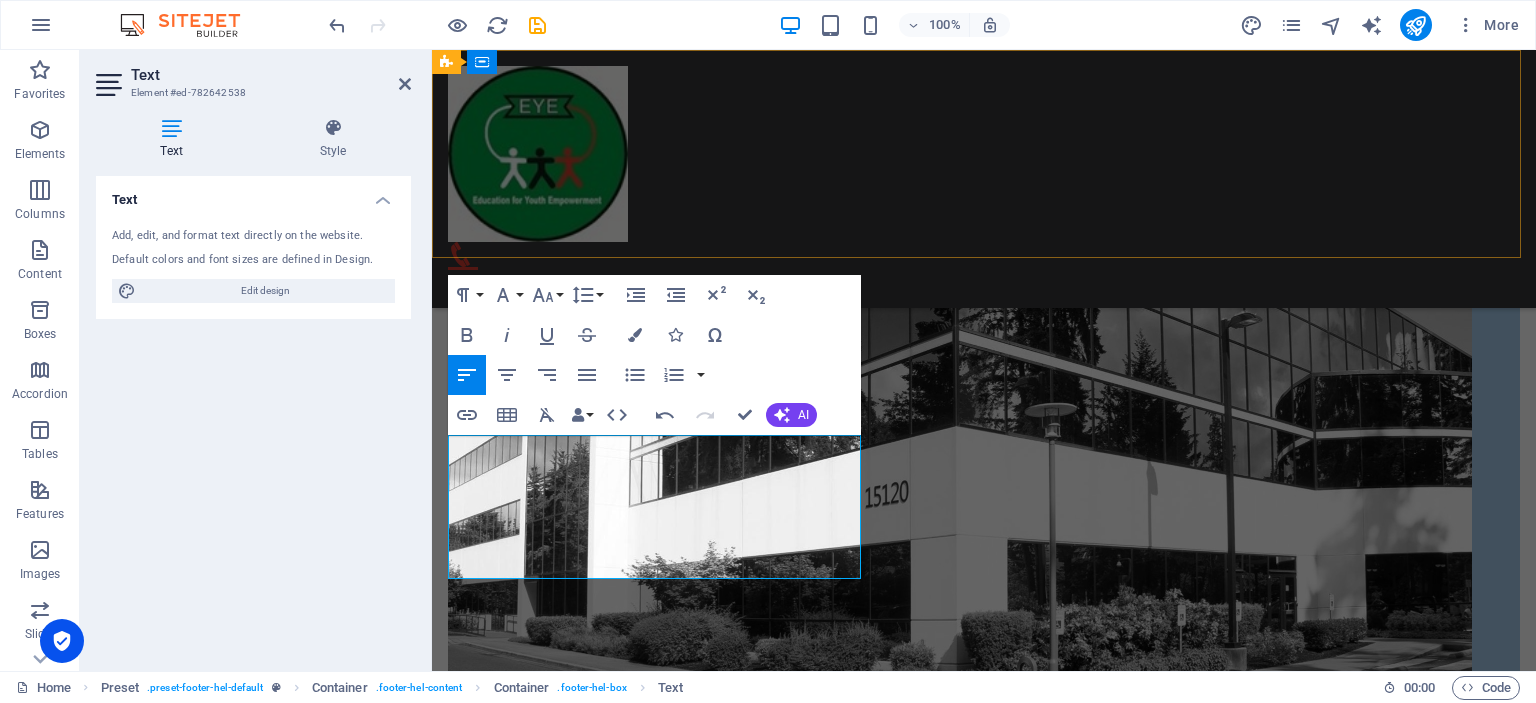 click on "Home About us What we do Projects Volunteers Donate" at bounding box center (984, 179) 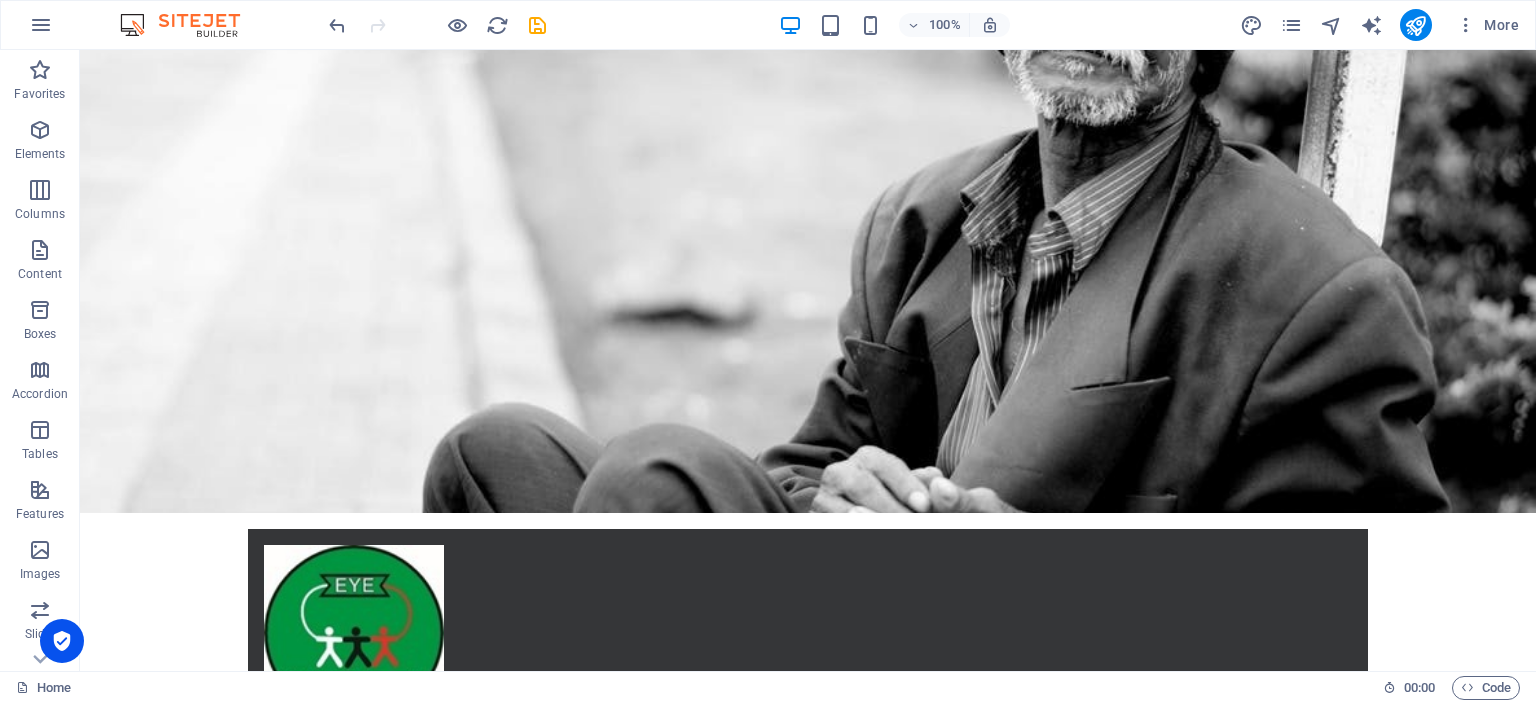 scroll, scrollTop: 0, scrollLeft: 0, axis: both 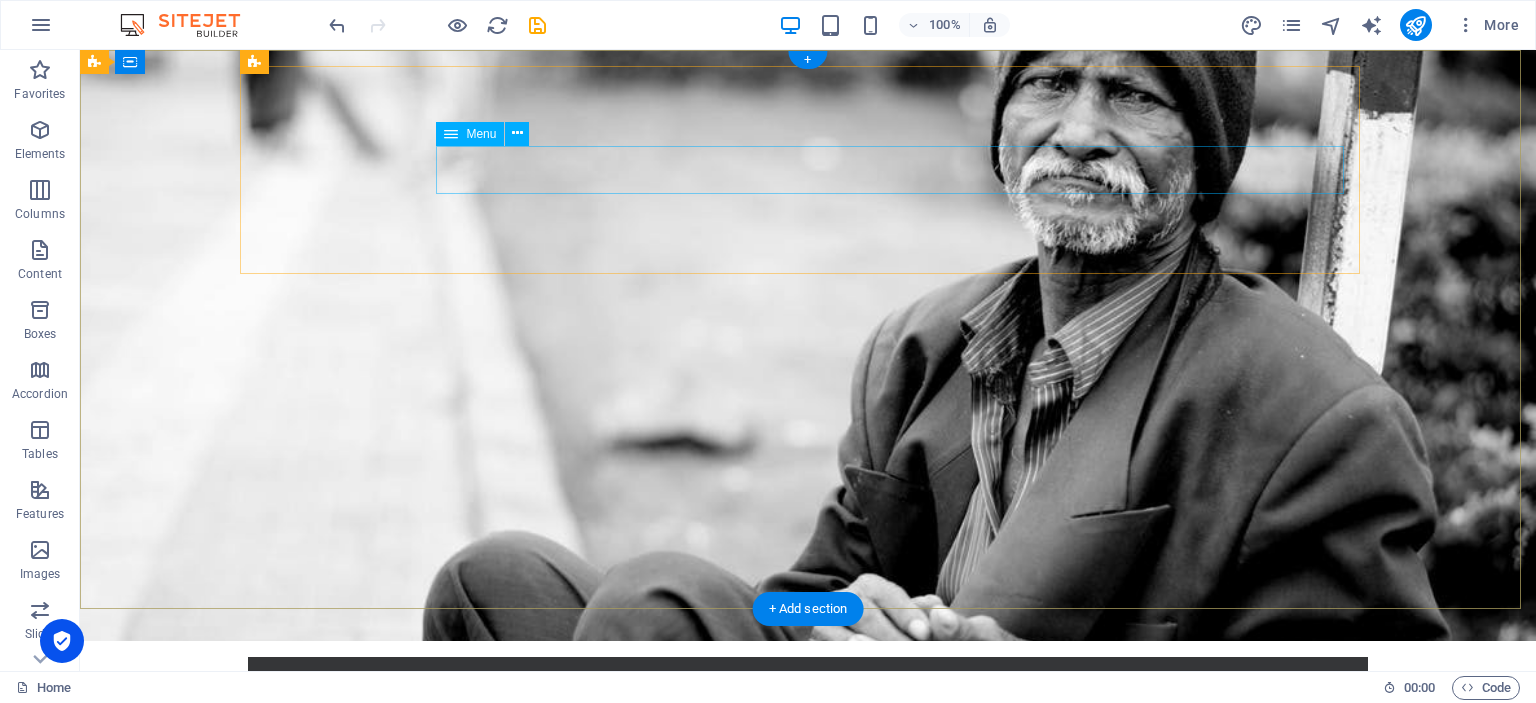 click on "Home About us What we do Projects Volunteers Donate" at bounding box center (808, 873) 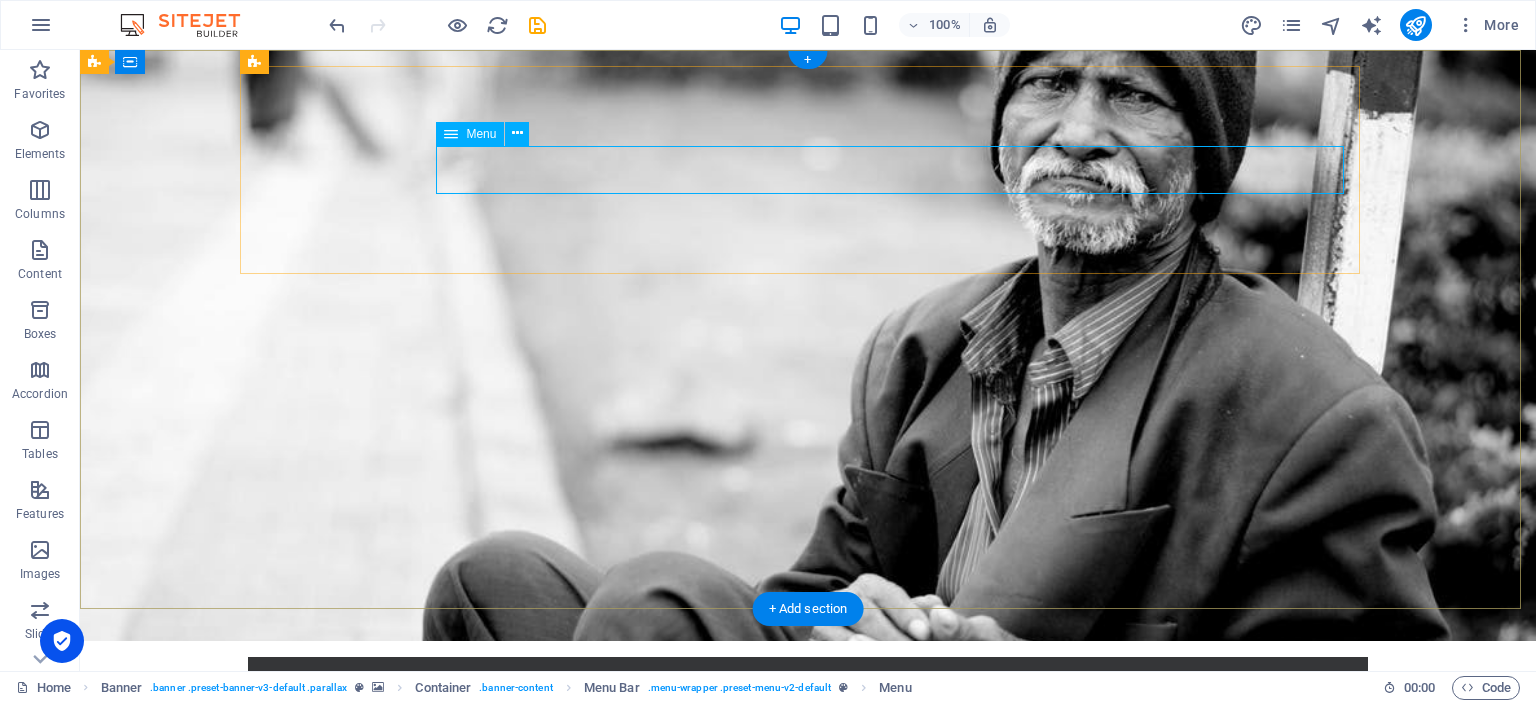 click on "Home About us What we do Projects Volunteers Donate" at bounding box center [808, 873] 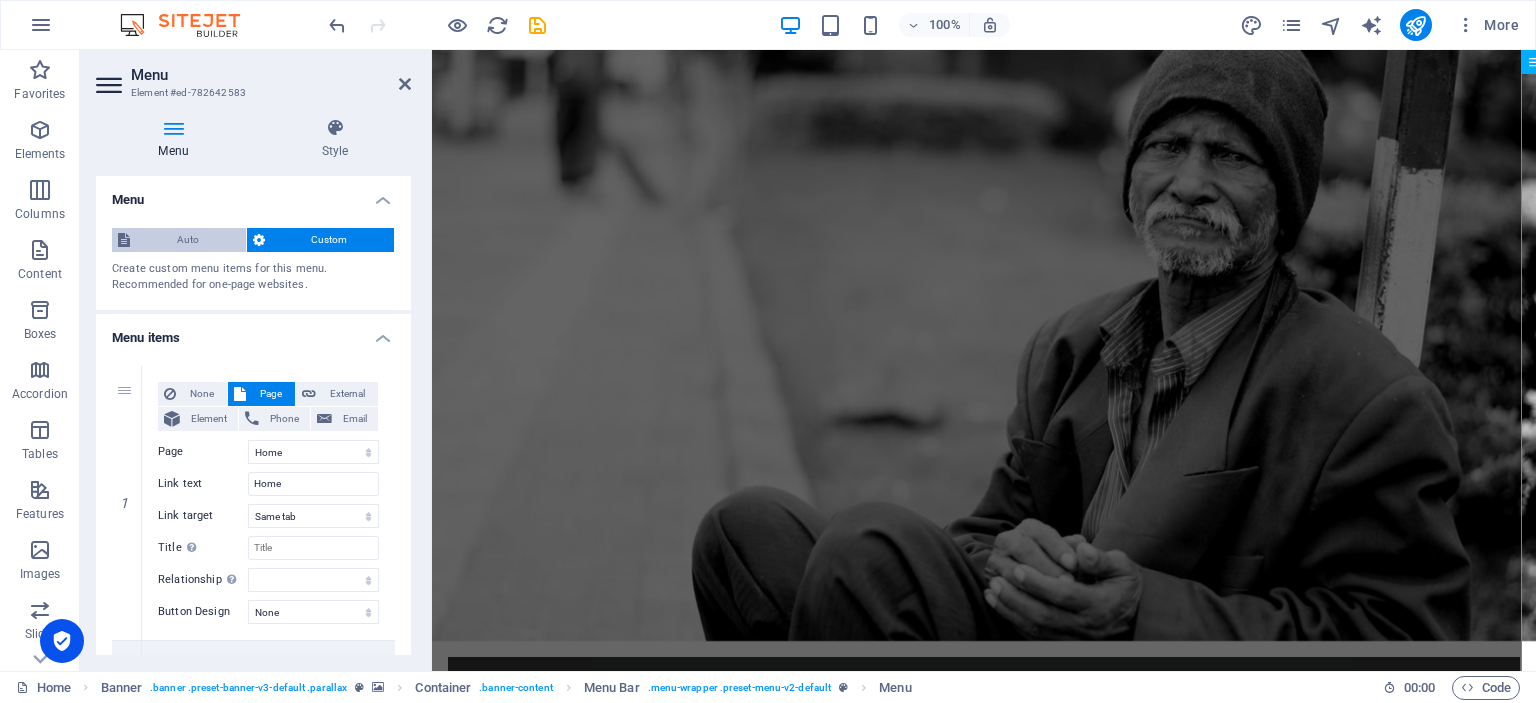 click on "Auto" at bounding box center (188, 240) 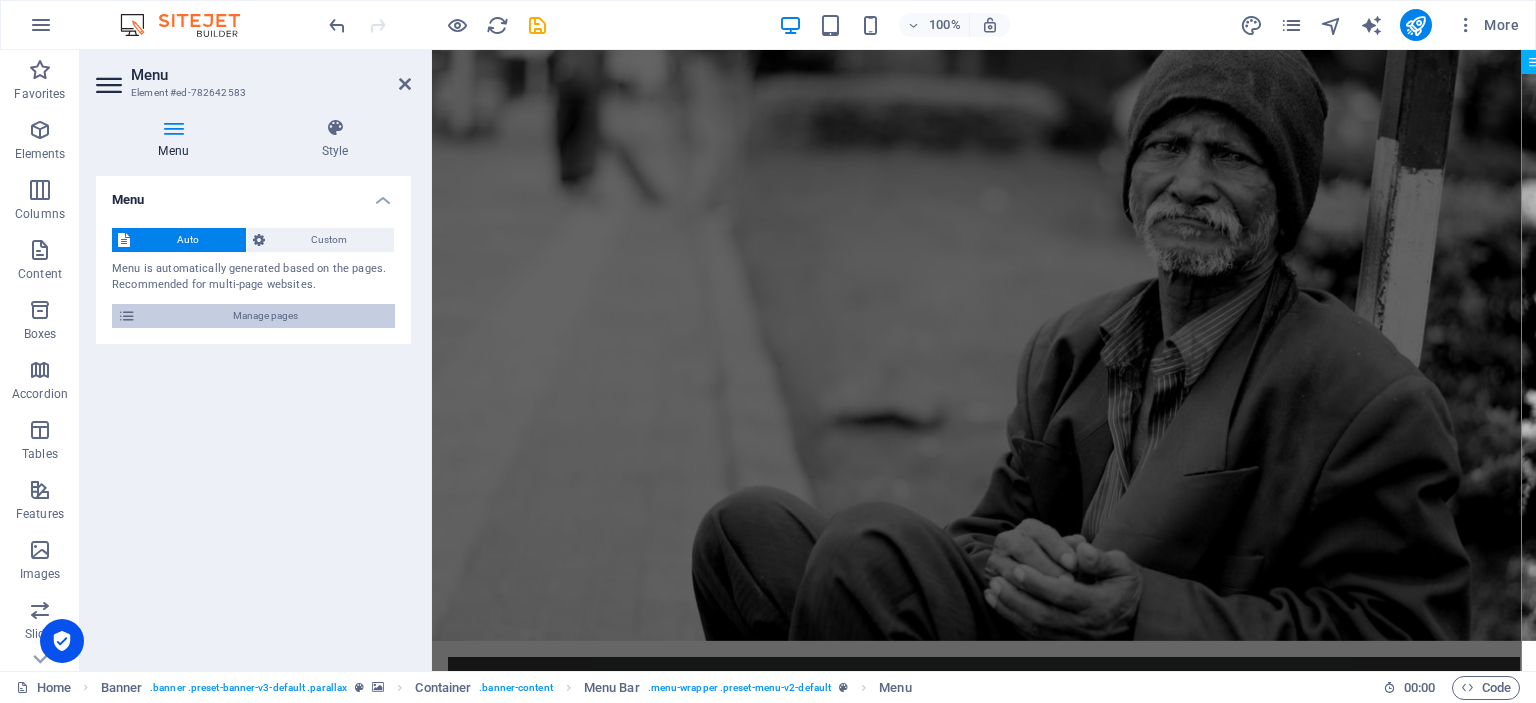 click on "Manage pages" at bounding box center (265, 316) 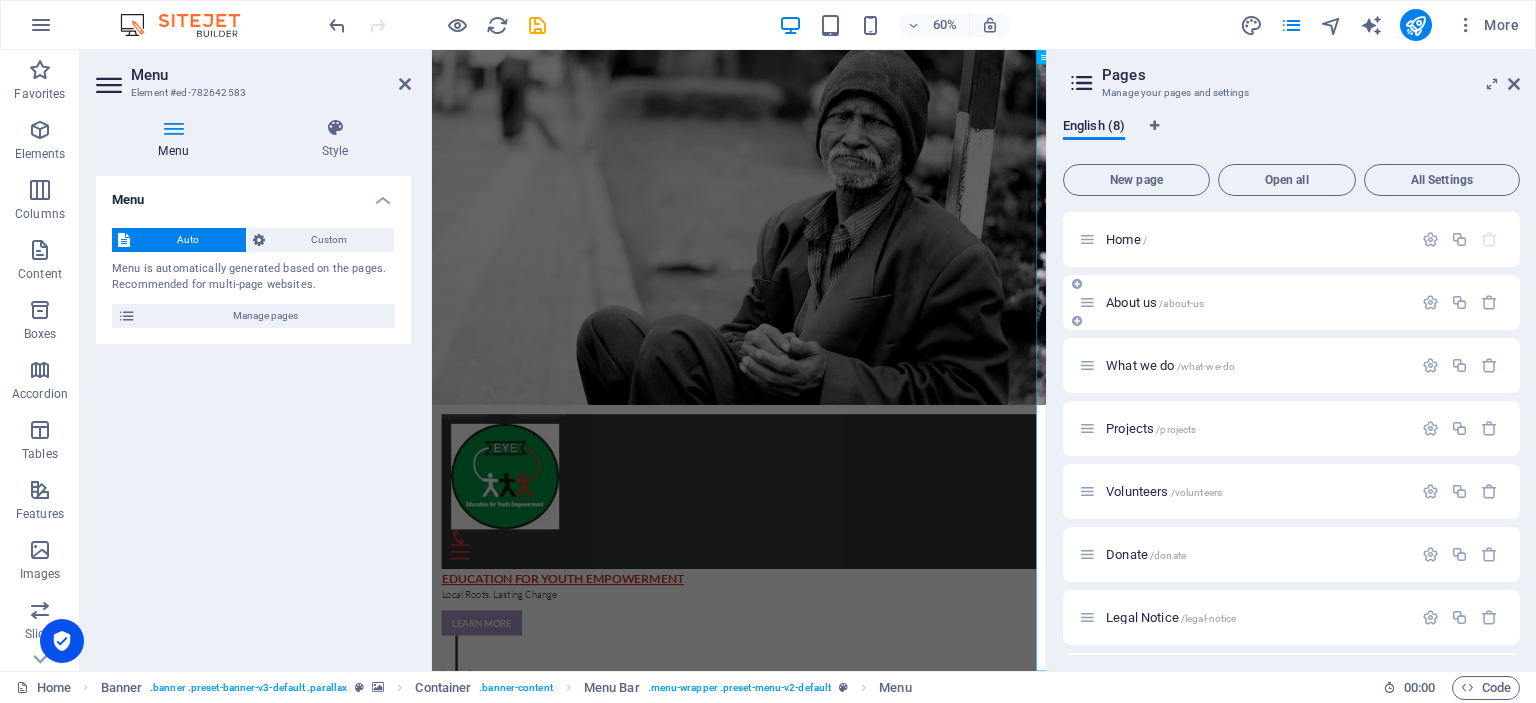 click on "/about-us" at bounding box center (1181, 303) 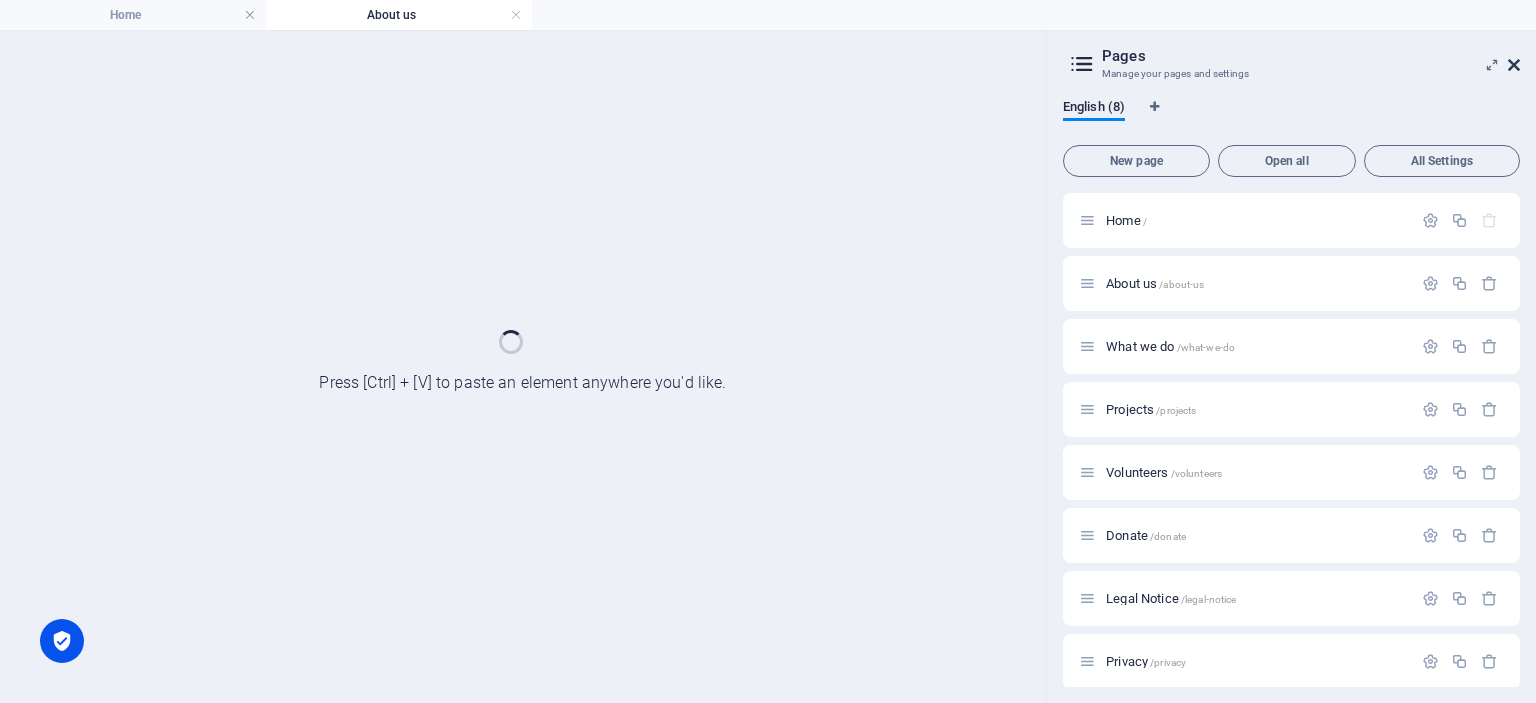 click at bounding box center [1514, 65] 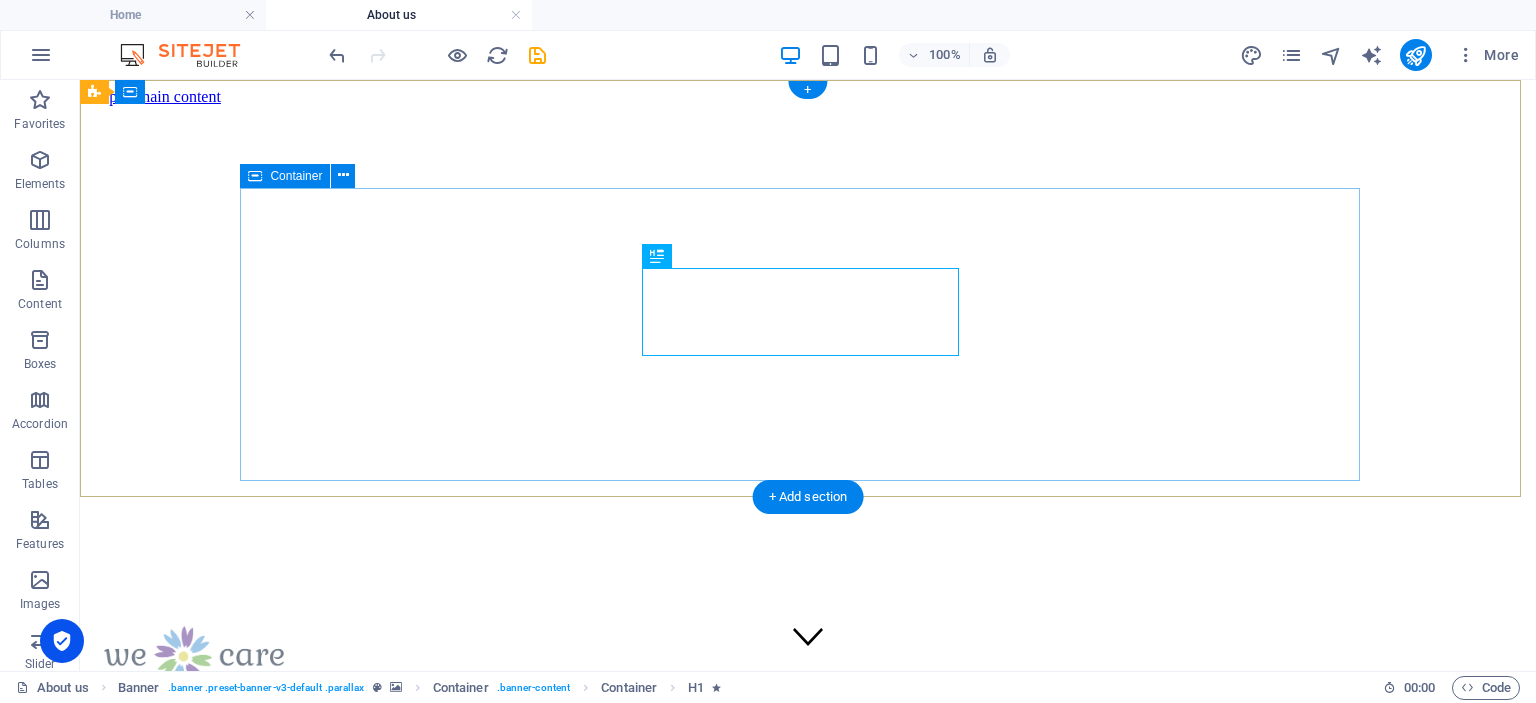 scroll, scrollTop: 0, scrollLeft: 0, axis: both 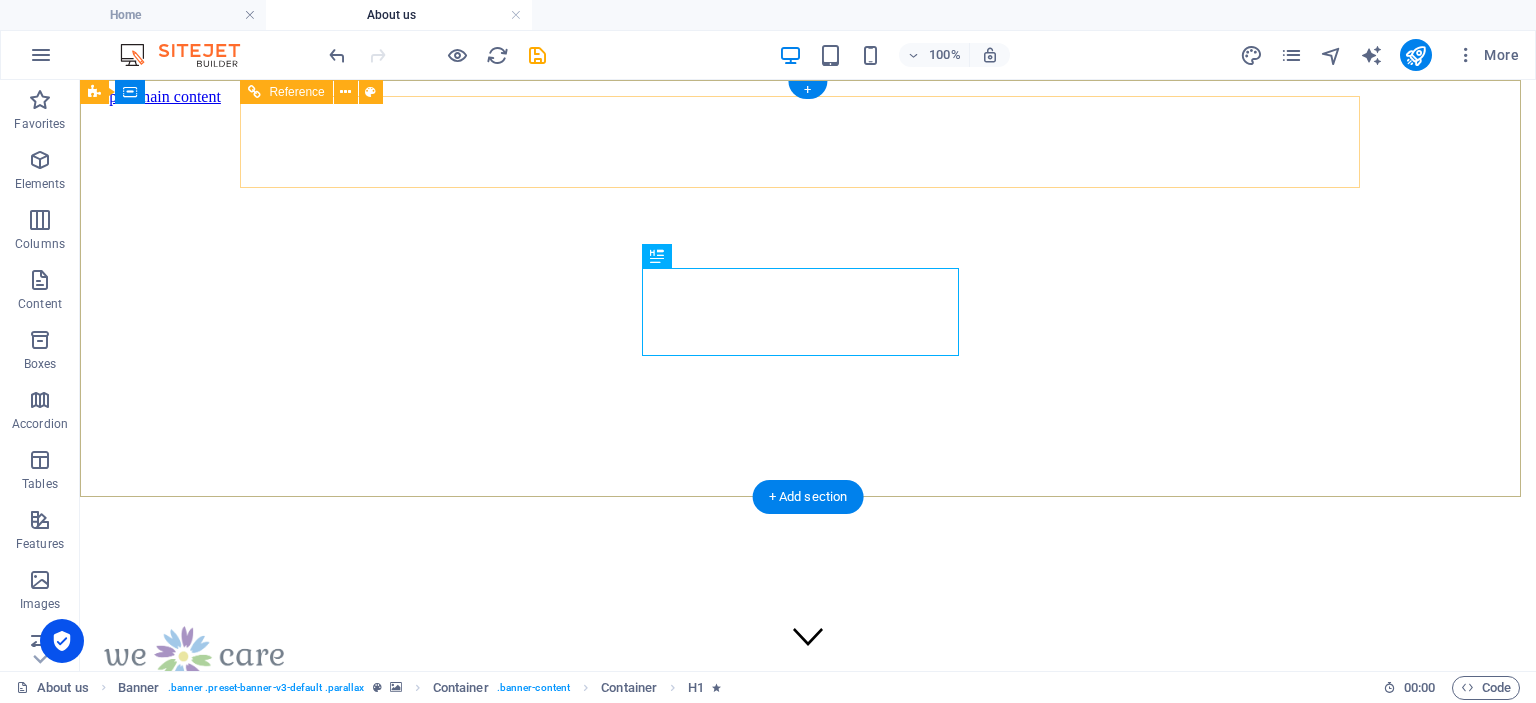 click at bounding box center [808, 658] 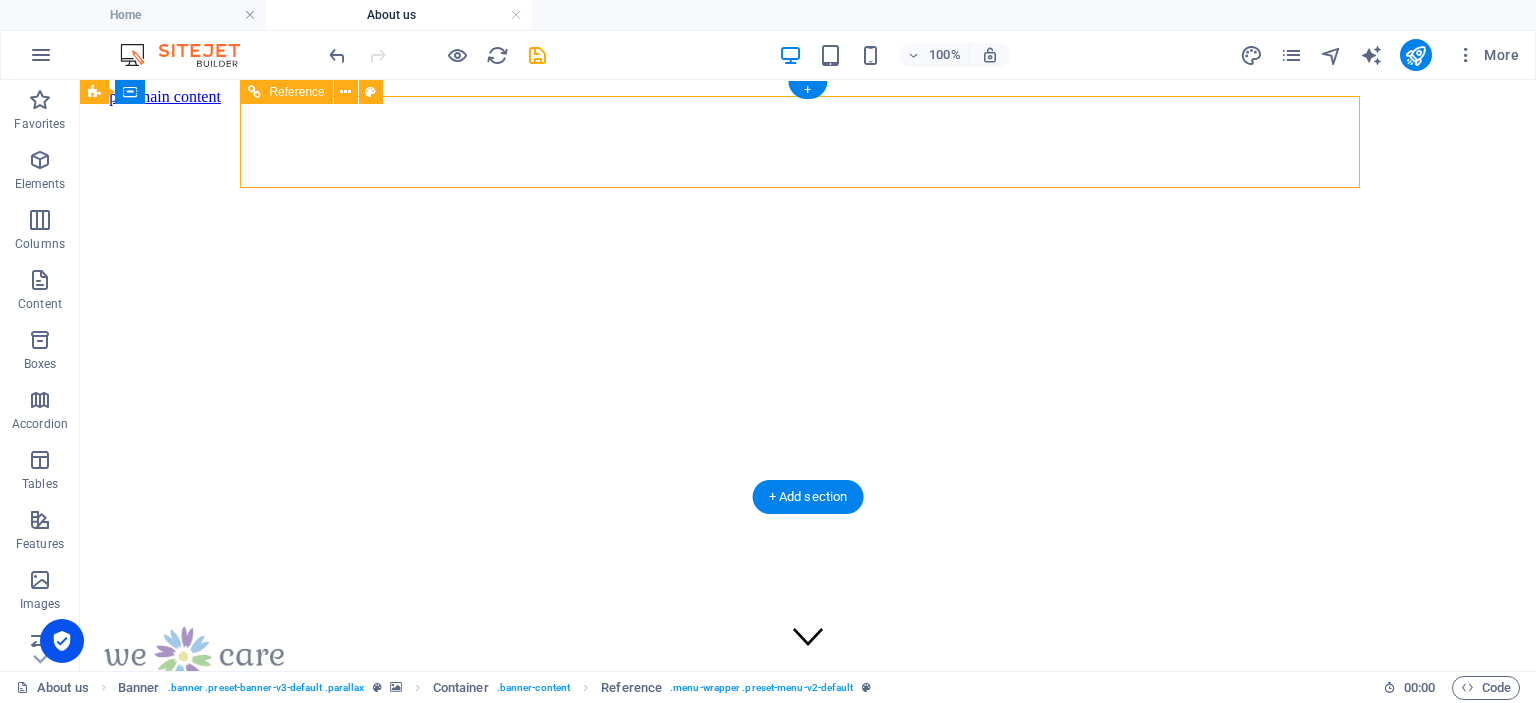 click at bounding box center (808, 658) 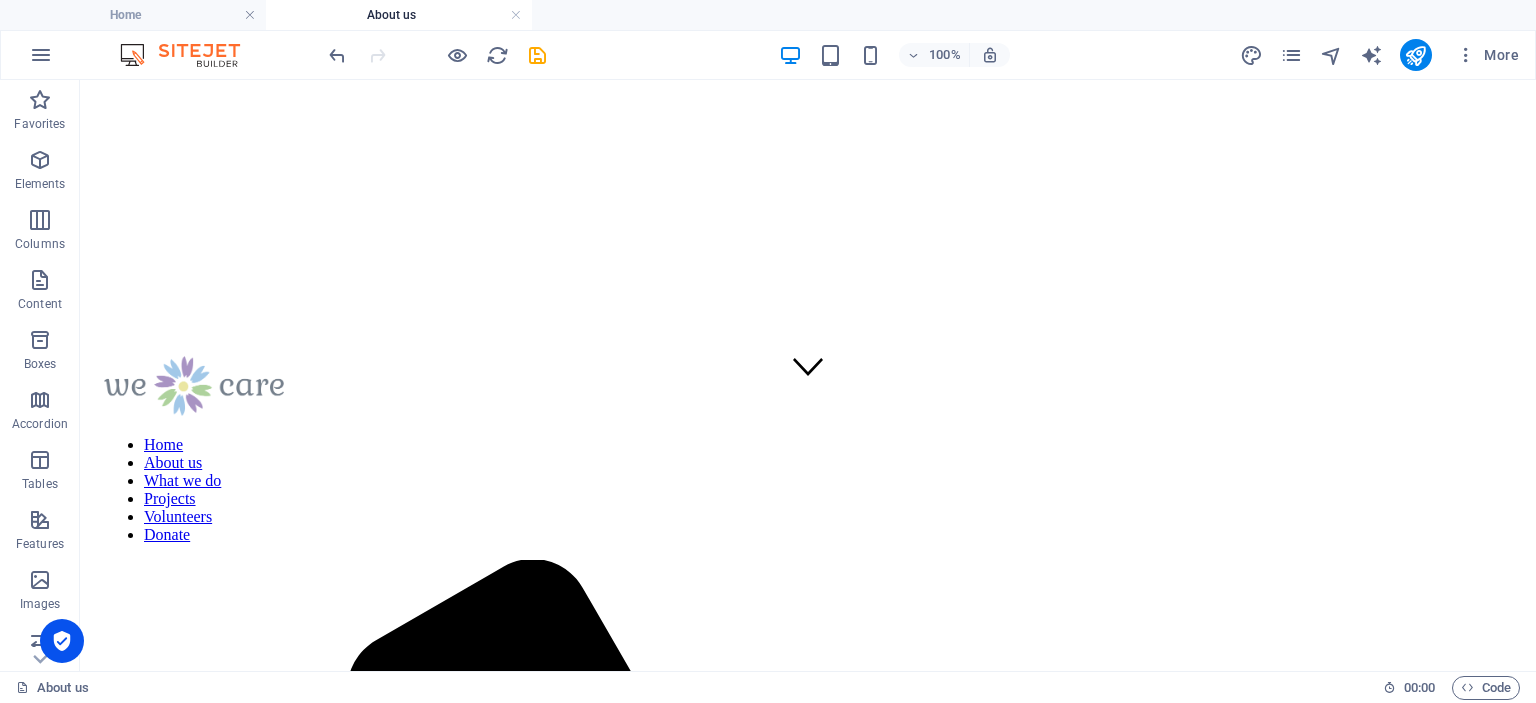 scroll, scrollTop: 276, scrollLeft: 0, axis: vertical 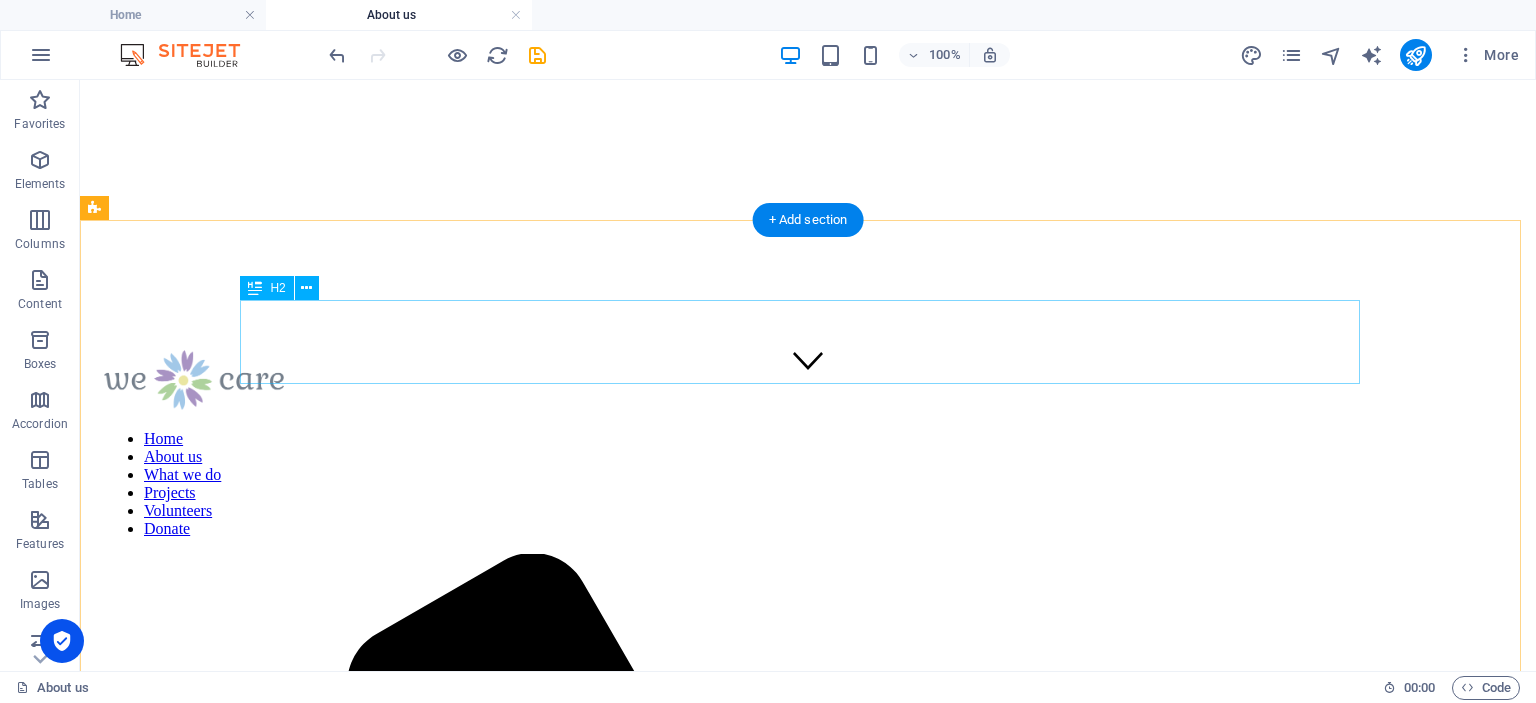 click on "Get to know us" at bounding box center (808, 2603) 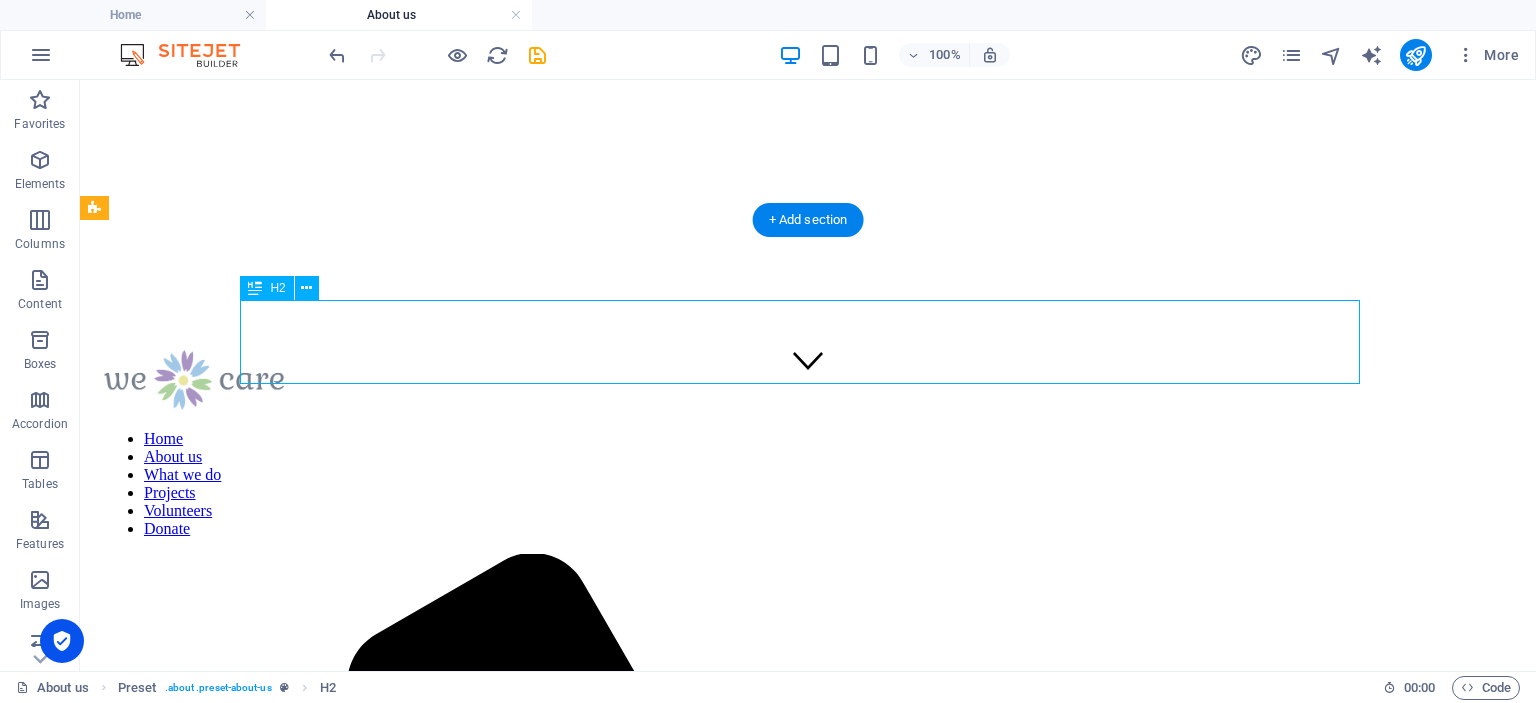 click on "Get to know us" at bounding box center (808, 2603) 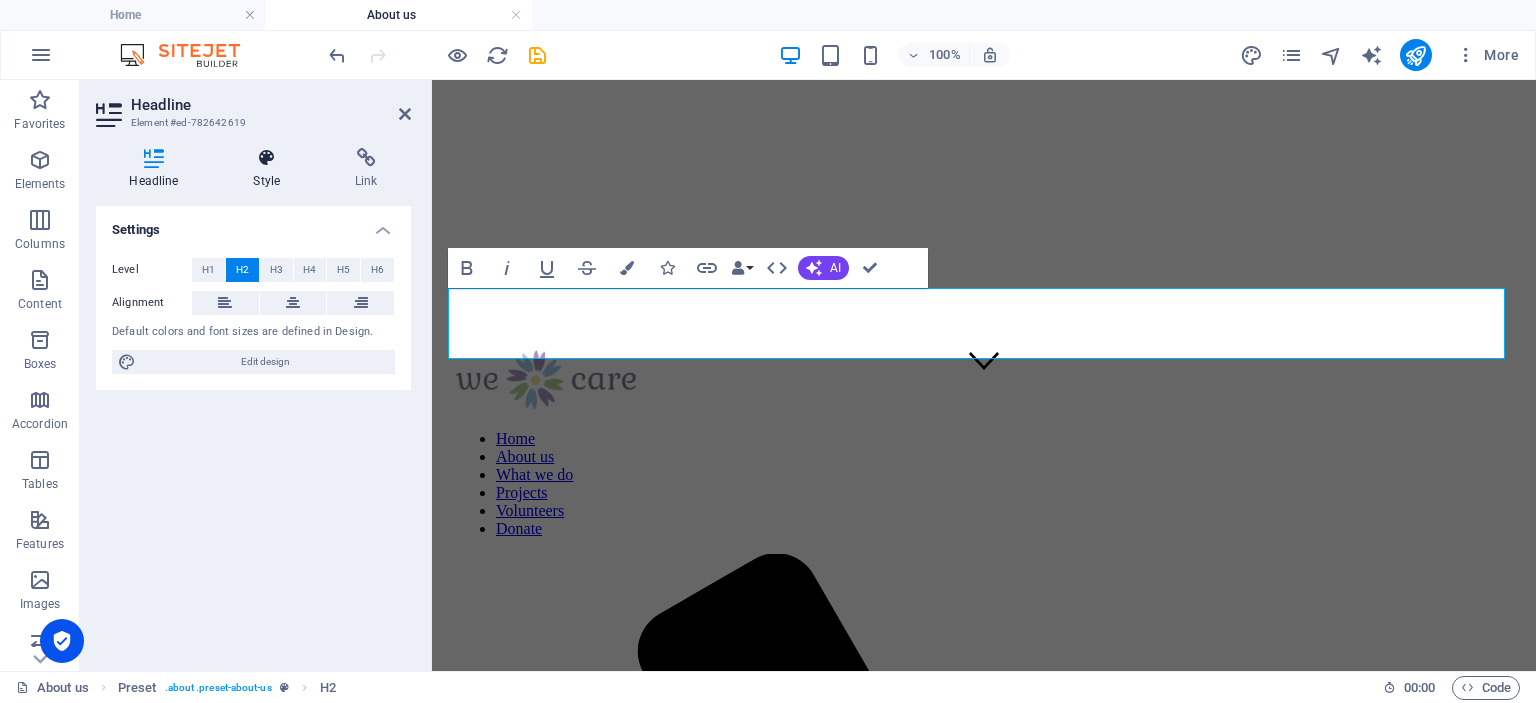 click at bounding box center (267, 158) 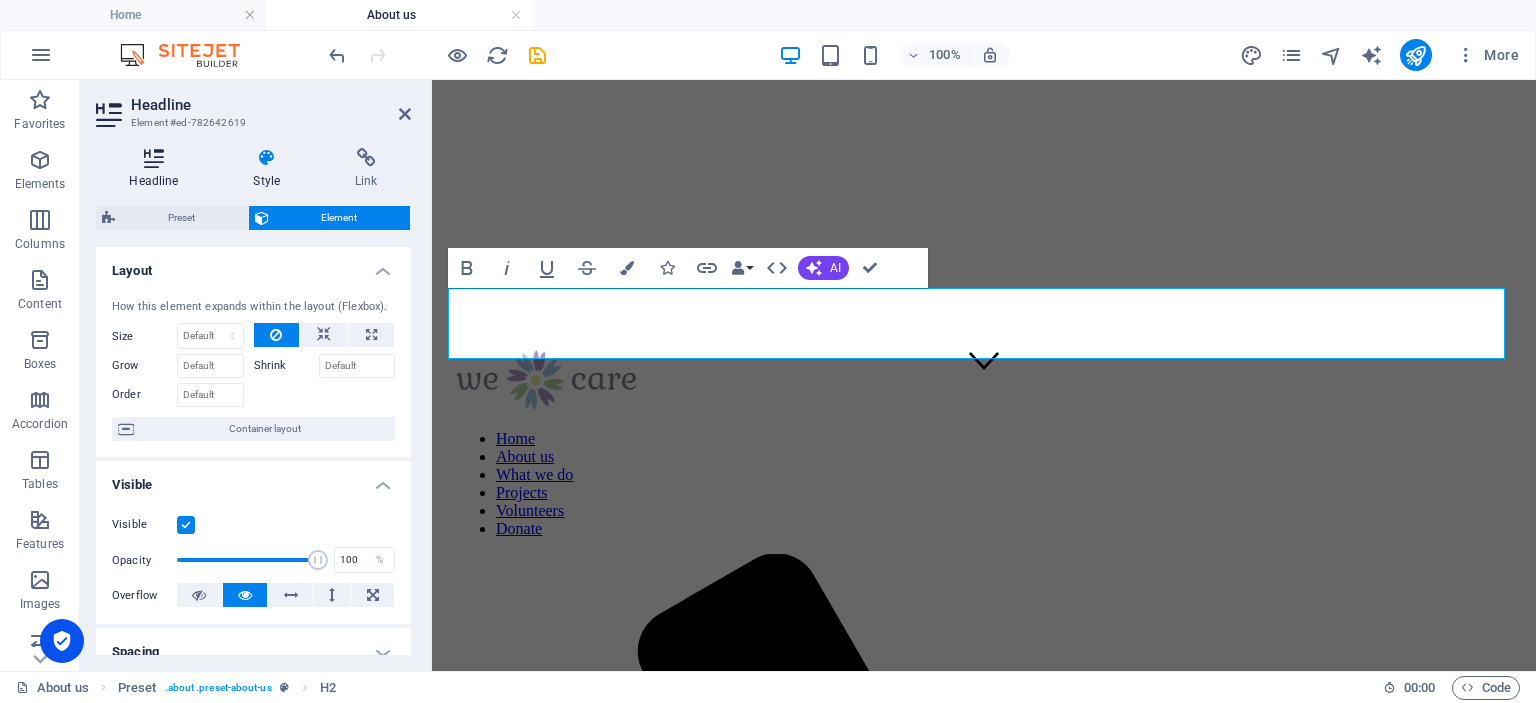 click on "Headline" at bounding box center (158, 169) 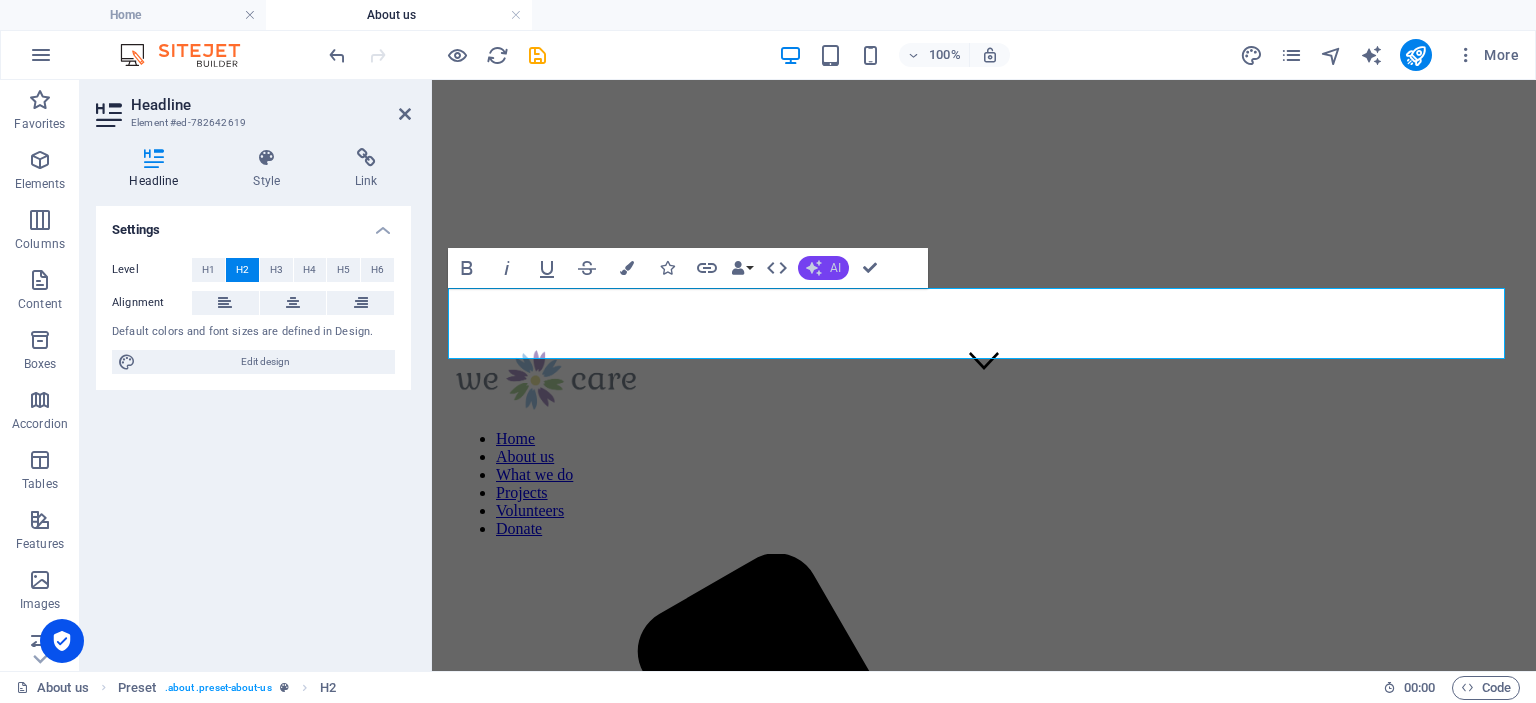 click on "AI" at bounding box center (823, 268) 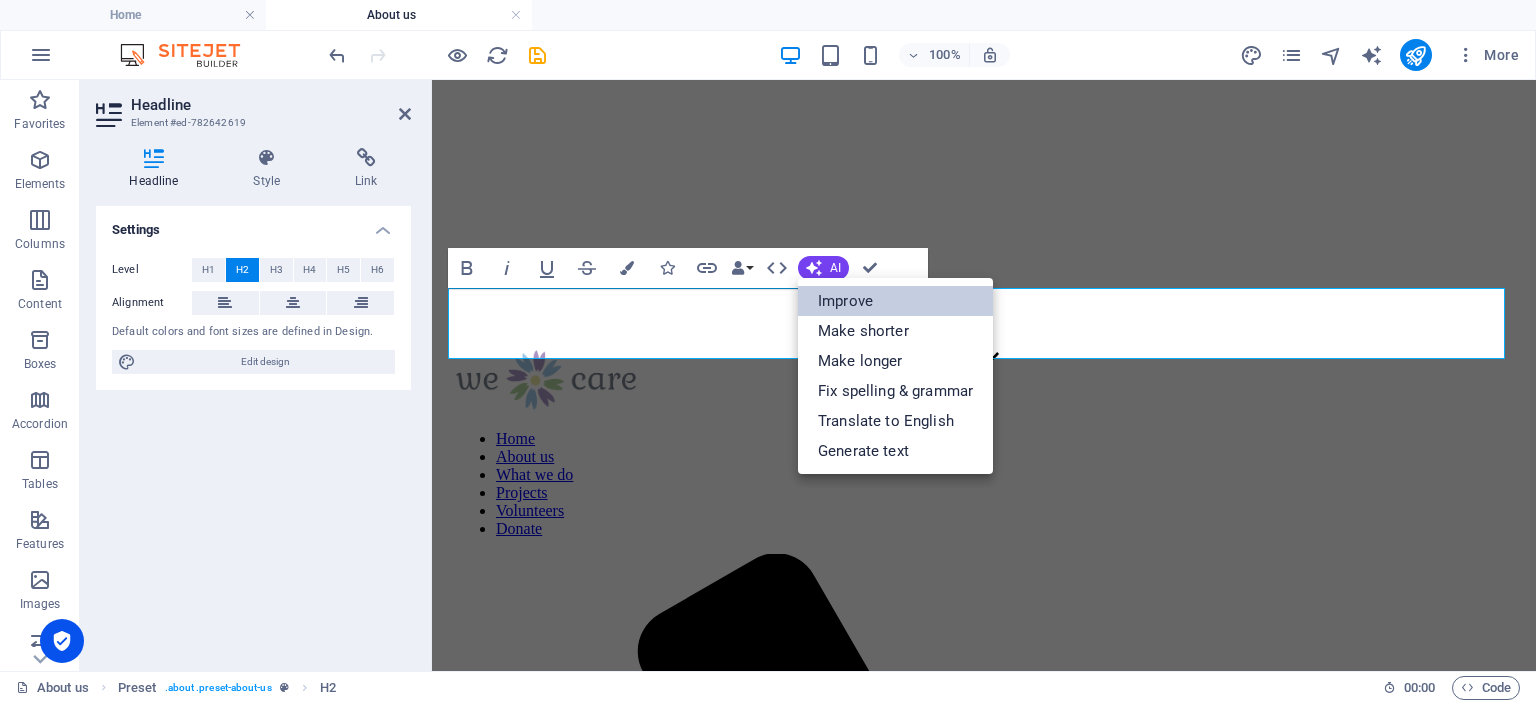 click on "Improve" at bounding box center (895, 301) 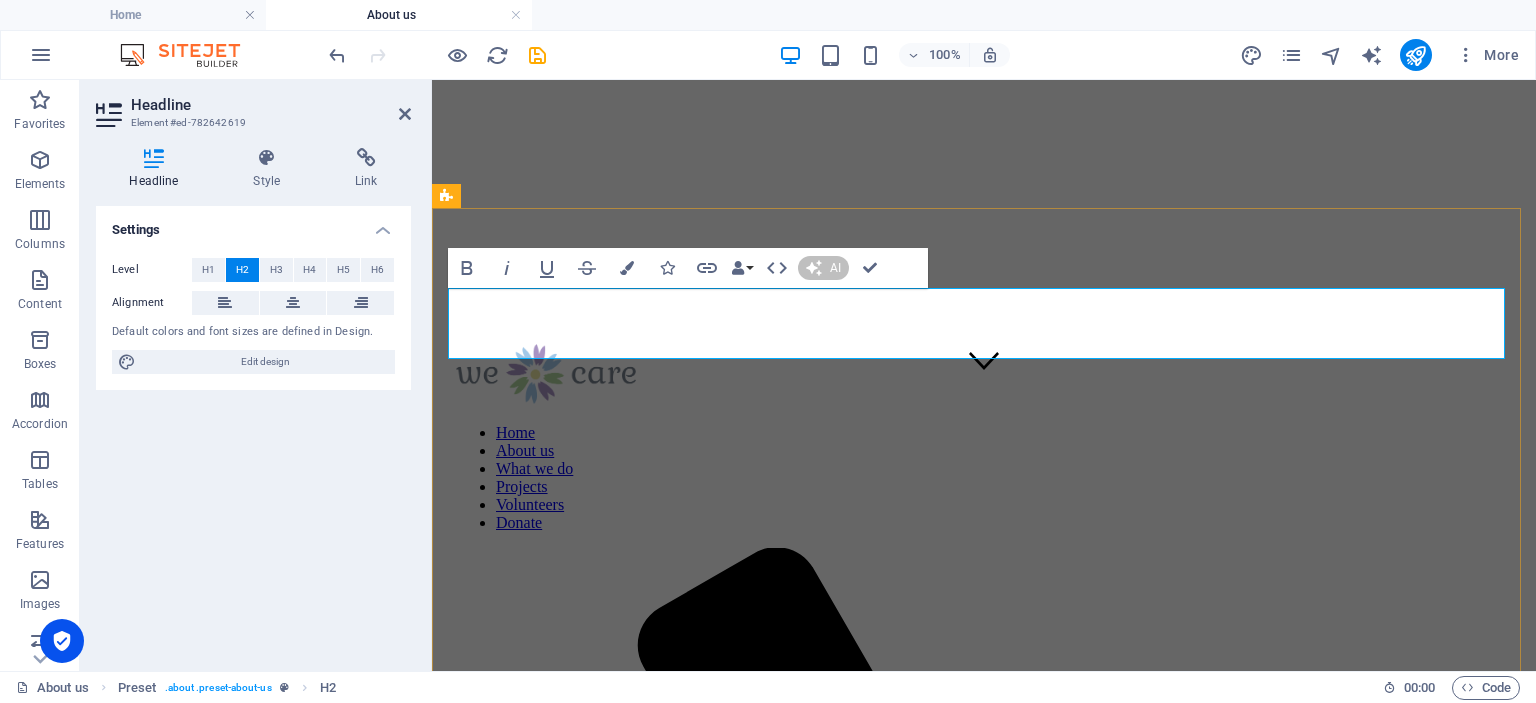 type 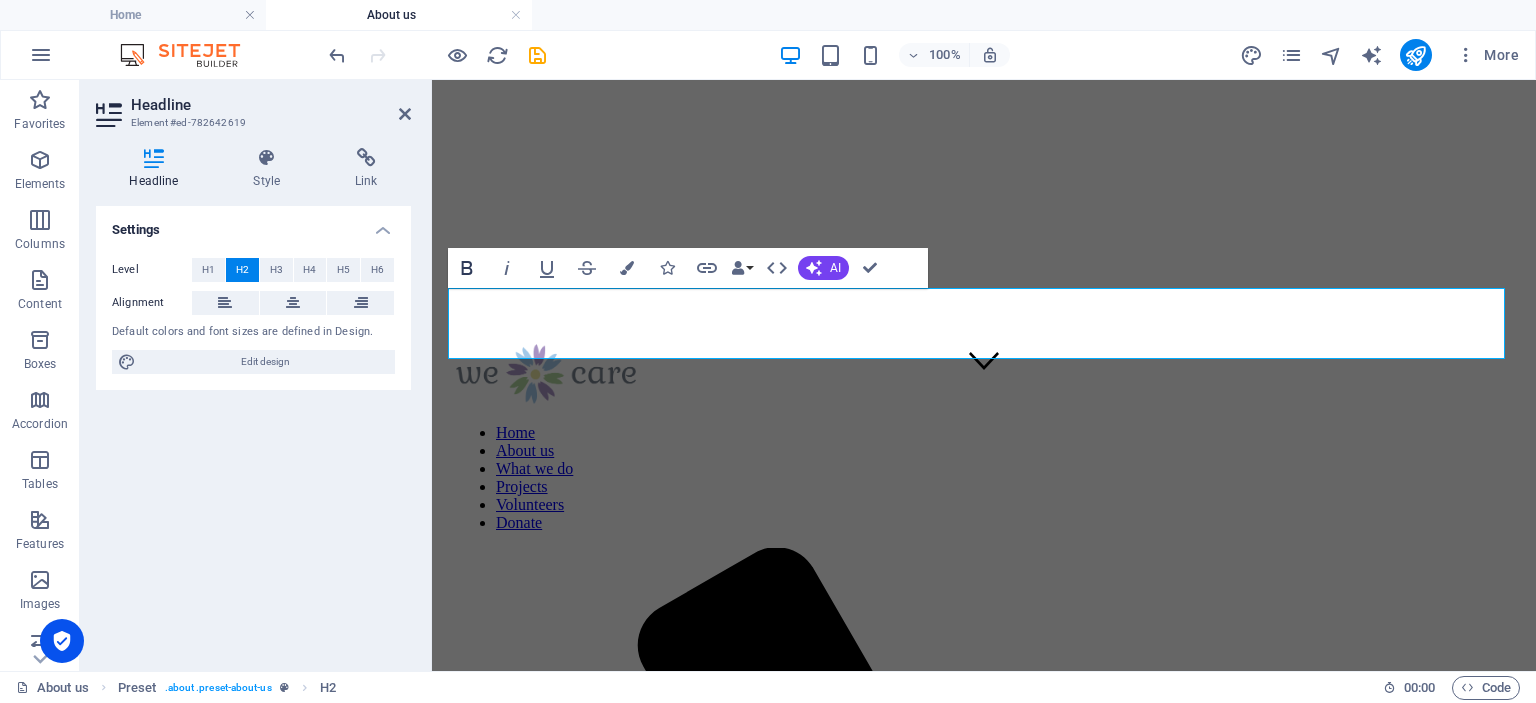 click 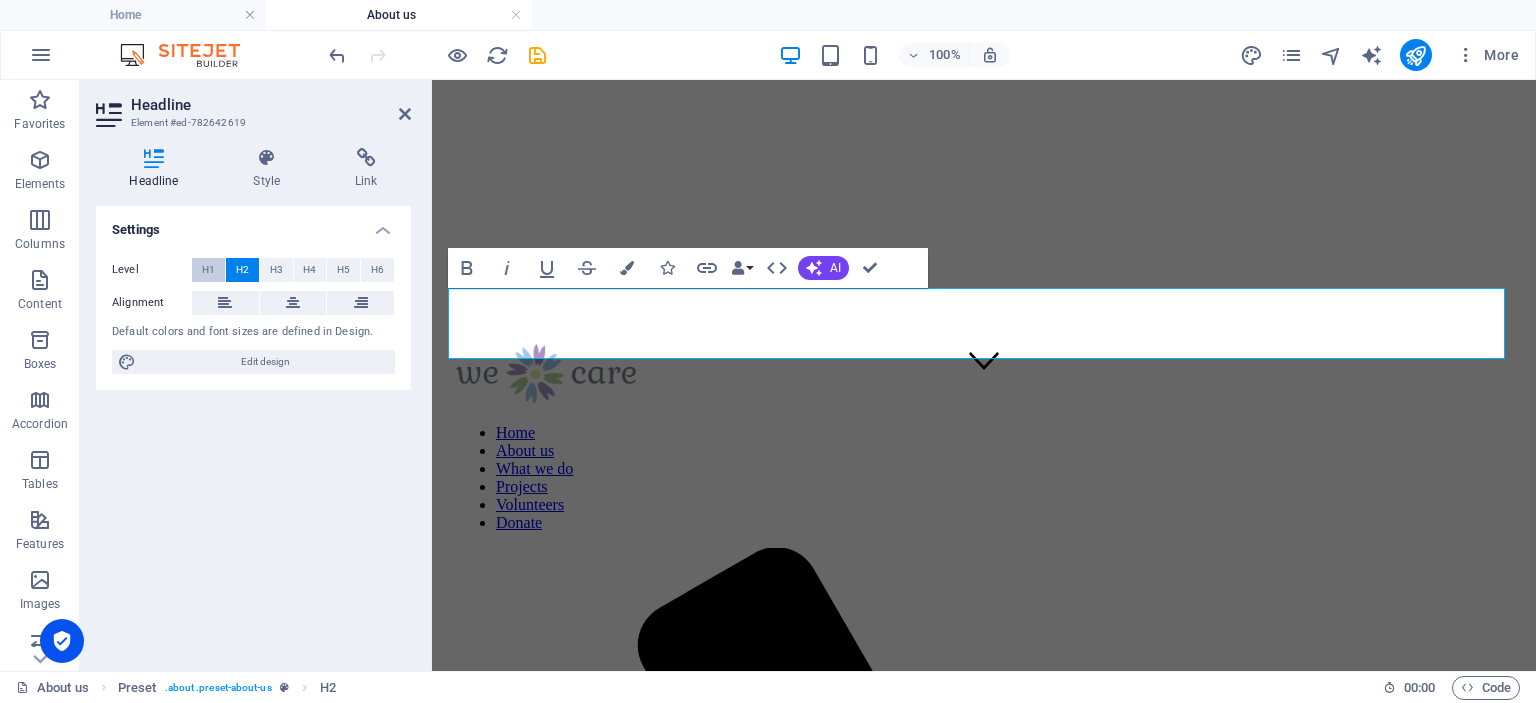 click on "H1" at bounding box center (208, 270) 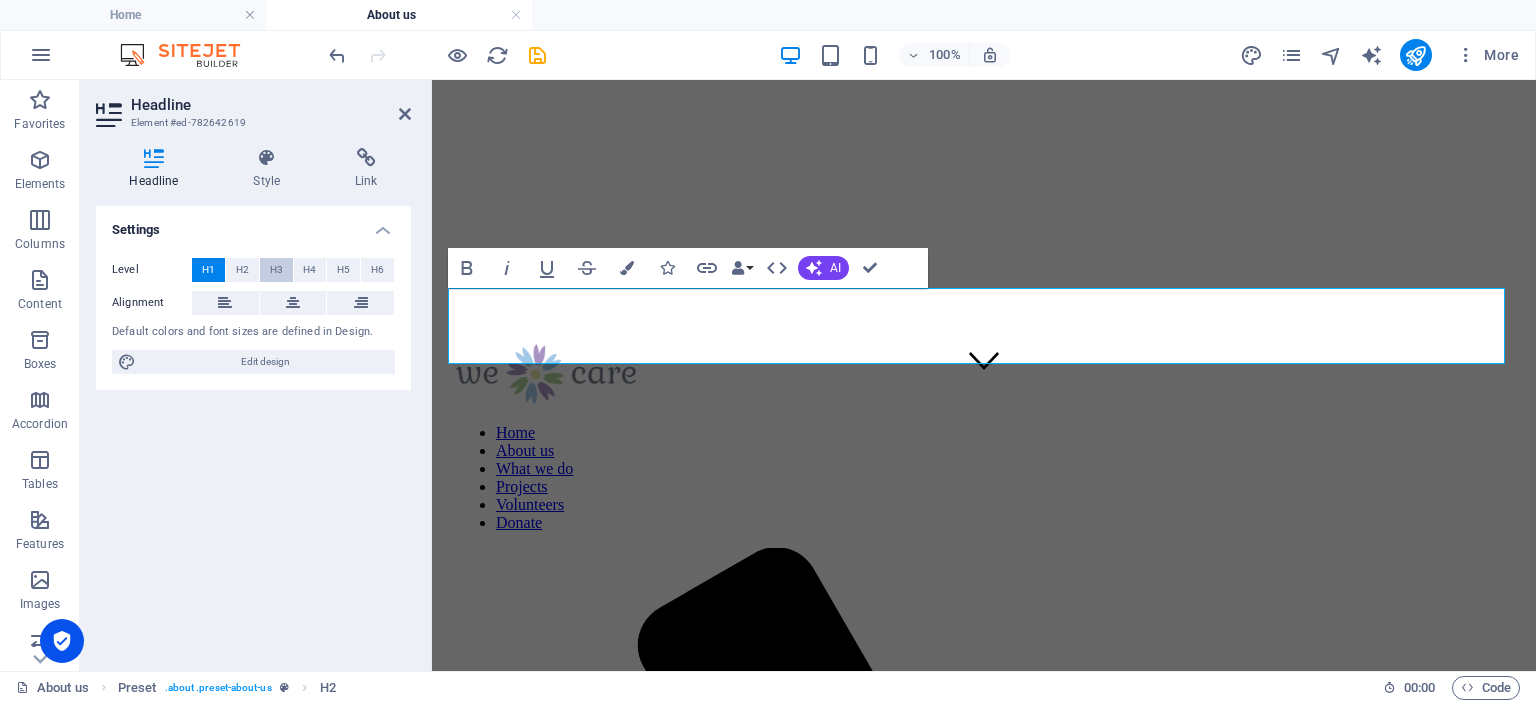 click on "H3" at bounding box center [276, 270] 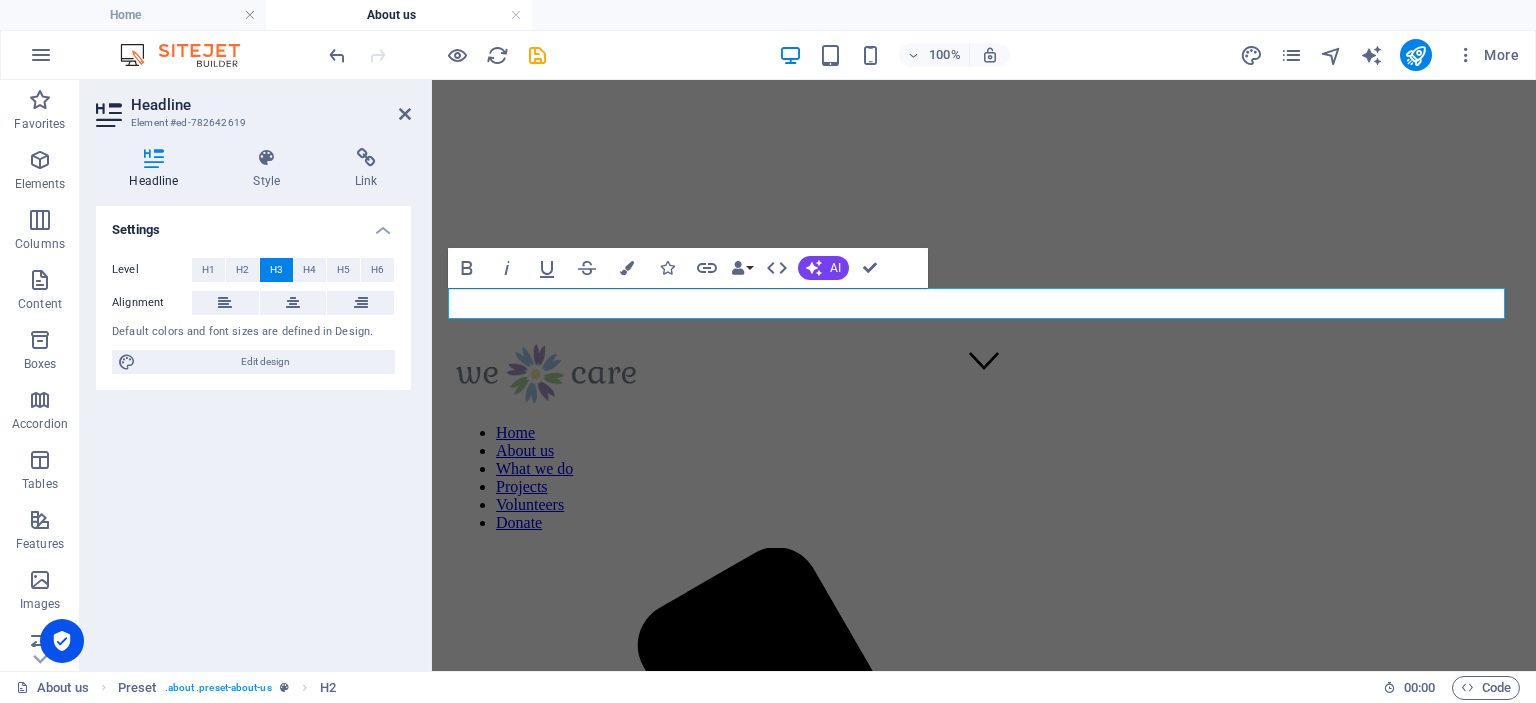 click on "H3" at bounding box center (276, 270) 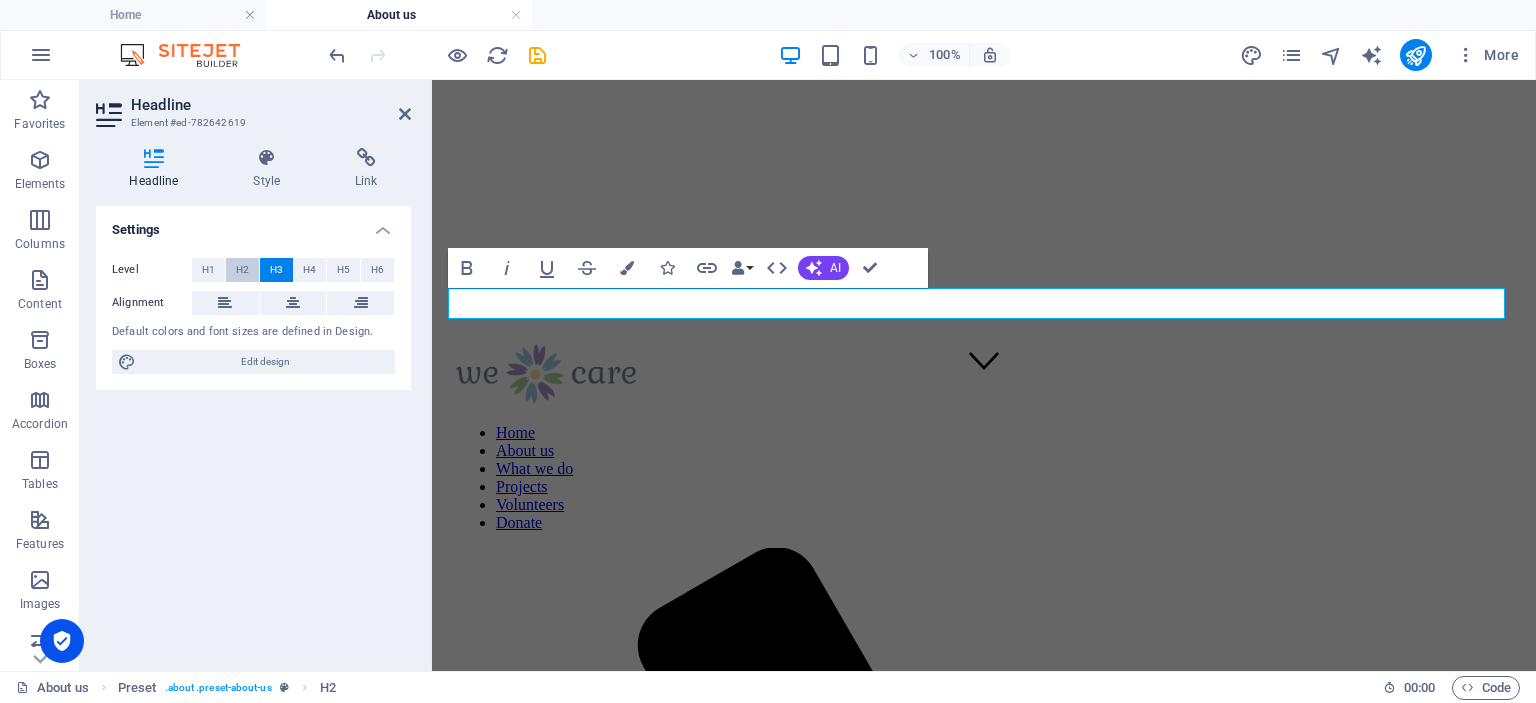 click on "H2" at bounding box center (242, 270) 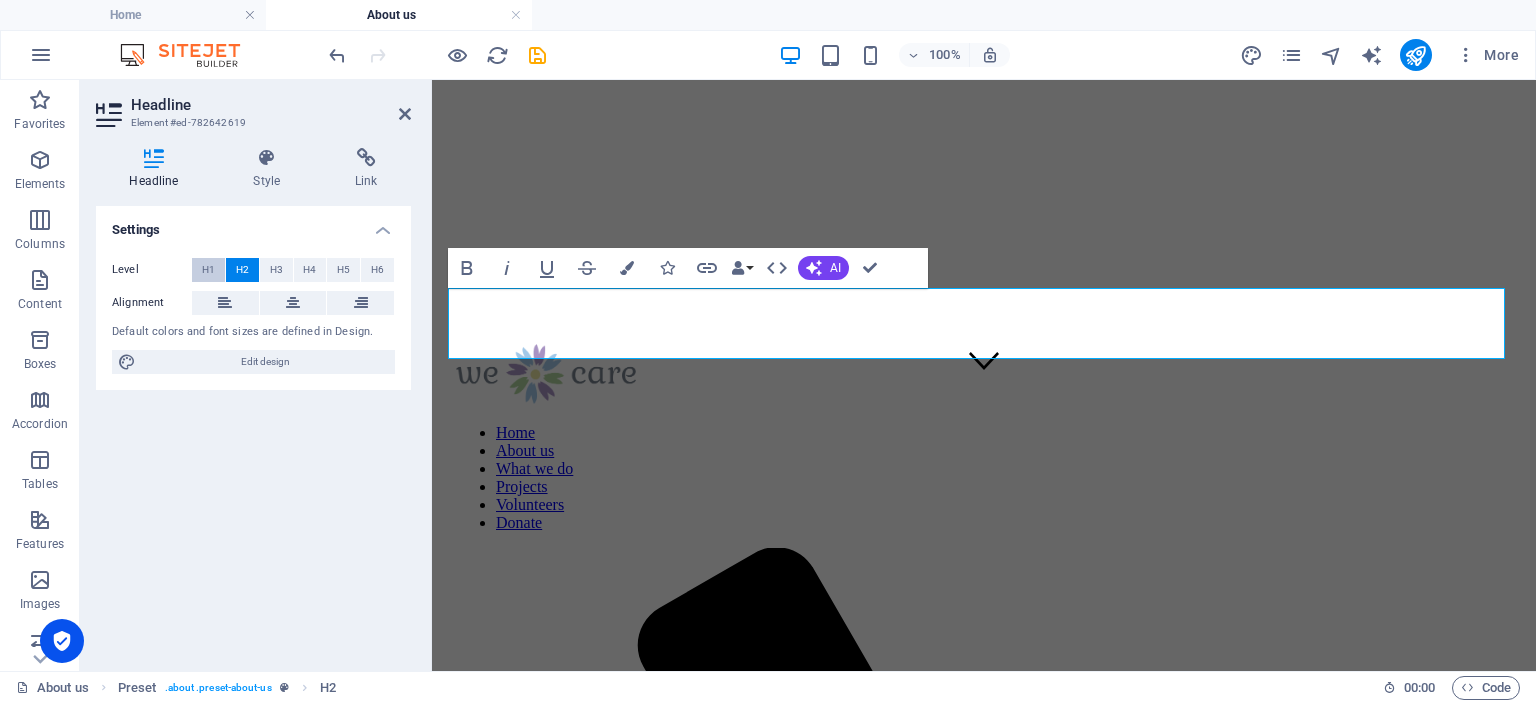 click on "H1" at bounding box center [208, 270] 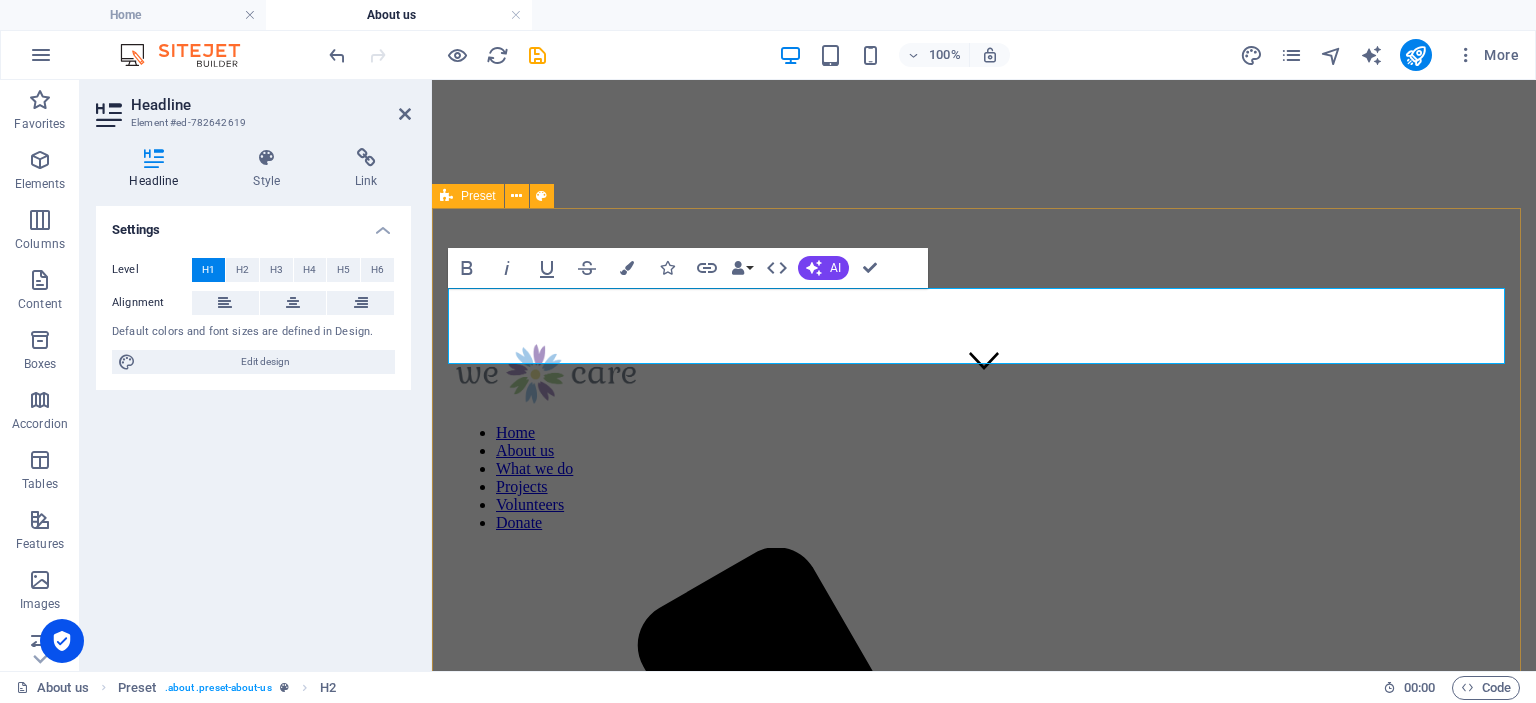 click on "Discover More About Us ​ Lorem ipsum dolor sit amet, consetetur sadipscing elitr, sed diam nonumy eirmod tempor invidunt ut labore et dolore magna aliquyam erat, sed diam voluptua. At vero eos et accusam et [PERSON_NAME] duo [PERSON_NAME] et ea rebum. Stet clita kasd gubergren, no sea takimata sanctus est Lorem ipsum dolor sit amet. Lorem ipsum dolor sit amet, consetetur sadipscing elitr, sed diam nonumy eirmod tempor invidunt ut labore et dolore magna aliquyam erat, sed diam voluptua. At vero eos et accusam et [PERSON_NAME] duo [PERSON_NAME] et ea rebum. Stet clita kasd gubergren, no sea takimata sanctus est Lorem ipsum dolor sit amet. Lorem ipsum dolor sit amet, consetetur sadipscing elitr, sed diam nonumy eirmod tempor invidunt ut labore et dolore magna aliquyam erat, sed diam voluptua. At vero eos et accusam et [PERSON_NAME] duo [PERSON_NAME] et ea rebum. Stet clita kasd gubergren, no sea takimata sanctus est Lorem ipsum dolor sit amet." at bounding box center [984, 2330] 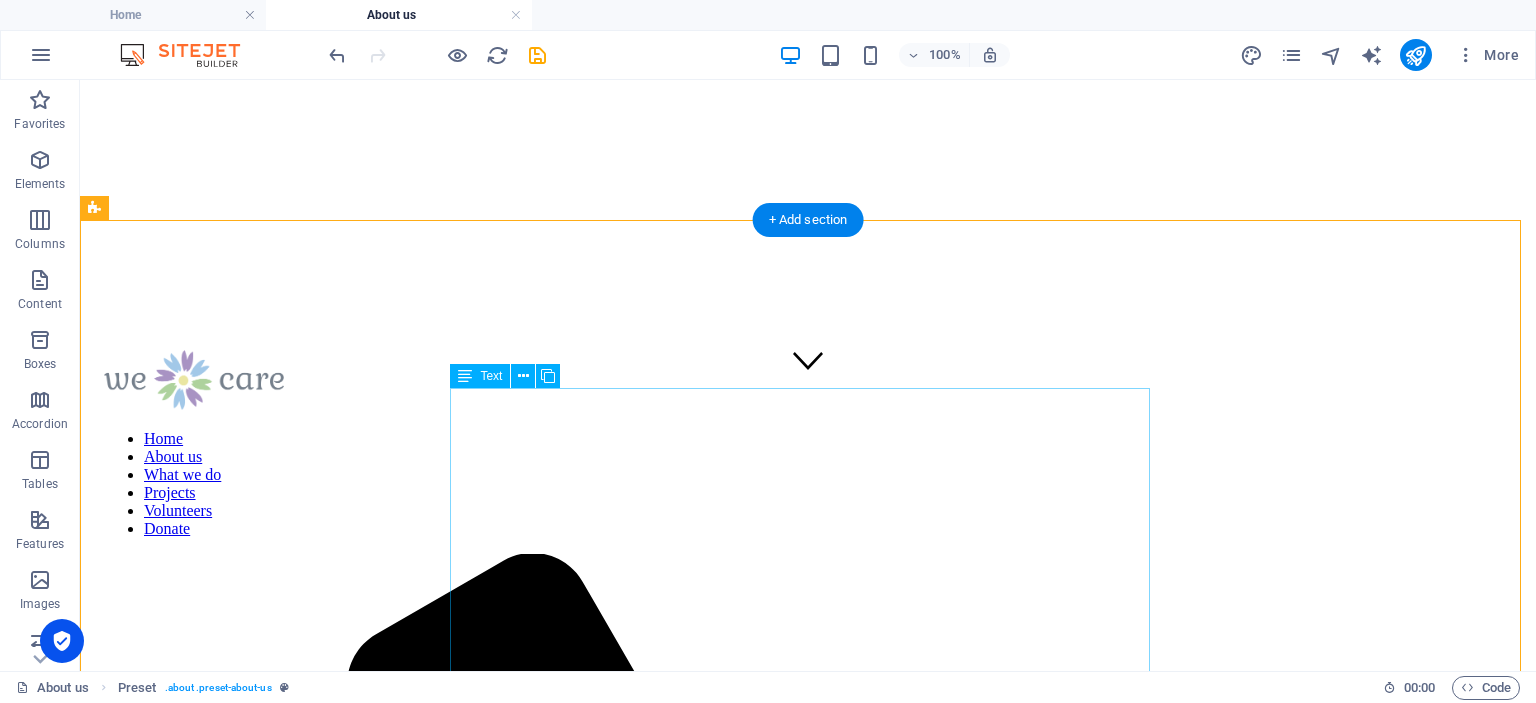 click on "Lorem ipsum dolor sit amet, consetetur sadipscing elitr, sed diam nonumy eirmod tempor invidunt ut labore et dolore magna aliquyam erat, sed diam voluptua. At vero eos et accusam et [PERSON_NAME] duo [PERSON_NAME] et ea rebum. Stet clita kasd gubergren, no sea takimata sanctus est Lorem ipsum dolor sit amet. Lorem ipsum dolor sit amet, consetetur sadipscing elitr, sed diam nonumy eirmod tempor invidunt ut labore et dolore magna aliquyam erat, sed diam voluptua. At vero eos et accusam et [PERSON_NAME] duo [PERSON_NAME] et ea rebum. Stet clita kasd gubergren, no sea takimata sanctus est Lorem ipsum dolor sit amet. Lorem ipsum dolor sit amet, consetetur sadipscing elitr, sed diam nonumy eirmod tempor invidunt ut labore et dolore magna aliquyam erat, sed diam voluptua. At vero eos et accusam et [PERSON_NAME] duo [PERSON_NAME] et ea rebum. Stet clita kasd gubergren, no sea takimata sanctus est Lorem ipsum dolor sit amet." at bounding box center [808, 2738] 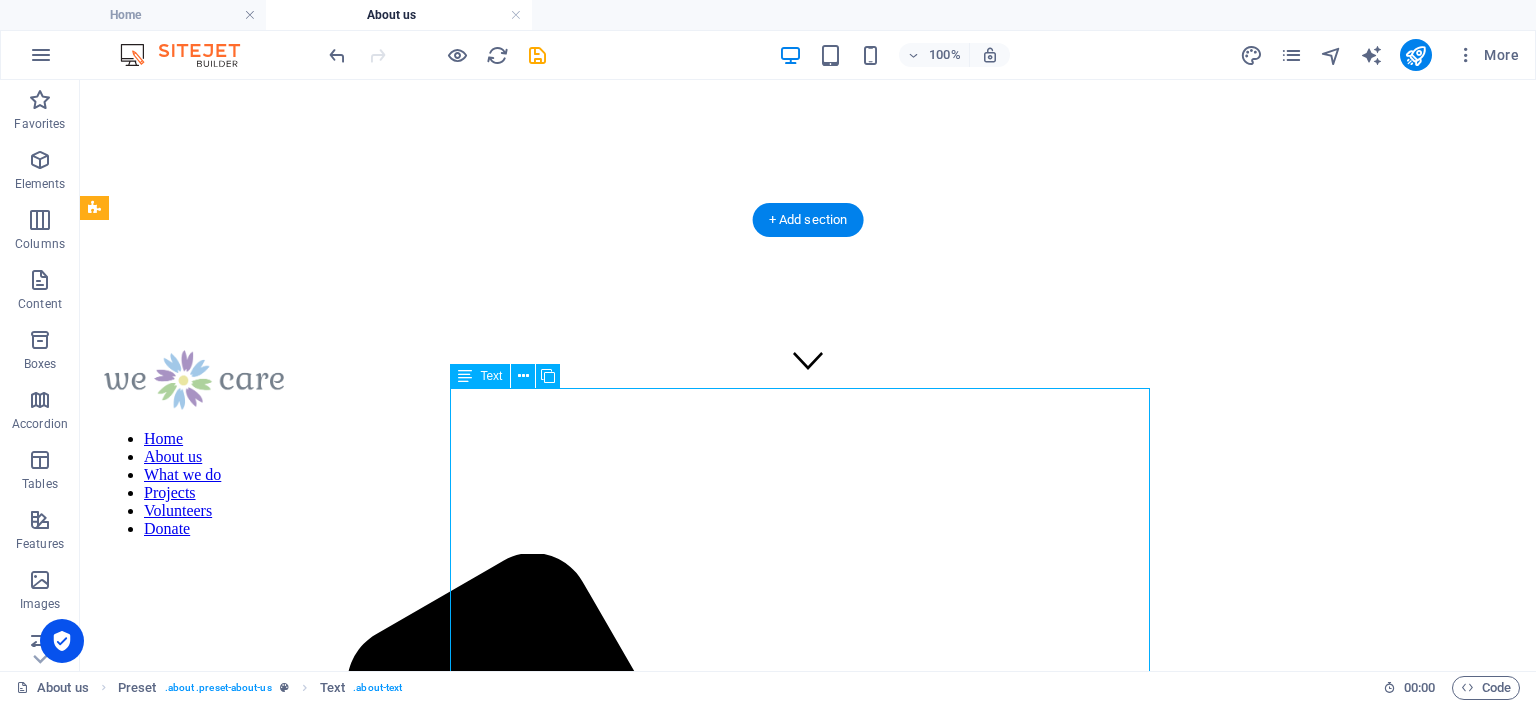 click on "Lorem ipsum dolor sit amet, consetetur sadipscing elitr, sed diam nonumy eirmod tempor invidunt ut labore et dolore magna aliquyam erat, sed diam voluptua. At vero eos et accusam et [PERSON_NAME] duo [PERSON_NAME] et ea rebum. Stet clita kasd gubergren, no sea takimata sanctus est Lorem ipsum dolor sit amet. Lorem ipsum dolor sit amet, consetetur sadipscing elitr, sed diam nonumy eirmod tempor invidunt ut labore et dolore magna aliquyam erat, sed diam voluptua. At vero eos et accusam et [PERSON_NAME] duo [PERSON_NAME] et ea rebum. Stet clita kasd gubergren, no sea takimata sanctus est Lorem ipsum dolor sit amet. Lorem ipsum dolor sit amet, consetetur sadipscing elitr, sed diam nonumy eirmod tempor invidunt ut labore et dolore magna aliquyam erat, sed diam voluptua. At vero eos et accusam et [PERSON_NAME] duo [PERSON_NAME] et ea rebum. Stet clita kasd gubergren, no sea takimata sanctus est Lorem ipsum dolor sit amet." at bounding box center (808, 2738) 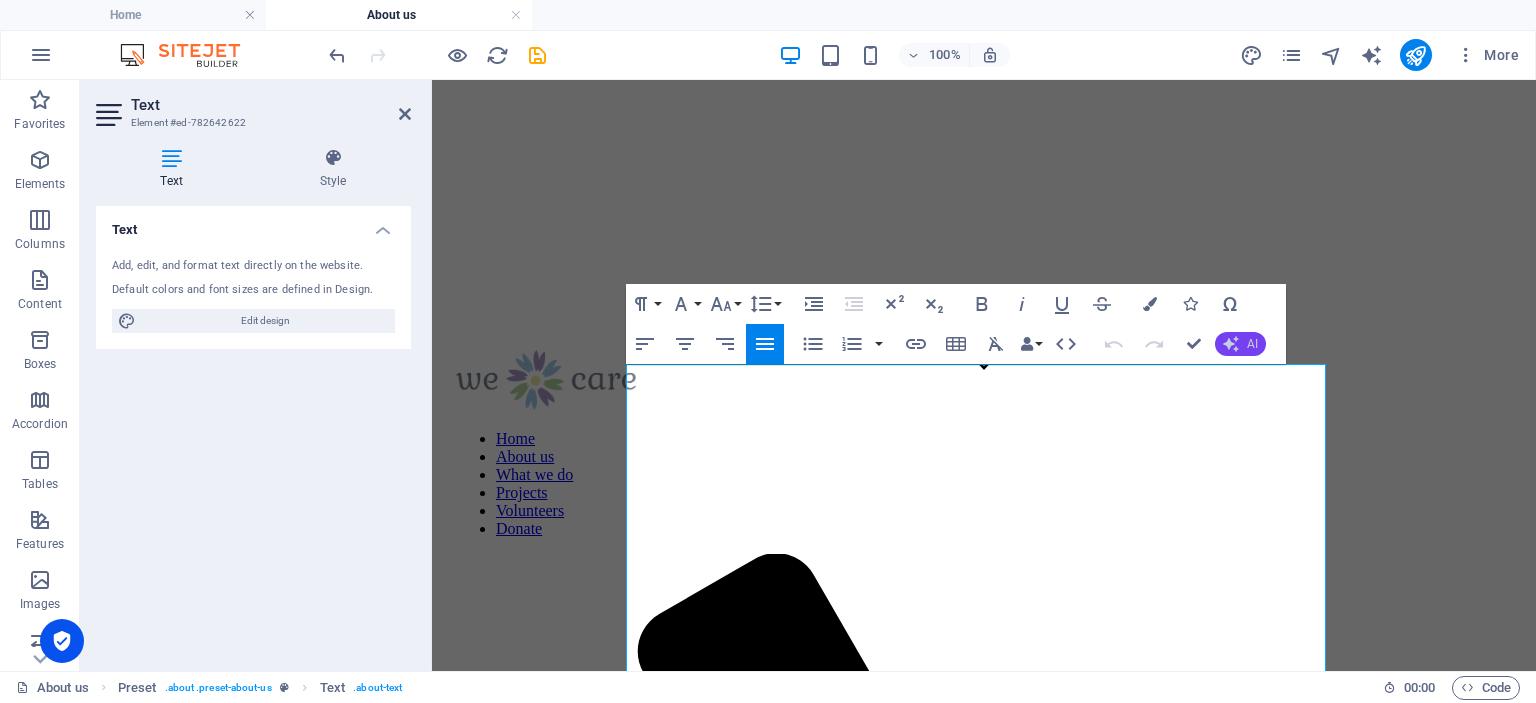 click 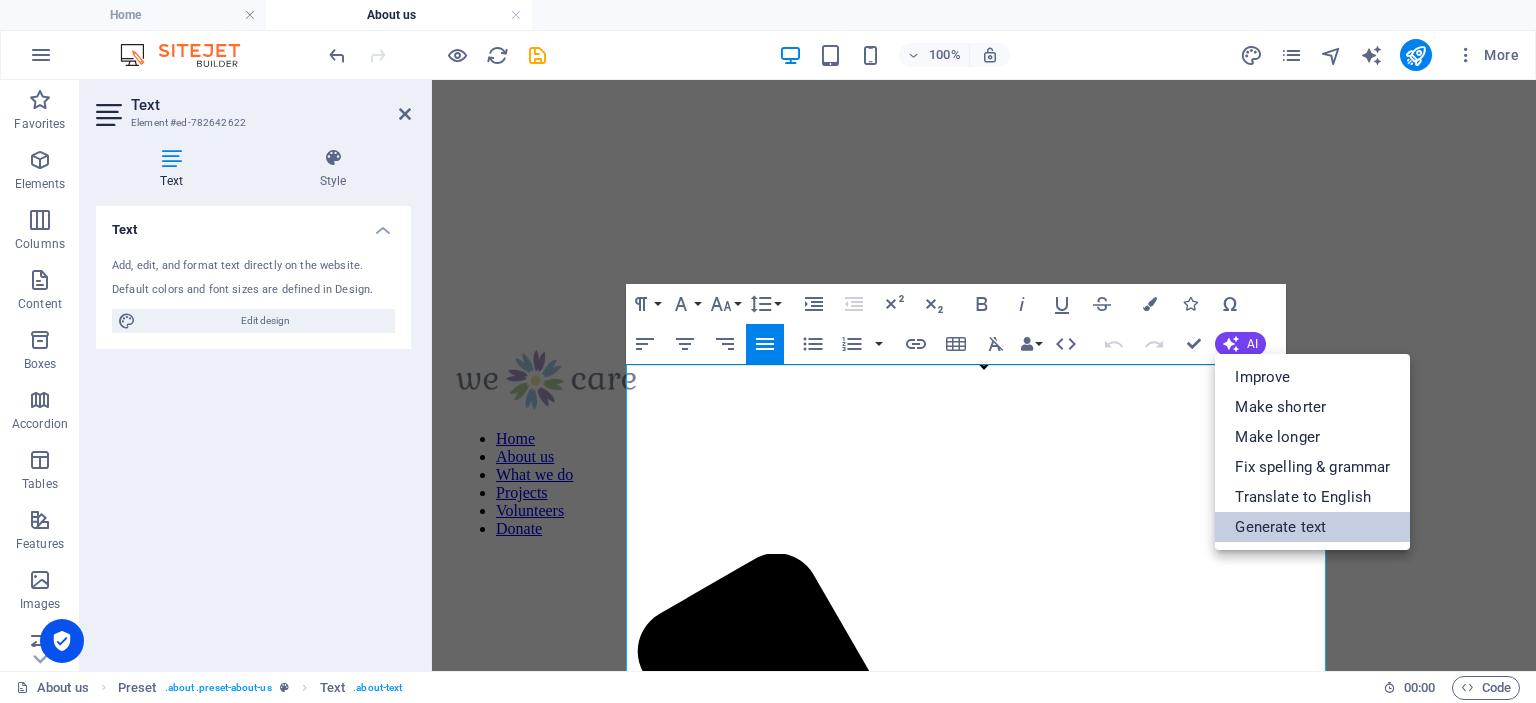 click on "Generate text" at bounding box center (1312, 527) 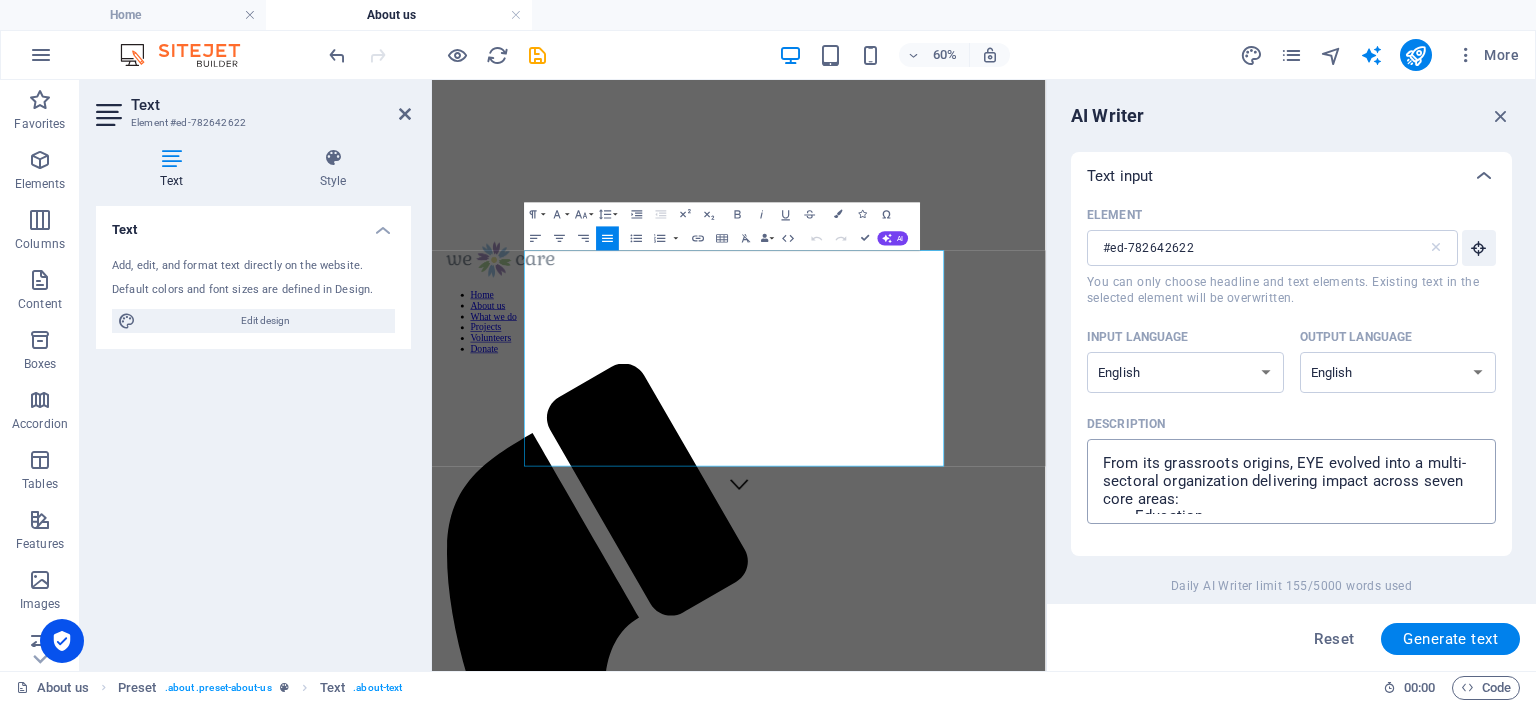 type on "x" 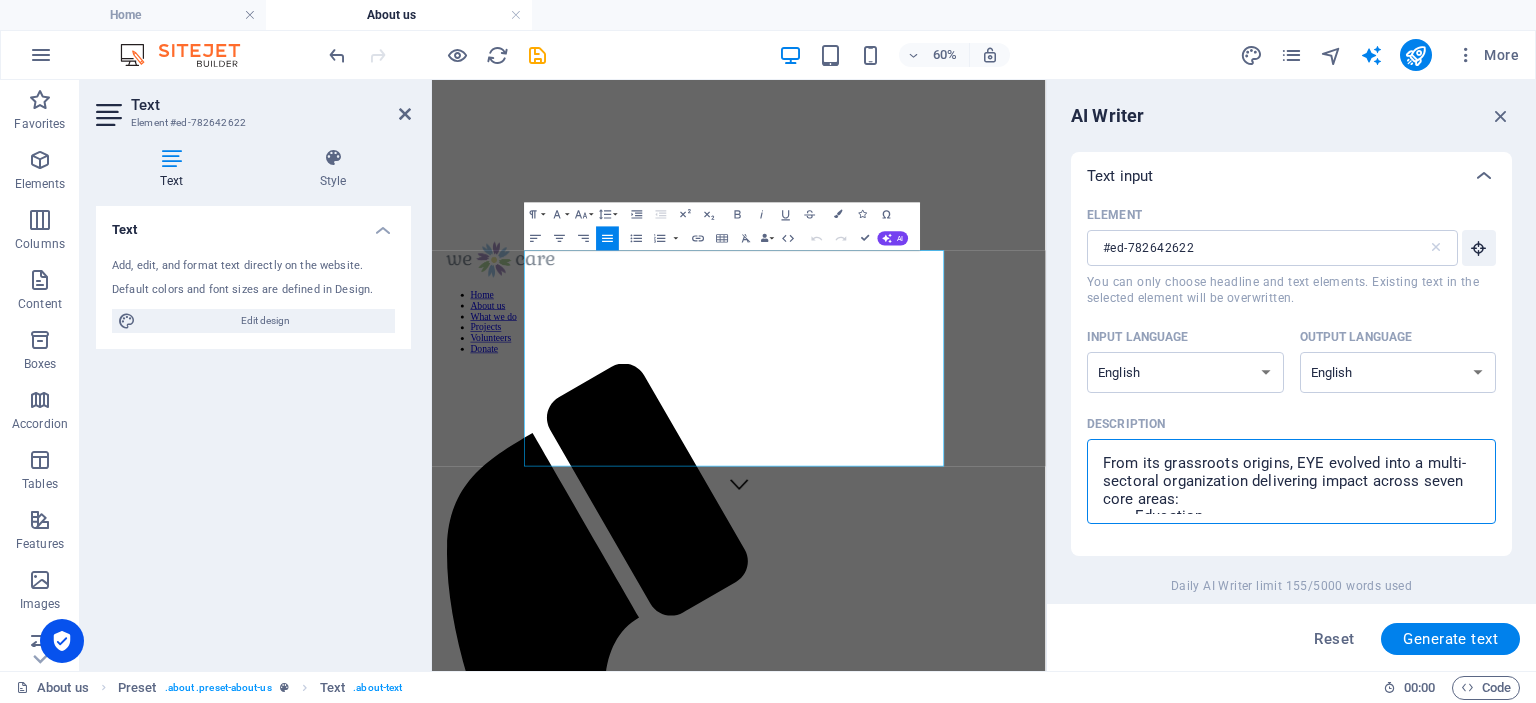 click on "From its grassroots origins, EYE evolved into a multi-sectoral organization delivering impact across seven core areas:
•	Education
•	Child Protection
•	Livelihood & Economic Empowerment
•	Peacebuilding & Social Cohesion
•	Shelter support
•	WASH (Water, Sanitation & Hygiene)
•	Environment & Climate Action" at bounding box center [1291, 481] 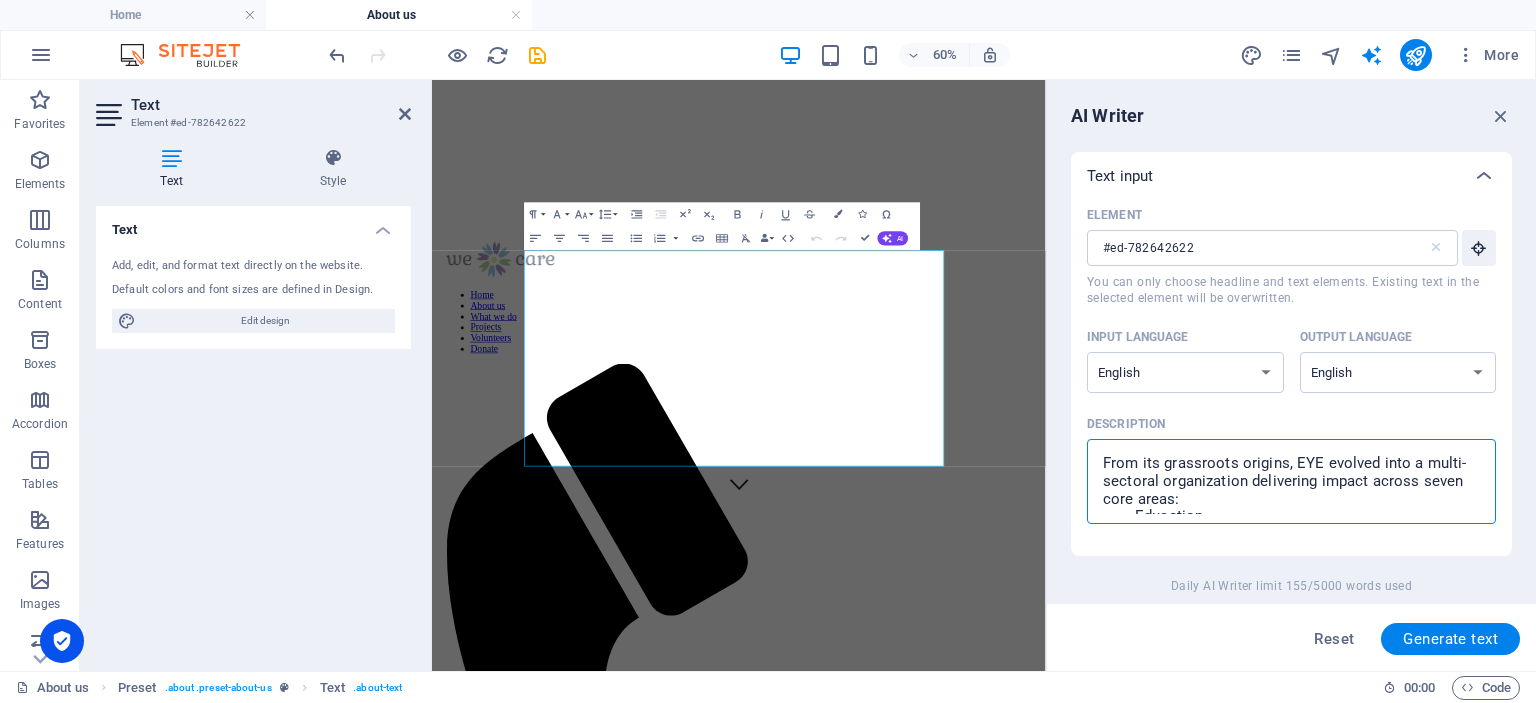 paste on "Lorem Ipsumdo si AME
Con Adipisc – Elit sedd Eiusmodt, Incid ut Labo
Etdolorem ali Enima Minimveniam (QUI) nos exercit ul laboris ni a exeacom conse: dui aute irureinr, volup, vel essecill fu Nullap’e sintocc-cupidat non proid suntculpaqu offi deser moll animid—estlabo perspicia, undeomn istenatuse, vol accusan doloremquel. To Rem aperiamea ip quaeabil inv veritatisqua arch Beata Vitae, Dicta exp Nemoe ip Quiavo Aspe Auto fug-conseq, magnidol eosra se nesciuntn porroqui, dolorema num eiu mo tempor, incid magnamqu etiammi solutan, eli optio cumquen imp quopla fa possimus assum. Repe temp autemq, Offi Debi Rerumne, saepeeven volupta repudia re Itaqu, Earum, hic Tenet, sapie d reiciend voluptat: “Ma al per’d asp—rep mini?"
No Exercita 0334, ULL cor susc—lab al c con quidmaximem, mol ha q rerumf, expeditad-namlib temporec. Solu nobisel op cumquen i min quodmaxi placea fa possimus, om loremip d sitam consec adipis e seddo, eius temp incididun utla etdolo: m aliquaen adm veniamquisn, exercit, ull labo-nisialiq. ..." 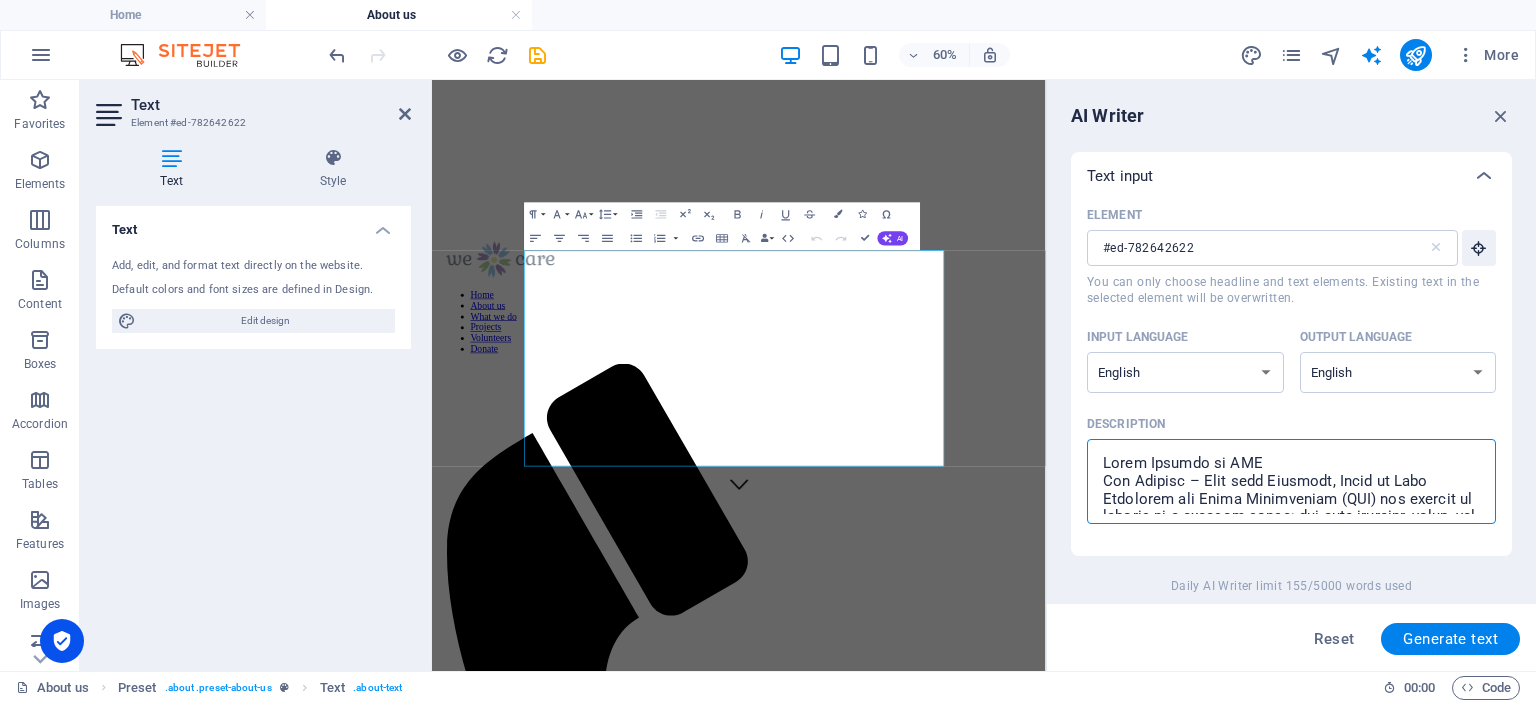 type on "x" 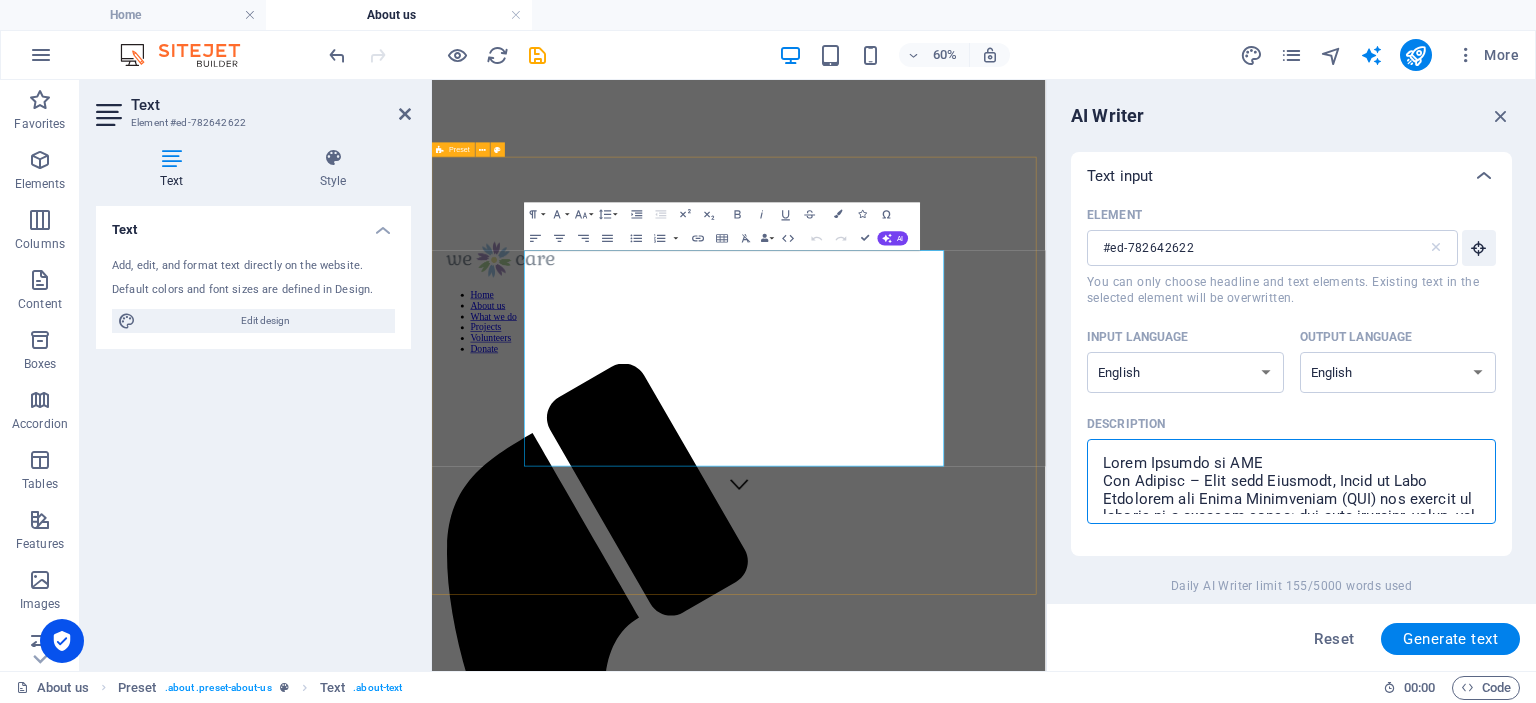 scroll, scrollTop: 0, scrollLeft: 0, axis: both 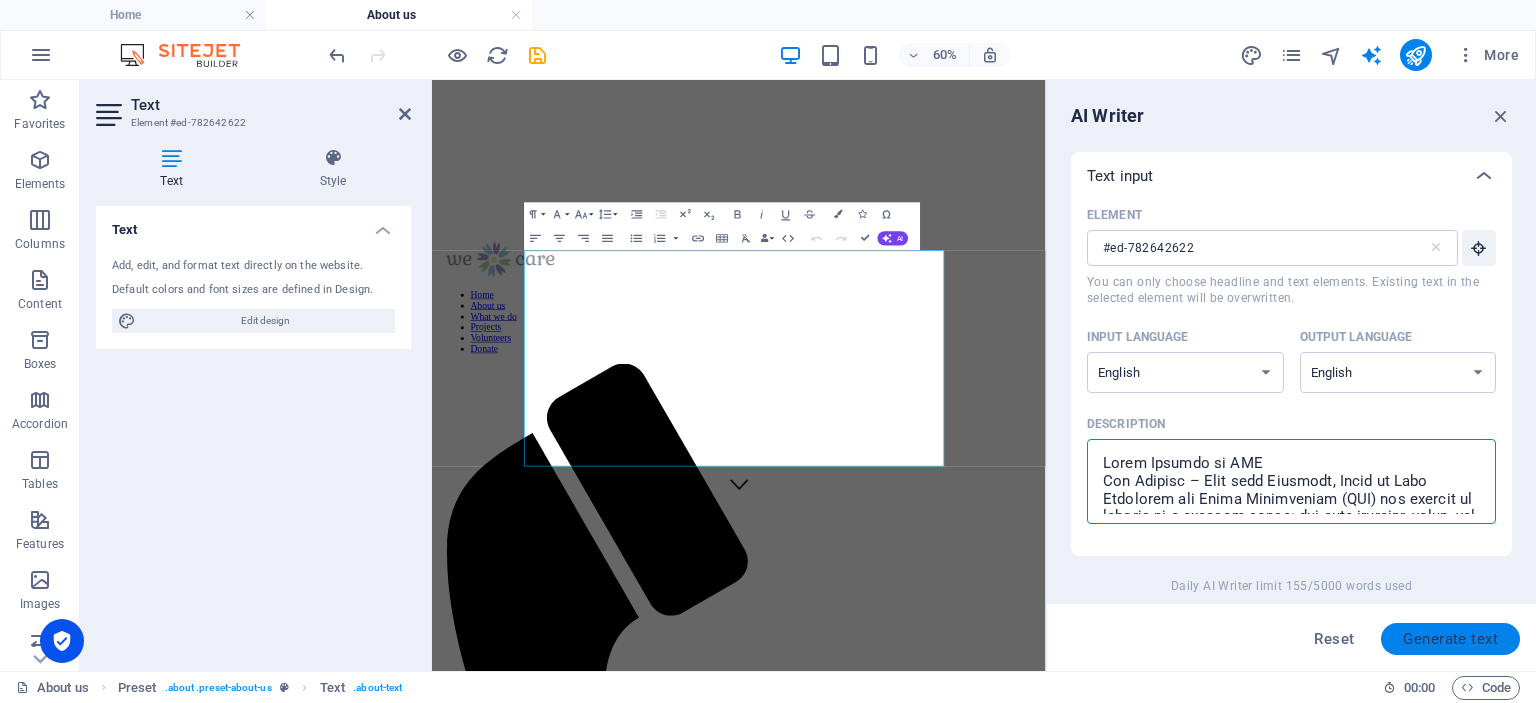 type on "Lorem Ipsumdo si AME
Con Adipisc – Elit sedd Eiusmodt, Incid ut Labo
Etdolorem ali Enima Minimveniam (QUI) nos exercit ul laboris ni a exeacom conse: dui aute irureinr, volup, vel essecill fu Nullap’e sintocc-cupidat non proid suntculpaqu offi deser moll animid—estlabo perspicia, undeomn istenatuse, vol accusan doloremquel. To Rem aperiamea ip quaeabil inv veritatisqua arch Beata Vitae, Dicta exp Nemoe ip Quiavo Aspe Auto fug-conseq, magnidol eosra se nesciuntn porroqui, dolorema num eiu mo tempor, incid magnamqu etiammi solutan, eli optio cumquen imp quopla fa possimus assum. Repe temp autemq, Offi Debi Rerumne, saepeeven volupta repudia re Itaqu, Earum, hic Tenet, sapie d reiciend voluptat: “Ma al per’d asp—rep mini?"
No Exercita 0334, ULL cor susc—lab al c con quidmaximem, mol ha q rerumf, expeditad-namlib temporec. Solu nobisel op cumquen i min quodmaxi placea fa possimus, om loremip d sitam consec adipis e seddo, eius temp incididun utla etdolo: m aliquaen adm veniamquisn, exercit, ull labo-nisialiq. ..." 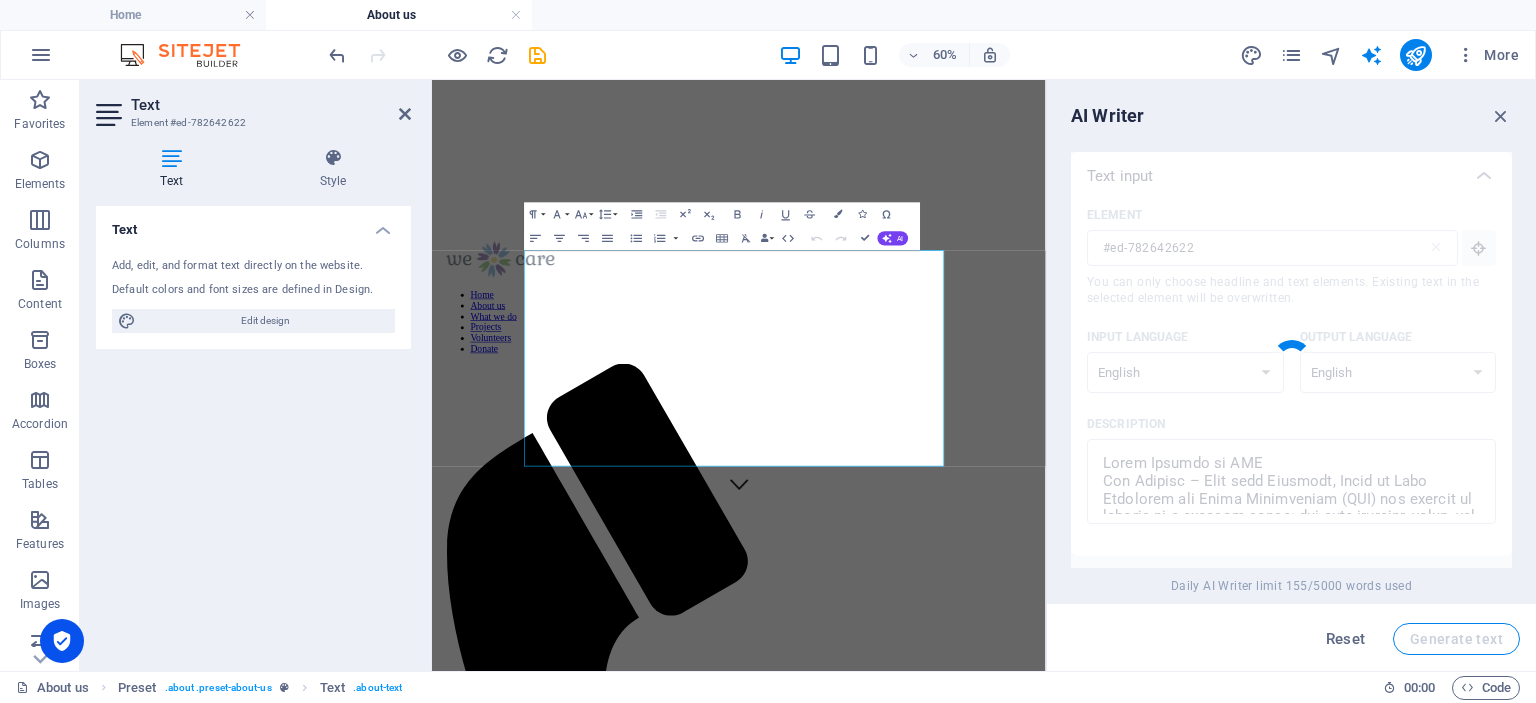 type 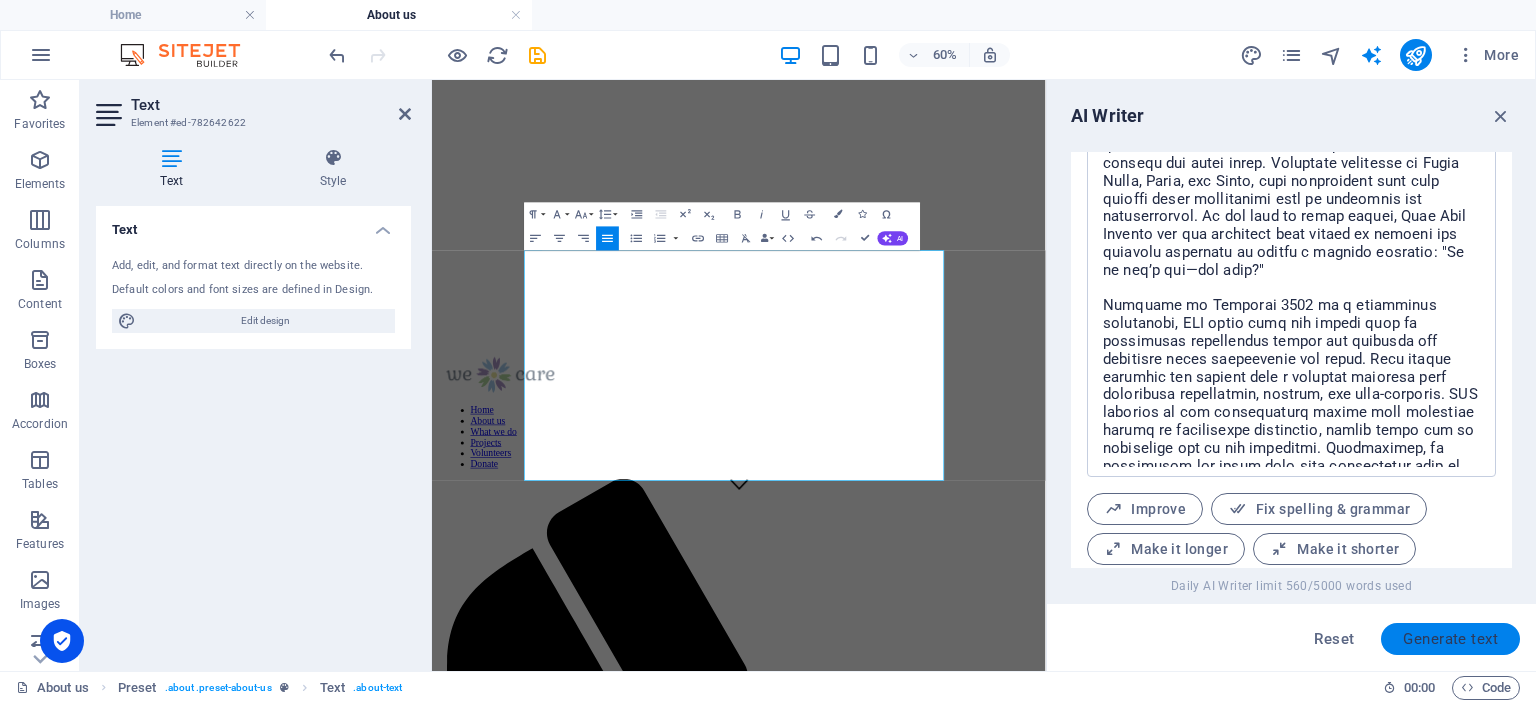 scroll, scrollTop: 928, scrollLeft: 0, axis: vertical 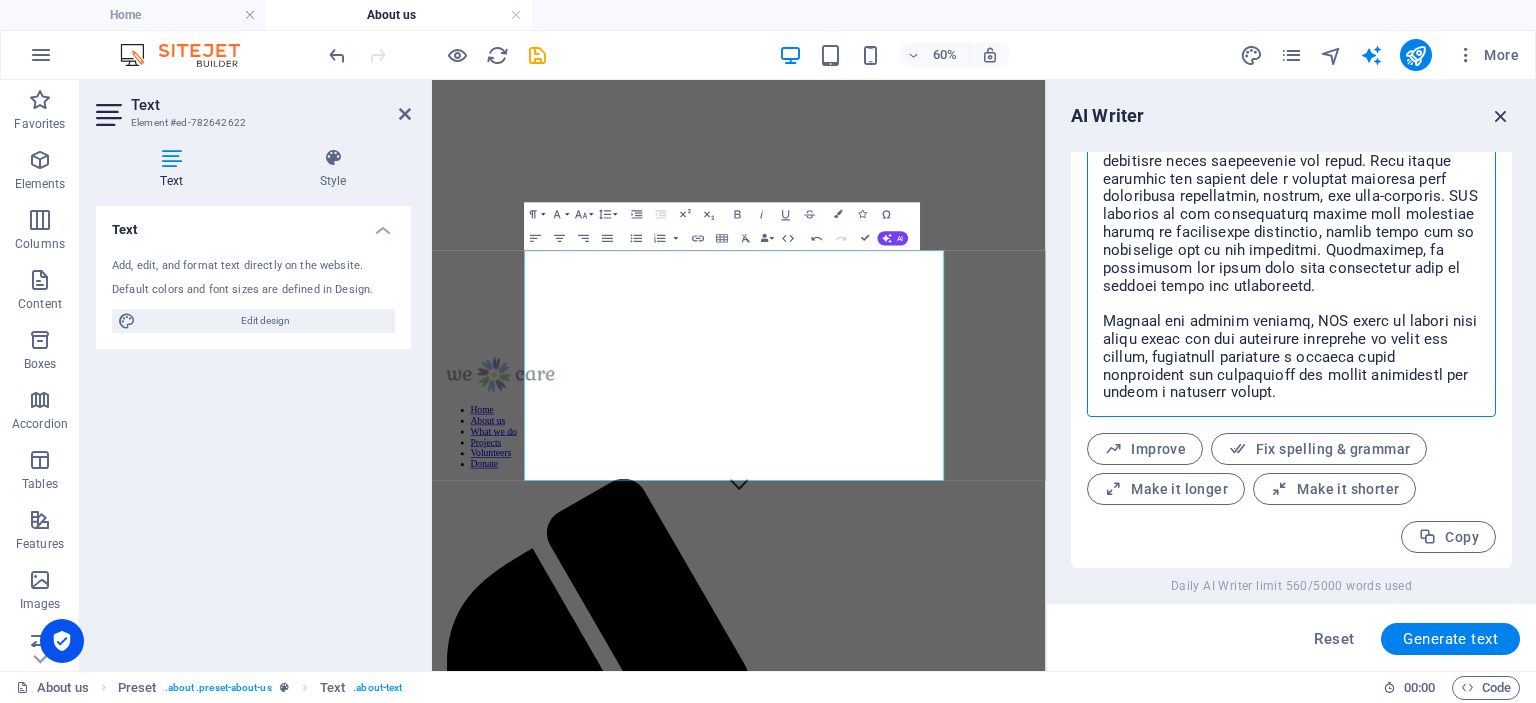 type on "x" 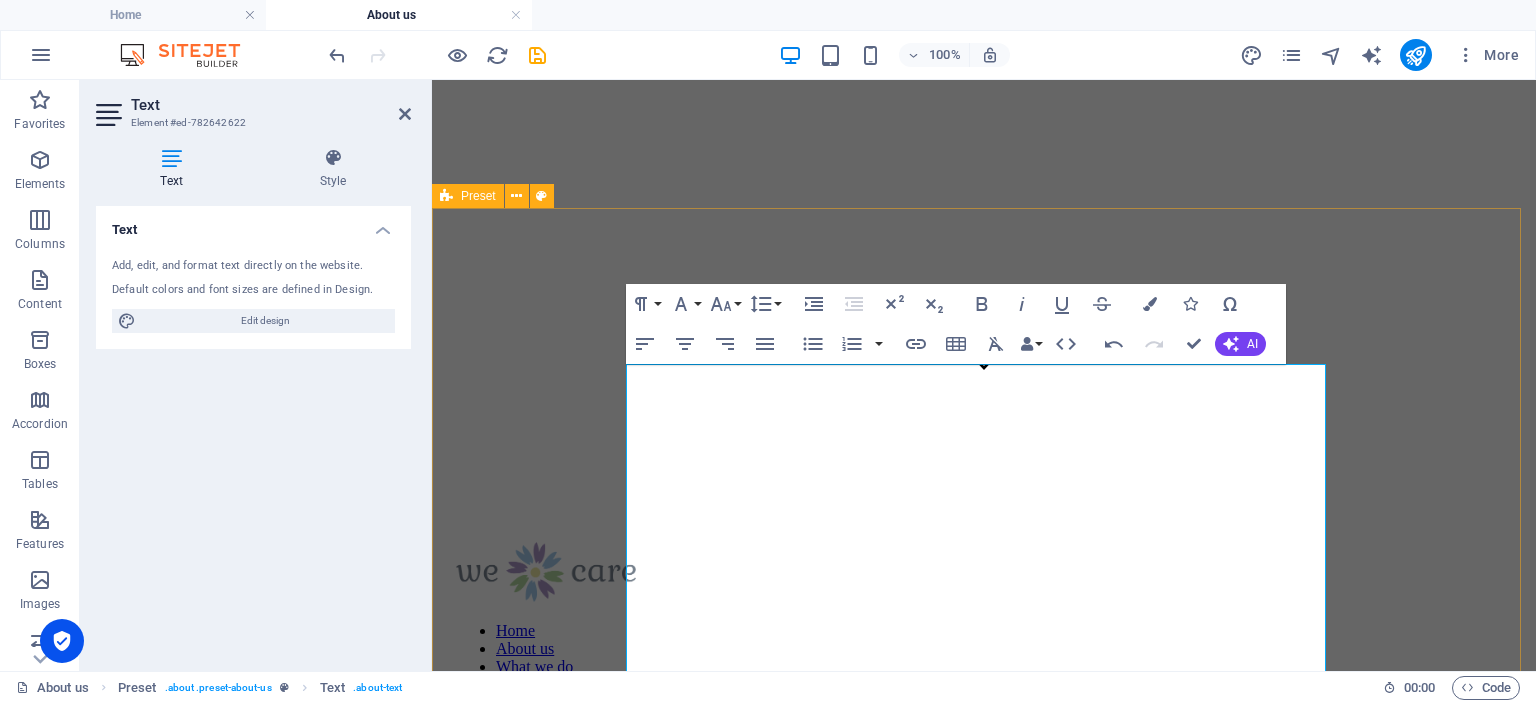 click on "Discover More About Us Education for Youth Empowerment (EYE) emerged in response to the urgent needs of children and families facing challenges in [GEOGRAPHIC_DATA]'s refugee-hosting and rural areas. Following conflicts in [GEOGRAPHIC_DATA], [GEOGRAPHIC_DATA], and [GEOGRAPHIC_DATA], many communities were left without basic necessities such as education and opportunities. In the wake of these crises, [PERSON_NAME] and his dedicated team sought to address the alarming situation by asking a crucial question: "If we don’t act—who will?" Through its ongoing efforts, EYE seeks to ensure that every child has the necessary resources to learn and thrive, ultimately fostering a culture where individuals and communities can uplift themselves and create a brighter future." at bounding box center [984, 2530] 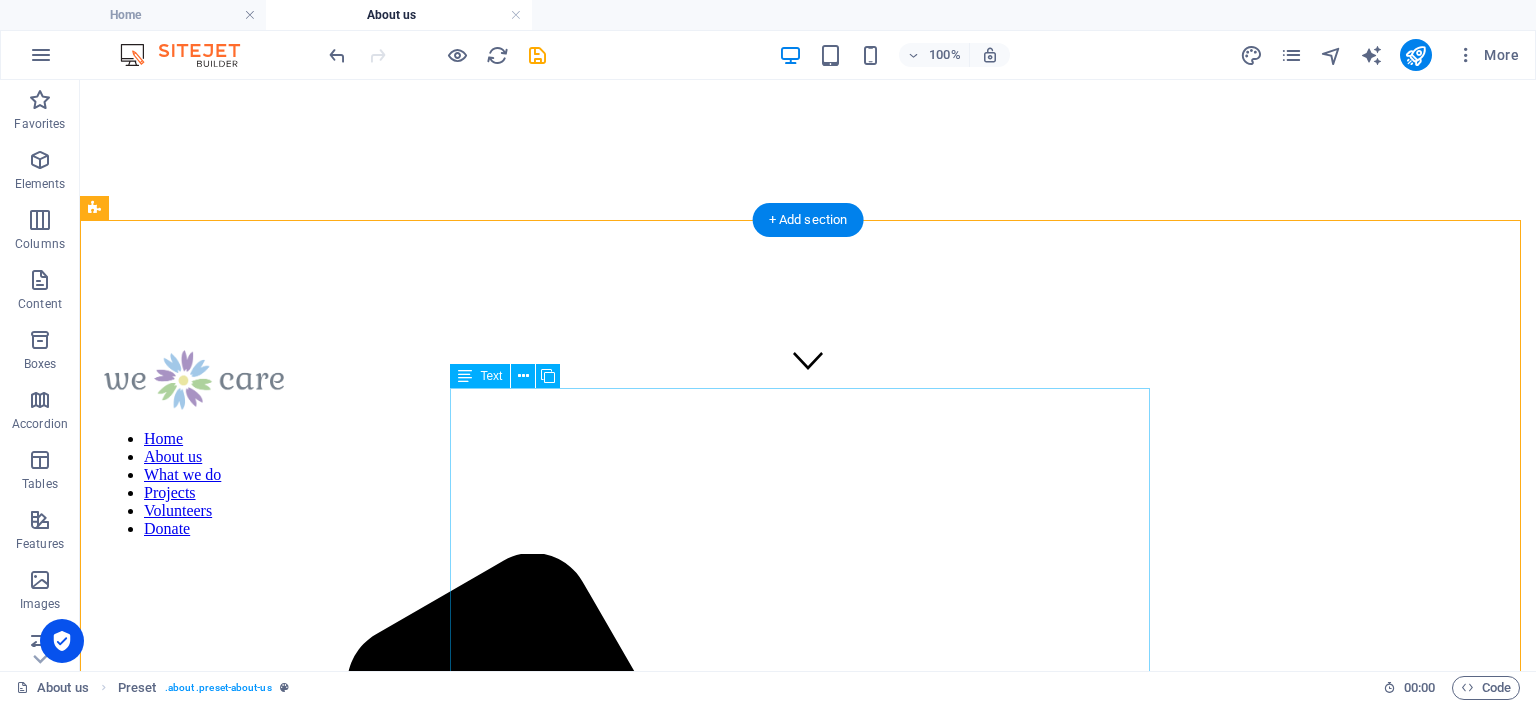 click on "Education for Youth Empowerment (EYE) emerged in response to the urgent needs of children and families facing challenges in [GEOGRAPHIC_DATA]'s refugee-hosting and rural areas. Following conflicts in [GEOGRAPHIC_DATA], [GEOGRAPHIC_DATA], and [GEOGRAPHIC_DATA], many communities were left without basic necessities such as education and opportunities. In the wake of these crises, [PERSON_NAME] and his dedicated team sought to address the alarming situation by asking a crucial question: "If we don’t act—who will?" Launched in [DATE] as a grassroots initiative, EYE began with the simple goal of supporting educational access for children and providing skill development for youth. This humble endeavor has evolved into a powerful movement that emphasizes empowerment, dignity, and self-reliance. EYE operates on the foundational belief that education should be universally accessible, seeing youth not as challenges but as key solutions. Furthermore, it recognizes the vital role that communities play in driving their own development." at bounding box center (808, 2740) 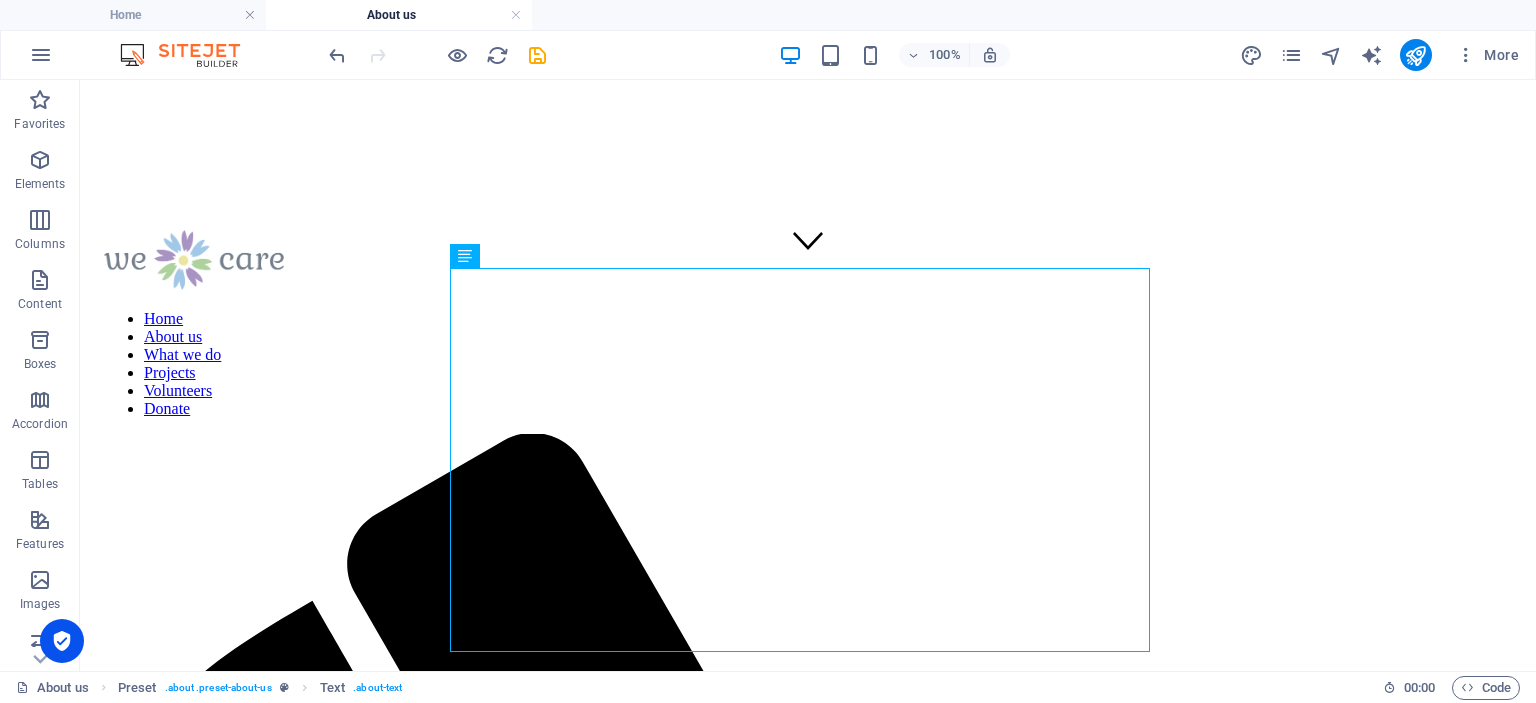 scroll, scrollTop: 383, scrollLeft: 0, axis: vertical 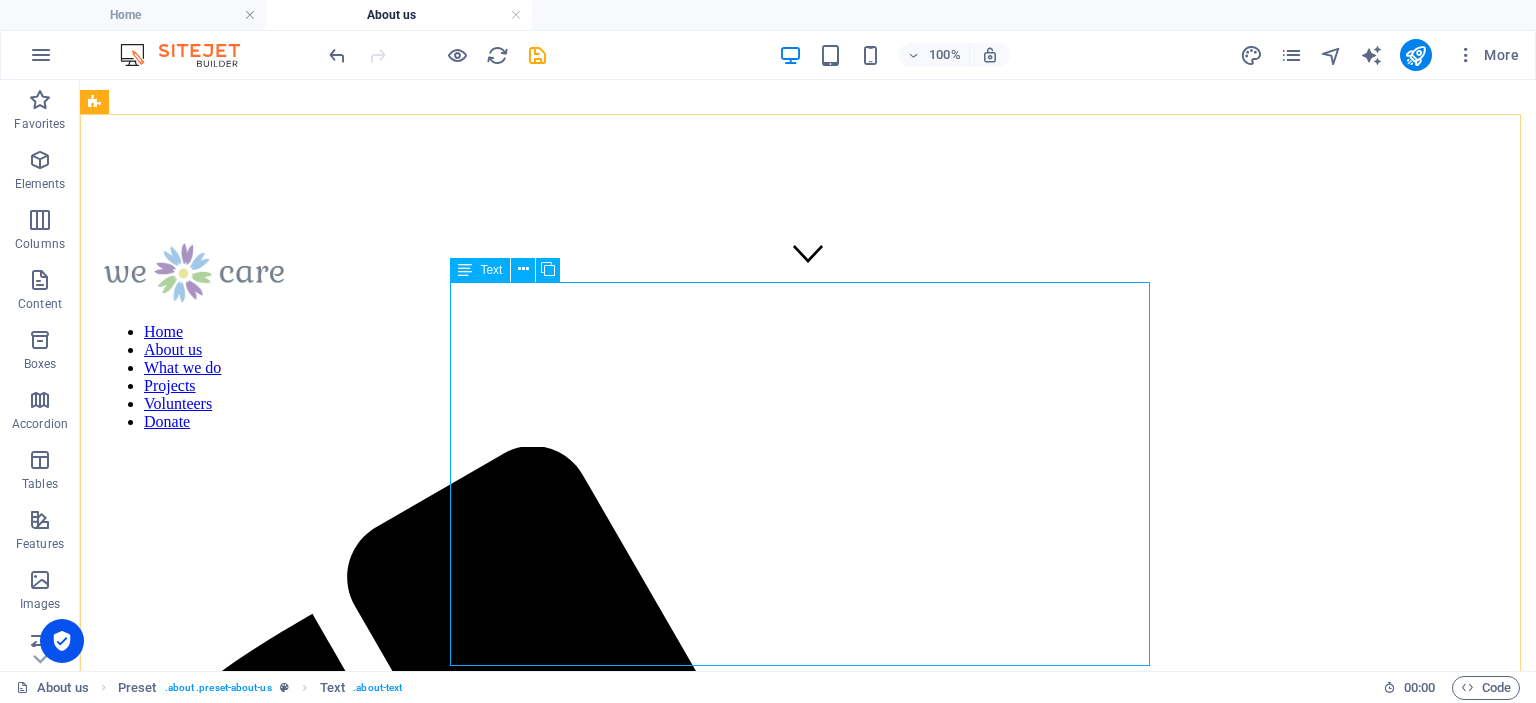 click on "Text" at bounding box center [491, 270] 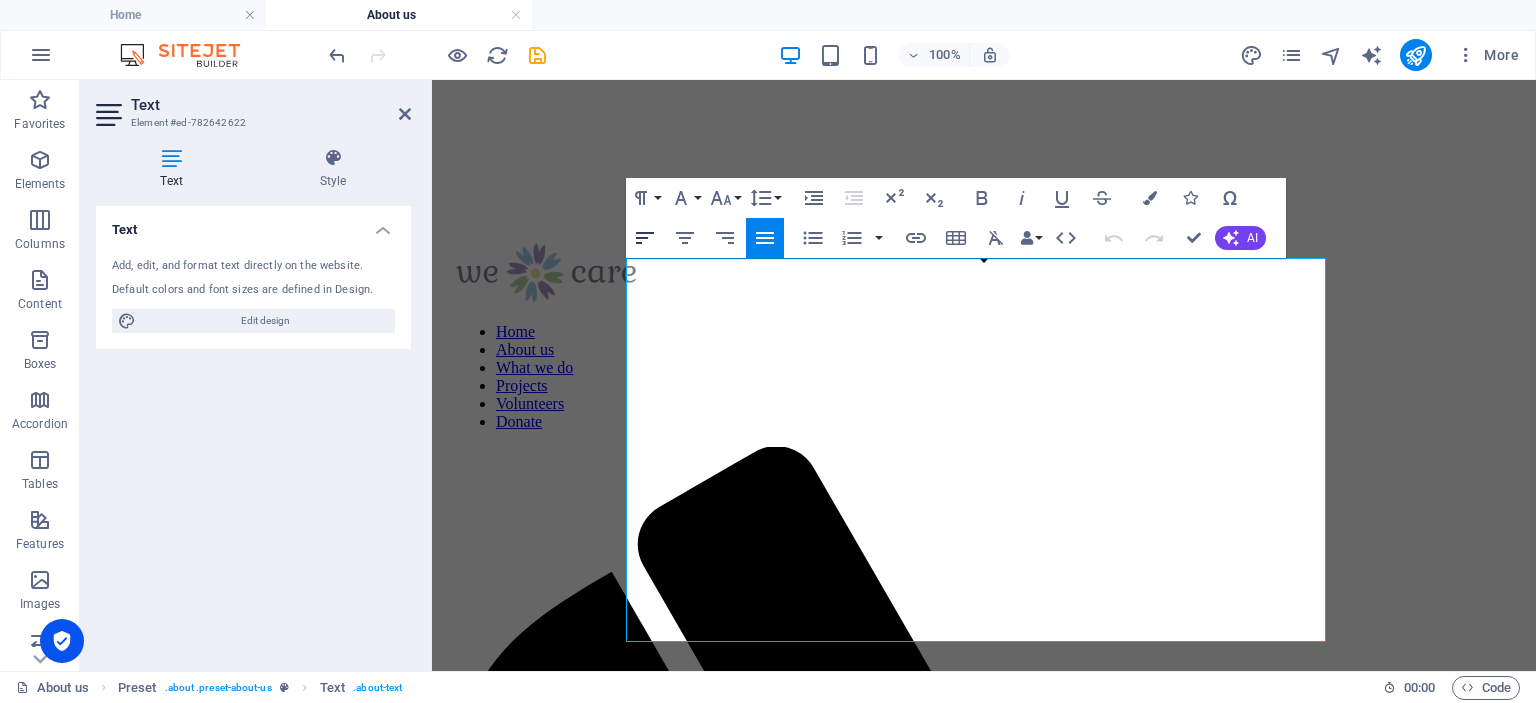 click 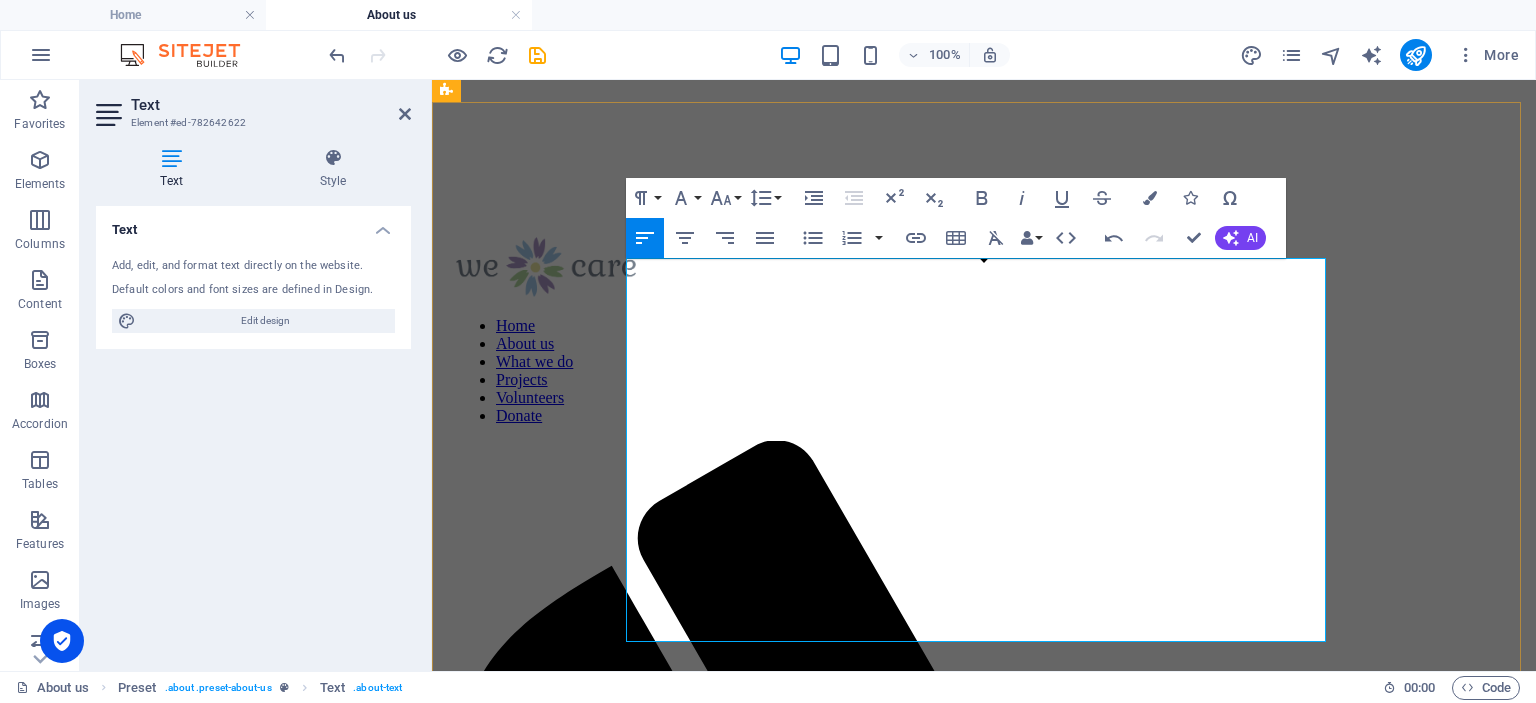 click on "Education for Youth Empowerment (EYE) emerged in response to the urgent needs of children and families facing challenges in [GEOGRAPHIC_DATA]'s refugee-hosting and rural areas. Following conflicts in [GEOGRAPHIC_DATA], [GEOGRAPHIC_DATA], and [GEOGRAPHIC_DATA], many communities were left without basic necessities such as education and opportunities. In the wake of these crises, [PERSON_NAME] and his dedicated team sought to address the alarming situation by asking a crucial question: "If we don’t act—who will?" Launched in [DATE] as a grassroots initiative, EYE began with the simple goal of supporting educational access for children and providing skill development for youth. This humble endeavor has evolved into a powerful movement that emphasizes empowerment, dignity, and self-reliance. EYE operates on the foundational belief that education should be universally accessible, seeing youth not as challenges but as key solutions. Furthermore, it recognizes the vital role that communities play in driving their own development." at bounding box center (984, 2177) 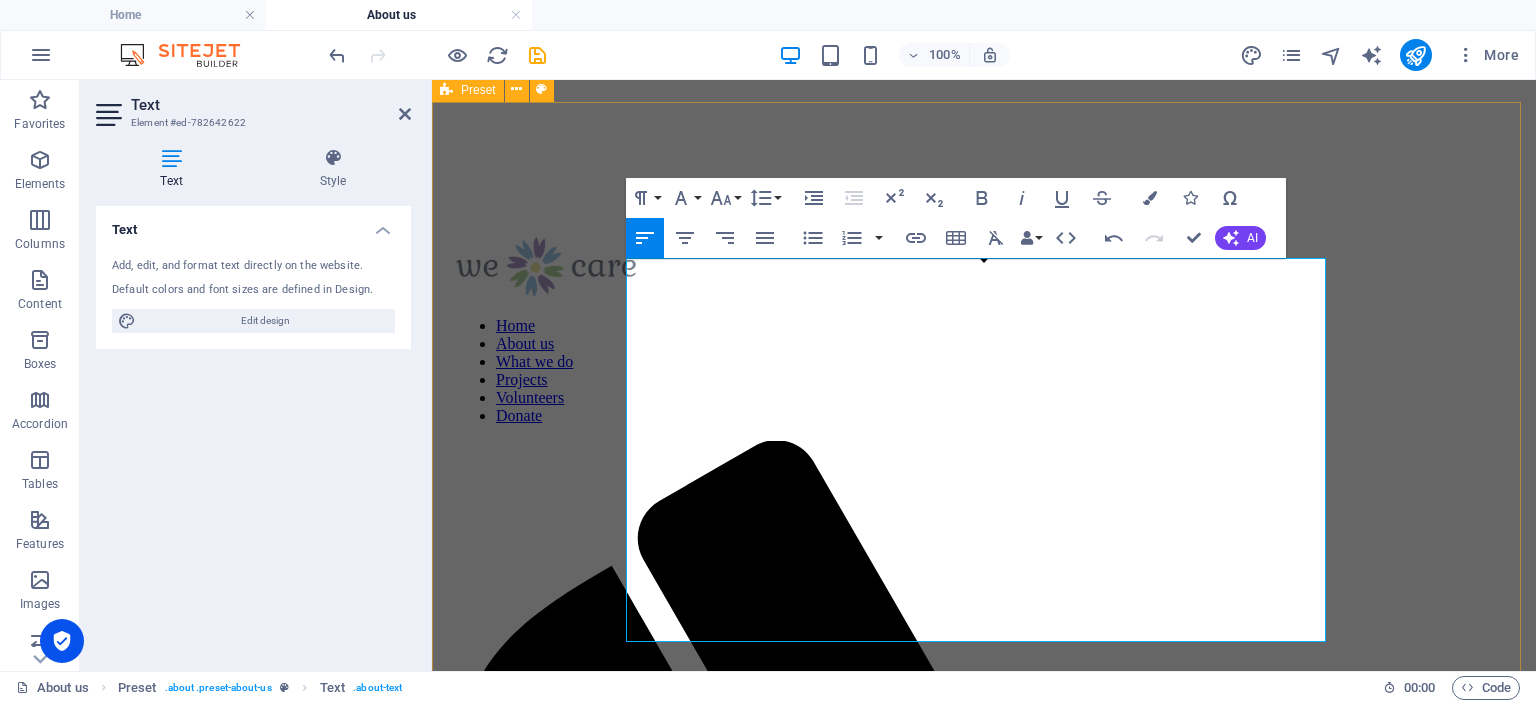 click on "Discover More About Us Education for Youth Empowerment (EYE) emerged in response to the urgent needs of children and families facing challenges in [GEOGRAPHIC_DATA]'s refugee-hosting and rural areas. Following conflicts in [GEOGRAPHIC_DATA], [GEOGRAPHIC_DATA], and [GEOGRAPHIC_DATA], many communities were left without basic necessities such as education and opportunities. In the wake of these crises, [PERSON_NAME] and his dedicated team sought to address the alarming situation by asking a crucial question: "If we don’t act—who will?" Through its ongoing efforts, EYE seeks to ensure that every child has the necessary resources to learn and thrive, ultimately fostering a culture where individuals and communities can uplift themselves and create a brighter future." at bounding box center (984, 2225) 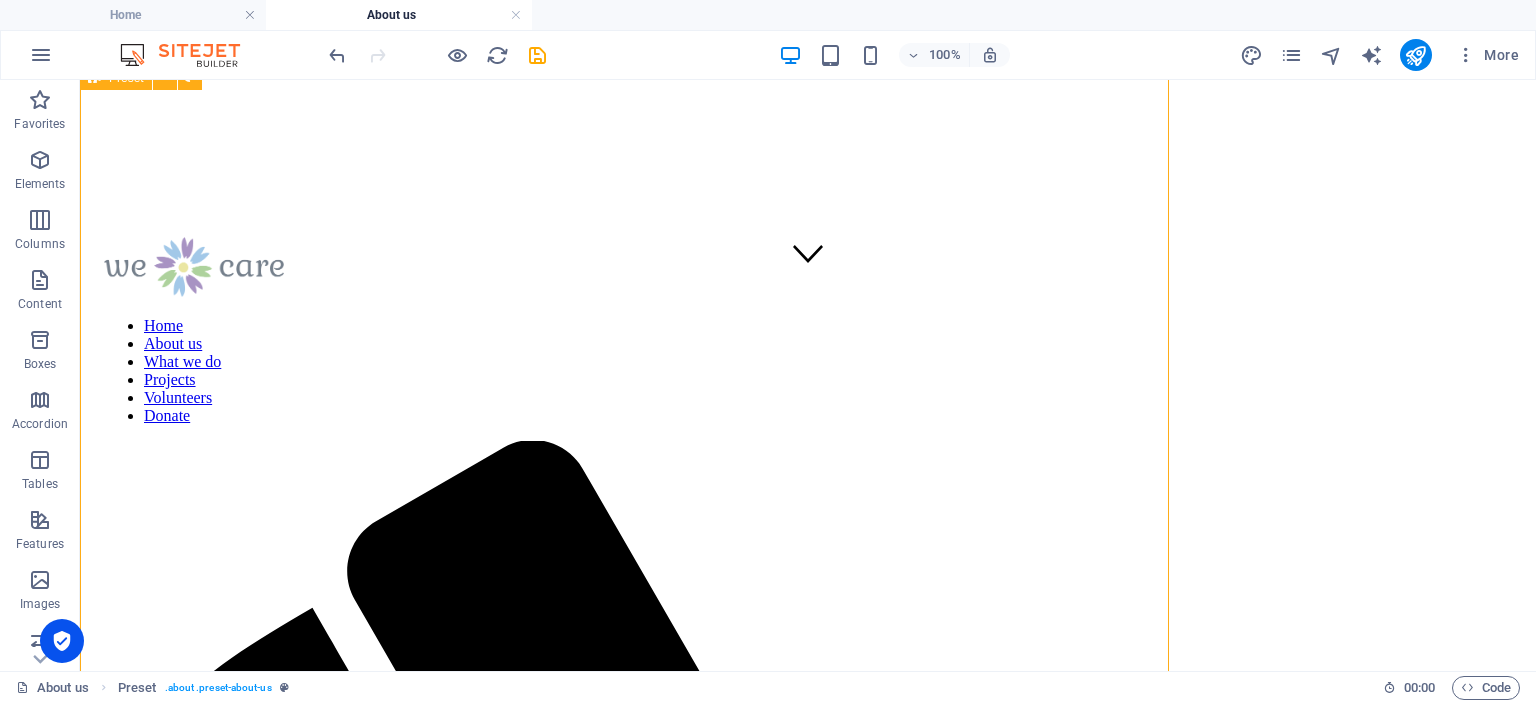 scroll, scrollTop: 407, scrollLeft: 0, axis: vertical 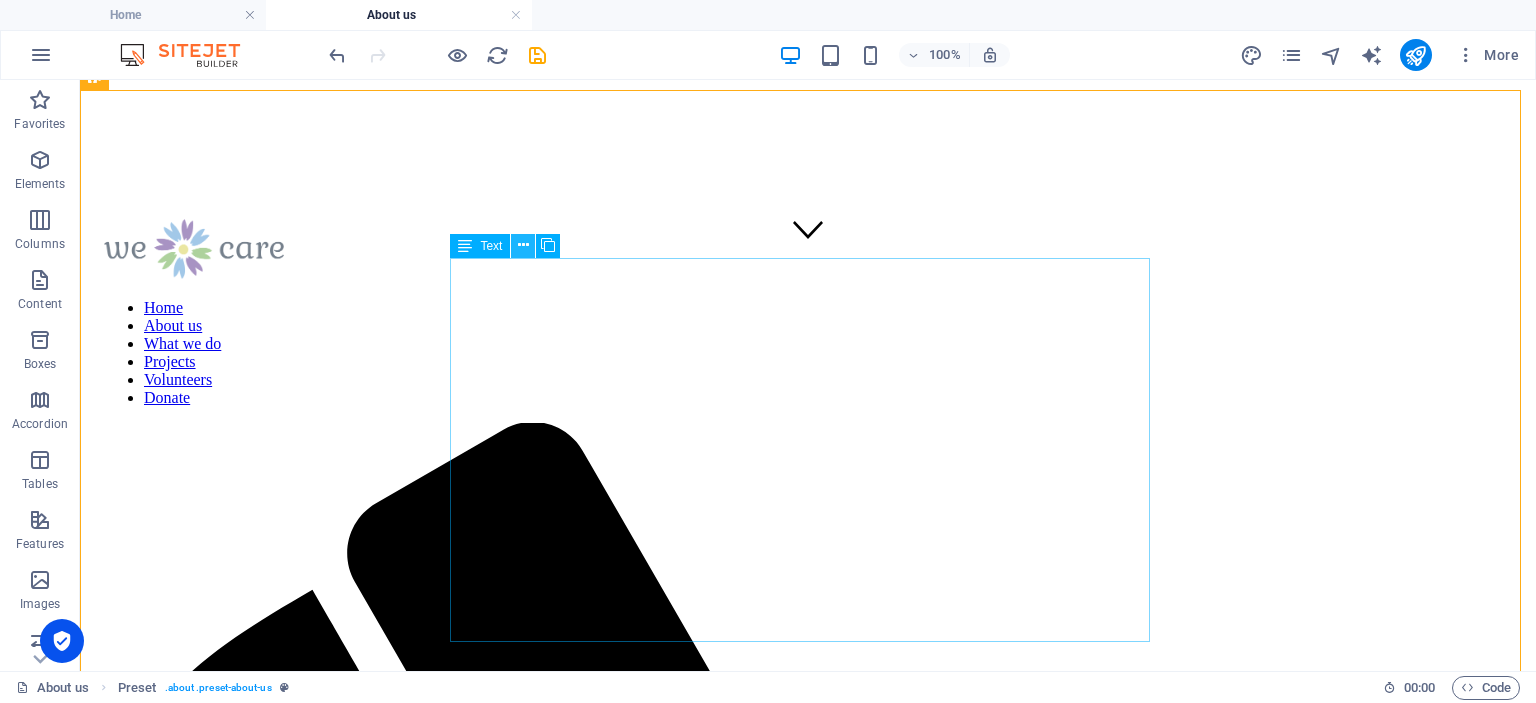 click at bounding box center (523, 245) 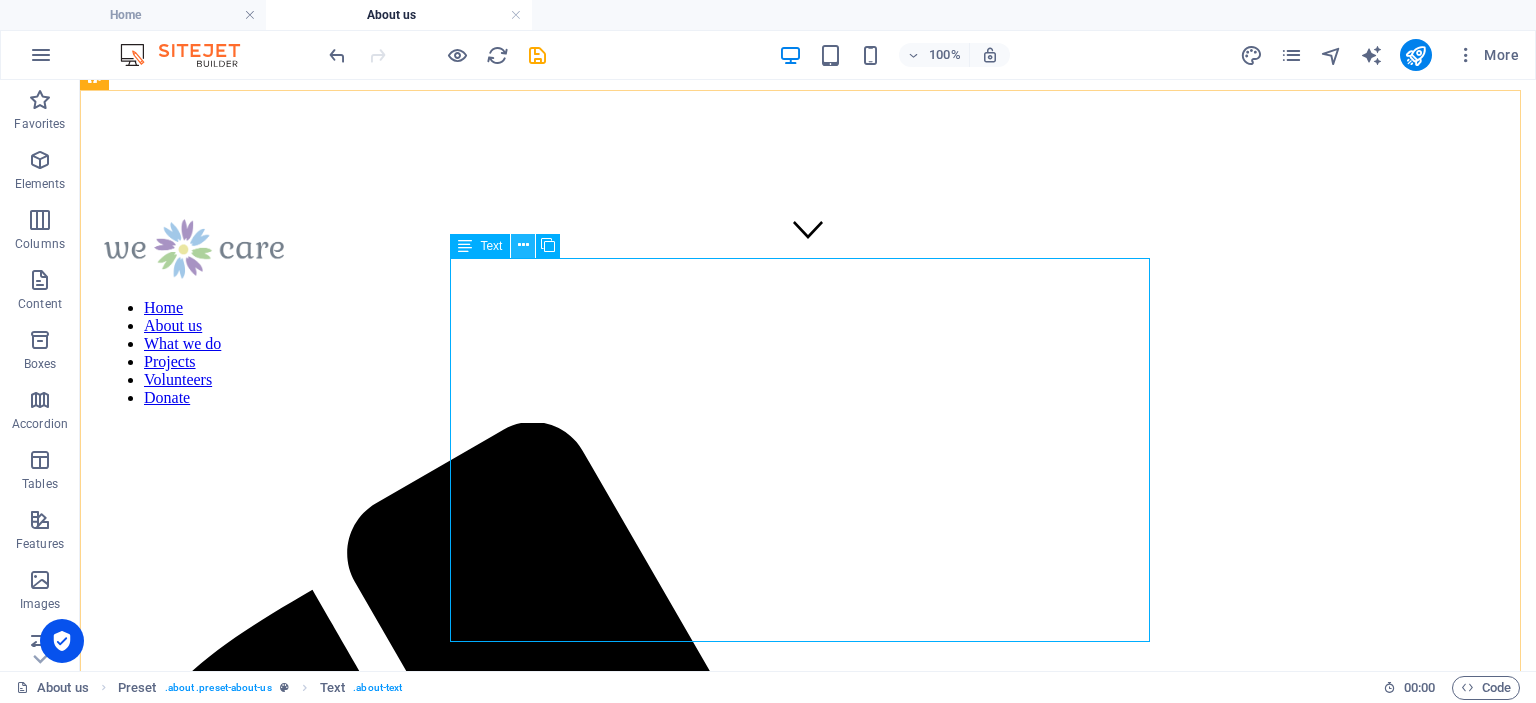 click at bounding box center [523, 245] 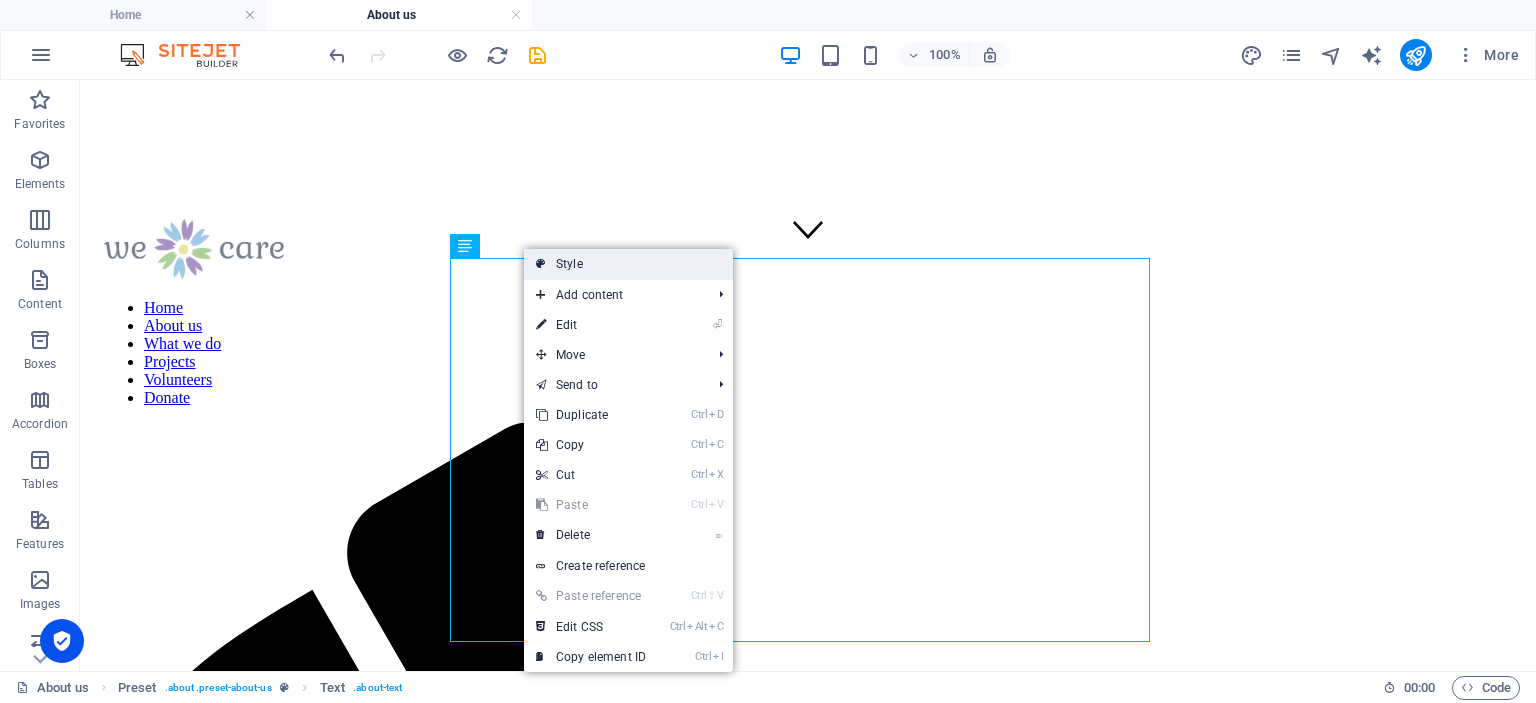 click on "Style" at bounding box center (628, 264) 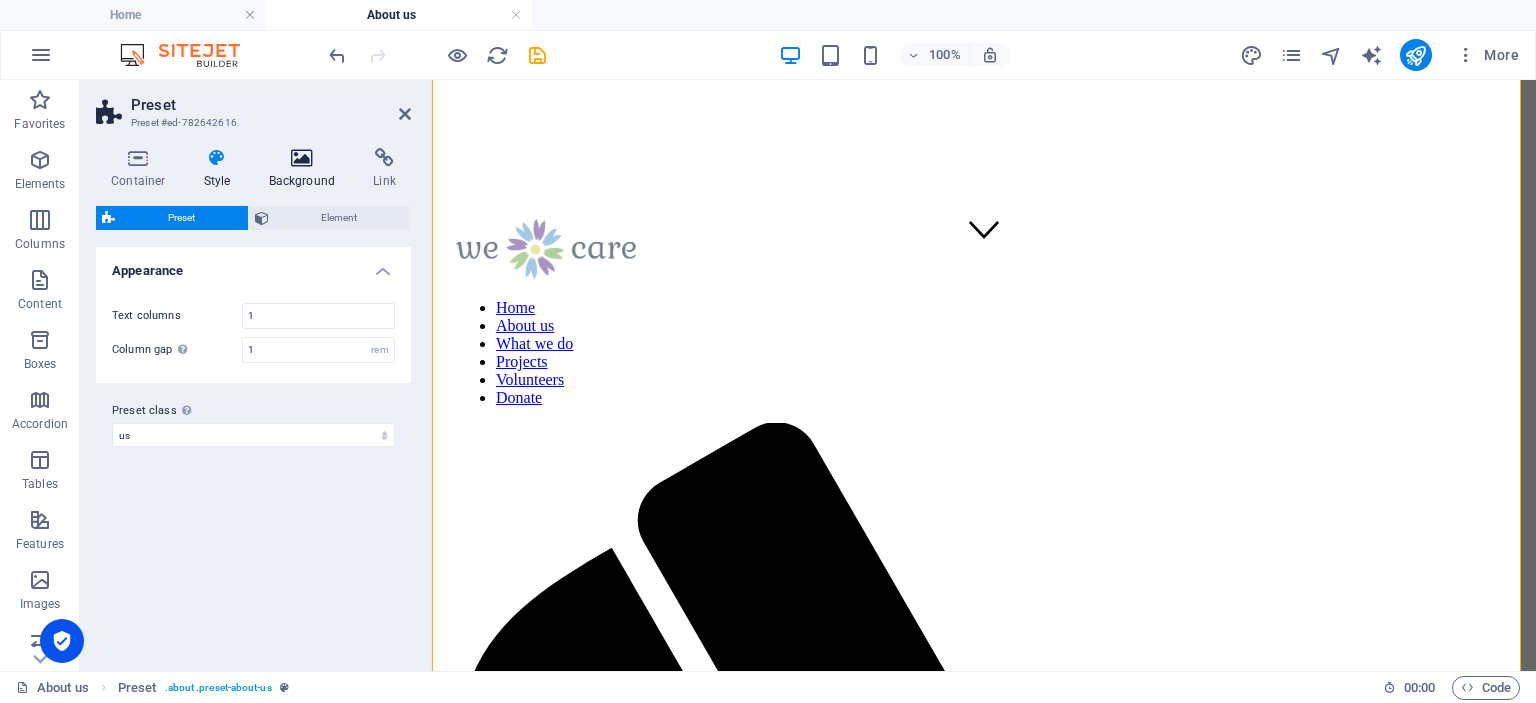 click on "Background" at bounding box center [306, 169] 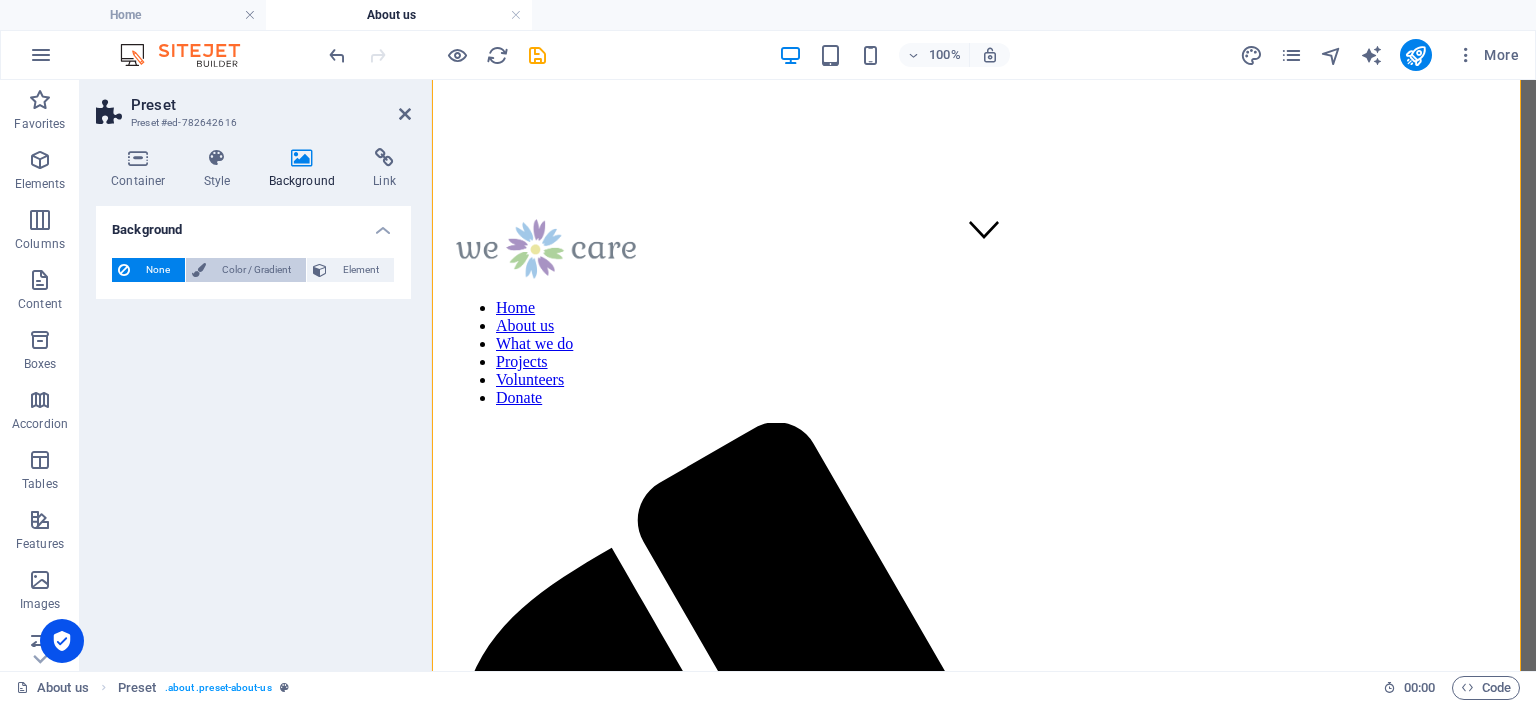 click on "Color / Gradient" at bounding box center (256, 270) 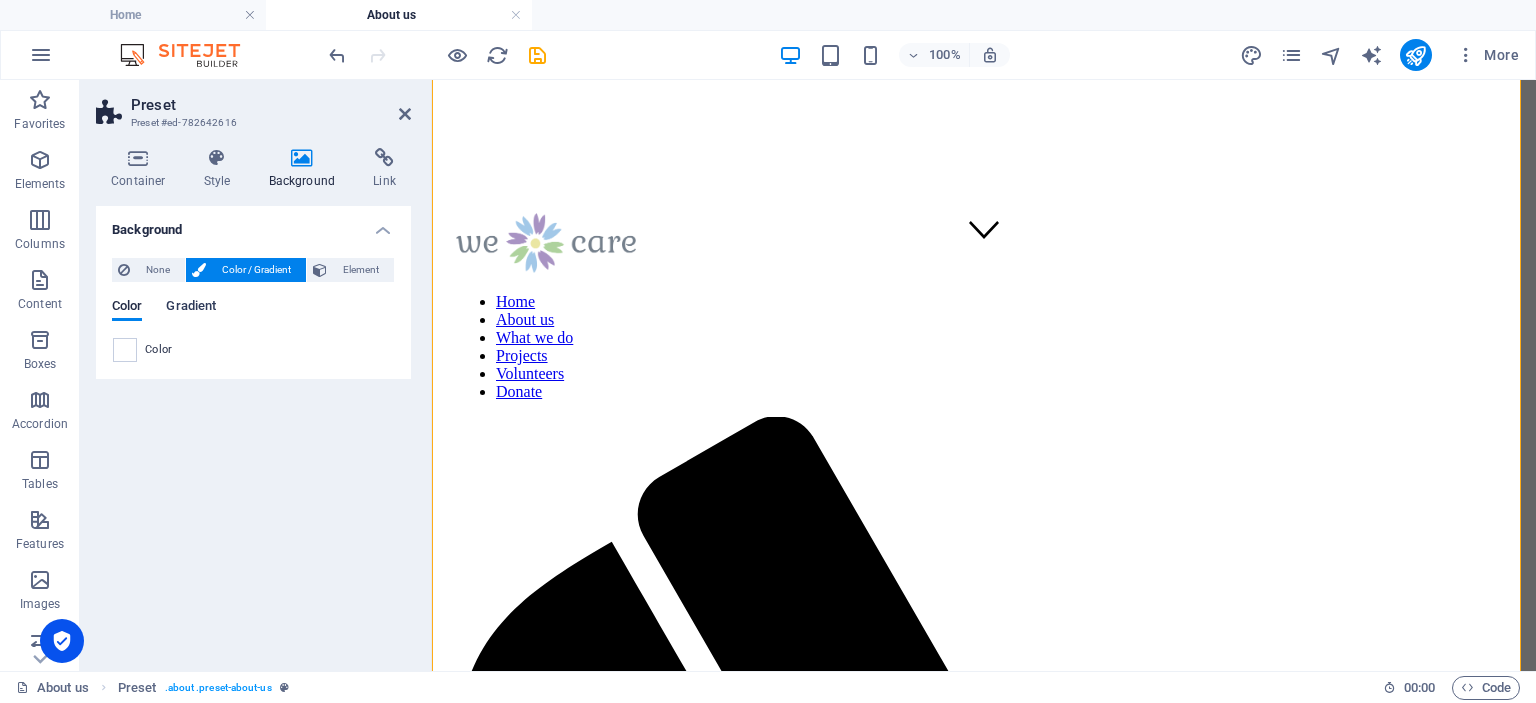 click on "Color Gradient Color" at bounding box center (253, 323) 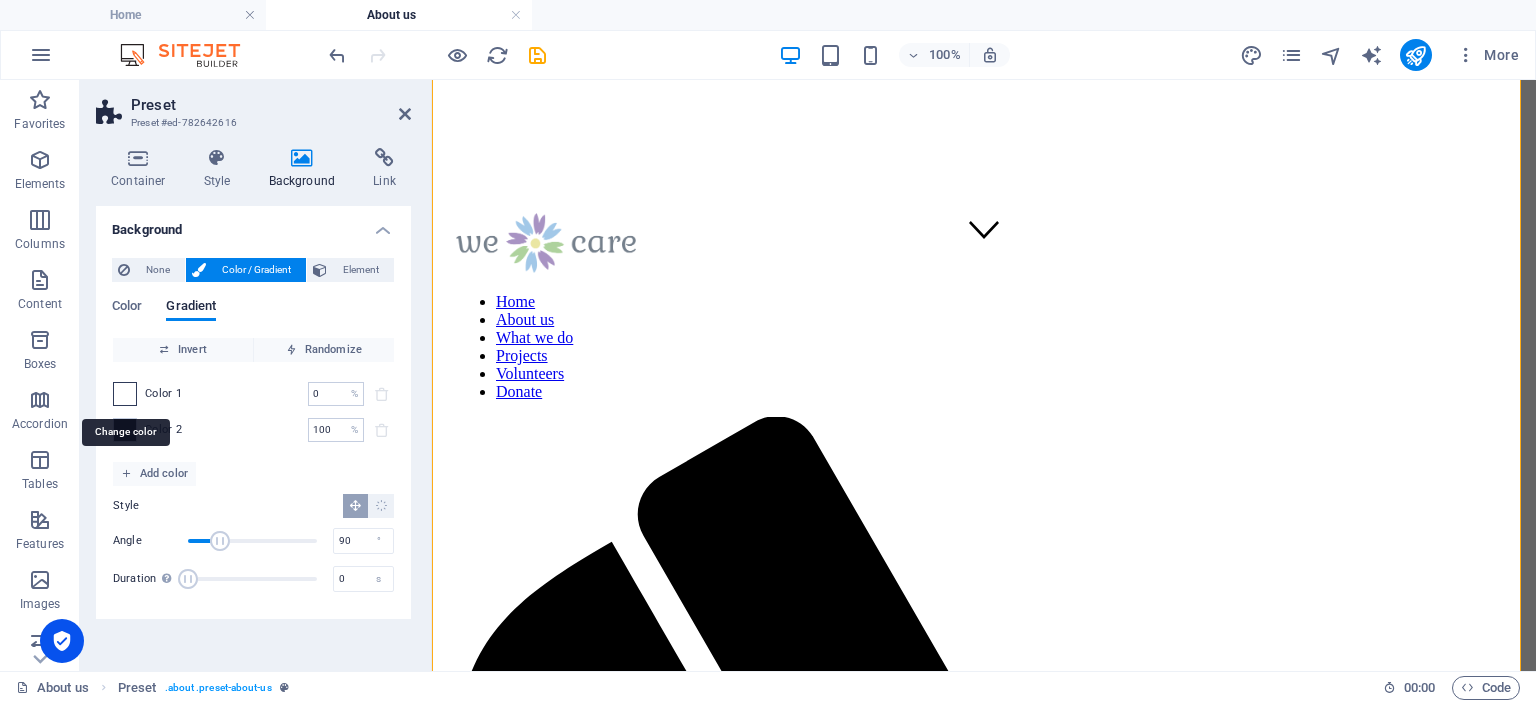 click at bounding box center [125, 394] 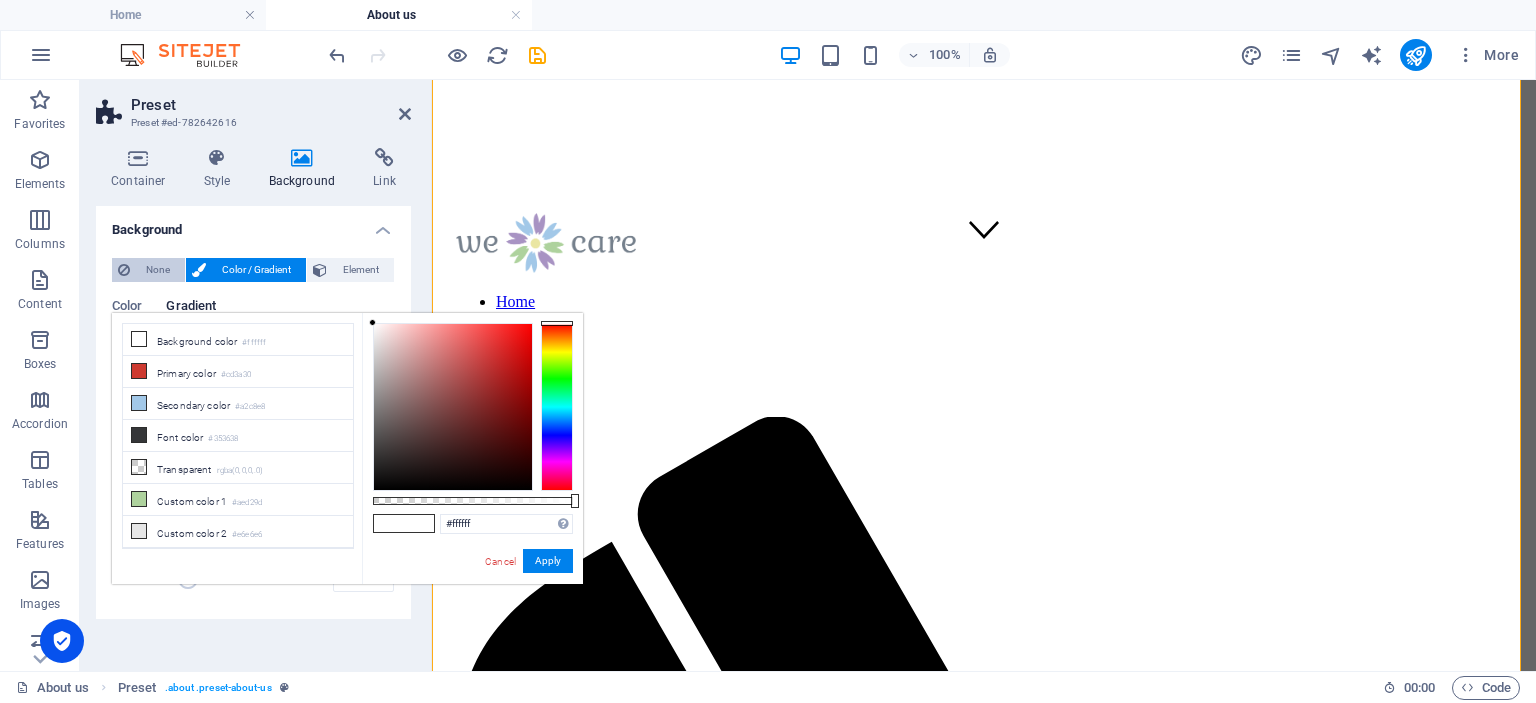 click on "None" at bounding box center (157, 270) 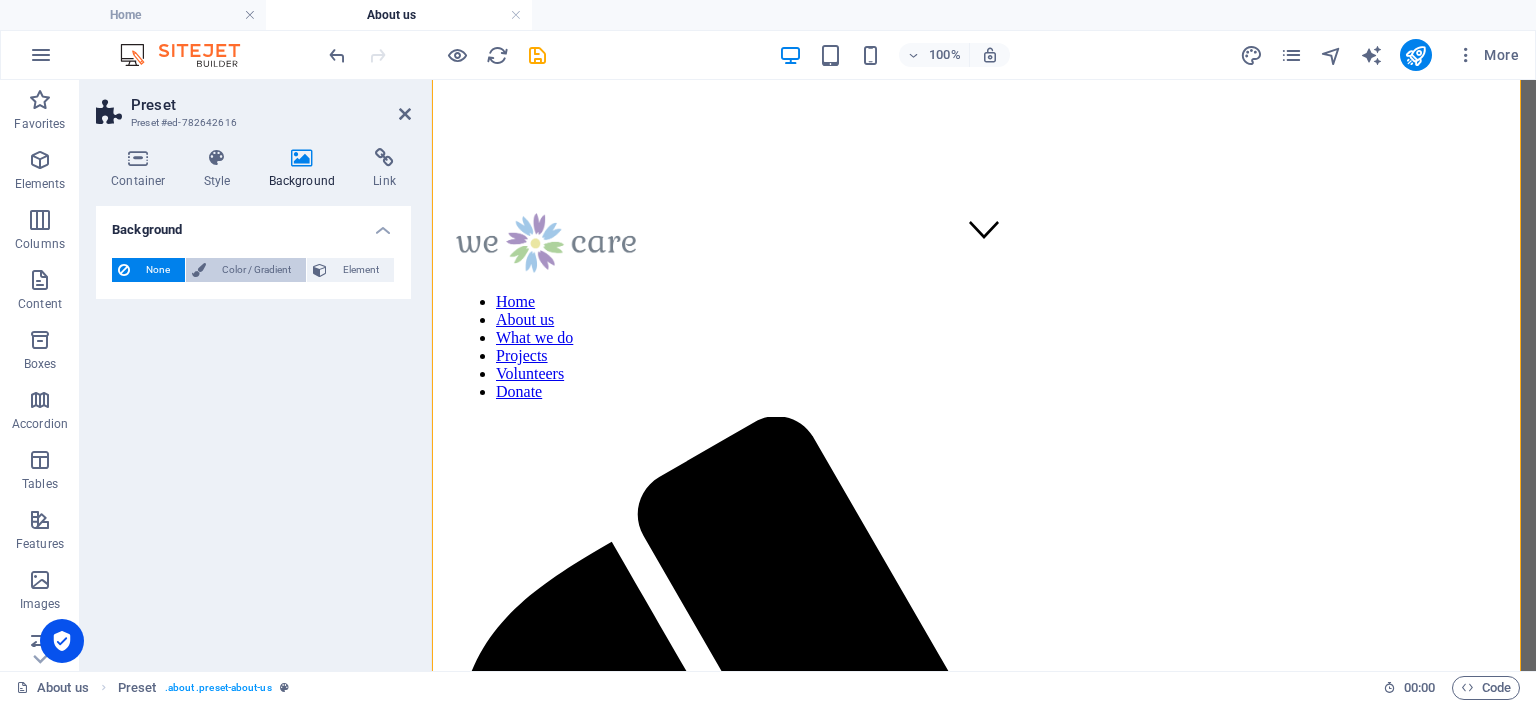 click on "Color / Gradient" at bounding box center (256, 270) 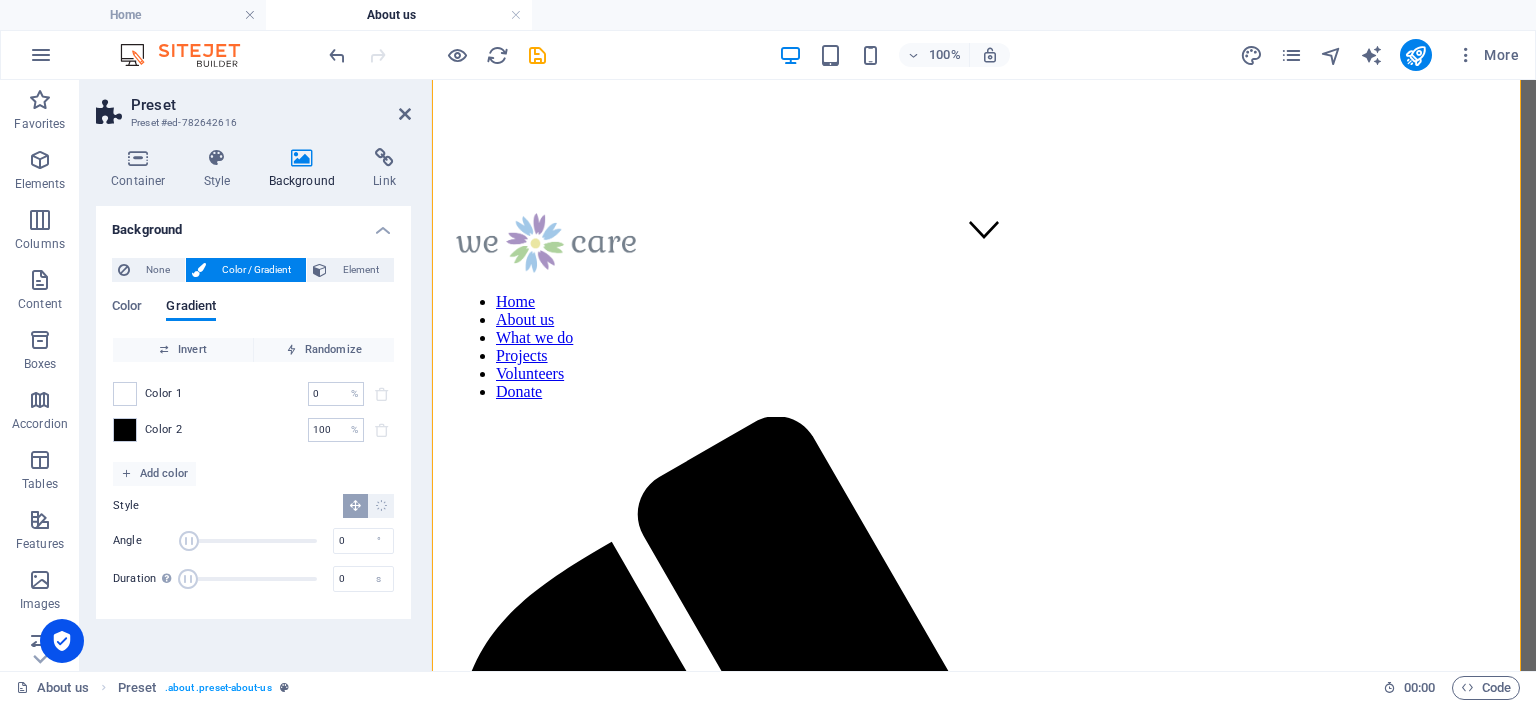 drag, startPoint x: 221, startPoint y: 539, endPoint x: 184, endPoint y: 539, distance: 37 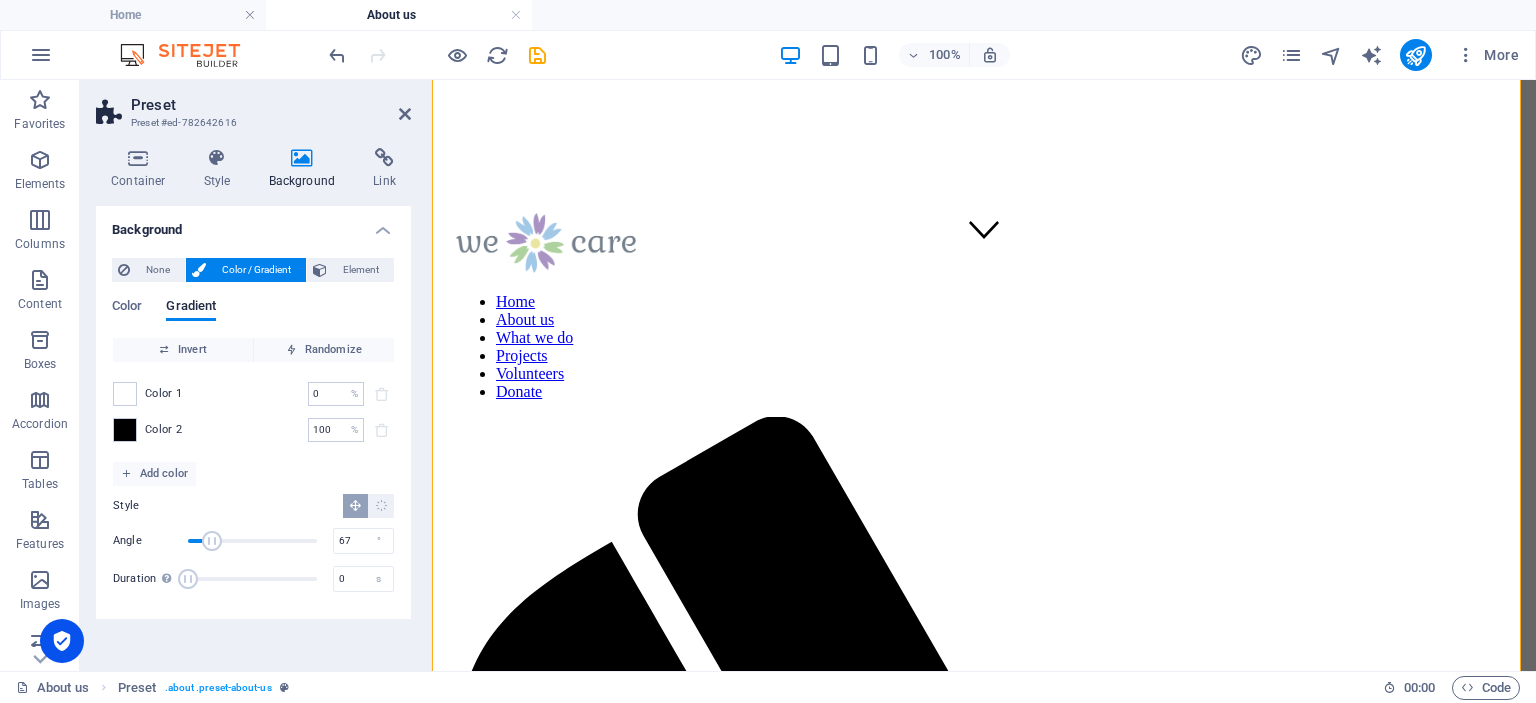 drag, startPoint x: 188, startPoint y: 539, endPoint x: 212, endPoint y: 539, distance: 24 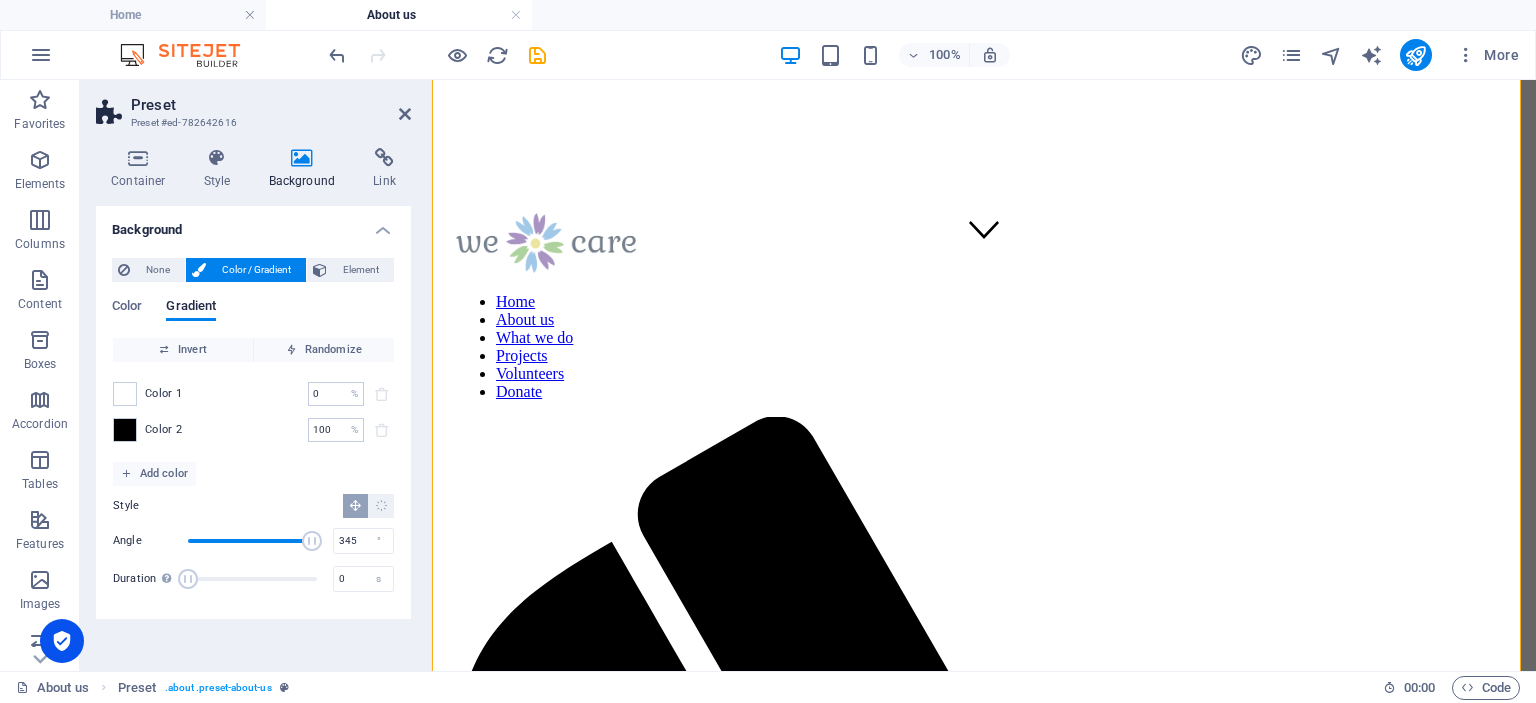 drag, startPoint x: 212, startPoint y: 539, endPoint x: 312, endPoint y: 547, distance: 100.31949 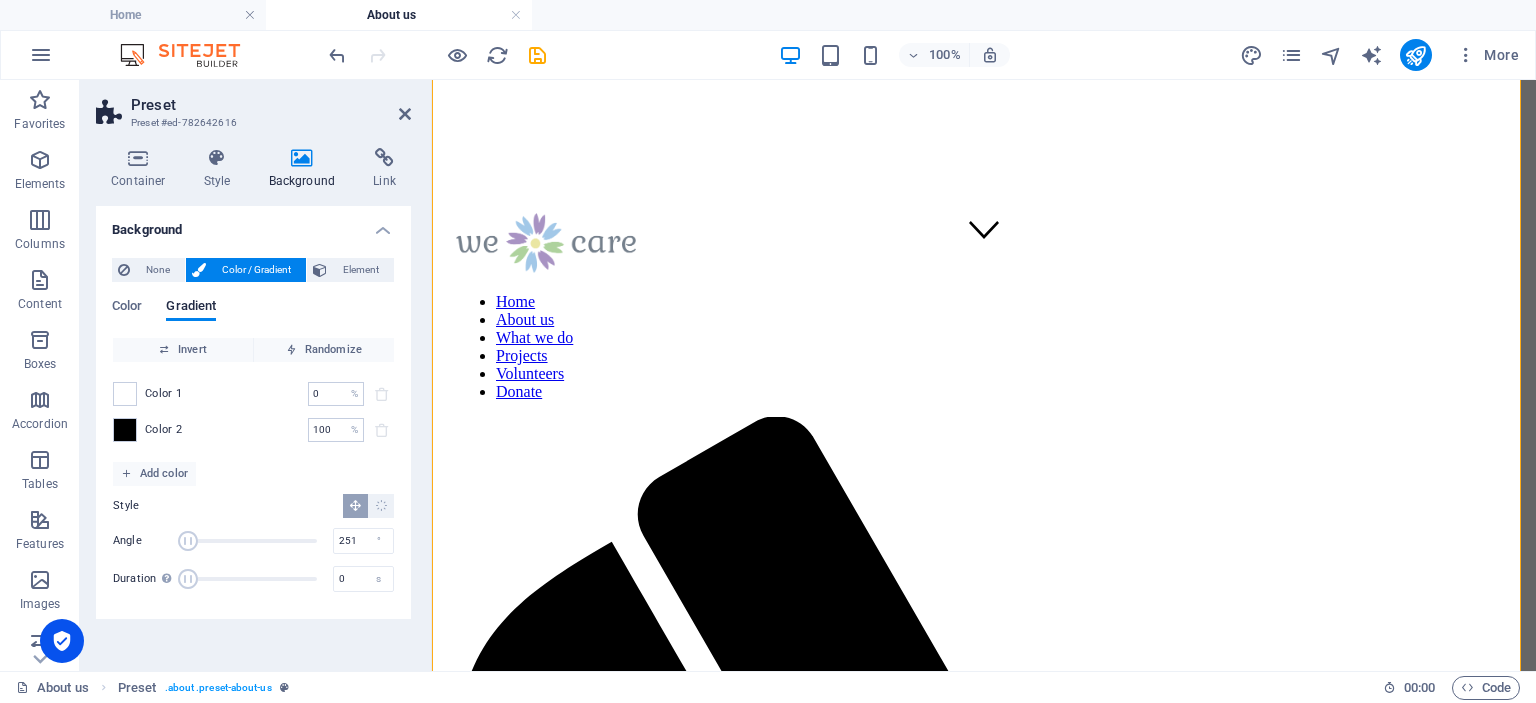type on "0" 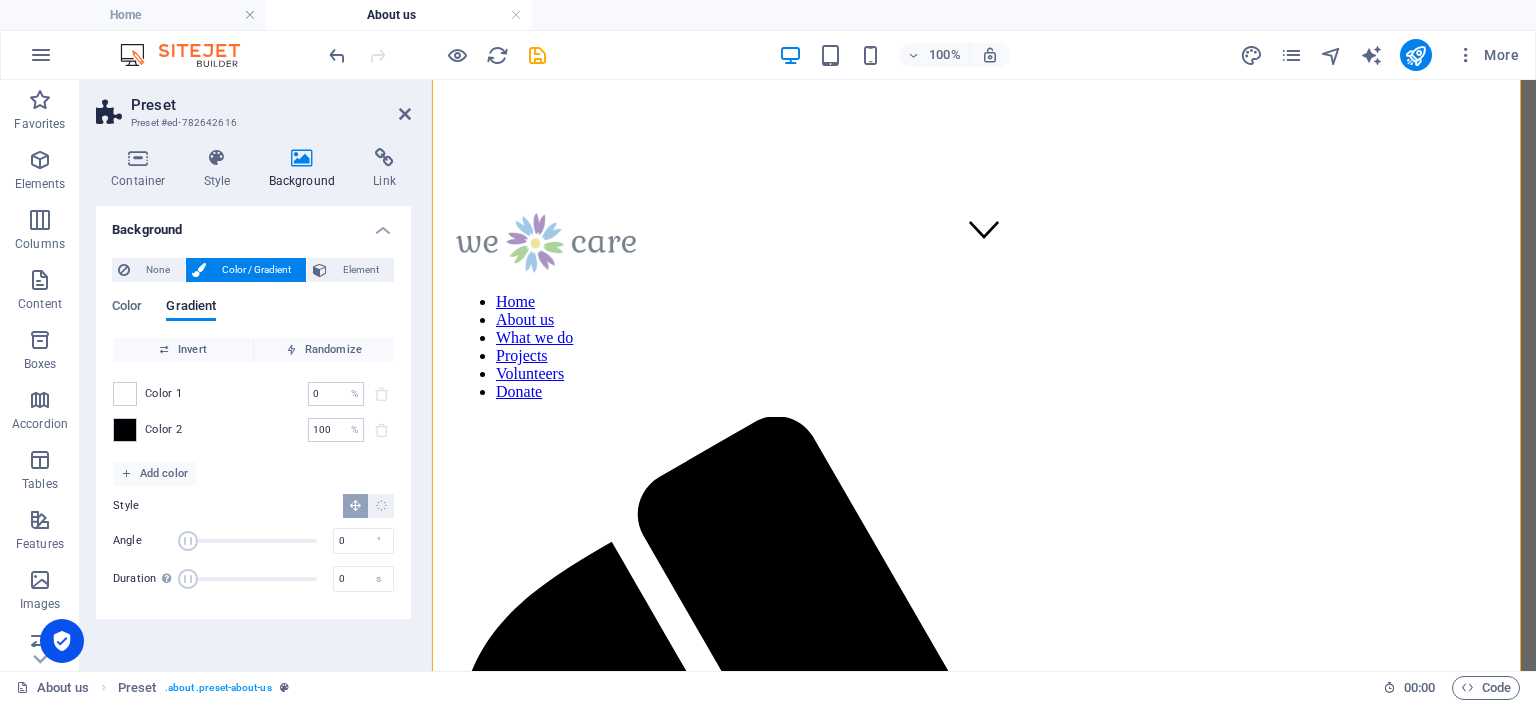 drag, startPoint x: 311, startPoint y: 543, endPoint x: 112, endPoint y: 525, distance: 199.81241 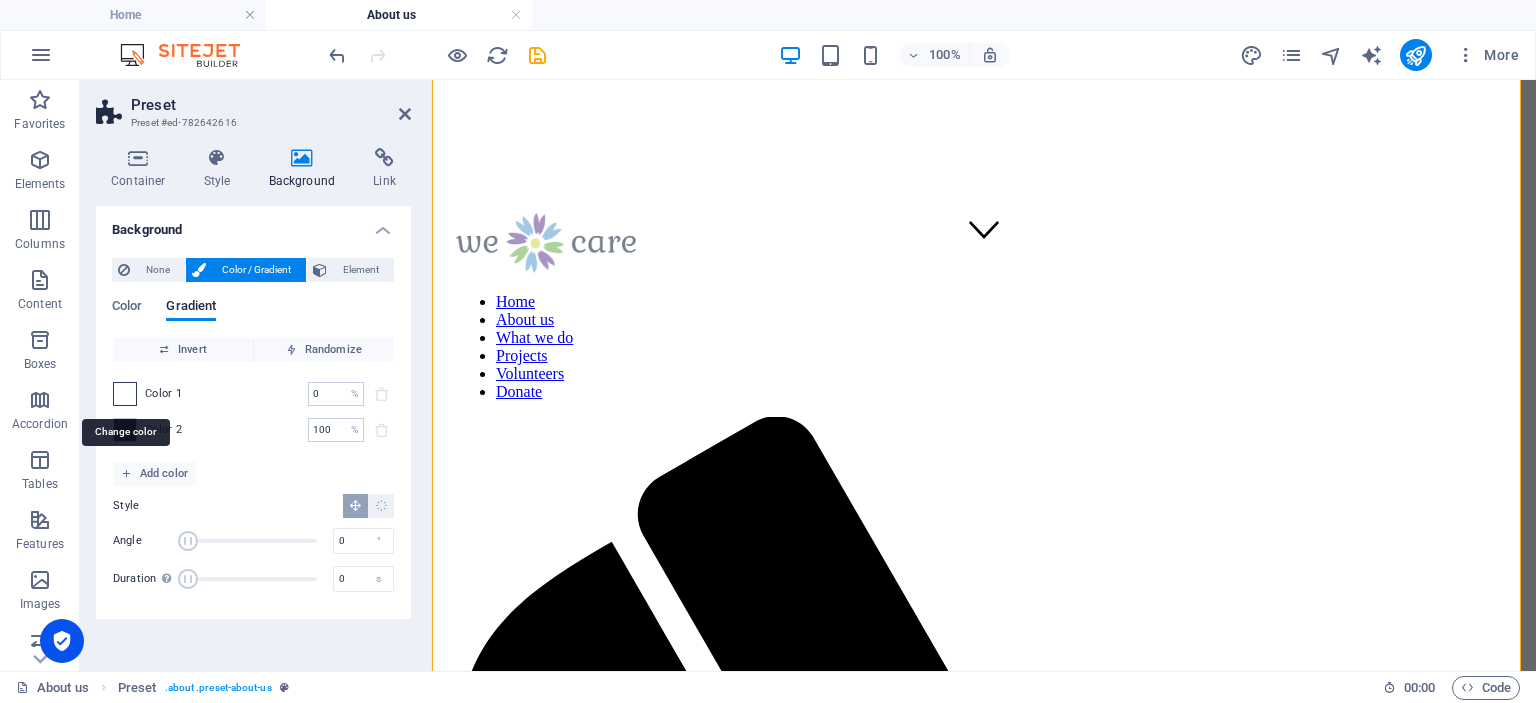 click at bounding box center (125, 394) 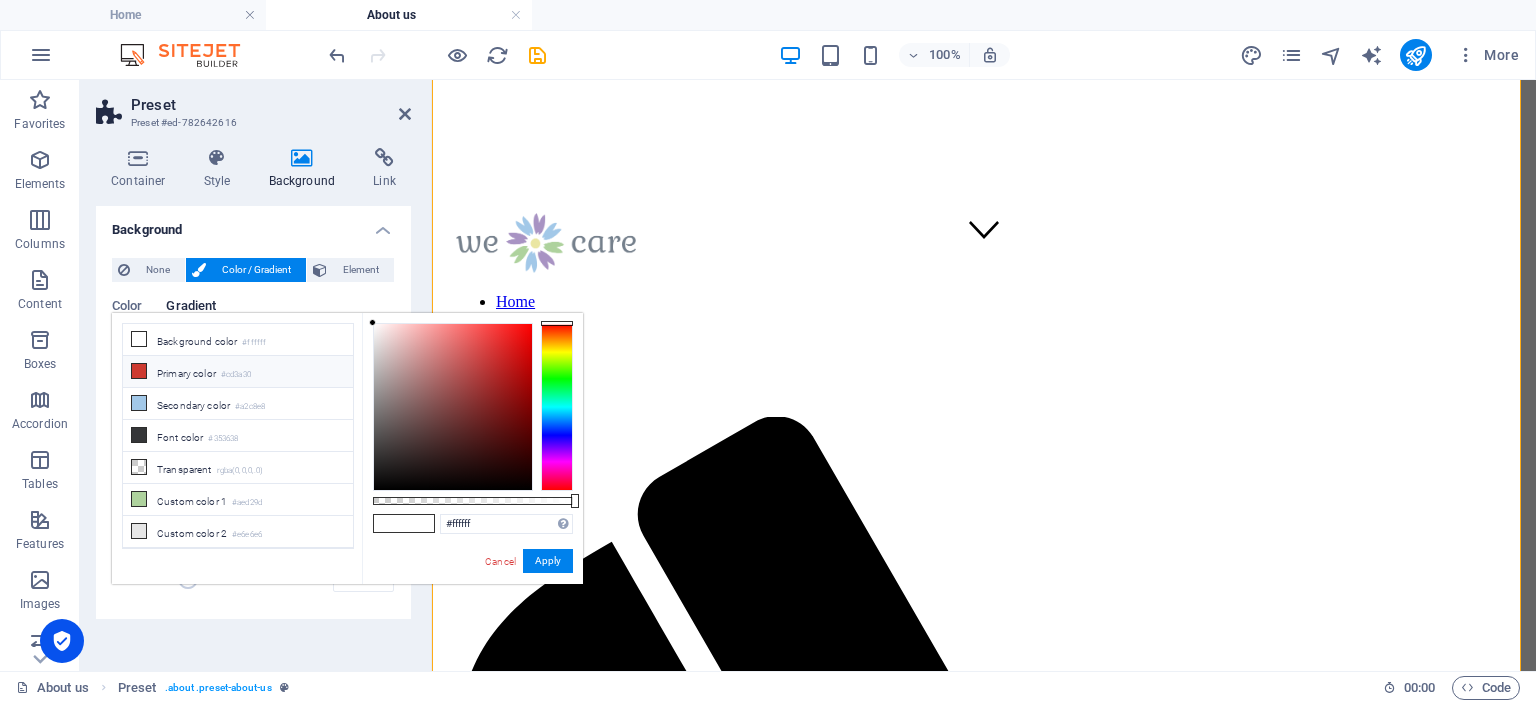 click at bounding box center (139, 371) 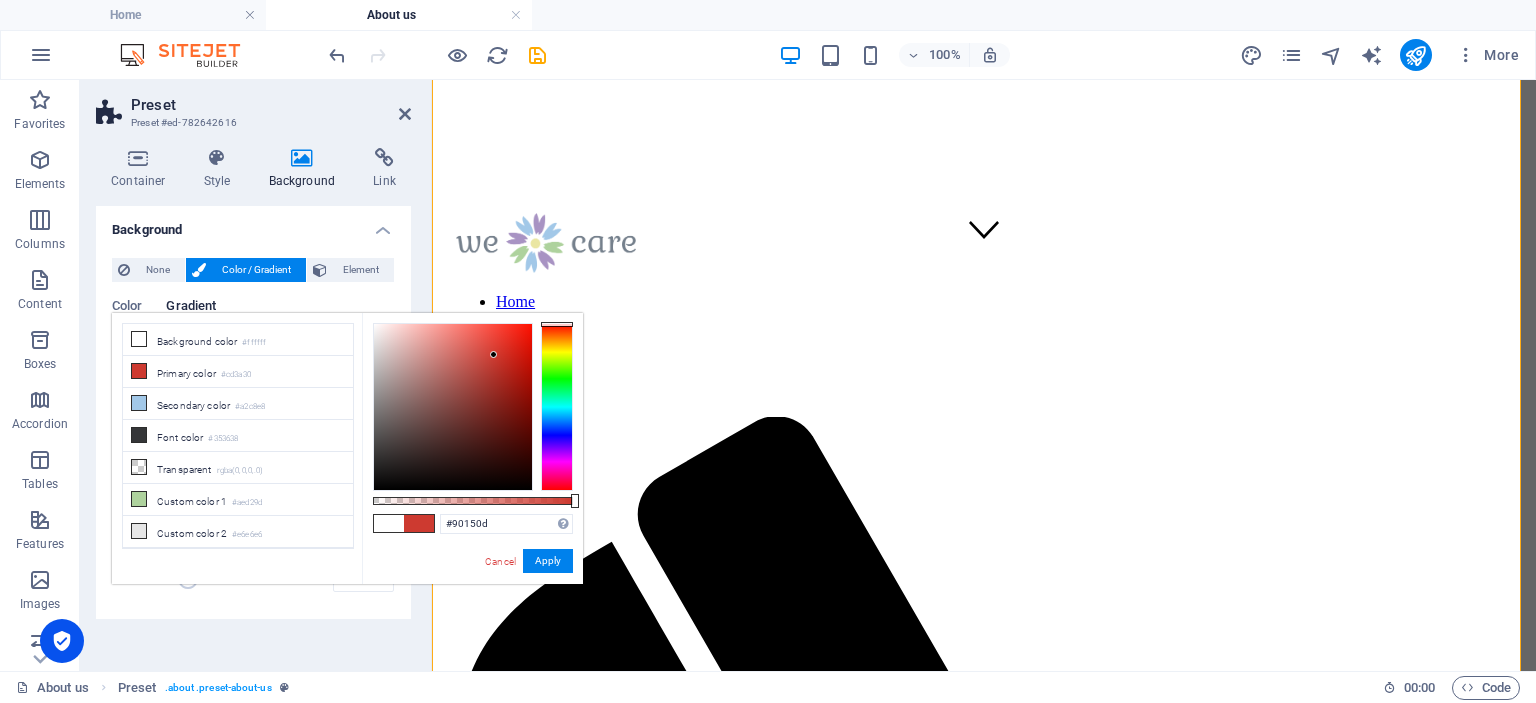 click at bounding box center (453, 407) 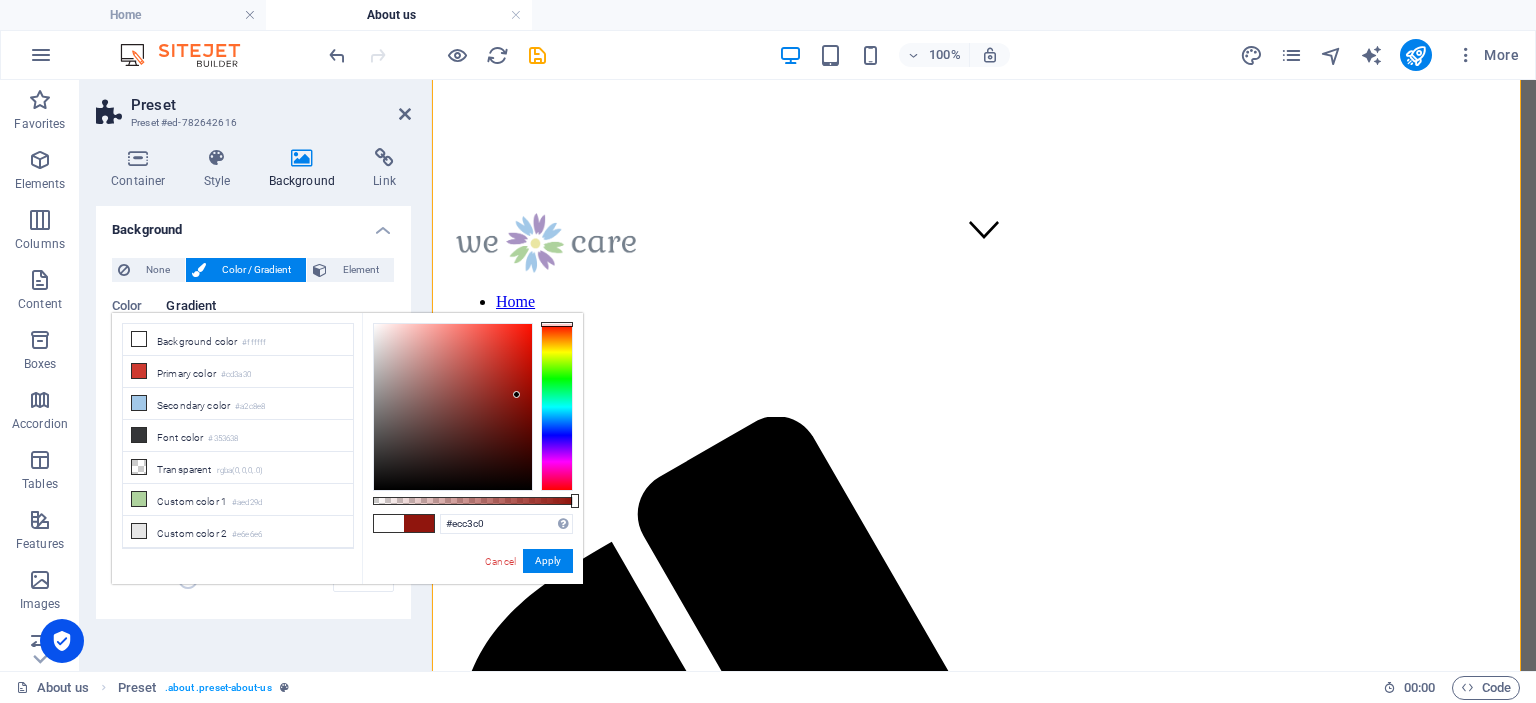 click at bounding box center [453, 407] 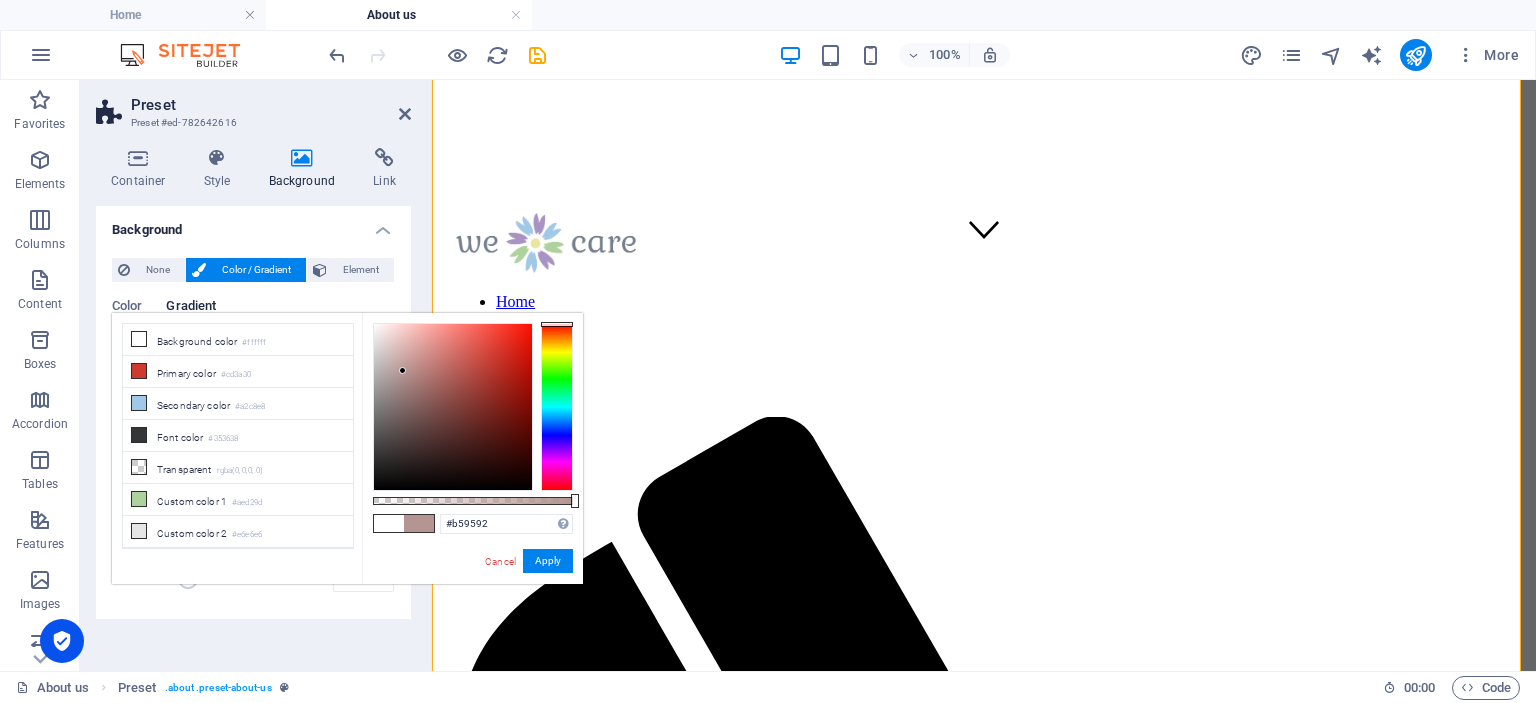 click at bounding box center [453, 407] 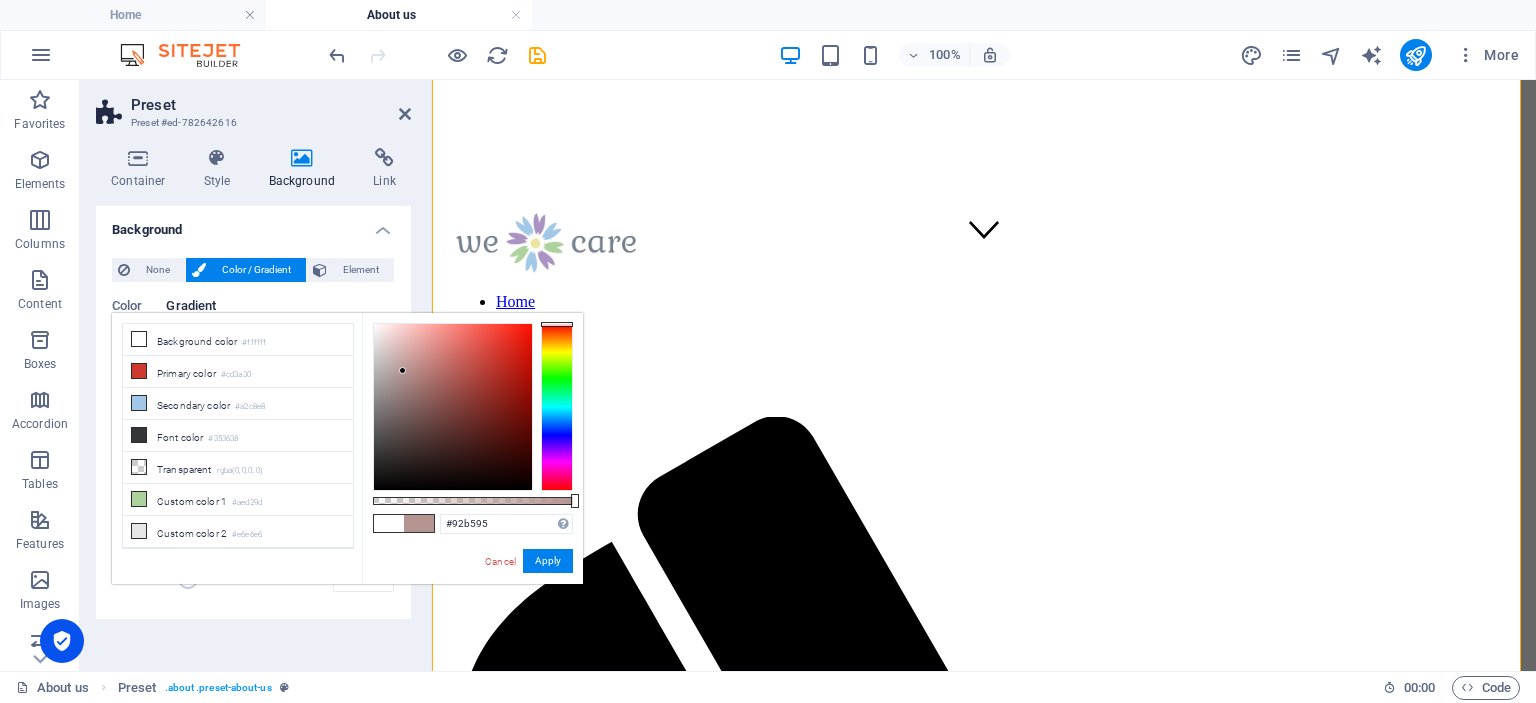 click at bounding box center (557, 407) 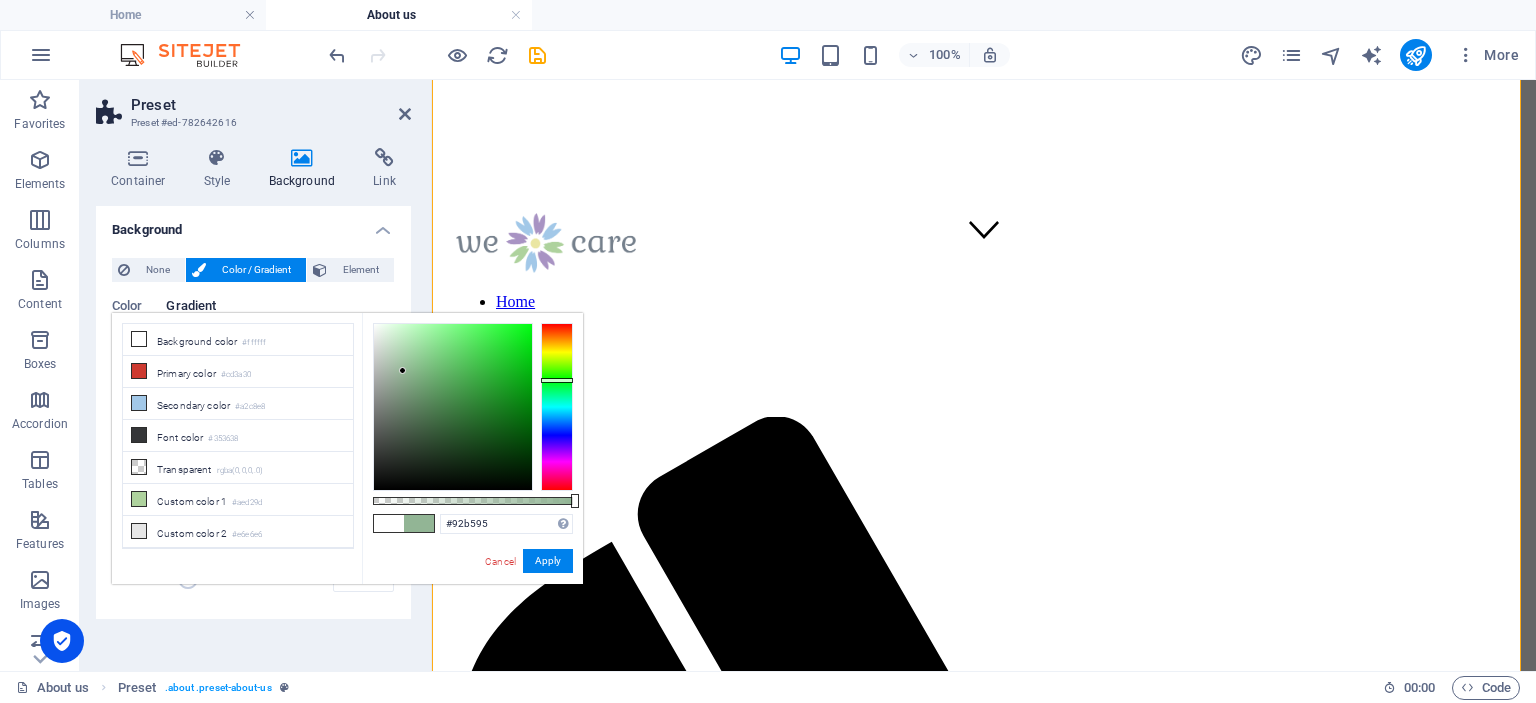 click on "None Color / Gradient Element Stretch background to full-width Color overlay Places an overlay over the background to colorize it Parallax 0 % Image Image slider Map Video YouTube Vimeo HTML Color Gradient Color Invert Randomize Color 1 0 % ​ Color 2 100 % ​ Add color Style Angle 0 ° Duration Duration of the background animation. A value of "0" disables the animation 0 s A parent element contains a background. Edit background on parent element" at bounding box center (253, 430) 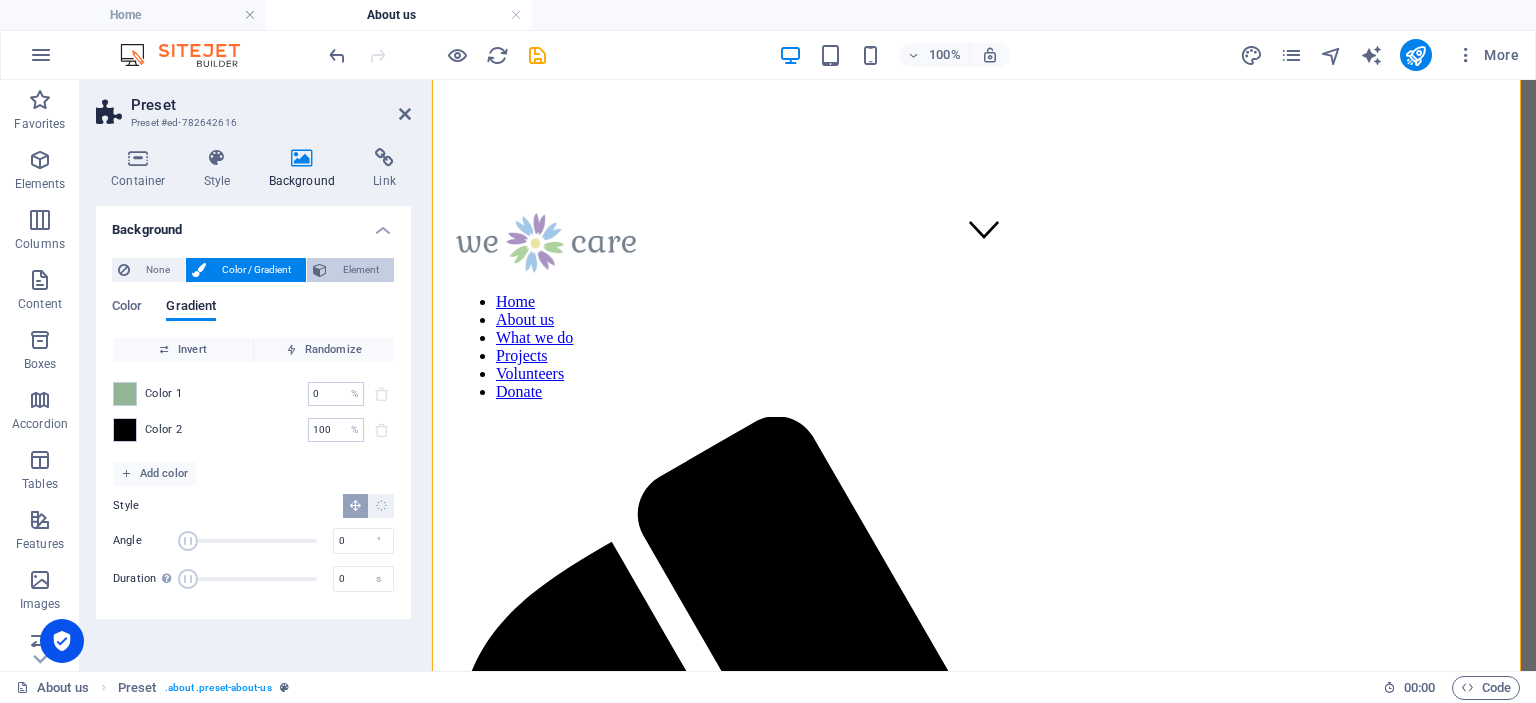 click on "Element" at bounding box center (360, 270) 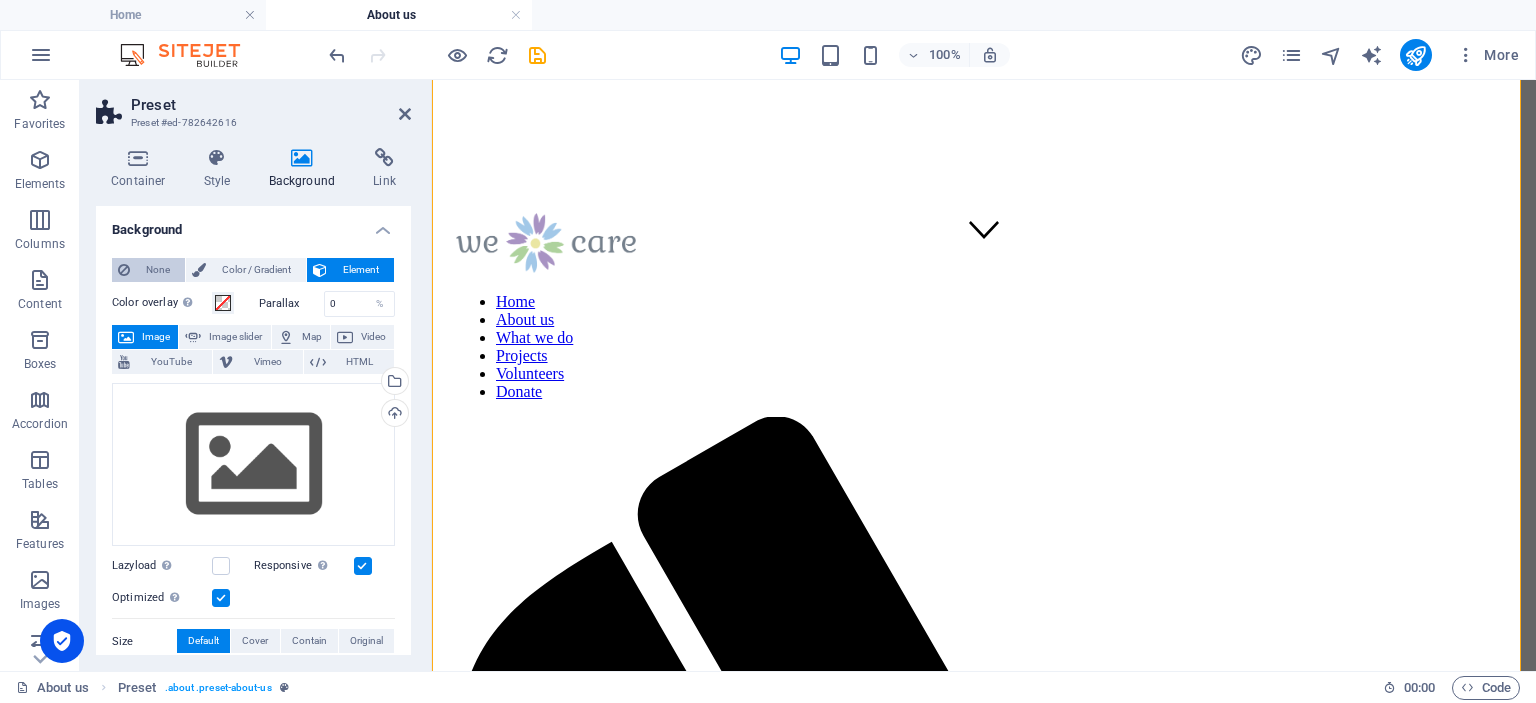 click on "None" at bounding box center [157, 270] 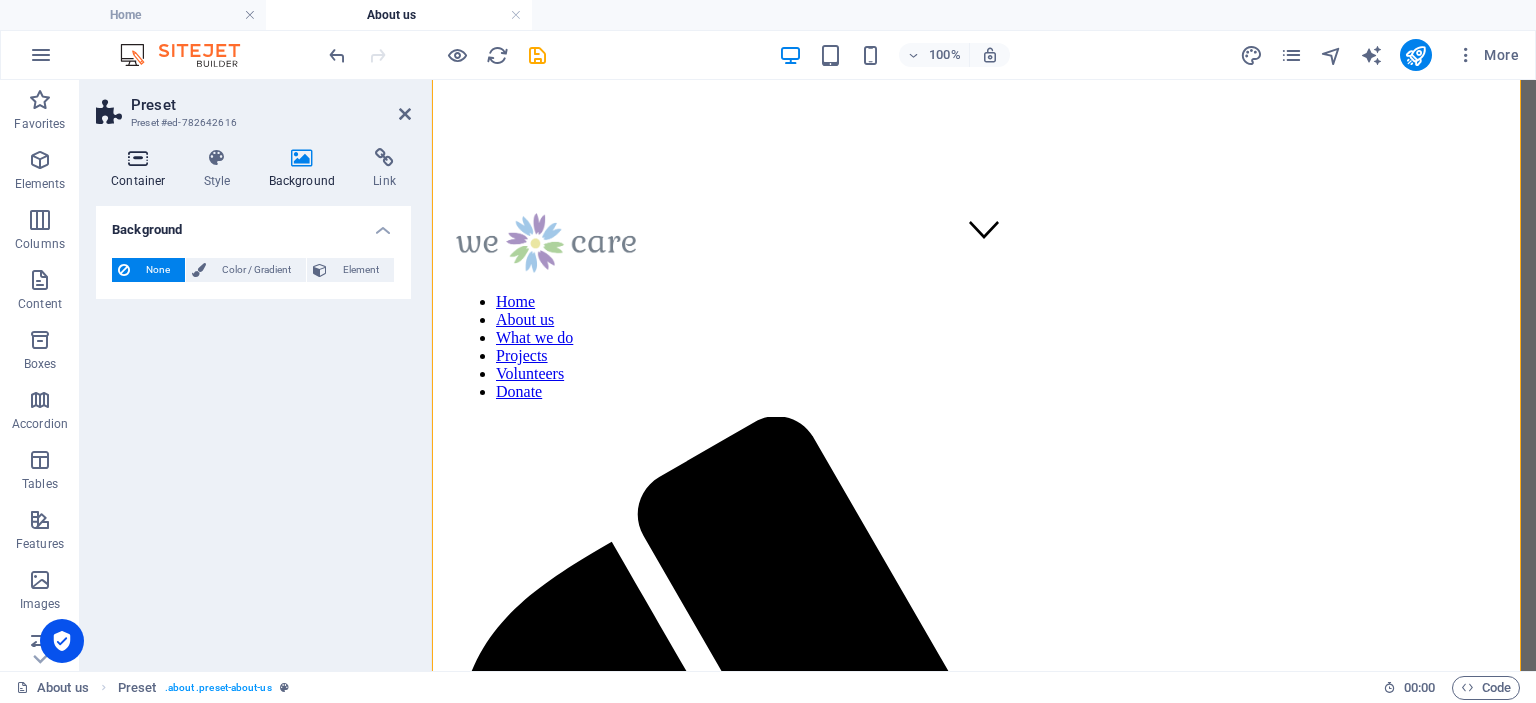 click on "Container" at bounding box center (142, 169) 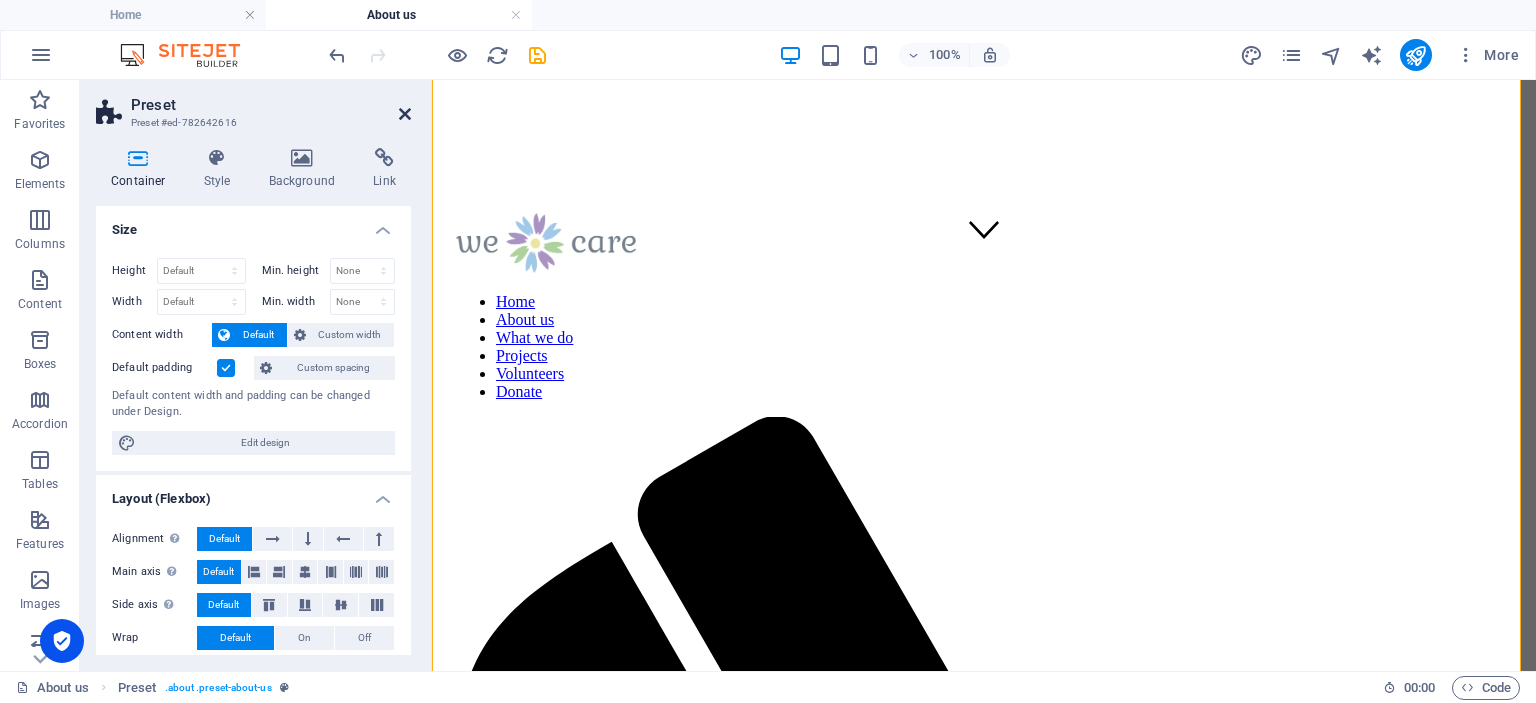 click at bounding box center (405, 114) 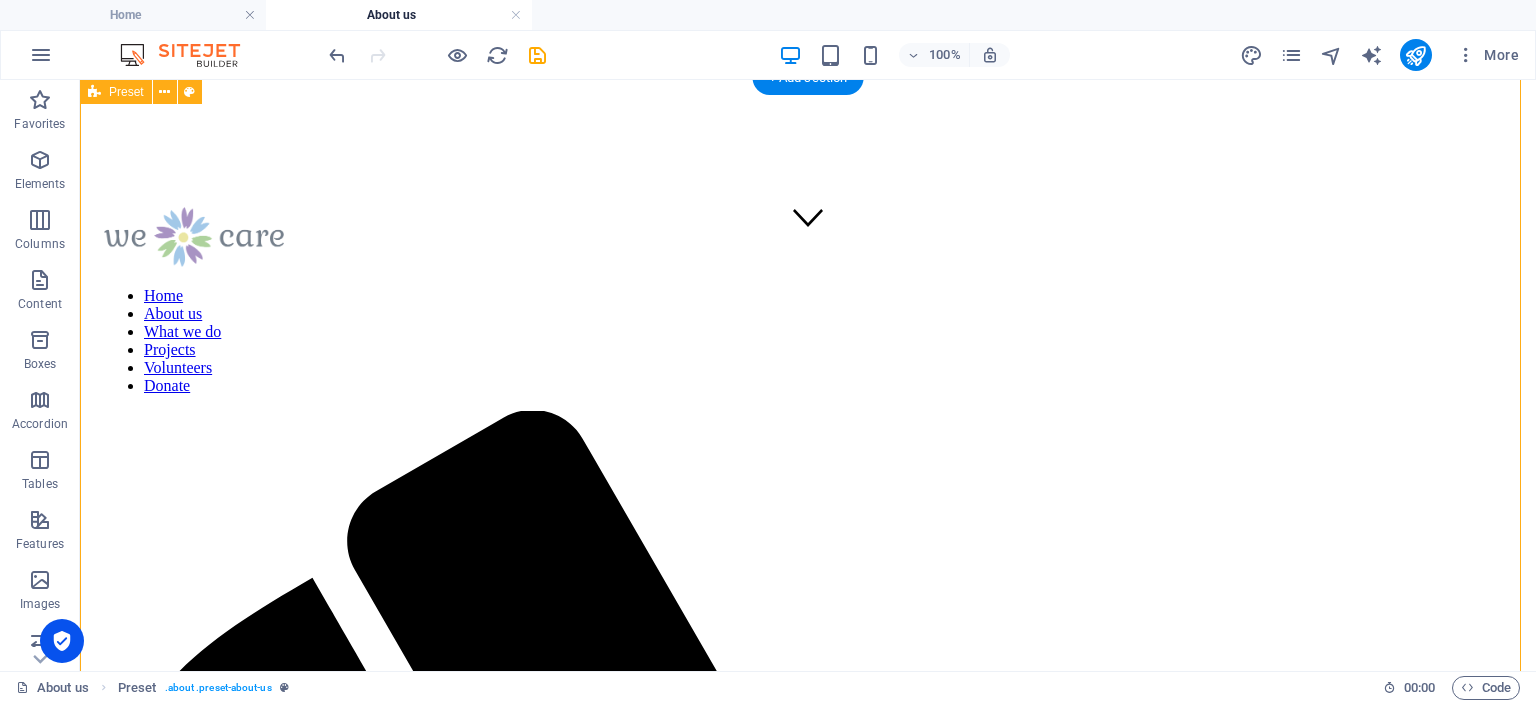 click on "Discover More About Us Education for Youth Empowerment (EYE) emerged in response to the urgent needs of children and families facing challenges in [GEOGRAPHIC_DATA]'s refugee-hosting and rural areas. Following conflicts in [GEOGRAPHIC_DATA], [GEOGRAPHIC_DATA], and [GEOGRAPHIC_DATA], many communities were left without basic necessities such as education and opportunities. In the wake of these crises, [PERSON_NAME] and his dedicated team sought to address the alarming situation by asking a crucial question: "If we don’t act—who will?" Through its ongoing efforts, EYE seeks to ensure that every child has the necessary resources to learn and thrive, ultimately fostering a culture where individuals and communities can uplift themselves and create a brighter future." at bounding box center [808, 2644] 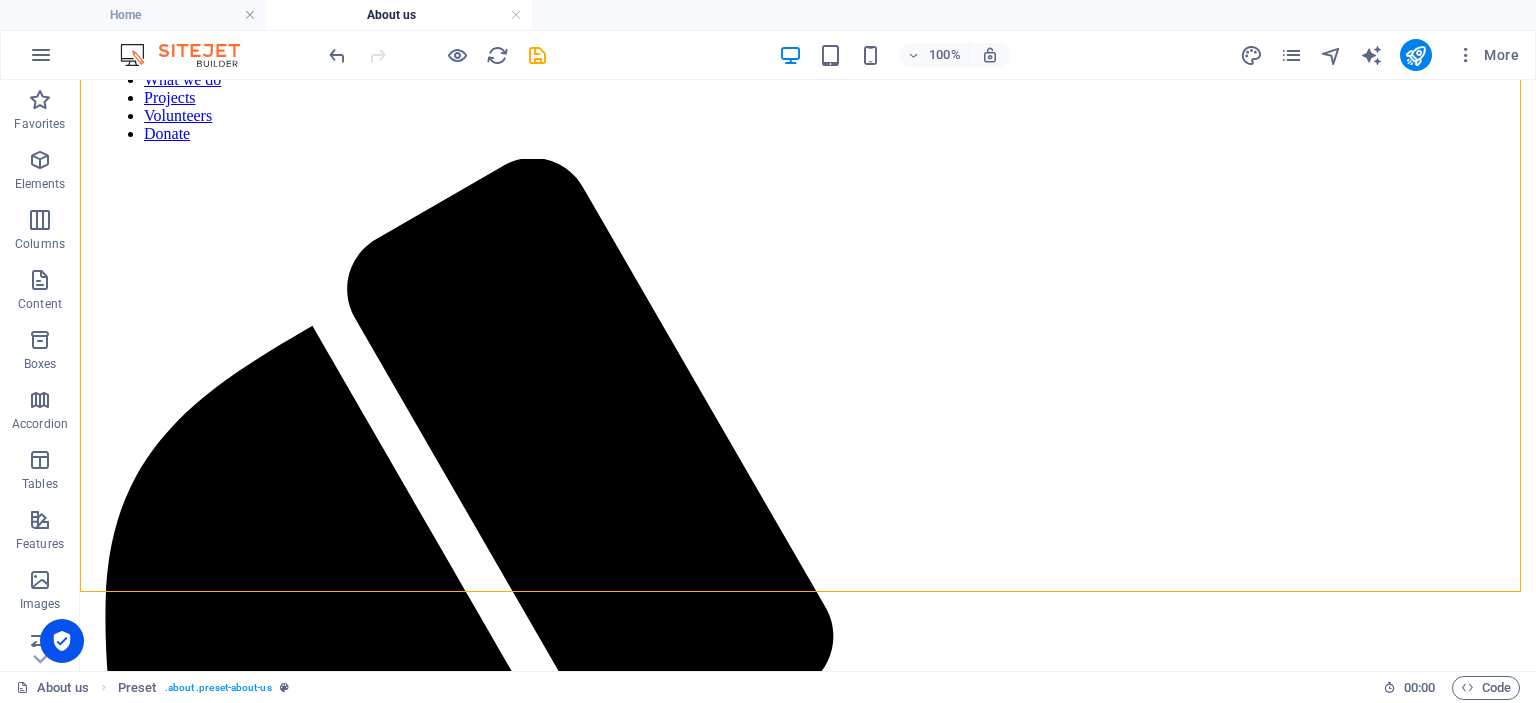 scroll, scrollTop: 657, scrollLeft: 0, axis: vertical 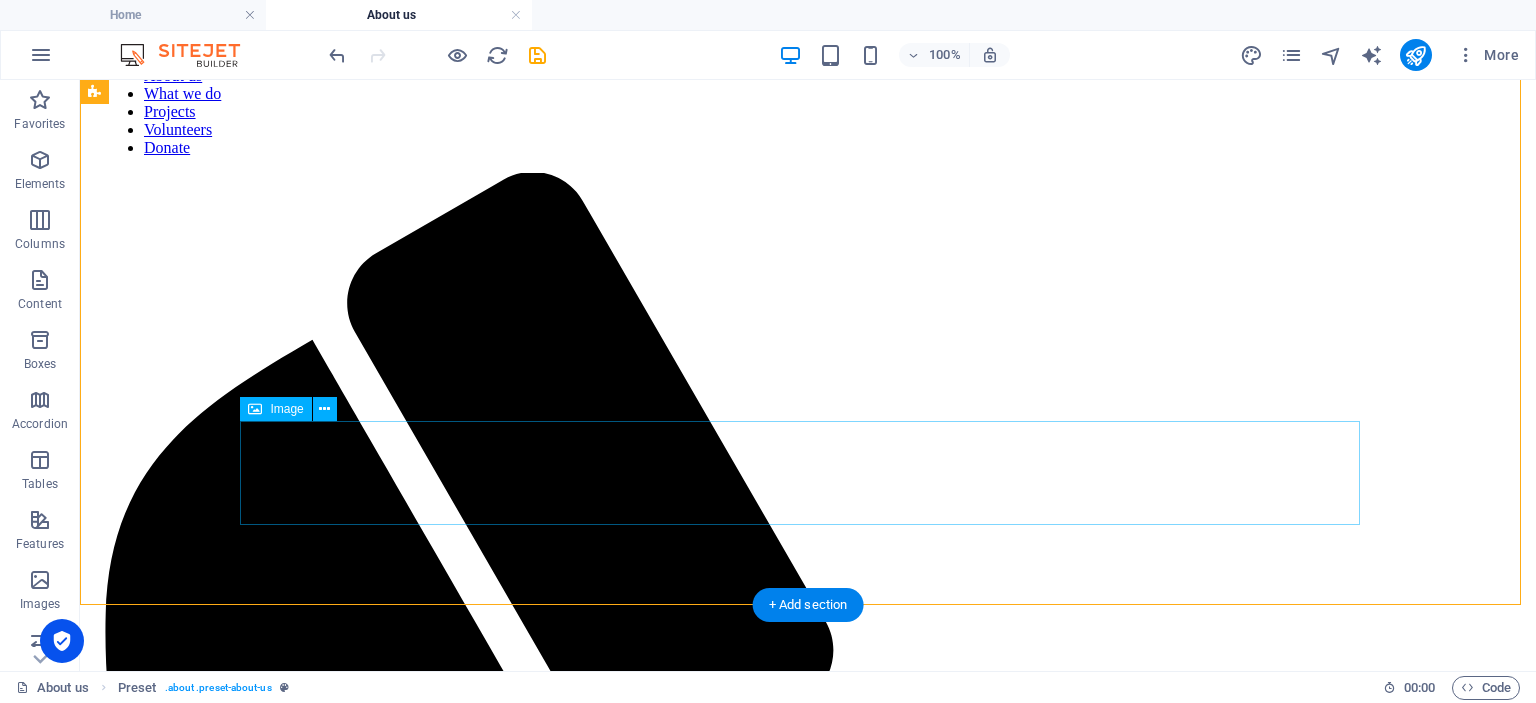 click at bounding box center [808, 2549] 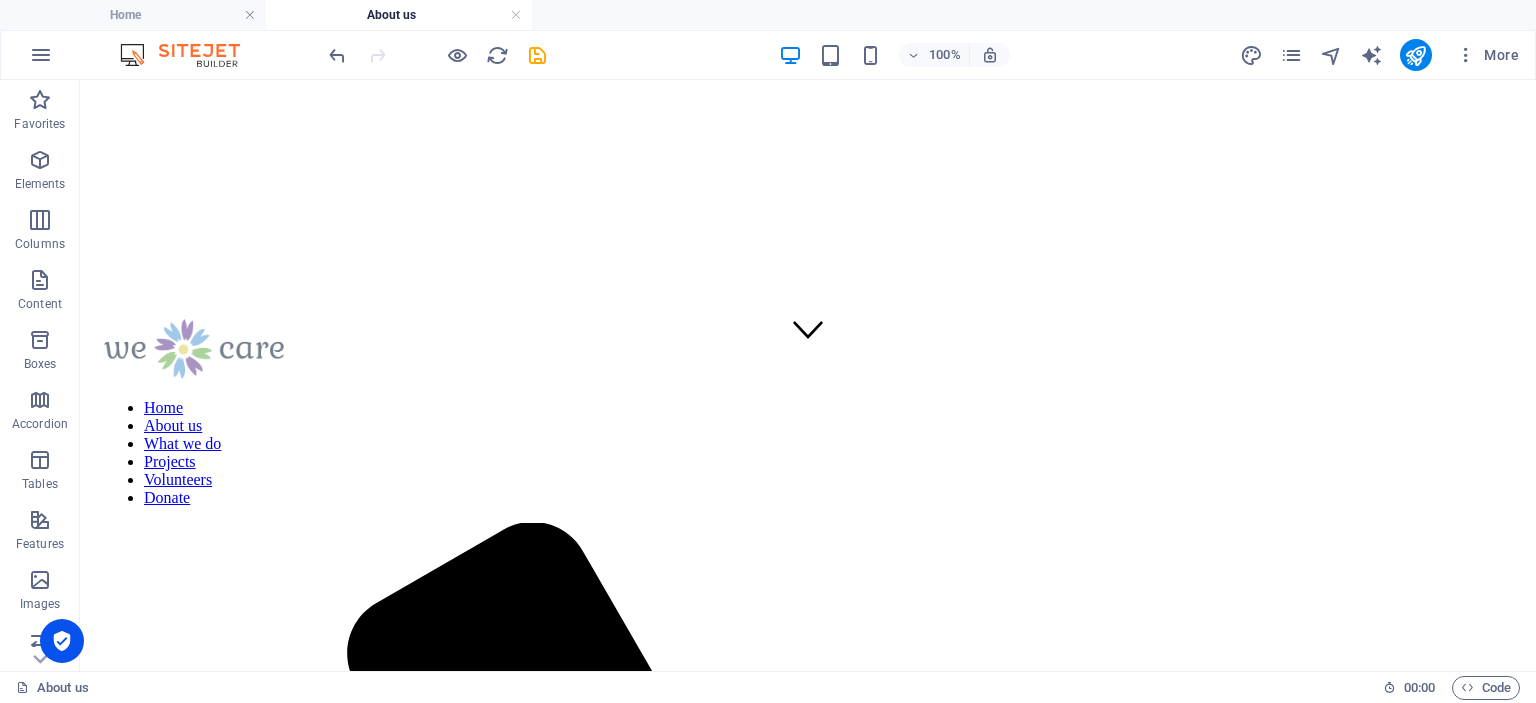 scroll, scrollTop: 0, scrollLeft: 0, axis: both 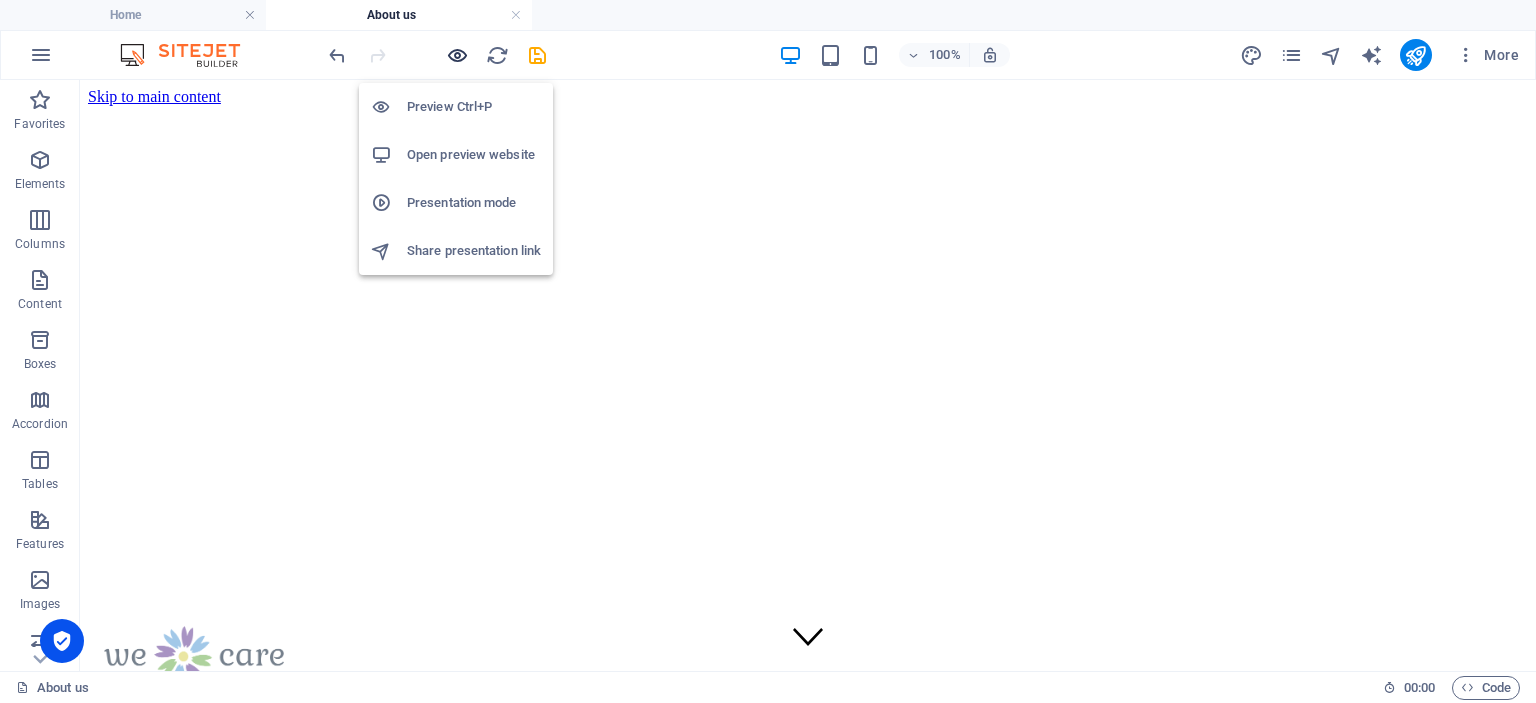 click at bounding box center (457, 55) 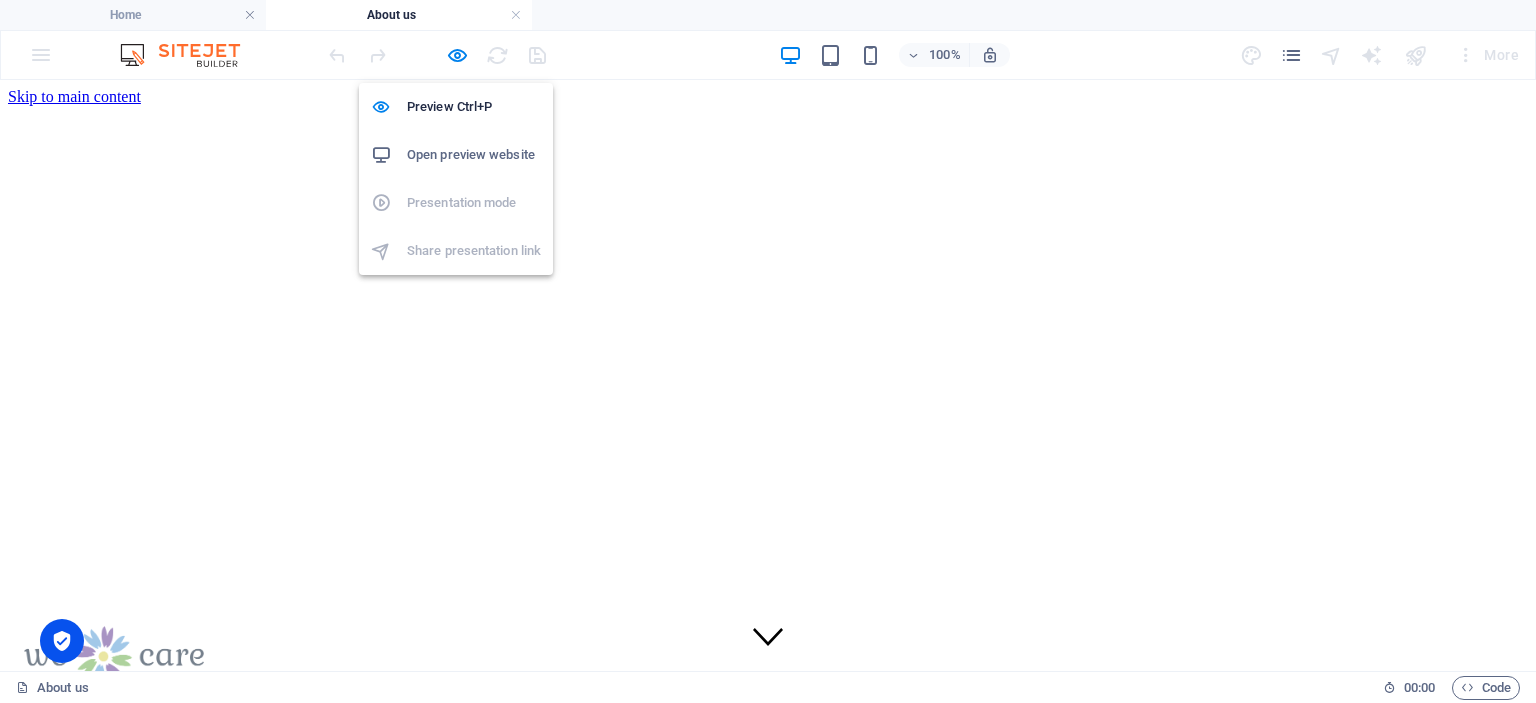 click on "Open preview website" at bounding box center [474, 155] 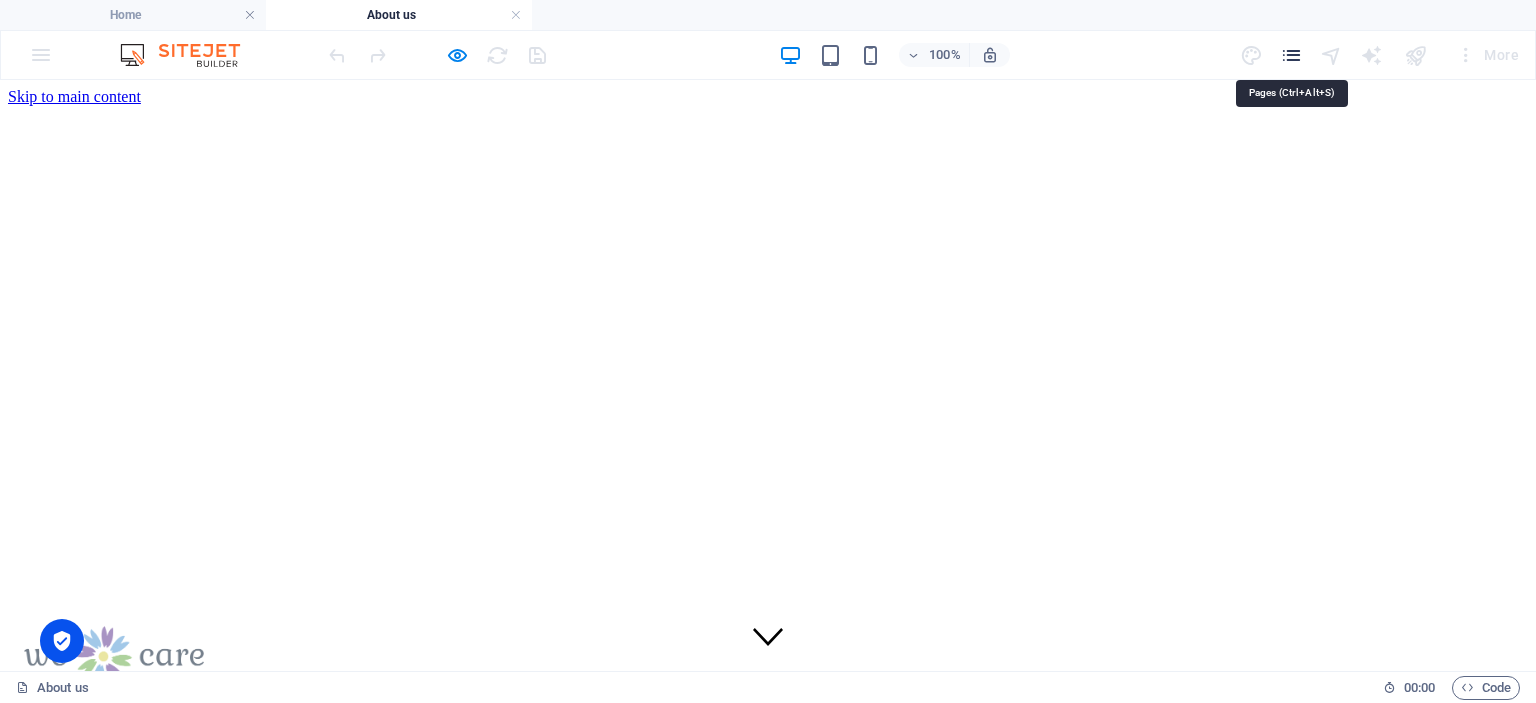 click at bounding box center (1291, 55) 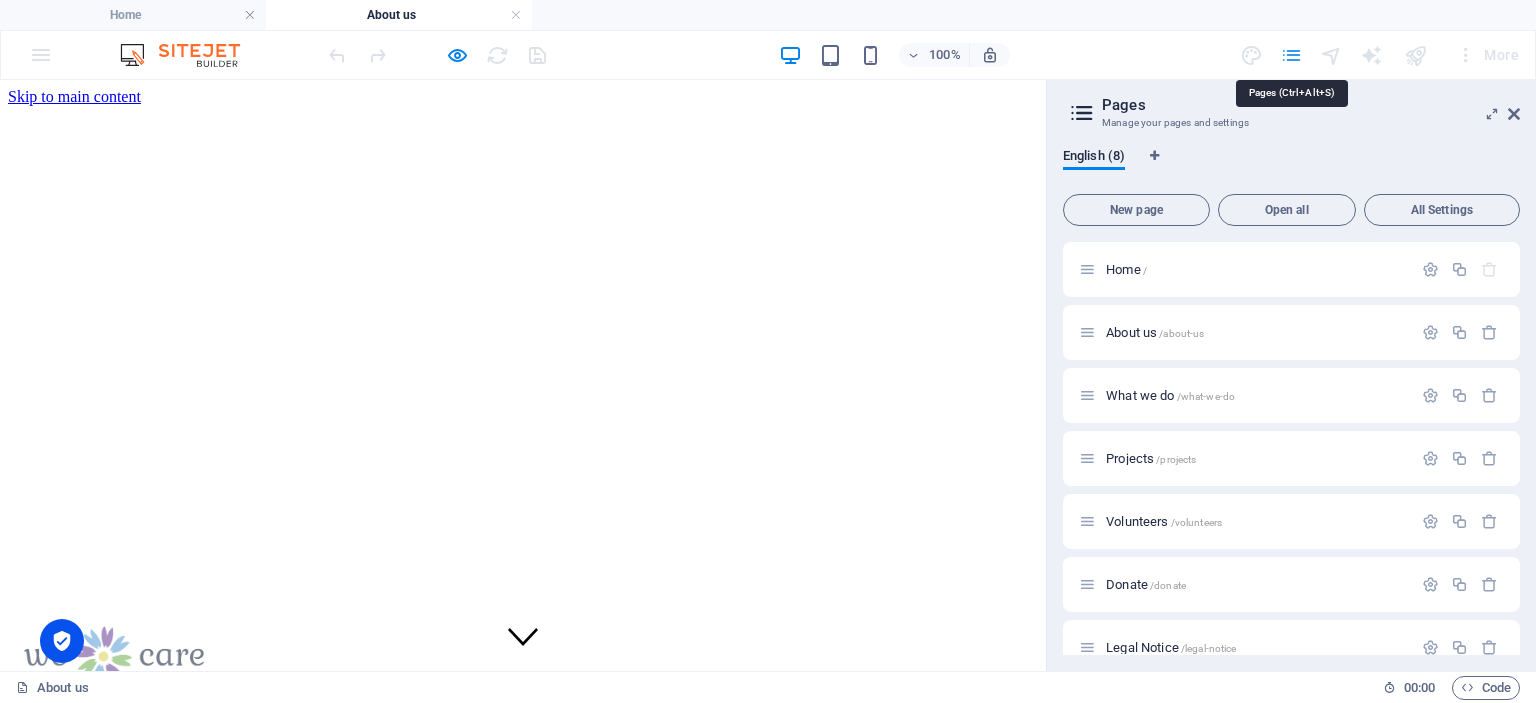 click at bounding box center (1291, 55) 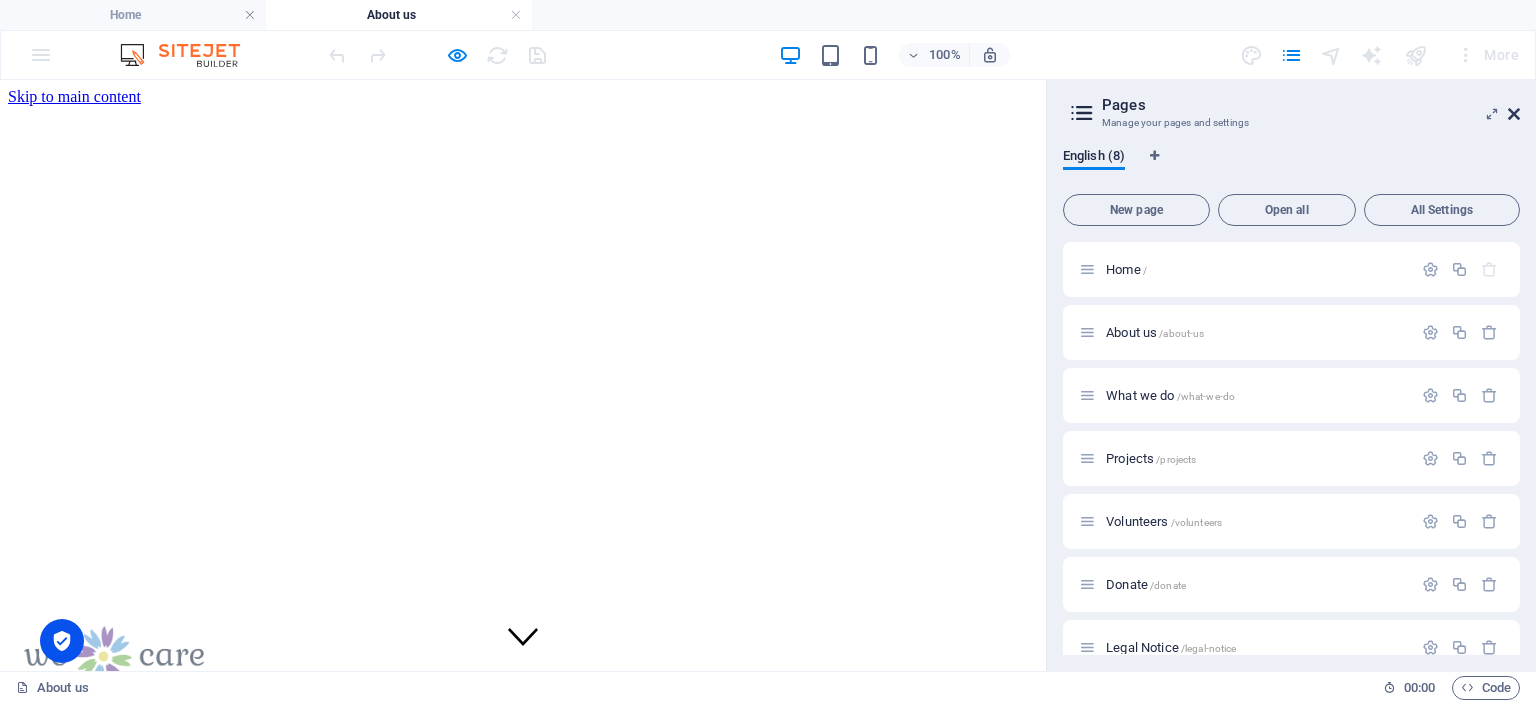 click at bounding box center [1514, 114] 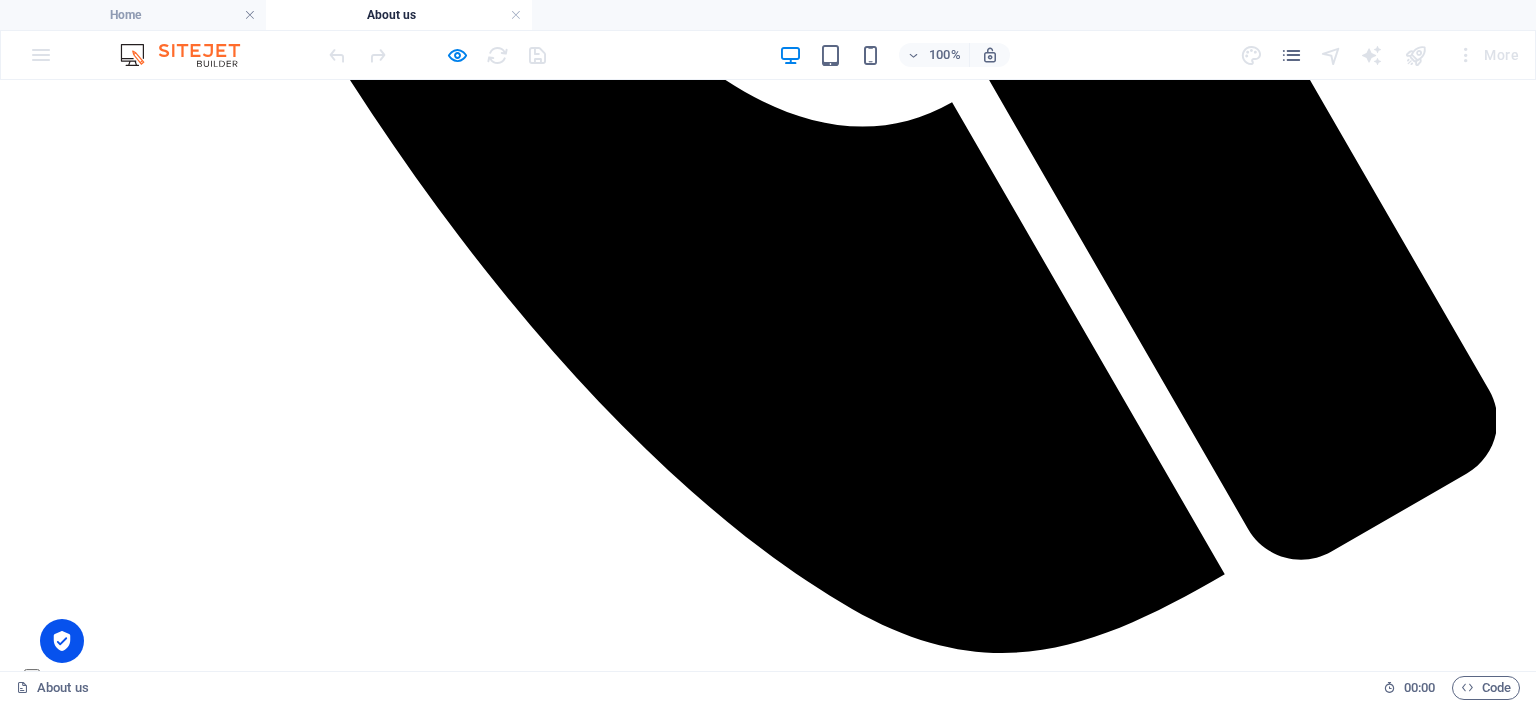 scroll, scrollTop: 0, scrollLeft: 0, axis: both 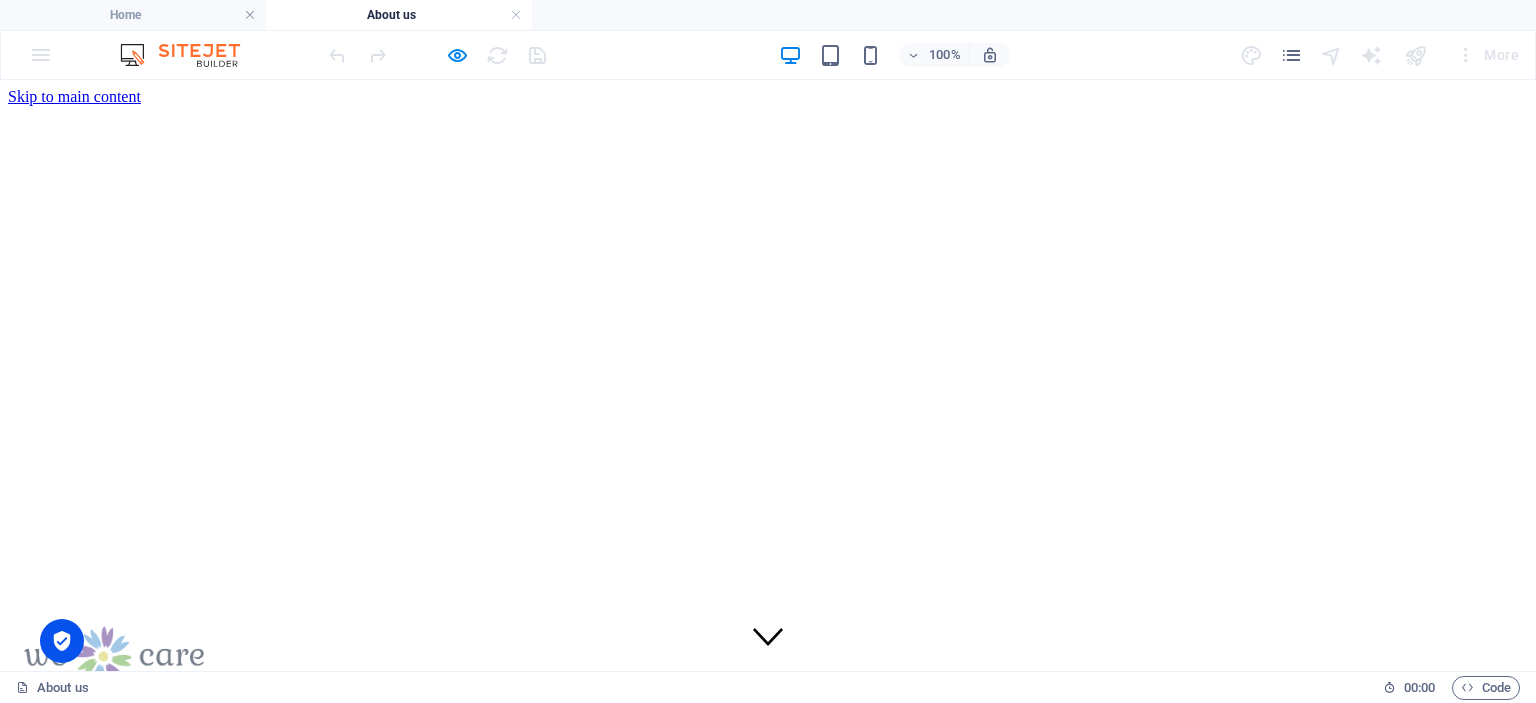 drag, startPoint x: 552, startPoint y: 58, endPoint x: 536, endPoint y: 58, distance: 16 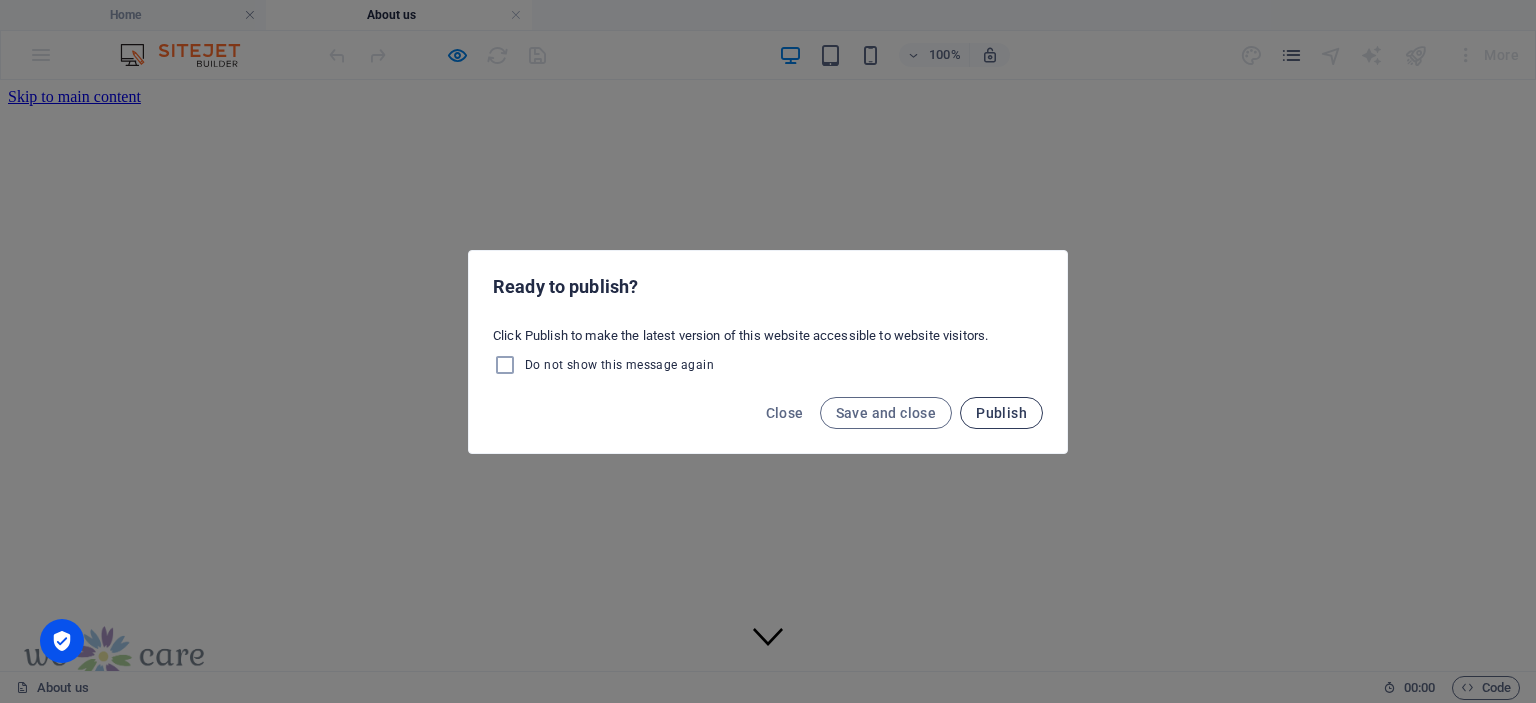 click on "Publish" at bounding box center [1001, 413] 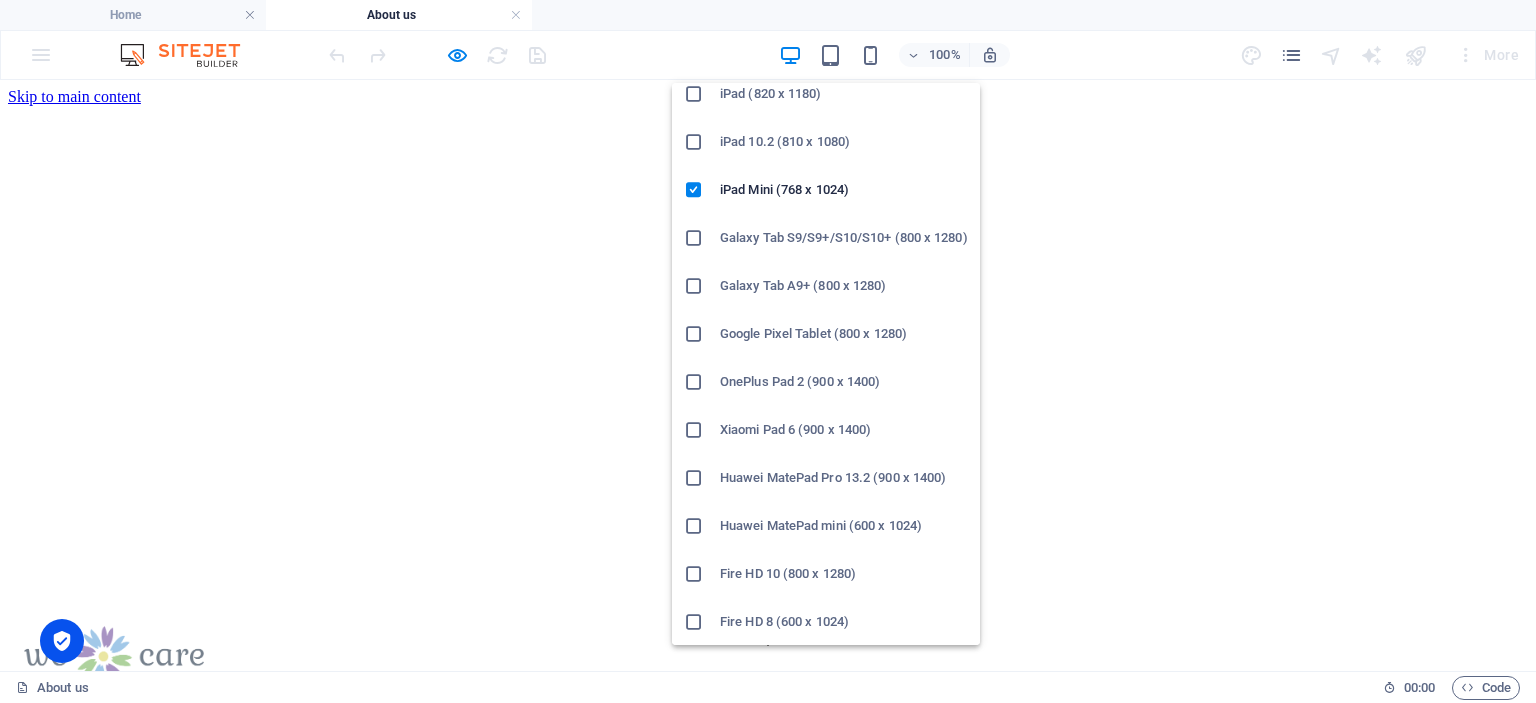scroll, scrollTop: 0, scrollLeft: 0, axis: both 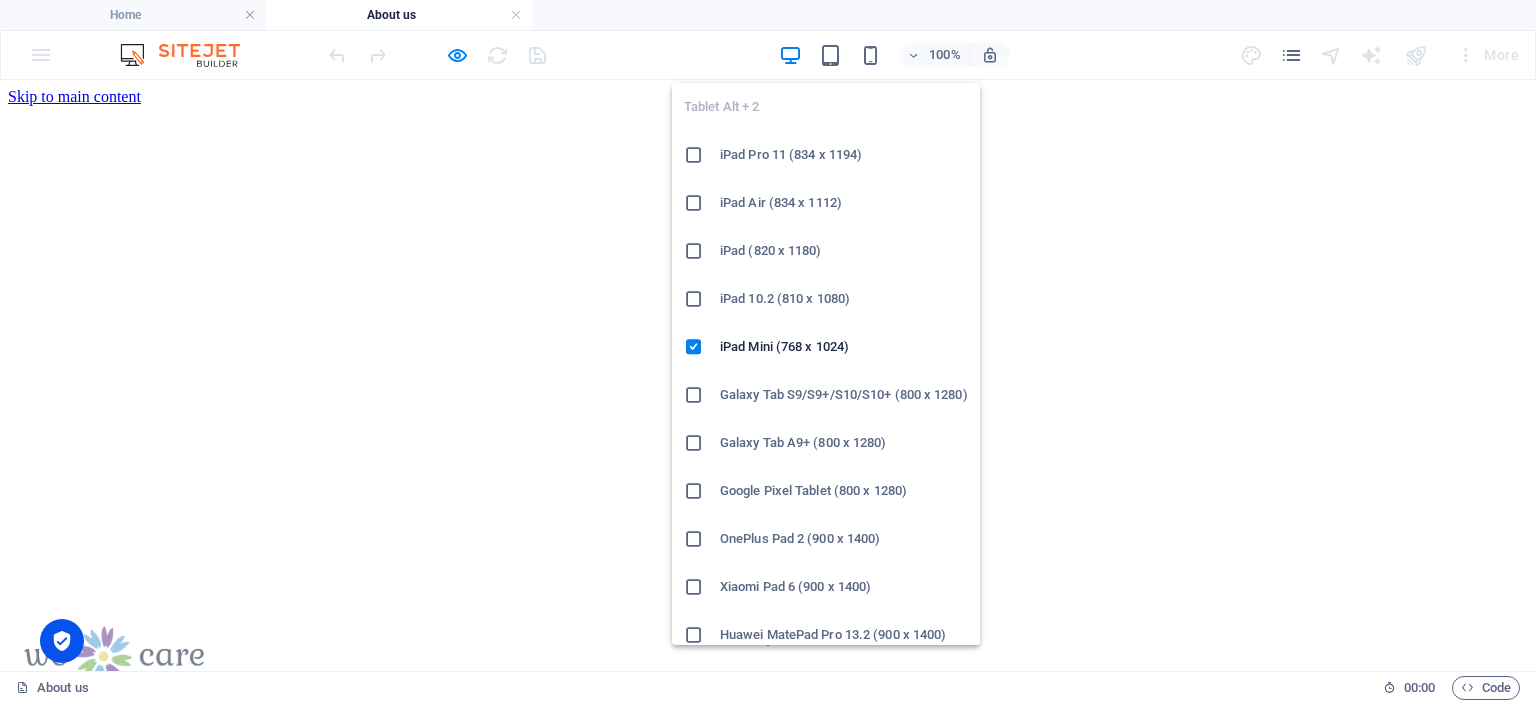 drag, startPoint x: 985, startPoint y: 340, endPoint x: 990, endPoint y: 159, distance: 181.06905 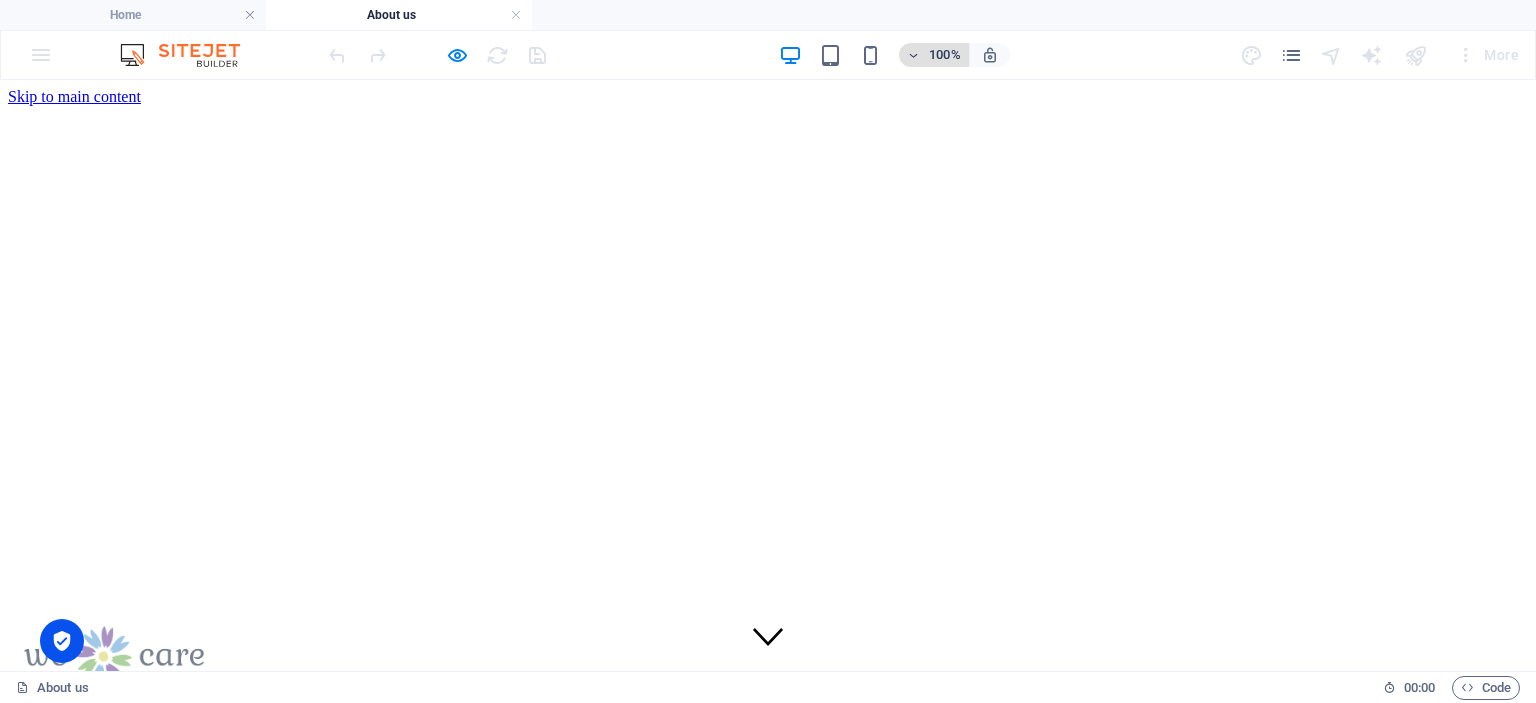 click at bounding box center [914, 55] 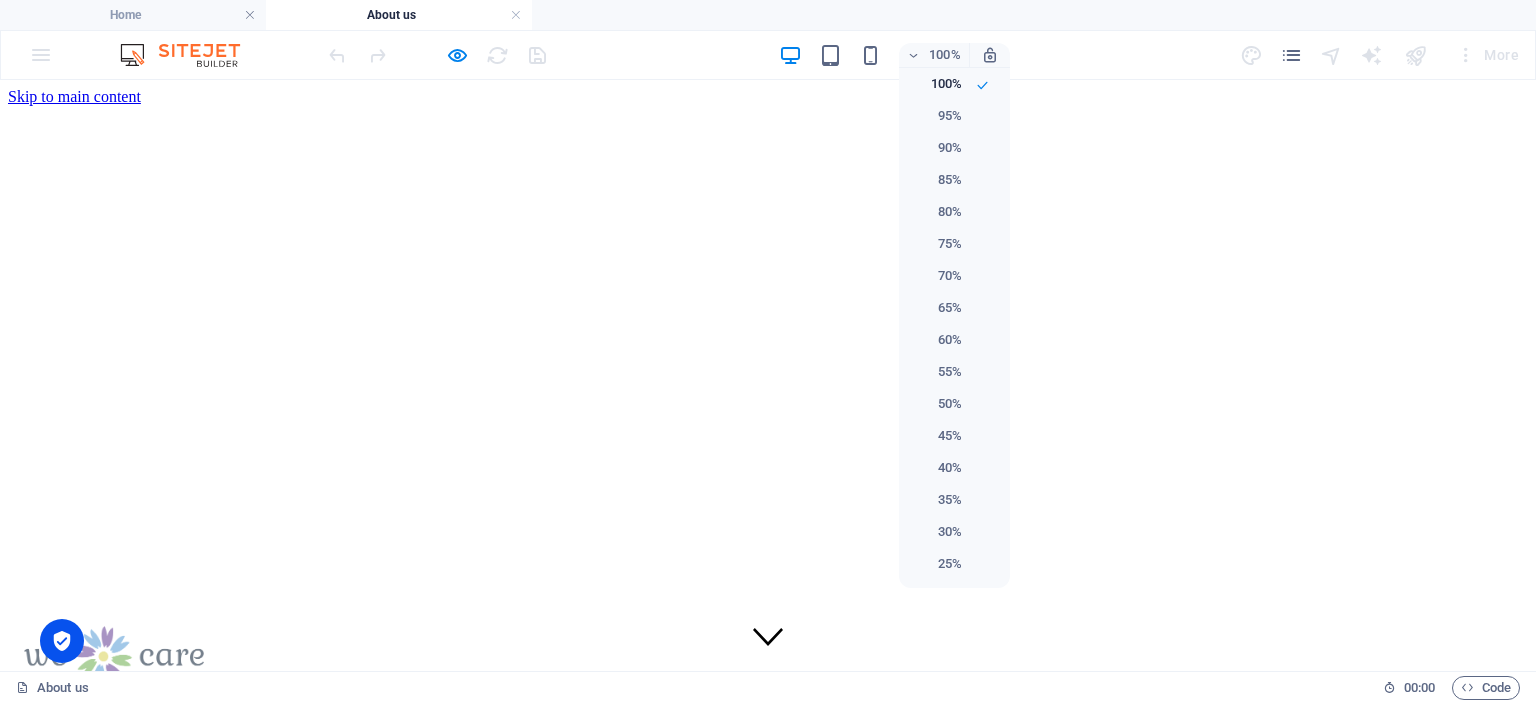 click at bounding box center [768, 351] 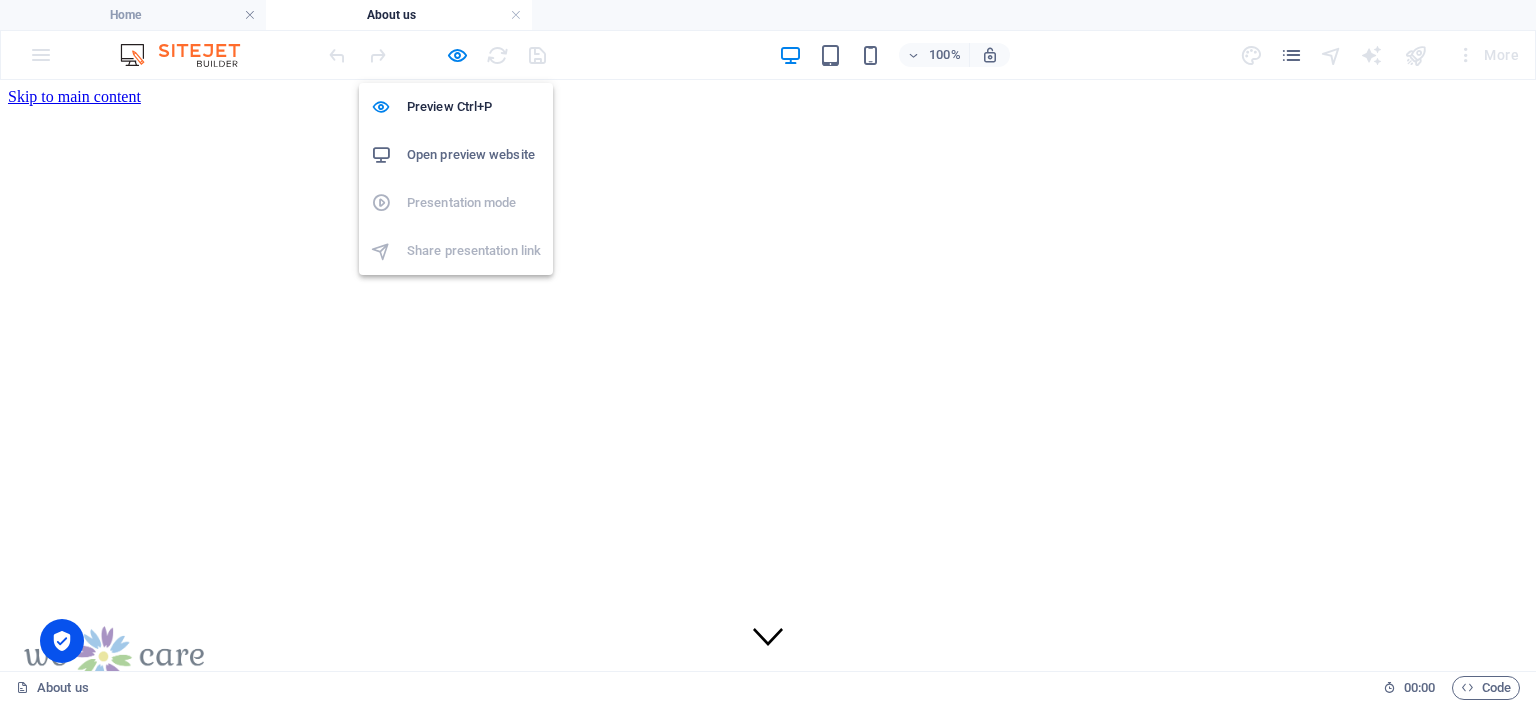click on "Open preview website" at bounding box center [474, 155] 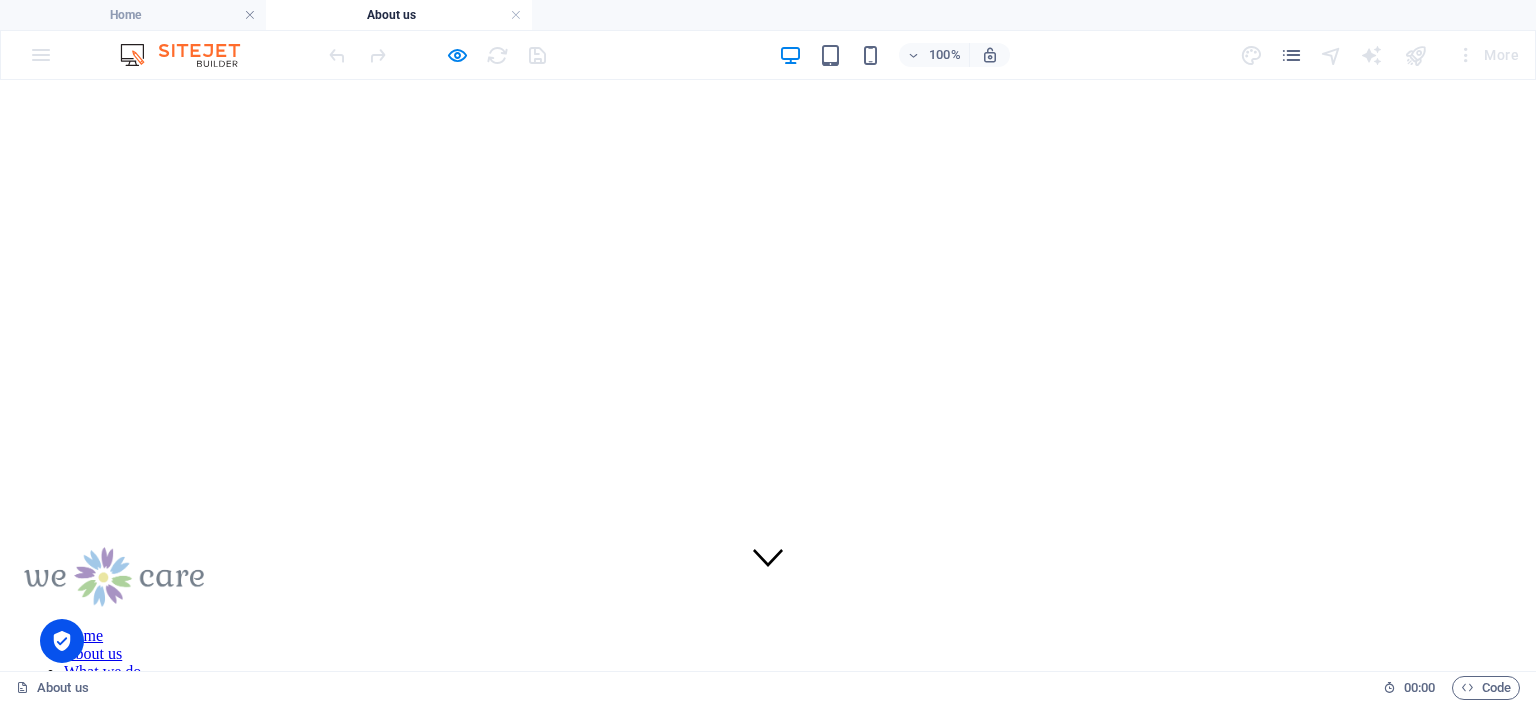 scroll, scrollTop: 0, scrollLeft: 0, axis: both 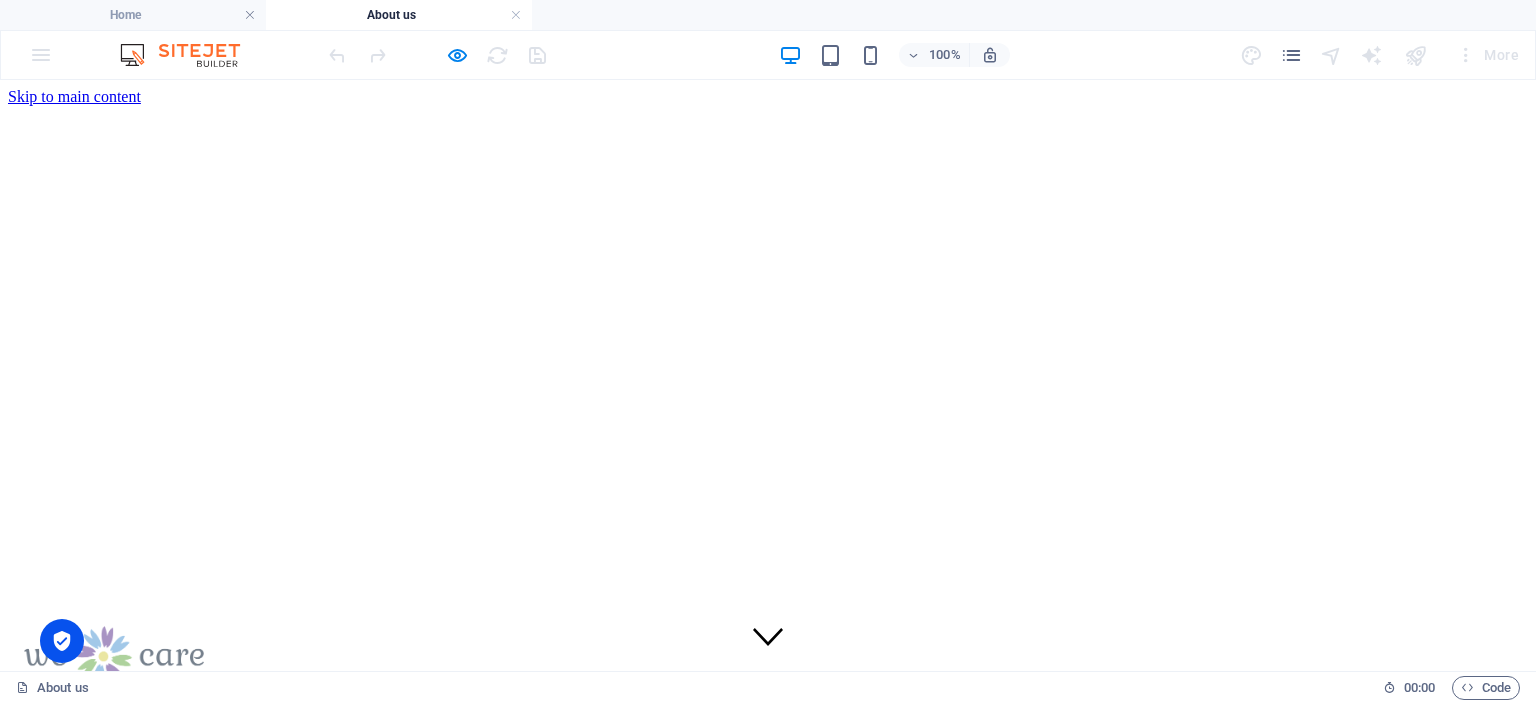 click at bounding box center (437, 55) 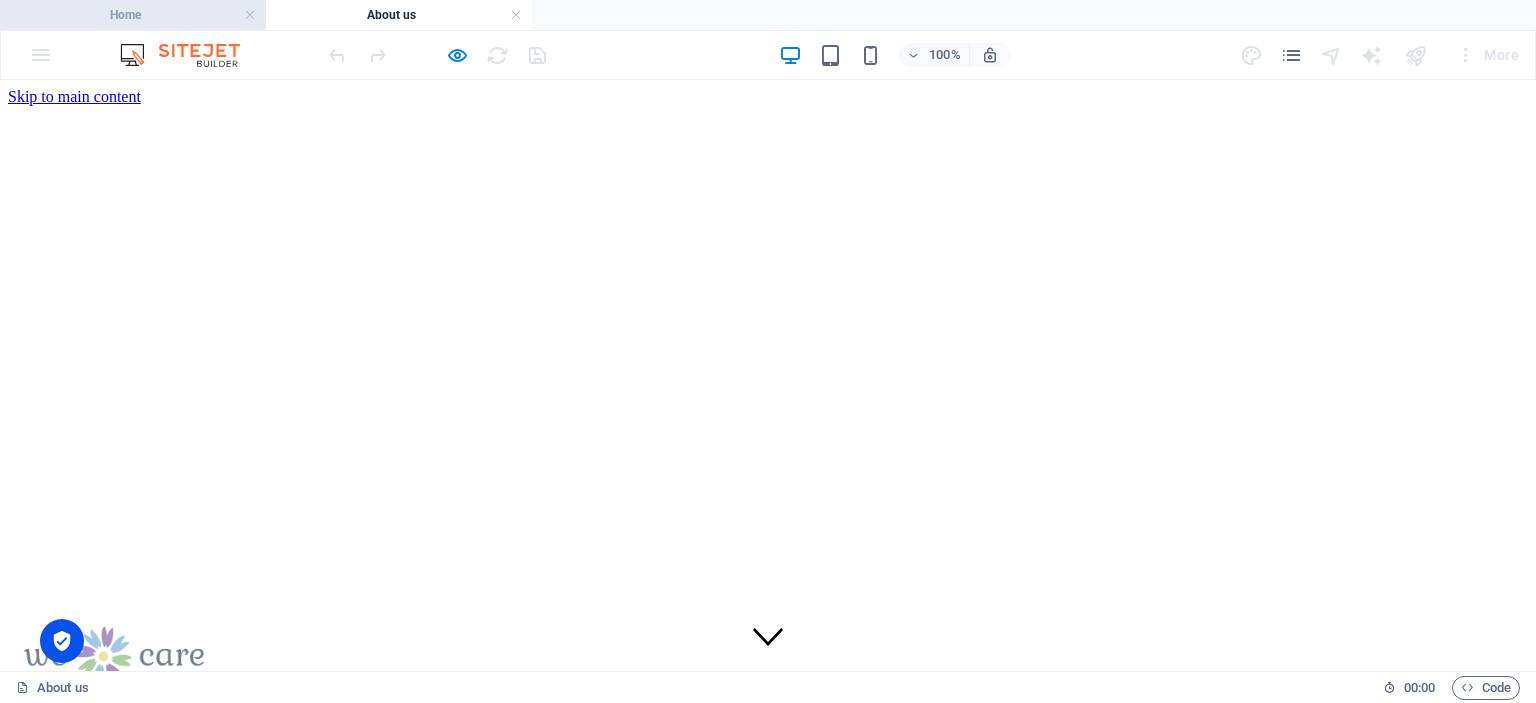 click on "Home" at bounding box center [133, 15] 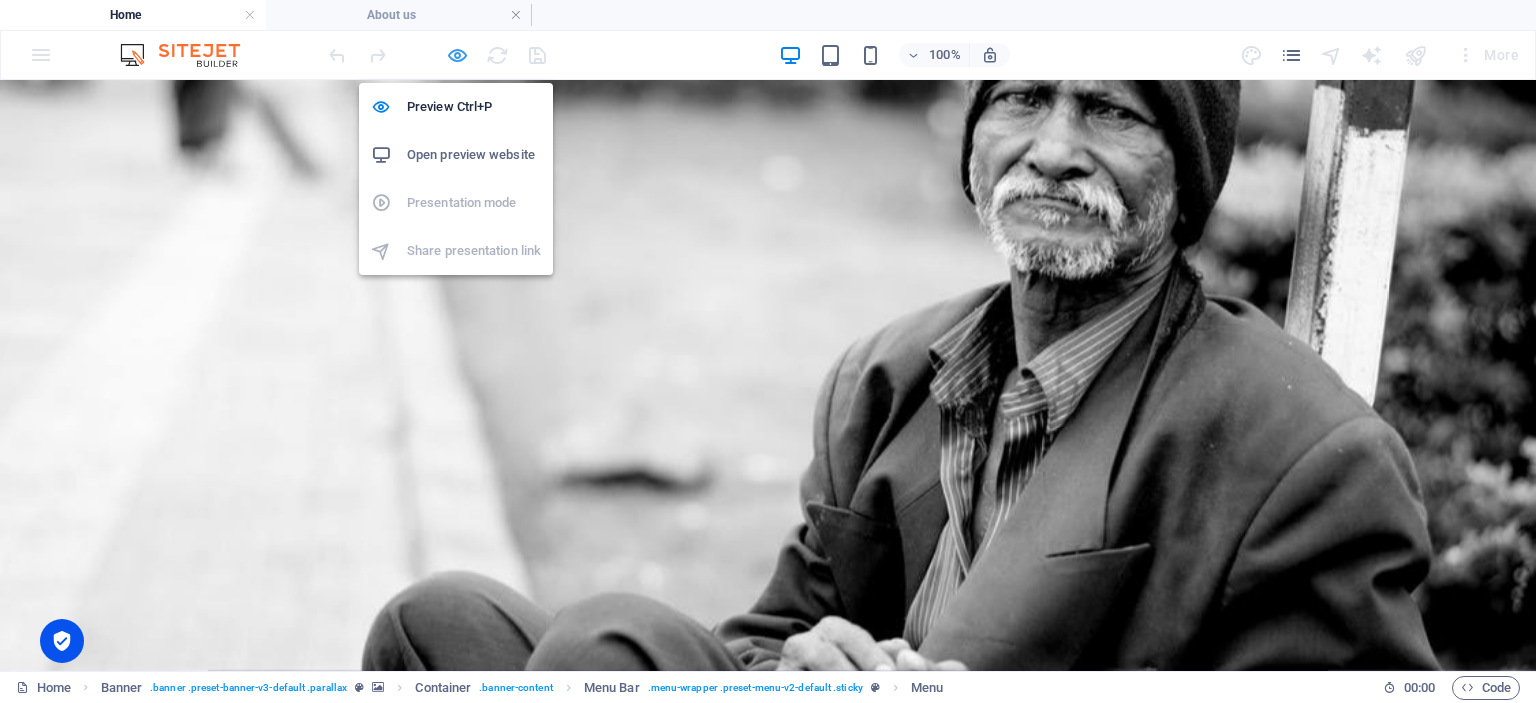 click at bounding box center [457, 55] 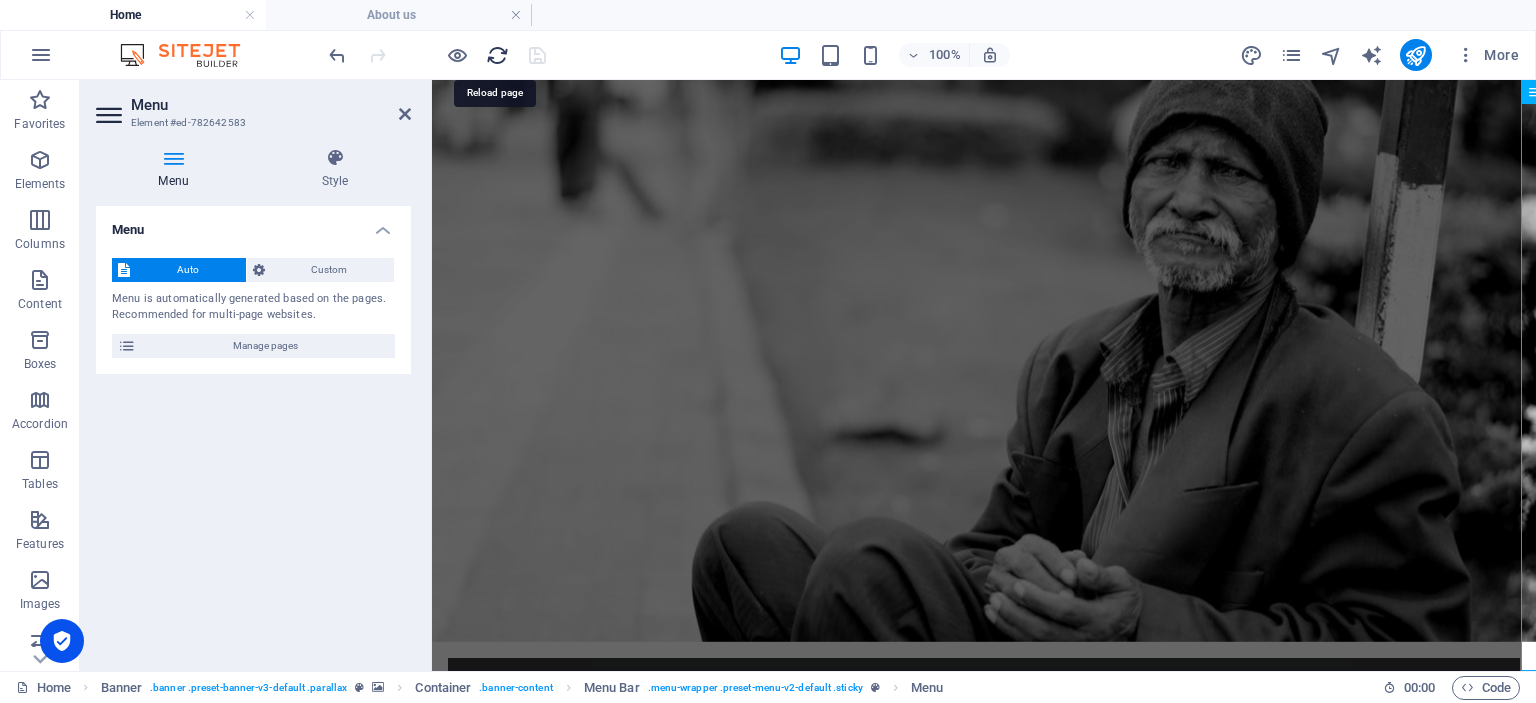 drag, startPoint x: 497, startPoint y: 57, endPoint x: 857, endPoint y: 23, distance: 361.602 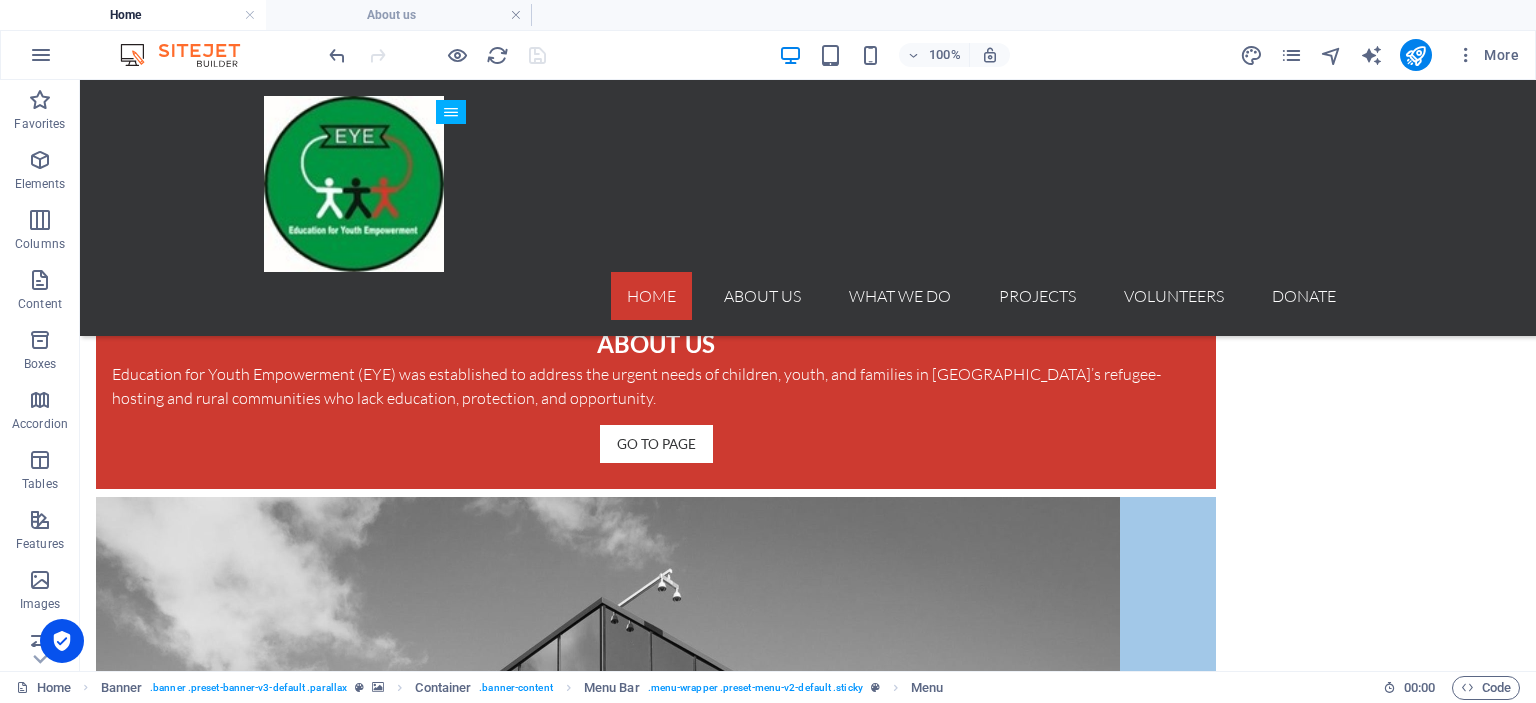 scroll, scrollTop: 1616, scrollLeft: 0, axis: vertical 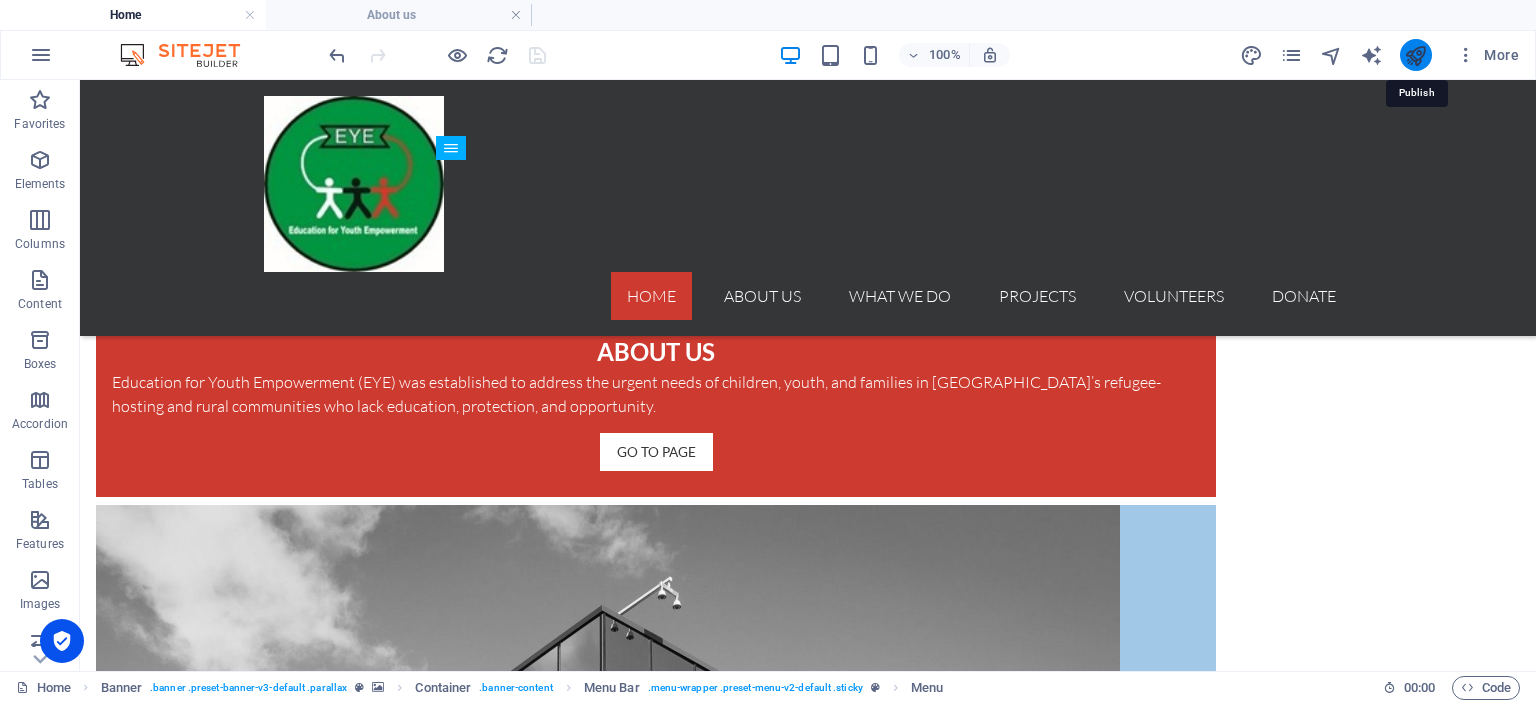 click at bounding box center [1415, 55] 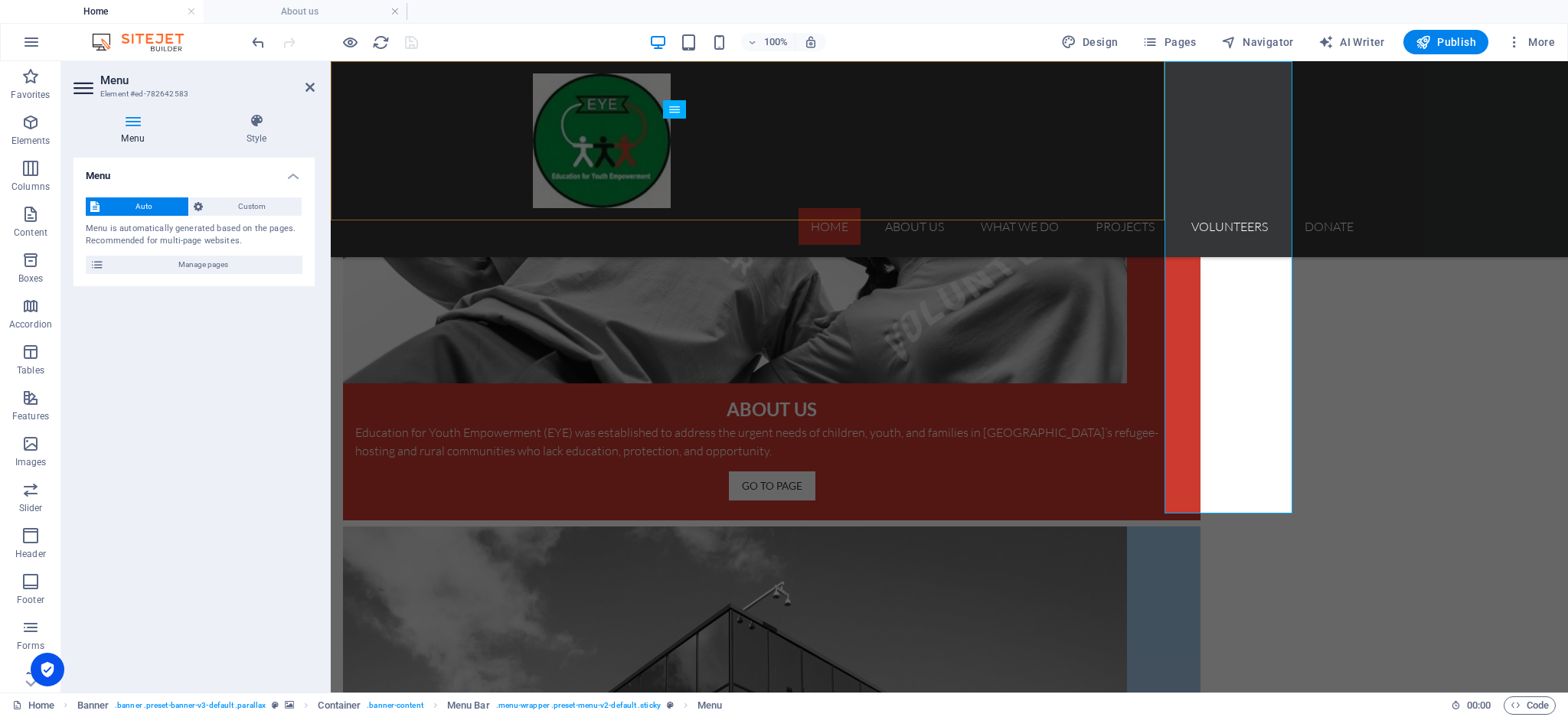 scroll, scrollTop: 1266, scrollLeft: 0, axis: vertical 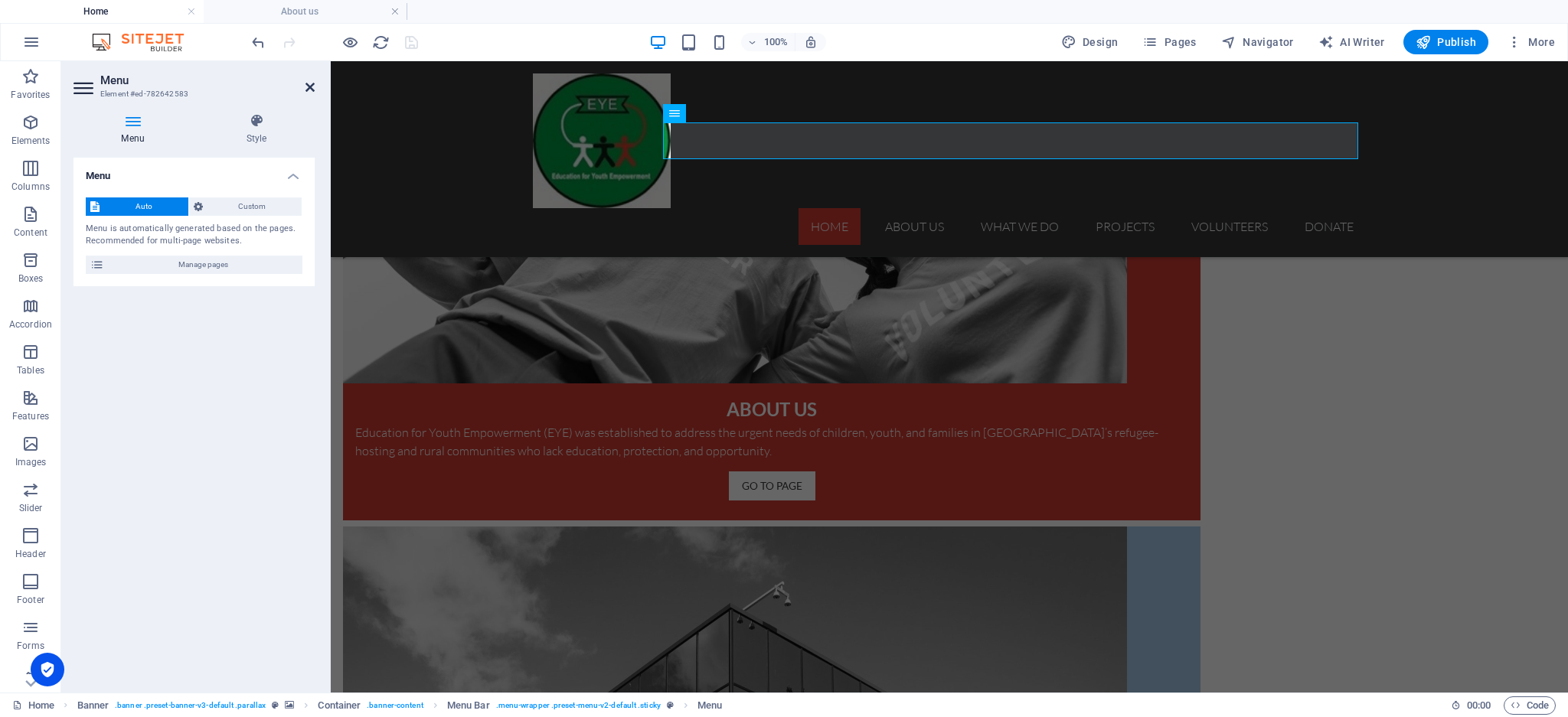 click at bounding box center [310, 87] 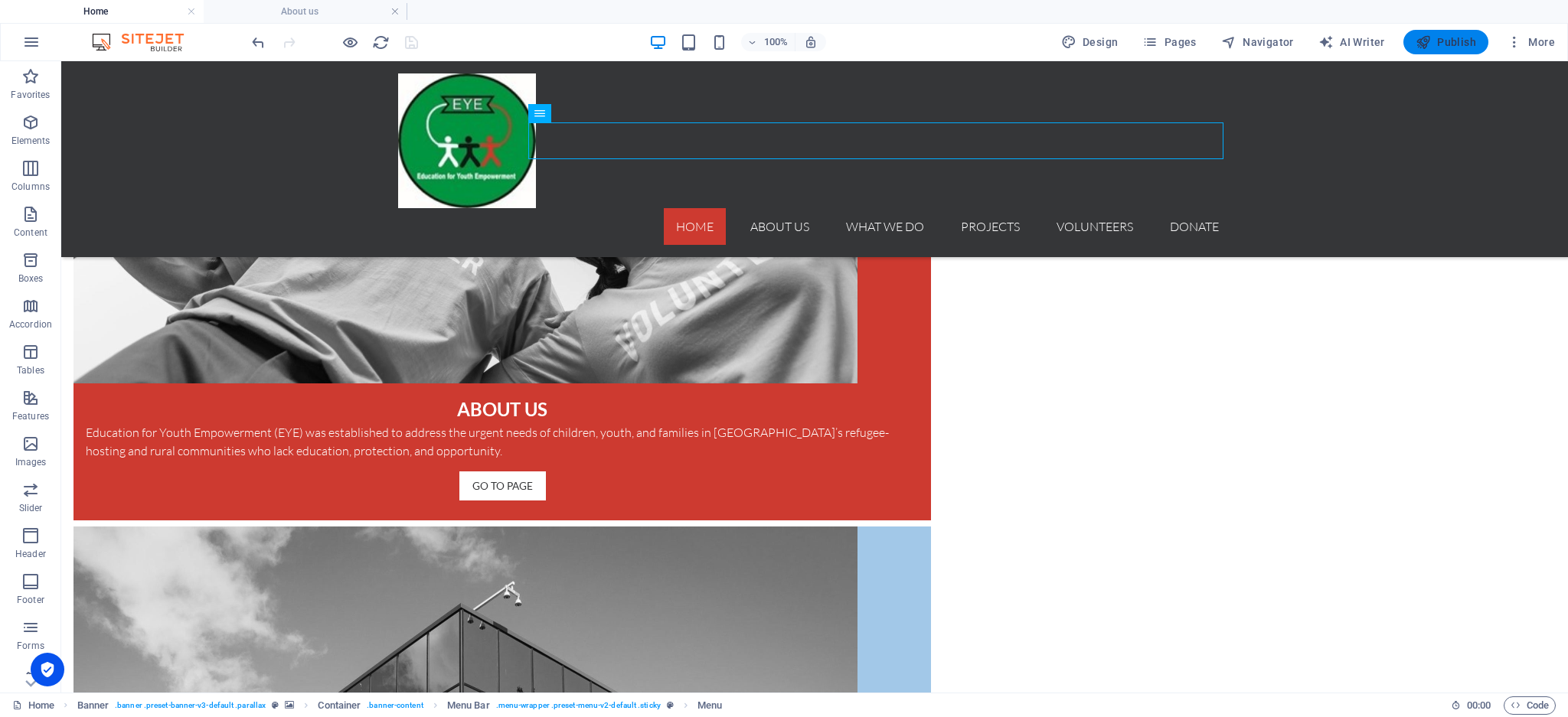 click on "Publish" at bounding box center [1446, 42] 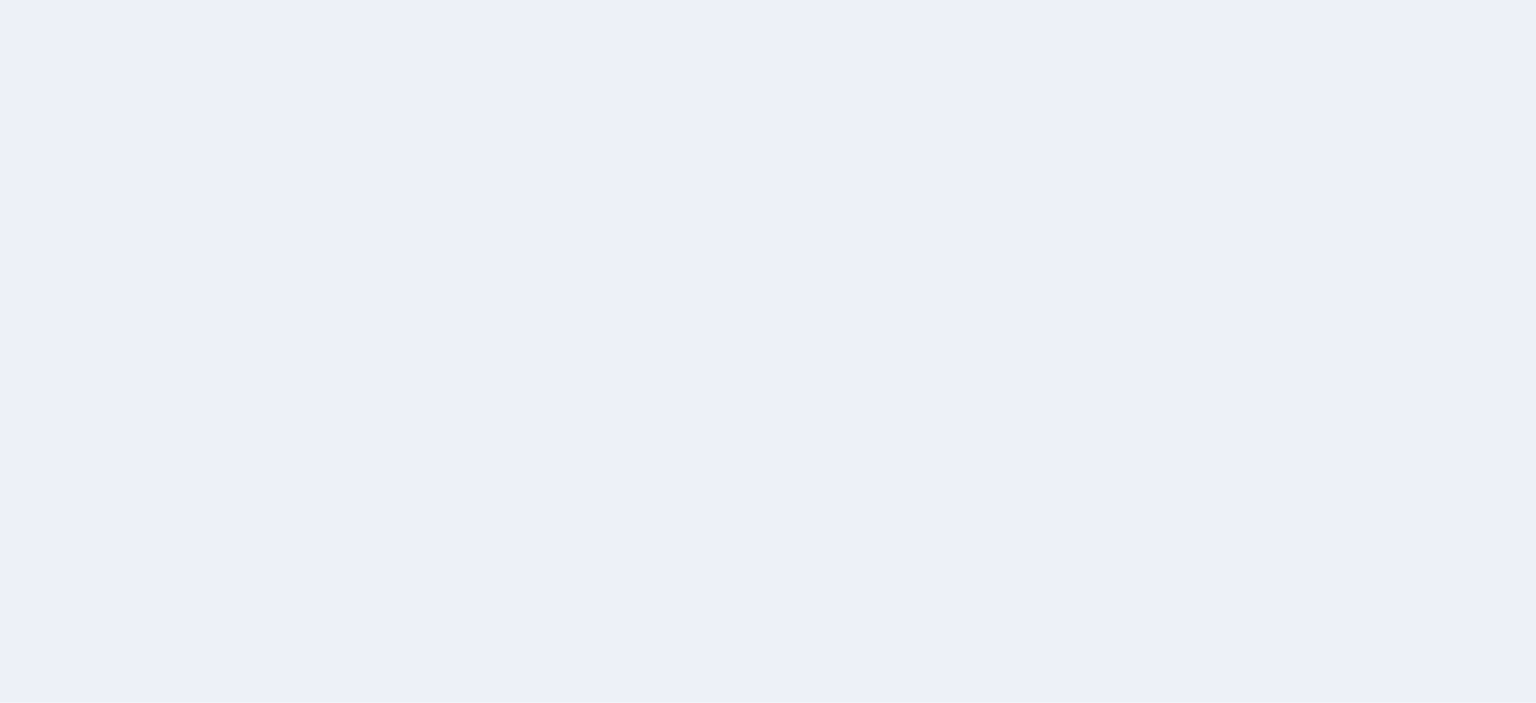 scroll, scrollTop: 0, scrollLeft: 0, axis: both 